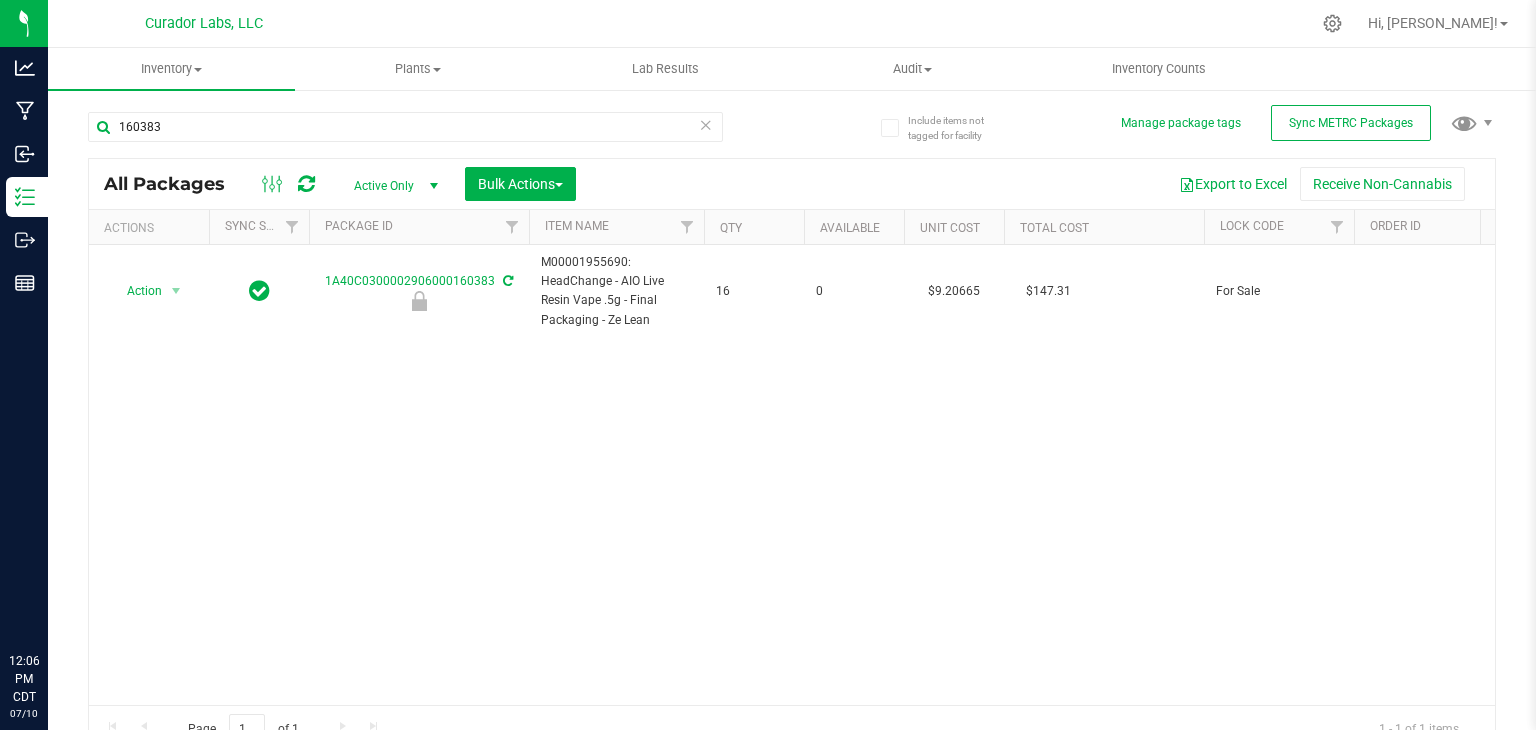 scroll, scrollTop: 0, scrollLeft: 0, axis: both 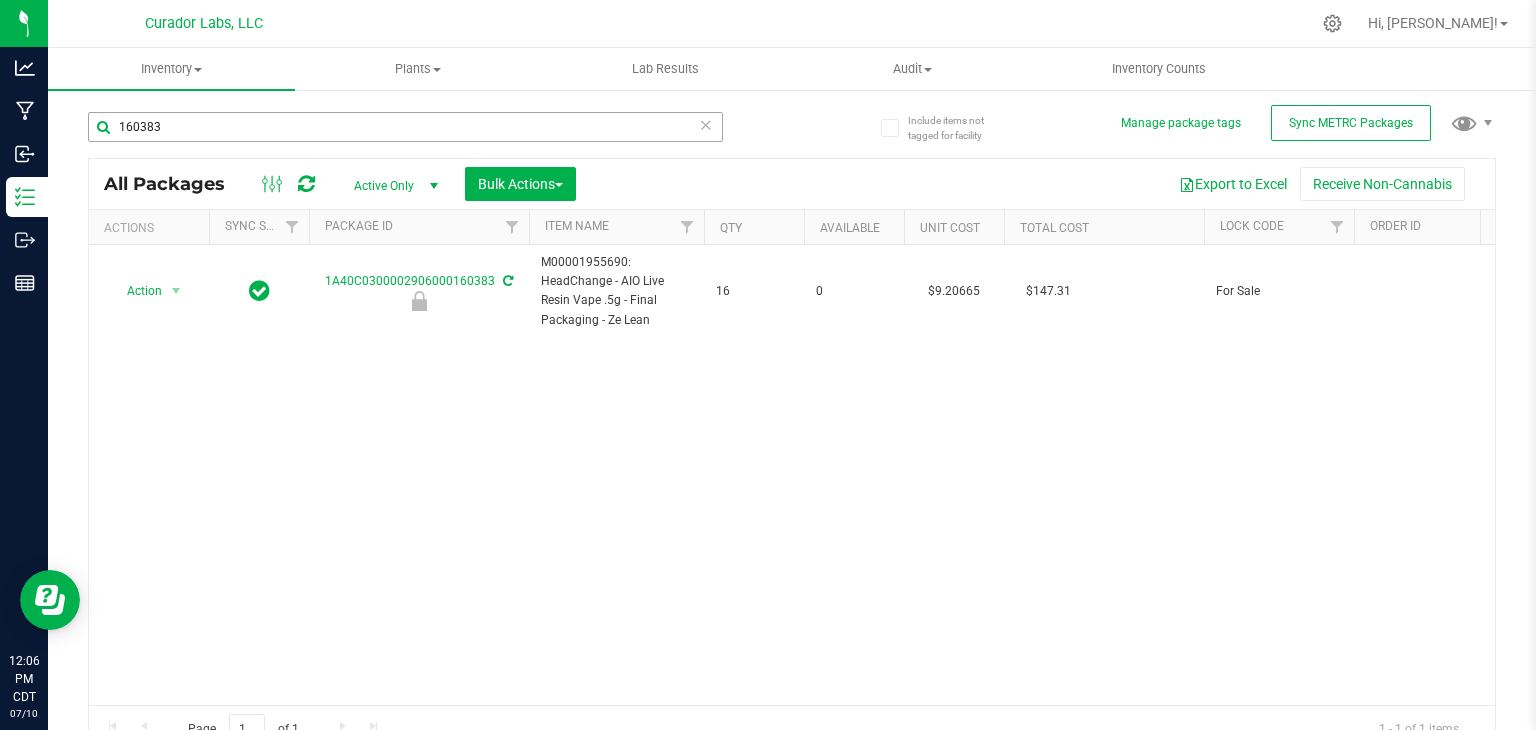 click on "160383" at bounding box center (405, 127) 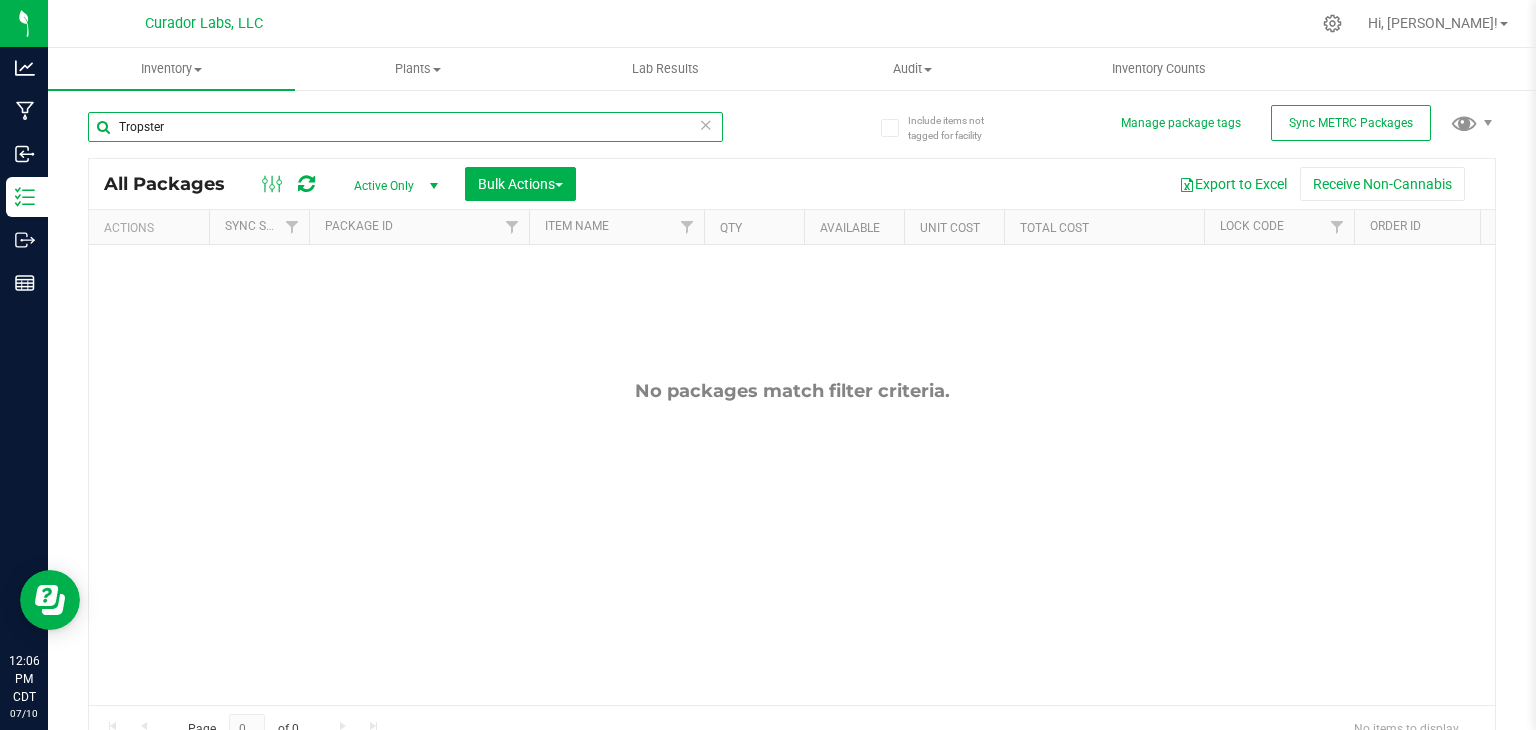 paste on "Funkenstein" 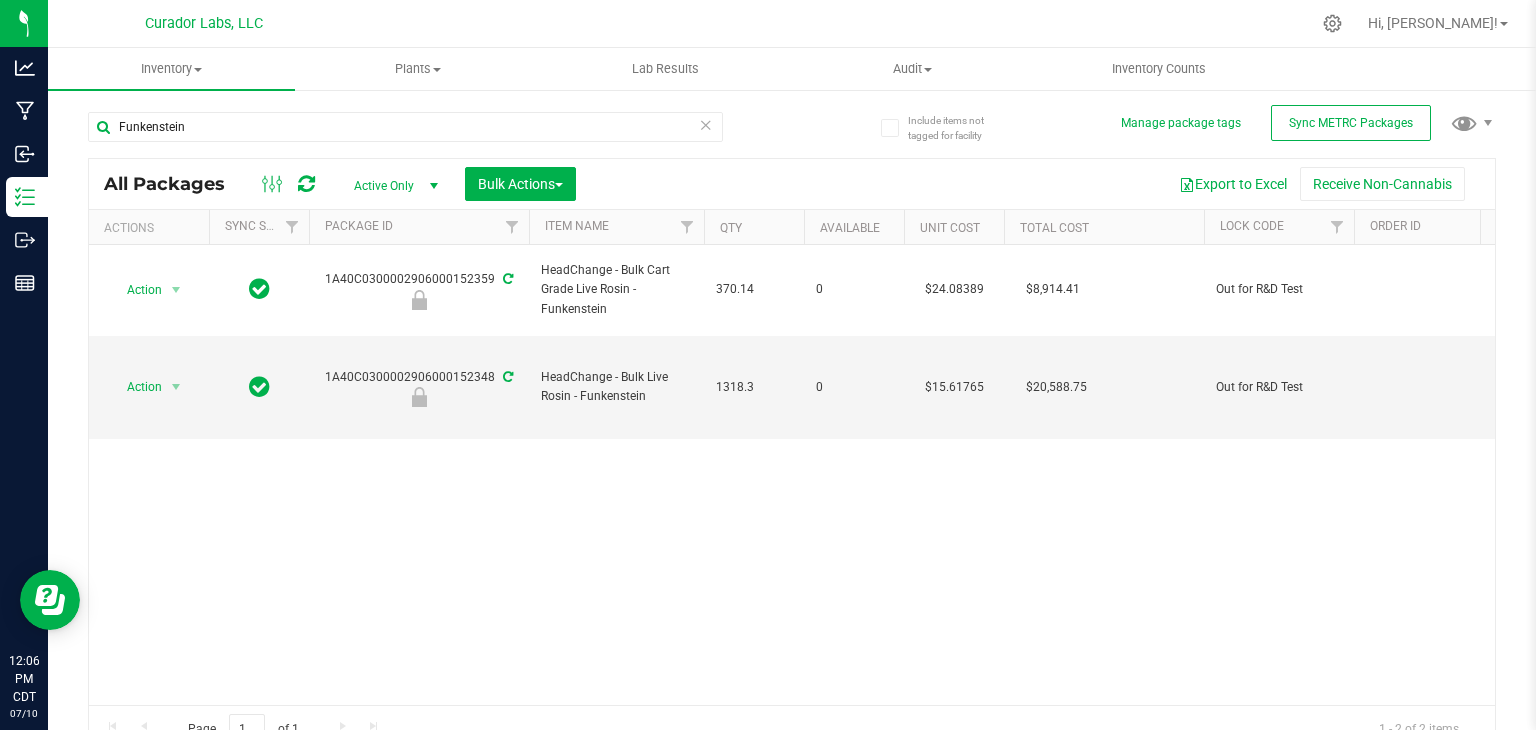 click on "Action Action Edit attributes Global inventory Locate package Package audit log Print package label Record a lab result See history Unlock package
1A40C0300002906000152359
HeadChange - Bulk Cart Grade Live Rosin - Funkenstein
370.14
0
$24.08389 $8,914.41
Out for R&D Test
Gram
SubmittedForTesting
$0.00000
07082025BLKCRTGRDLVRSNBLNDFNKSTN
Created" at bounding box center (792, 475) 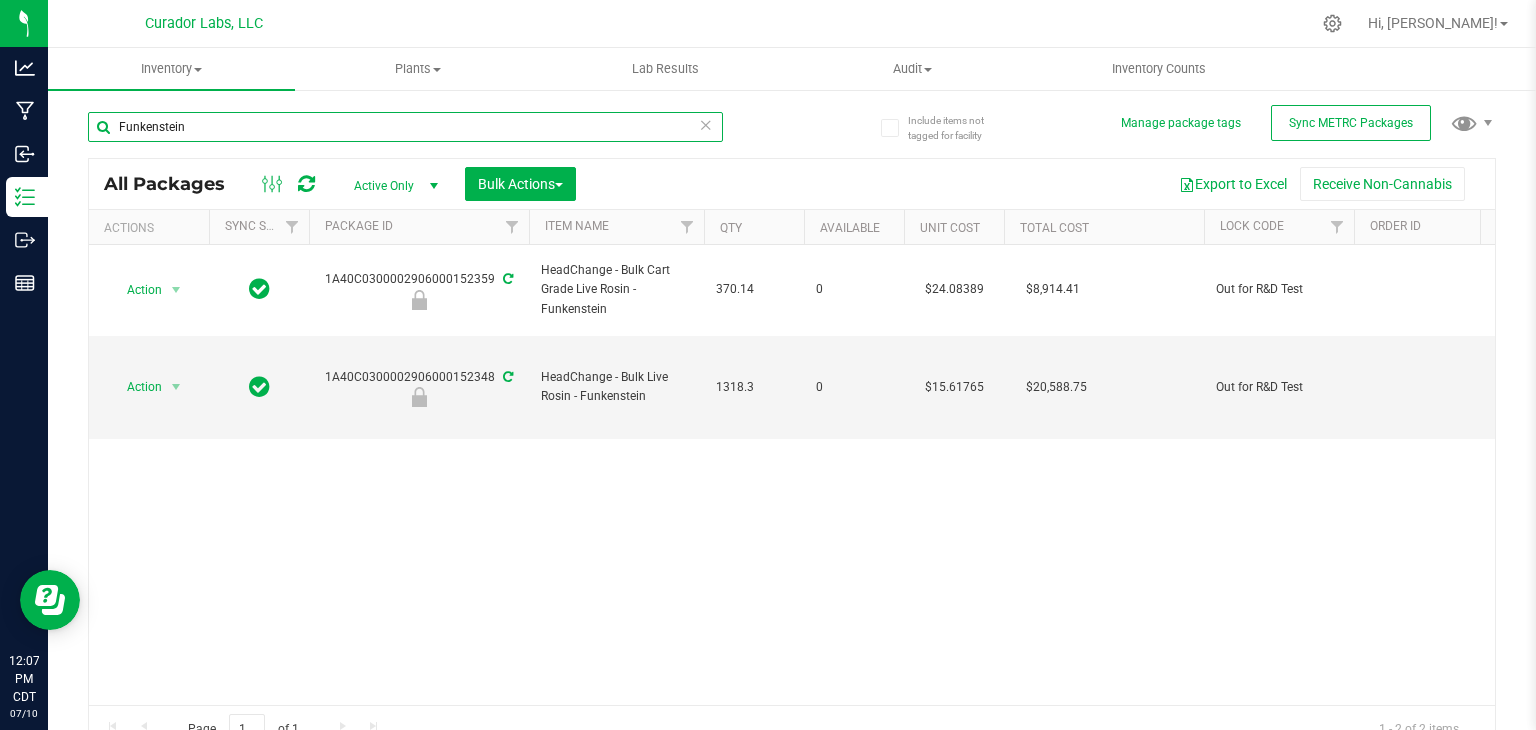click on "Funkenstein" at bounding box center [405, 127] 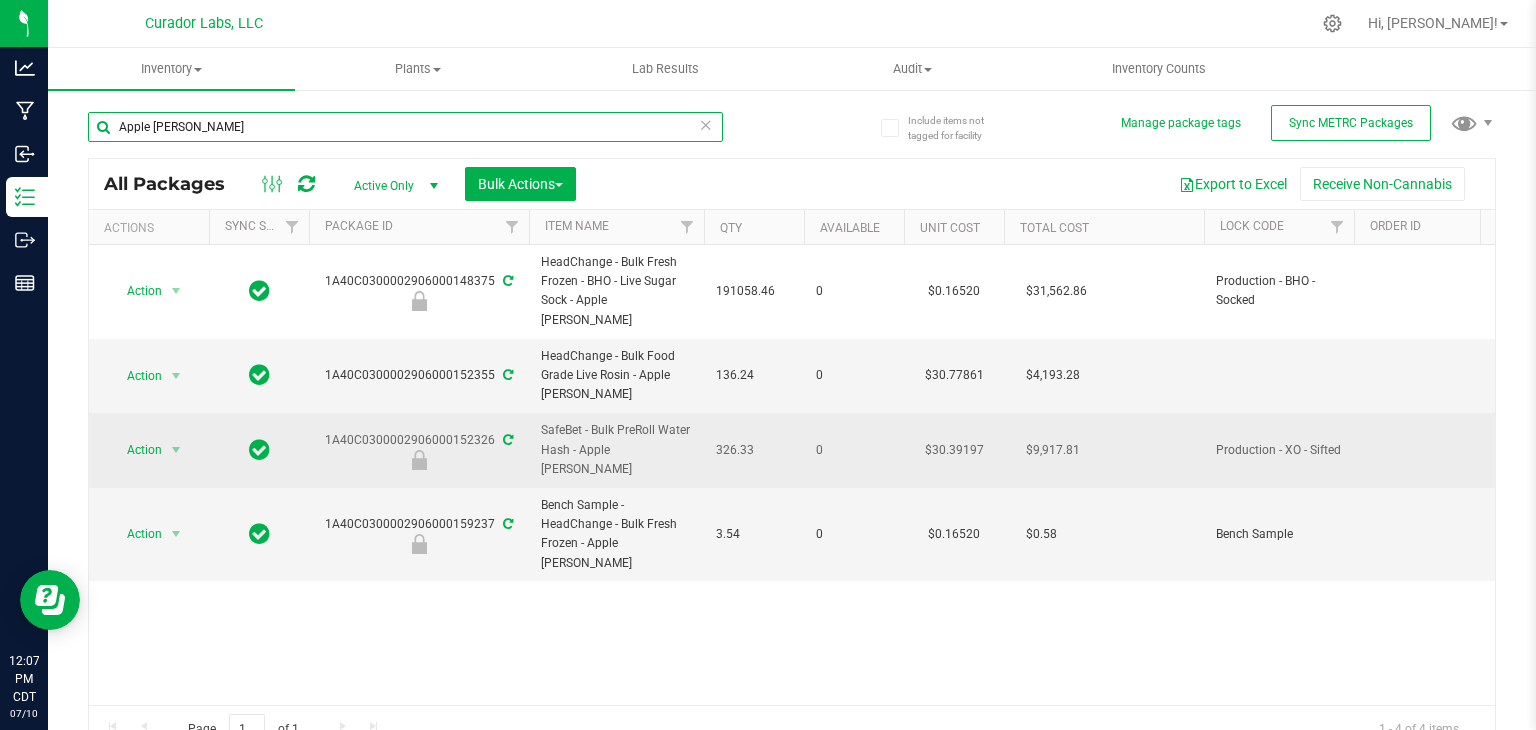 paste on "Dawns Cherry Limeade #44" 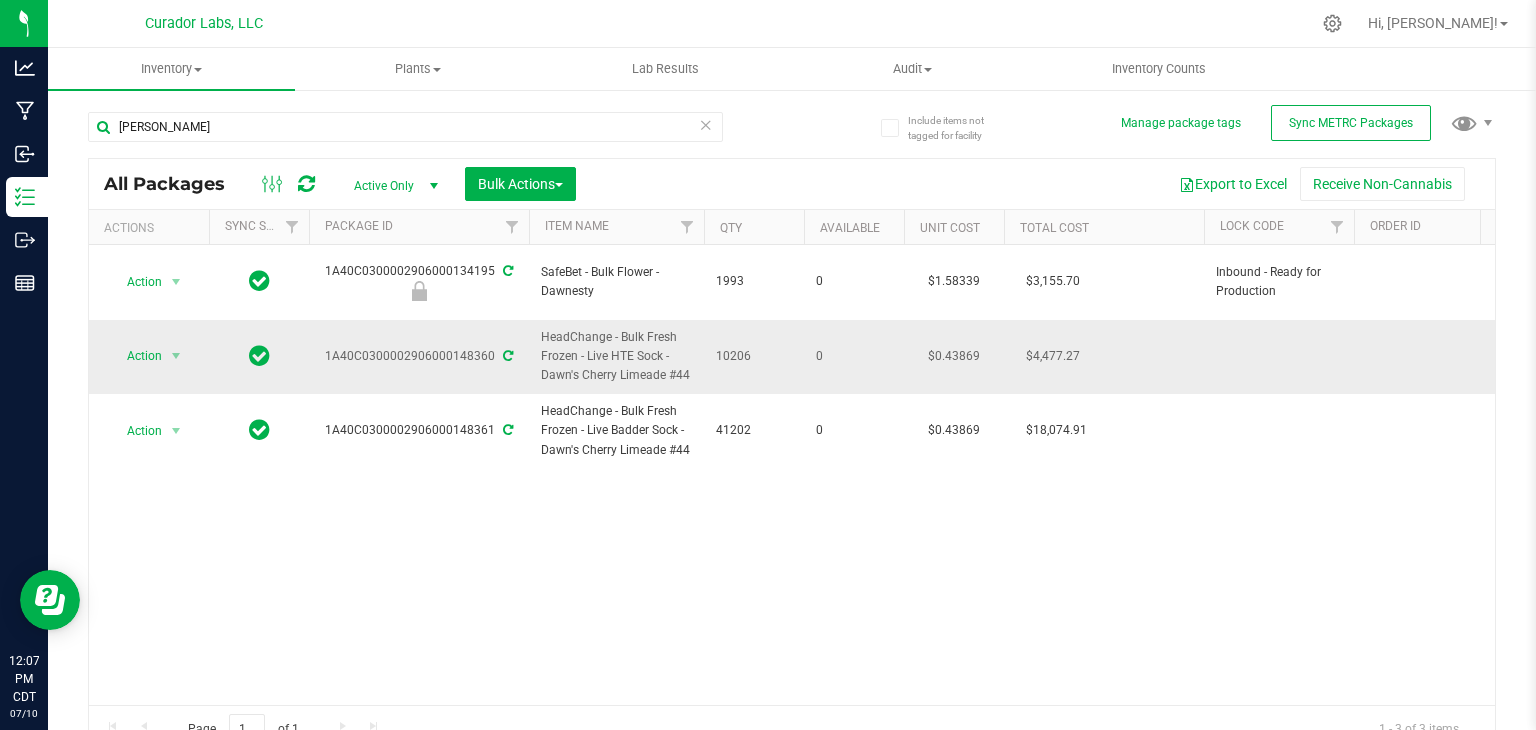 drag, startPoint x: 692, startPoint y: 375, endPoint x: 542, endPoint y: 371, distance: 150.05333 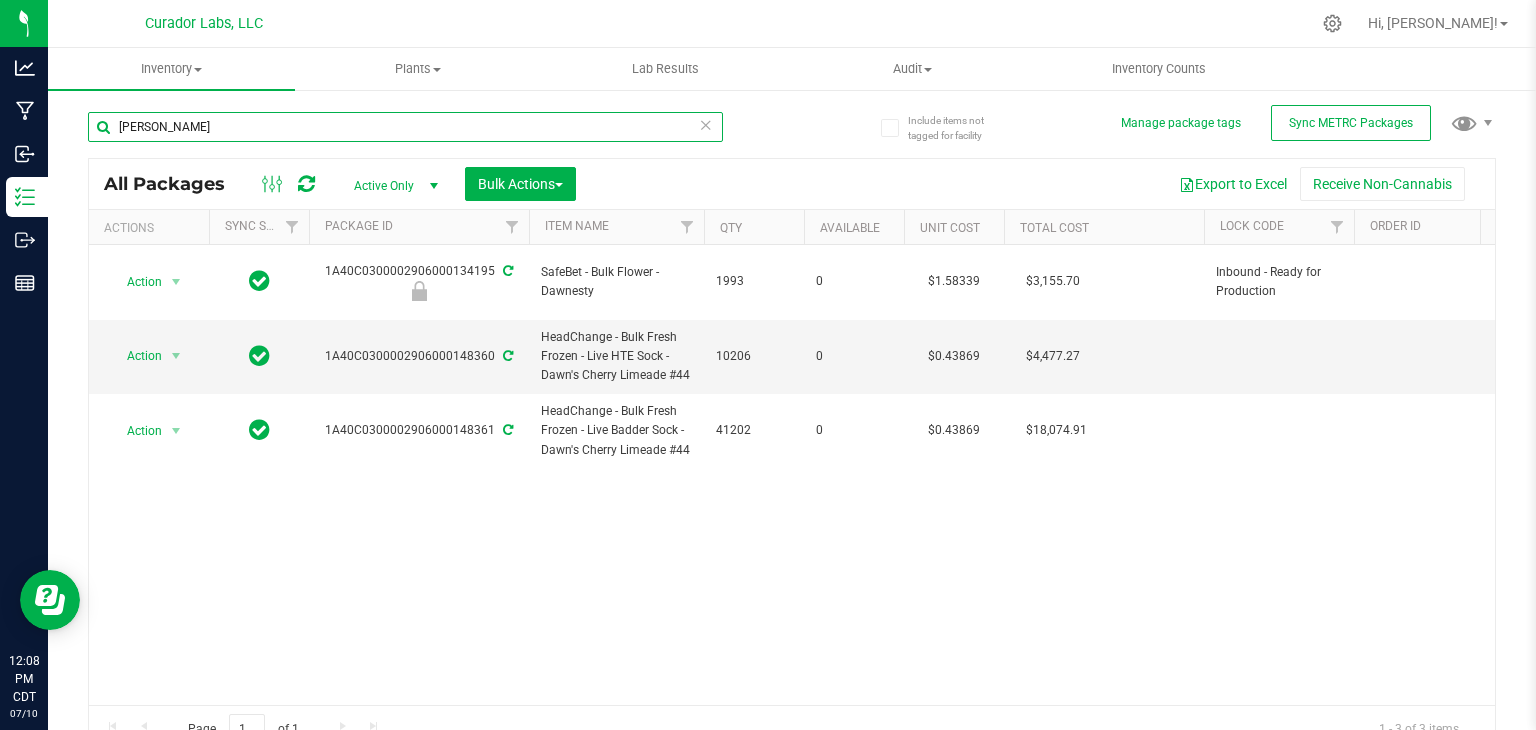click on "Dawn" at bounding box center [405, 127] 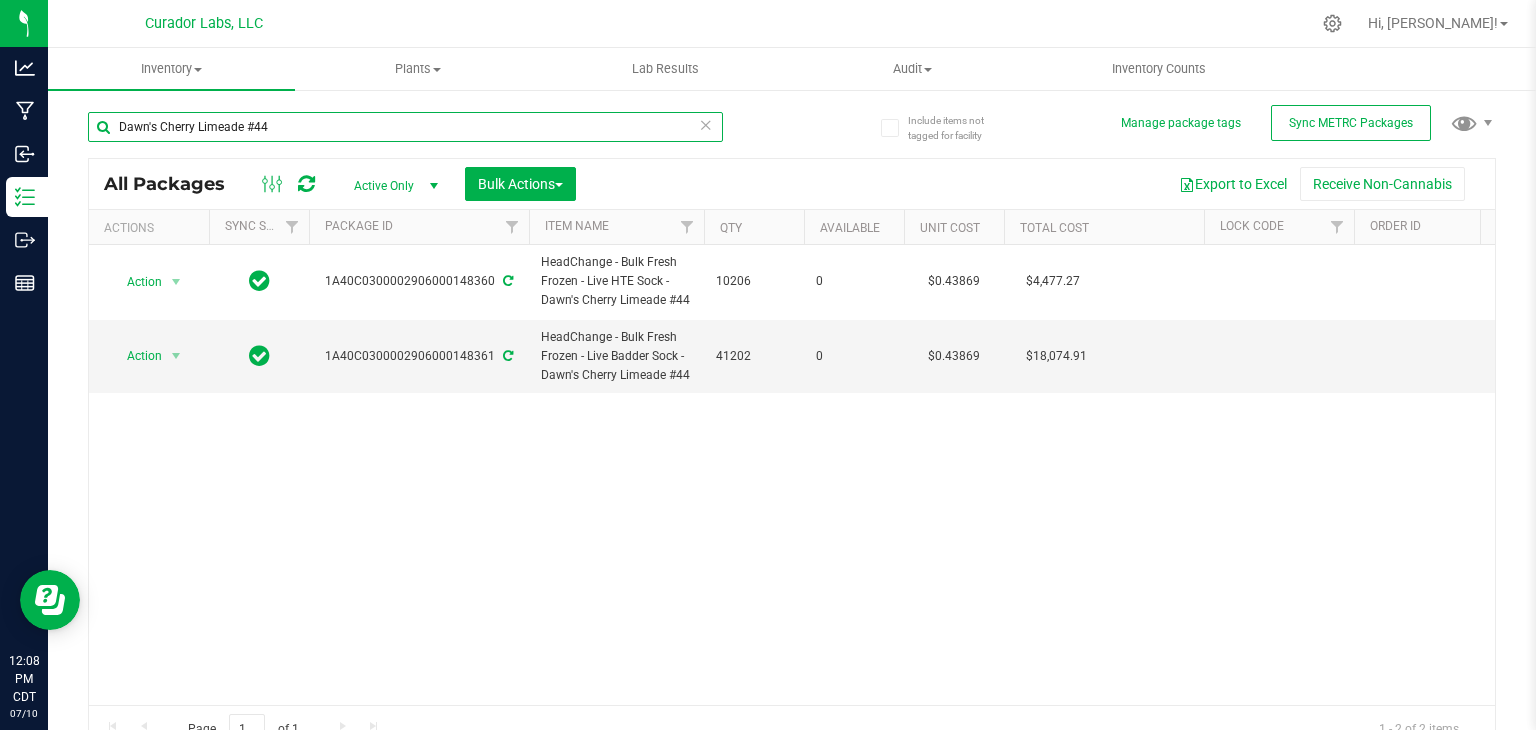 paste on "Mezcaline" 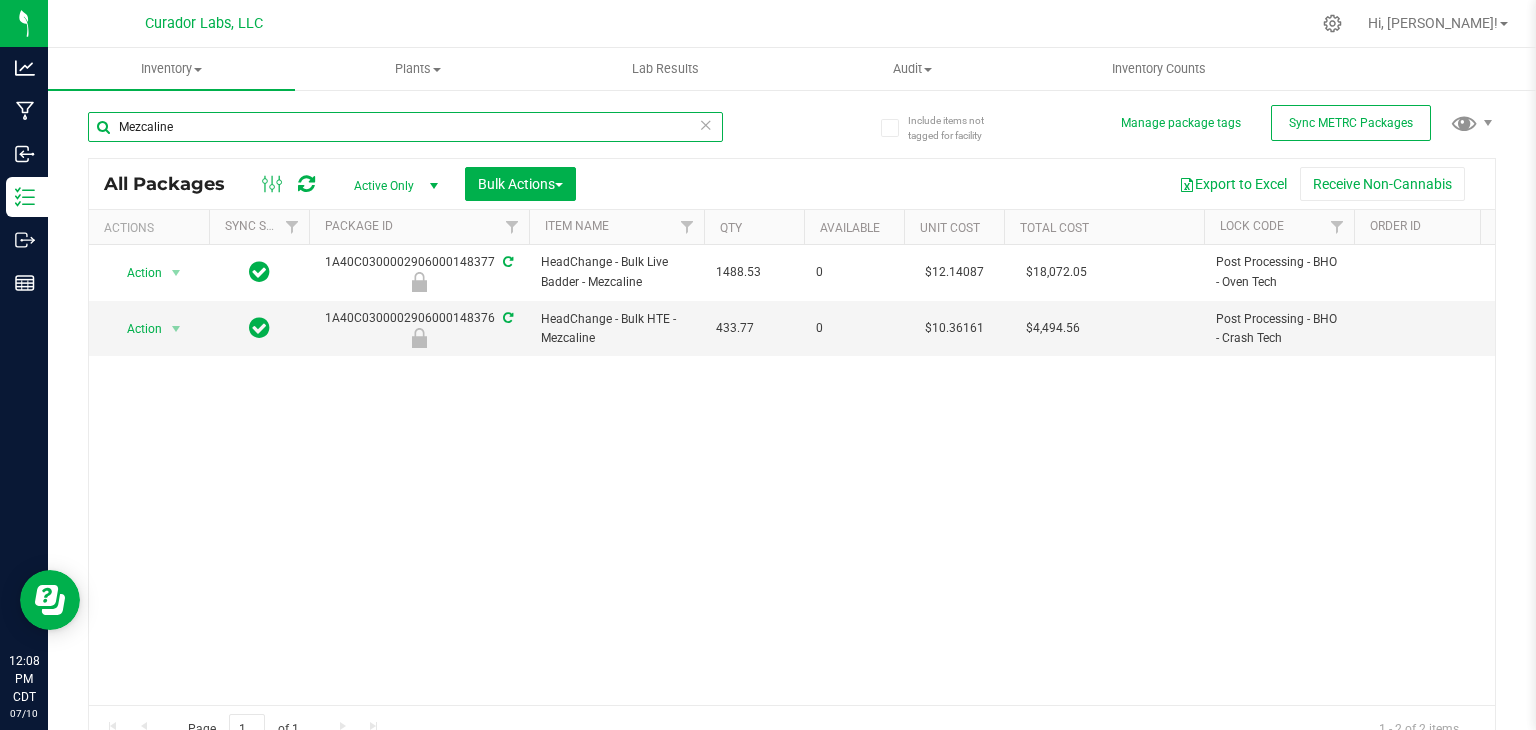 paste on "Superman Punch" 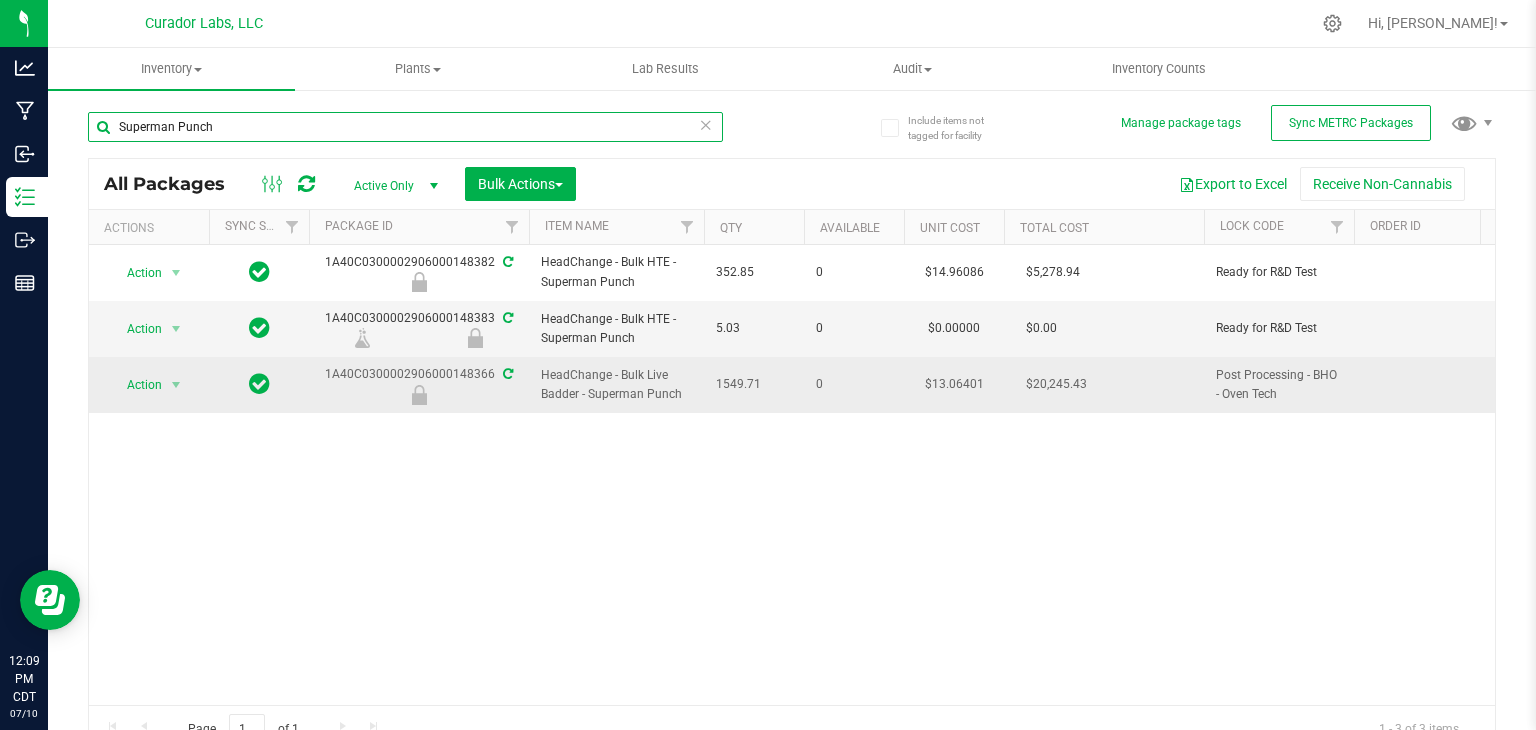 paste on "afeBet FECO" 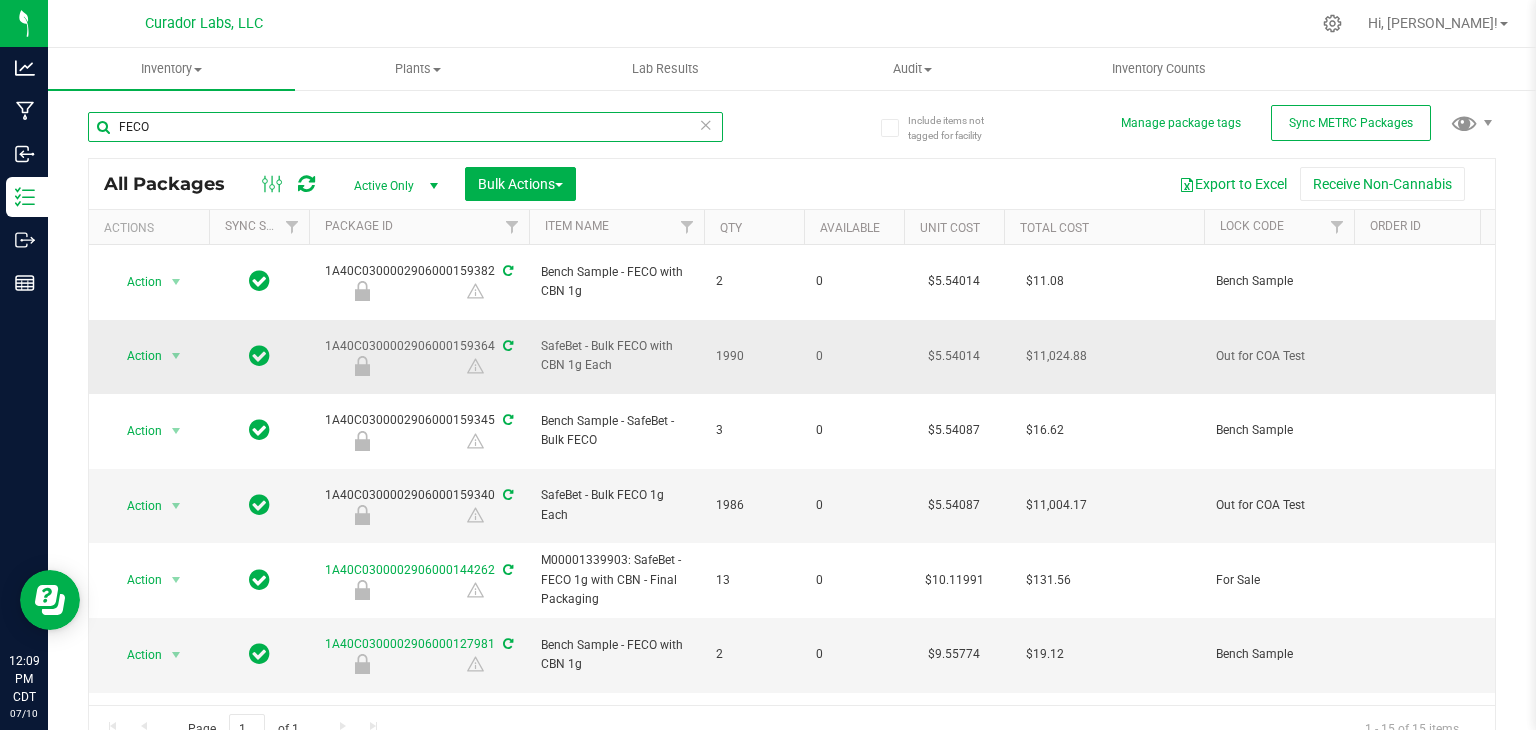 paste on "Cabana Mane" 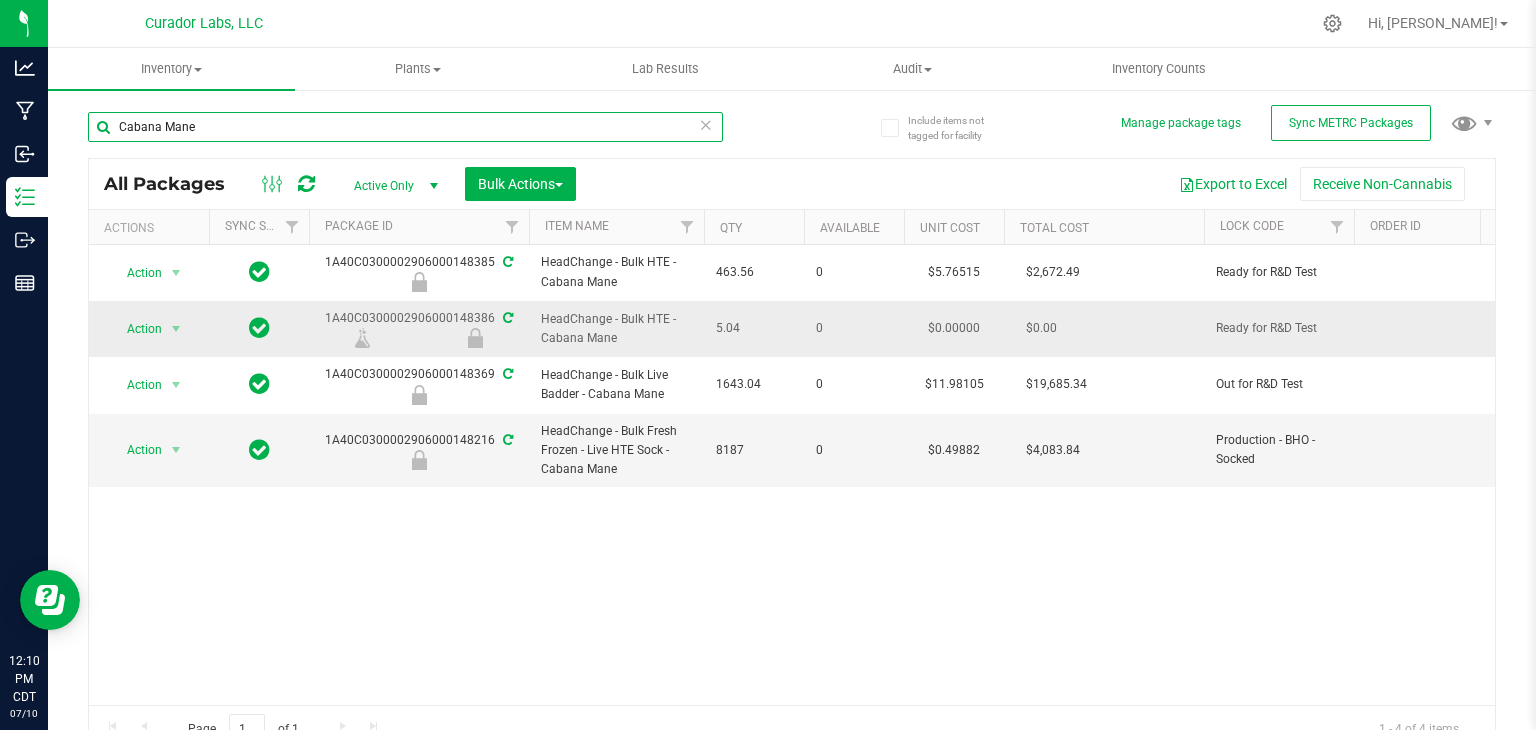 paste on "Terp Guru" 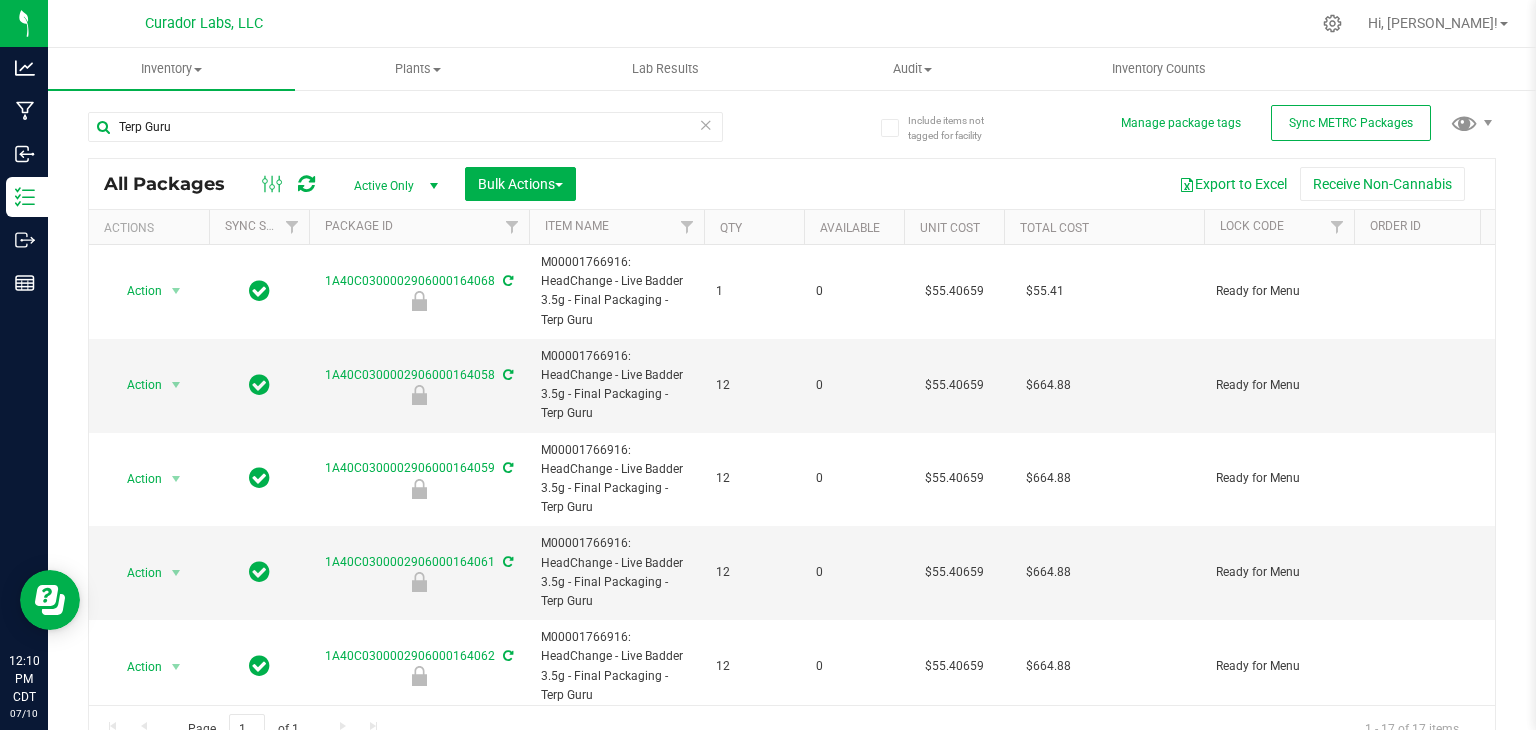 click on "Qty" at bounding box center (754, 227) 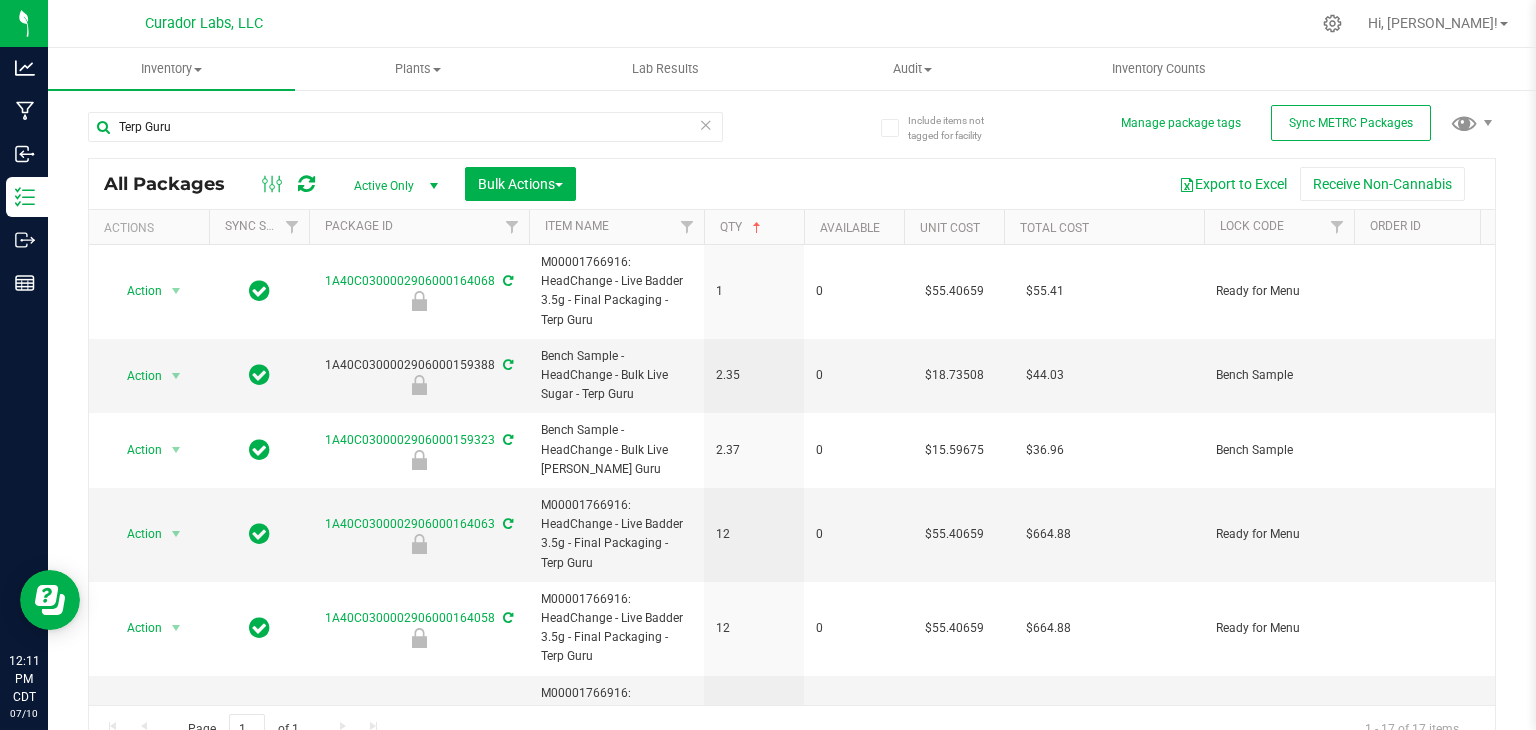 click on "Qty" at bounding box center [754, 227] 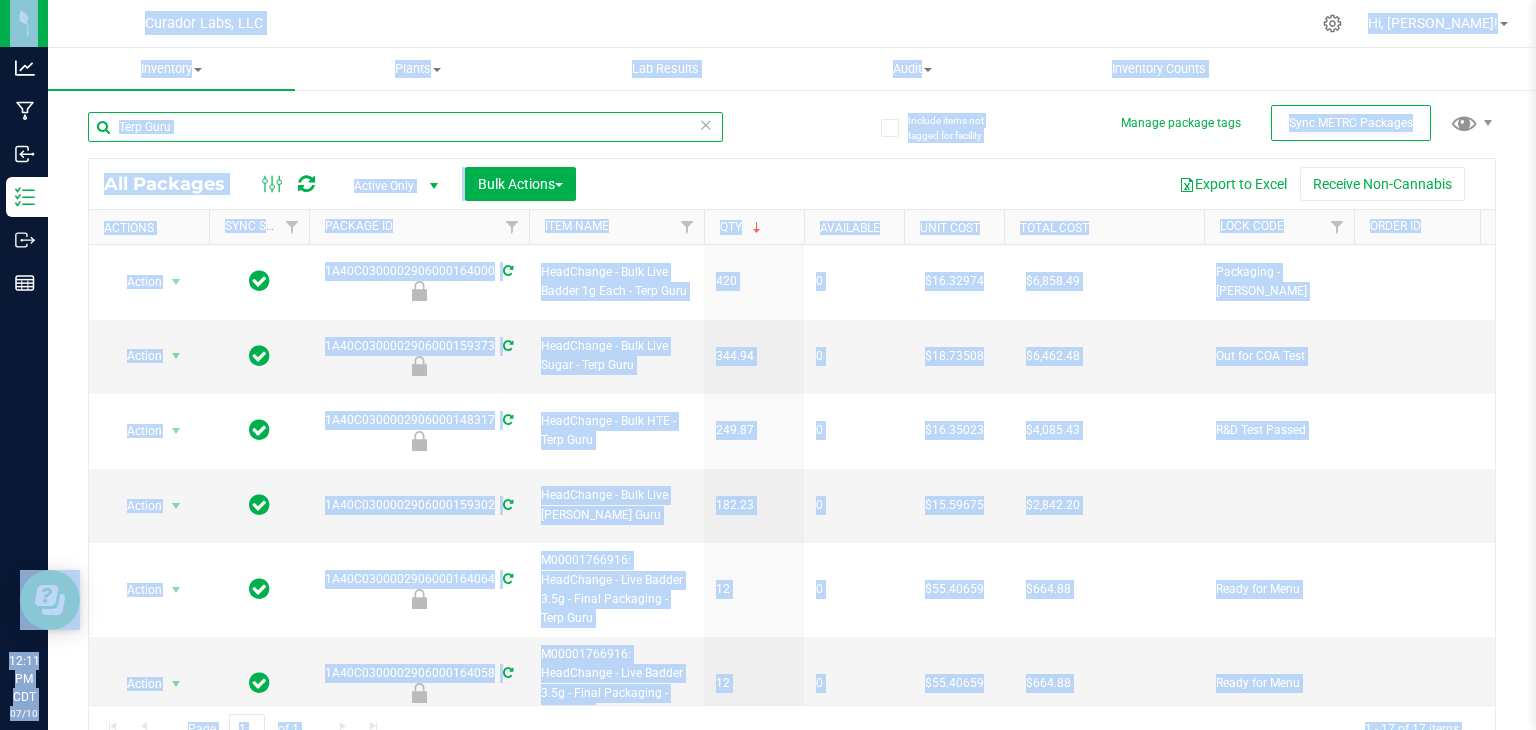 click on "Terp Guru" at bounding box center (405, 127) 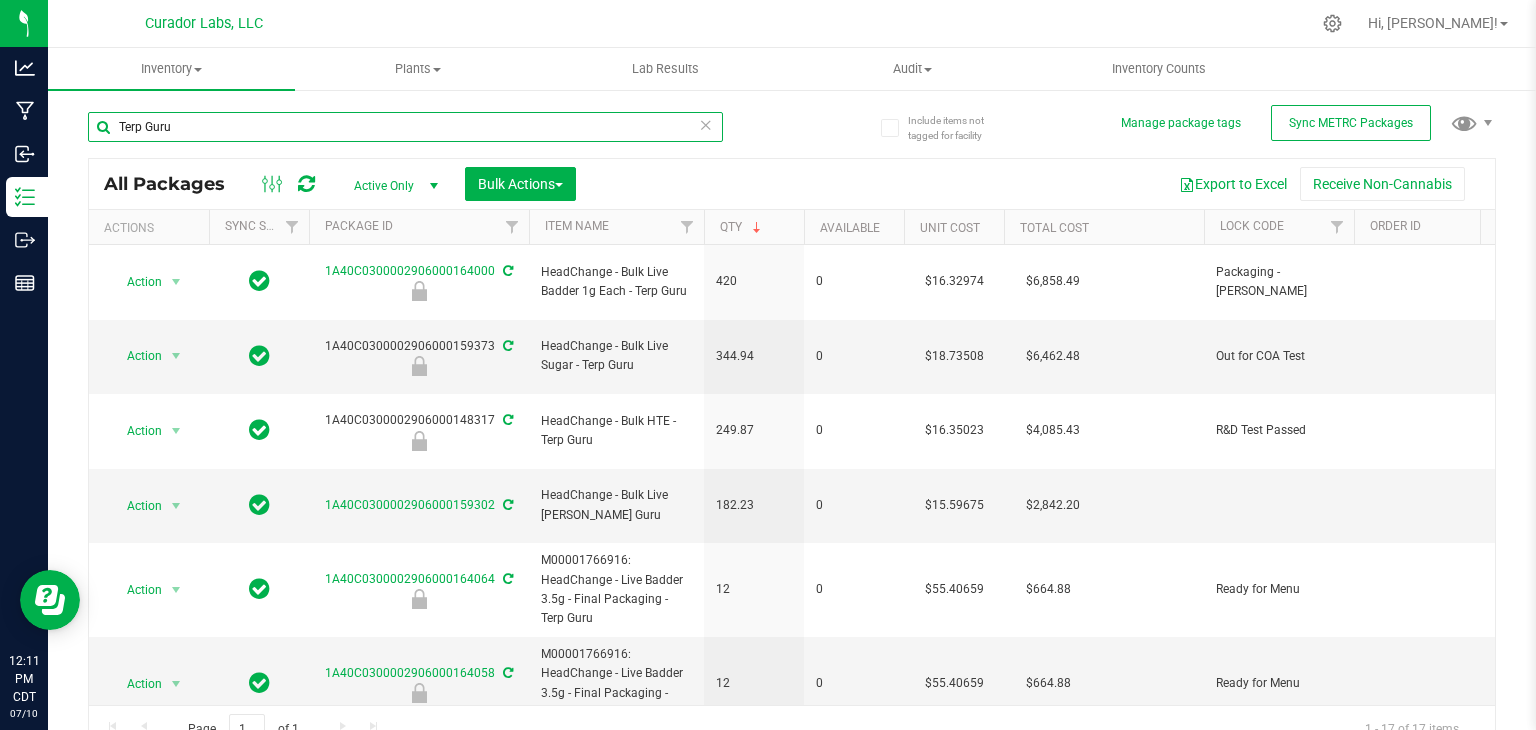 paste on "Koolade & Coladas" 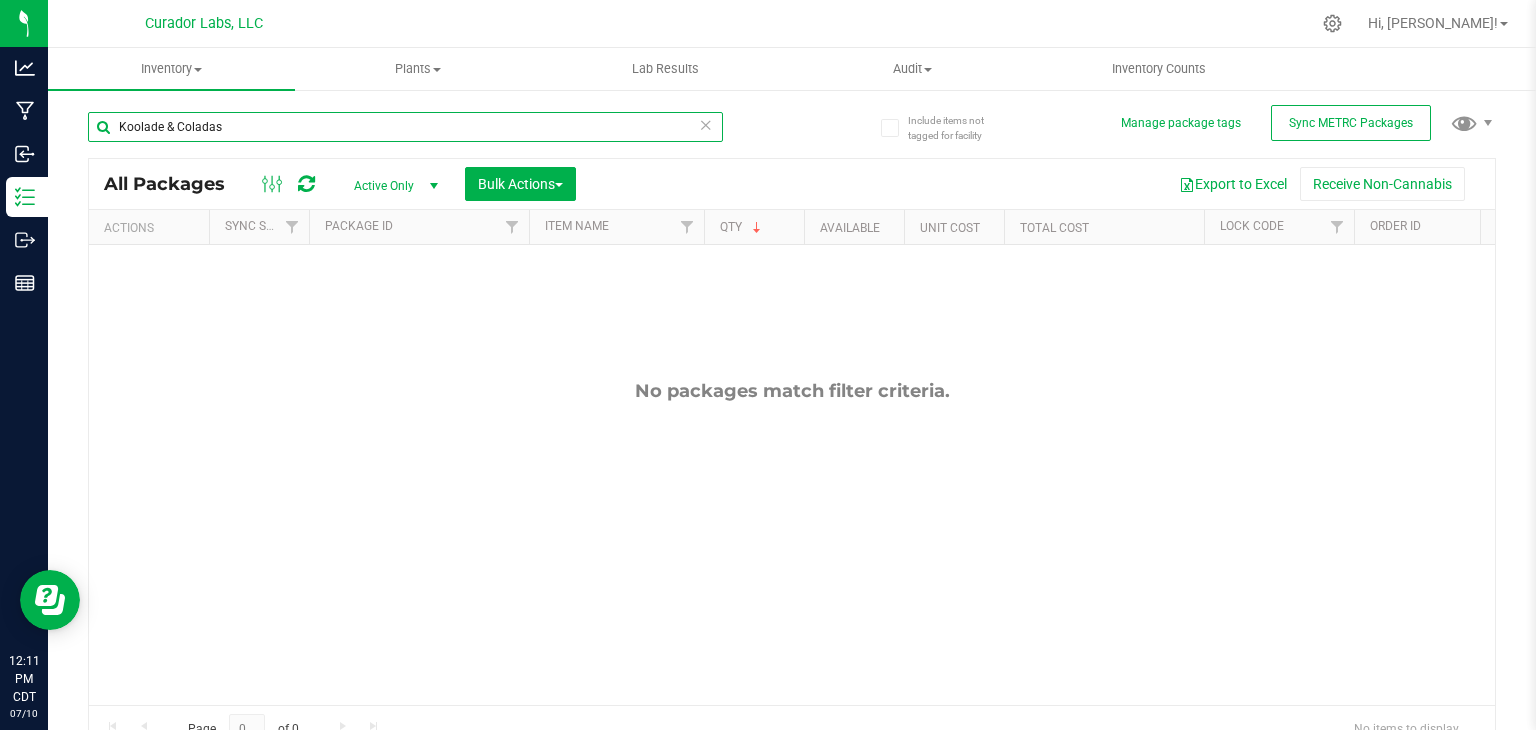 paste on "o" 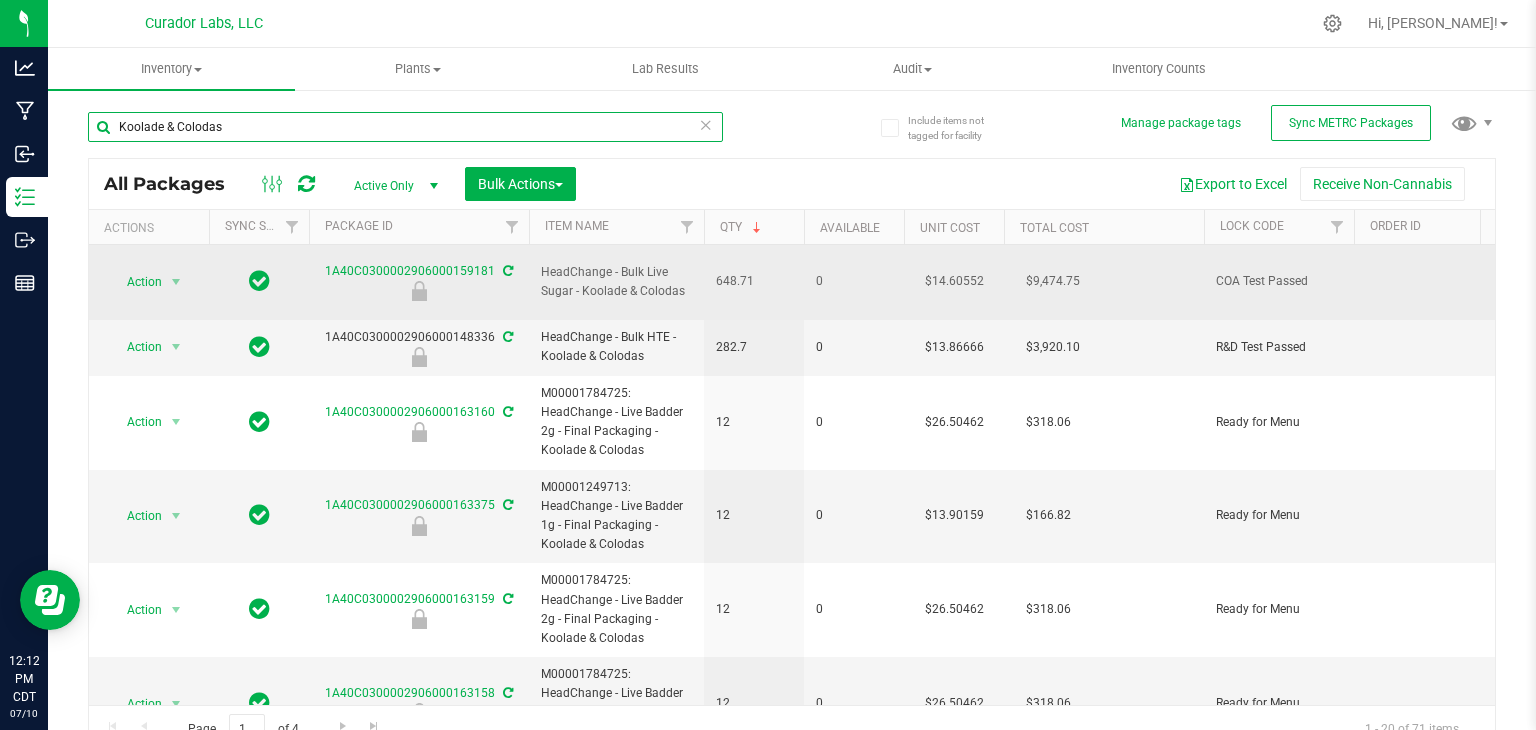 paste on "Raspberry Cake Pop" 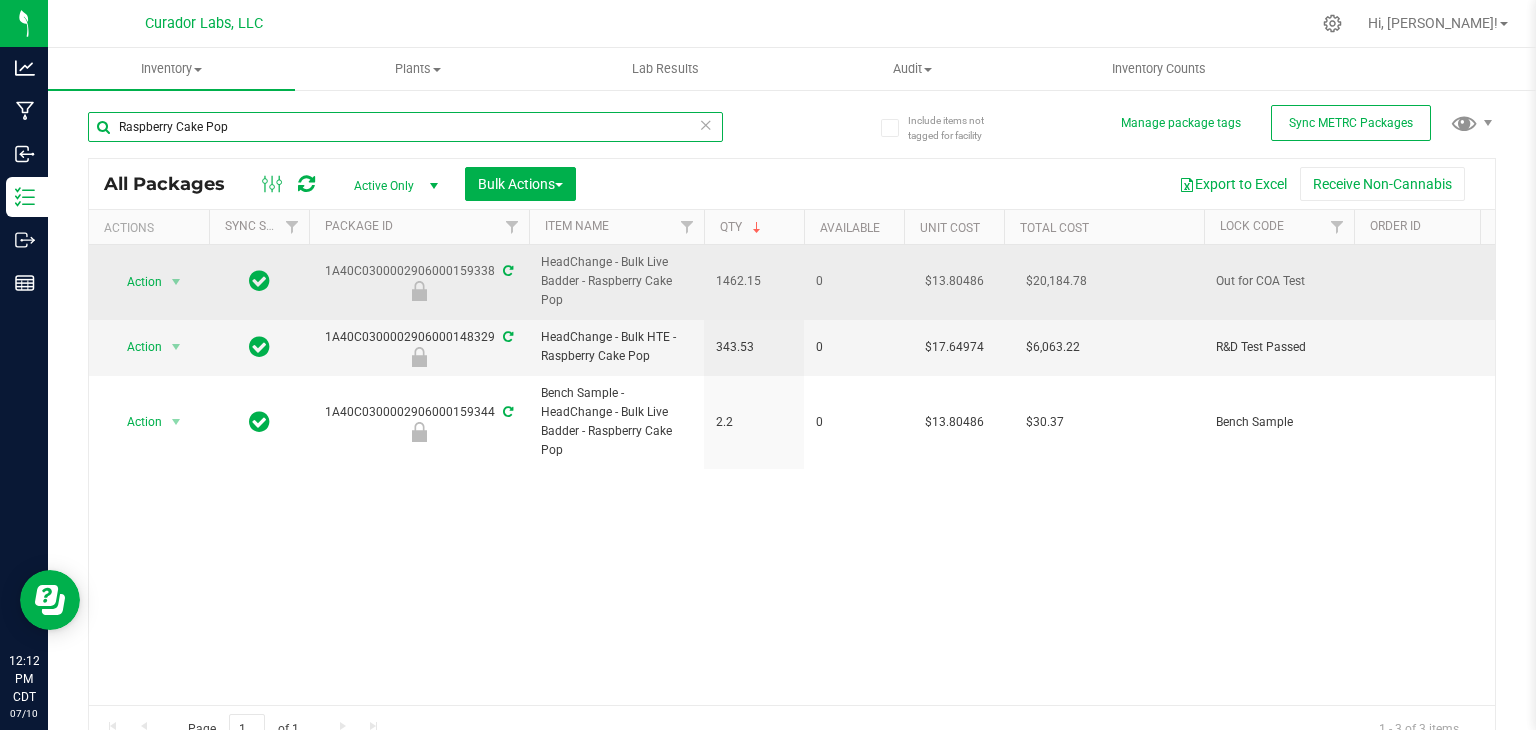 paste on "inbow Resin Rush" 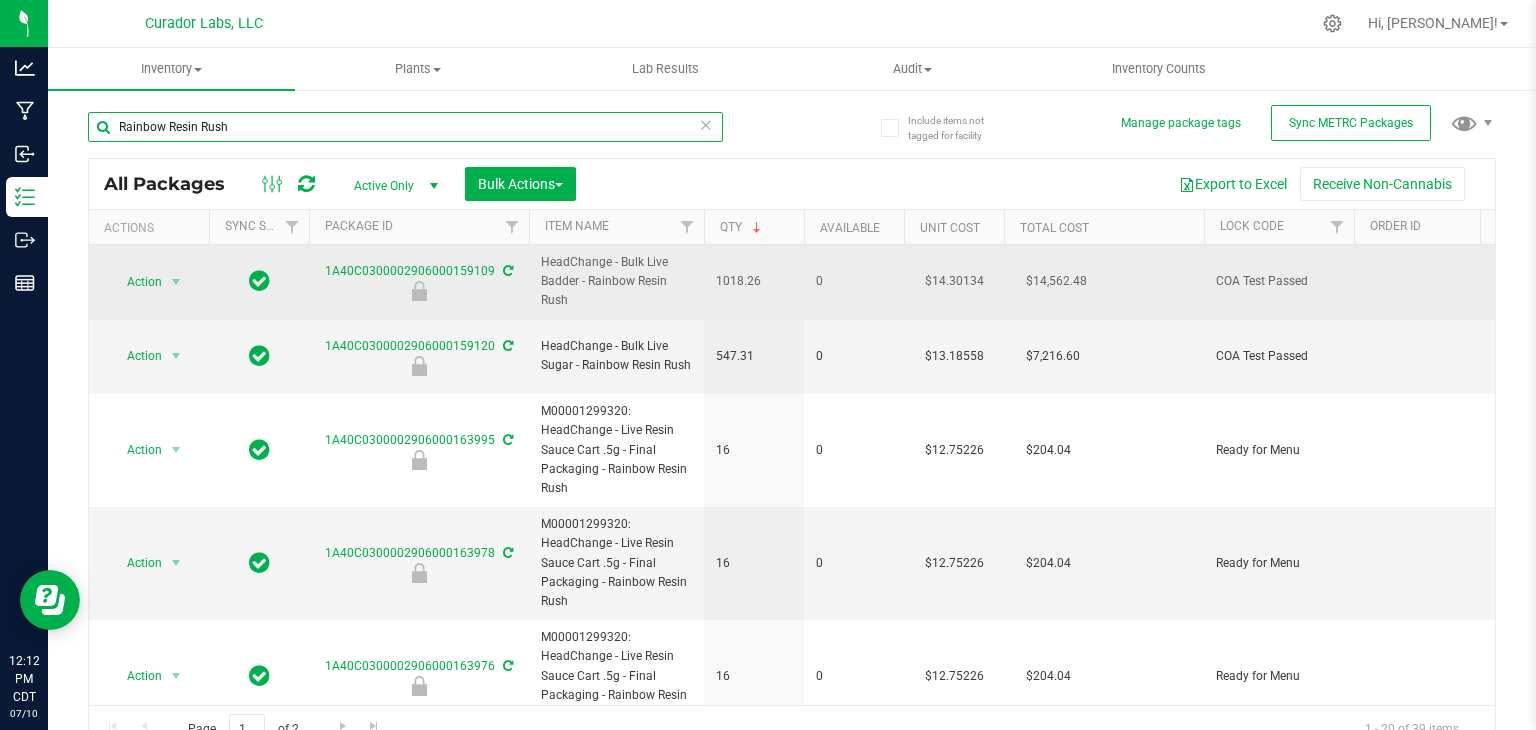 paste on "Pienana" 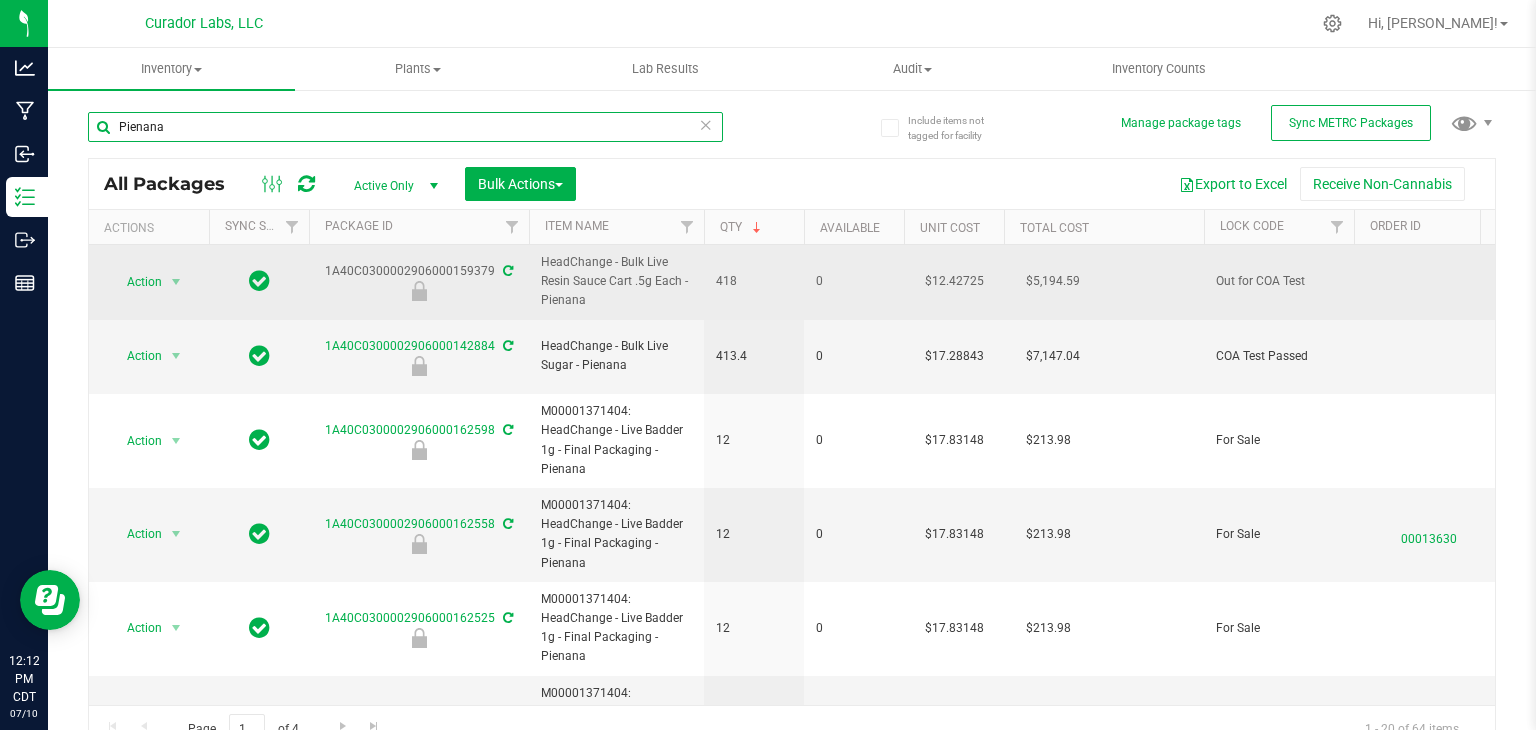 paste on "Nollie Kush" 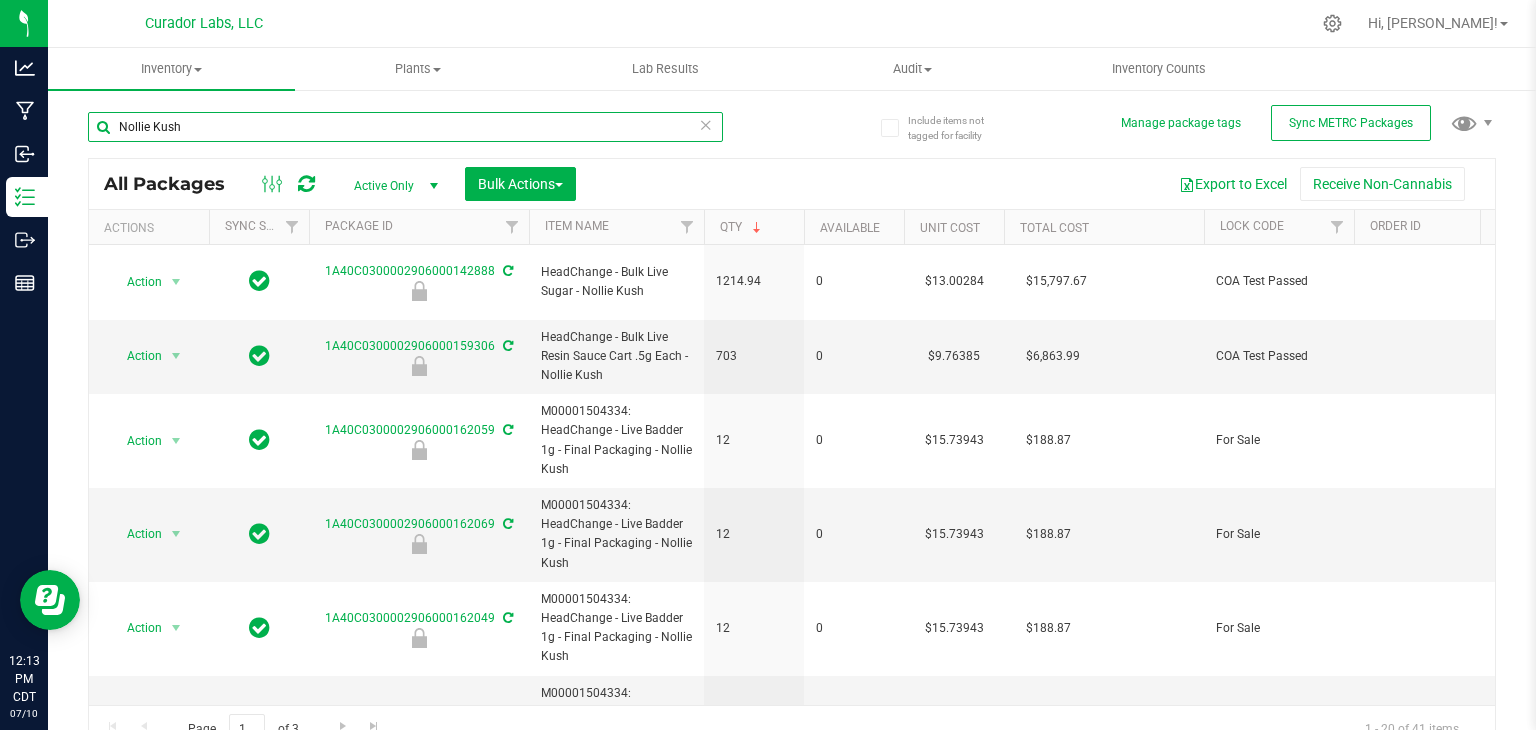 click on "Nollie Kush" at bounding box center (405, 127) 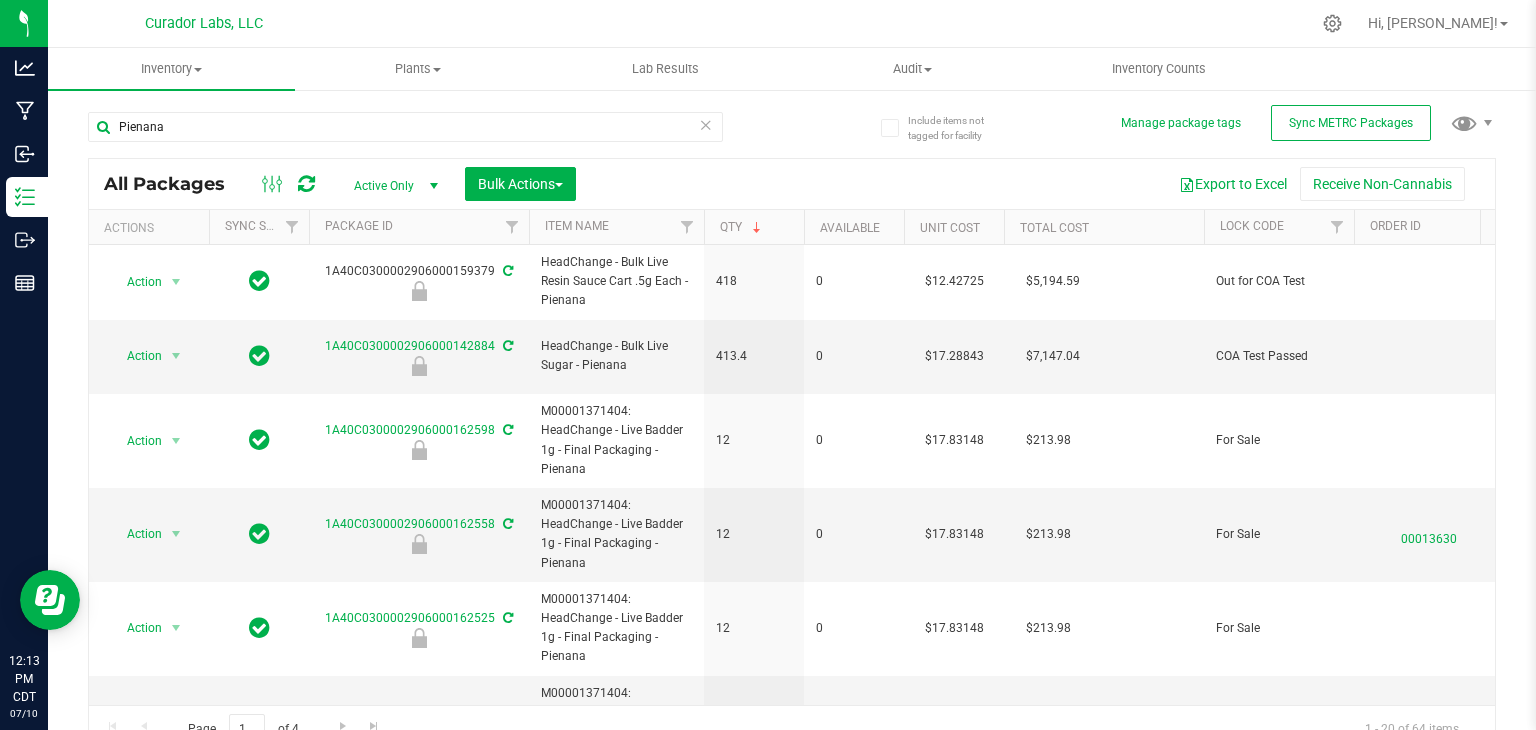 click on "Qty" at bounding box center [754, 227] 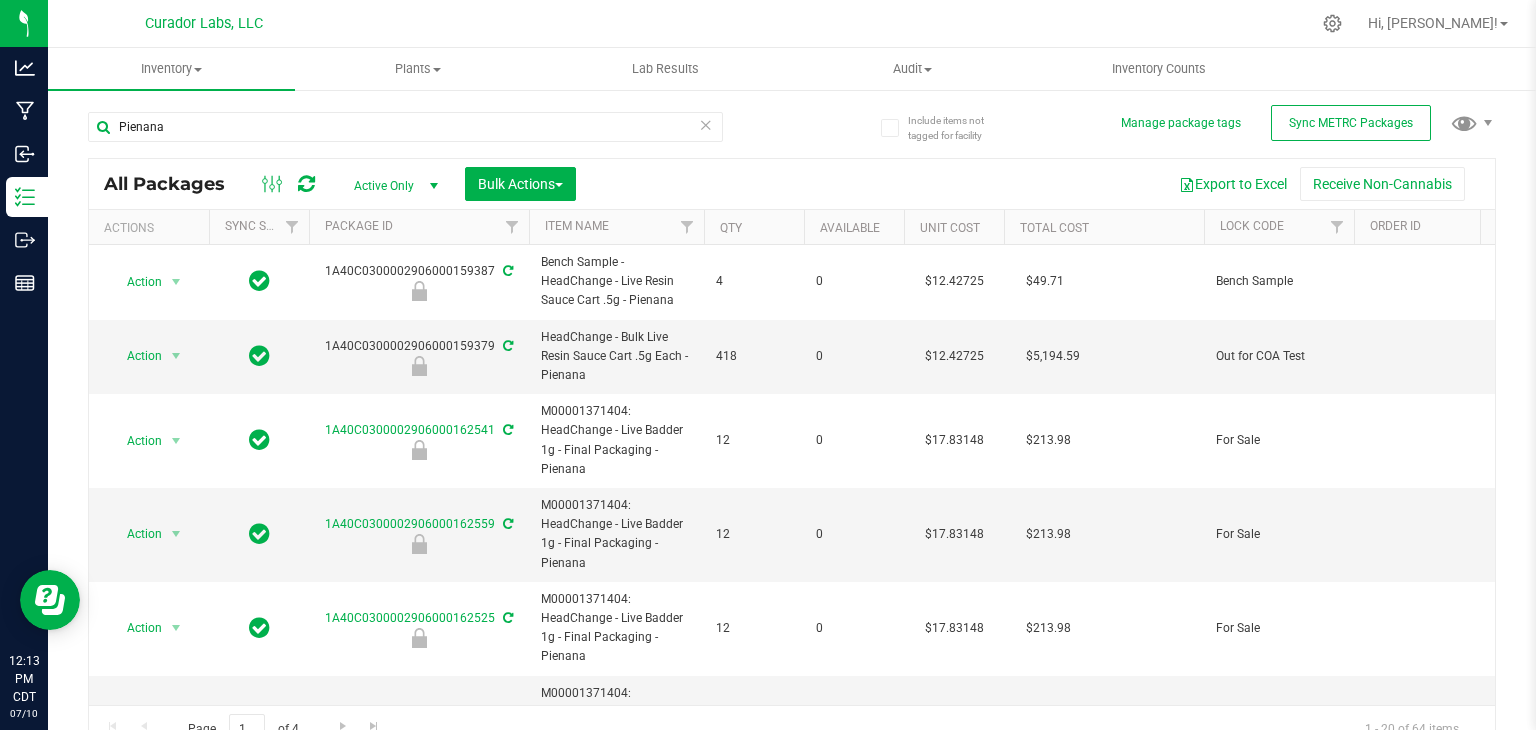 click on "Qty" at bounding box center (754, 227) 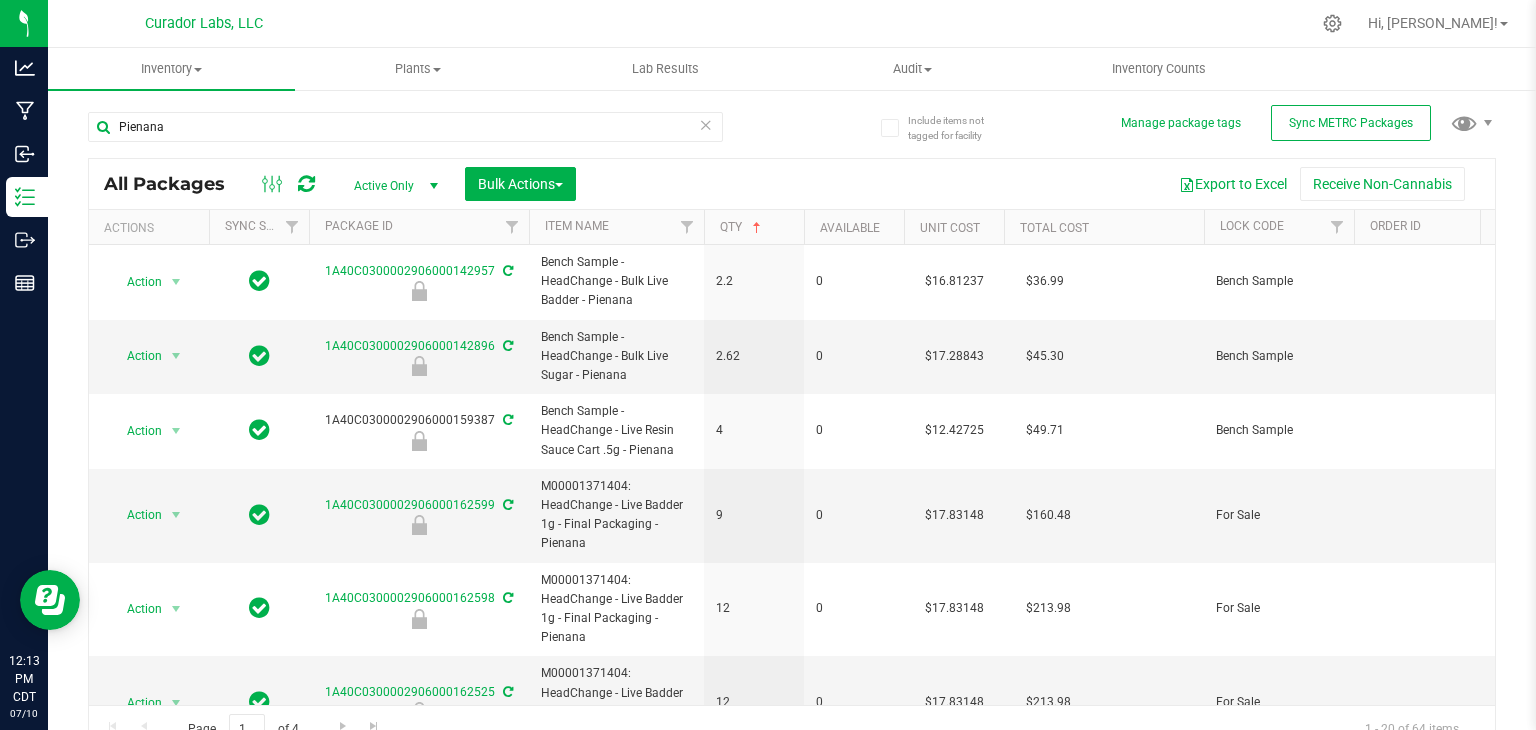 click on "Qty" at bounding box center [754, 227] 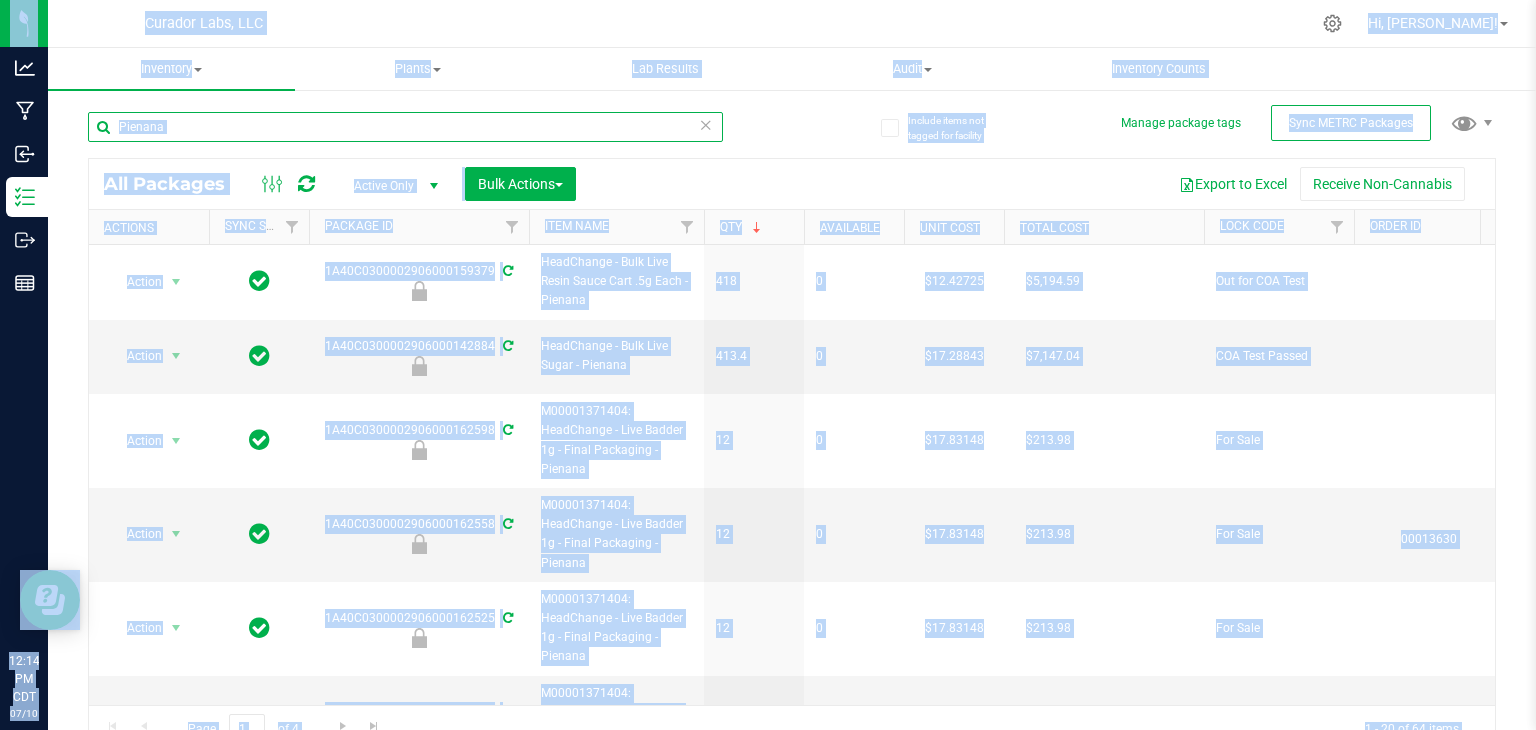 click on "Pienana" at bounding box center [405, 127] 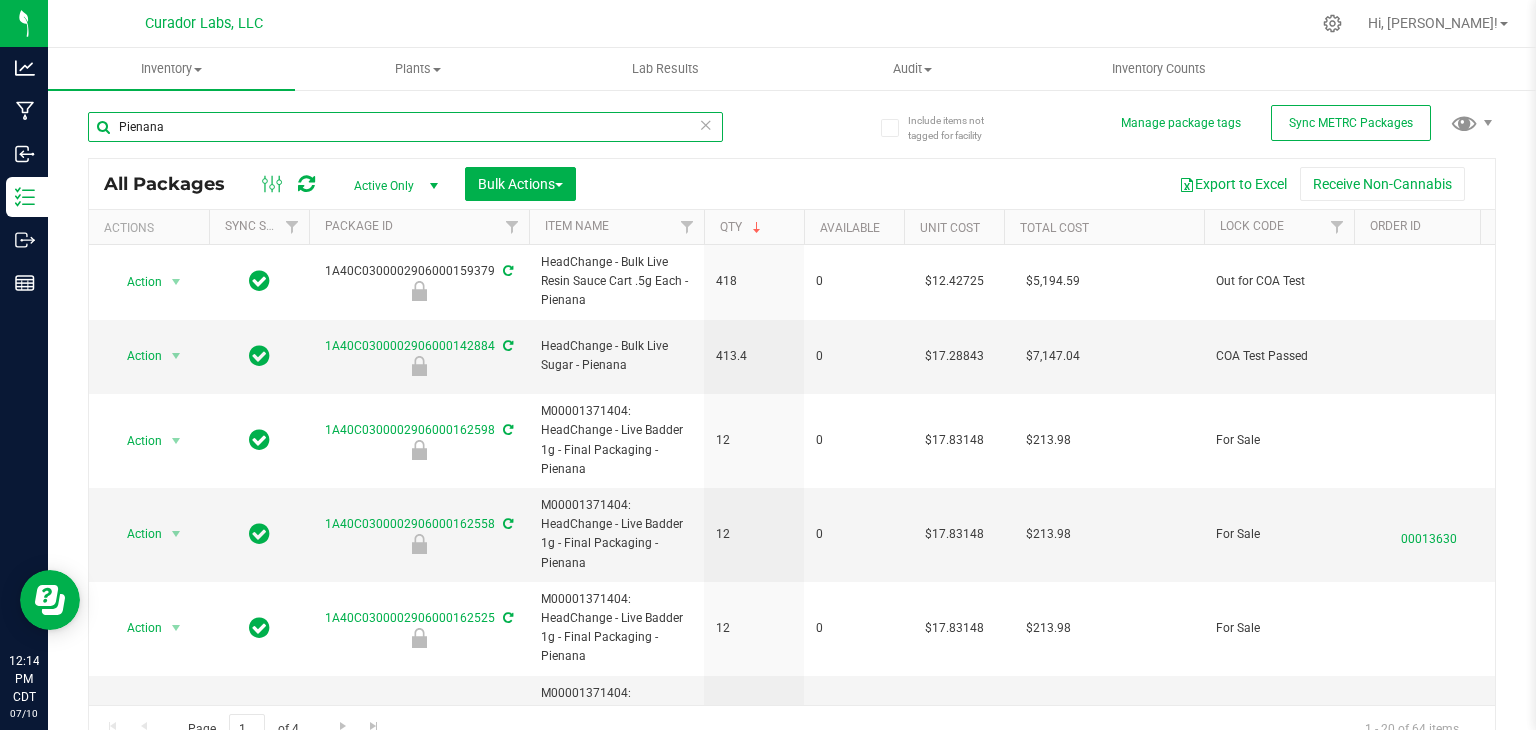 paste on "Lemonji" 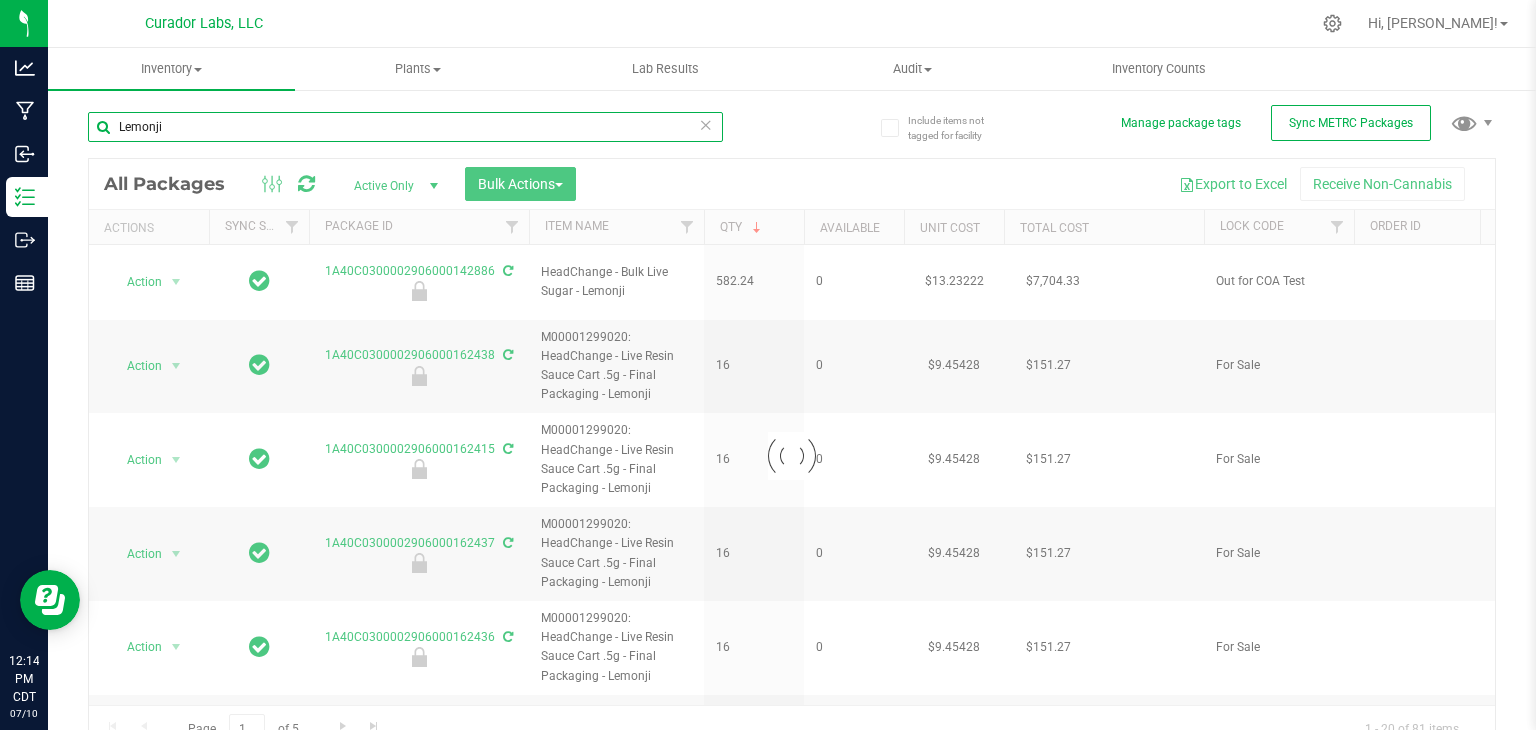 type on "Lemonji" 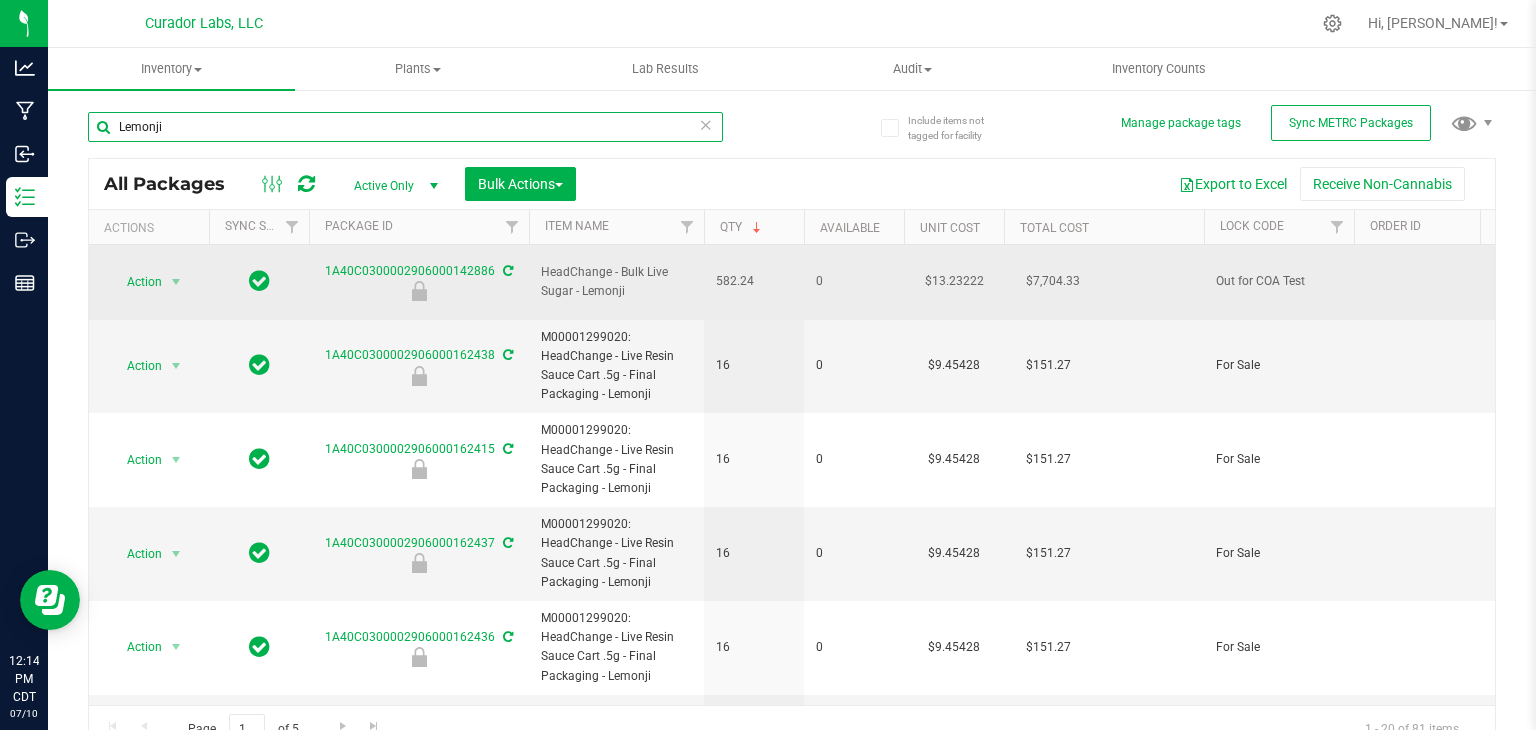 scroll, scrollTop: 0, scrollLeft: 564, axis: horizontal 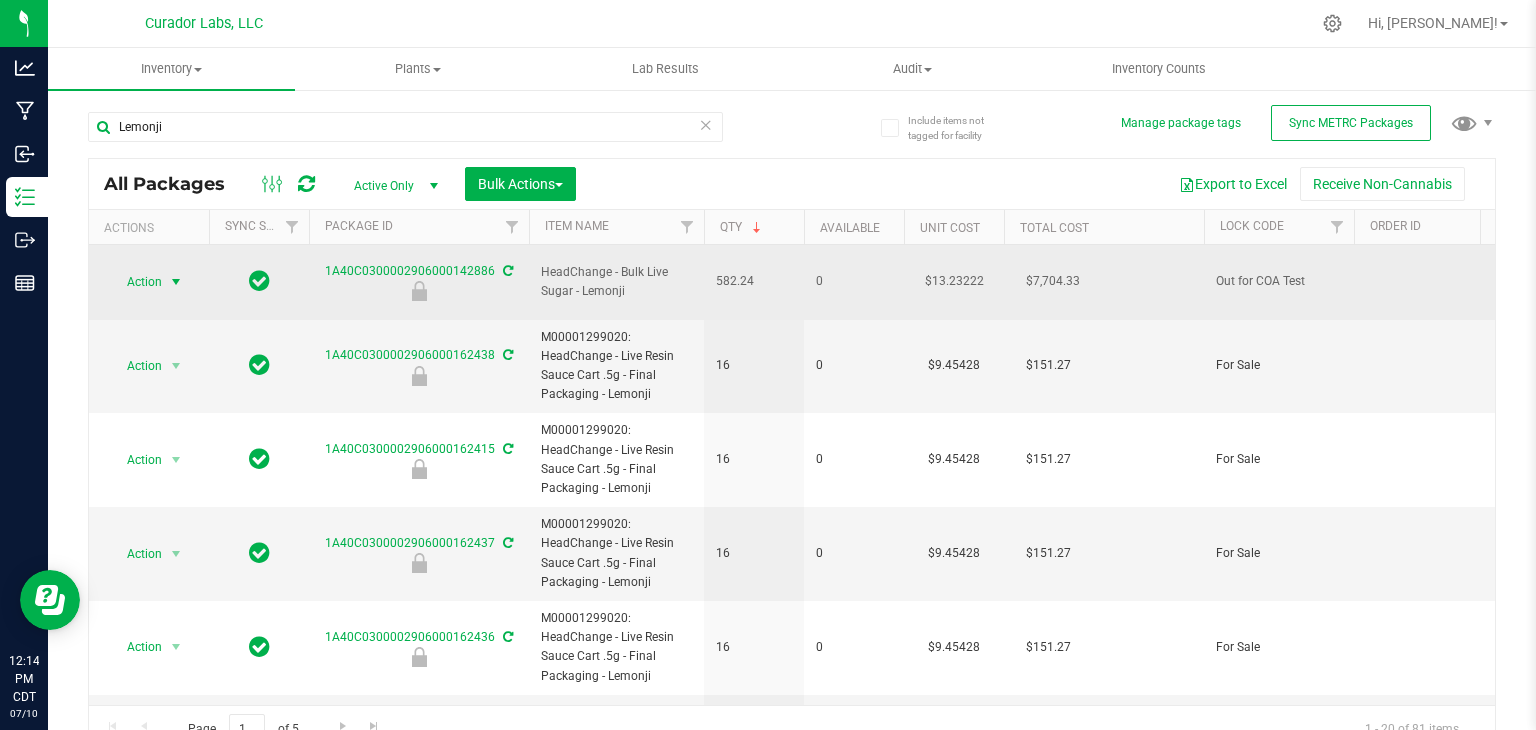 click at bounding box center [176, 282] 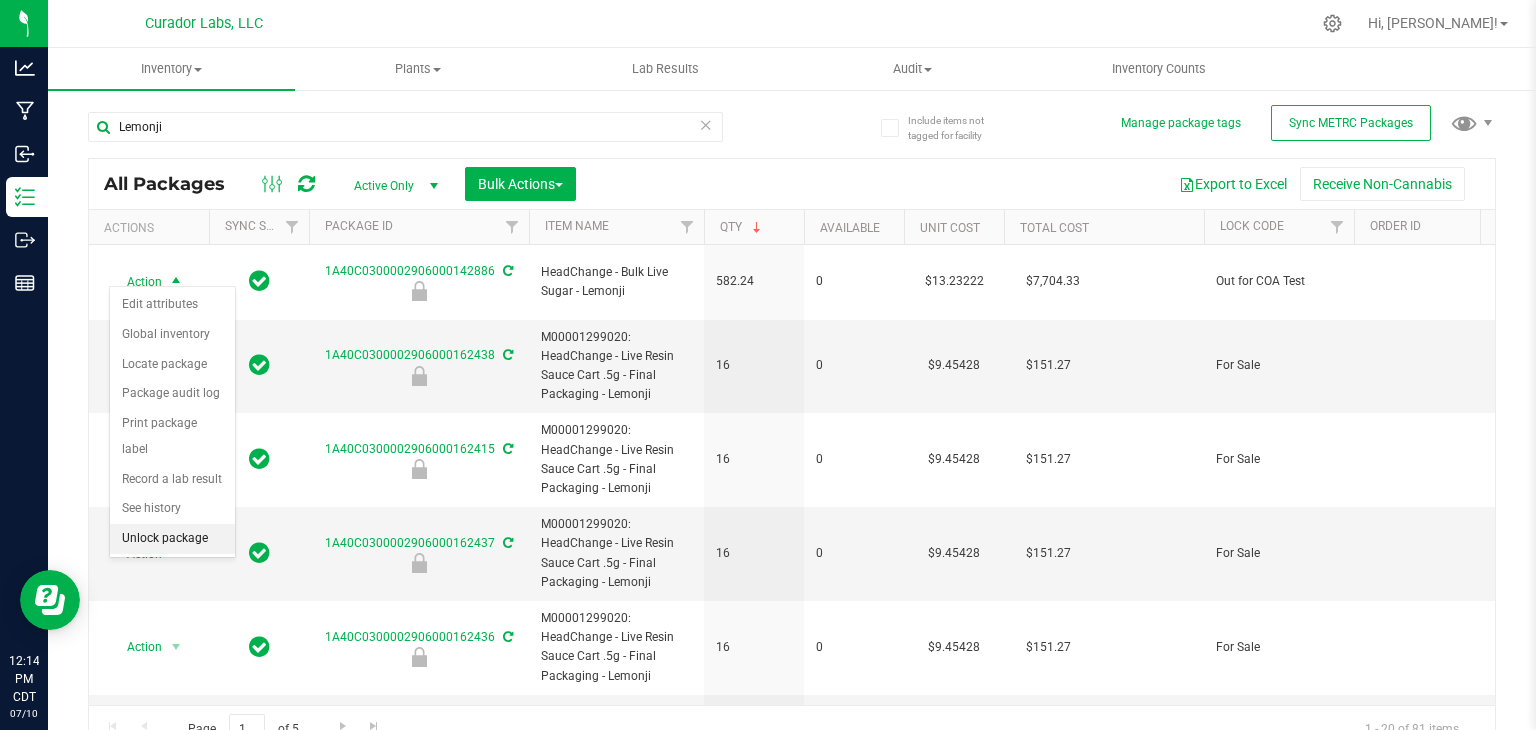 click on "Unlock package" at bounding box center (172, 539) 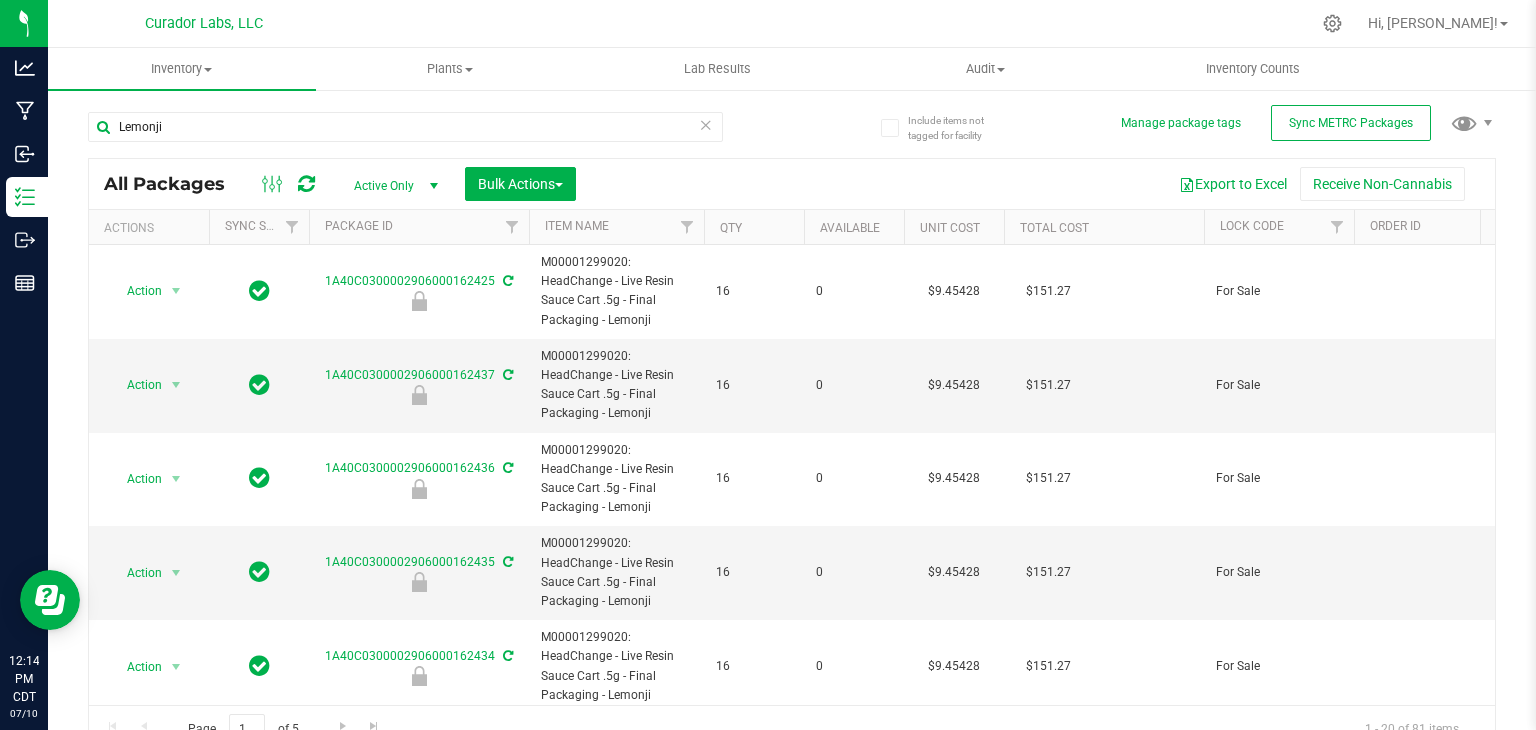 click on "Qty" at bounding box center [754, 227] 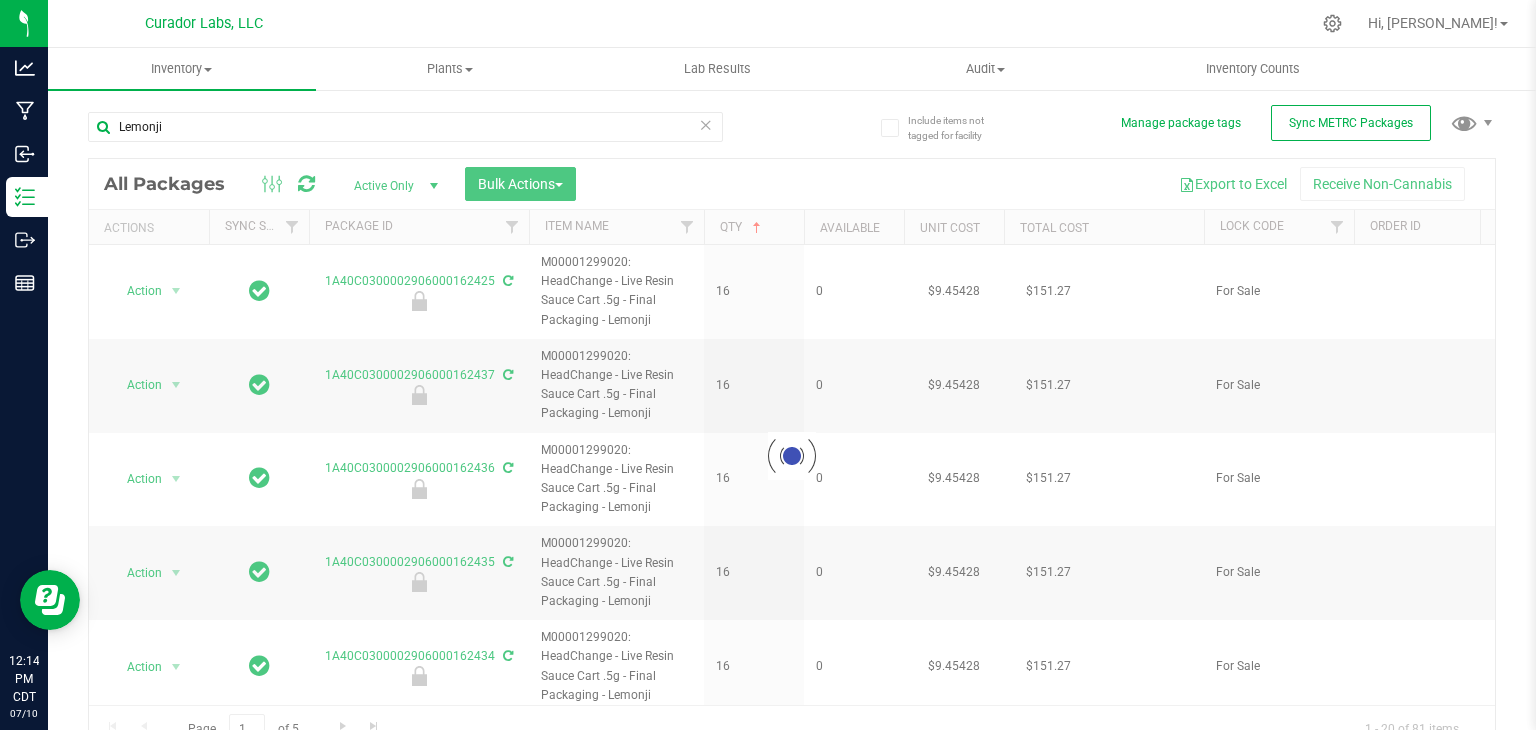 click at bounding box center [792, 456] 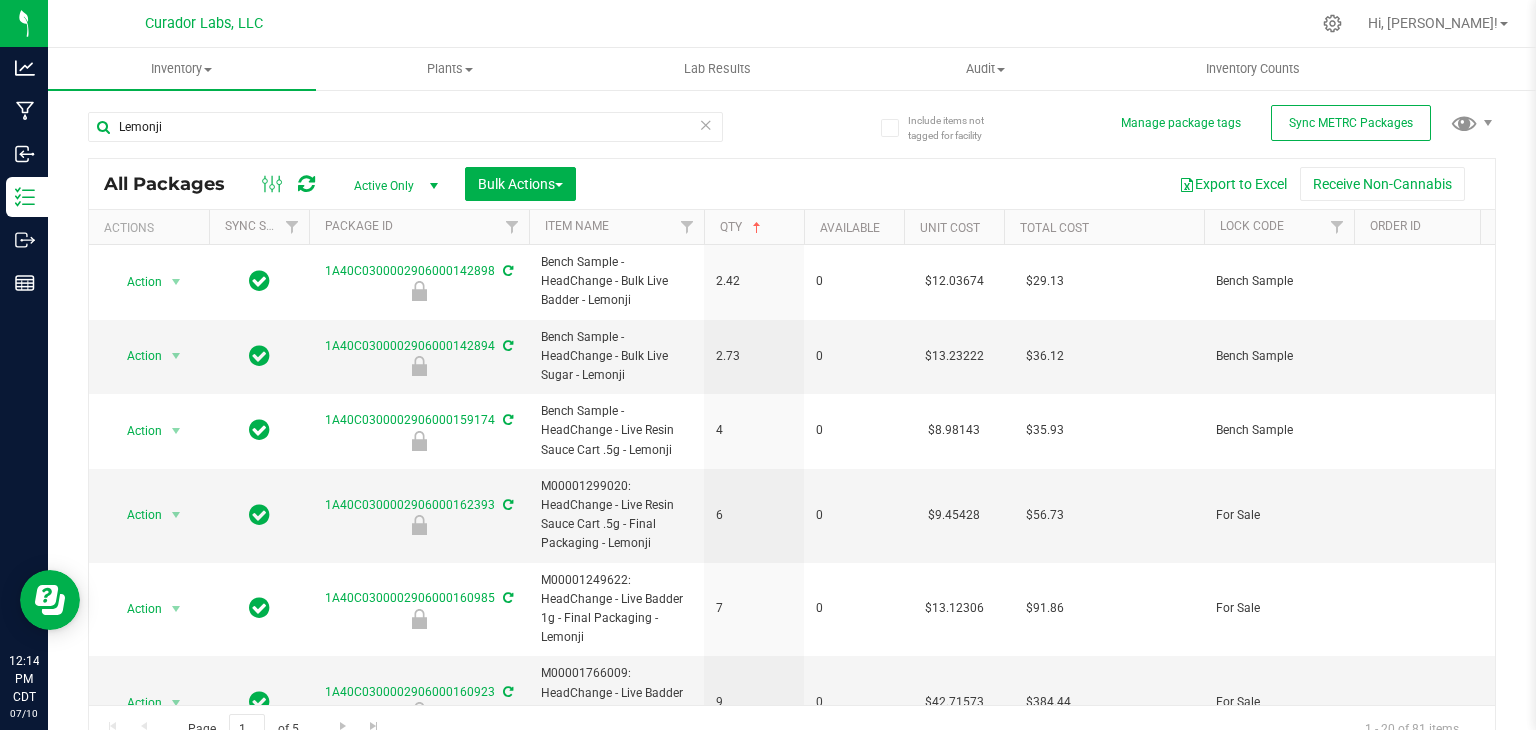 click on "Qty" at bounding box center [754, 227] 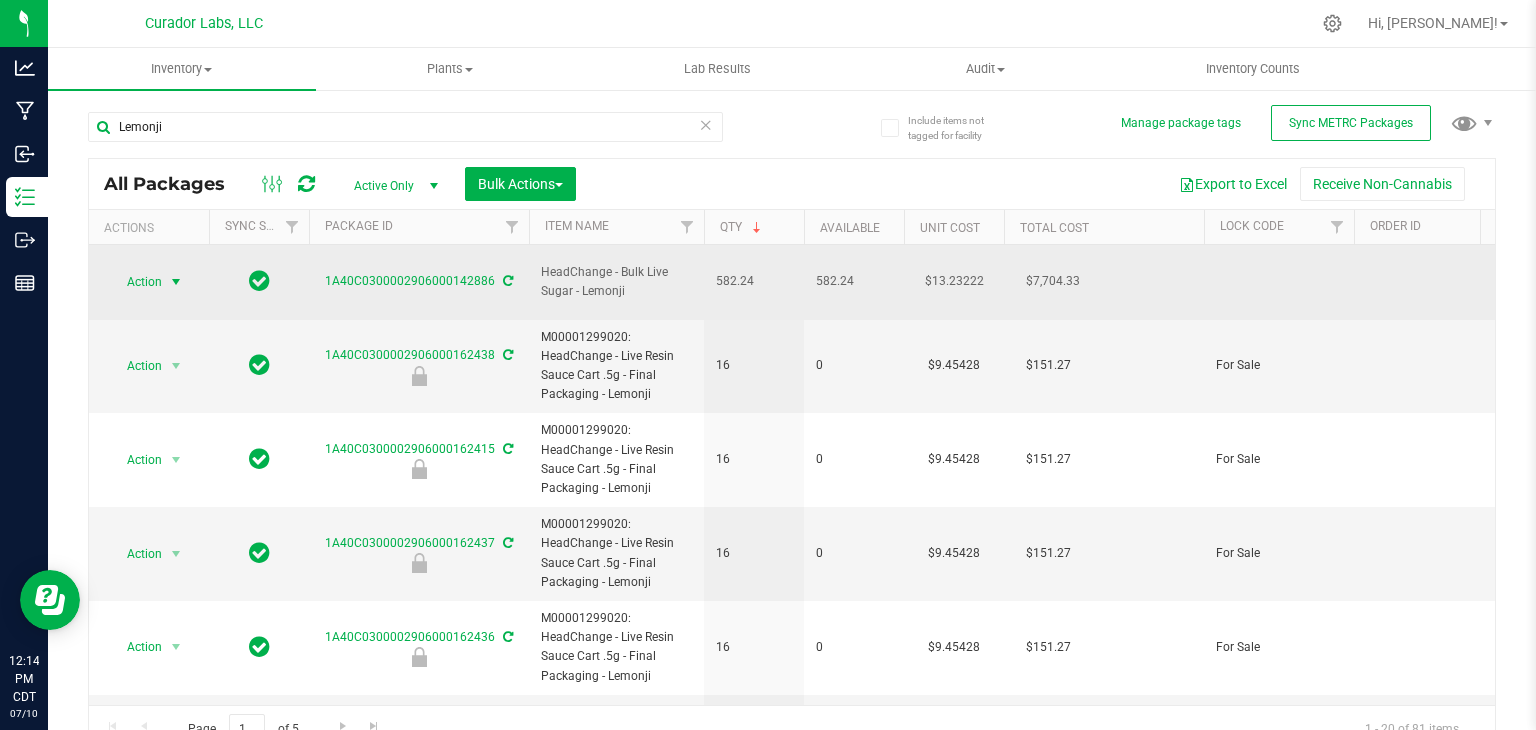 click at bounding box center [176, 282] 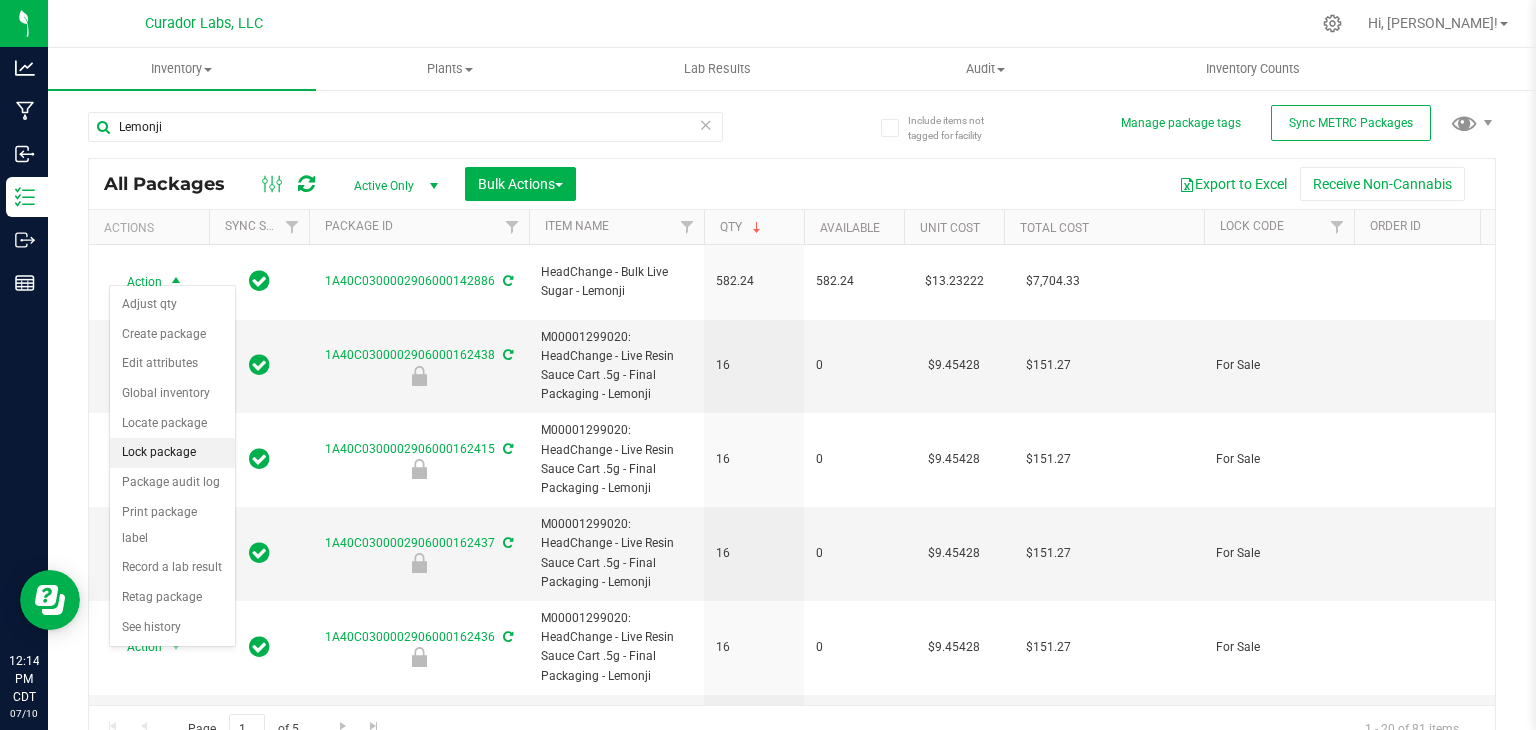 click on "Lock package" at bounding box center [172, 453] 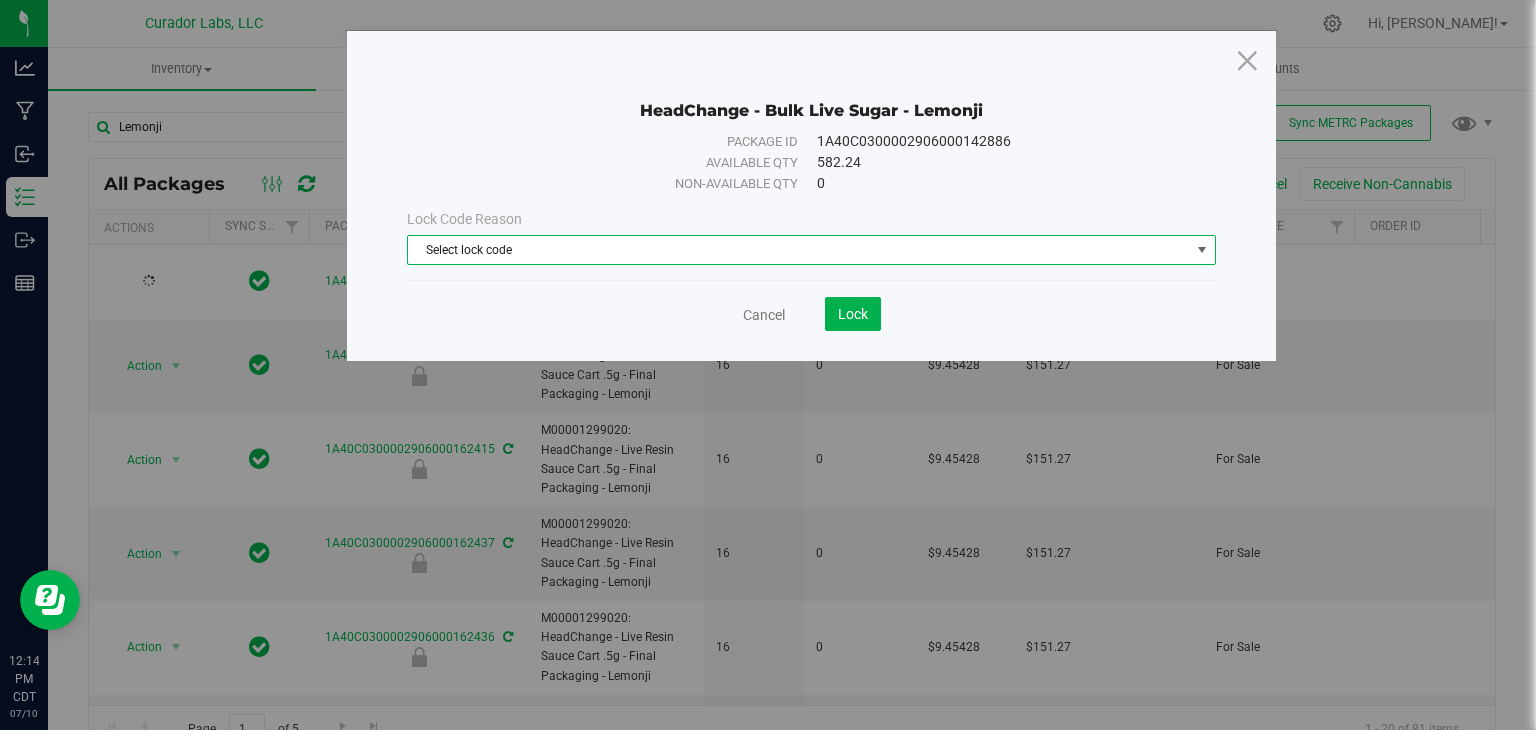 click on "Select lock code" at bounding box center (799, 250) 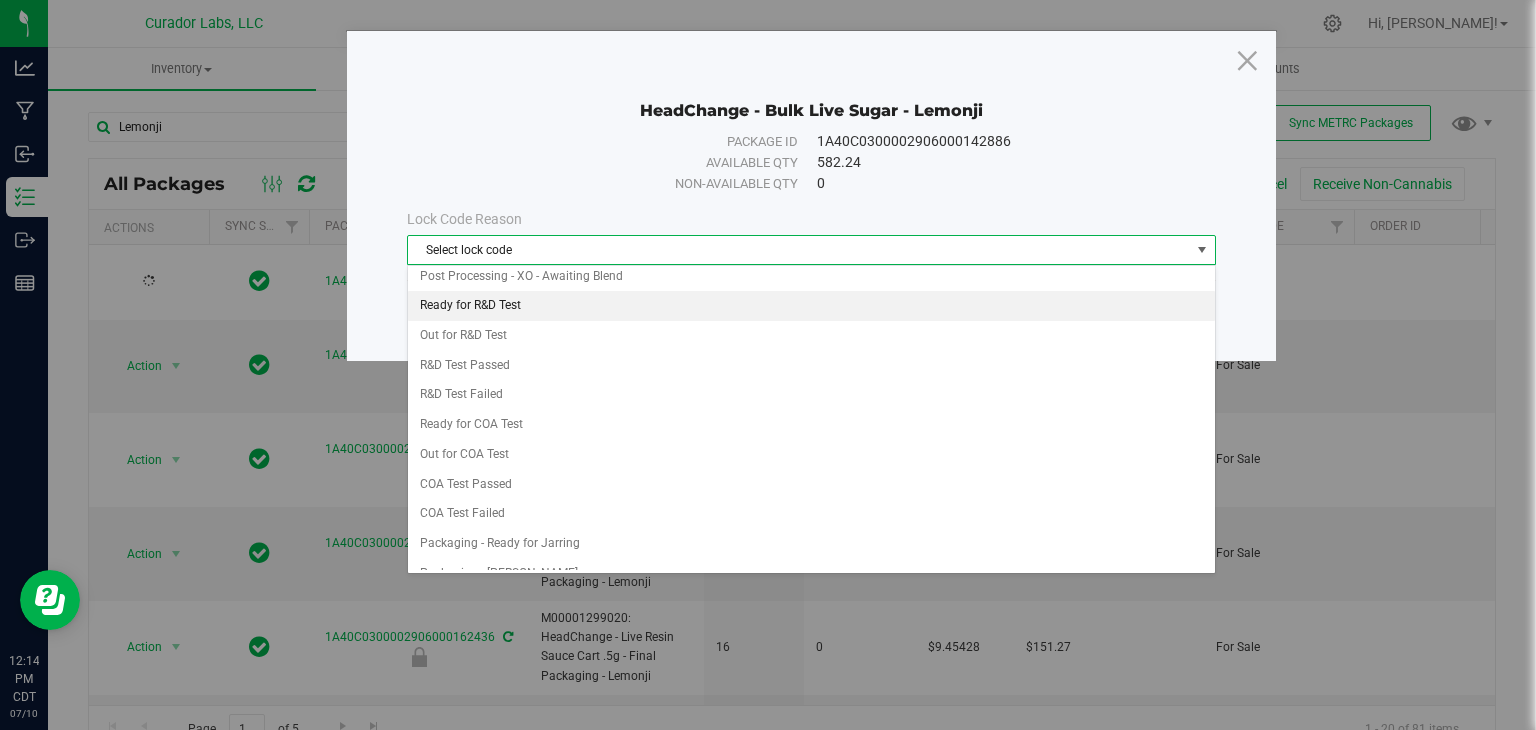 scroll, scrollTop: 635, scrollLeft: 0, axis: vertical 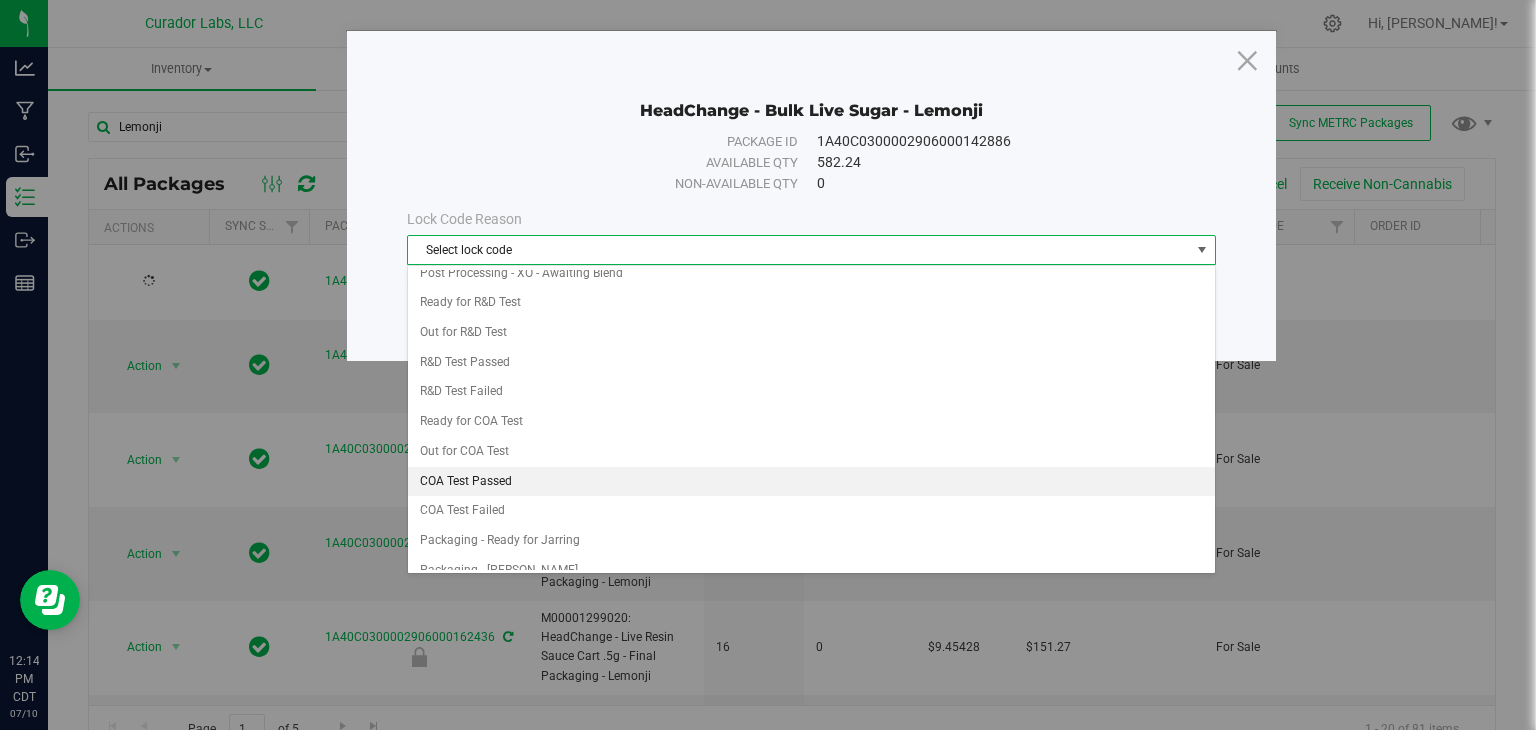 click on "COA Test Passed" at bounding box center [811, 482] 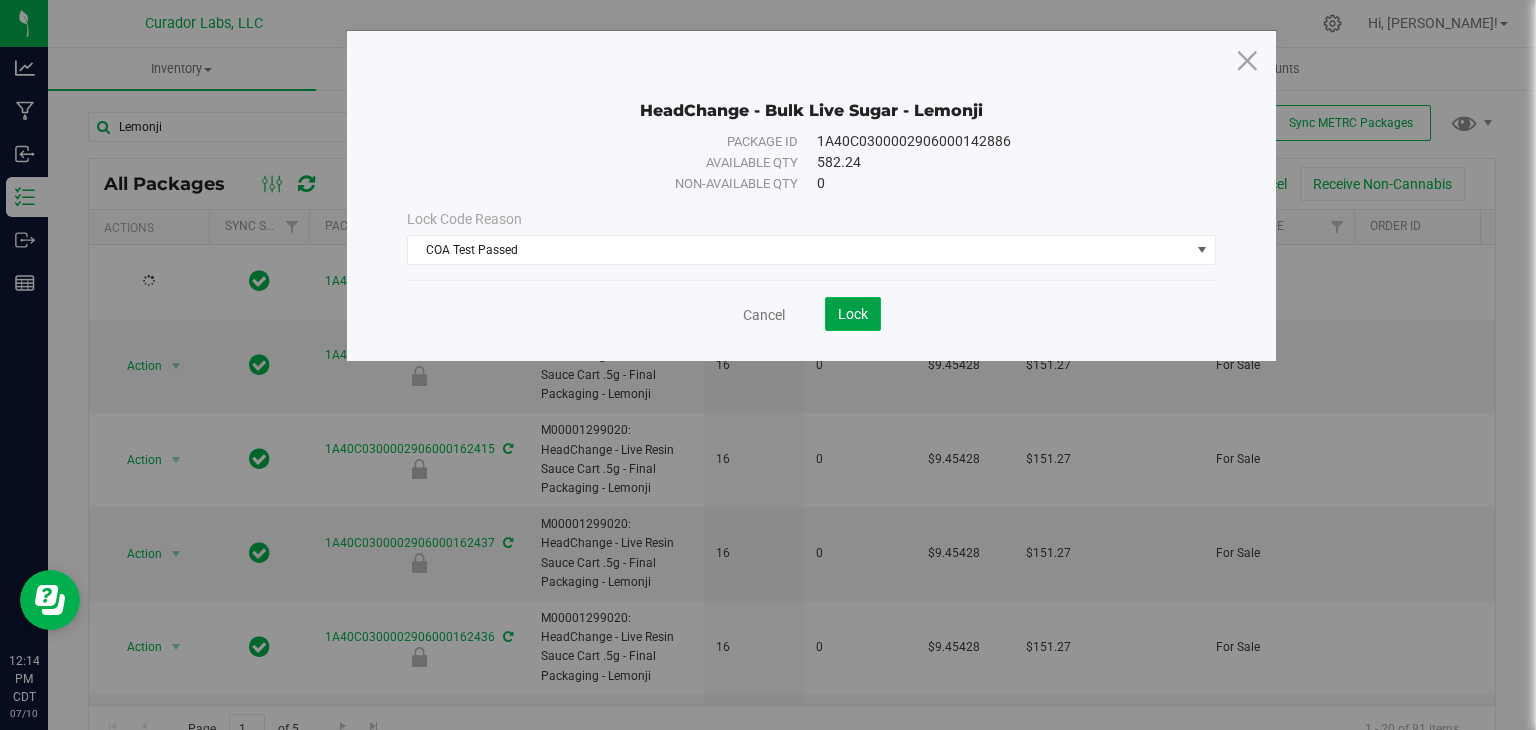 click on "Lock" 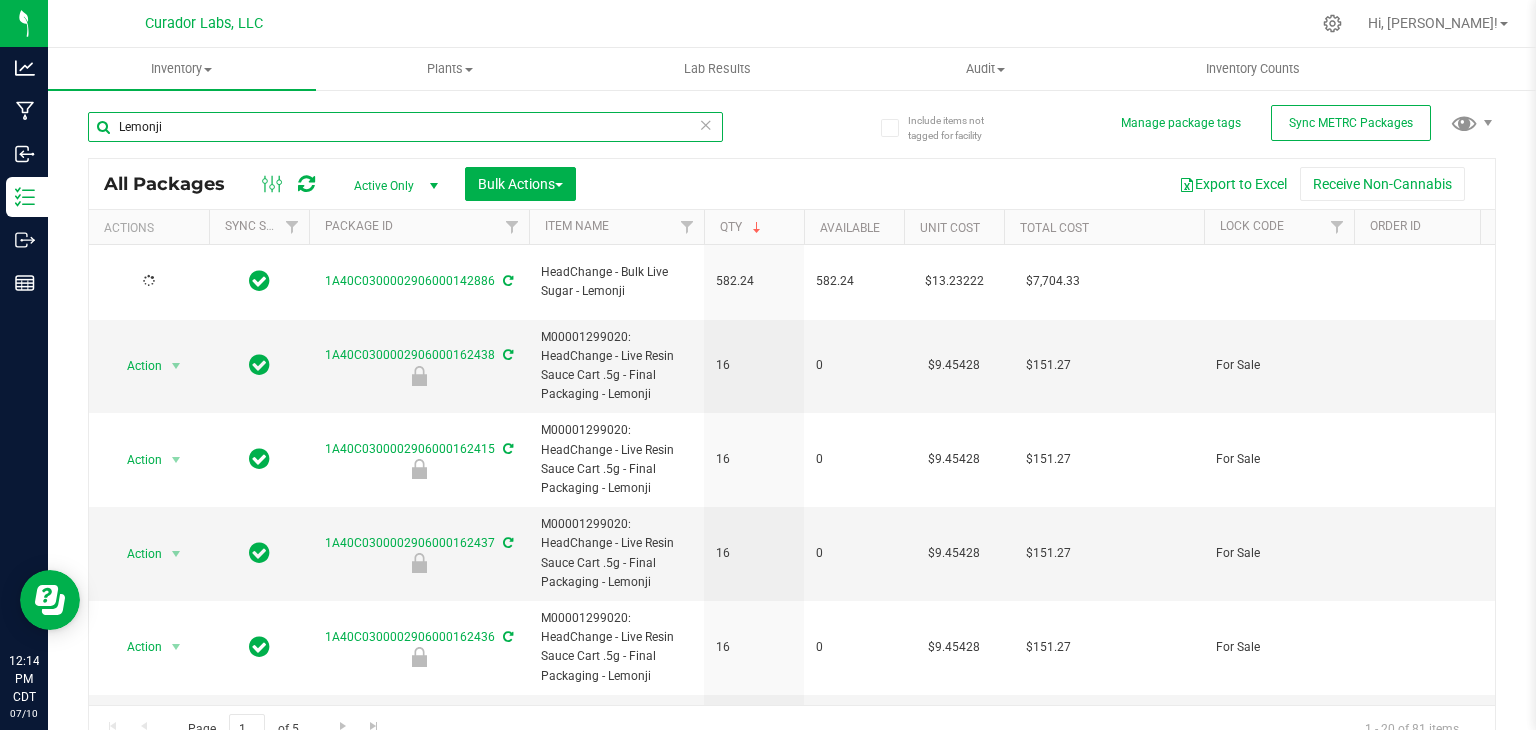 click on "Lemonji" at bounding box center [405, 127] 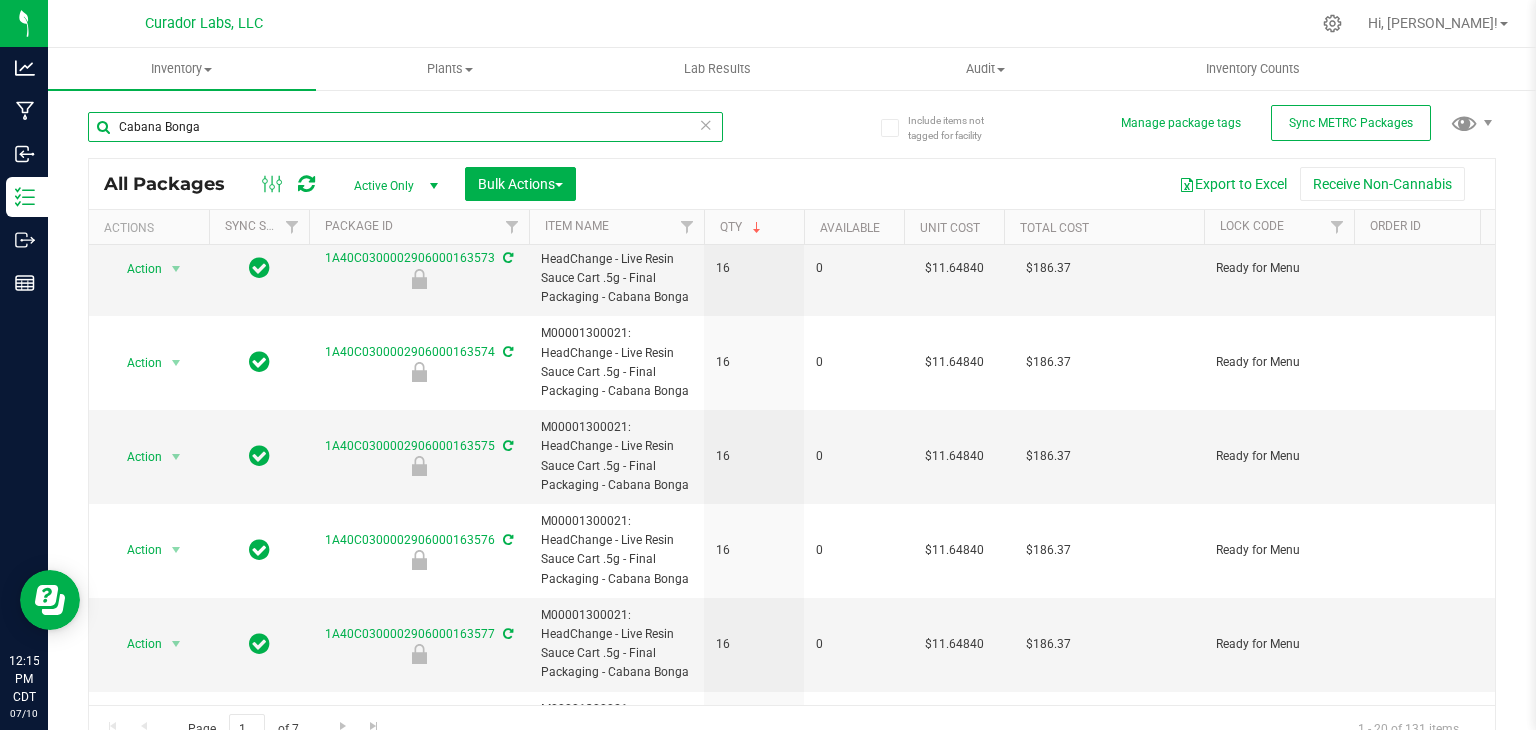 scroll, scrollTop: 0, scrollLeft: 0, axis: both 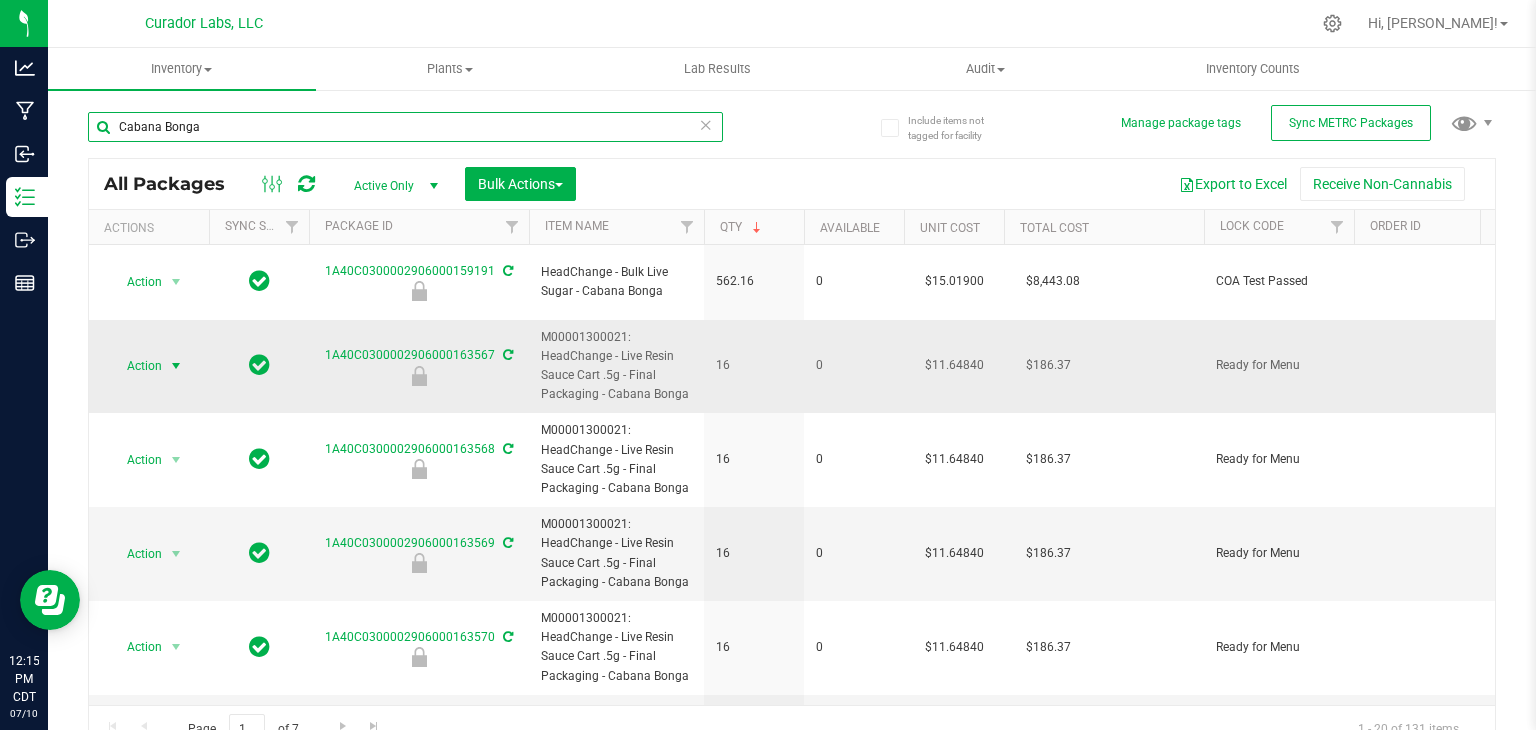 paste on "Sherbology 43" 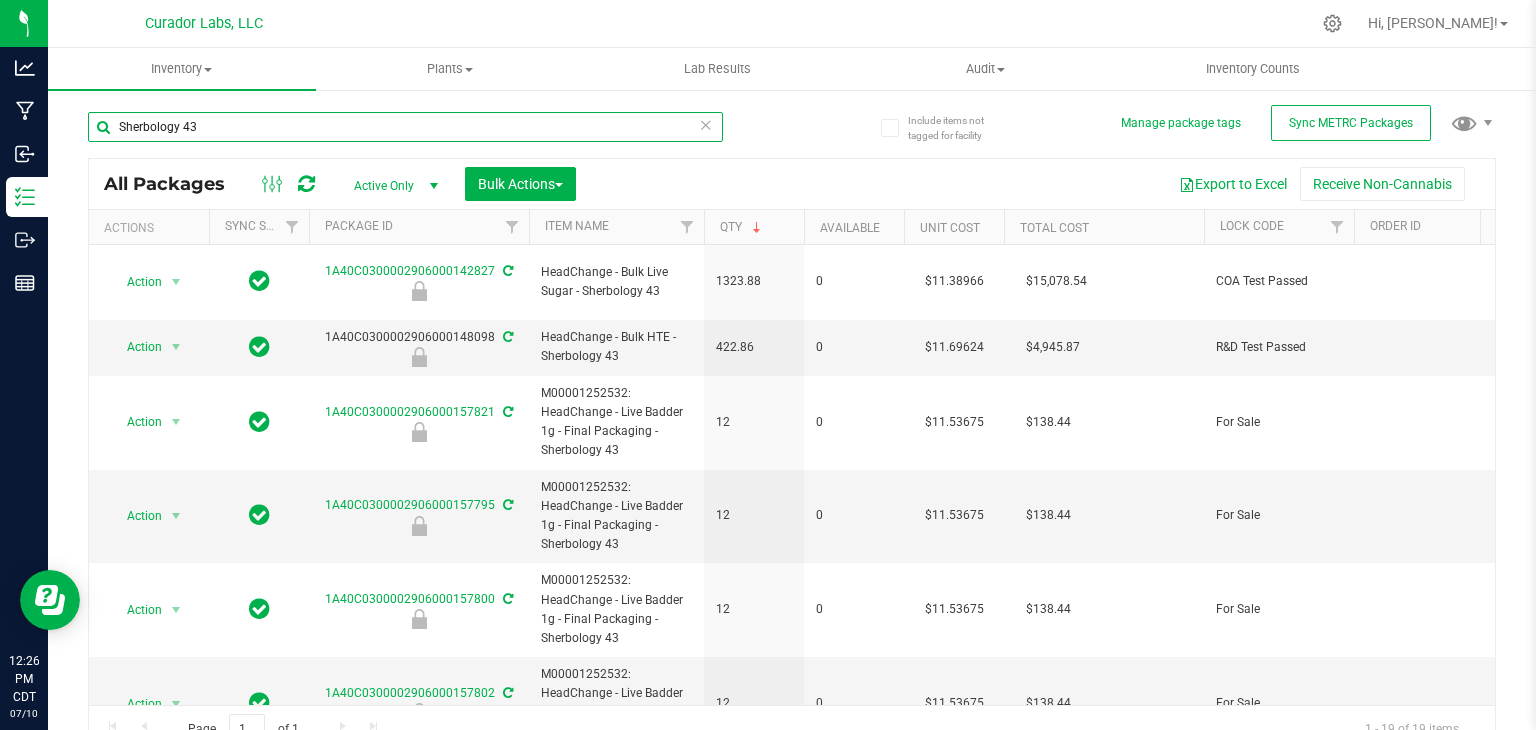 click on "Sherbology 43" at bounding box center [405, 127] 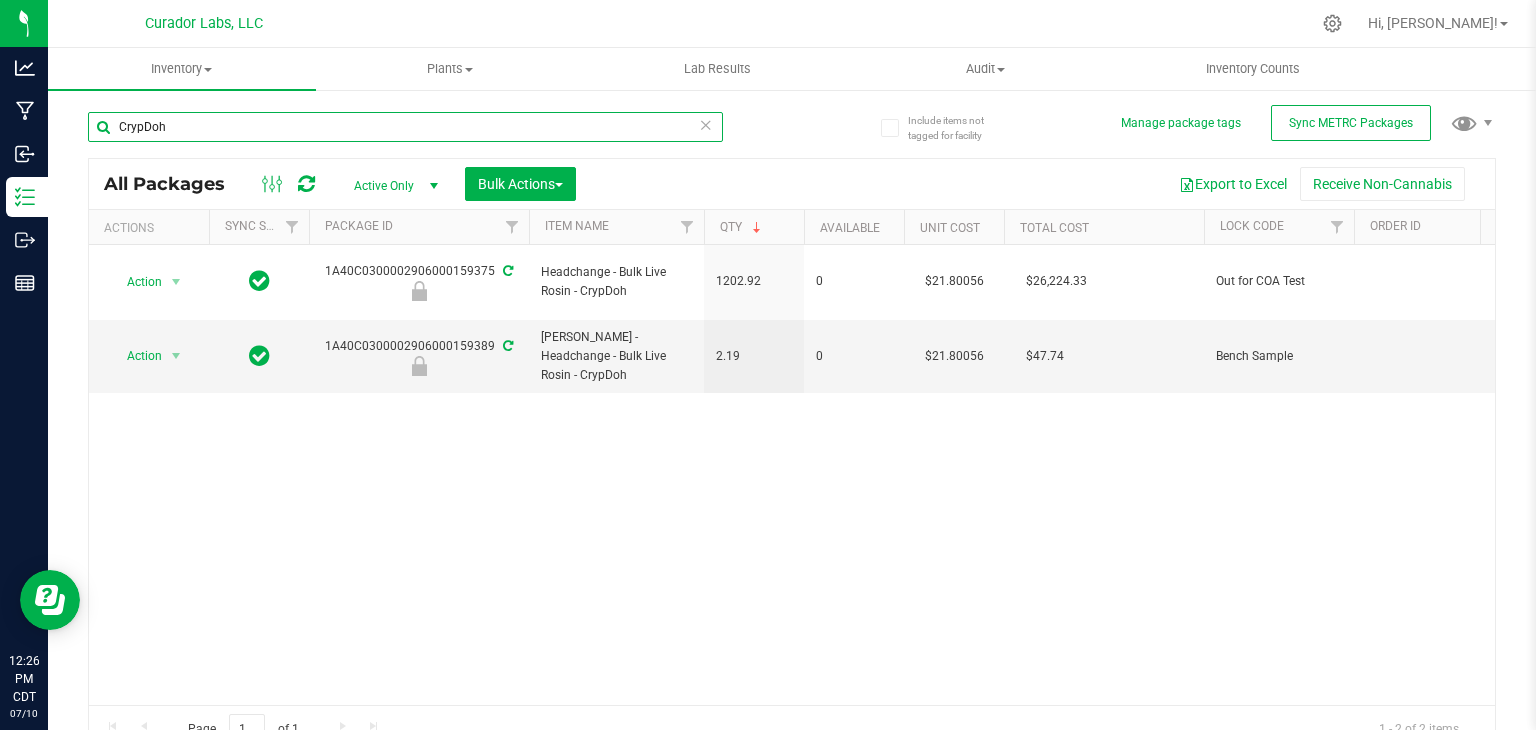 scroll, scrollTop: 0, scrollLeft: 1380, axis: horizontal 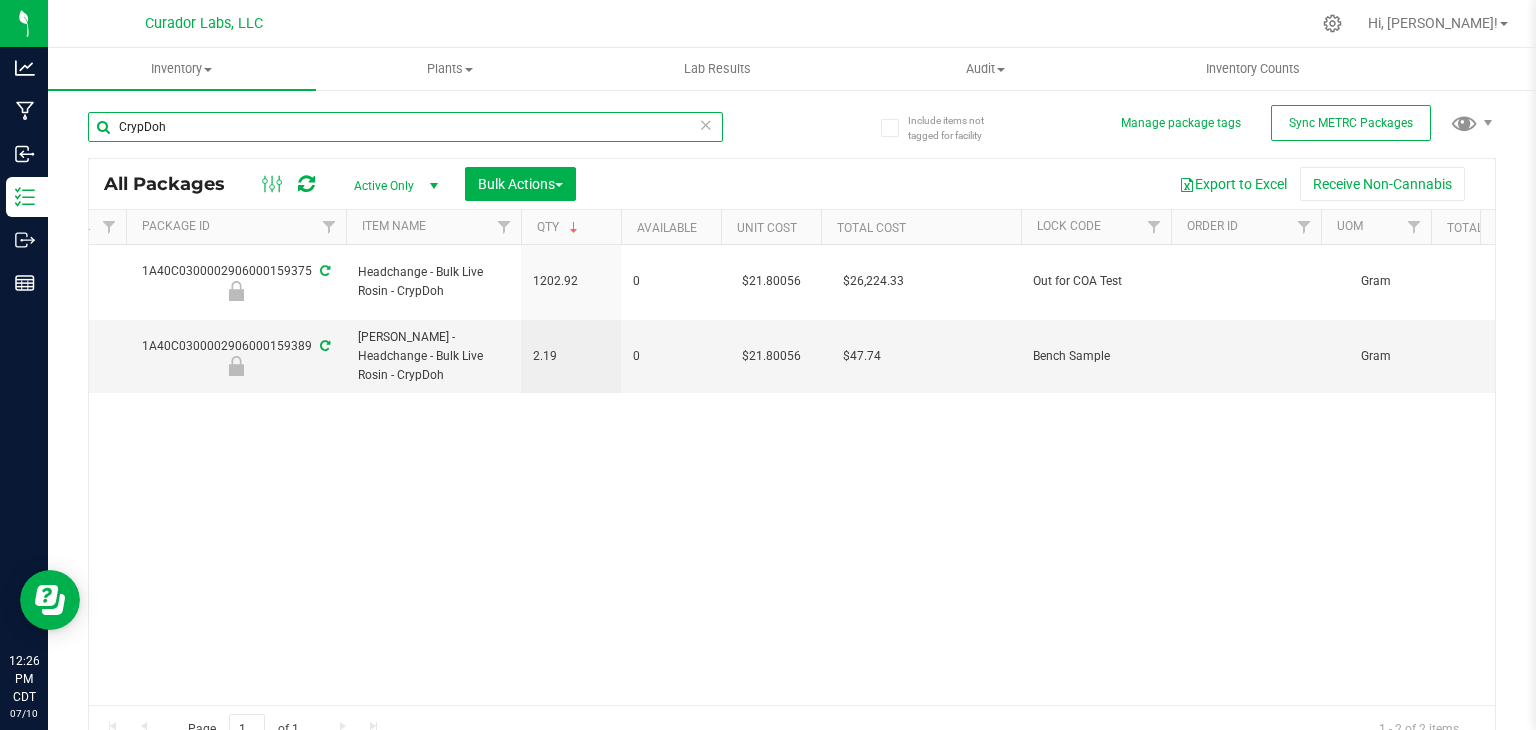 type on "CrypDoh" 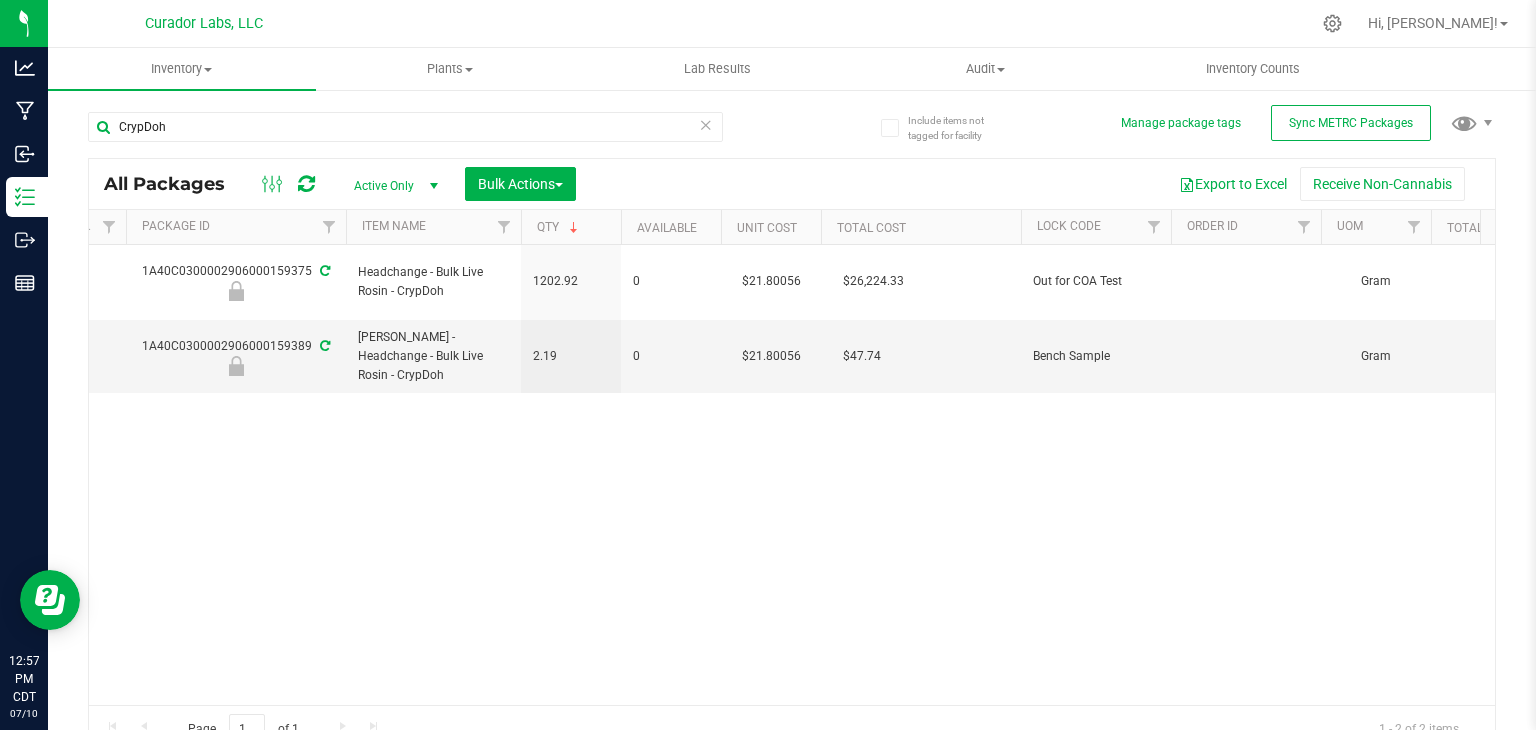 click on "Action Action Edit attributes Global inventory Locate package Package audit log Print package label Record a lab result See history Unlock package
1A40C0300002906000159375
Headchange - Bulk Live Rosin - CrypDoh
1202.92
0
$21.80056 $26,224.33
Out for COA Test
Gram
SubmittedForTesting
$0.00000
062625BLKLVRSNCRPDH
Created" at bounding box center [792, 475] 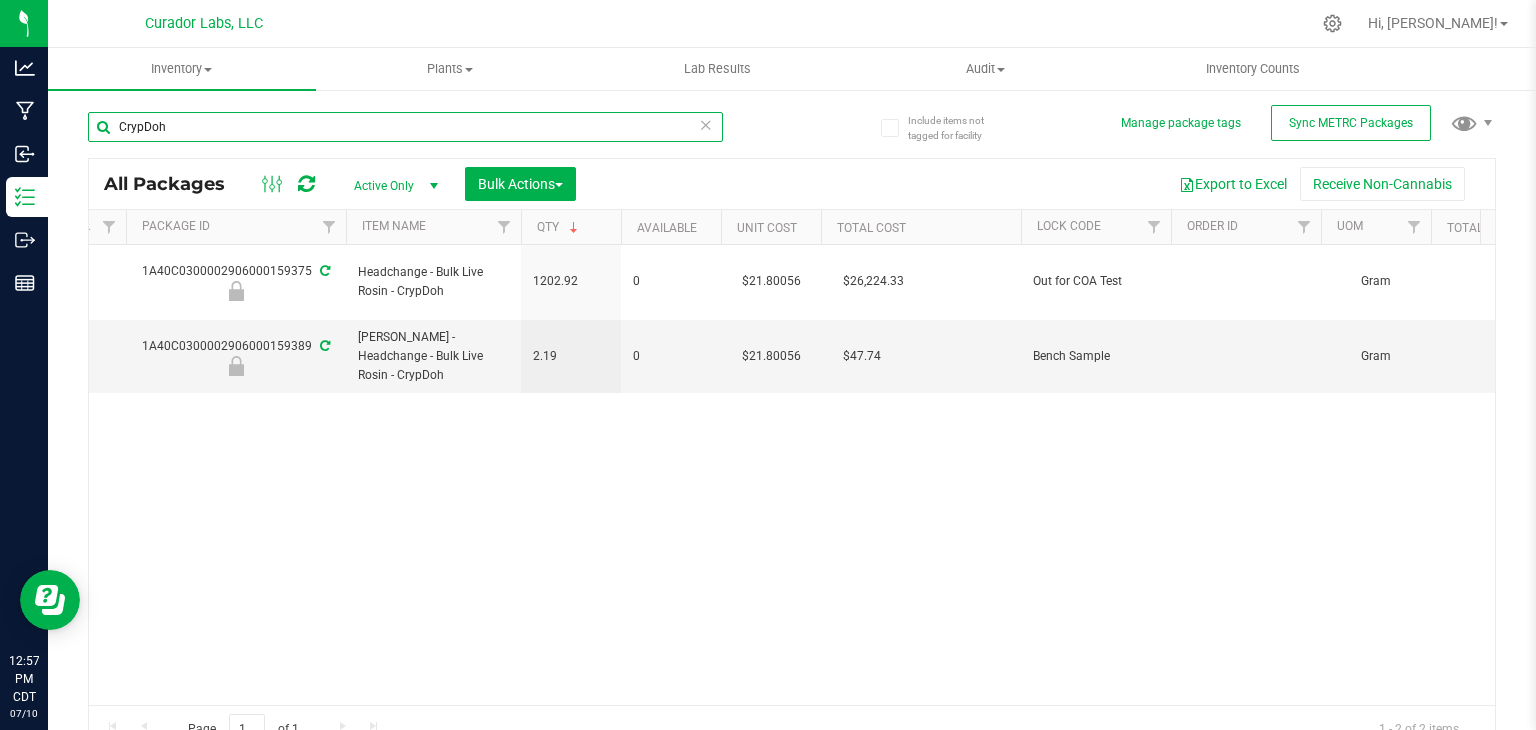 click on "CrypDoh" at bounding box center (405, 127) 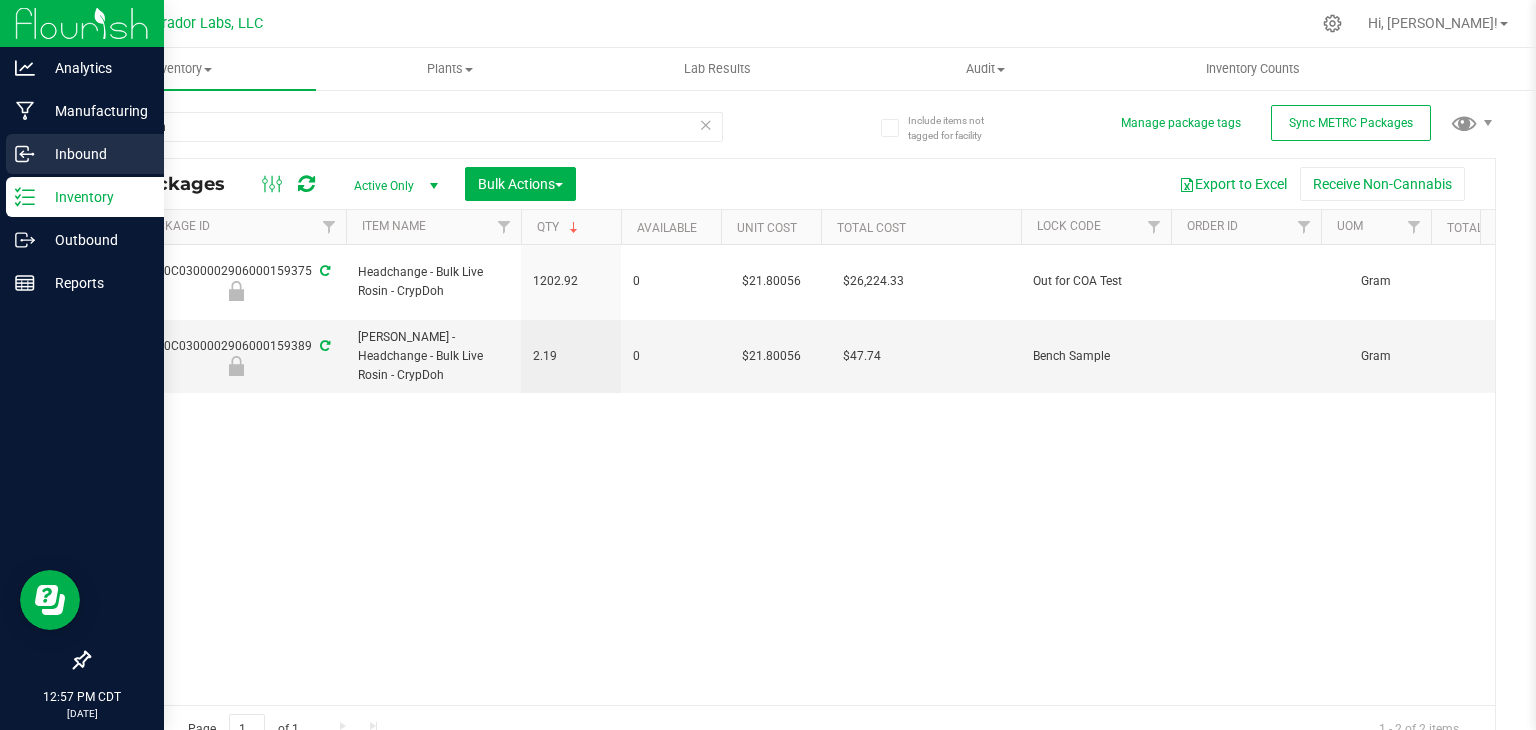 click on "Inbound" at bounding box center [95, 154] 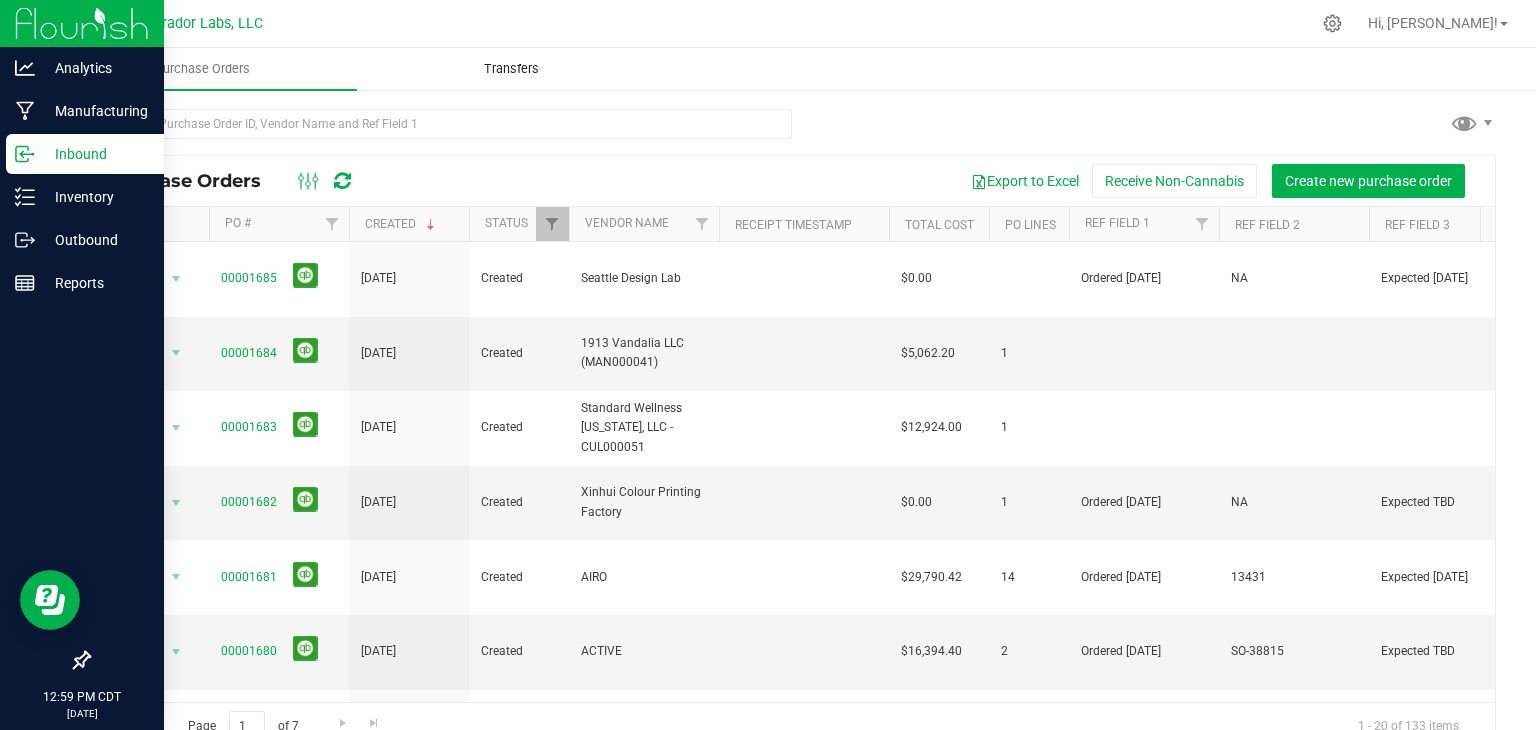 click on "Transfers" at bounding box center [511, 69] 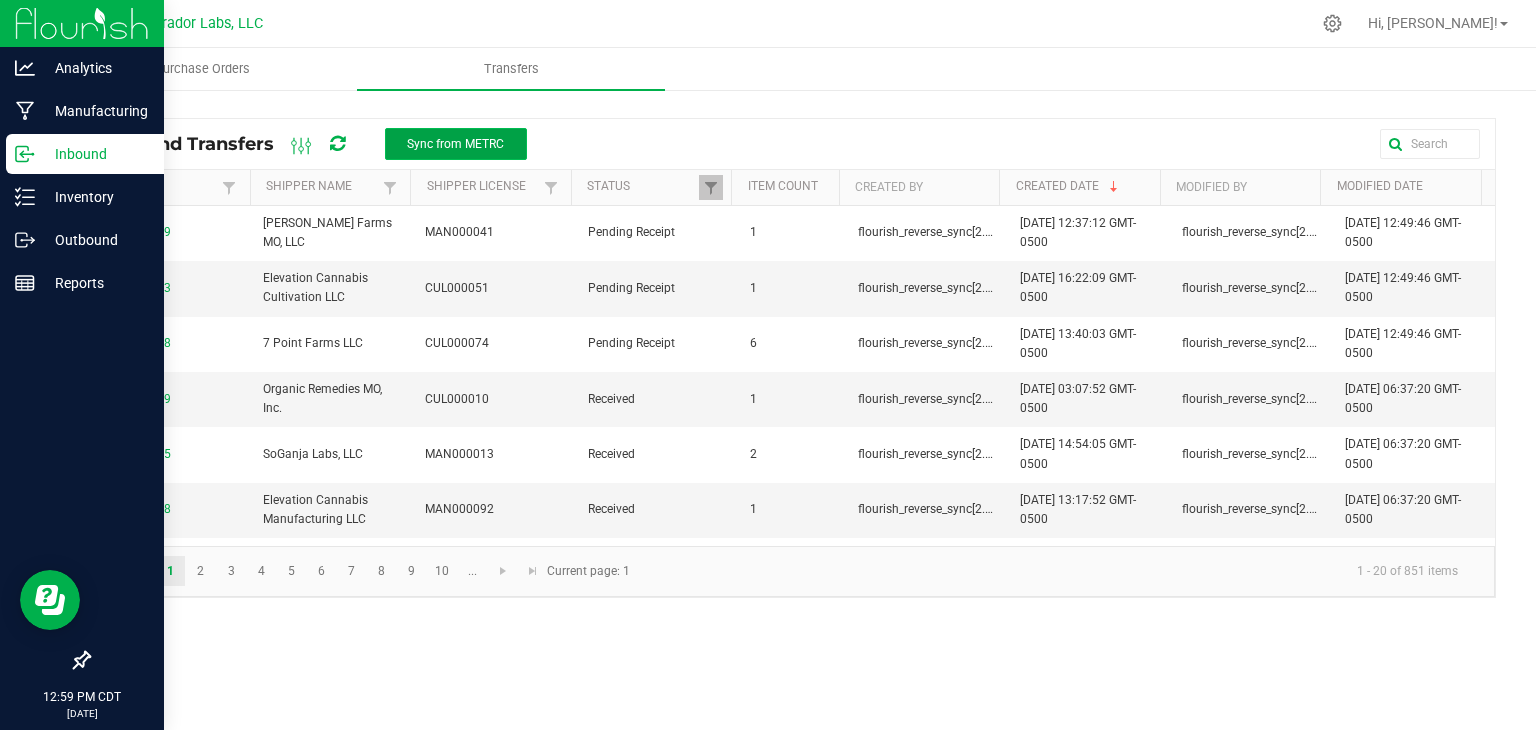 click on "Sync from METRC" at bounding box center (456, 144) 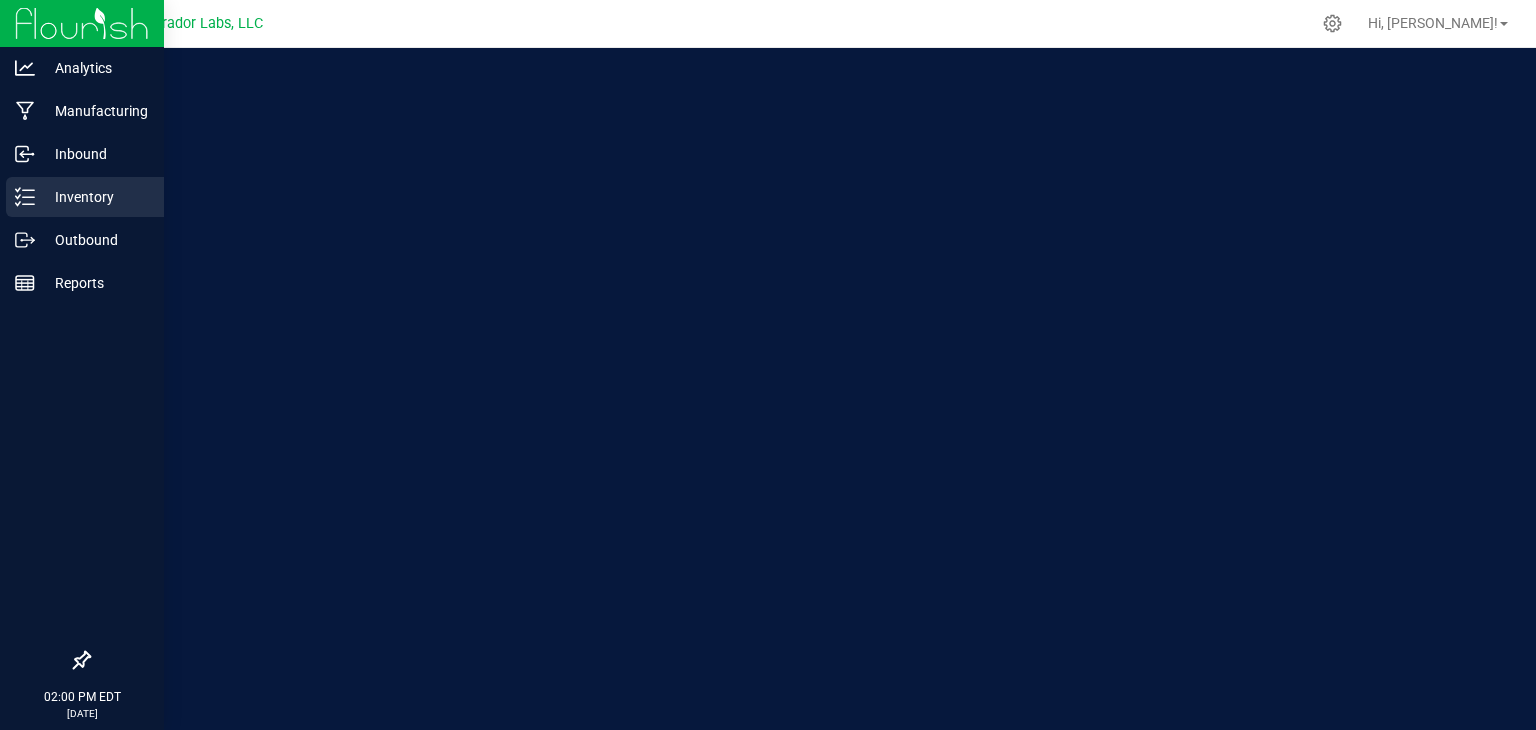 scroll, scrollTop: 0, scrollLeft: 0, axis: both 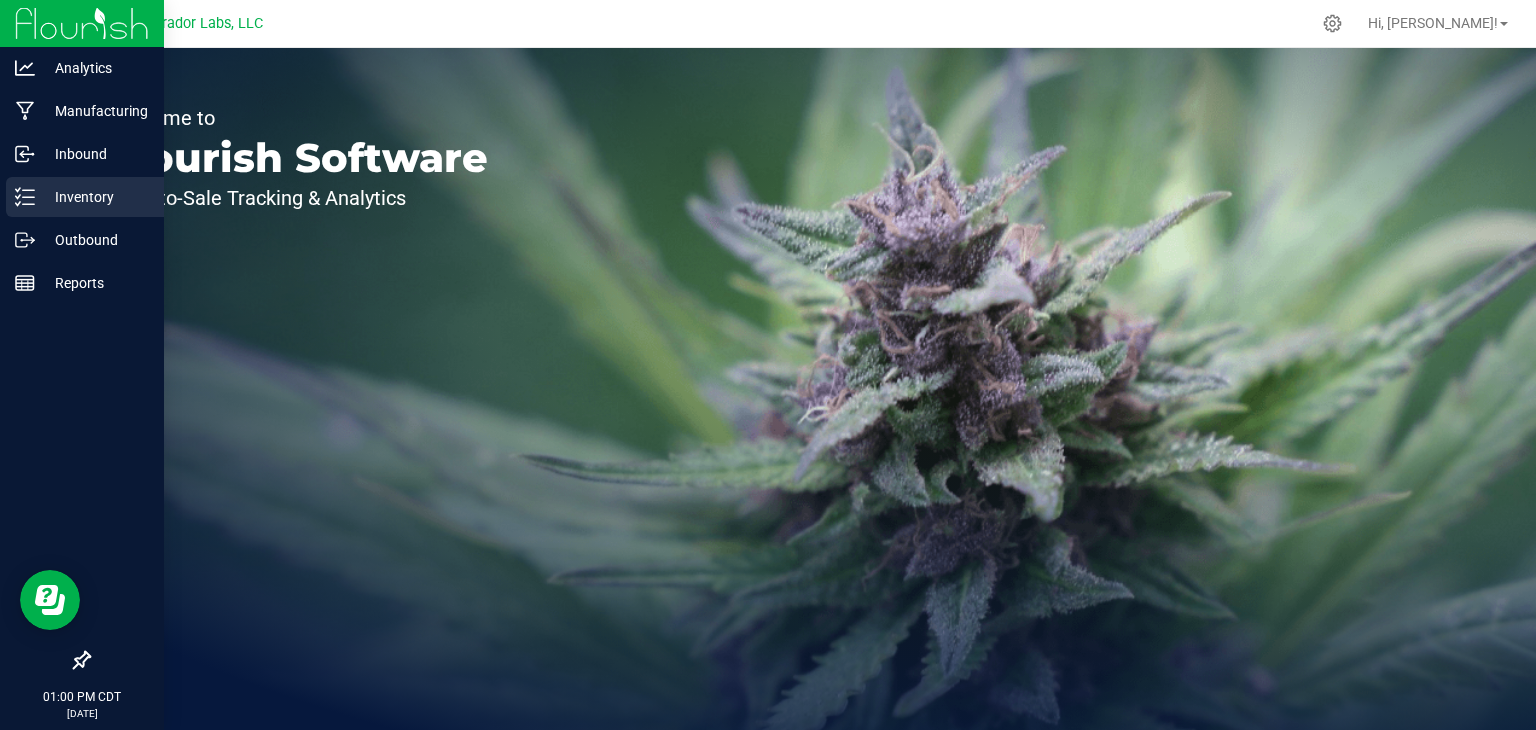 click on "Inventory" at bounding box center (95, 197) 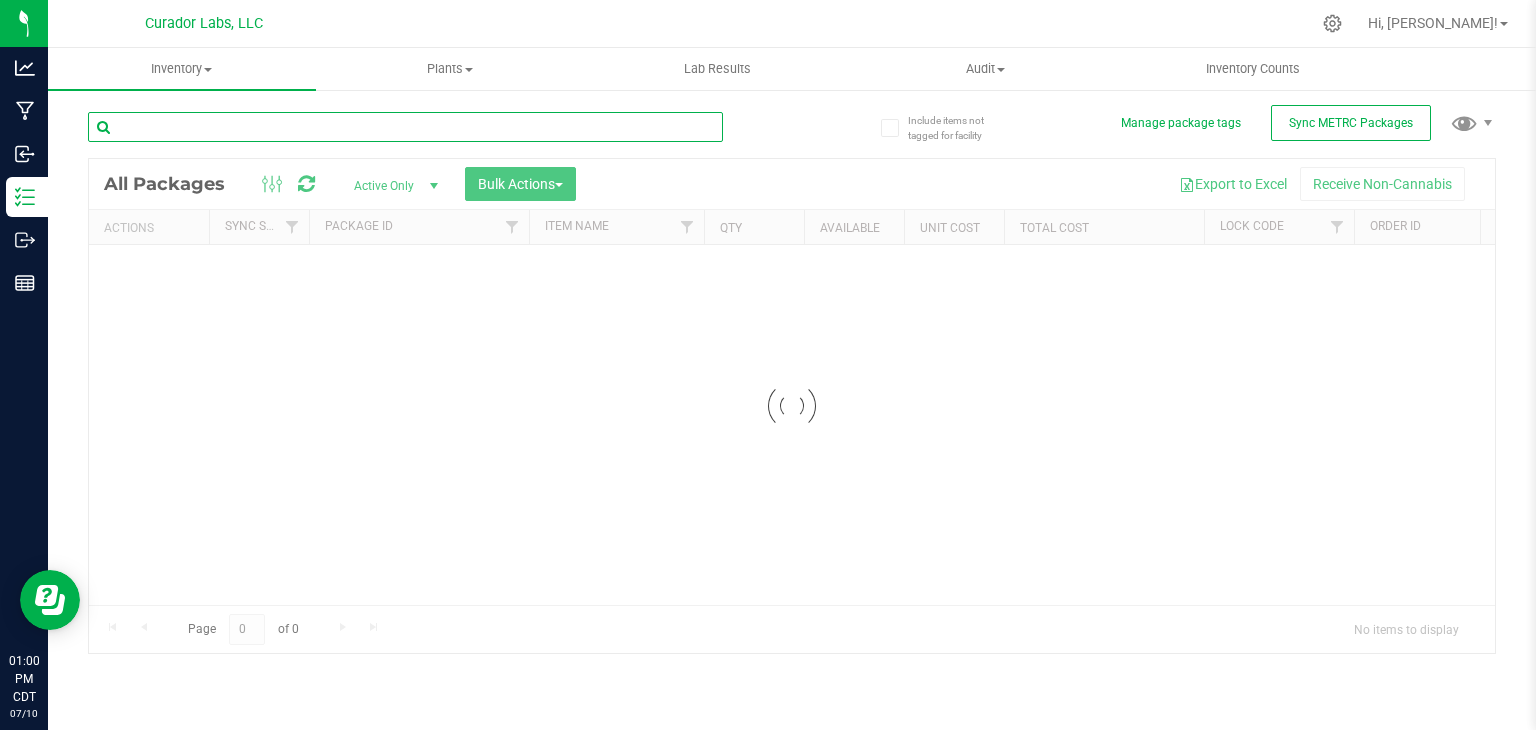 click at bounding box center [405, 127] 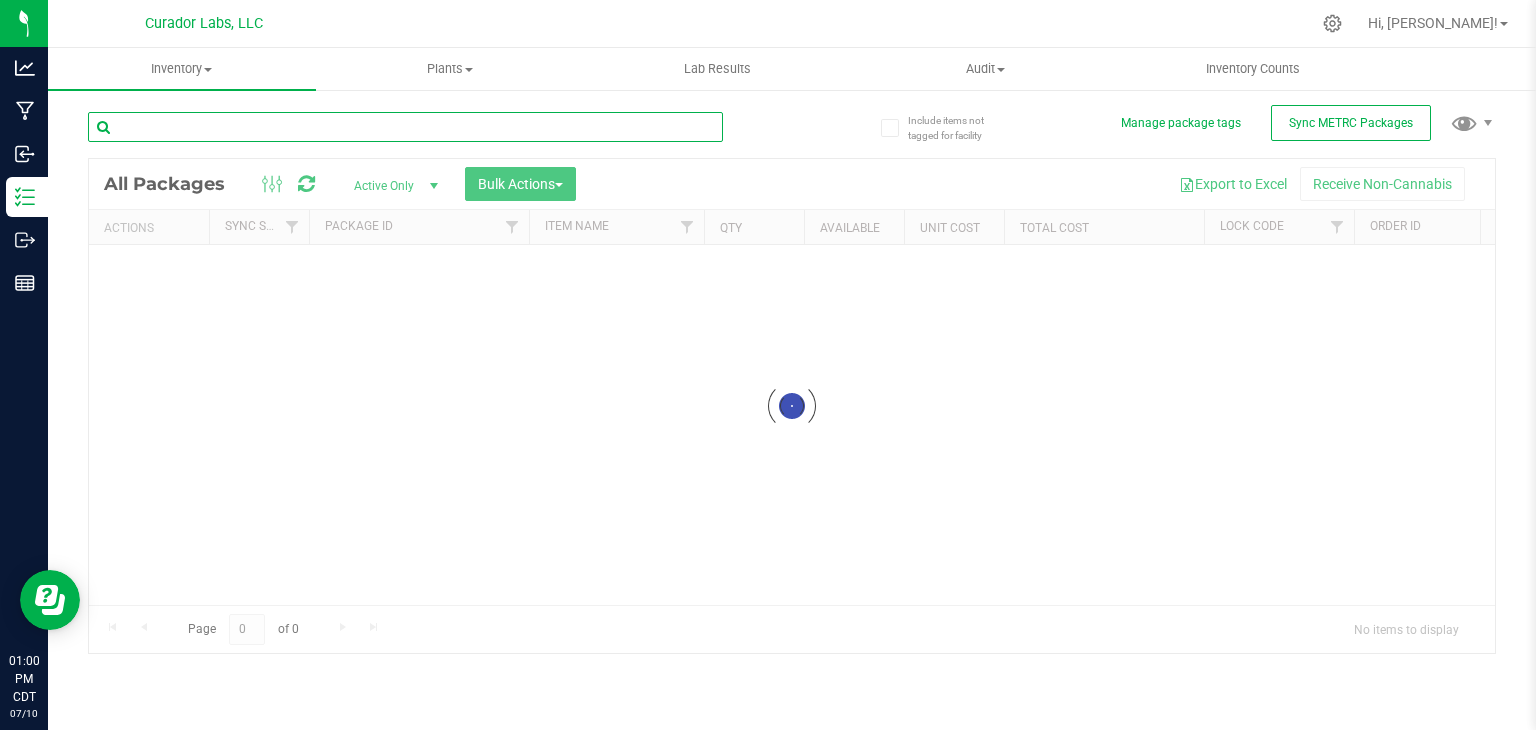 paste on "1A40C0300002906000142208" 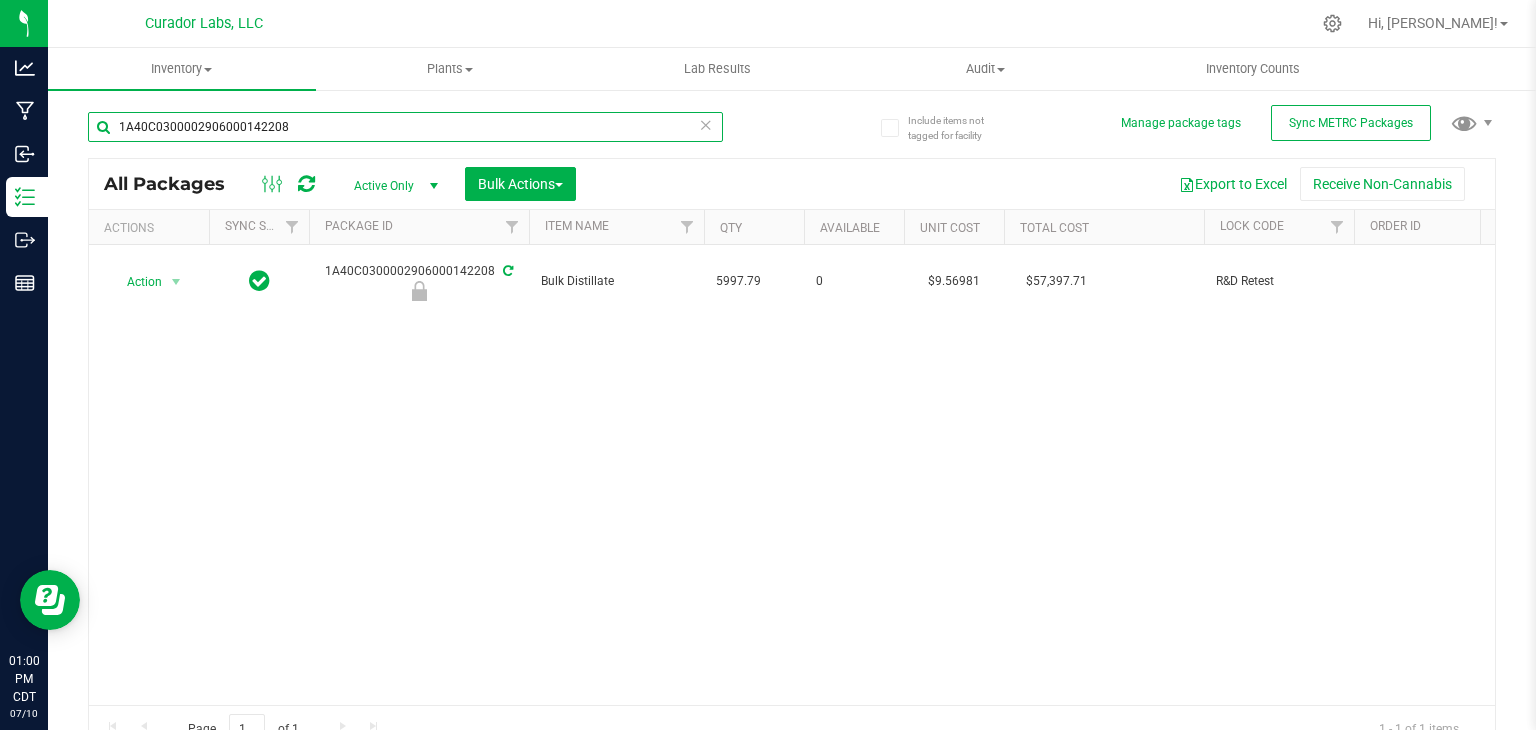 scroll, scrollTop: 0, scrollLeft: 198, axis: horizontal 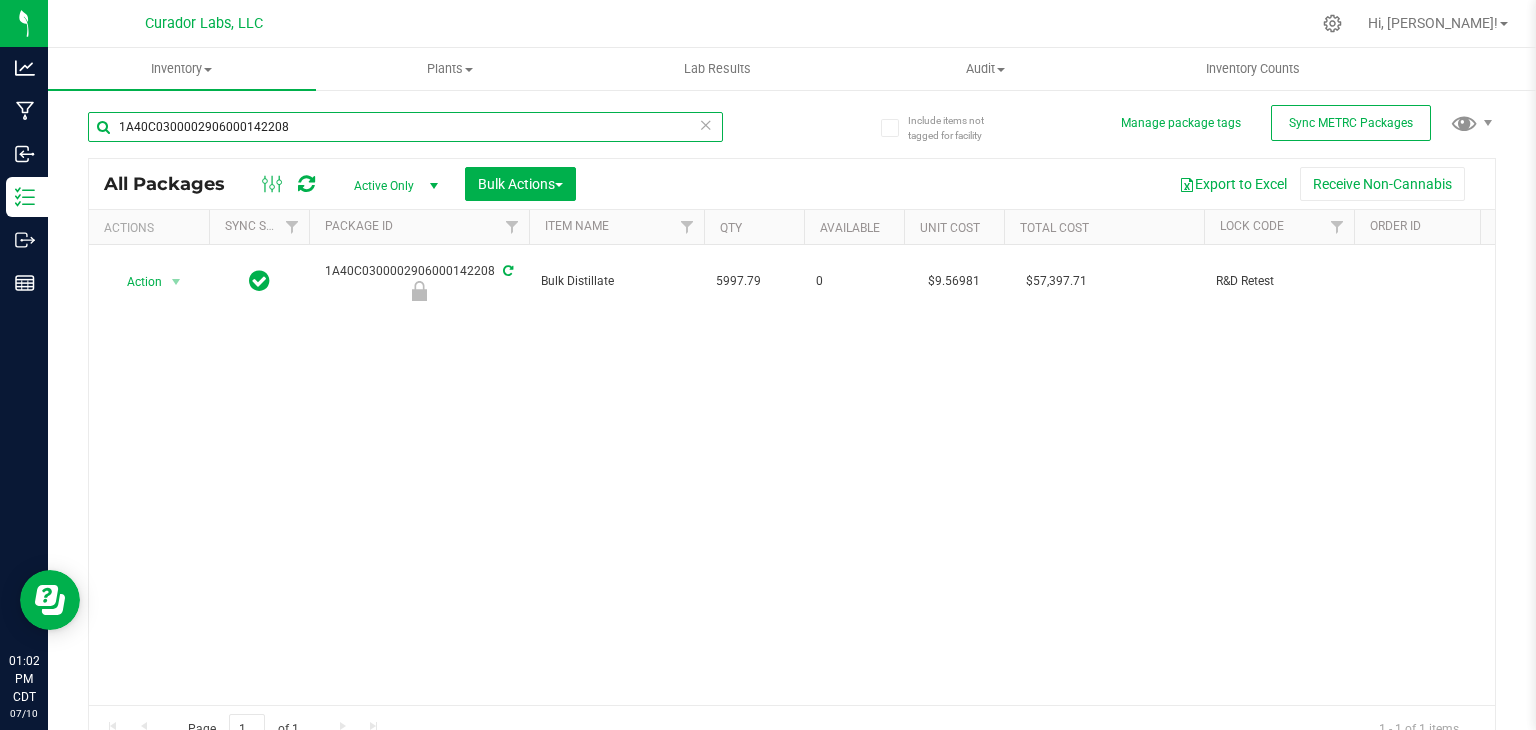 type on "1A40C0300002906000142208" 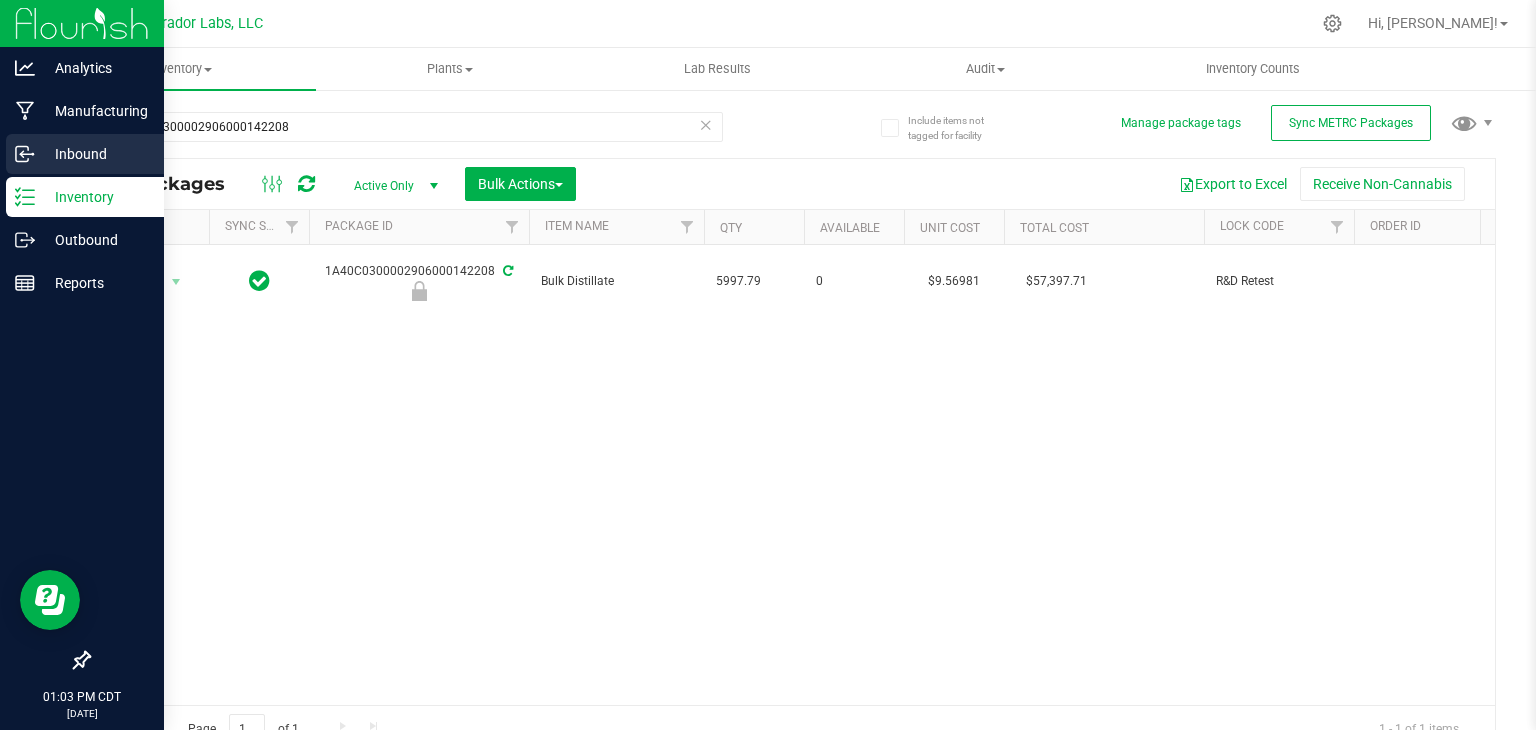 click on "Inbound" at bounding box center (95, 154) 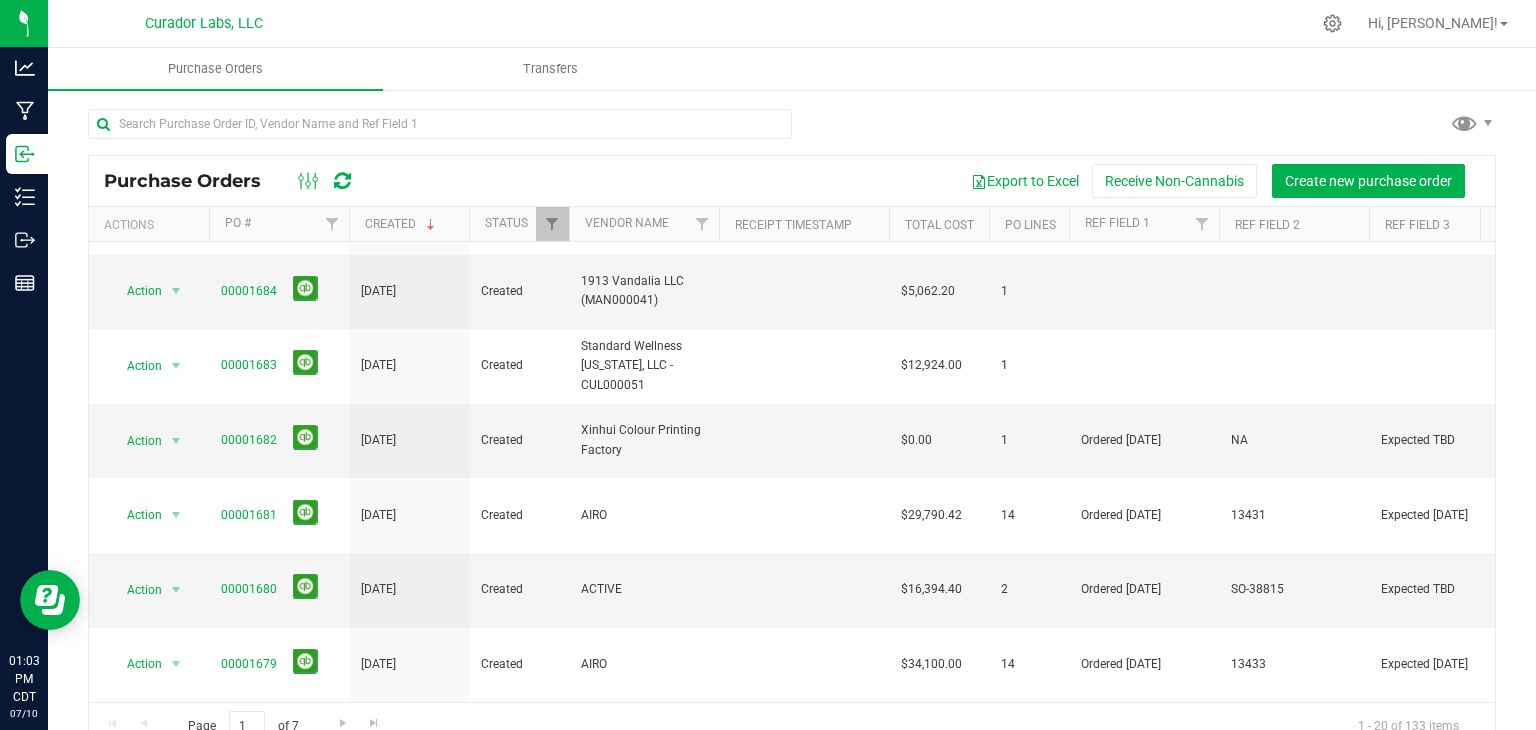 scroll, scrollTop: 60, scrollLeft: 0, axis: vertical 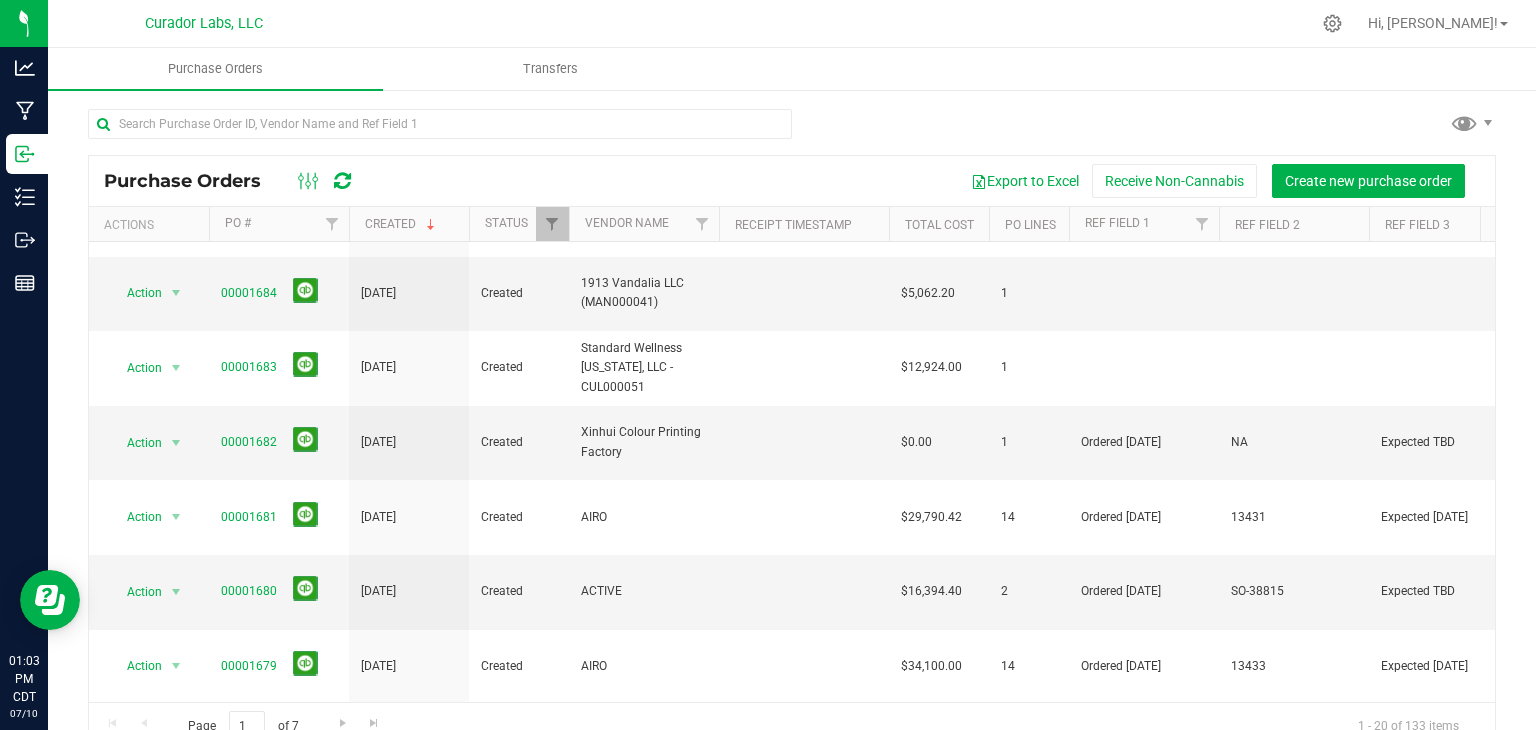 click on "00001678" at bounding box center (249, 740) 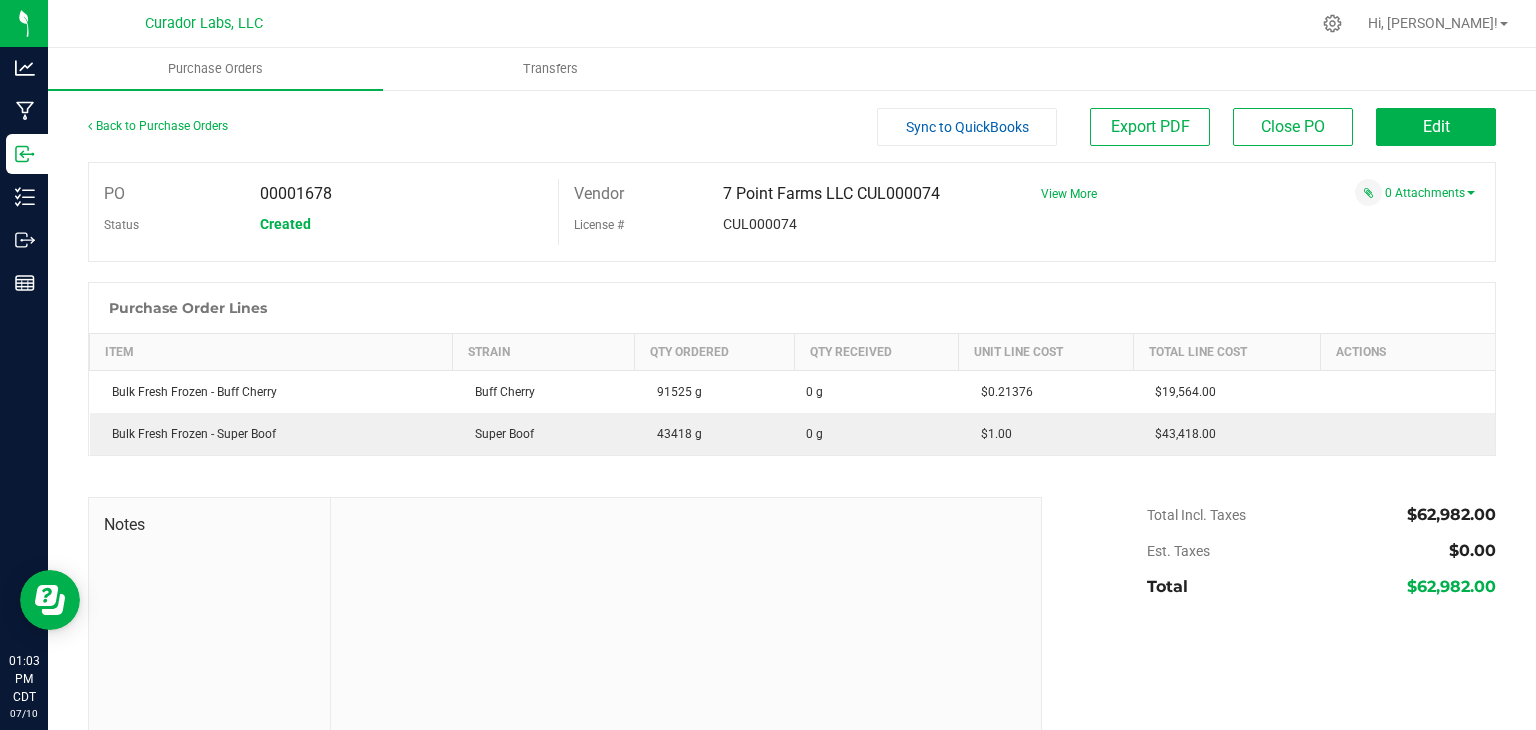 click on "Back to Purchase Orders" at bounding box center (264, 126) 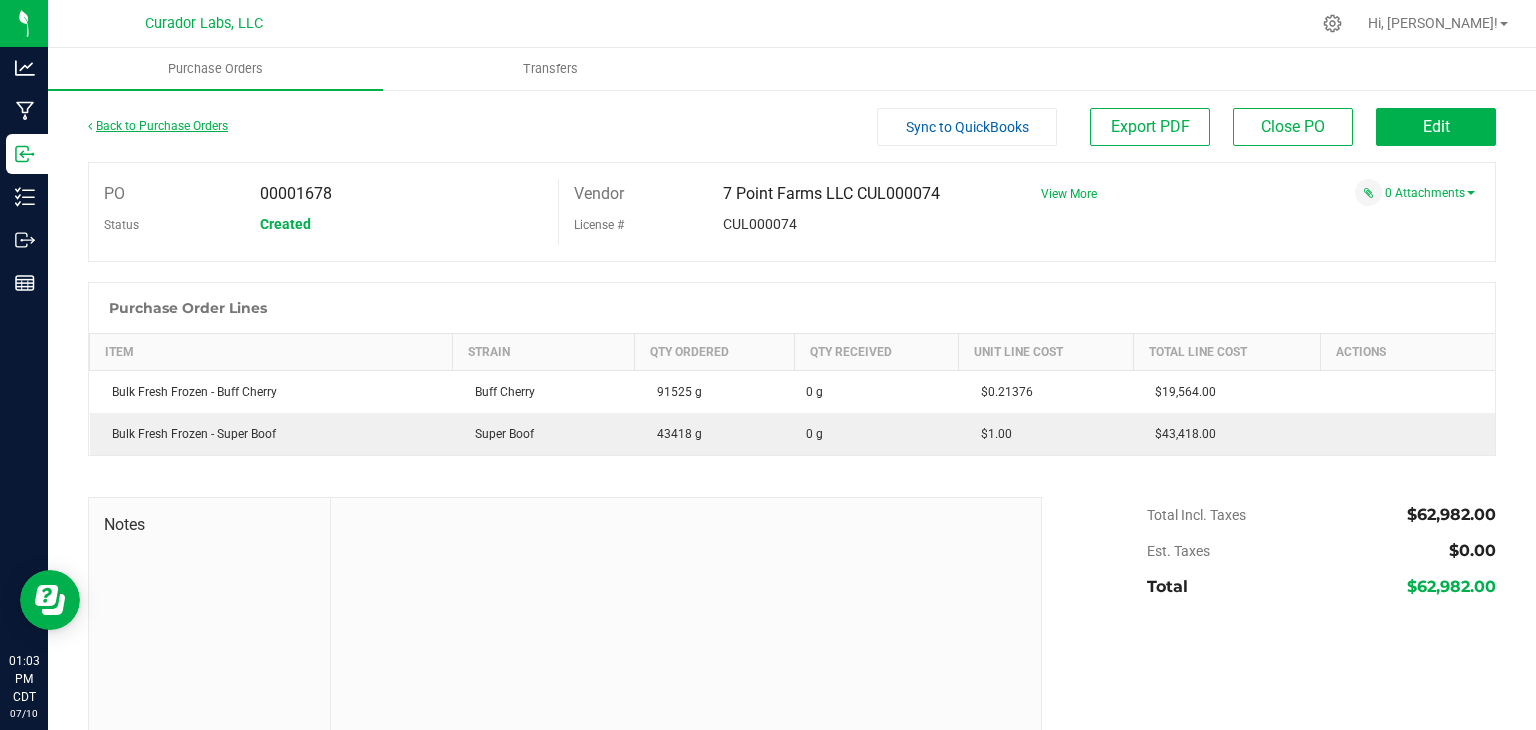 click on "Back to Purchase Orders" at bounding box center [158, 126] 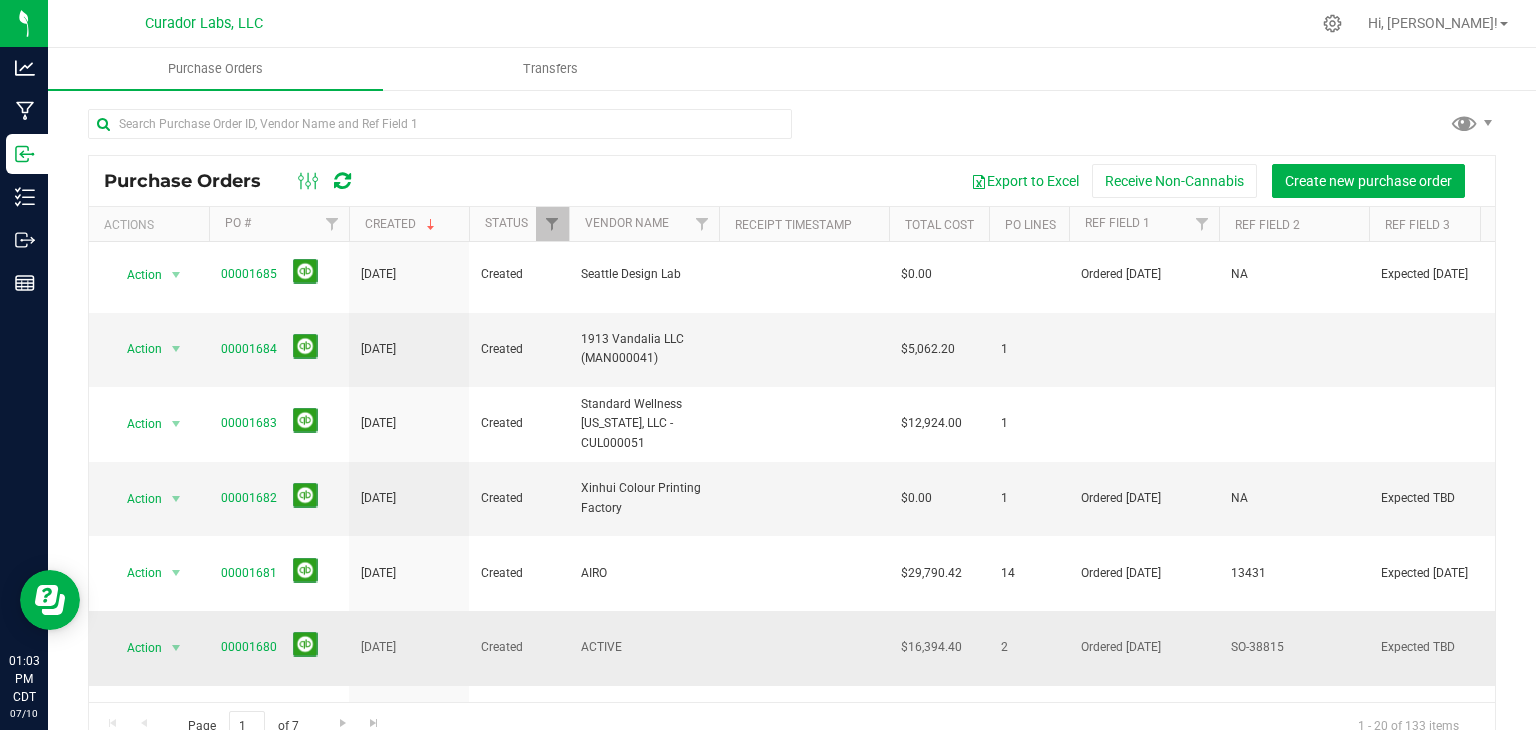 scroll, scrollTop: 0, scrollLeft: 0, axis: both 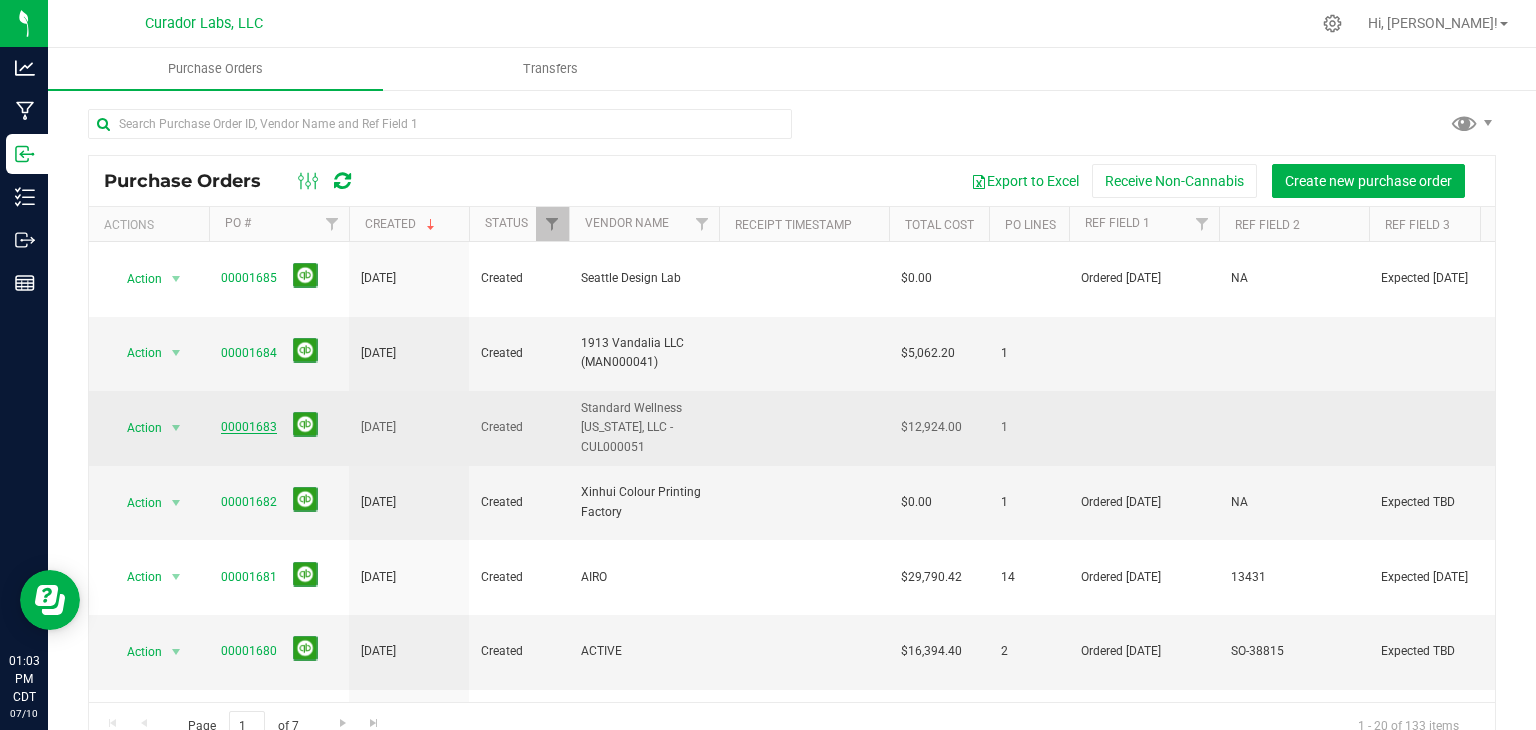 click on "00001683" at bounding box center (249, 427) 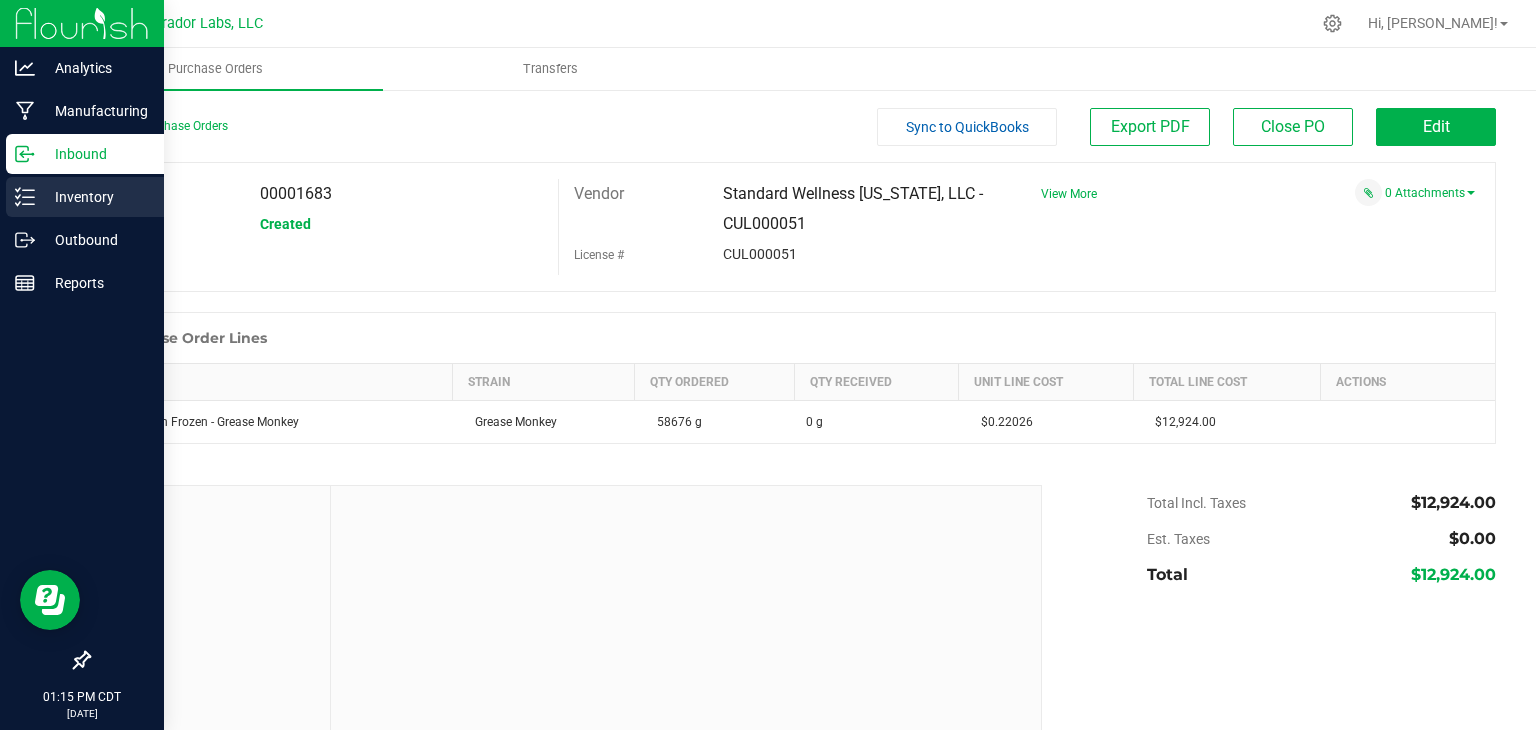 click 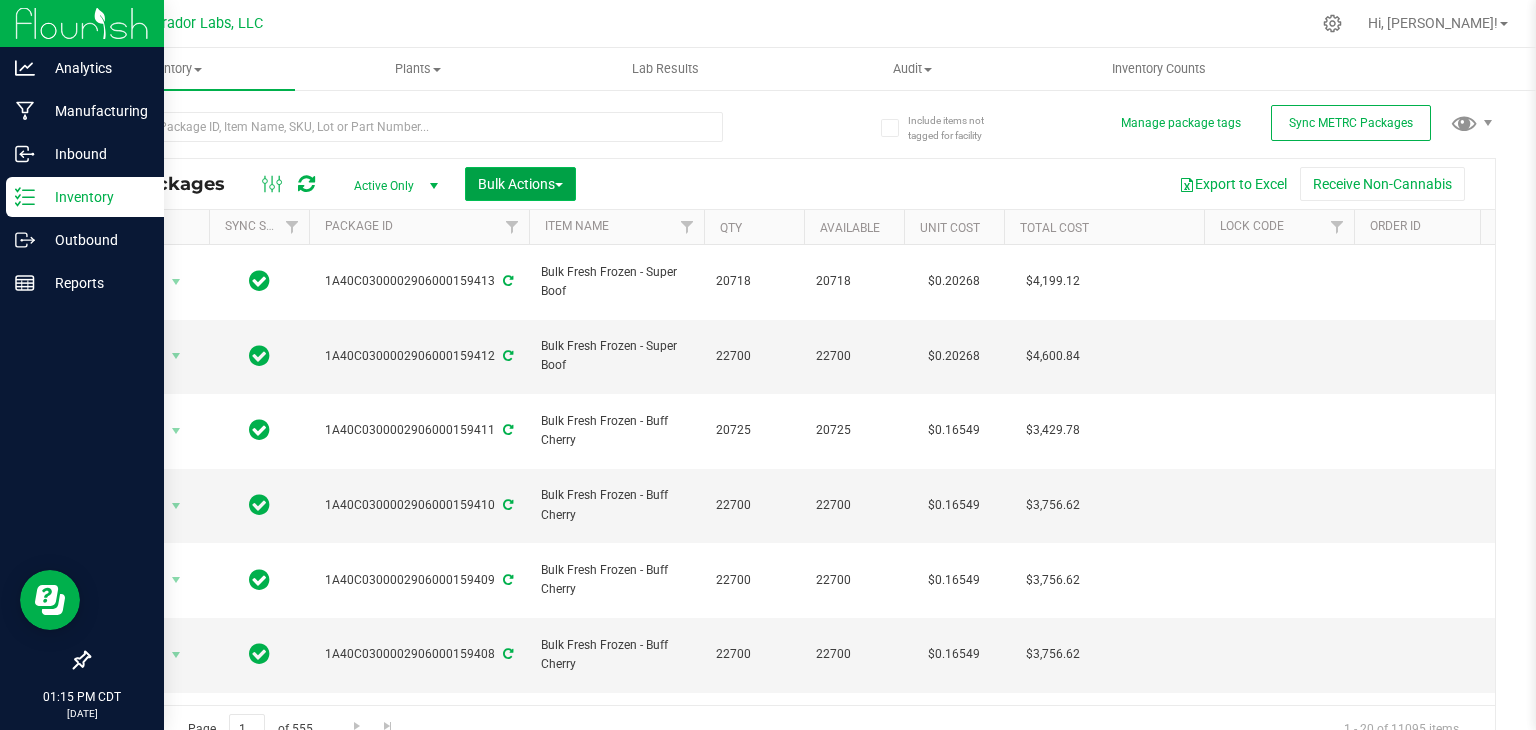 click on "Bulk Actions" at bounding box center [520, 184] 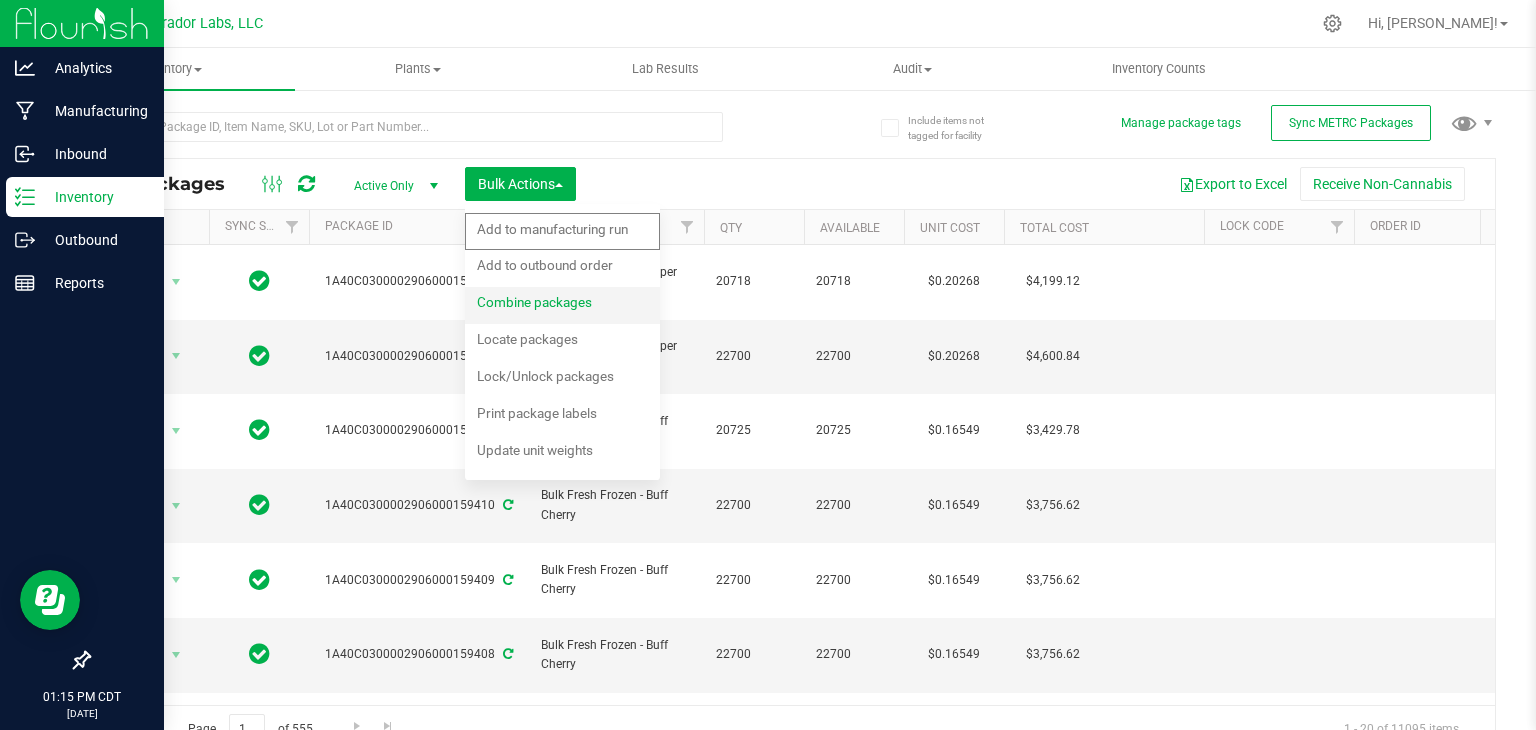 click on "Combine packages" at bounding box center [534, 302] 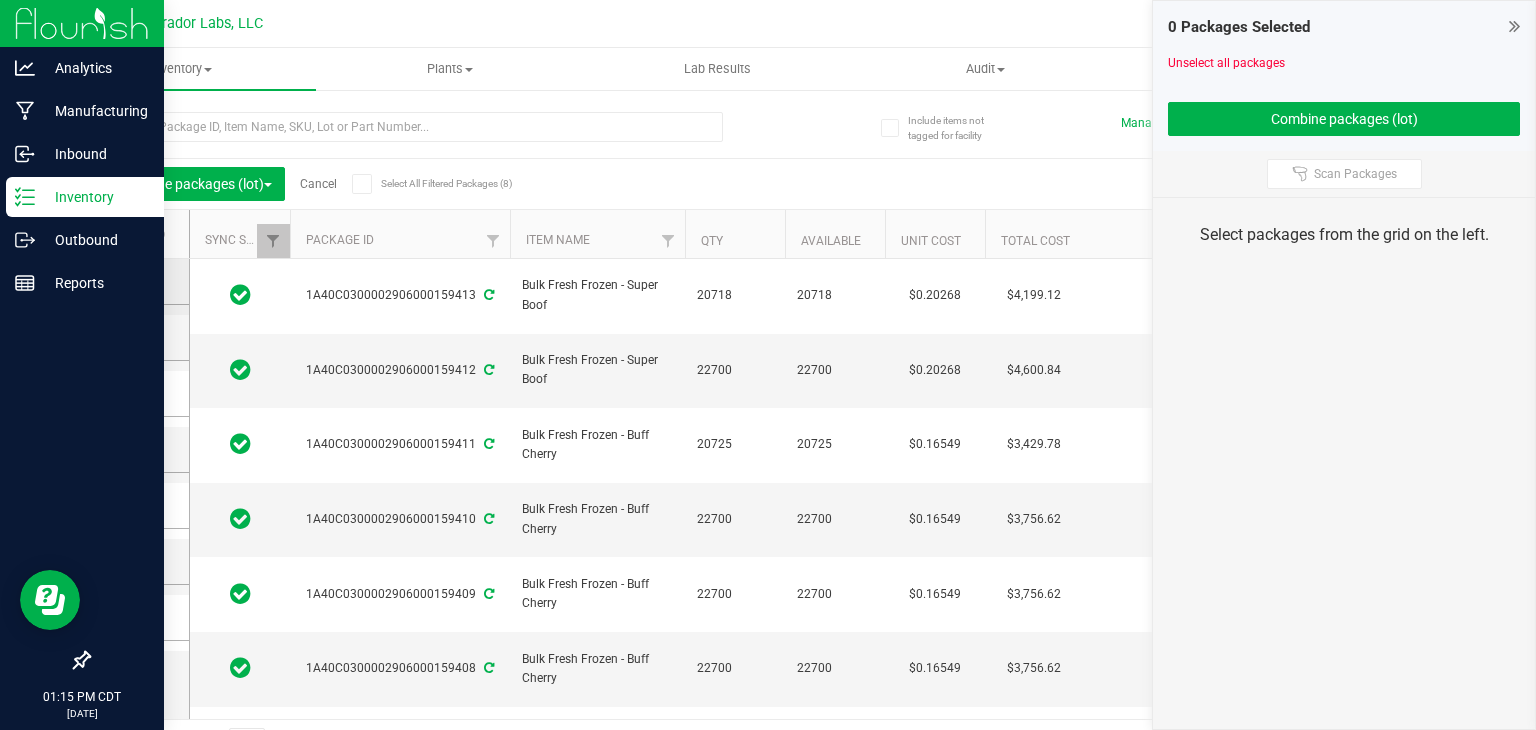 click at bounding box center [133, 281] 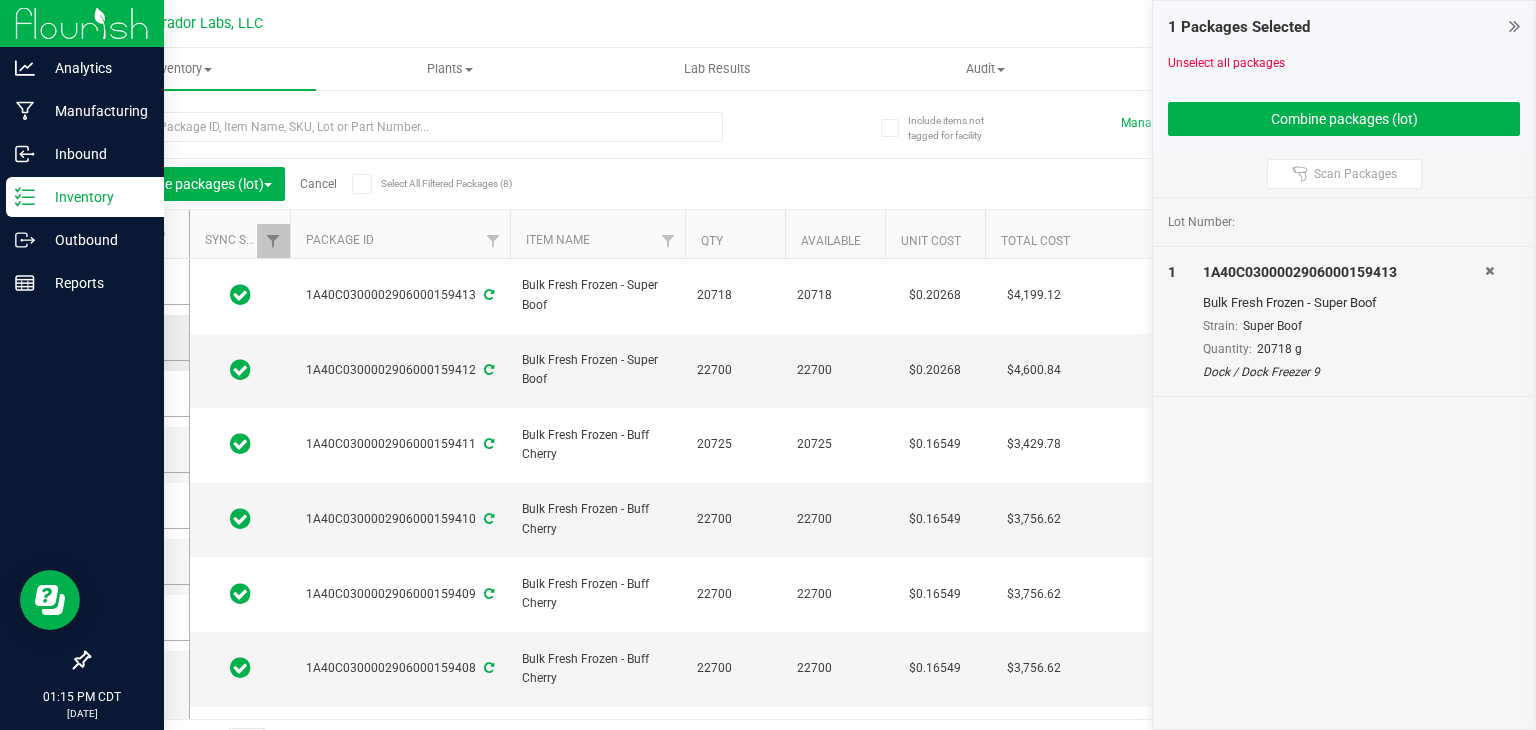 click at bounding box center (133, 337) 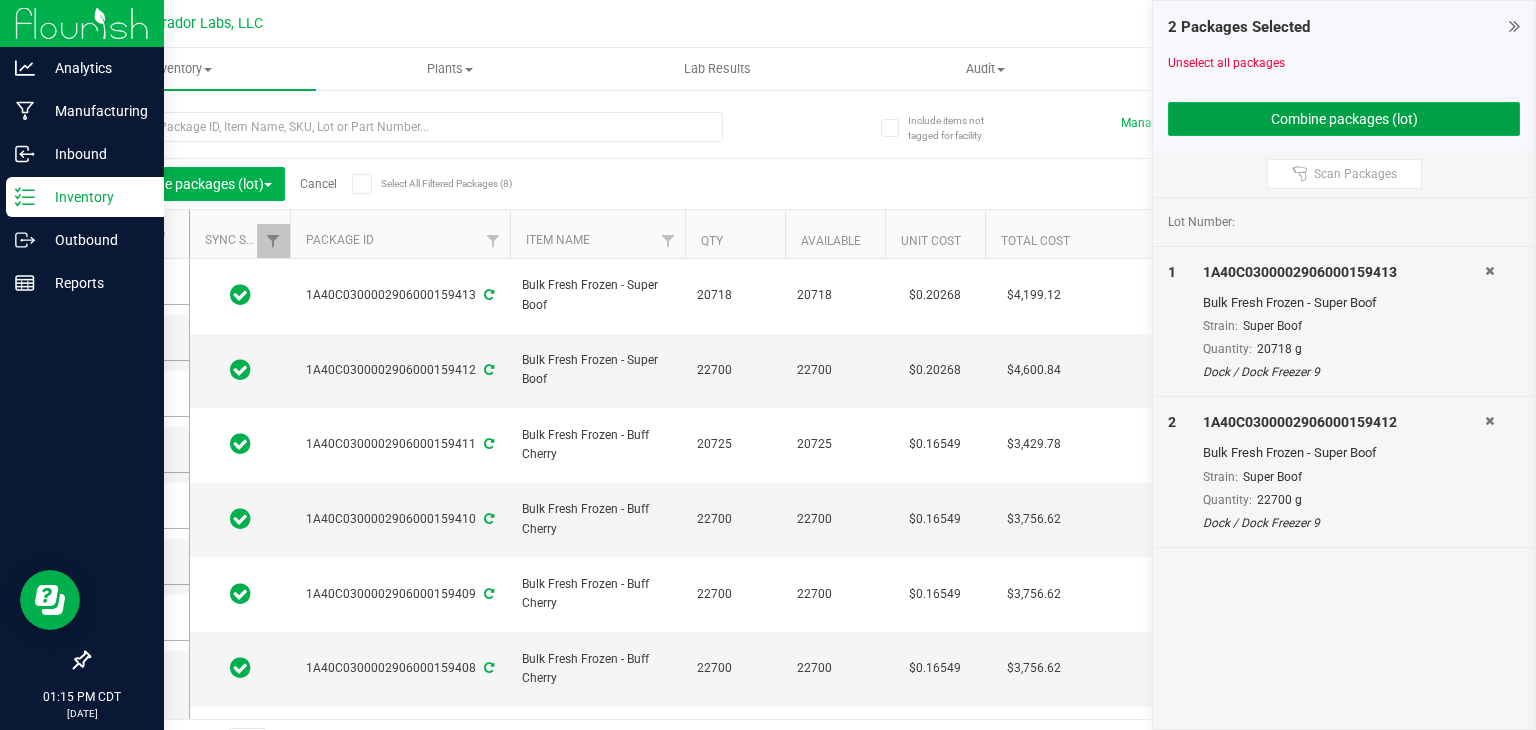 click on "Combine packages (lot)" at bounding box center (1344, 119) 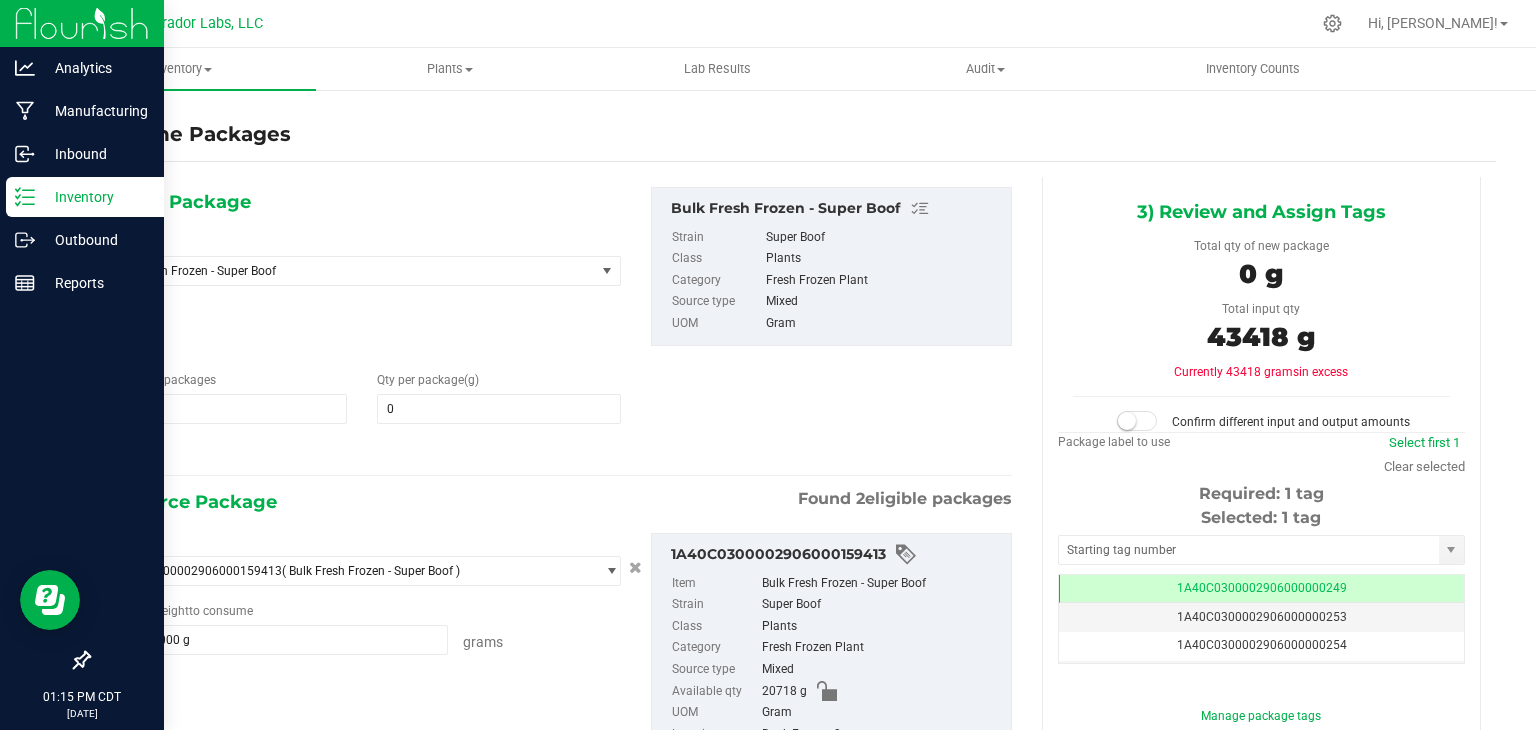 scroll, scrollTop: 0, scrollLeft: 0, axis: both 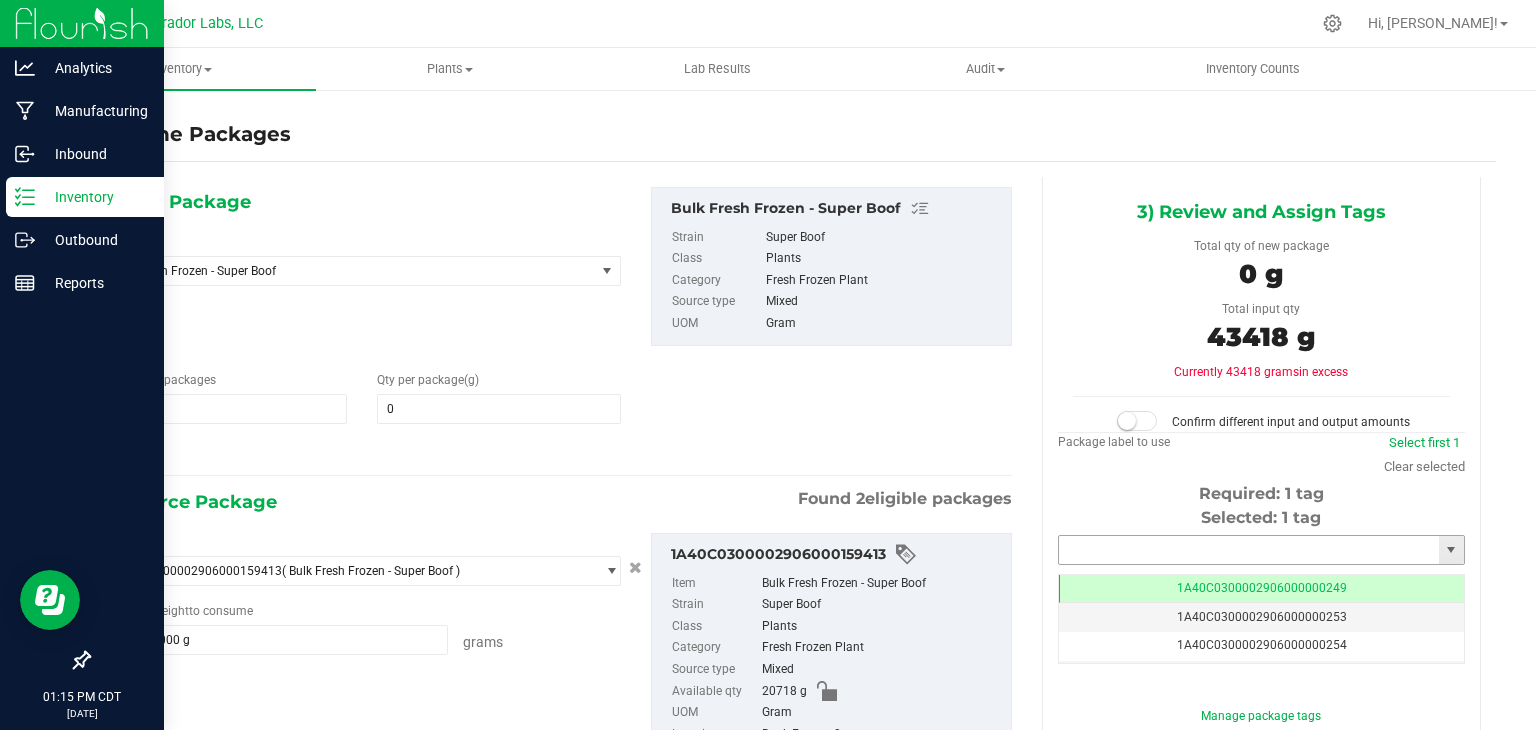 click at bounding box center [1249, 550] 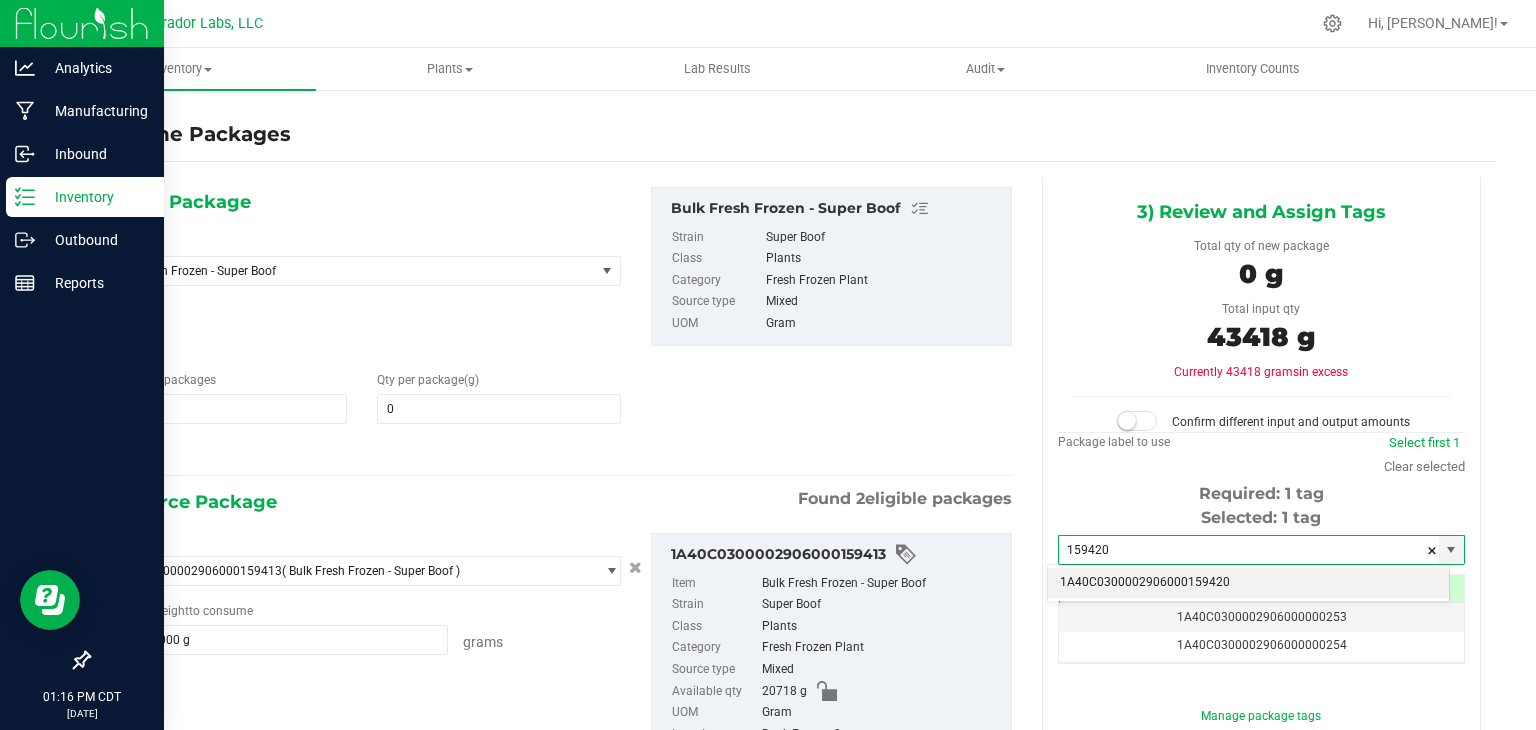 click on "1A40C0300002906000159420" at bounding box center [1248, 583] 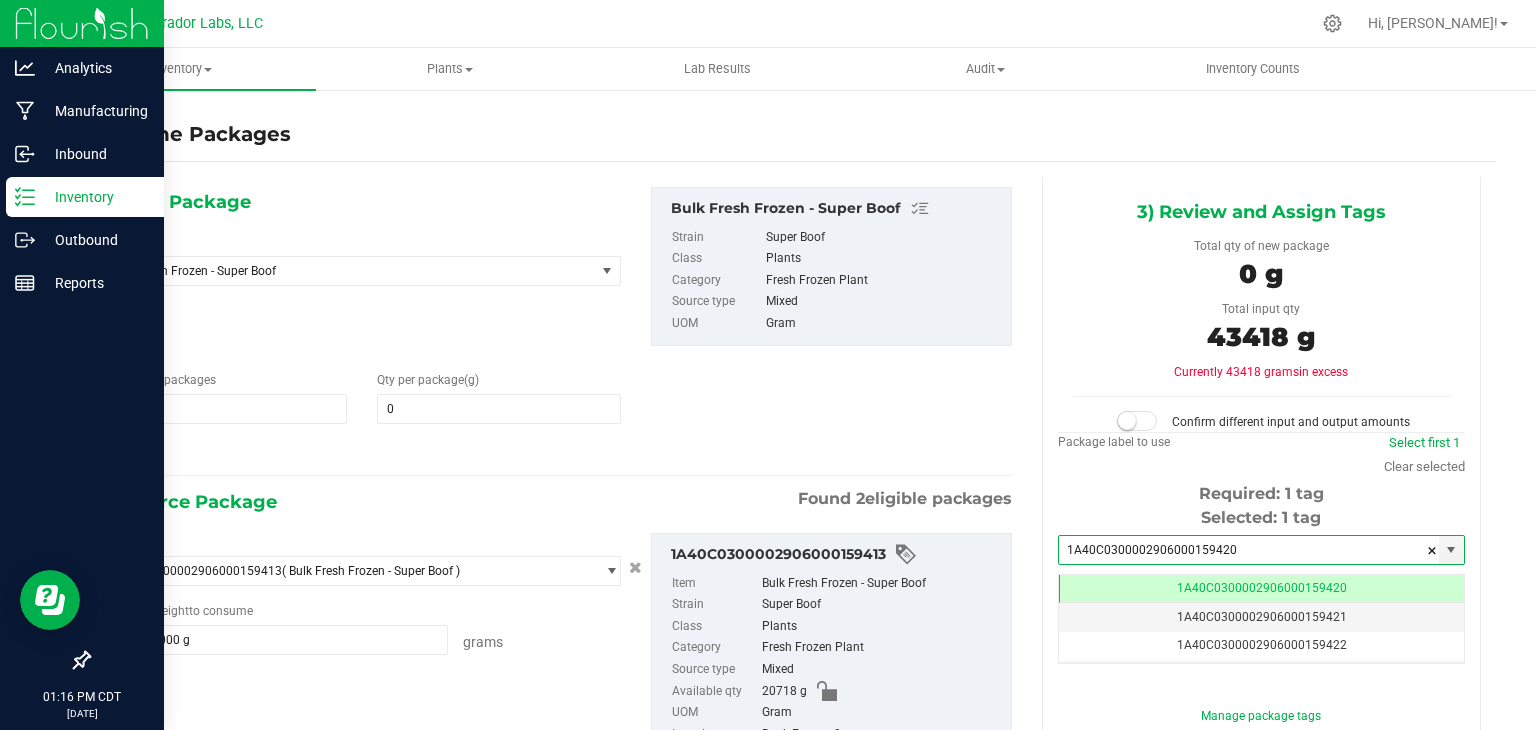 scroll, scrollTop: 0, scrollLeft: 0, axis: both 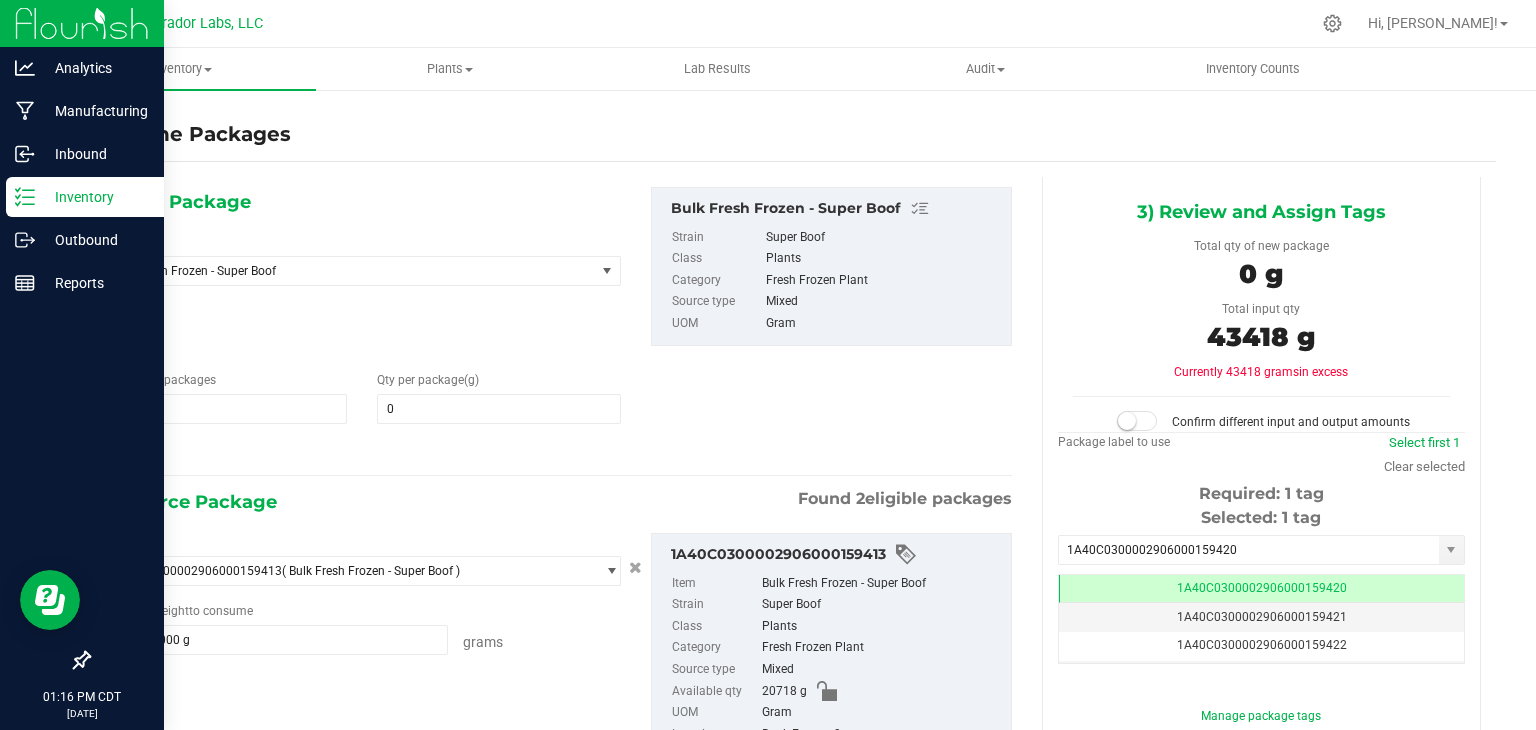 click on "1) New Package
Select Item
Bulk Fresh Frozen - Super Boof
AIRO - Bench Sample - 1g Vape Cart - Mystical Melody AIRO - Bench Sample - 1g Vape Cart - Orange Sherbert AIRO - Bench Sample - Bulk 1g Vape Cart - Lemon Jet Fuel Gelato Airo - Bench Sample - Bulk Cart Grade Live Rosin - Cookie Haze Airo - Bench Sample - Bulk Cart Grade Live Rosin - Gasberry Airo - Bench Sample - Bulk Cart Grade Live Rosin - Purple Kush Airo - Bench Sample - Bulk HTE - GMO Airo - Bench Sample - Vape Cart 1g - Lemon Zest AIRO - Bulk 1g Vape Cart - Orange Sherbert Airo - Bulk Cart Grade Live Rosin - Amber Delight Indica Airo - Bulk Cart Grade Live Rosin - Cherry Thunder Sativa" at bounding box center [557, 326] 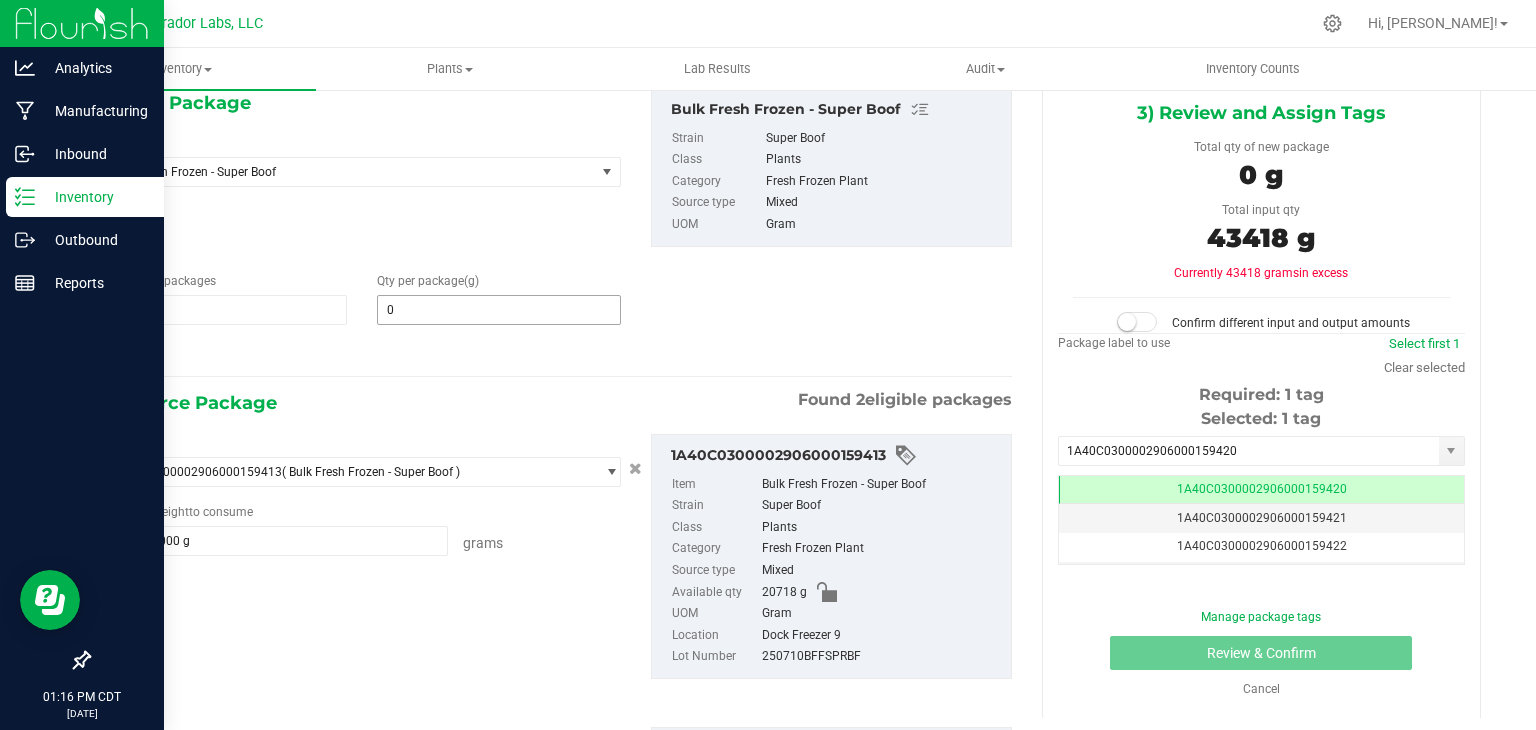 type 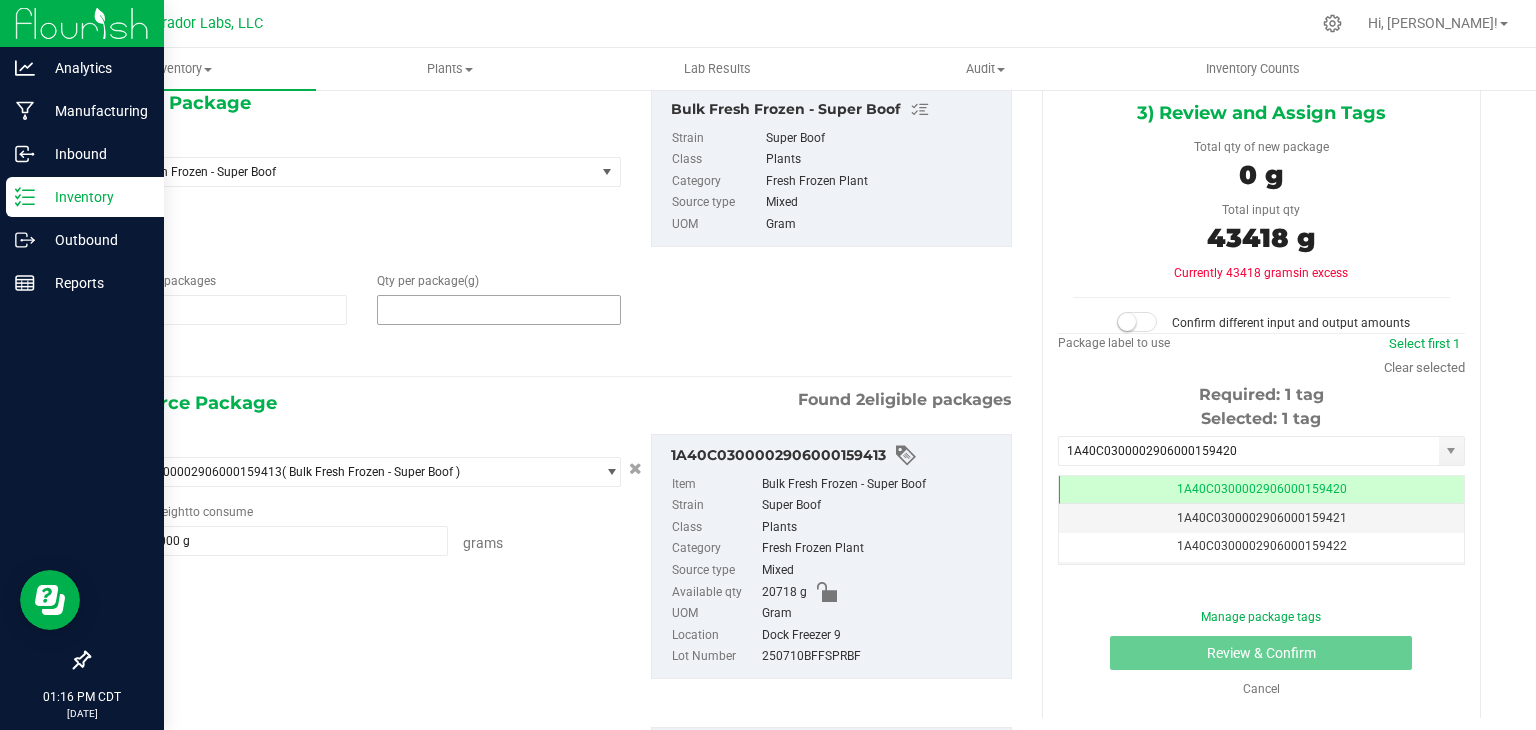 click at bounding box center (499, 310) 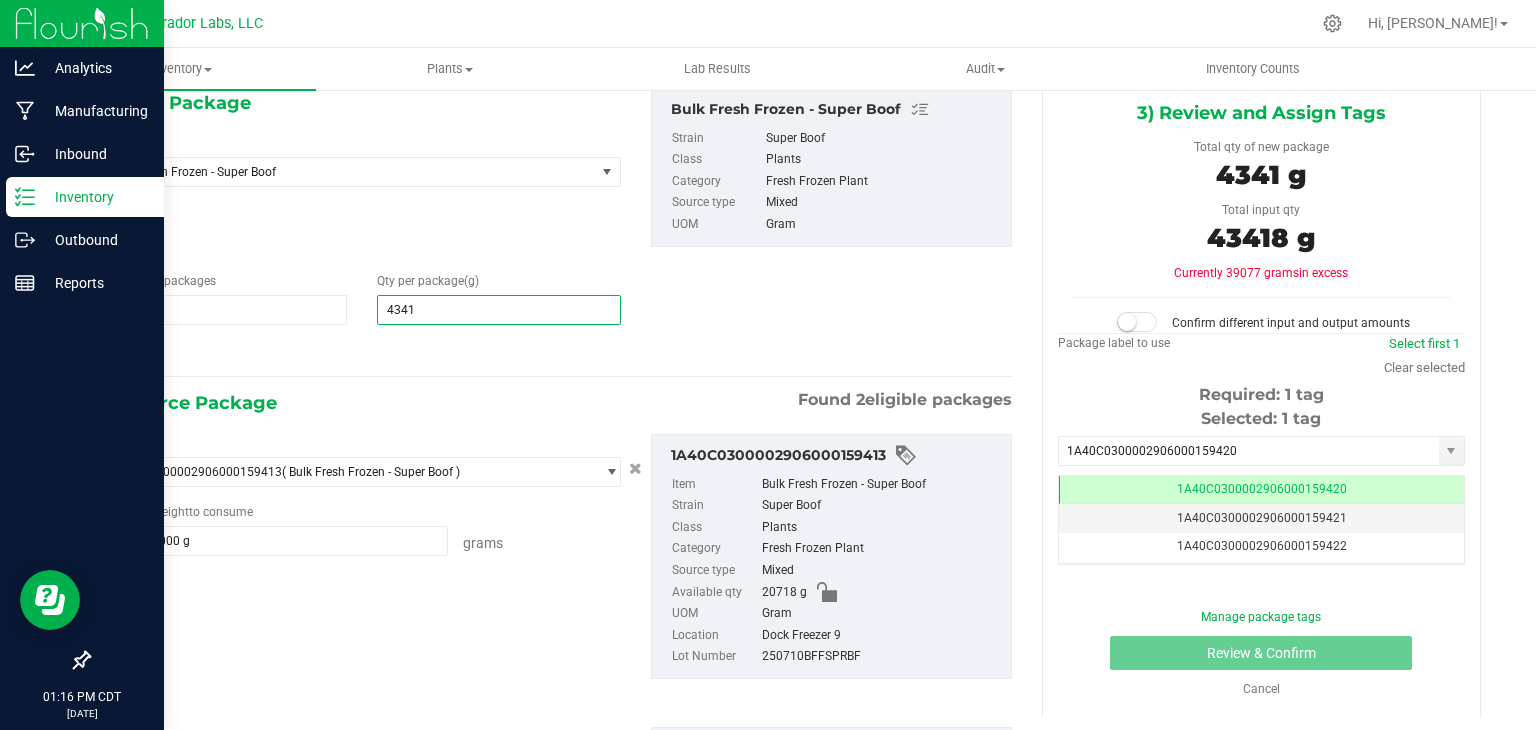 type on "43418" 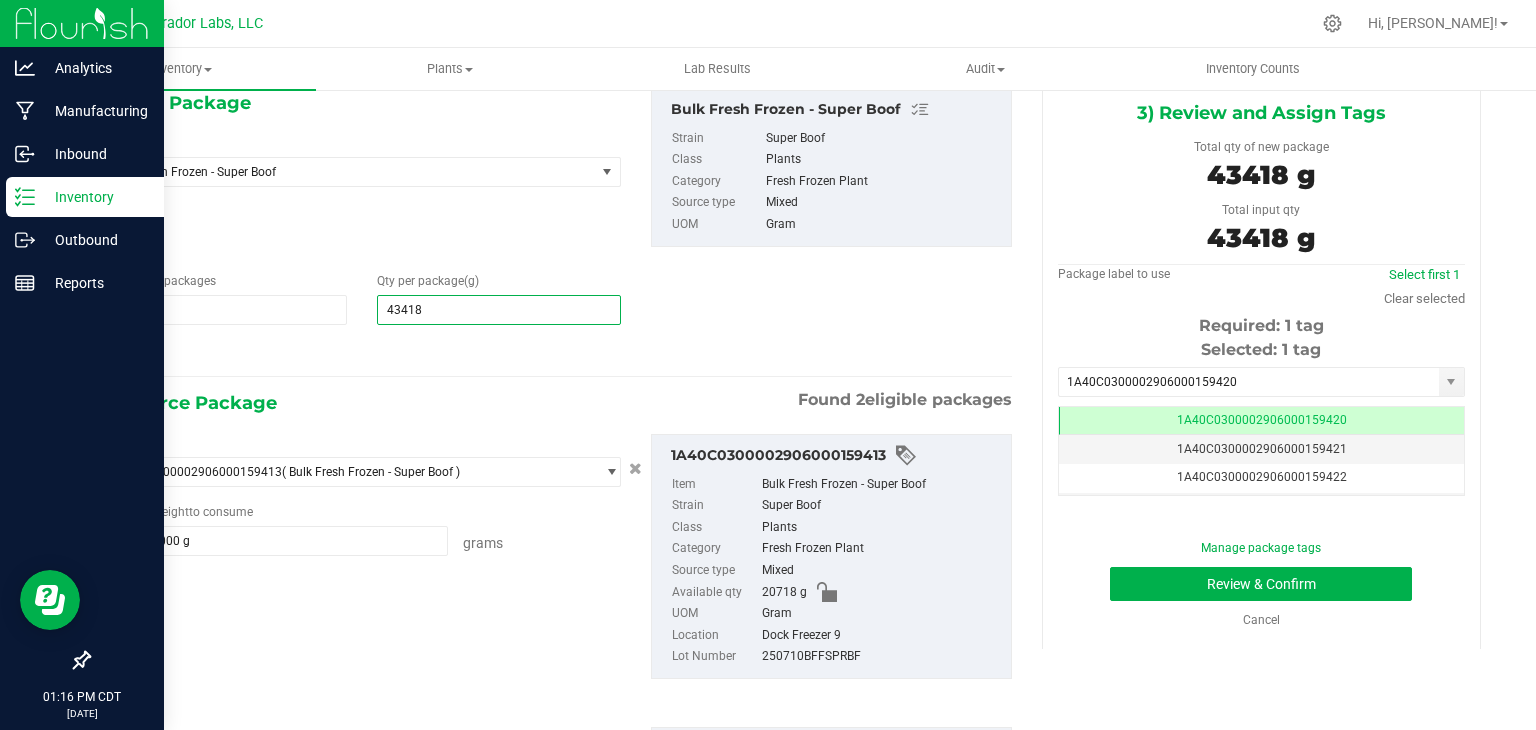 type on "43,418" 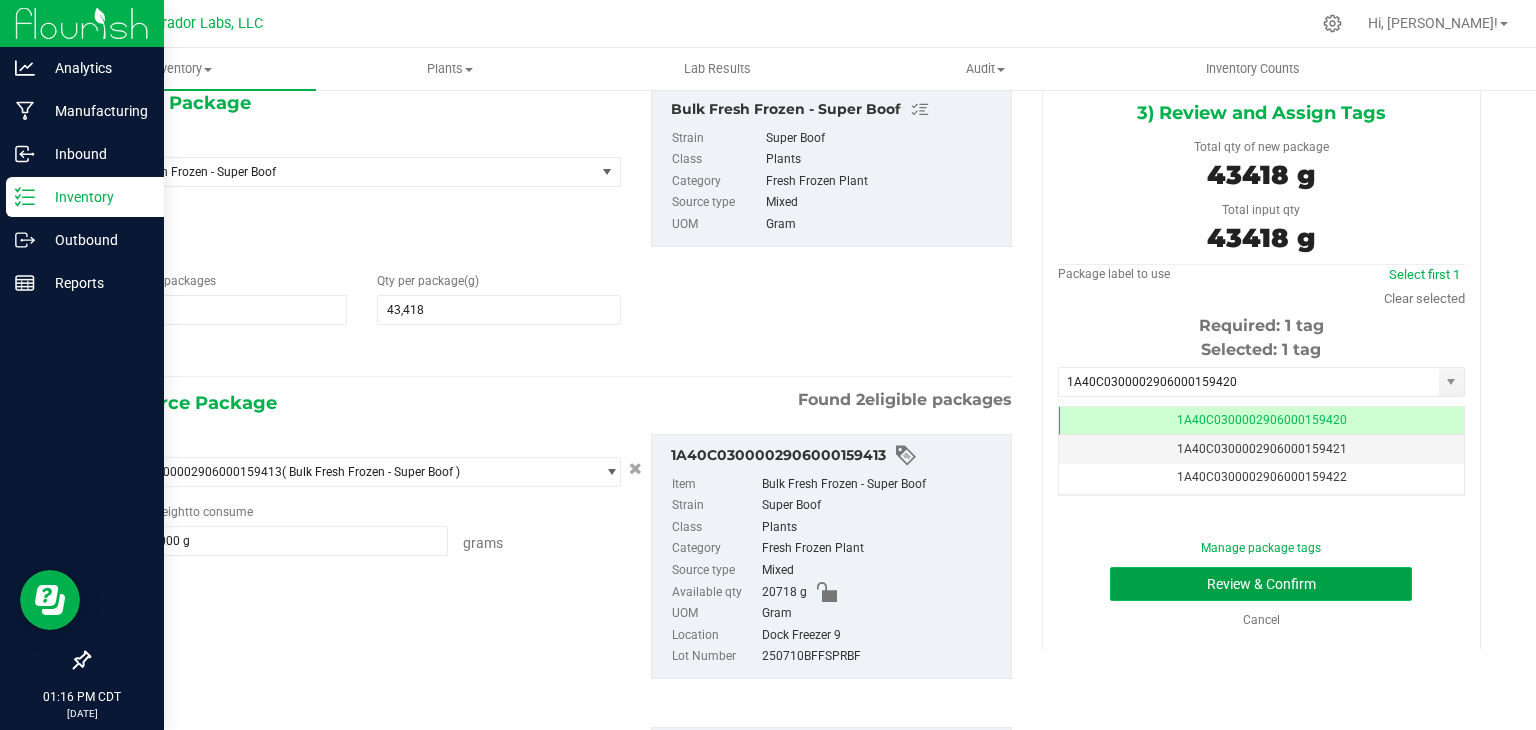 click on "Review & Confirm" at bounding box center [1261, 584] 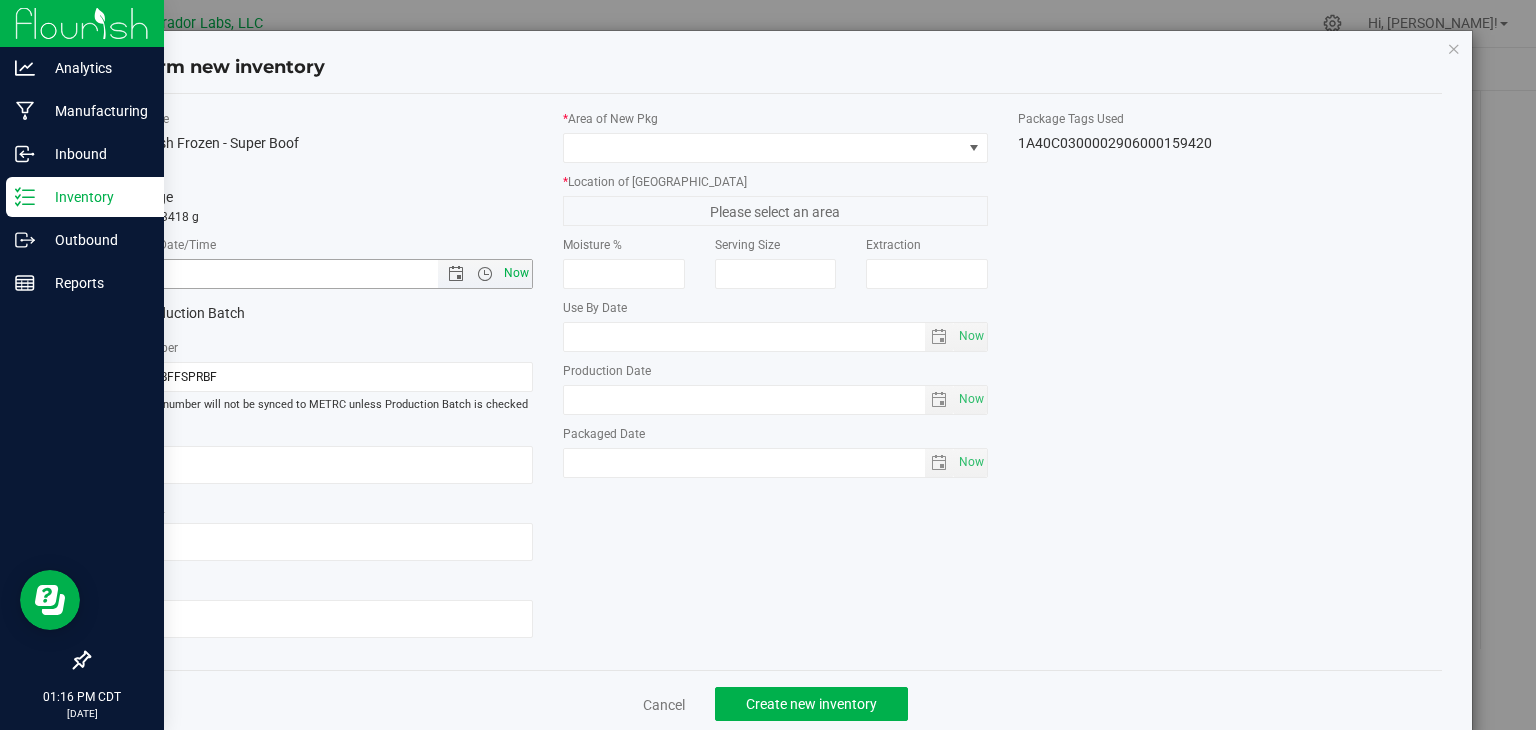 click on "Now" at bounding box center (517, 273) 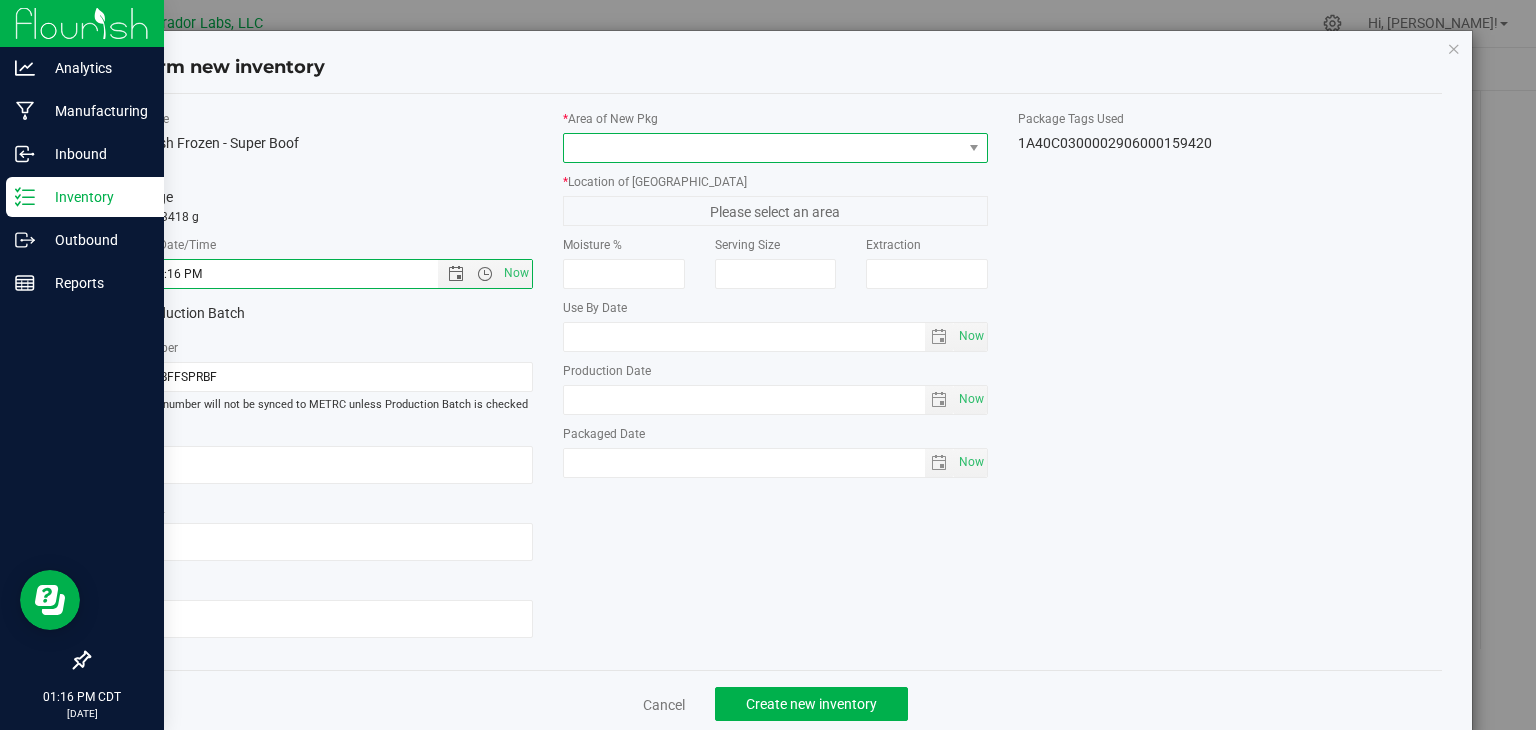 click at bounding box center (763, 148) 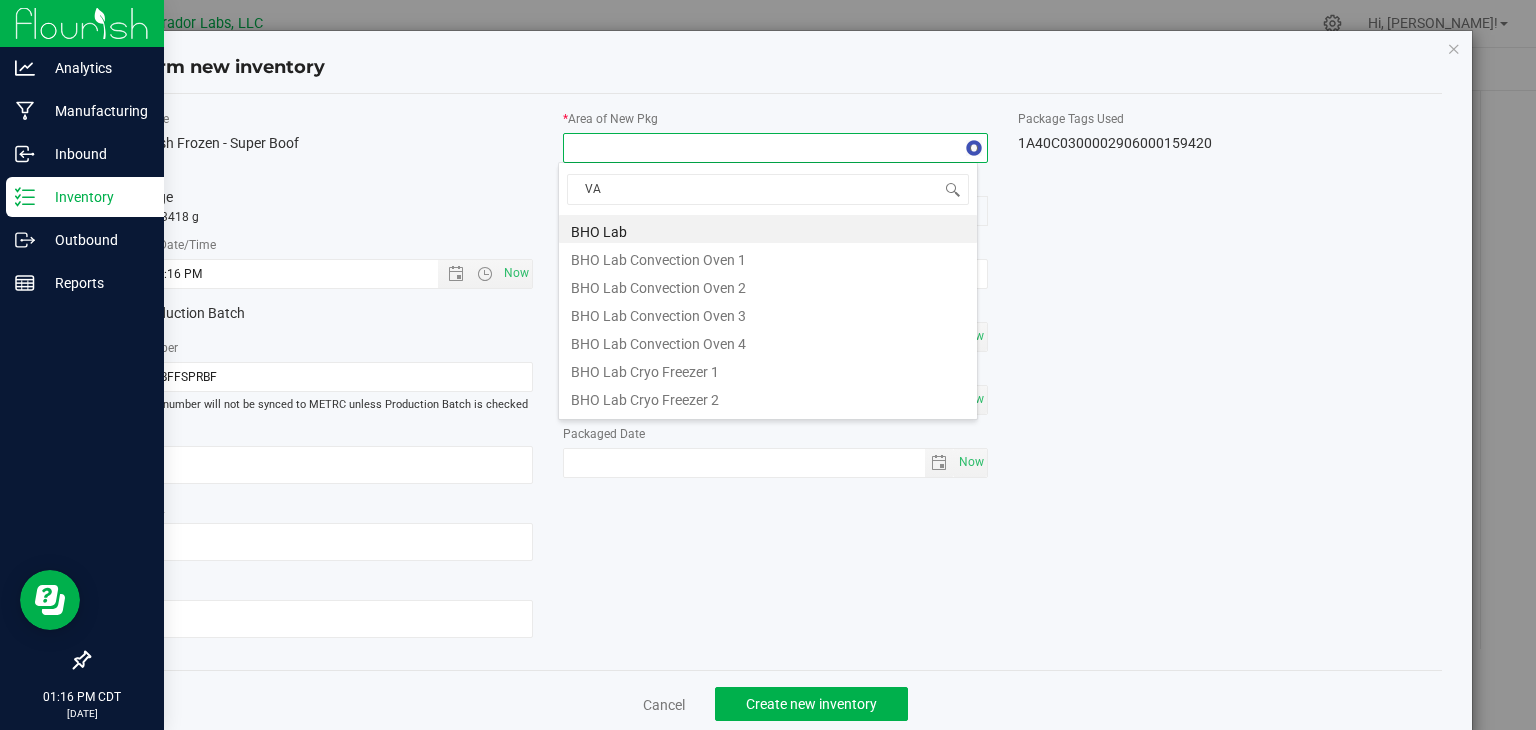 type on "V" 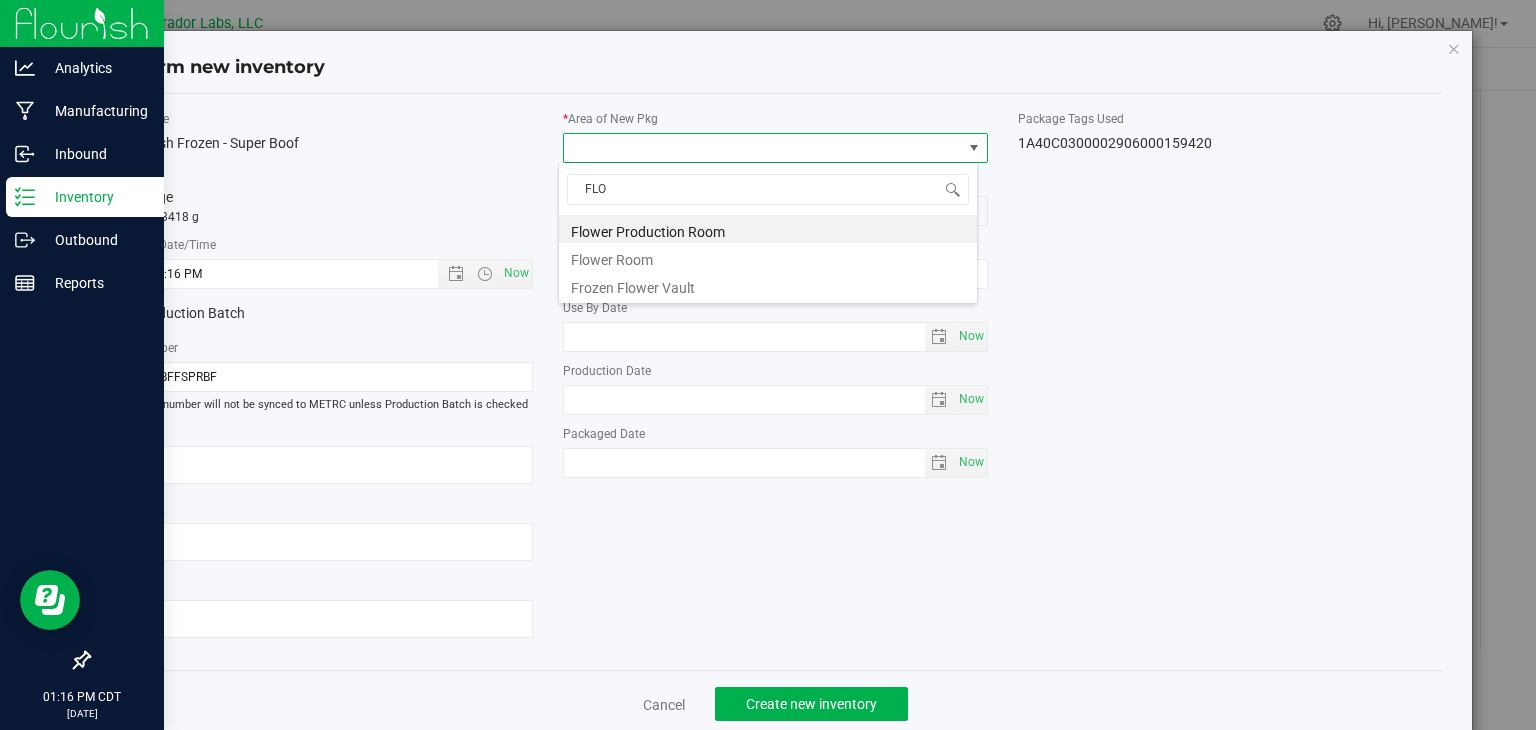 type on "FLOw" 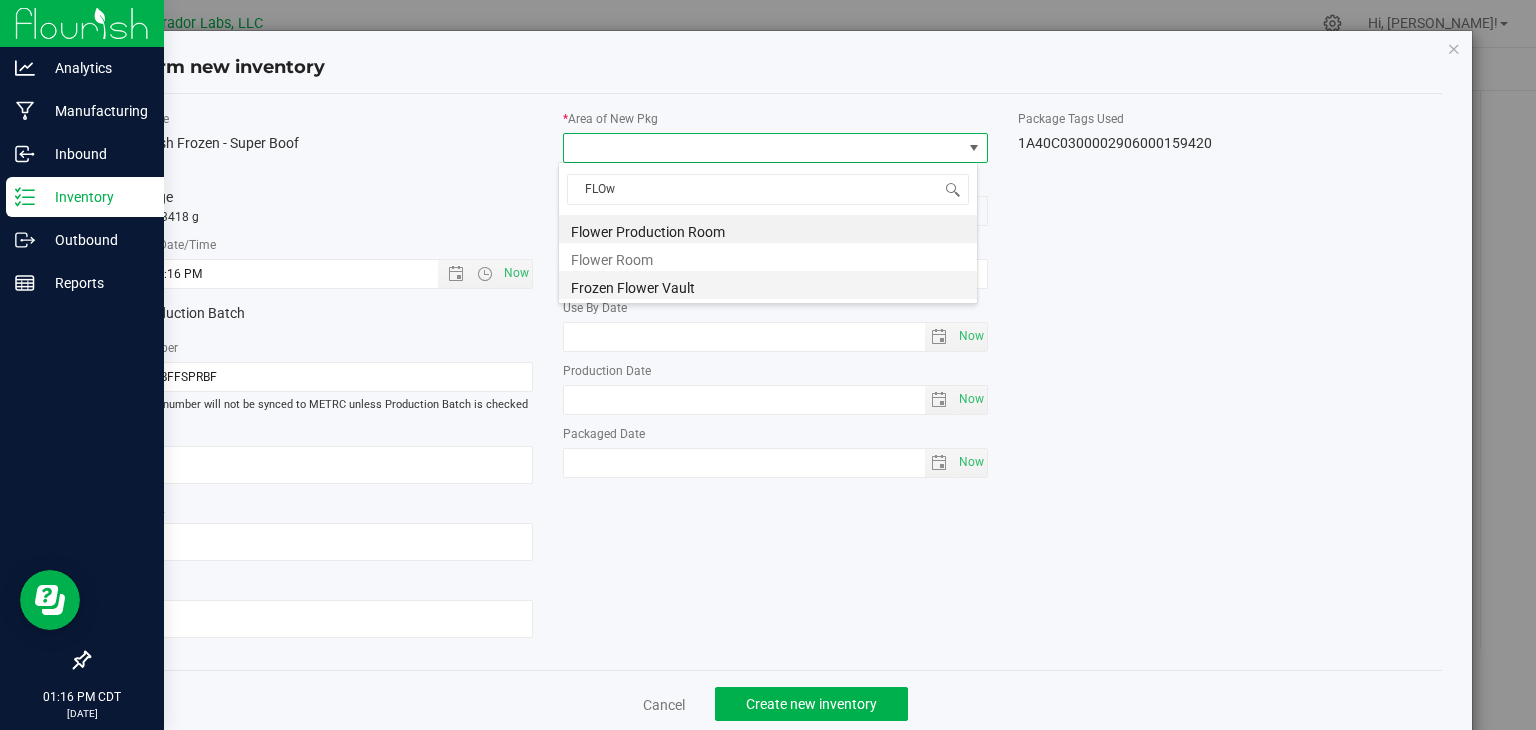 click on "Frozen Flower Vault" at bounding box center [768, 285] 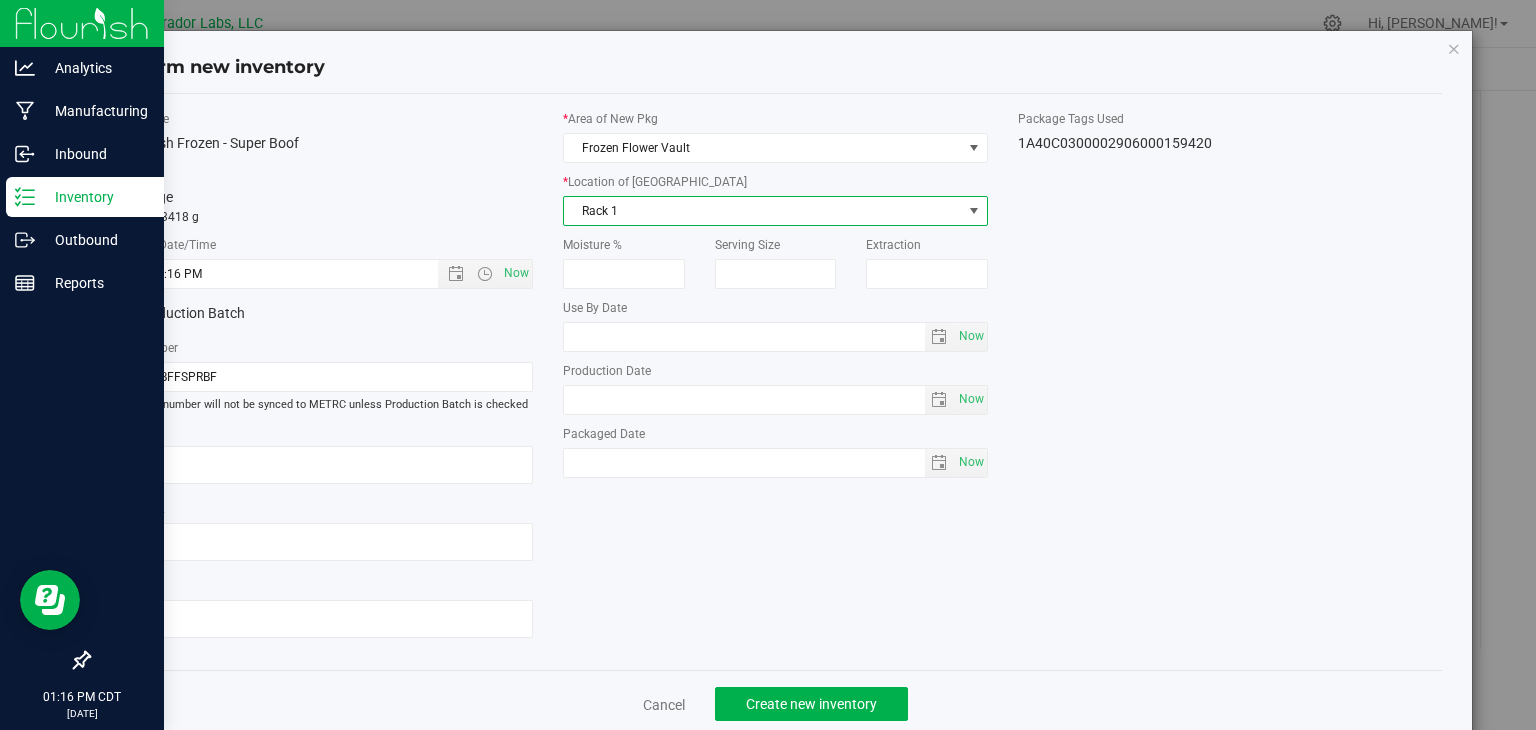 click on "Rack 1" at bounding box center [763, 211] 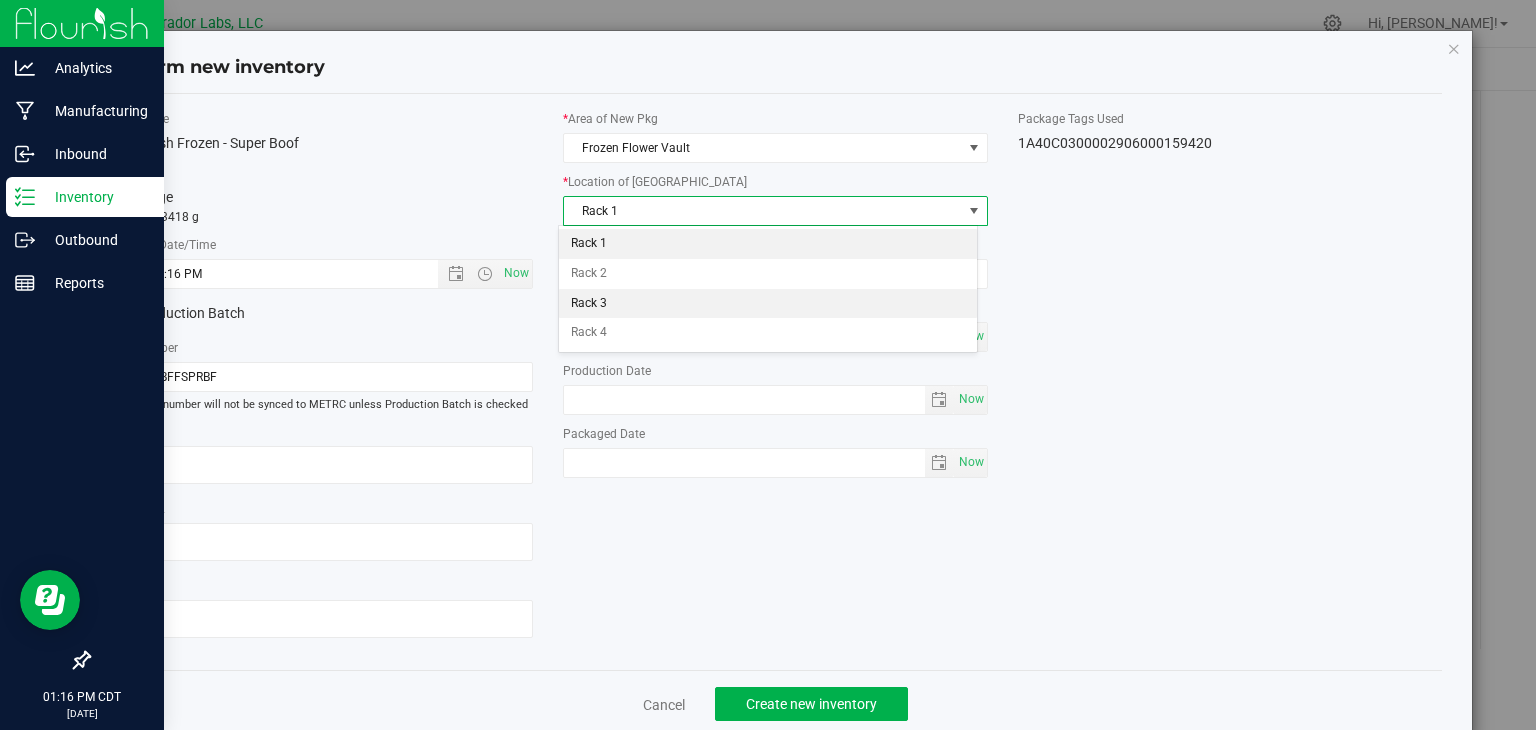 click on "Rack 3" at bounding box center [768, 304] 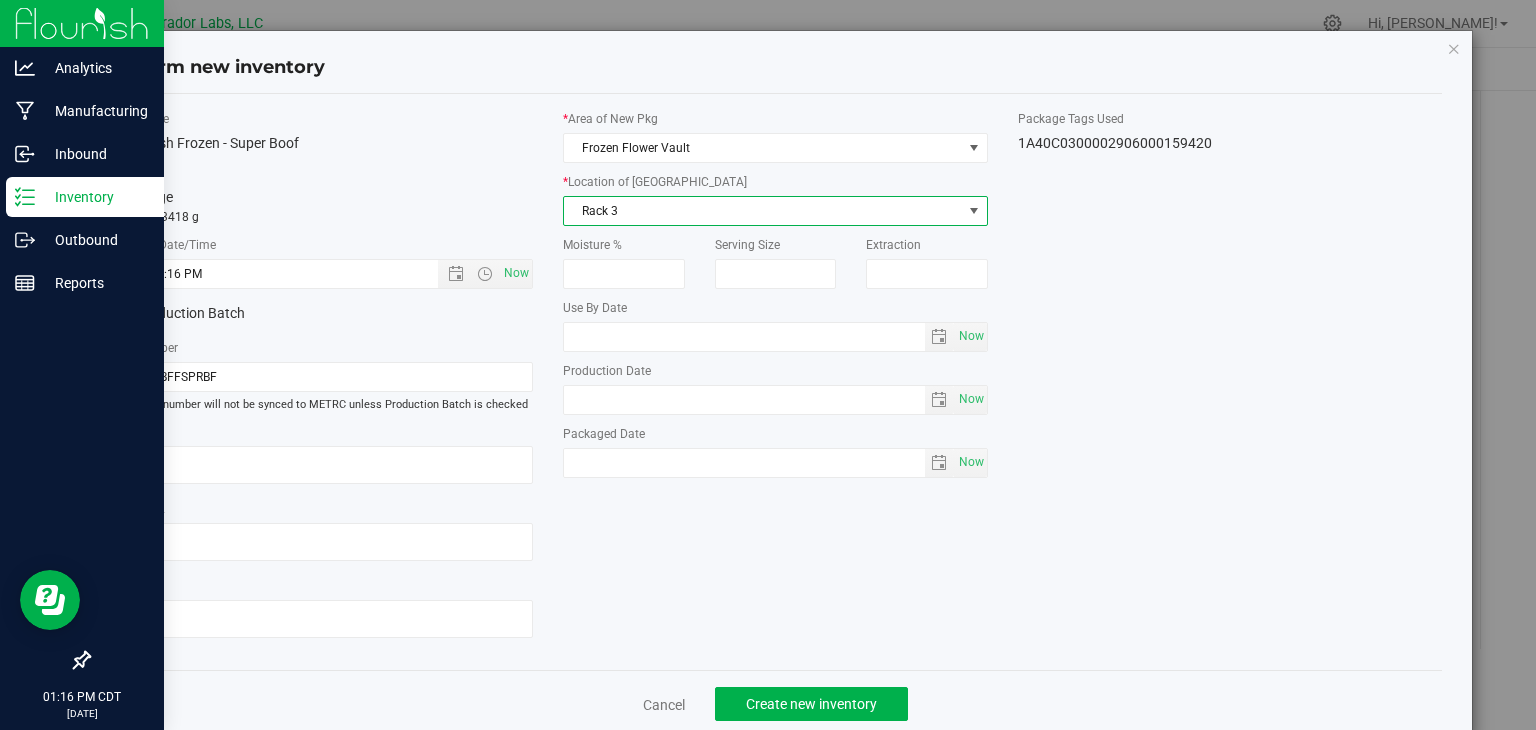 click on "Item Name
Bulk Fresh Frozen - Super Boof
Total Qty
1 package  totaling 43418 g
*
Created Date/Time
7/10/2025 1:16 PM
Now
Production Batch
*
Lot Number
250710BFFSPRBF" at bounding box center (776, 382) 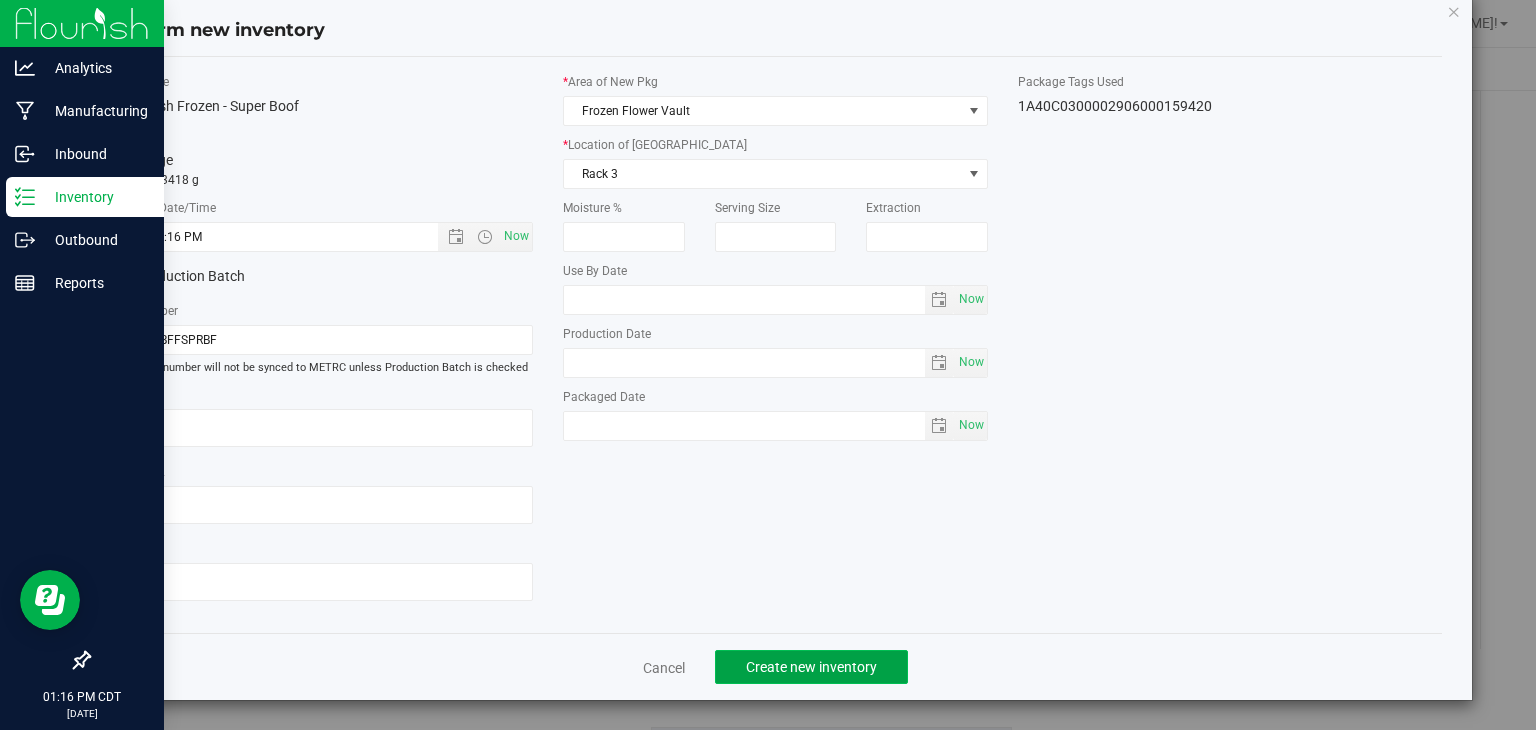 click on "Create new inventory" 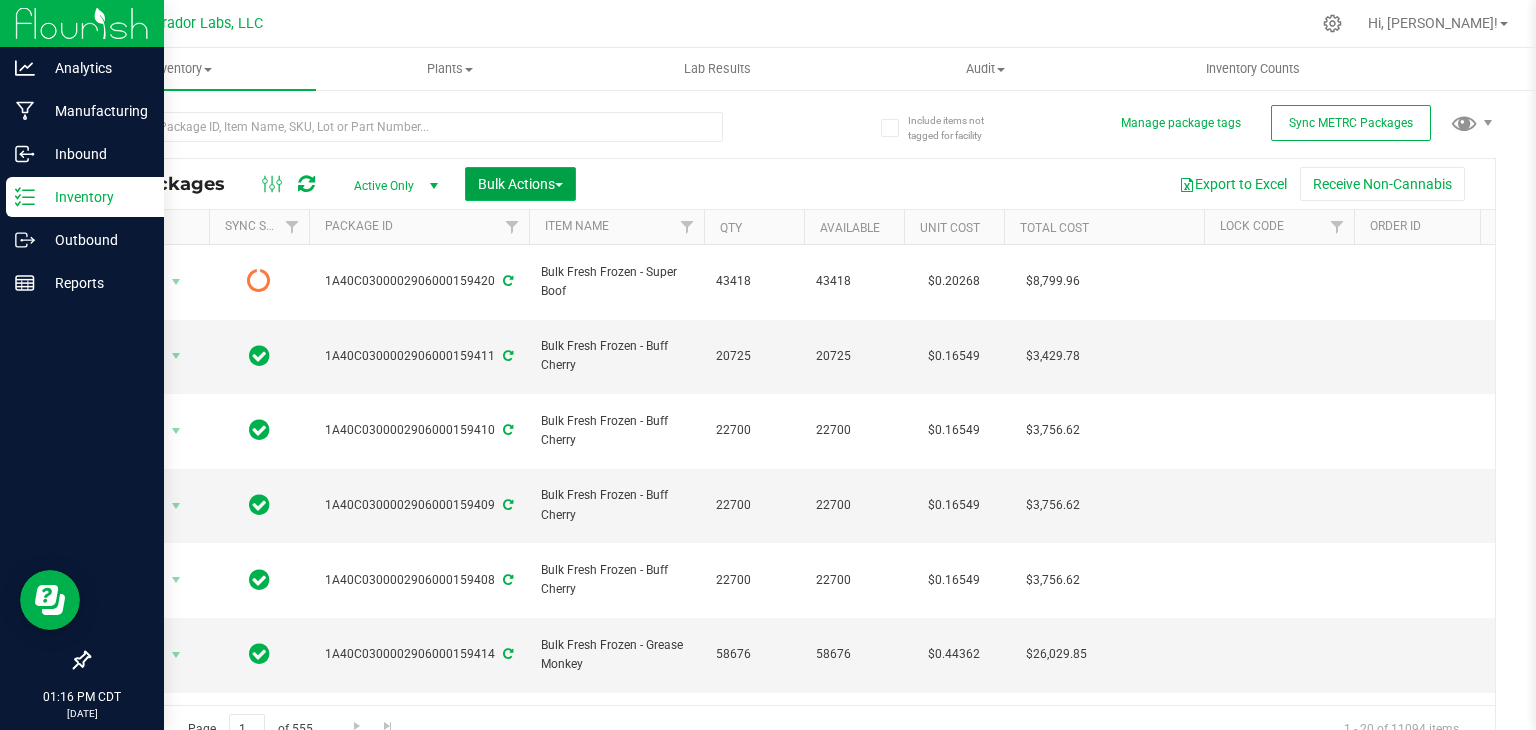 click on "Bulk Actions" at bounding box center (520, 184) 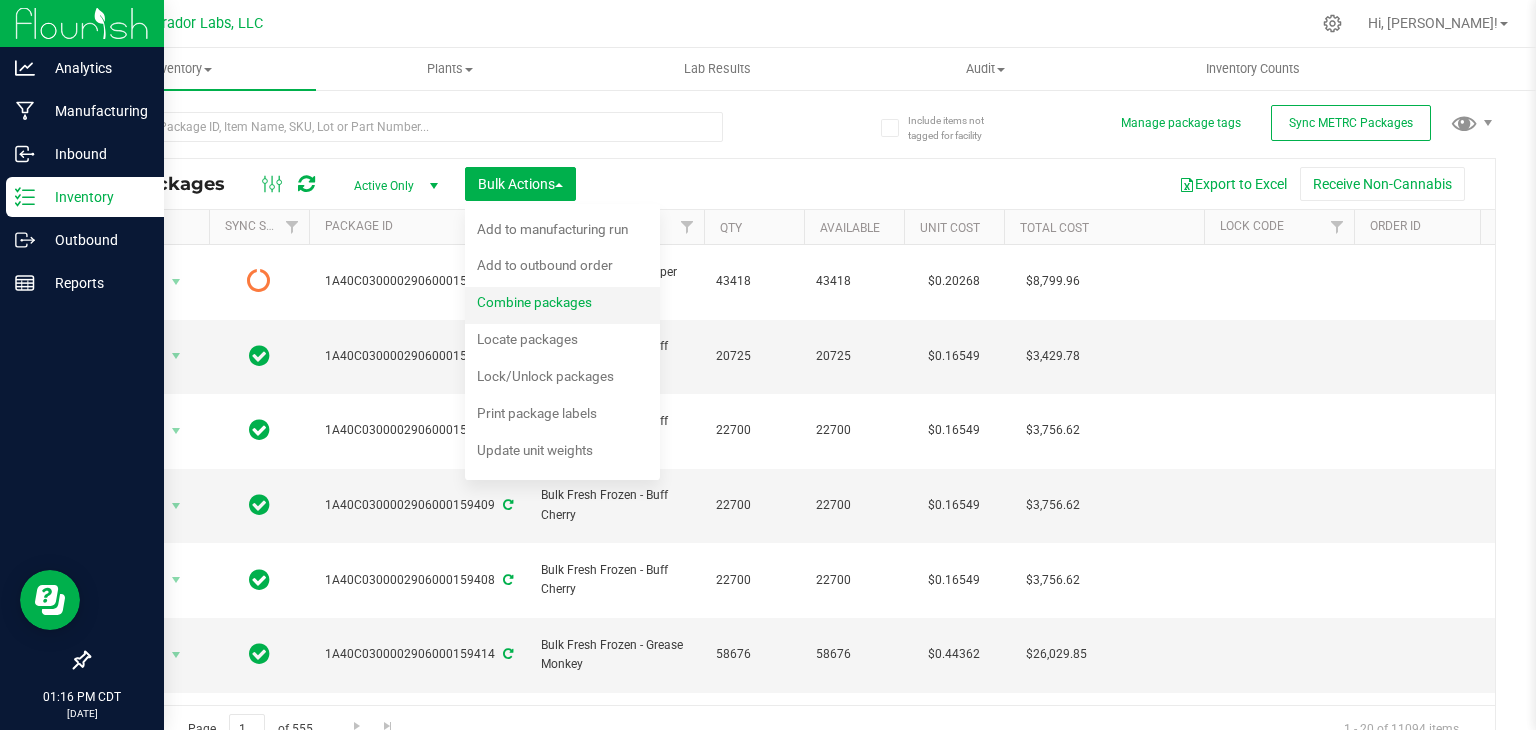 click on "Combine packages" at bounding box center (534, 302) 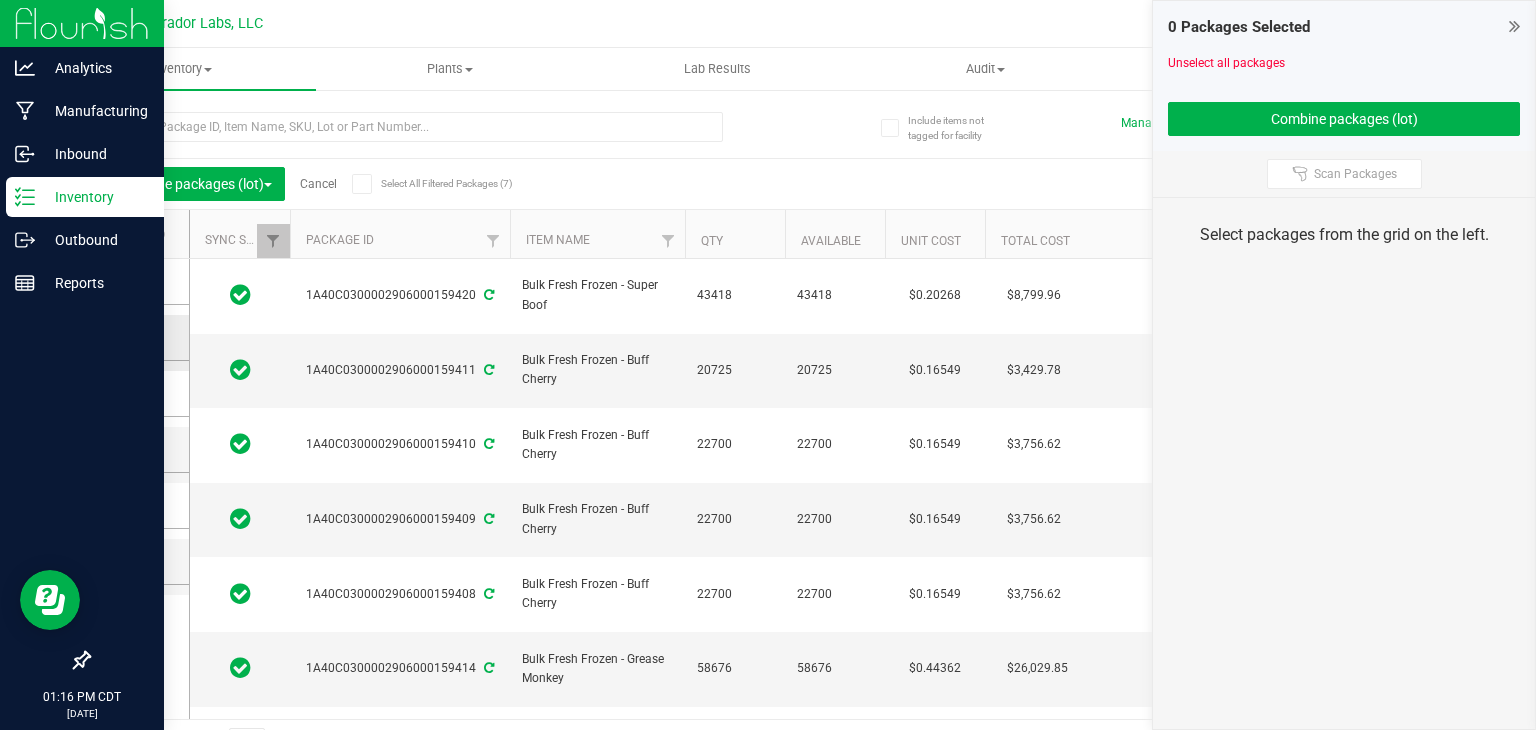 click at bounding box center (133, 337) 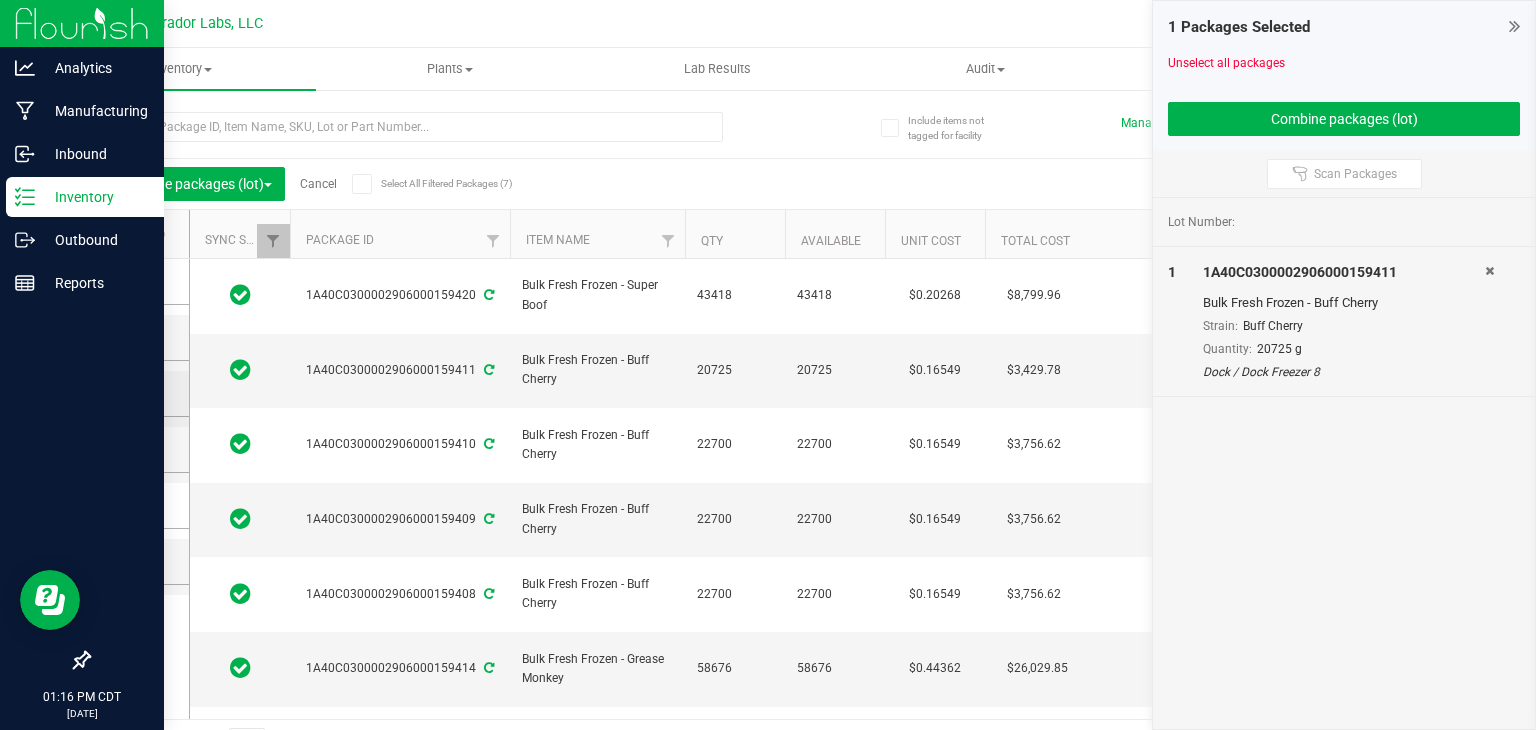click at bounding box center [133, 393] 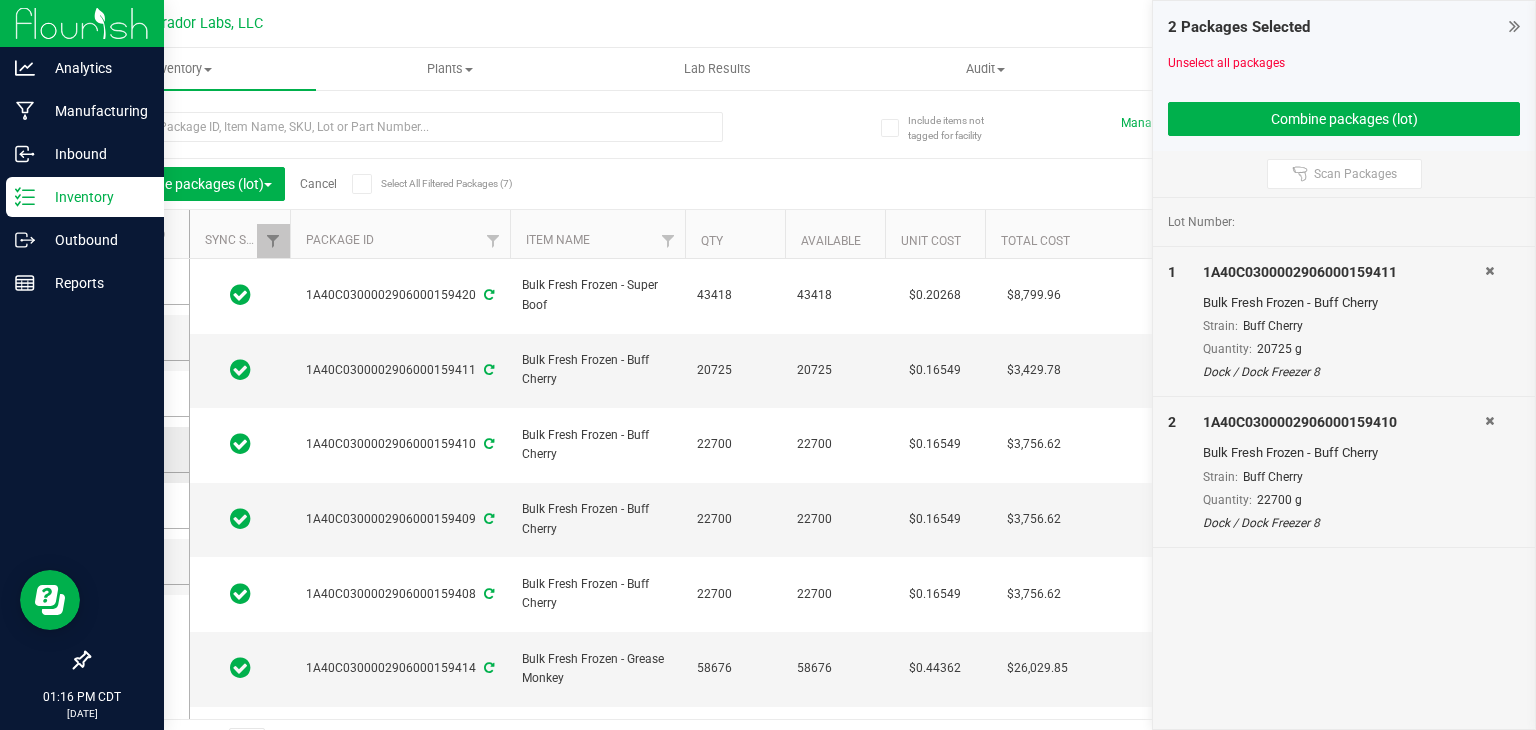 click at bounding box center [133, 449] 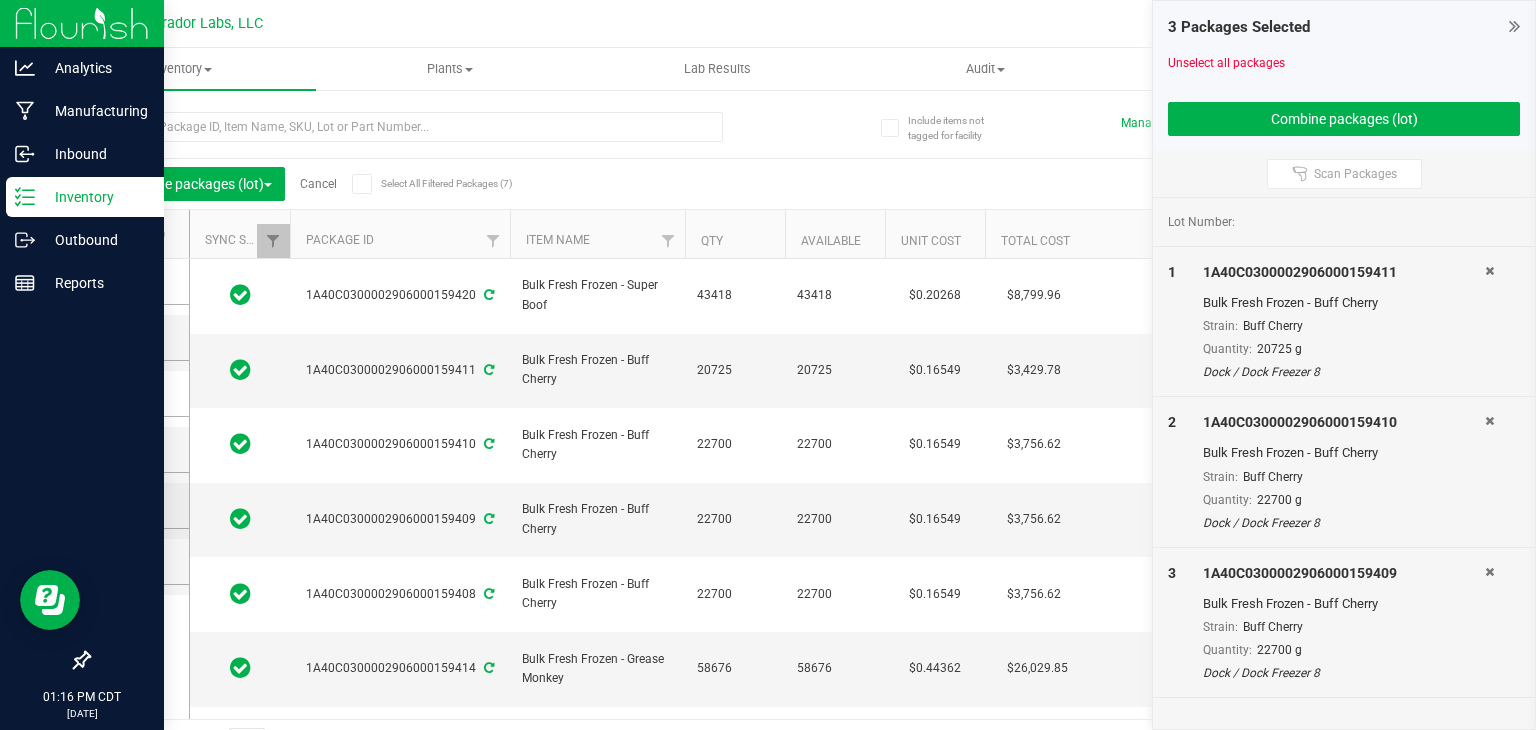 click at bounding box center (133, 505) 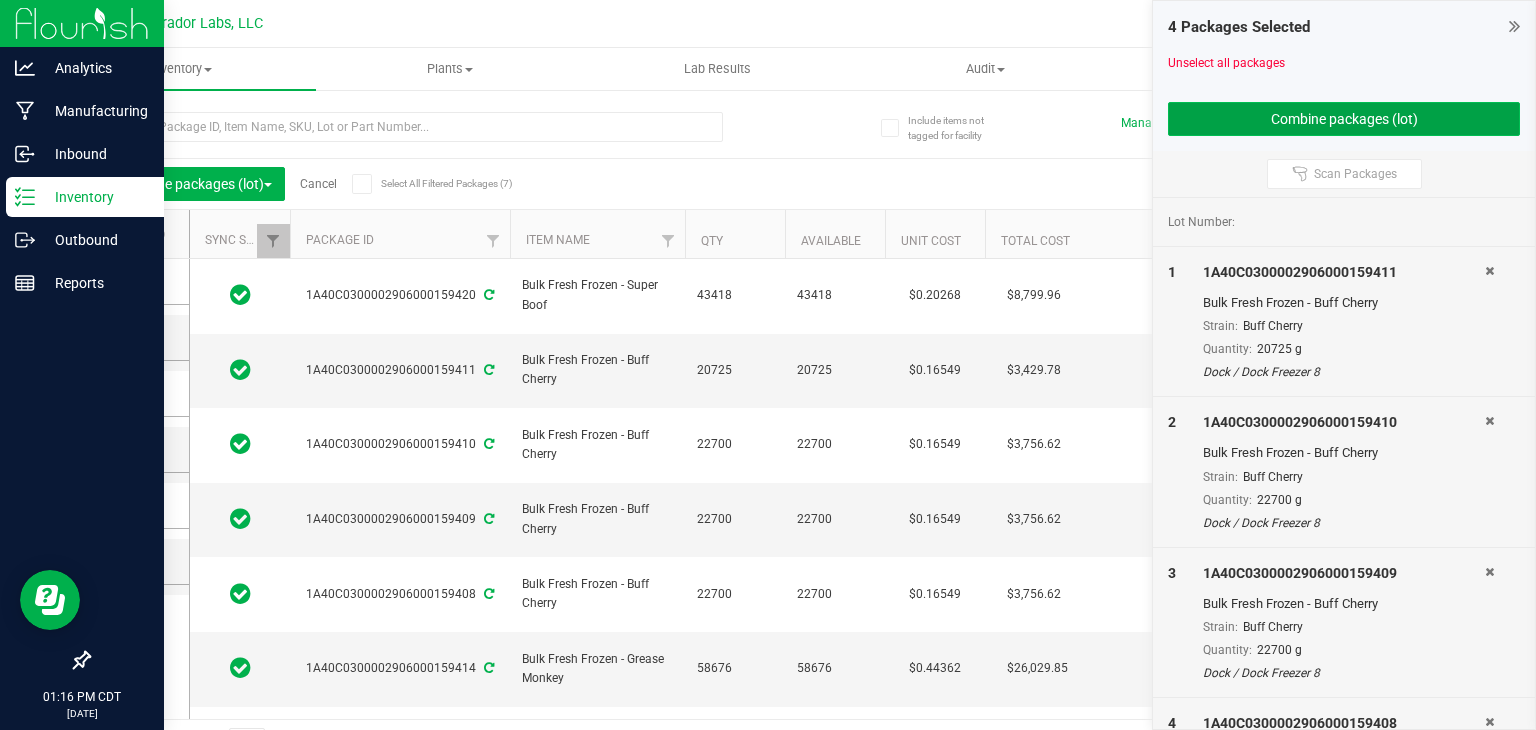 click on "Combine packages (lot)" at bounding box center [1344, 119] 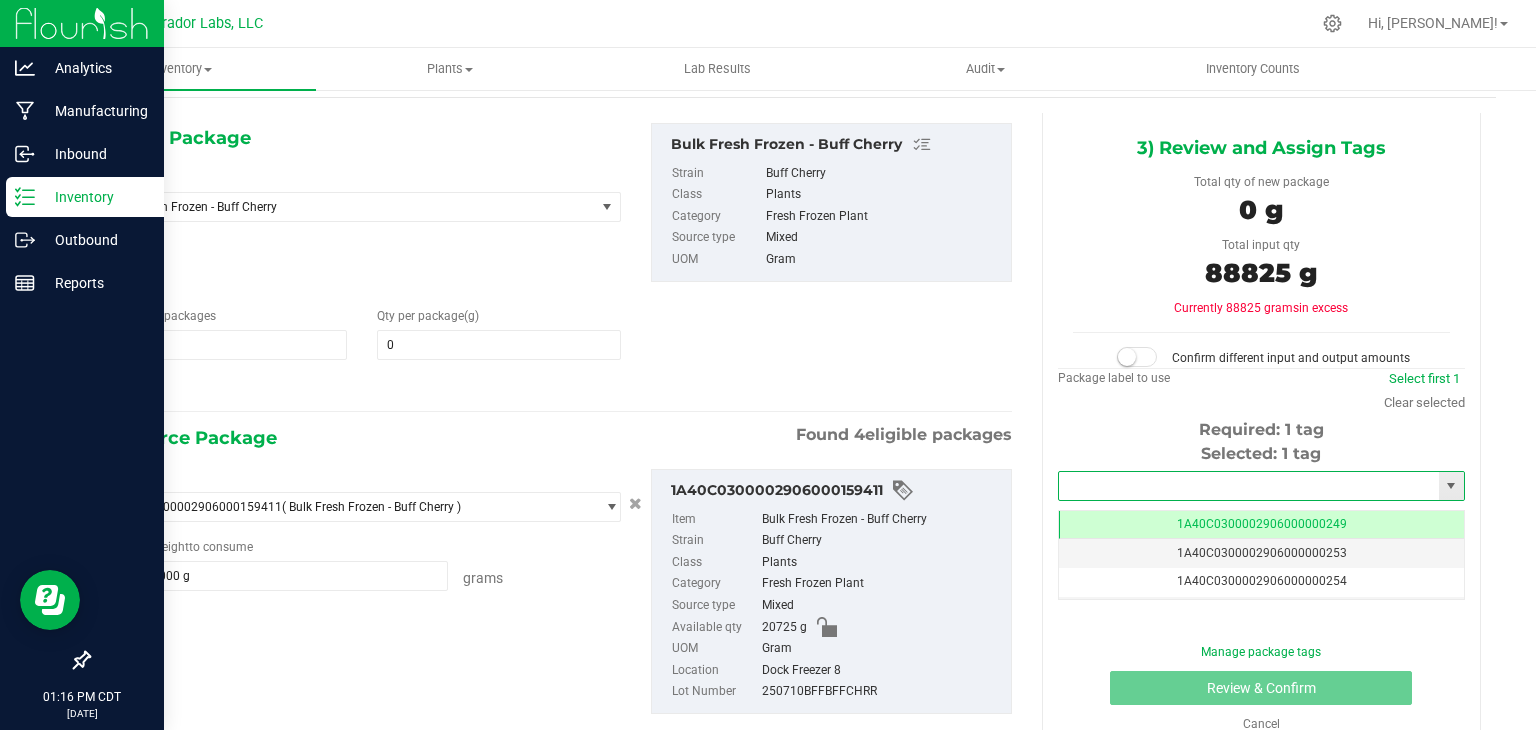 click at bounding box center [1249, 486] 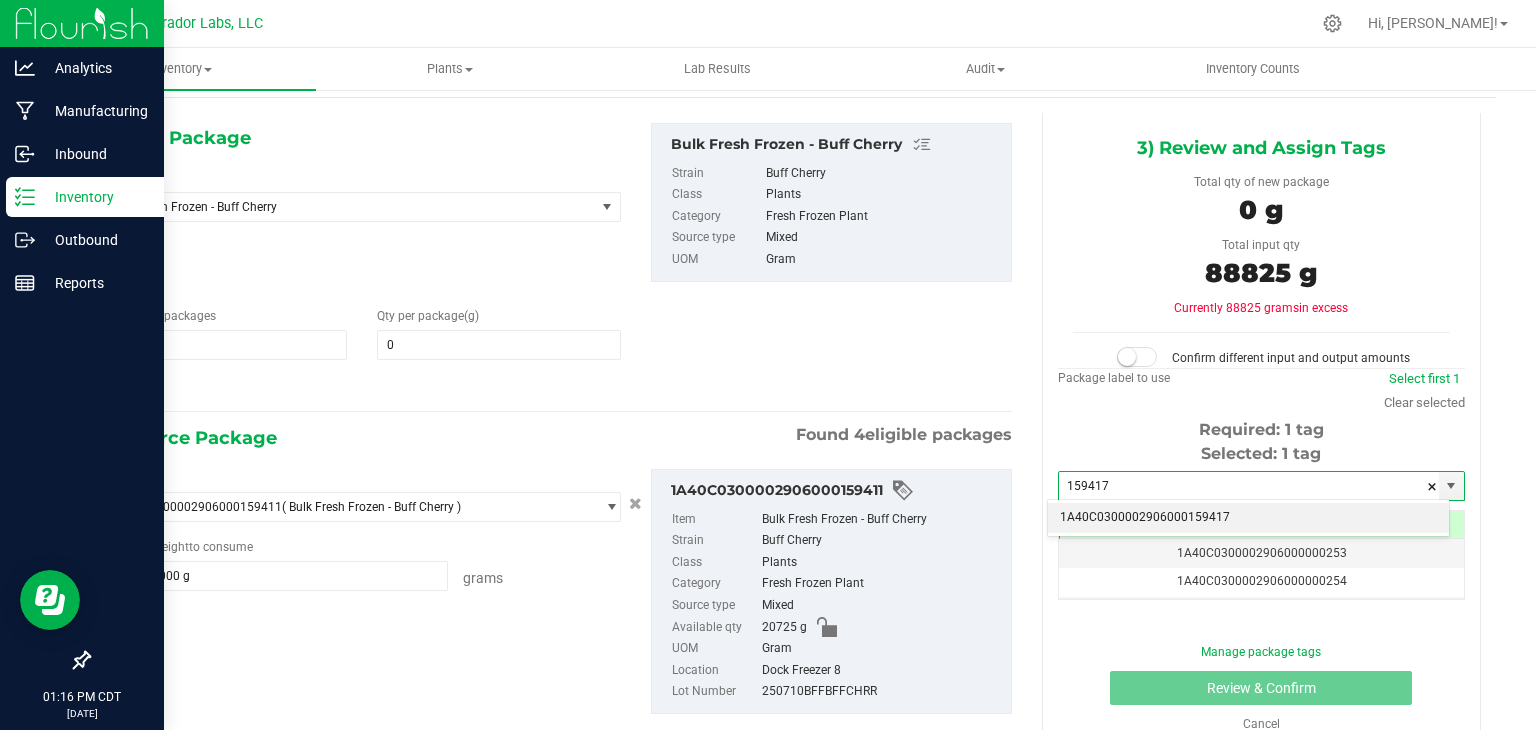 click on "1A40C0300002906000159417" at bounding box center [1248, 518] 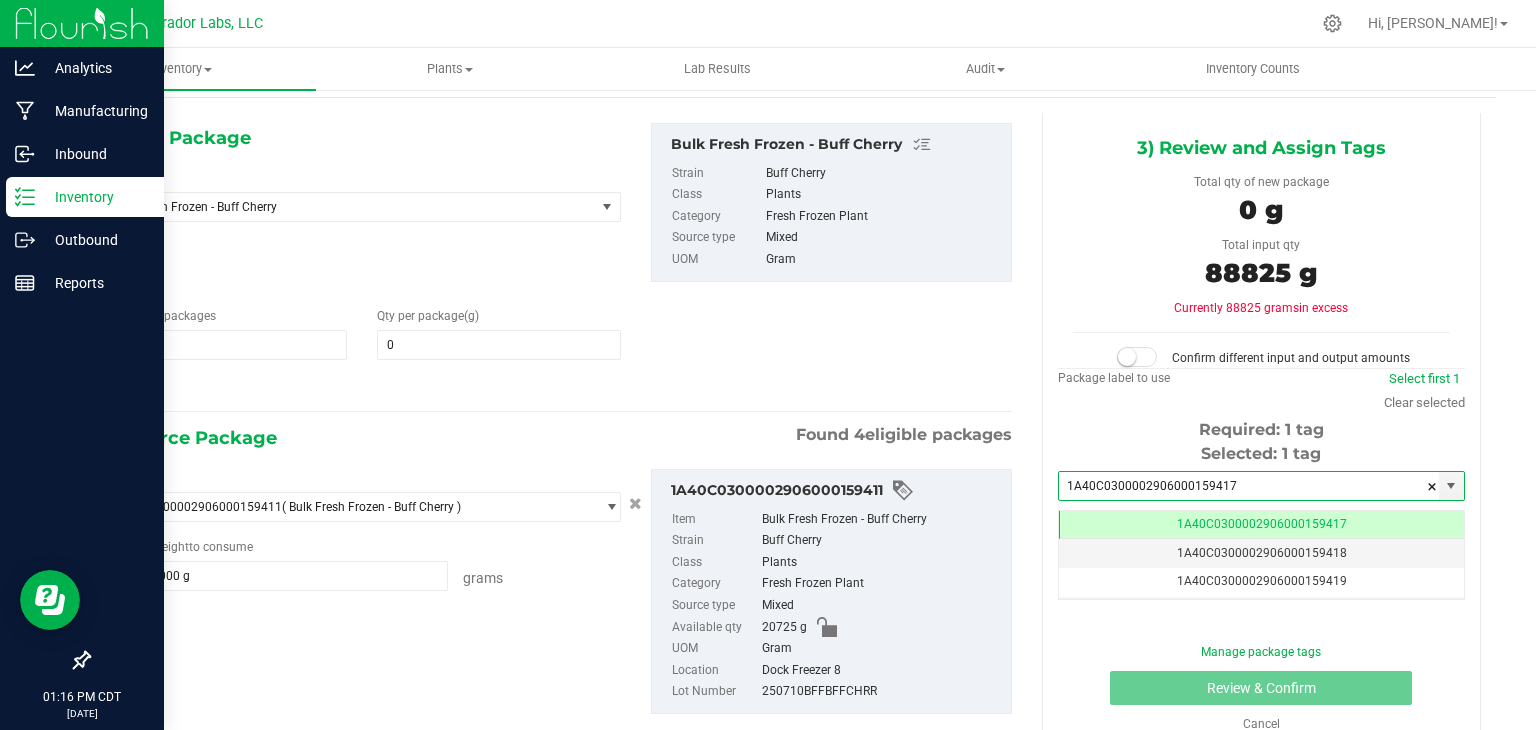 type on "1A40C0300002906000159417" 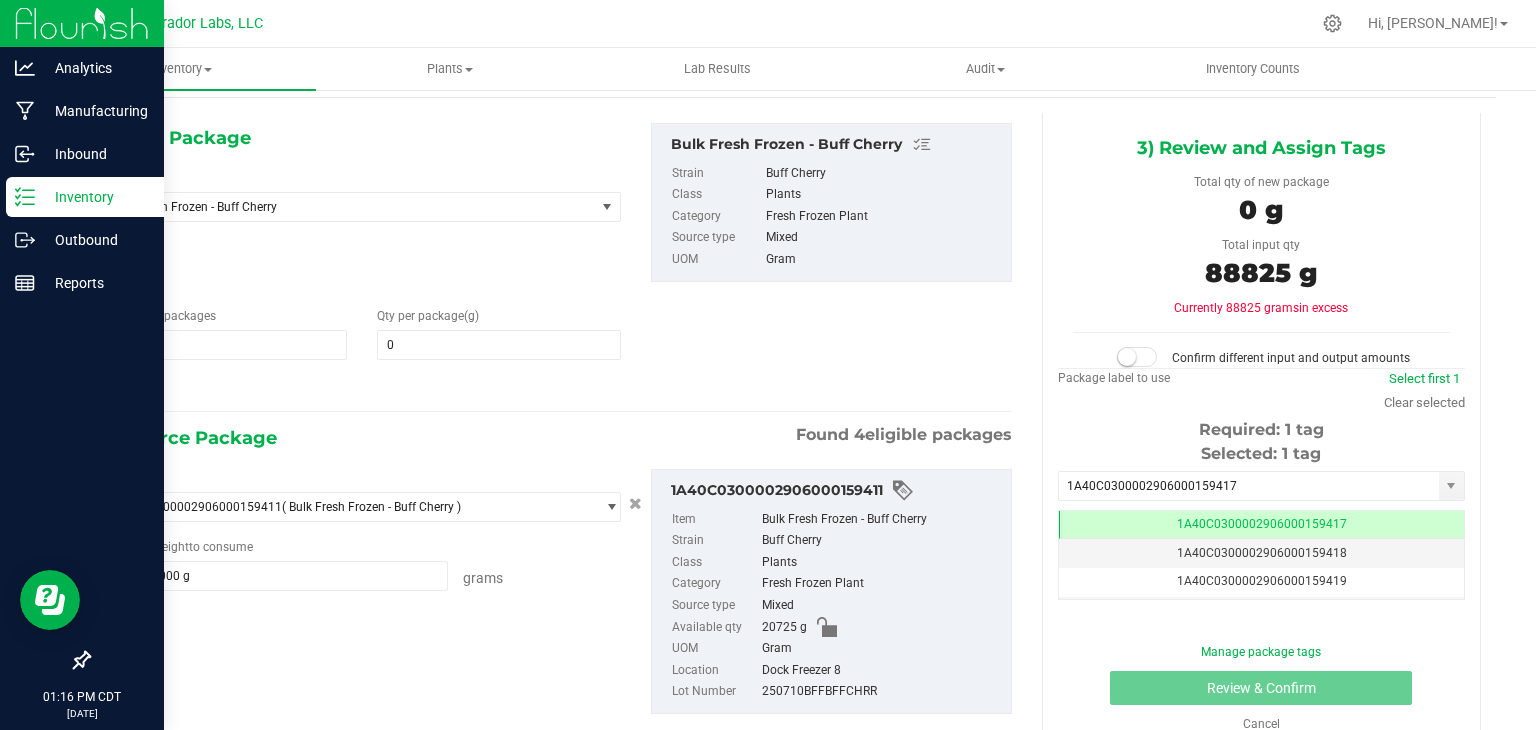 click on "1) New Package
Select Item
Bulk Fresh Frozen - Buff Cherry
AIRO - Bench Sample - 1g Vape Cart - Mystical Melody AIRO - Bench Sample - 1g Vape Cart - Orange Sherbert AIRO - Bench Sample - Bulk 1g Vape Cart - Lemon Jet Fuel Gelato Airo - Bench Sample - Bulk Cart Grade Live Rosin - Cookie Haze Airo - Bench Sample - Bulk Cart Grade Live Rosin - Gasberry Airo - Bench Sample - Bulk Cart Grade Live Rosin - Purple Kush Airo - Bench Sample - Bulk HTE - GMO Airo - Bench Sample - Vape Cart 1g - Lemon Zest AIRO - Bulk 1g Vape Cart - Orange Sherbert Airo - Bulk Cart Grade Live Rosin - Amber Delight Indica Airo - Bulk Cart Grade Live Rosin - Cherry Thunder Sativa" at bounding box center [557, 262] 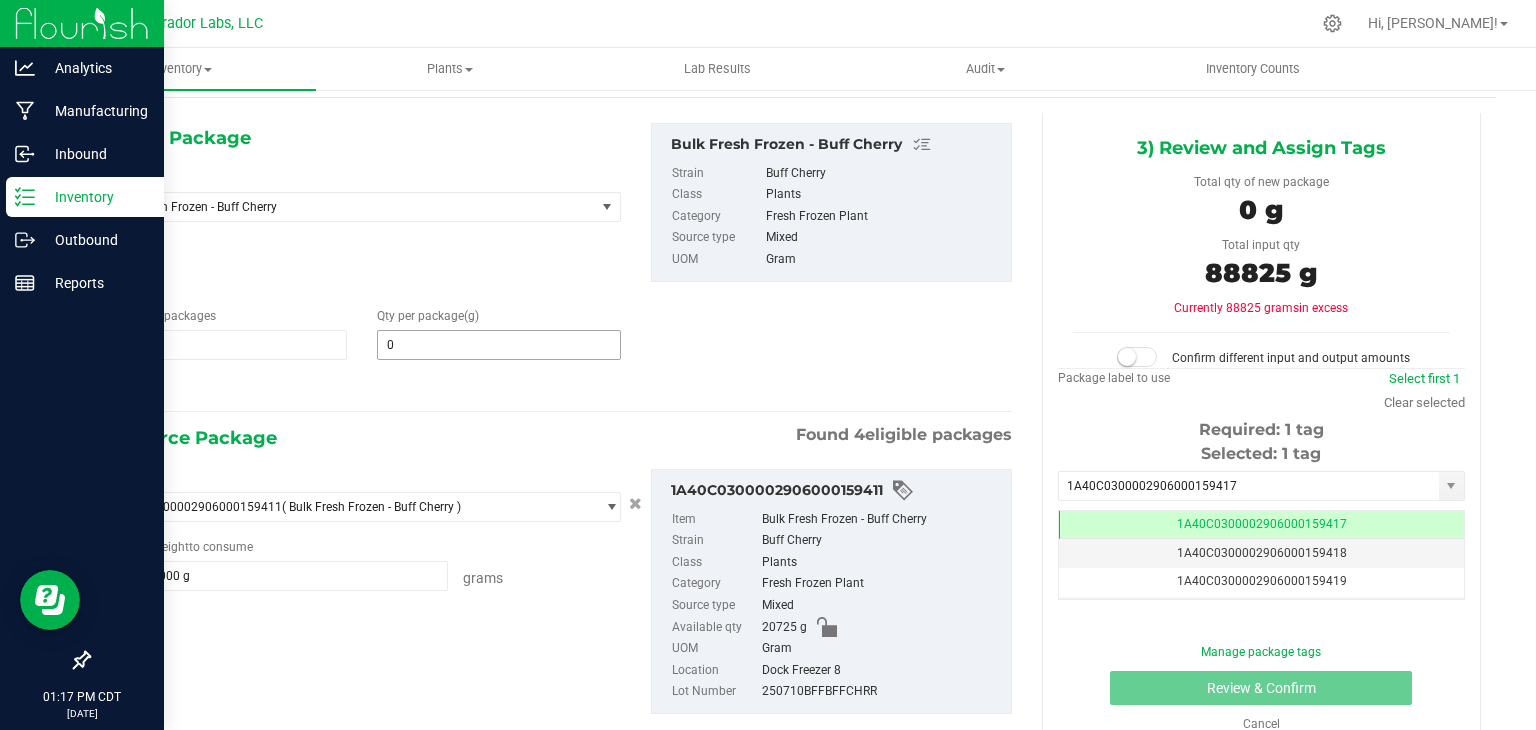 type 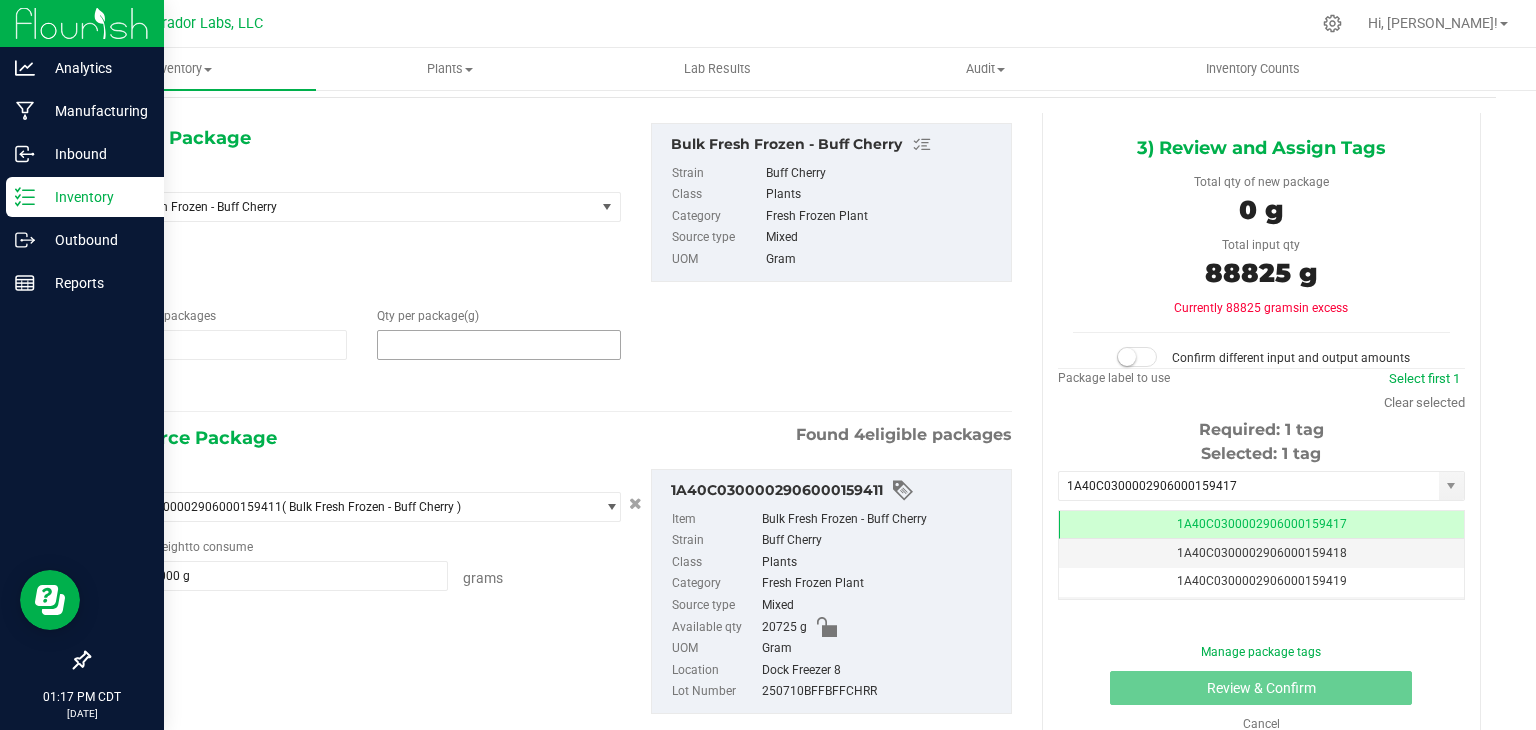 click at bounding box center (499, 345) 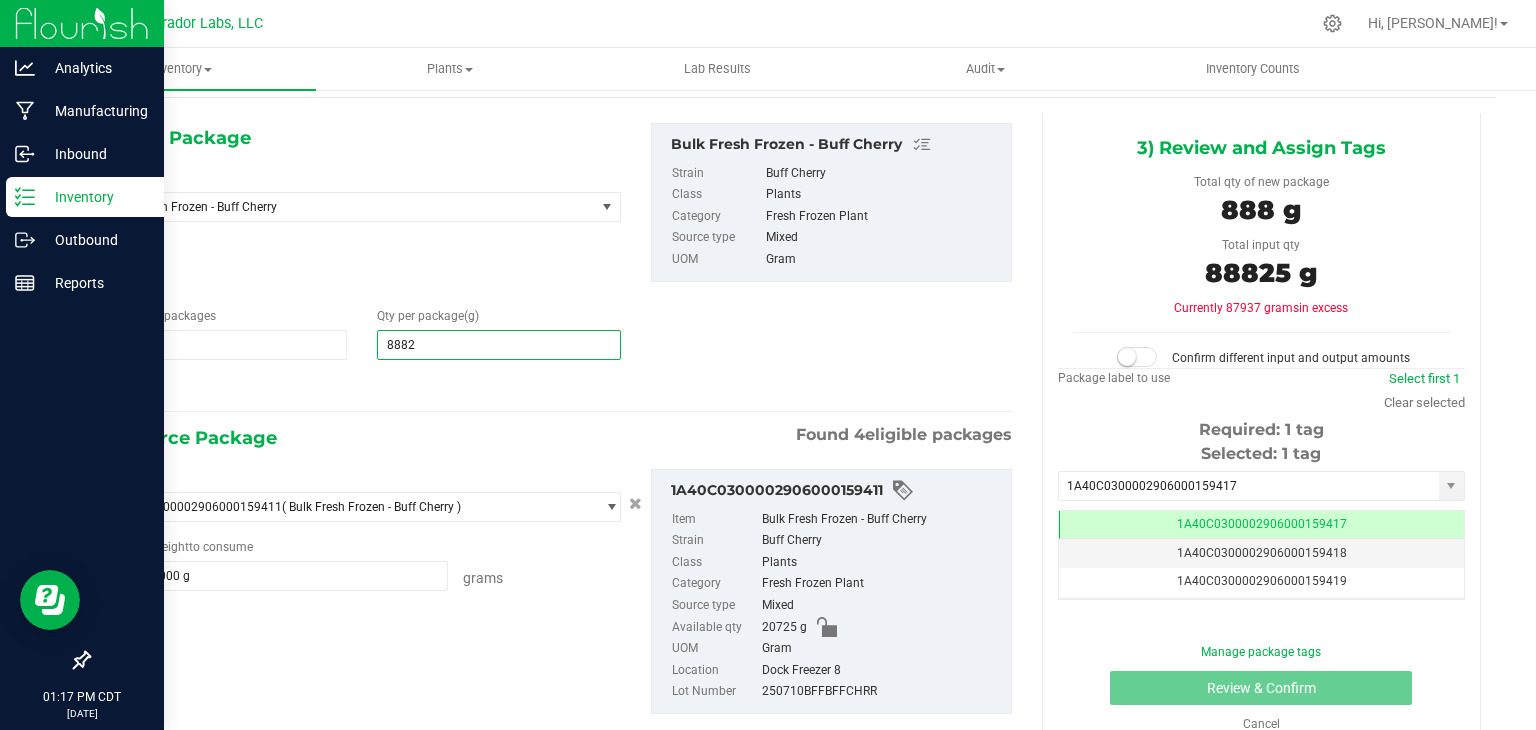 type on "88825" 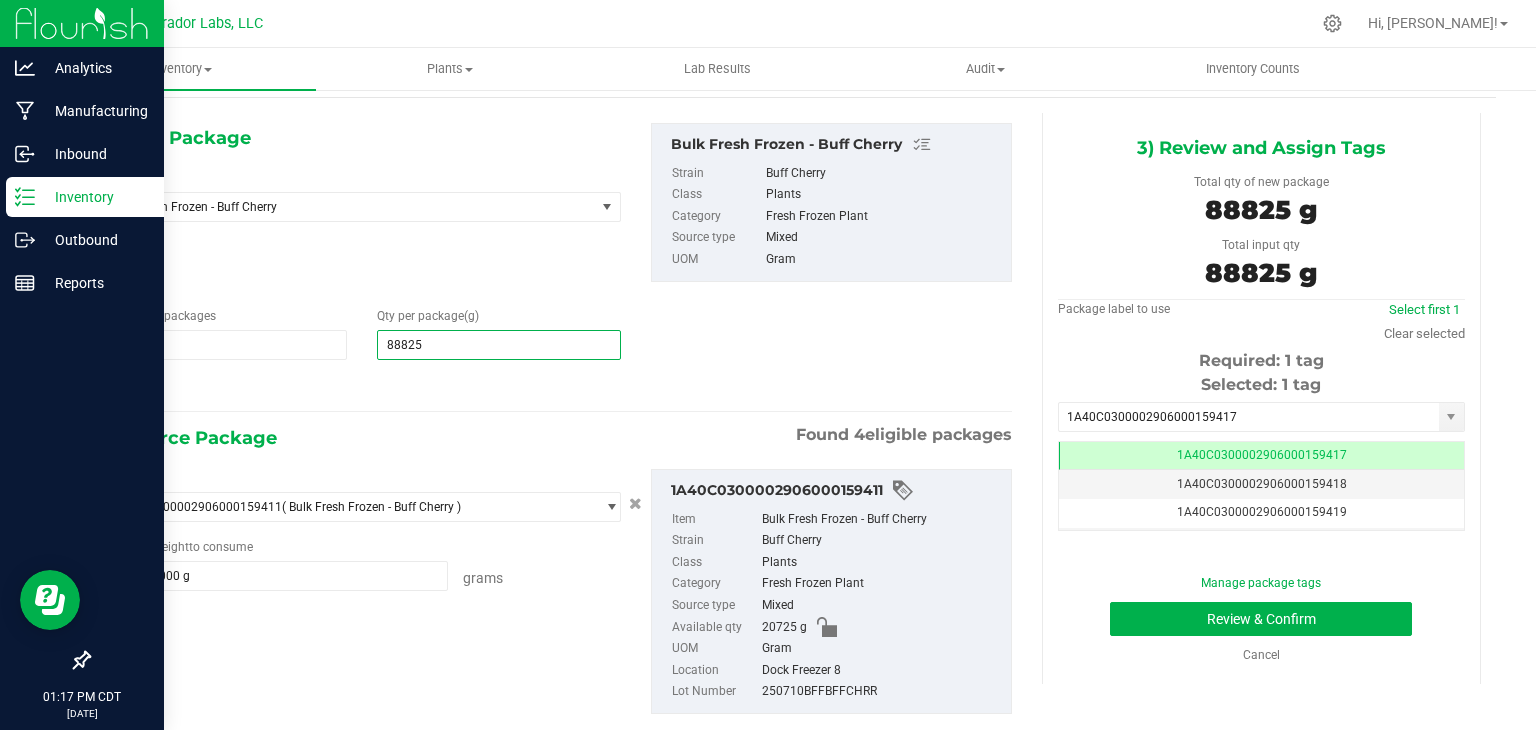 type on "88,825" 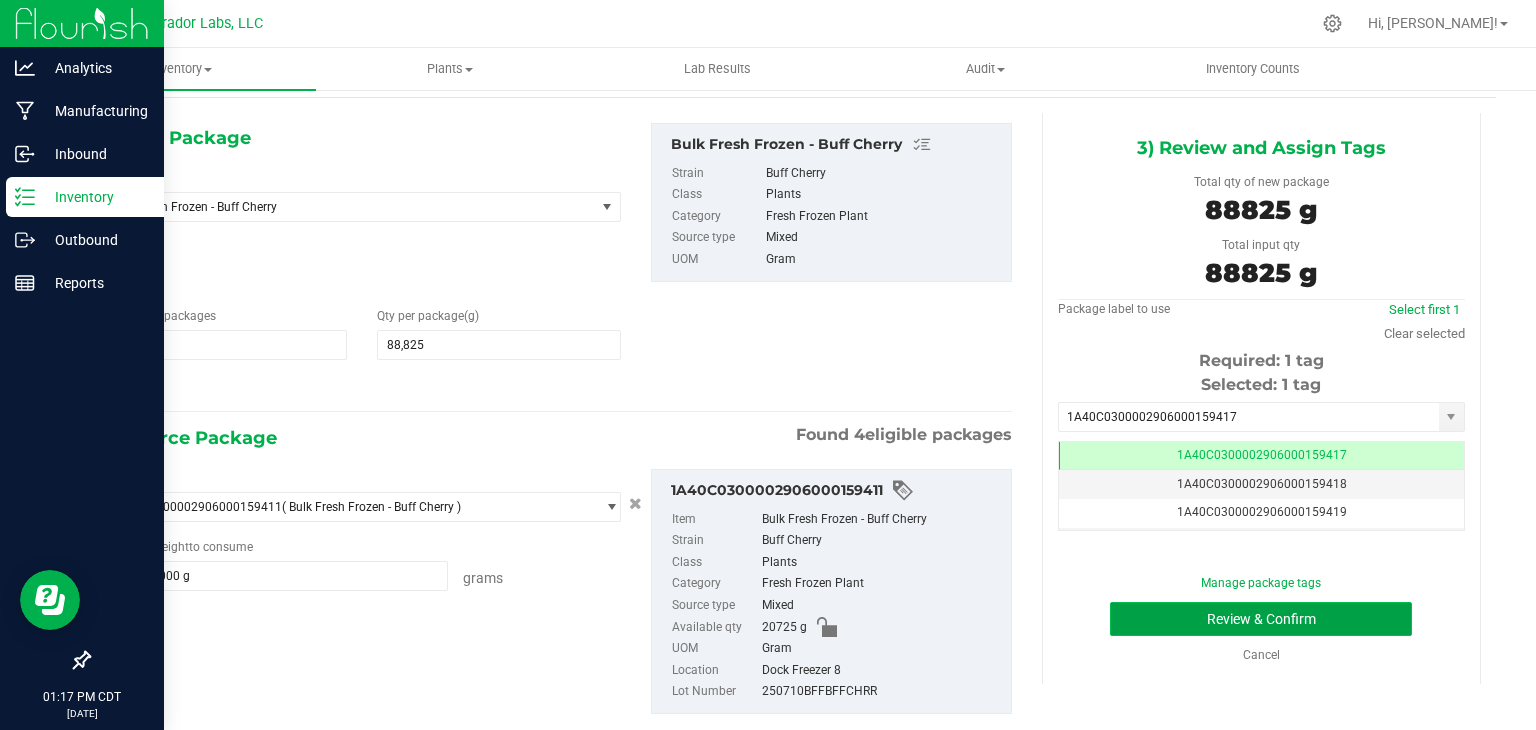 click on "Review & Confirm" at bounding box center (1261, 619) 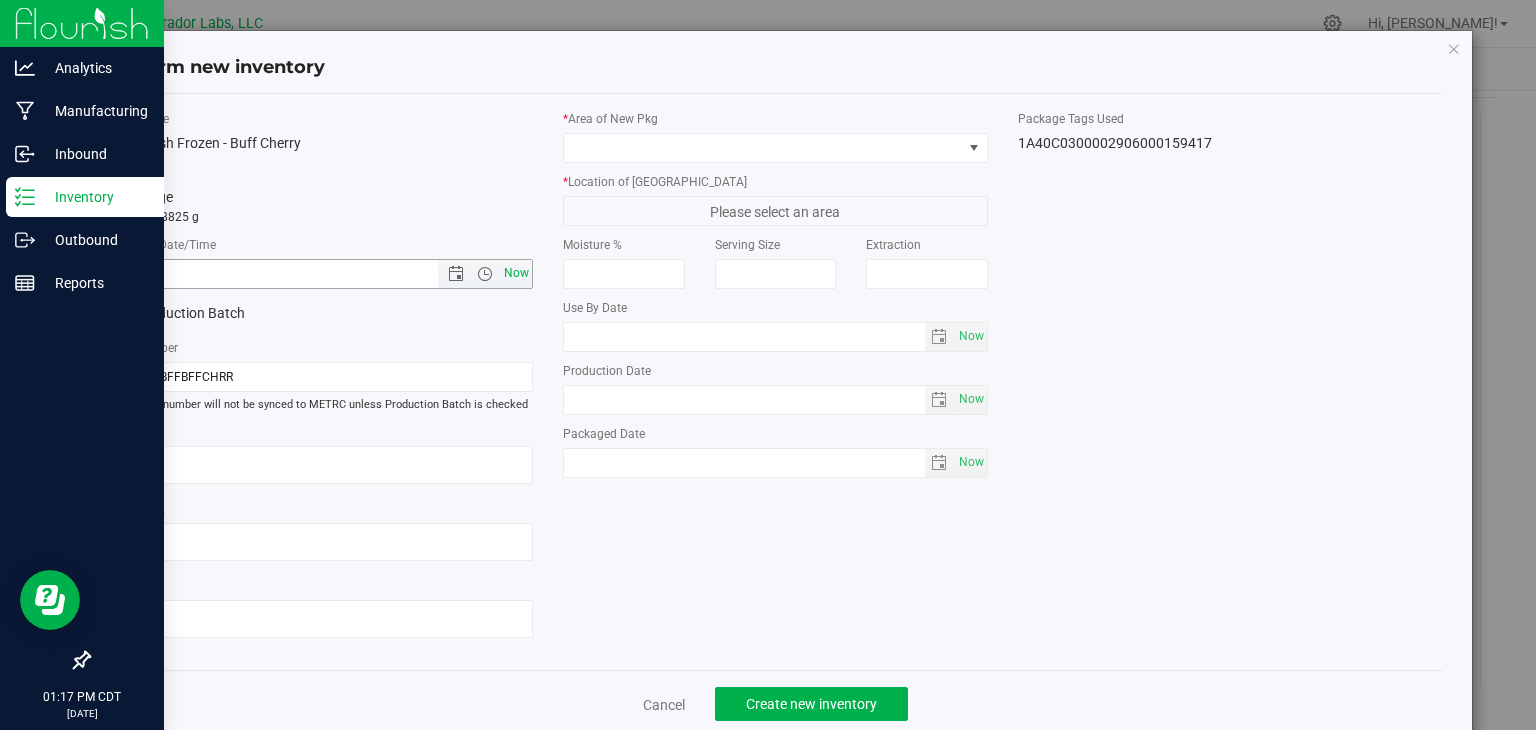 click on "Now" at bounding box center [517, 273] 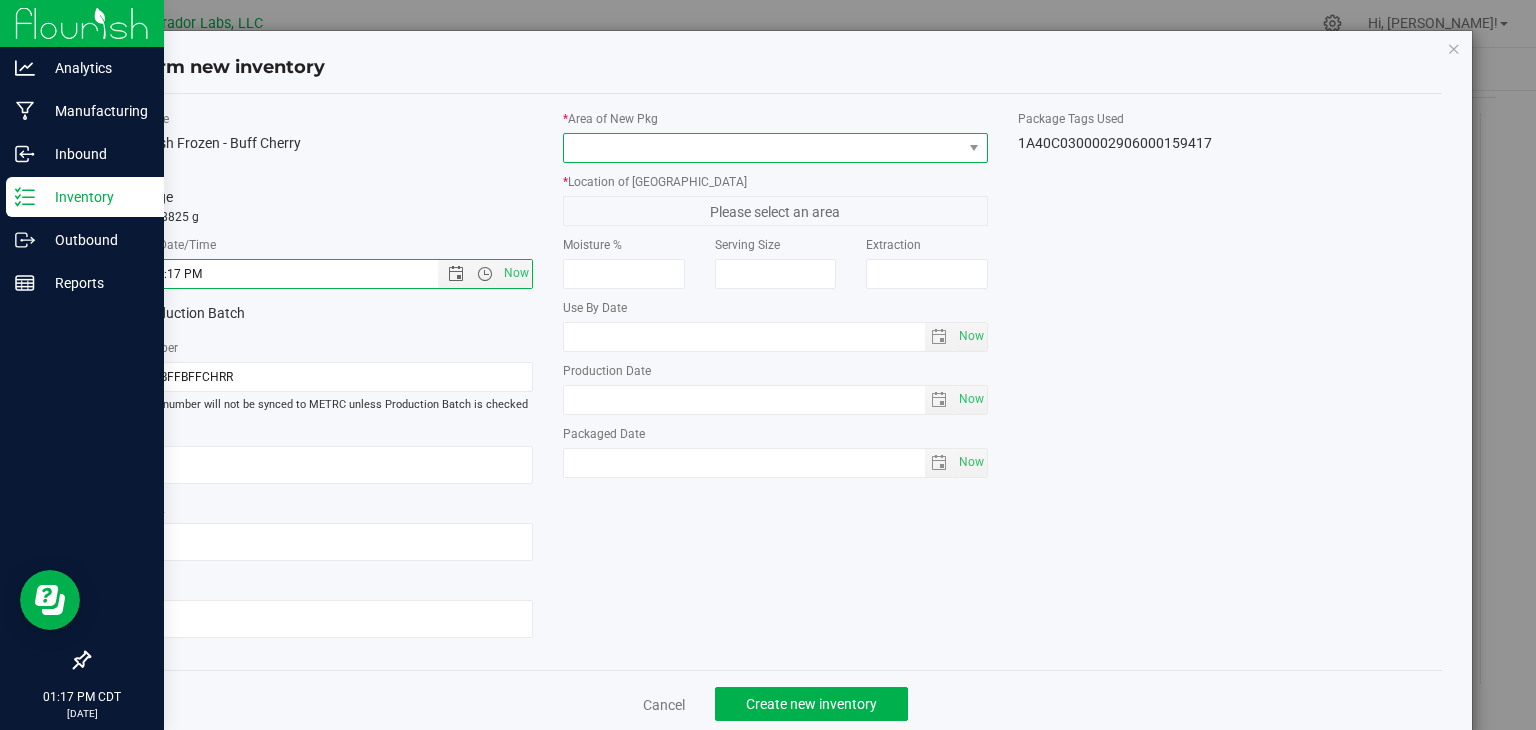 click at bounding box center (763, 148) 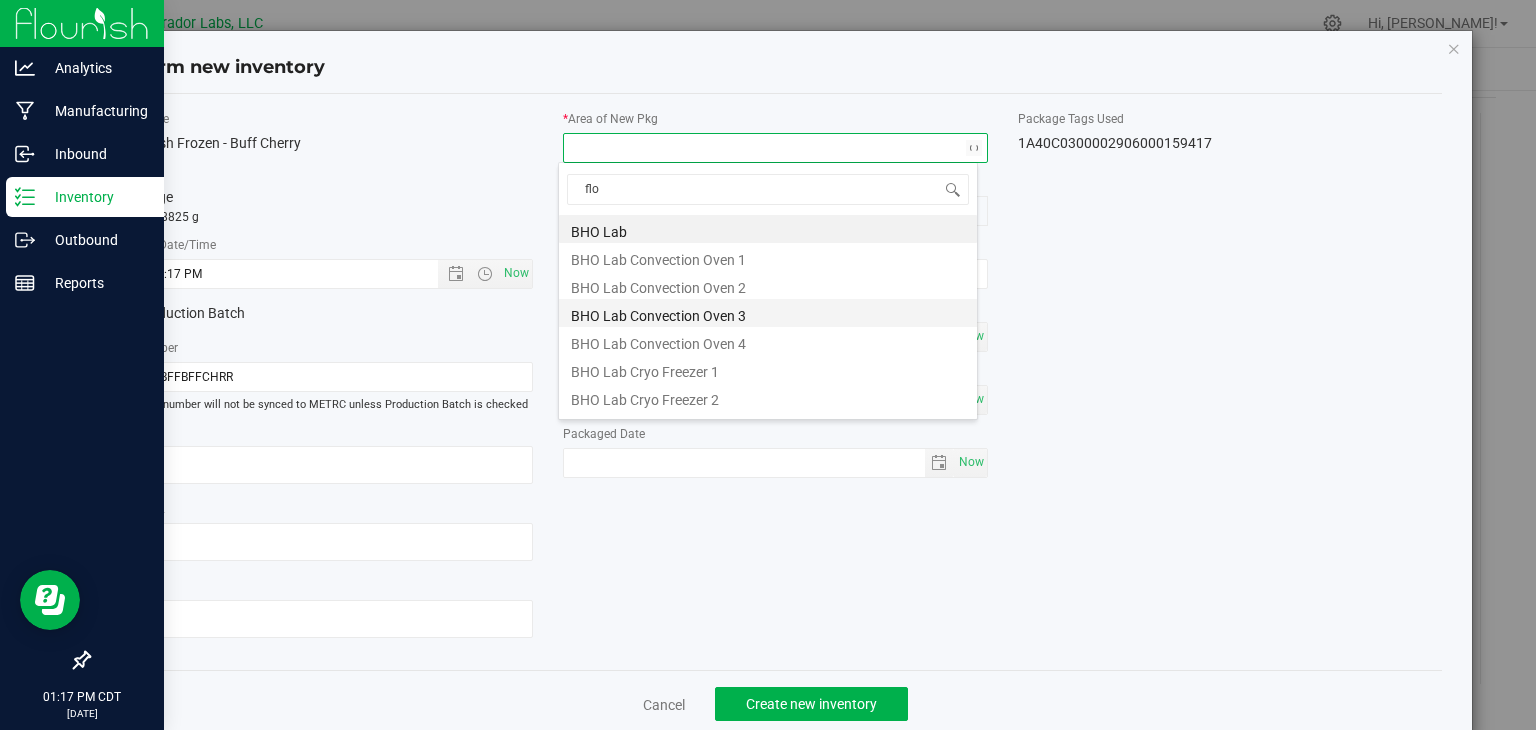 type on "flow" 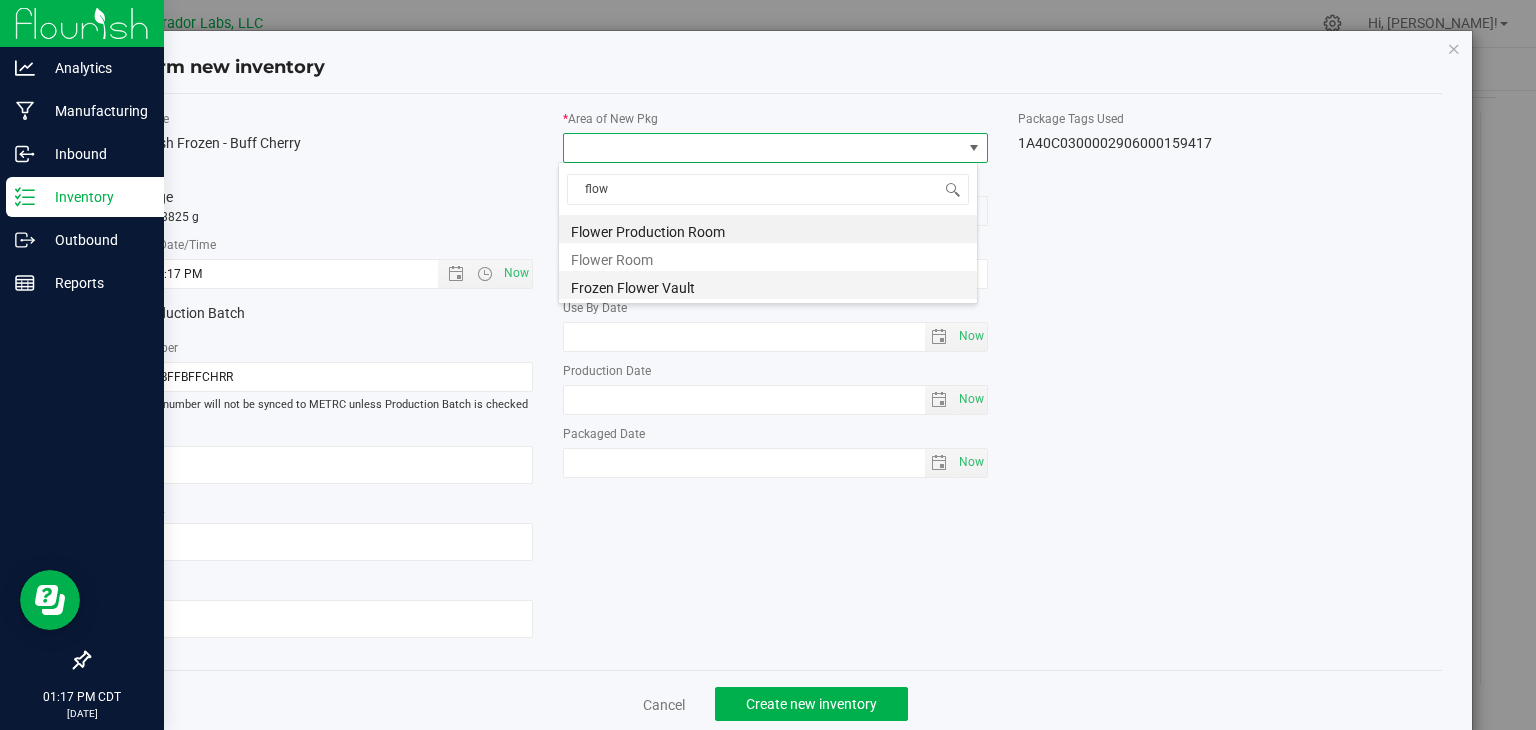 click on "Frozen Flower Vault" at bounding box center (768, 285) 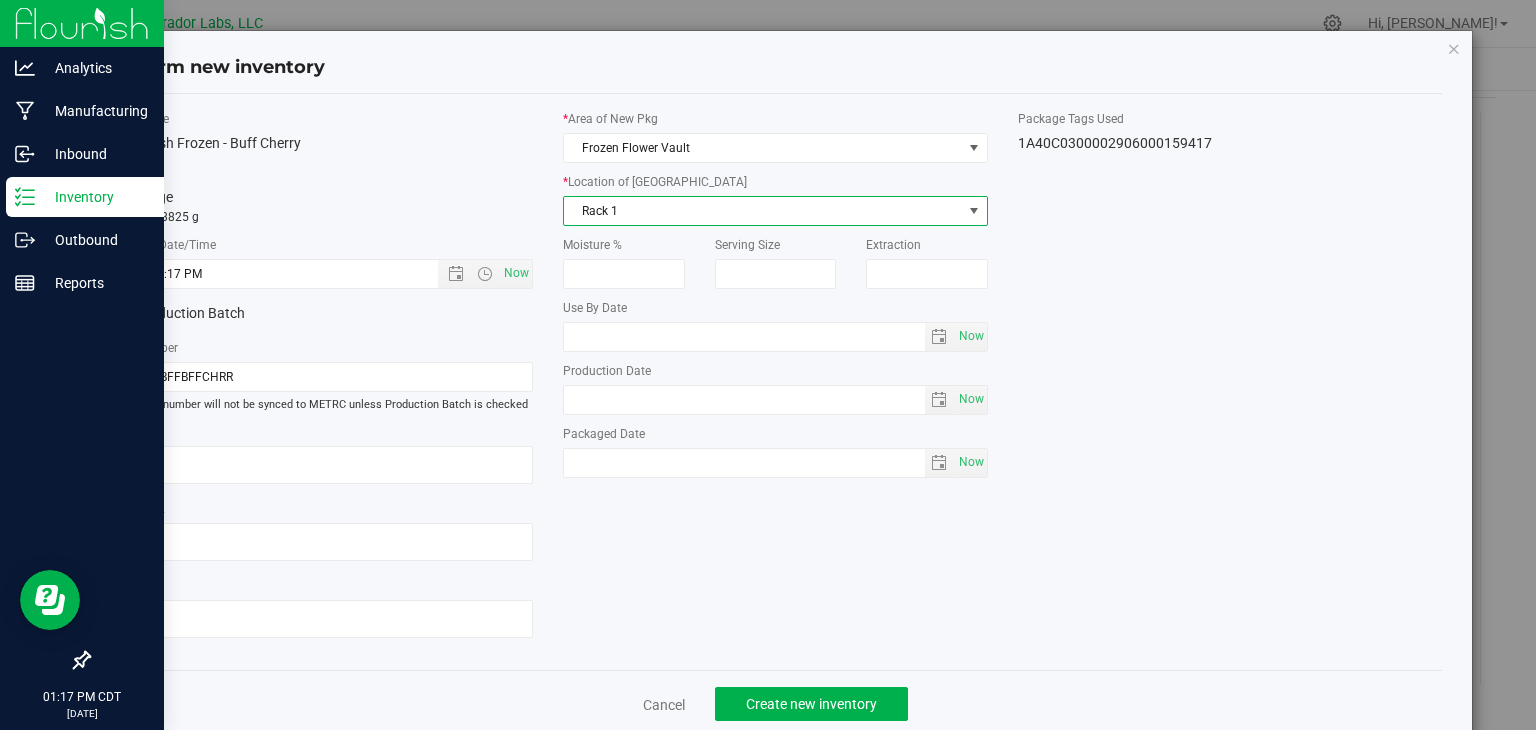 click on "Rack 1" at bounding box center [763, 211] 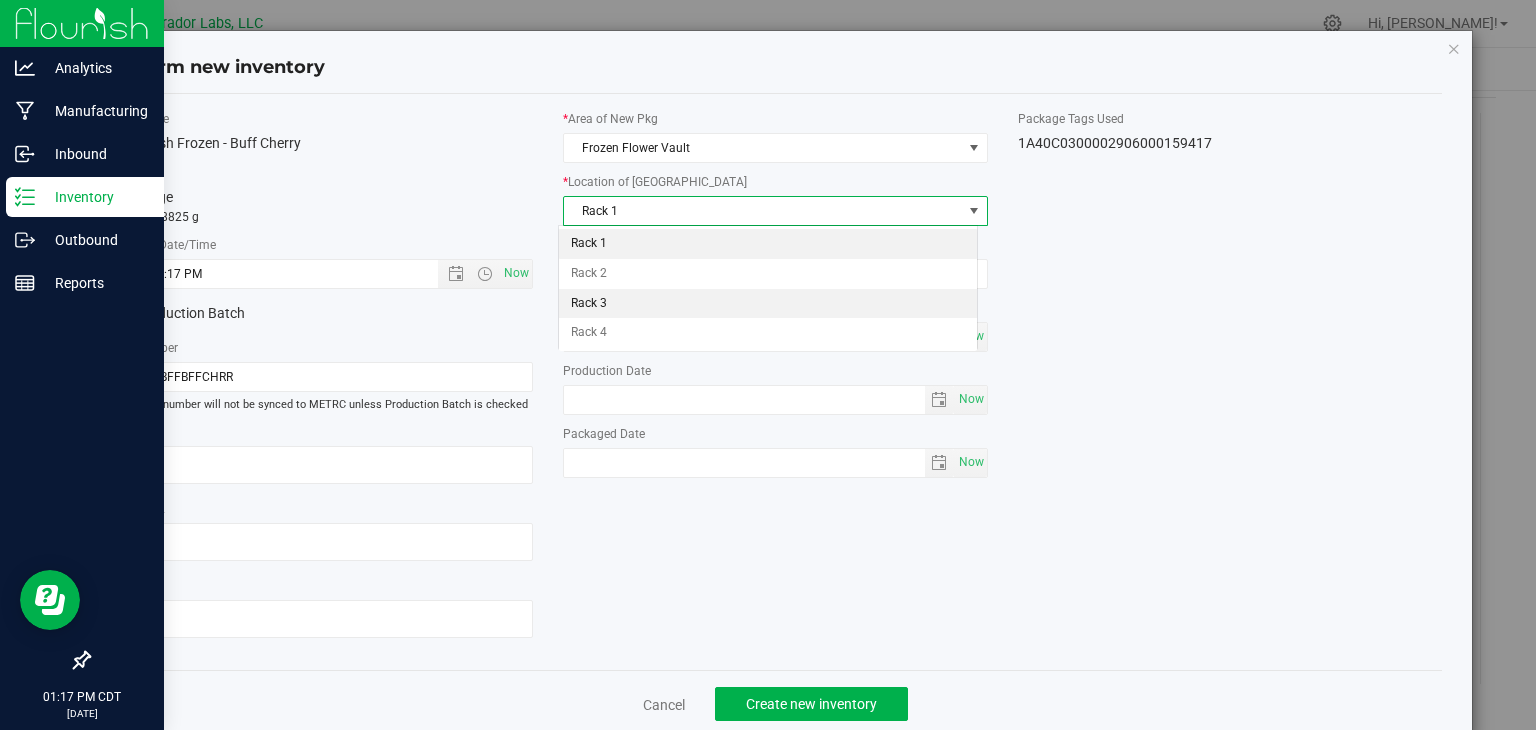 click on "Rack 3" at bounding box center (768, 304) 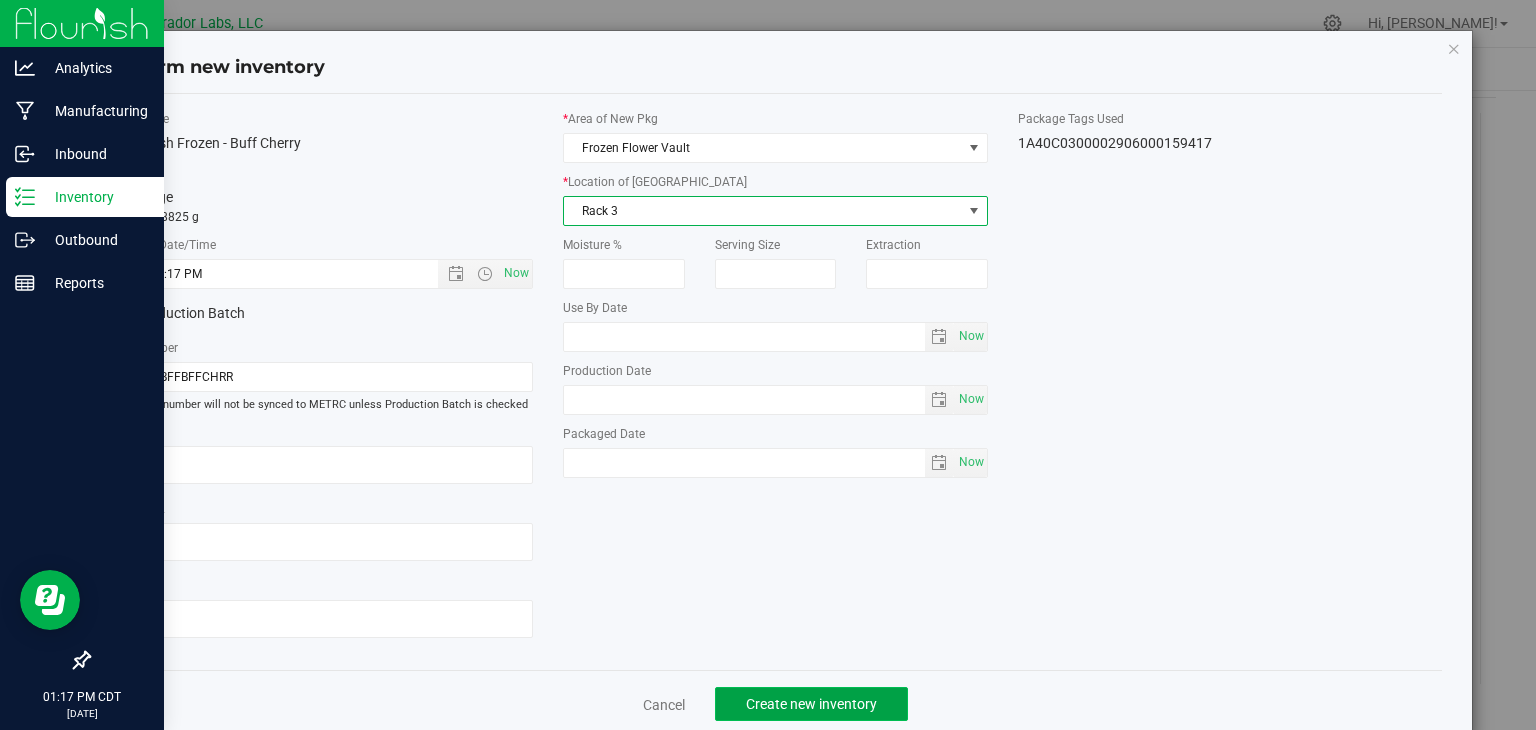 click on "Create new inventory" 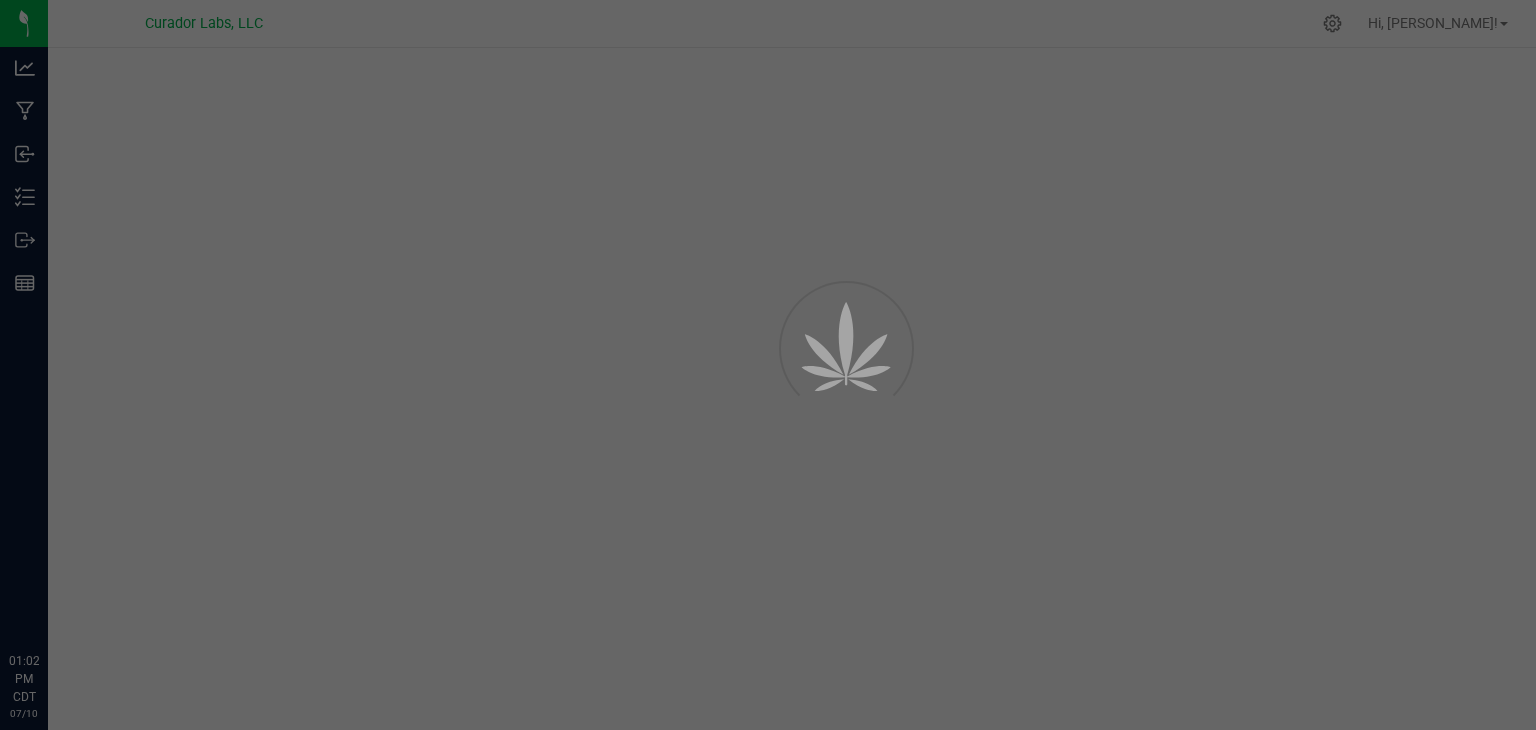 scroll, scrollTop: 0, scrollLeft: 0, axis: both 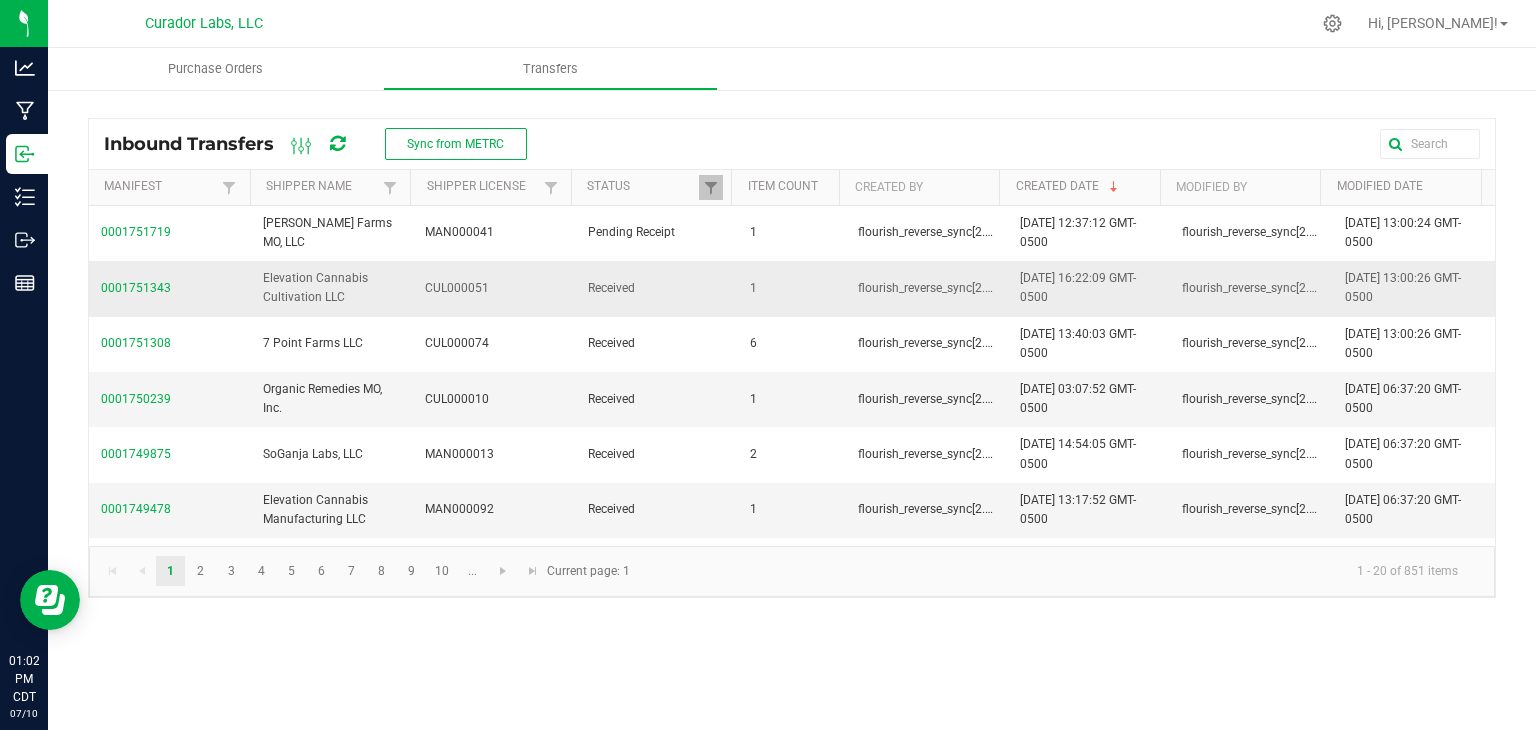 click on "0001751343" at bounding box center (136, 288) 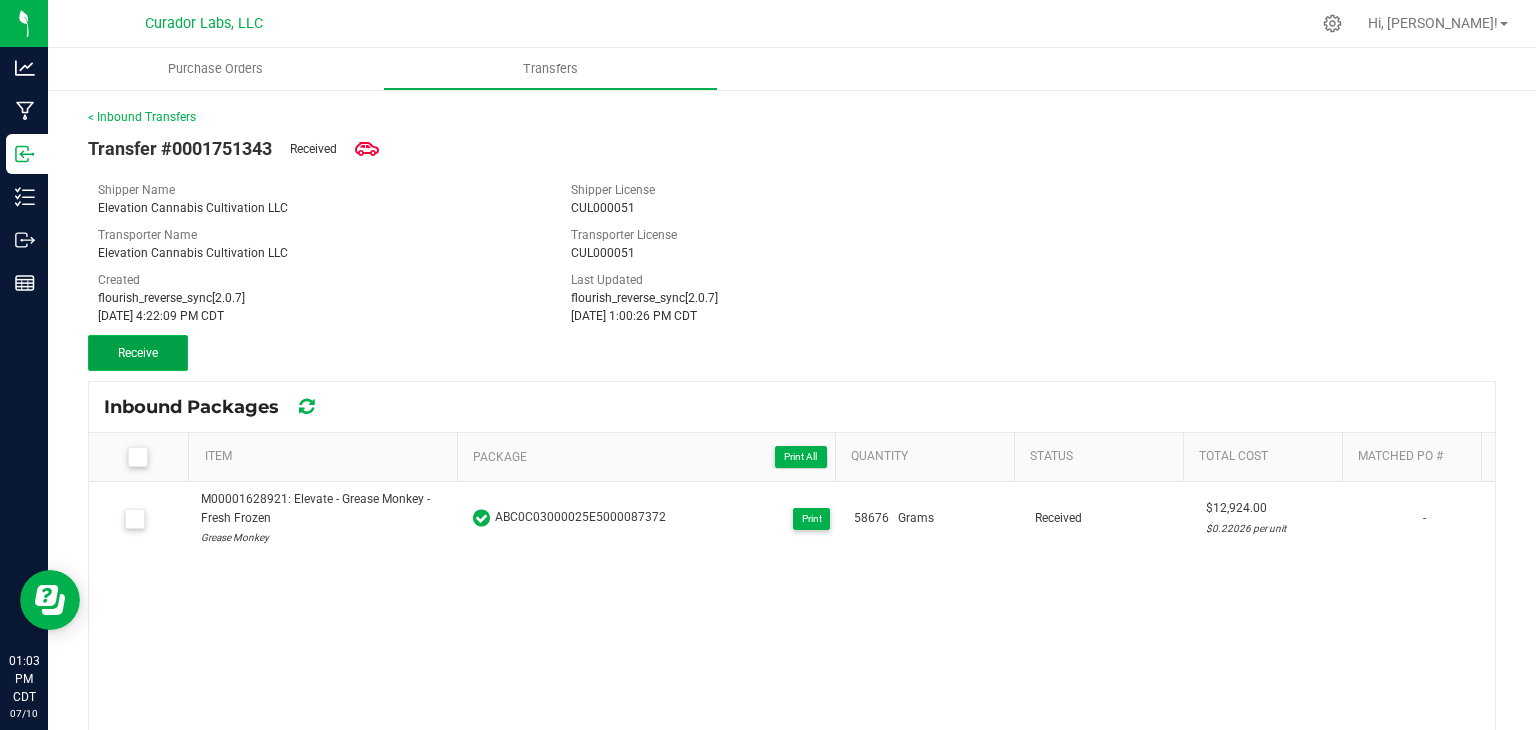 click on "Receive" at bounding box center (138, 353) 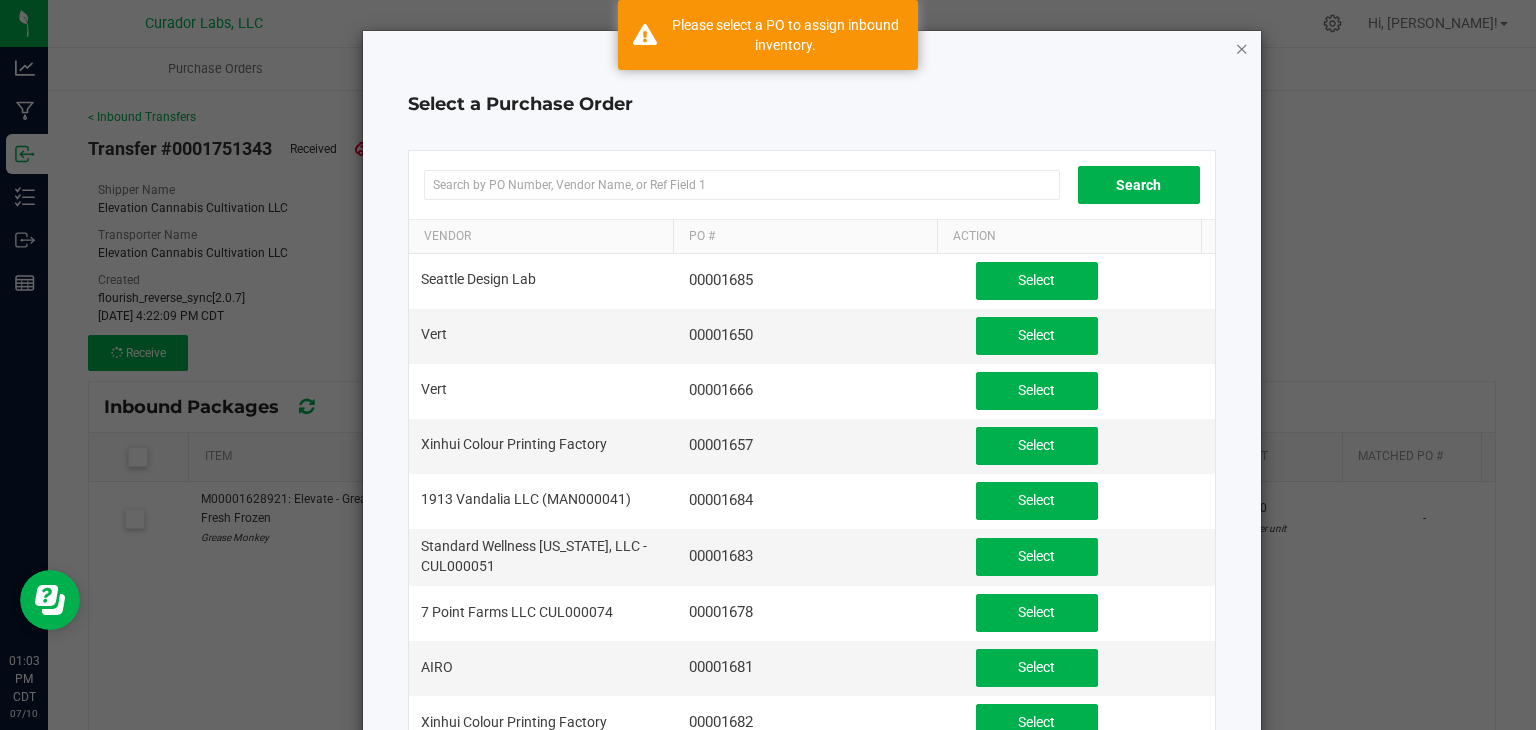 click 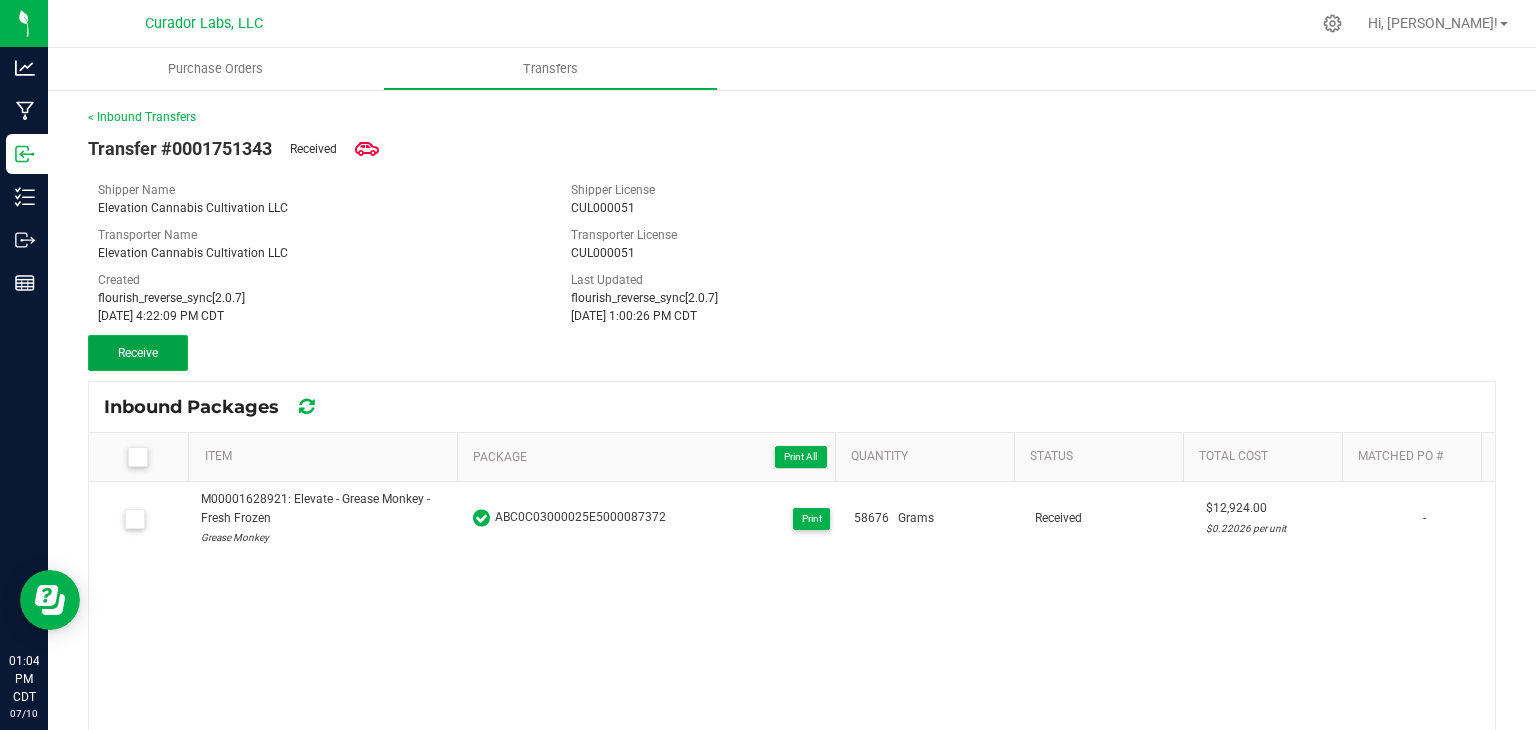 click on "Receive" at bounding box center (138, 353) 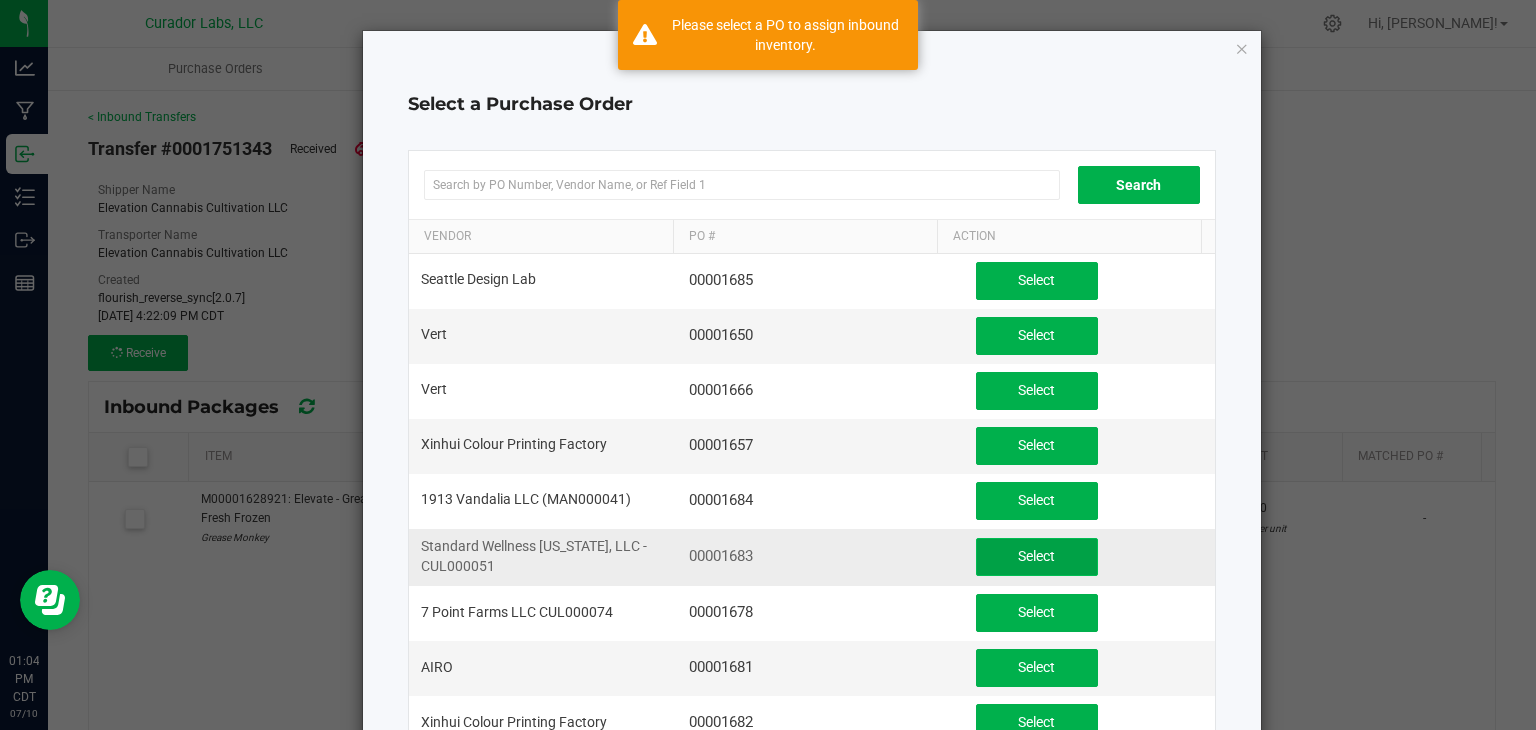 click on "Select" 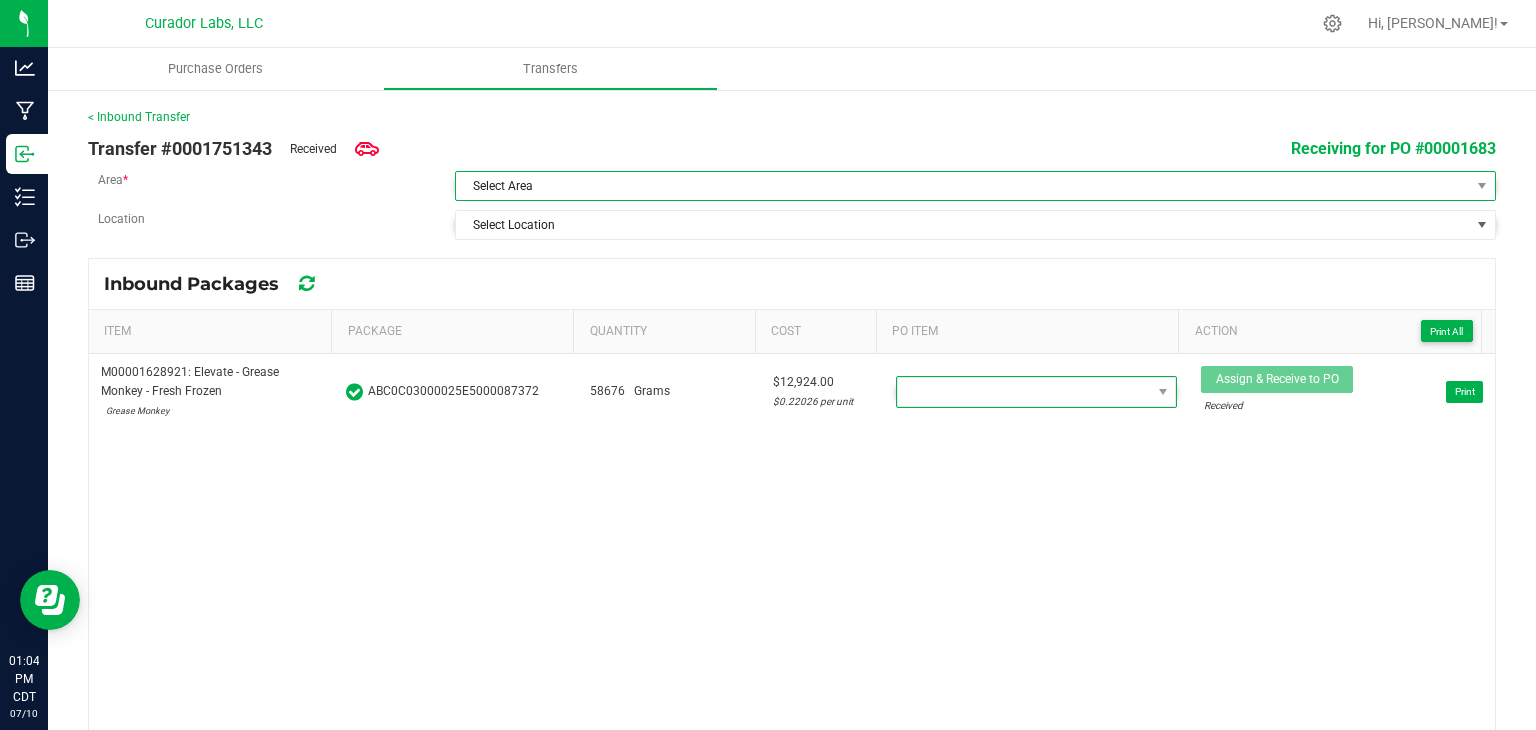 click on "Select Area" at bounding box center (963, 186) 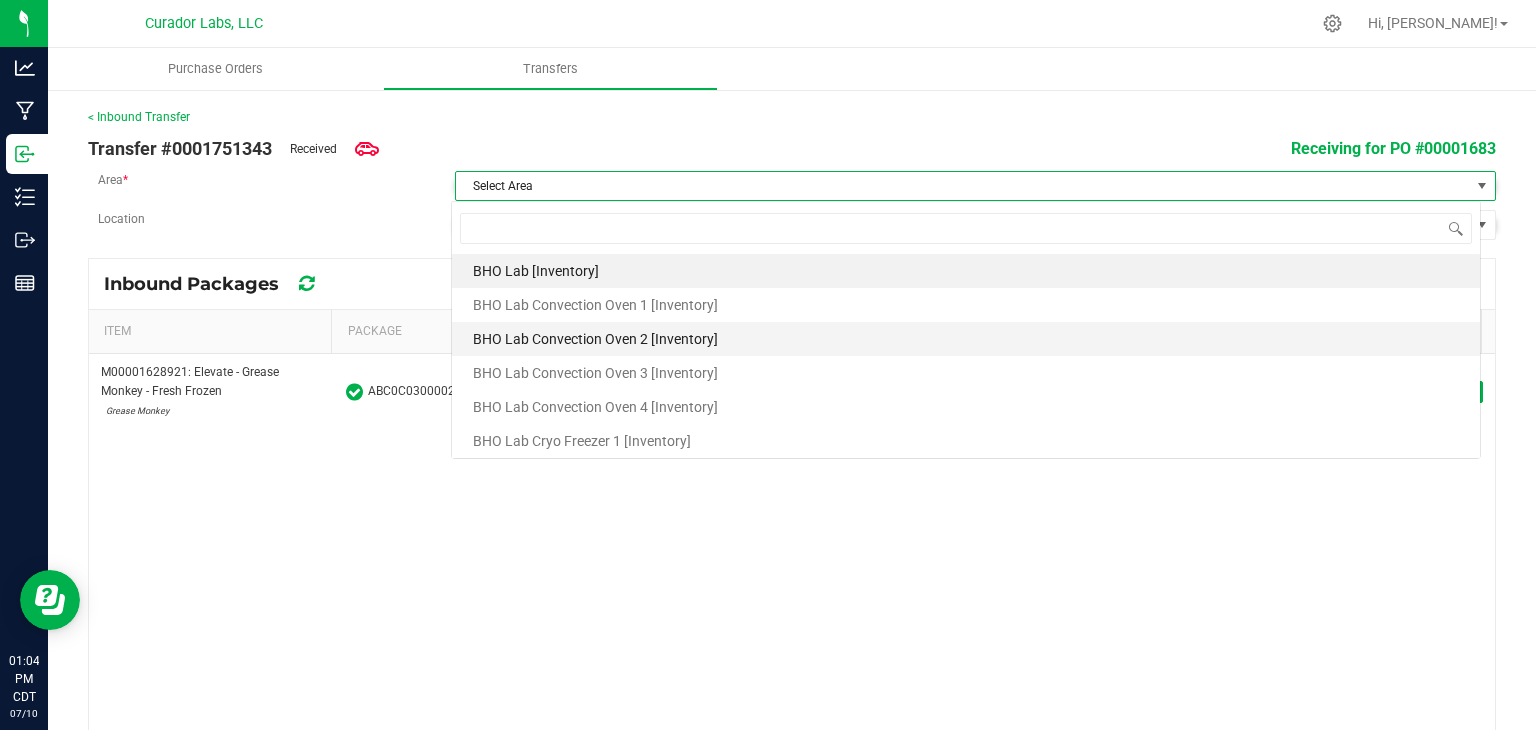scroll, scrollTop: 99970, scrollLeft: 98970, axis: both 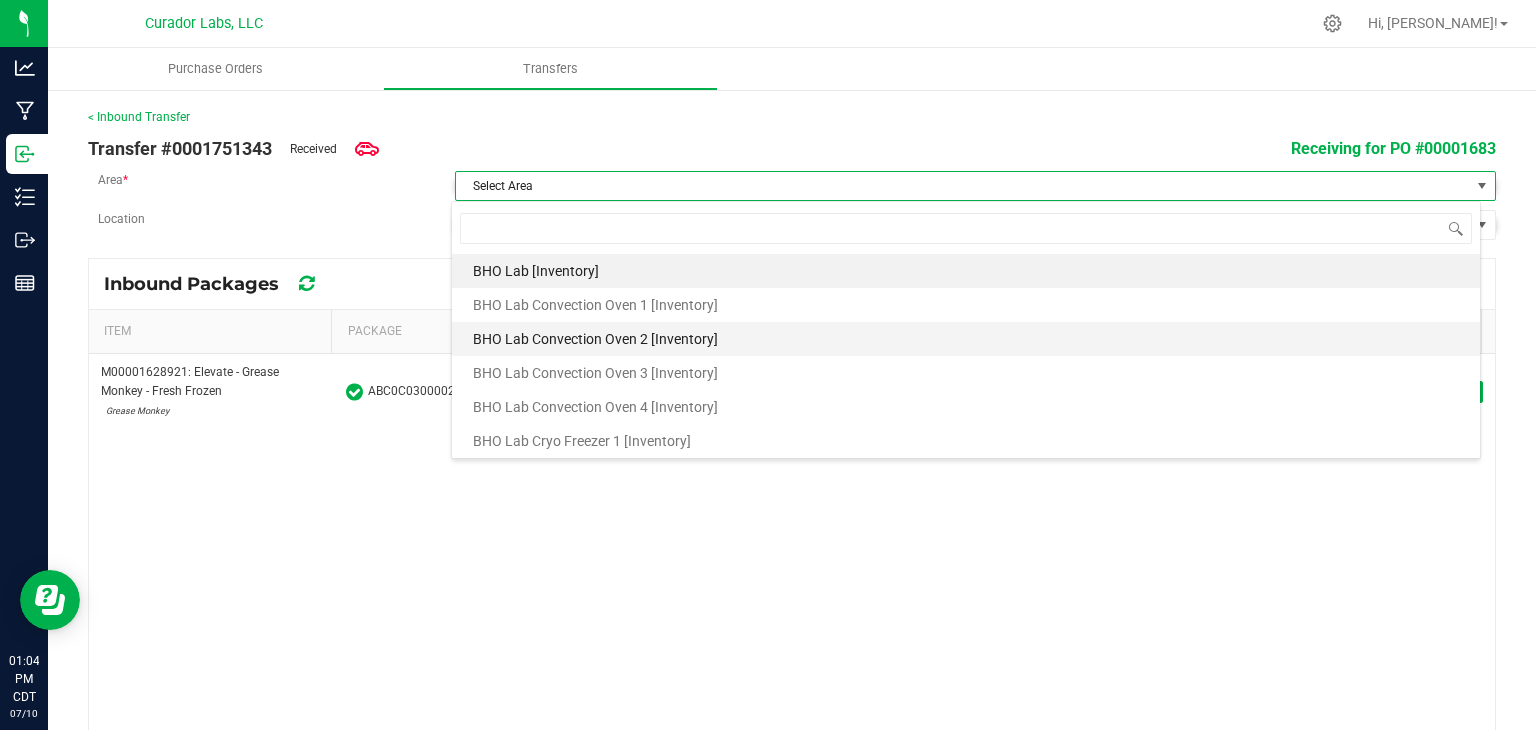 type on "v" 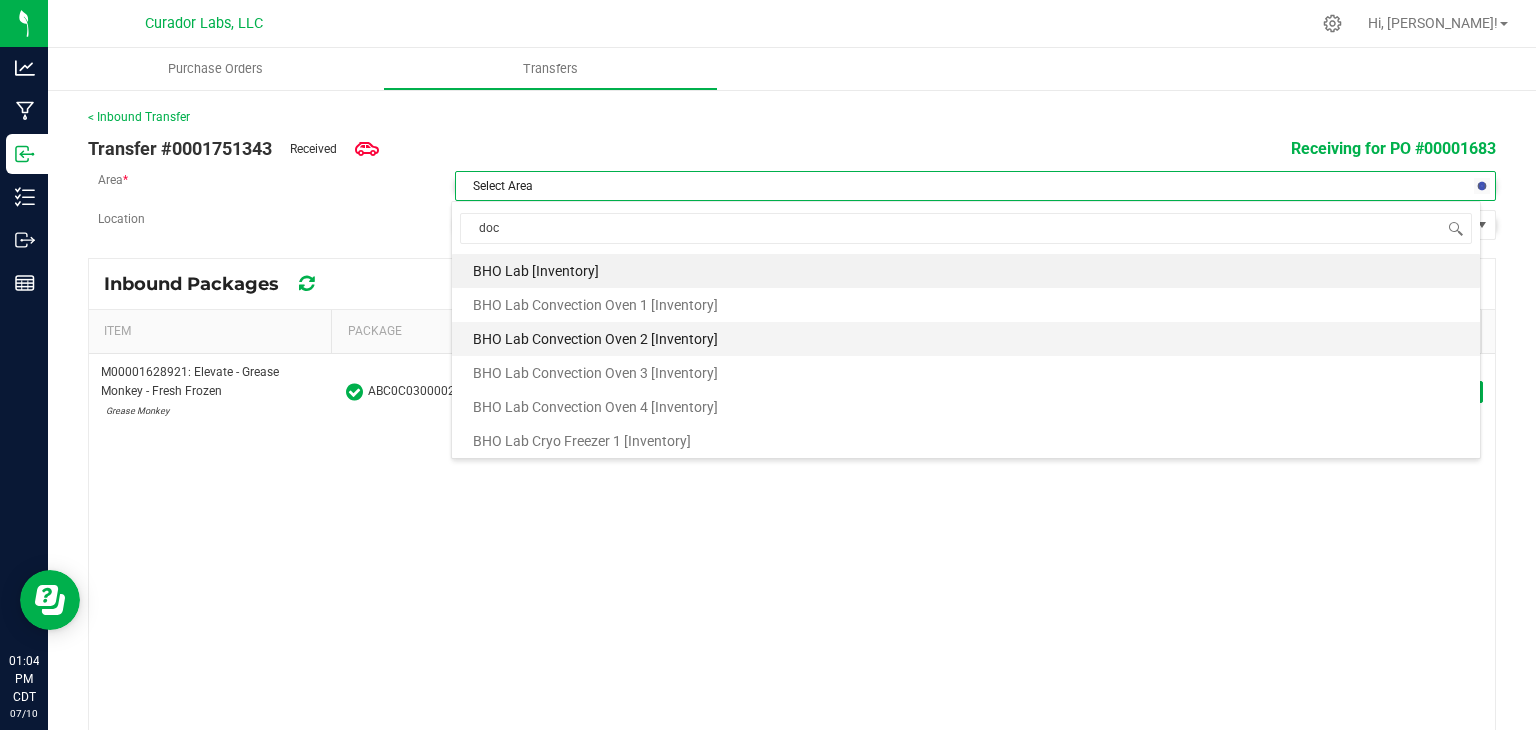 type on "dock" 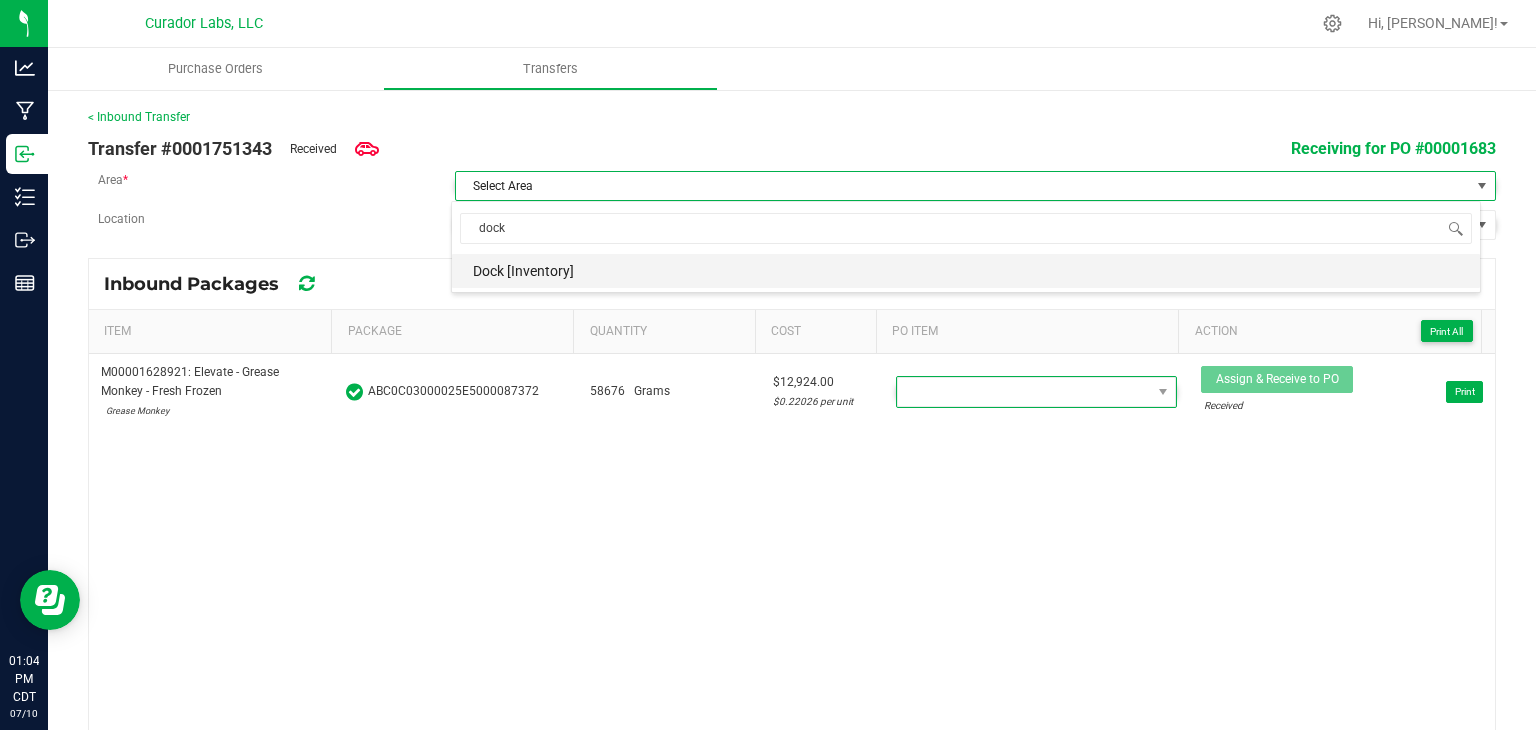 click on "Dock [Inventory]" at bounding box center (966, 271) 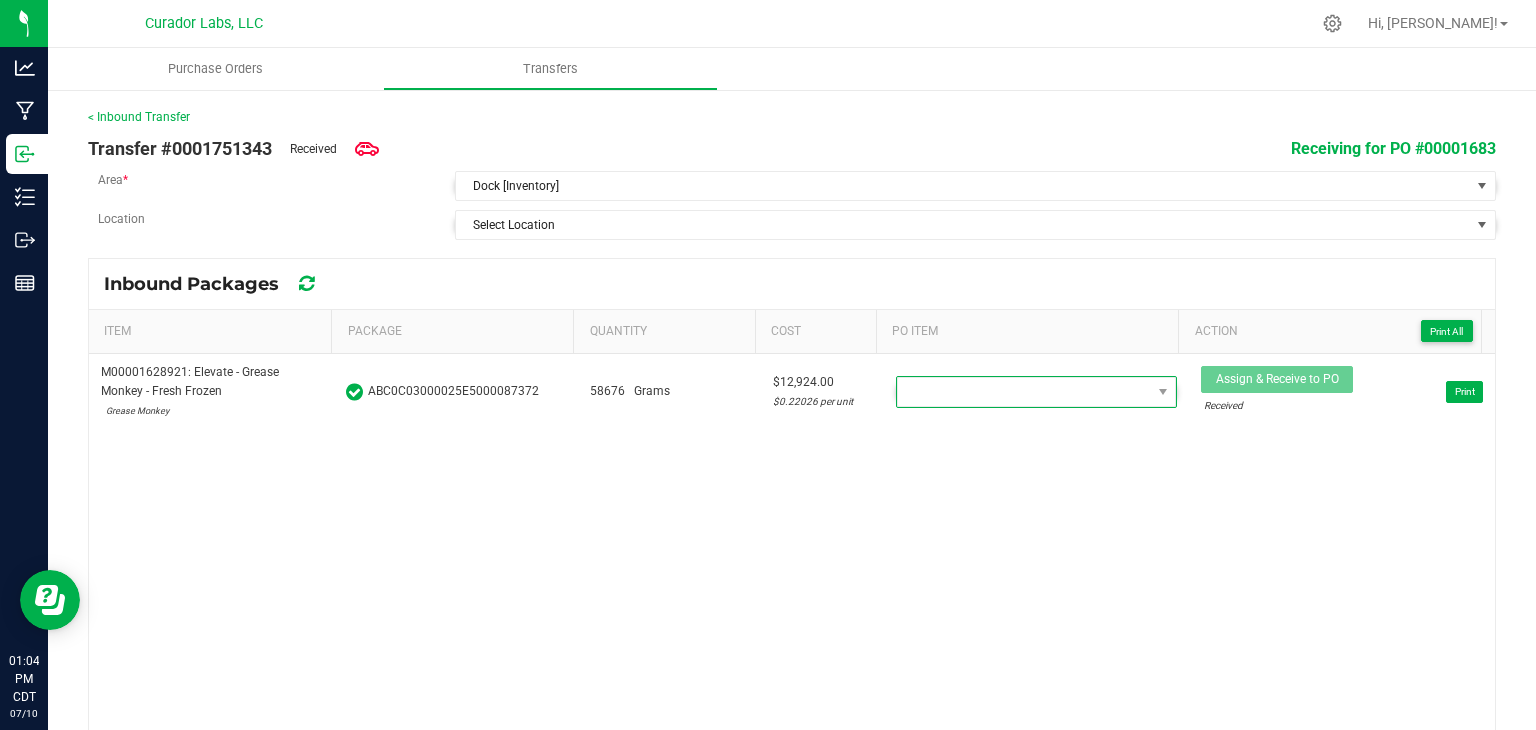 click on "< Inbound Transfer   Transfer #0001751343   Received
Receiving for PO #00001683   Area  *  Dock [Inventory]  Location  Select Location  Inbound Packages  Item Package Quantity Cost PO Item  Action   Print All  M00001628921: Elevate - Grease Monkey - Fresh Frozen  Grease Monkey
ABC0C03000025E5000087372   58676   Grams   $12,924.00   $0.22026 per unit   Assign & Receive to PO   Received      Print" at bounding box center (792, 423) 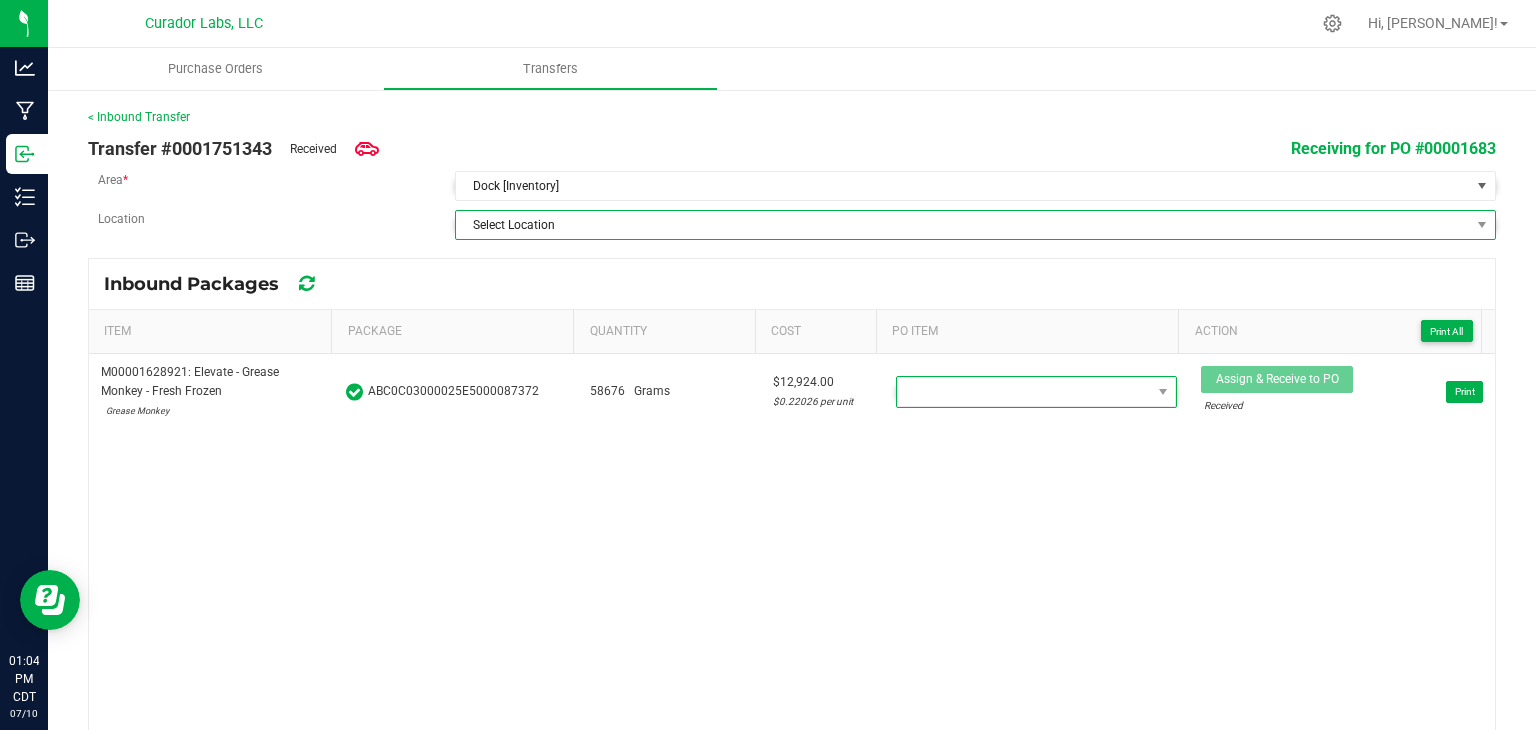 click on "Select Location" at bounding box center (963, 225) 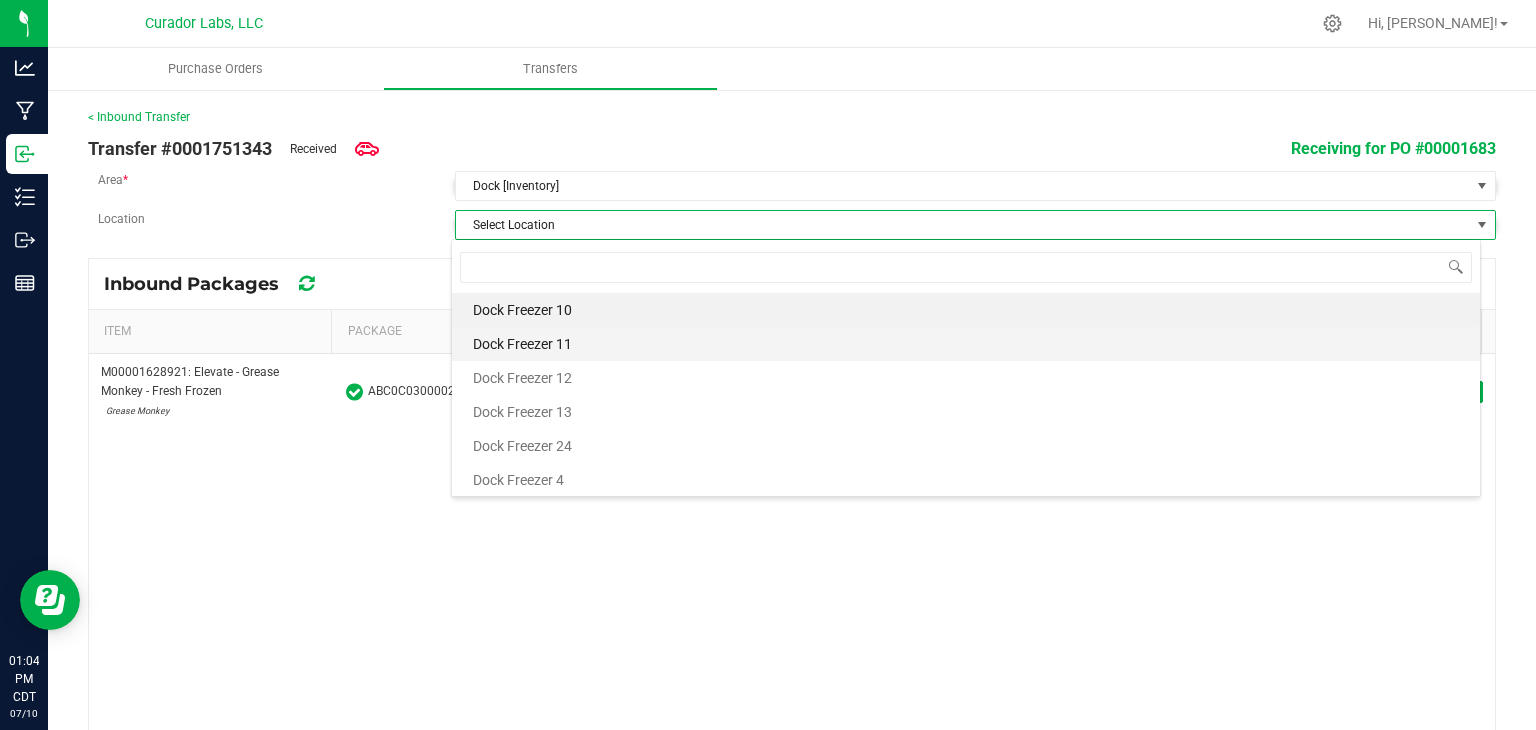 scroll, scrollTop: 99970, scrollLeft: 98970, axis: both 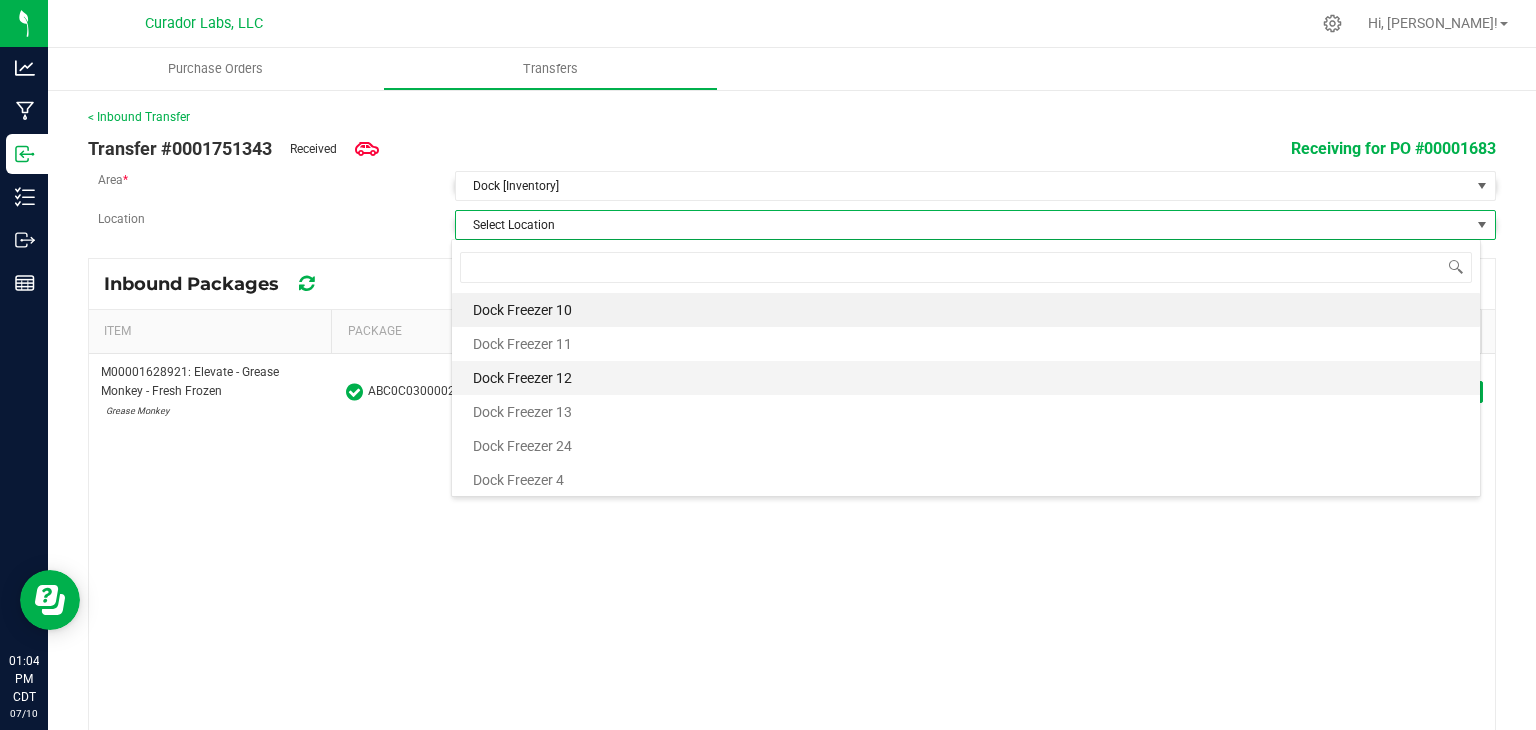 click on "Dock Freezer 12" at bounding box center [966, 378] 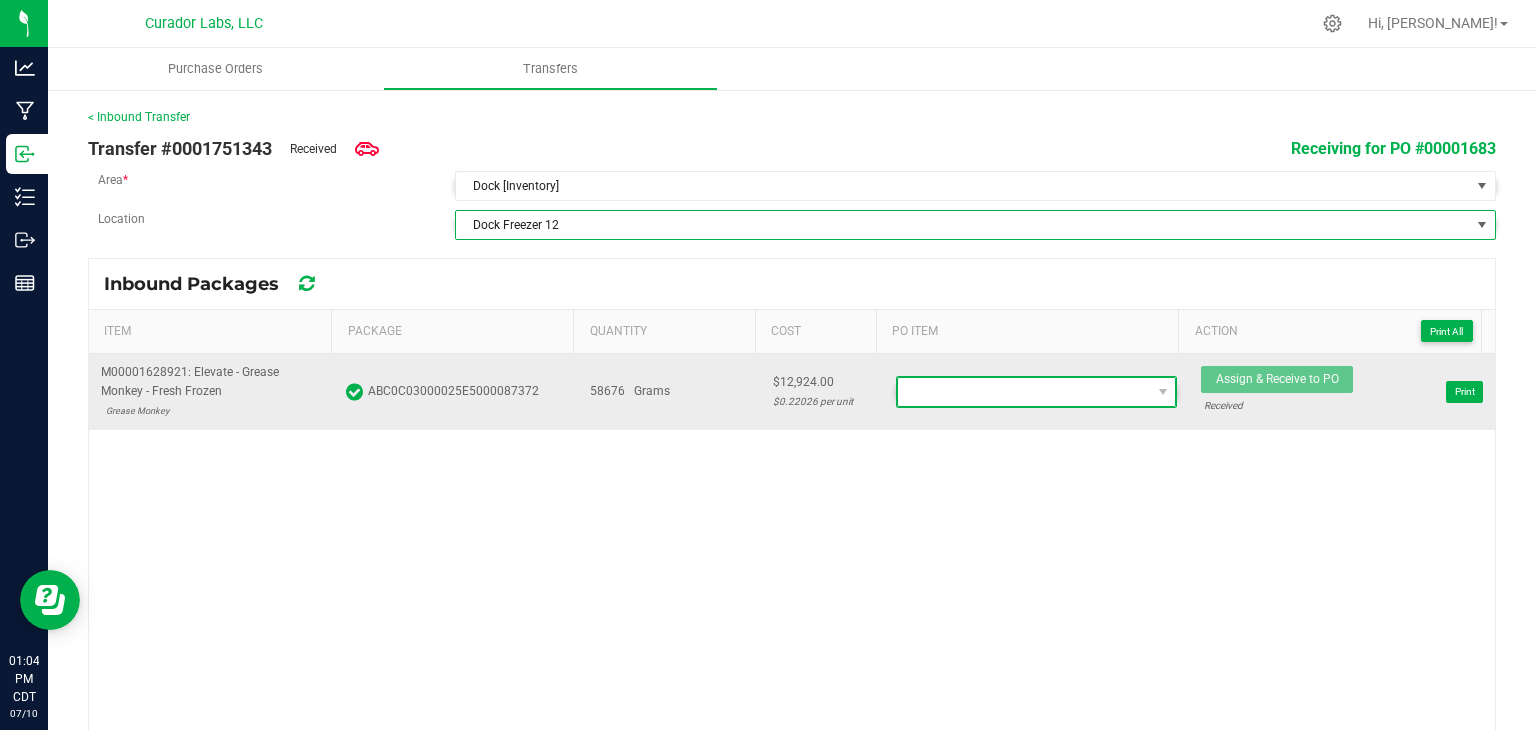 click at bounding box center [1024, 392] 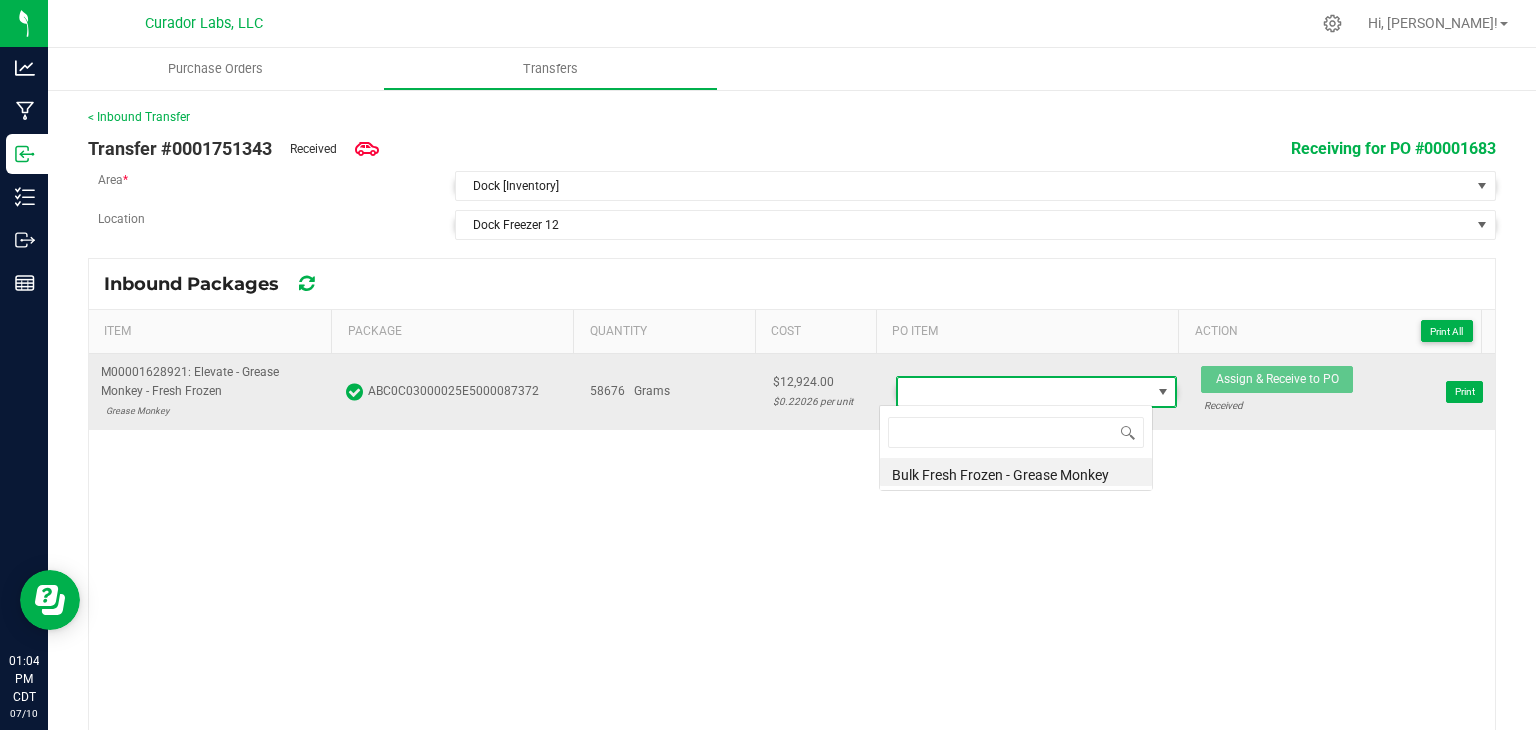 scroll, scrollTop: 99970, scrollLeft: 99726, axis: both 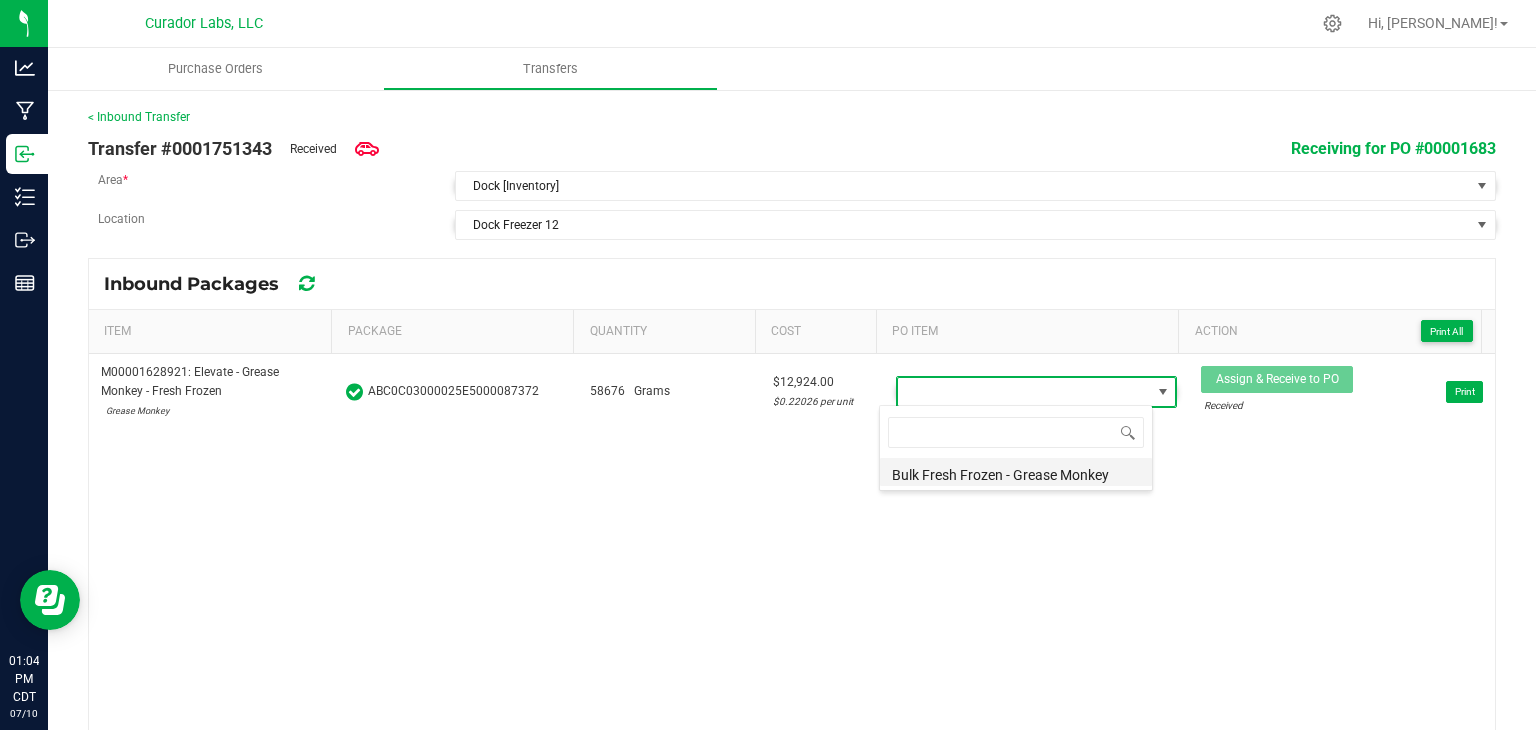 click on "Bulk Fresh Frozen - Grease Monkey" at bounding box center (1016, 472) 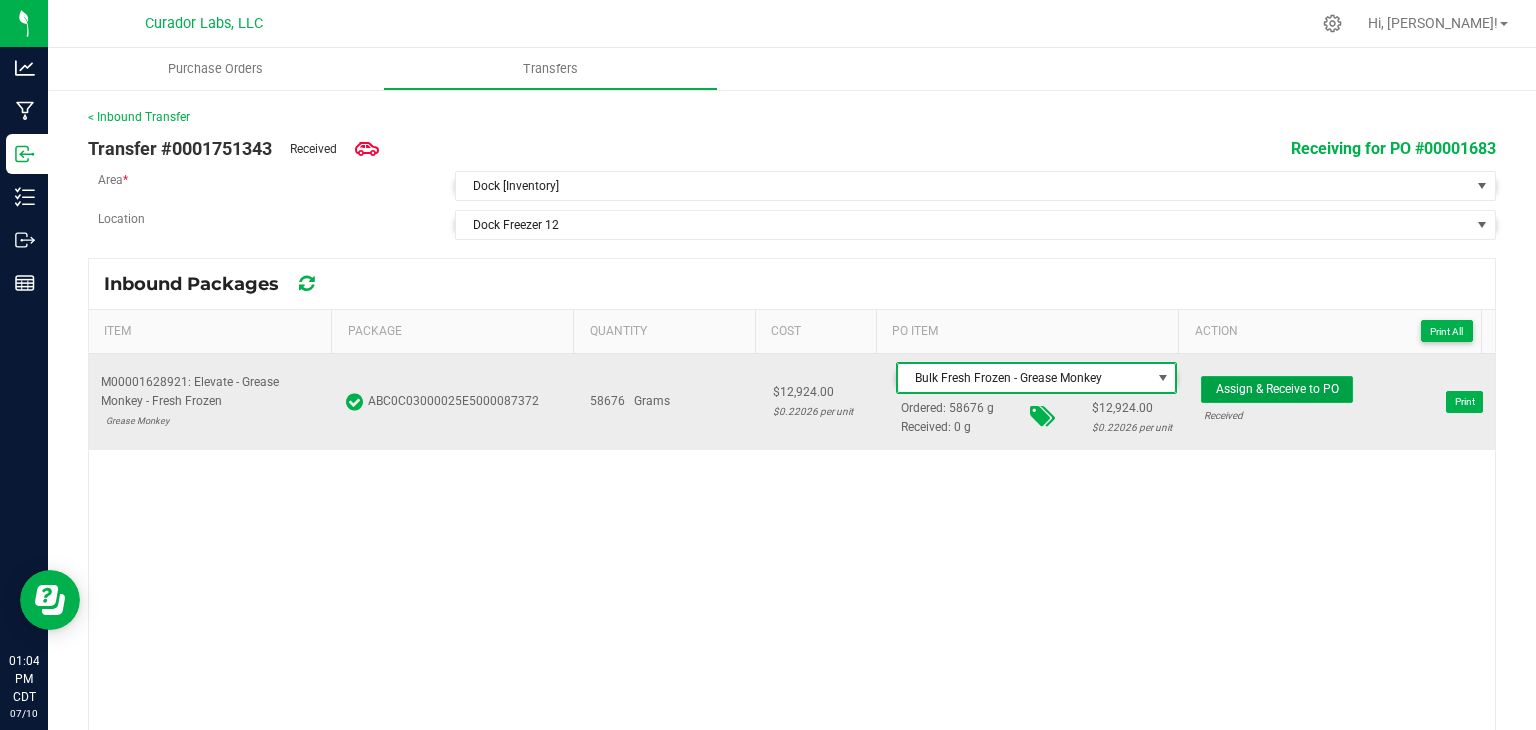click on "Assign & Receive to PO" at bounding box center (1277, 389) 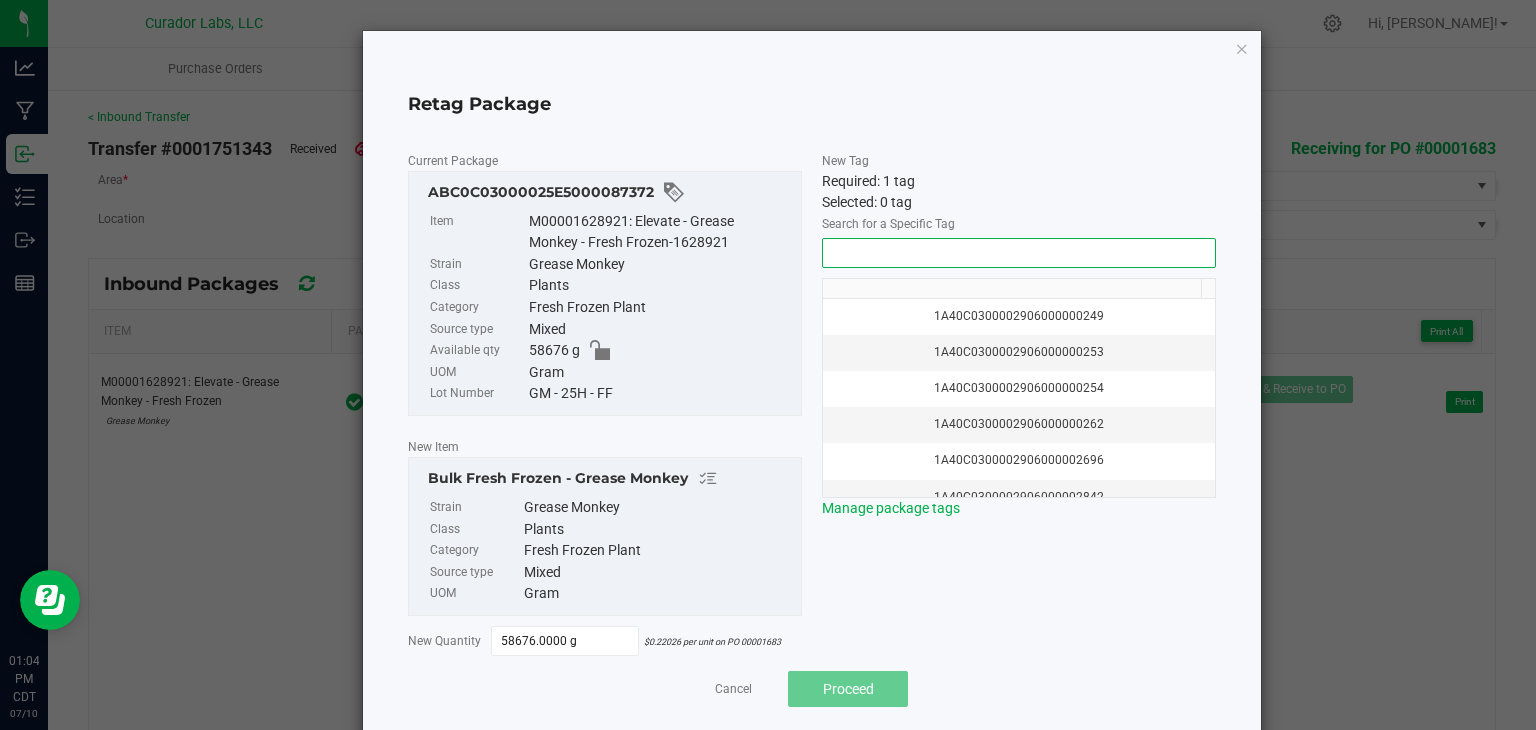 click at bounding box center [1019, 253] 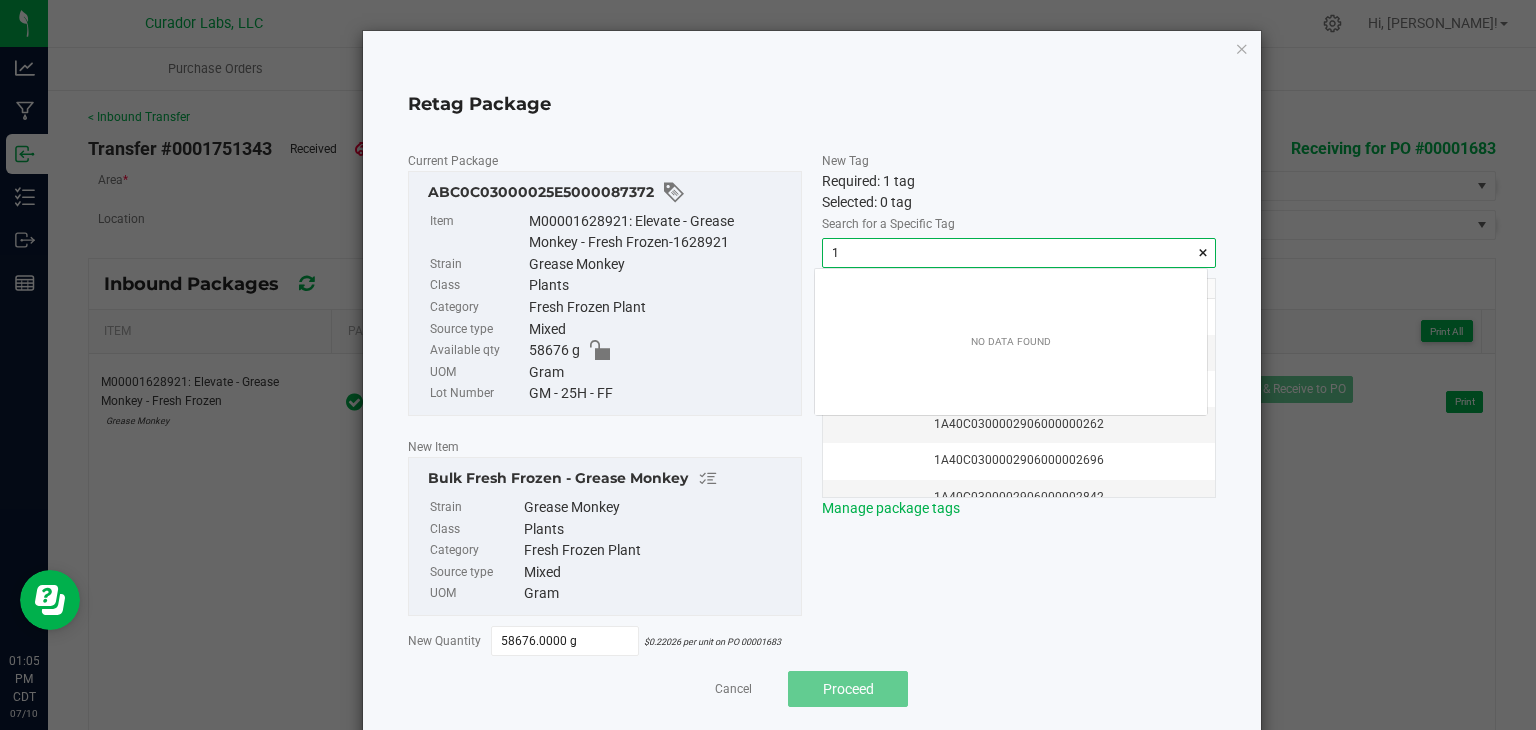 scroll, scrollTop: 99972, scrollLeft: 99607, axis: both 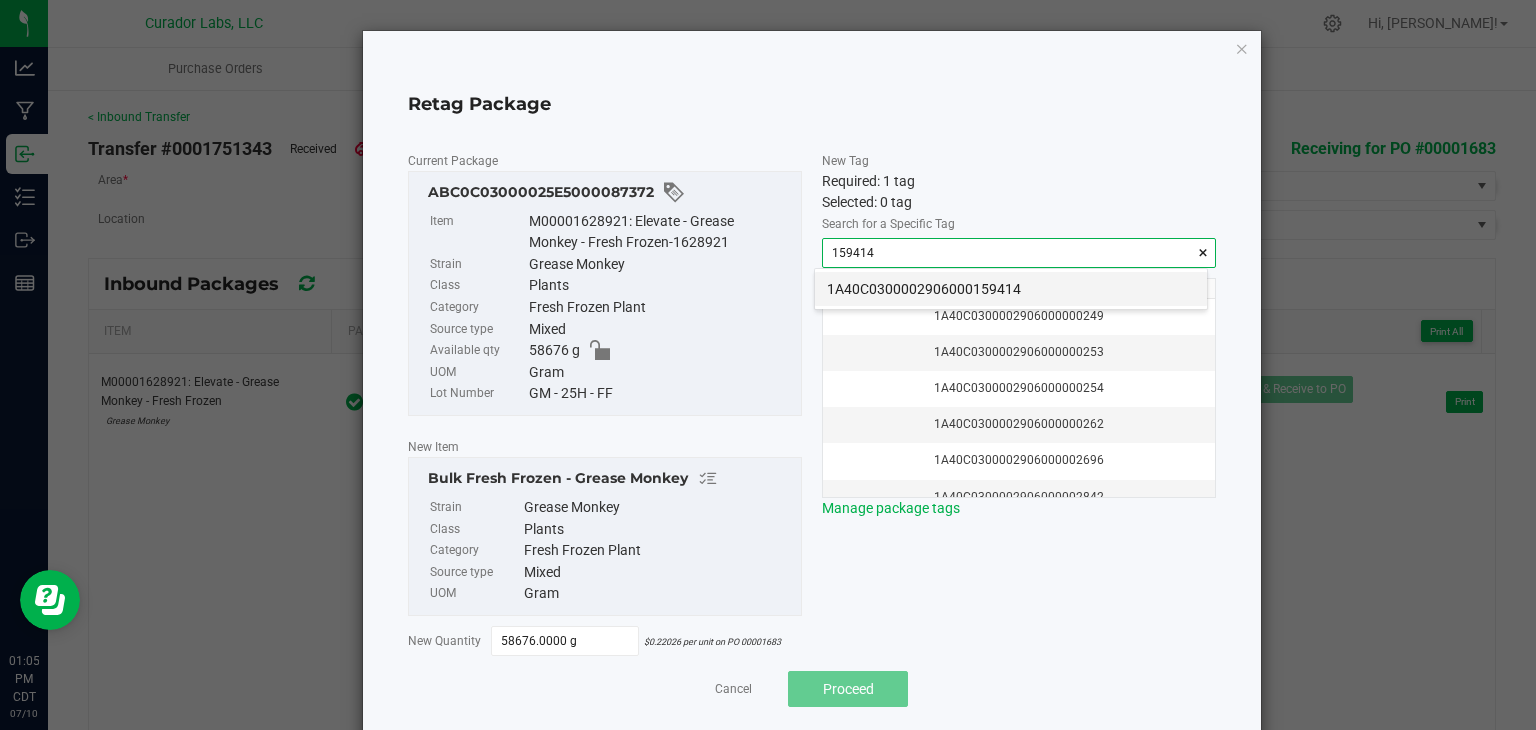 click on "1A40C0300002906000159414" at bounding box center [1011, 289] 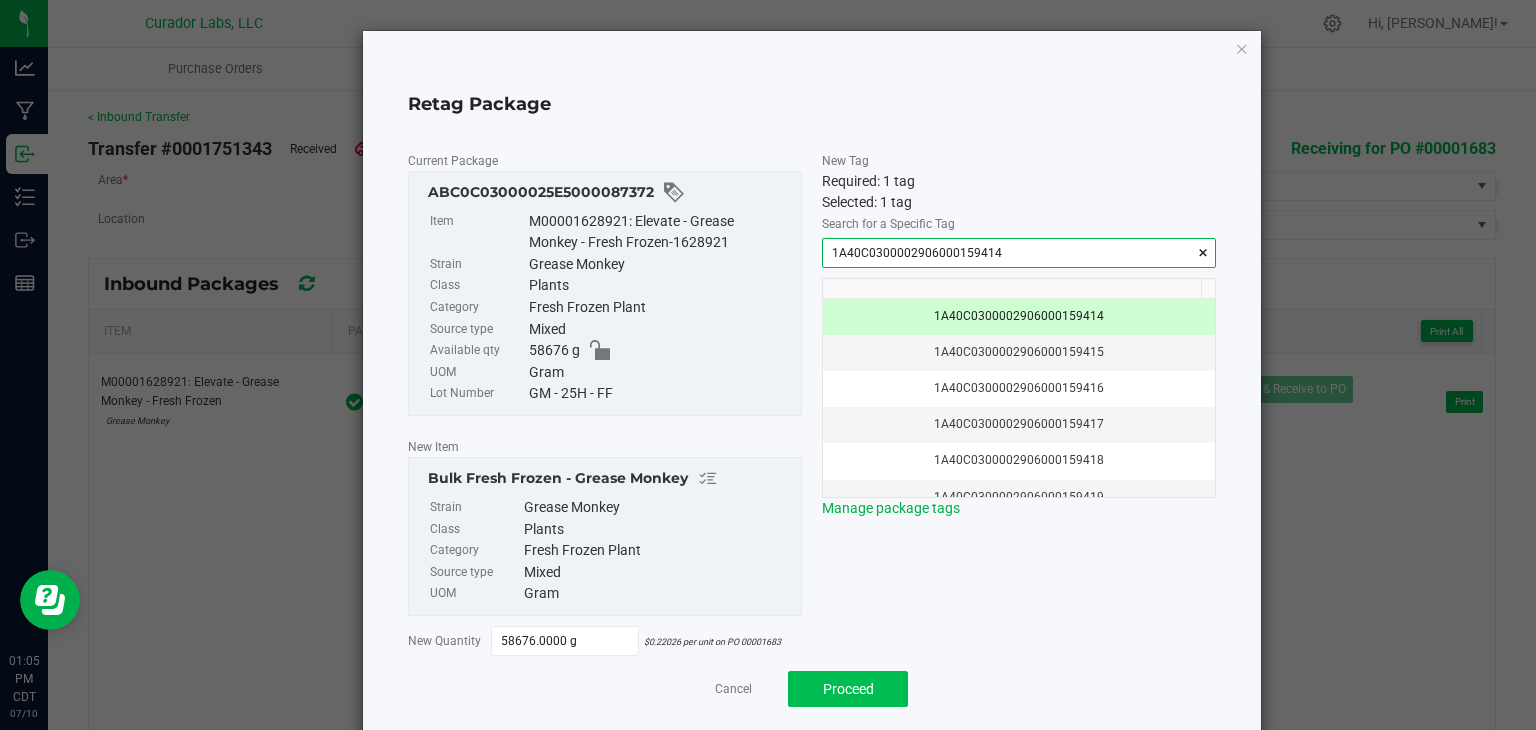 type on "1A40C0300002906000159414" 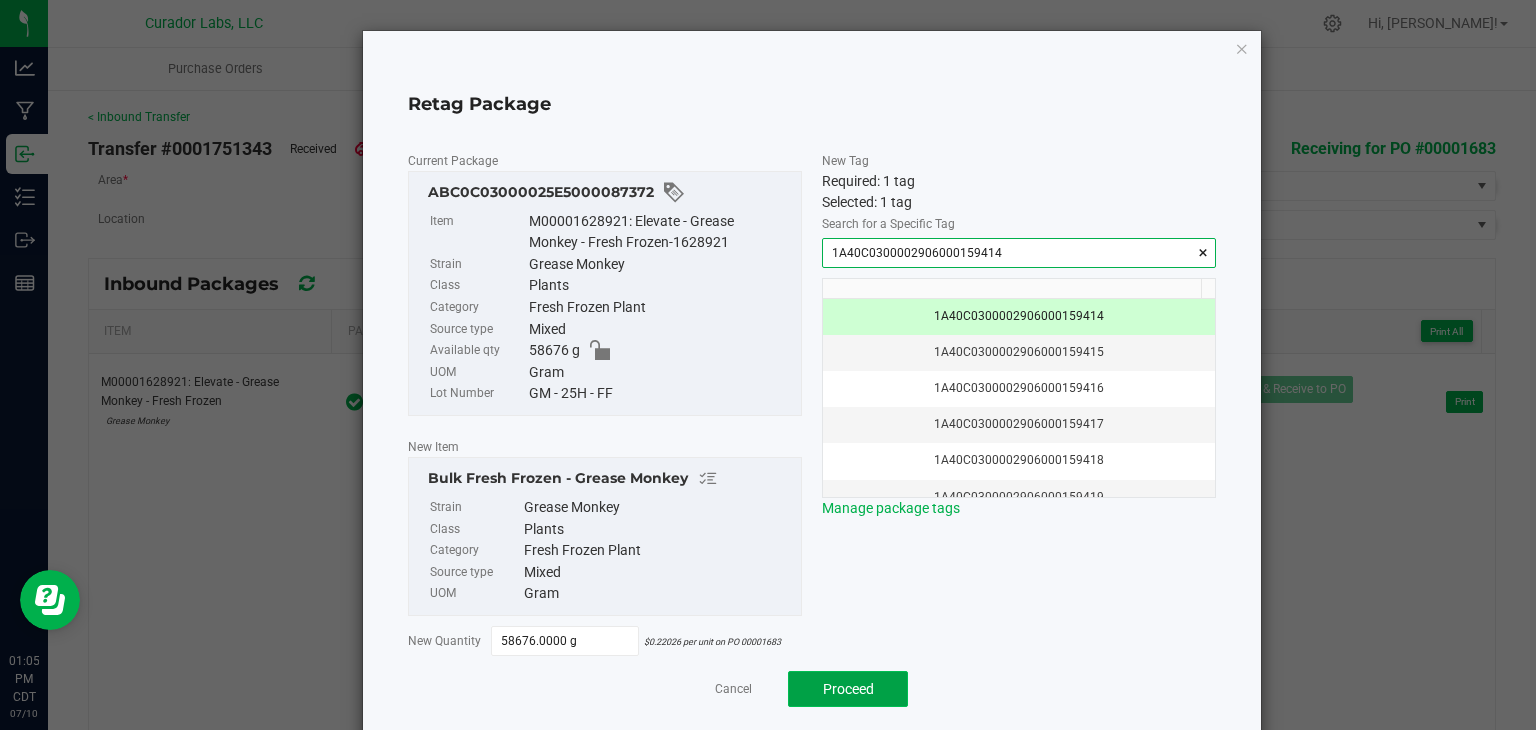 click on "Proceed" 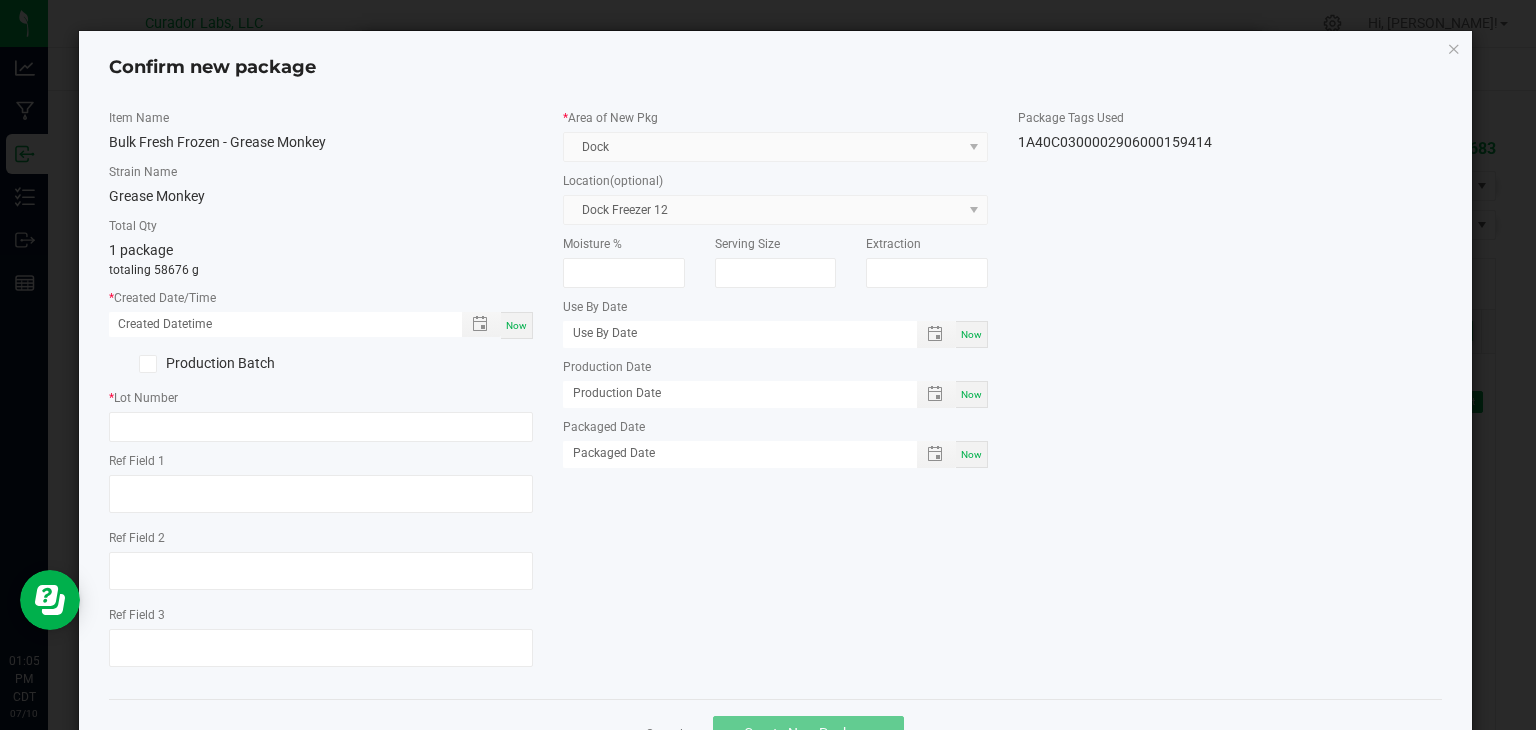 click on "Now" at bounding box center (516, 325) 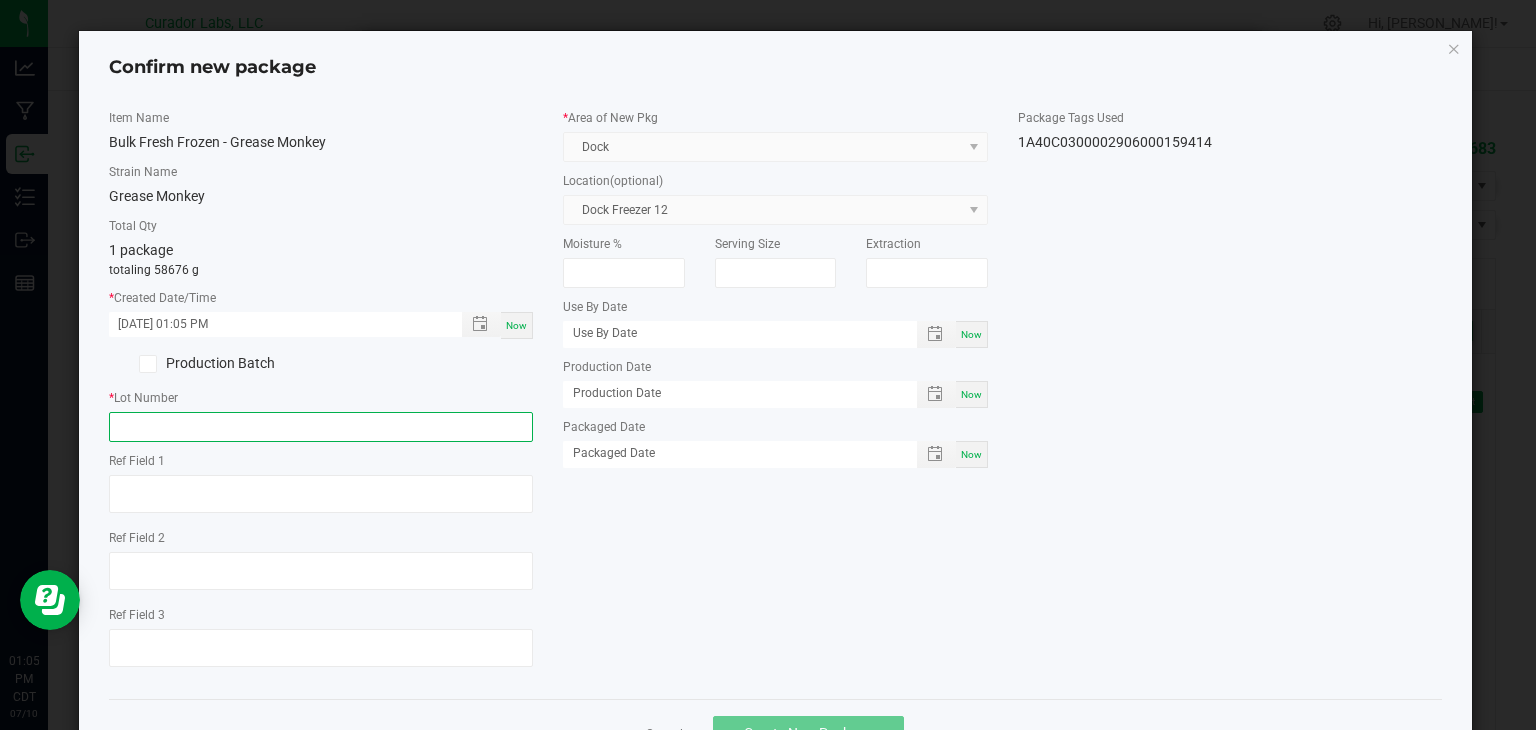click at bounding box center [321, 427] 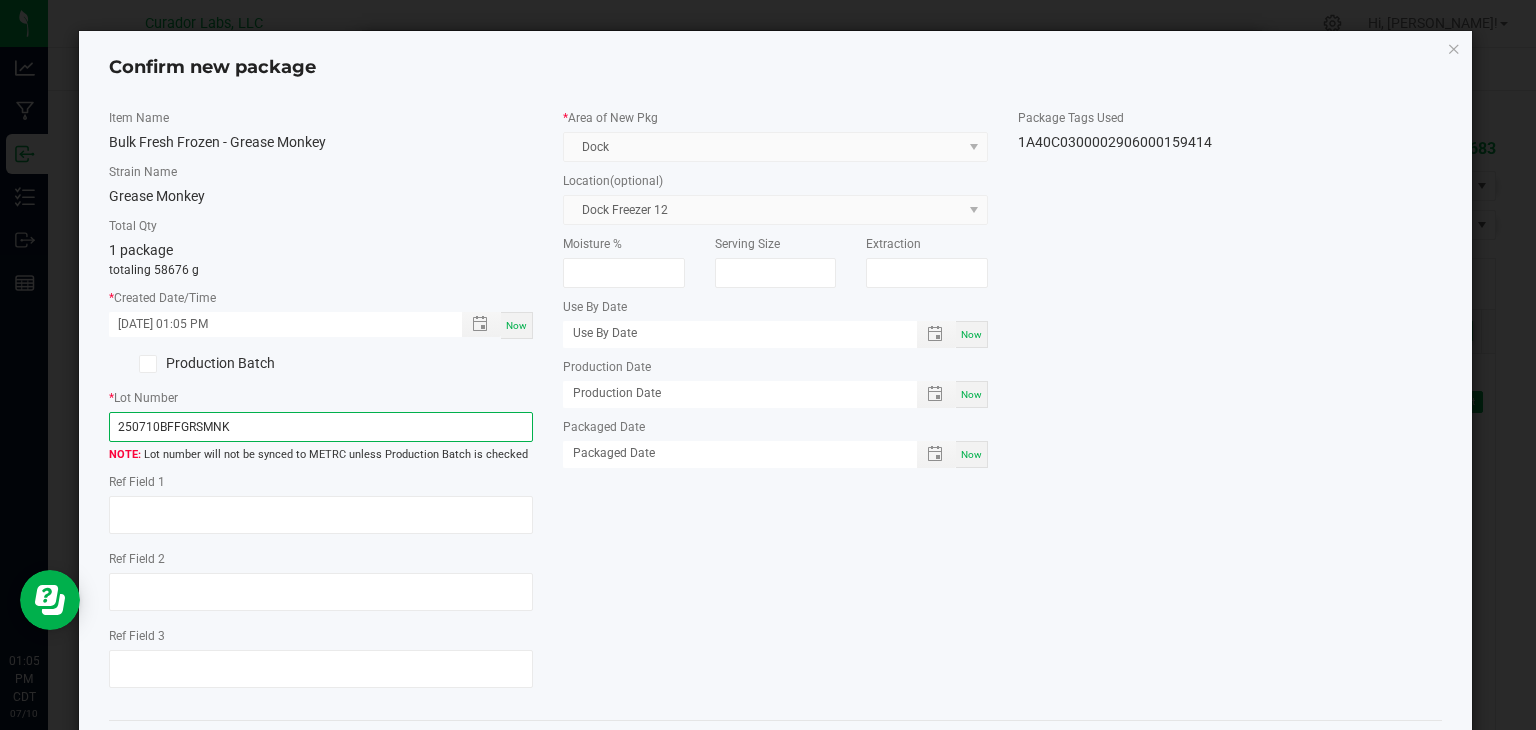 type on "250710BFFGRSMNK" 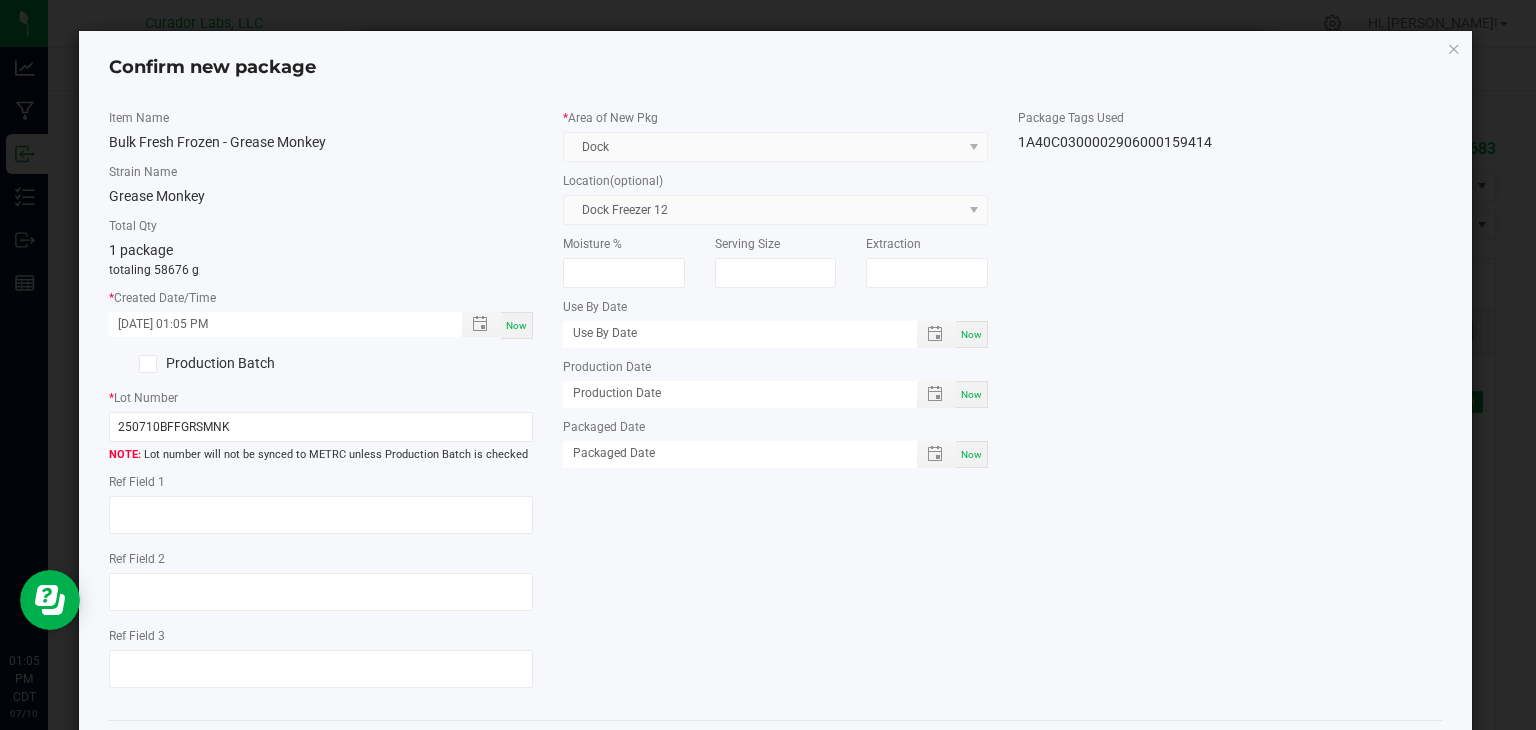 click on "Item Name   Bulk Fresh Frozen - Grease Monkey   Strain Name   Grease Monkey   Total Qty  1 package  totaling 58676 g  *   Created Date/Time  [DATE] 01:05 PM Now  Production Batch   *   Lot Number  250710BFFGRSMNK  Lot number will not be synced to METRC unless Production Batch is checked   Ref Field 1   Ref Field 2                    Ref Field 3                    *   Area of New Pkg  Dock  Location  (optional) Dock Freezer 12  Moisture %   Serving Size   Extraction   Use By Date  Now  Production Date  Now  Packaged Date  Now  Package Tags Used   1A40C0300002906000159414" 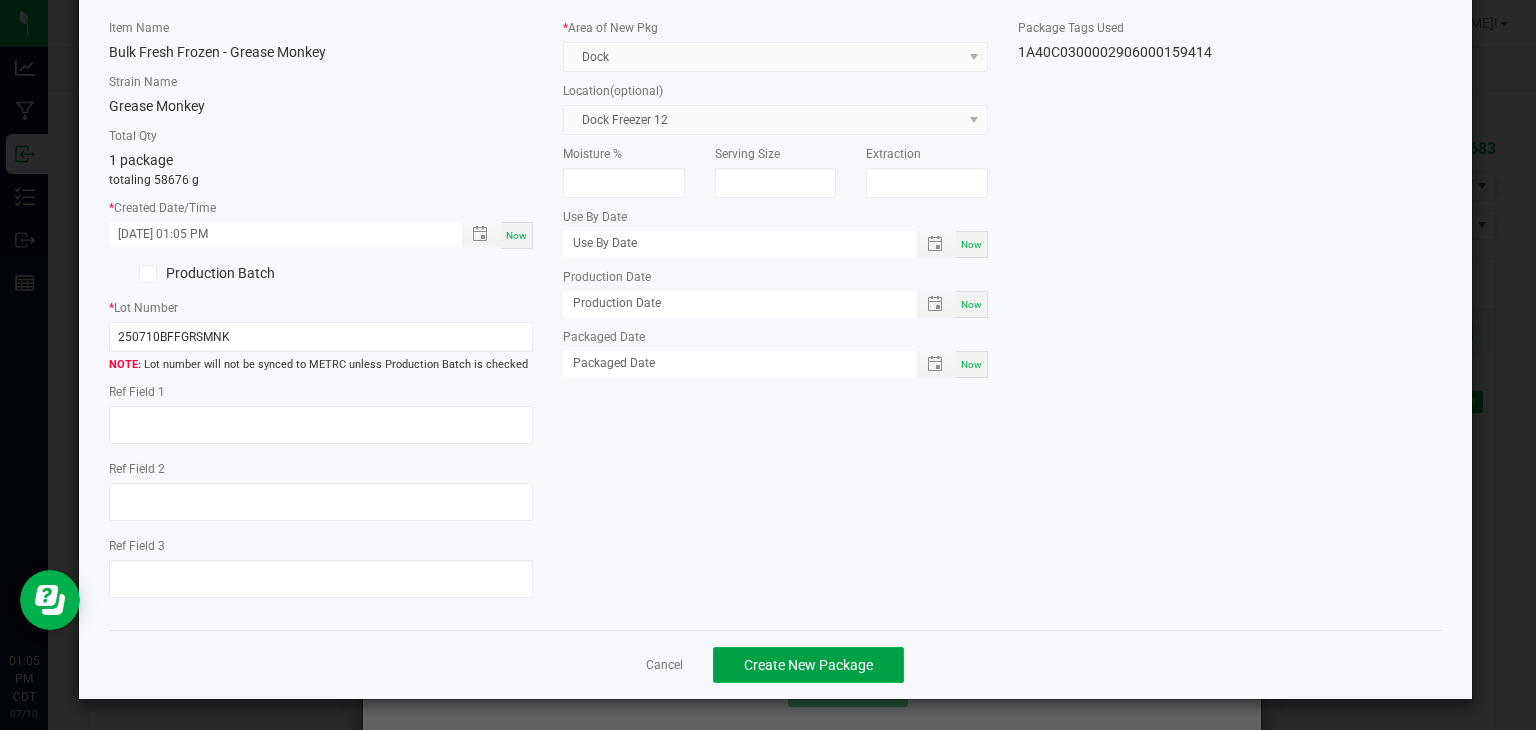 click on "Create New Package" 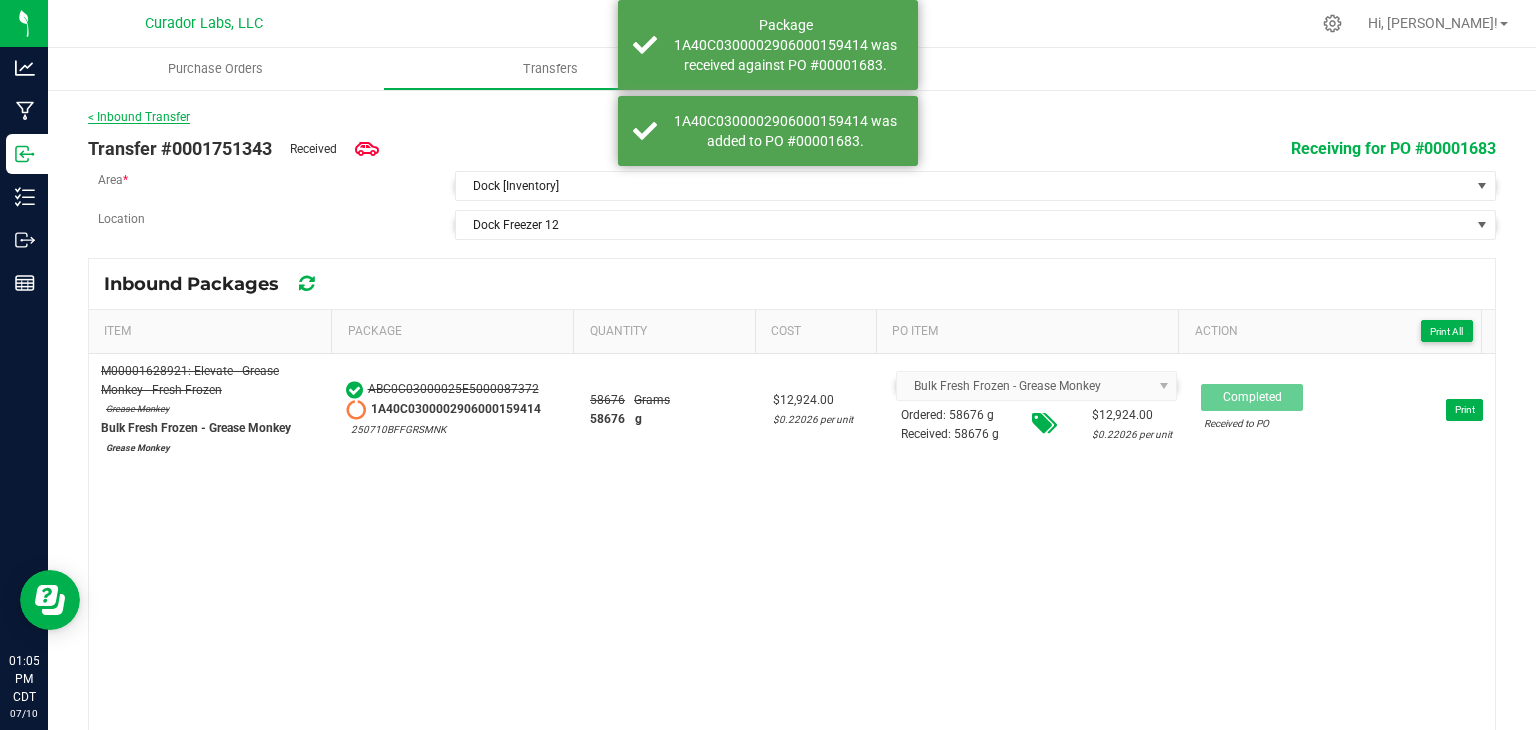 click on "< Inbound Transfer" at bounding box center (139, 117) 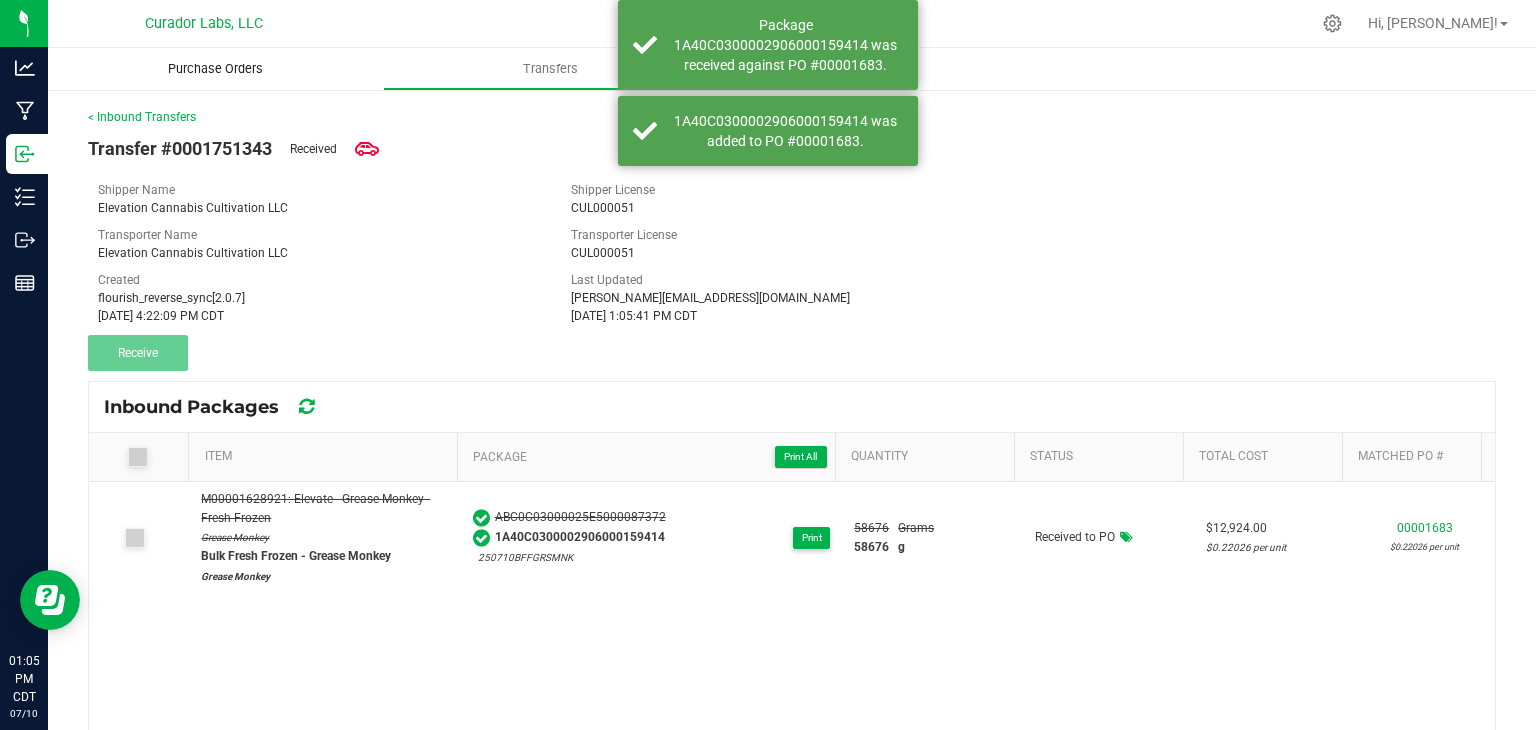 click on "Purchase Orders" at bounding box center [215, 69] 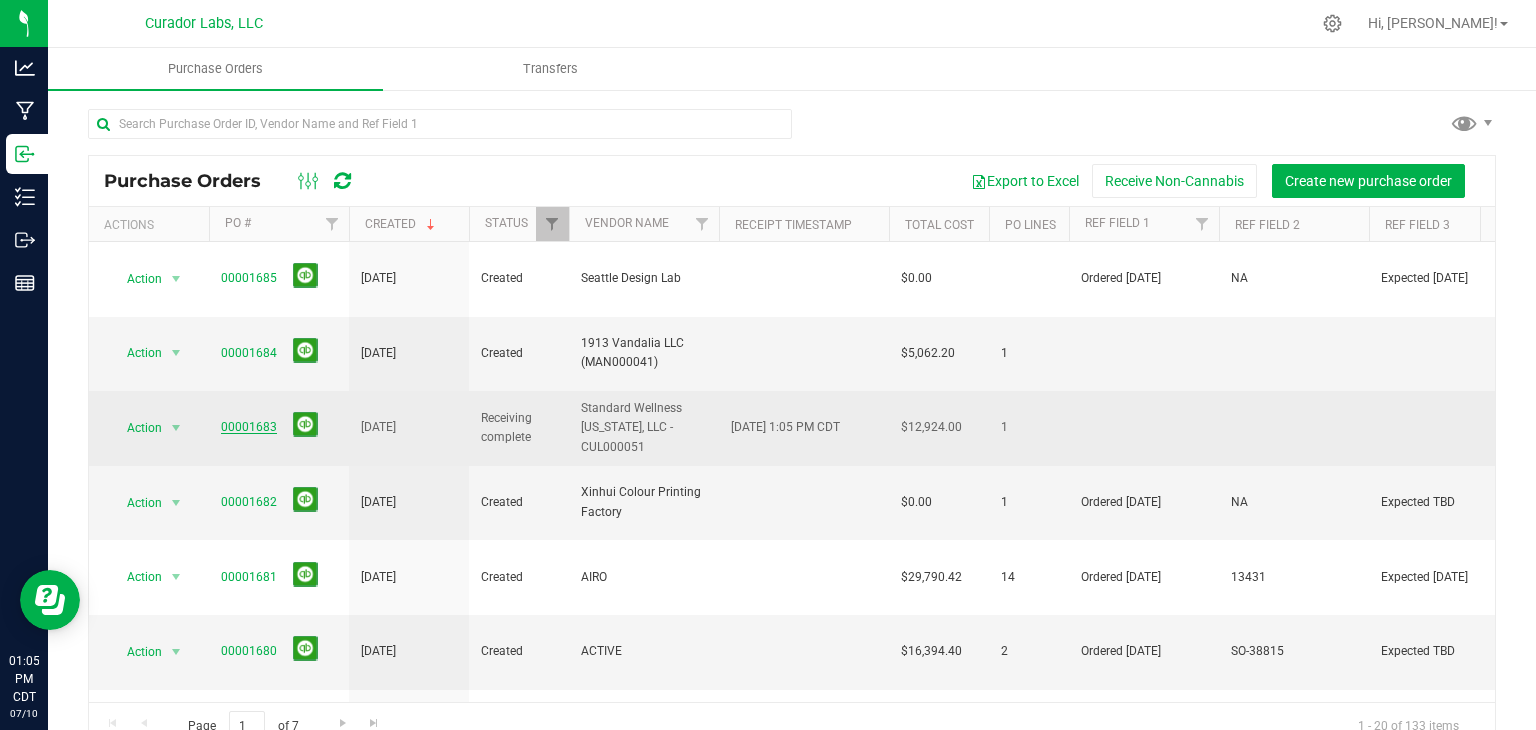 click on "00001683" at bounding box center (249, 427) 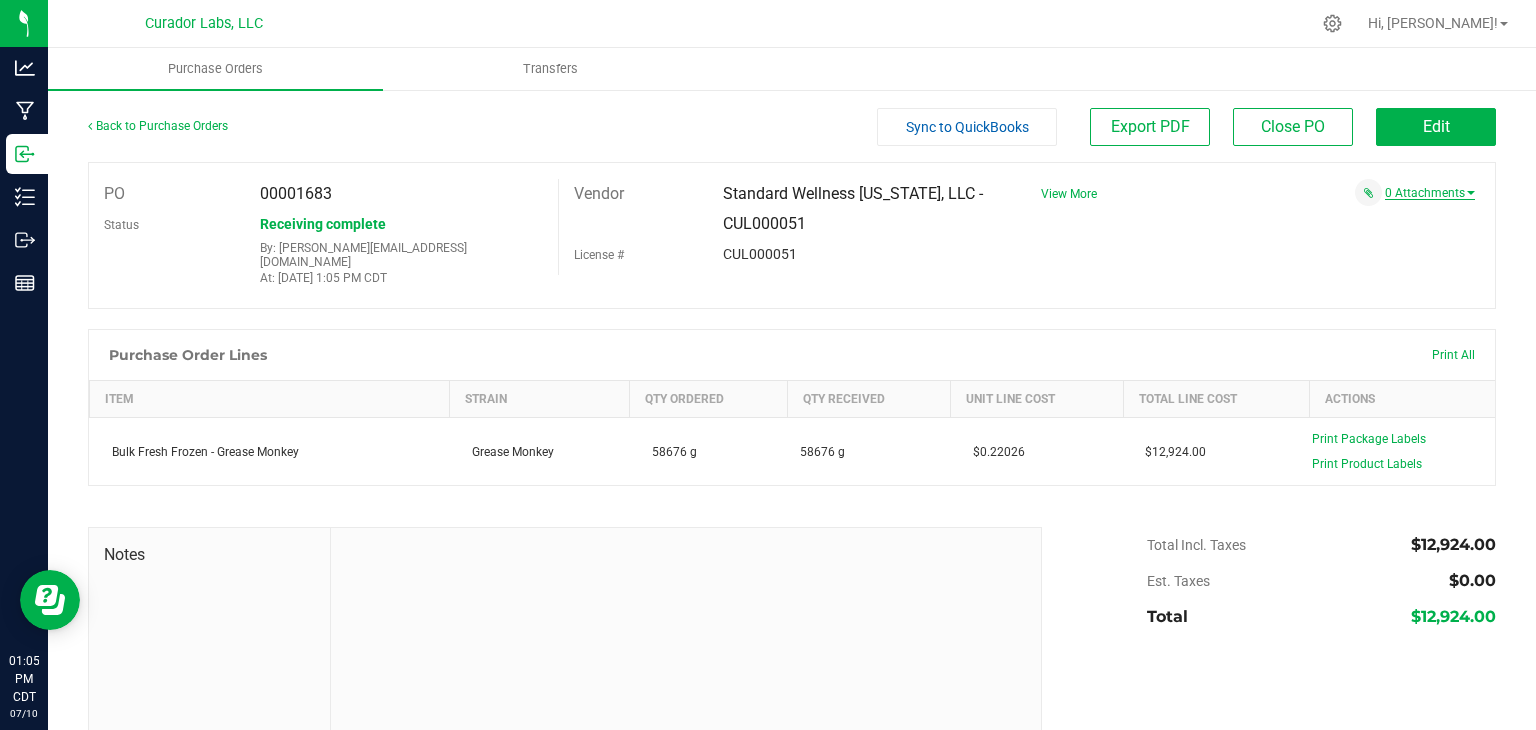 click on "0
Attachments" at bounding box center (1430, 193) 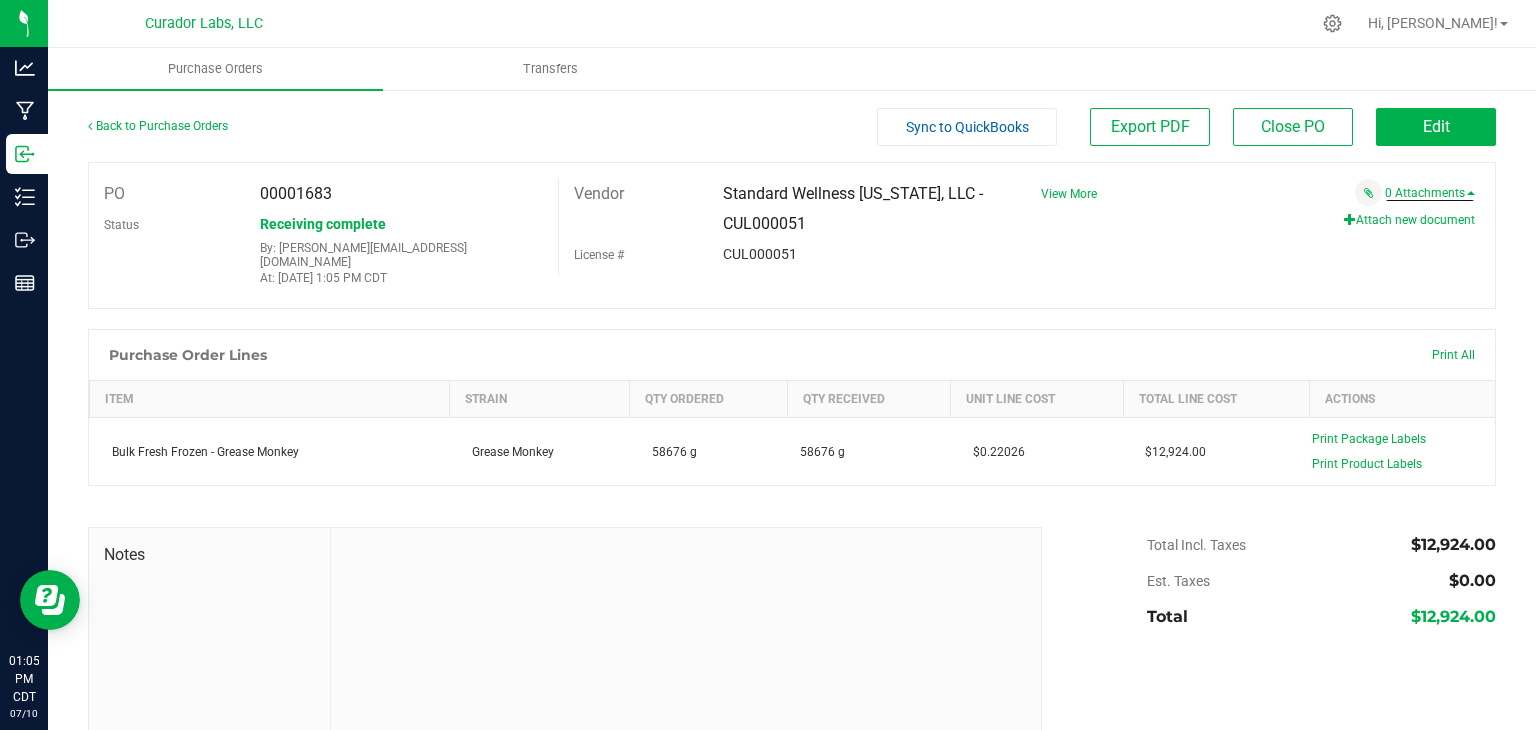 click on "PO
00001683
Status
Receiving complete
By: [PERSON_NAME][EMAIL_ADDRESS][DOMAIN_NAME]
At: [DATE] 1:05 PM CDT
Vendor
Standard Wellness [US_STATE], LLC - CUL000051
License #
CUL000051
View More" at bounding box center [792, 235] 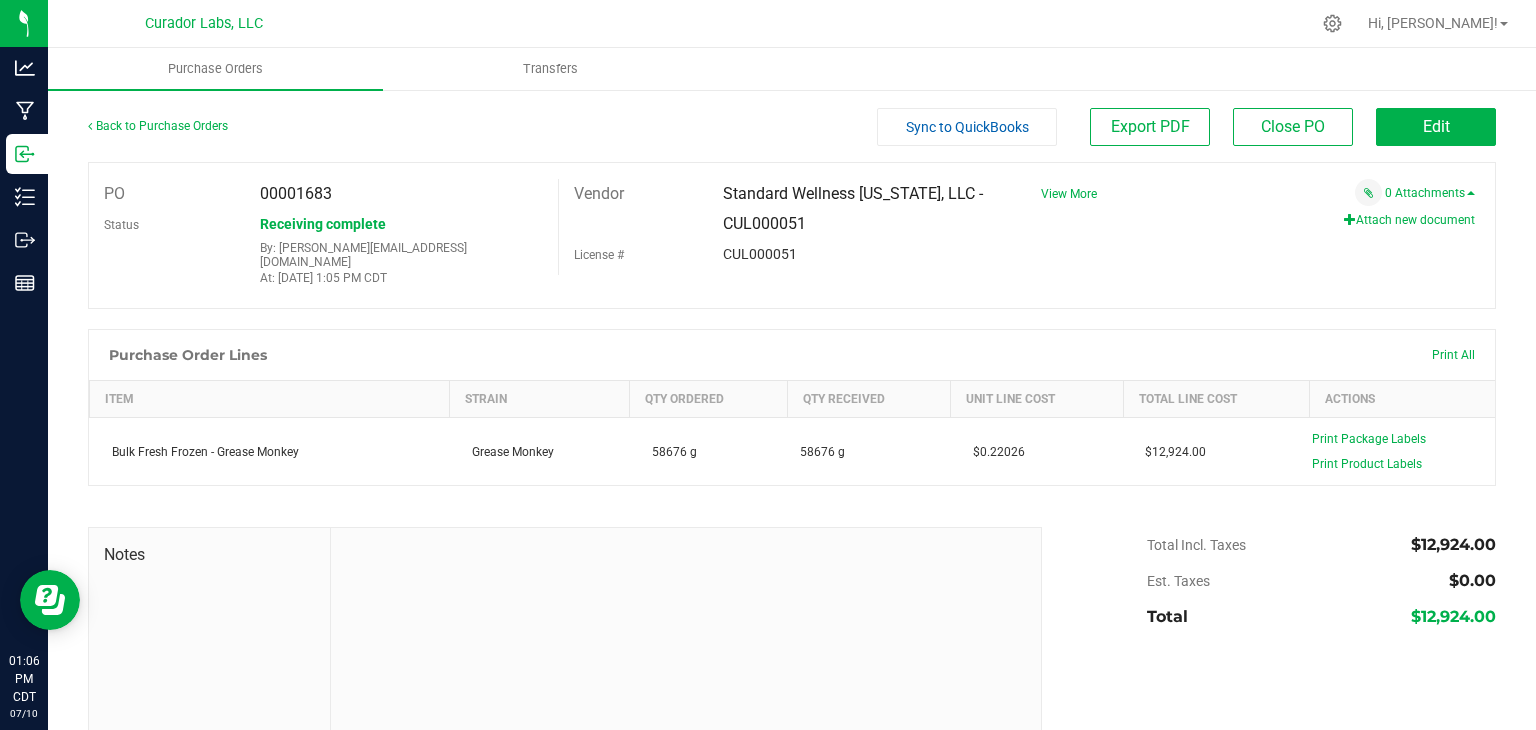 click on "CUL000051" at bounding box center [857, 254] 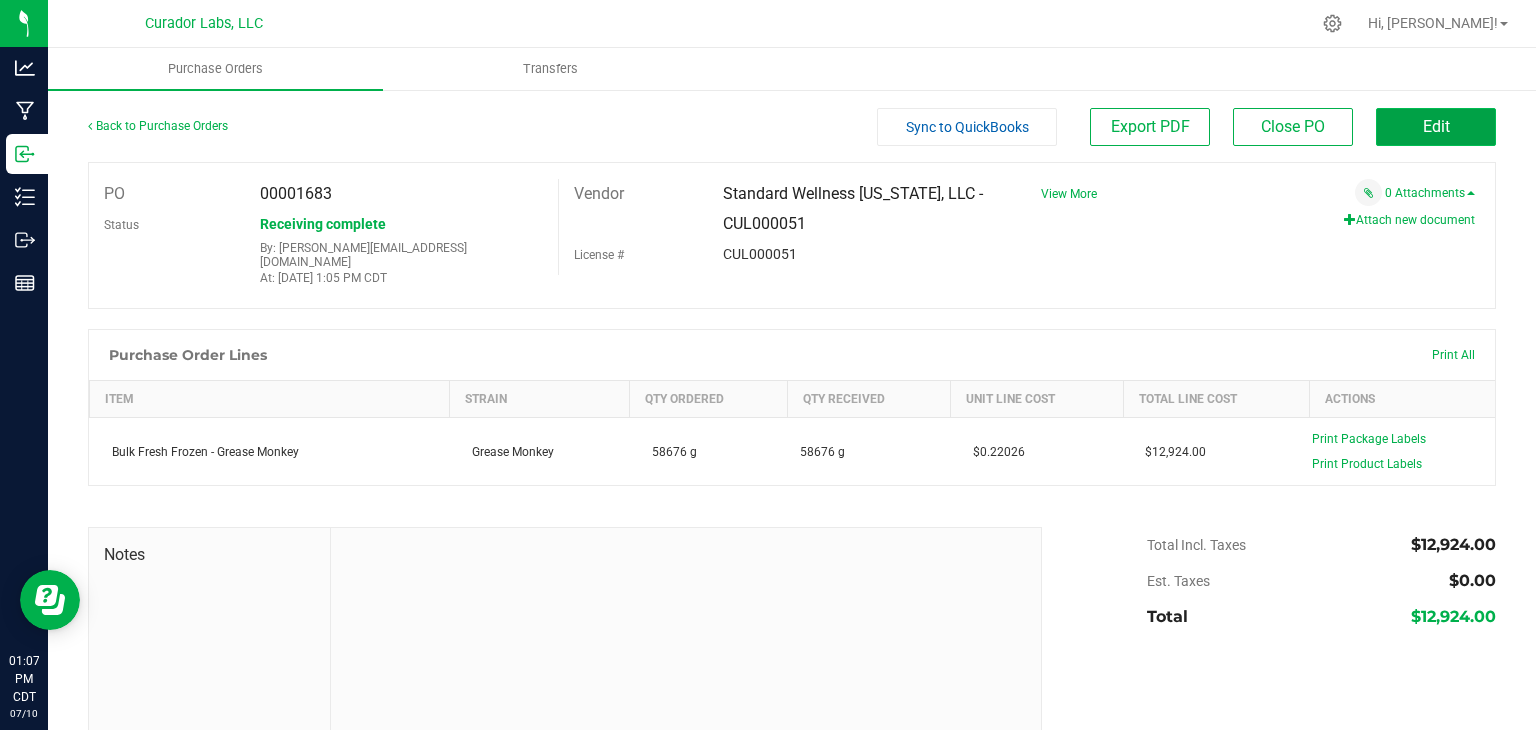 click on "Edit" at bounding box center [1436, 127] 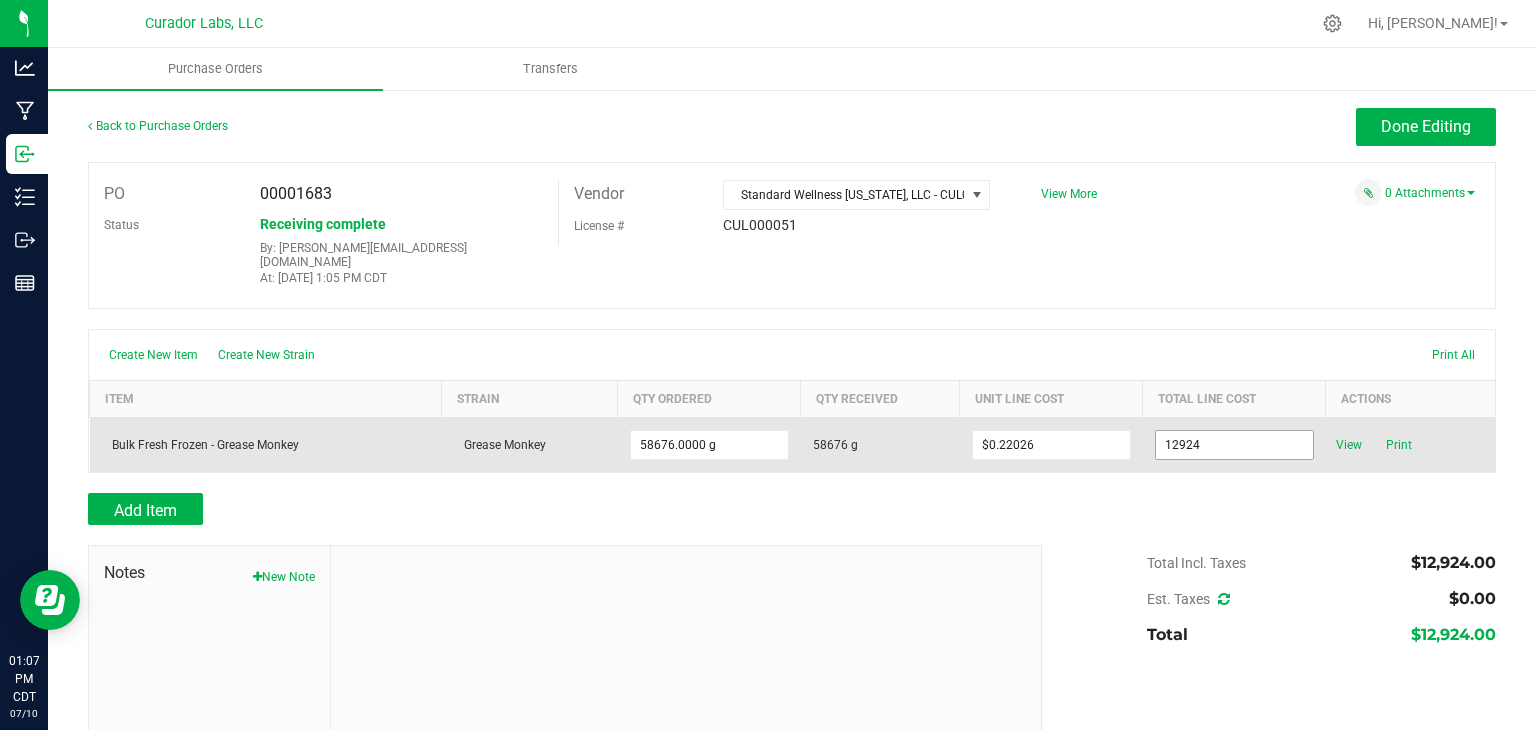 click on "12924" at bounding box center (1234, 445) 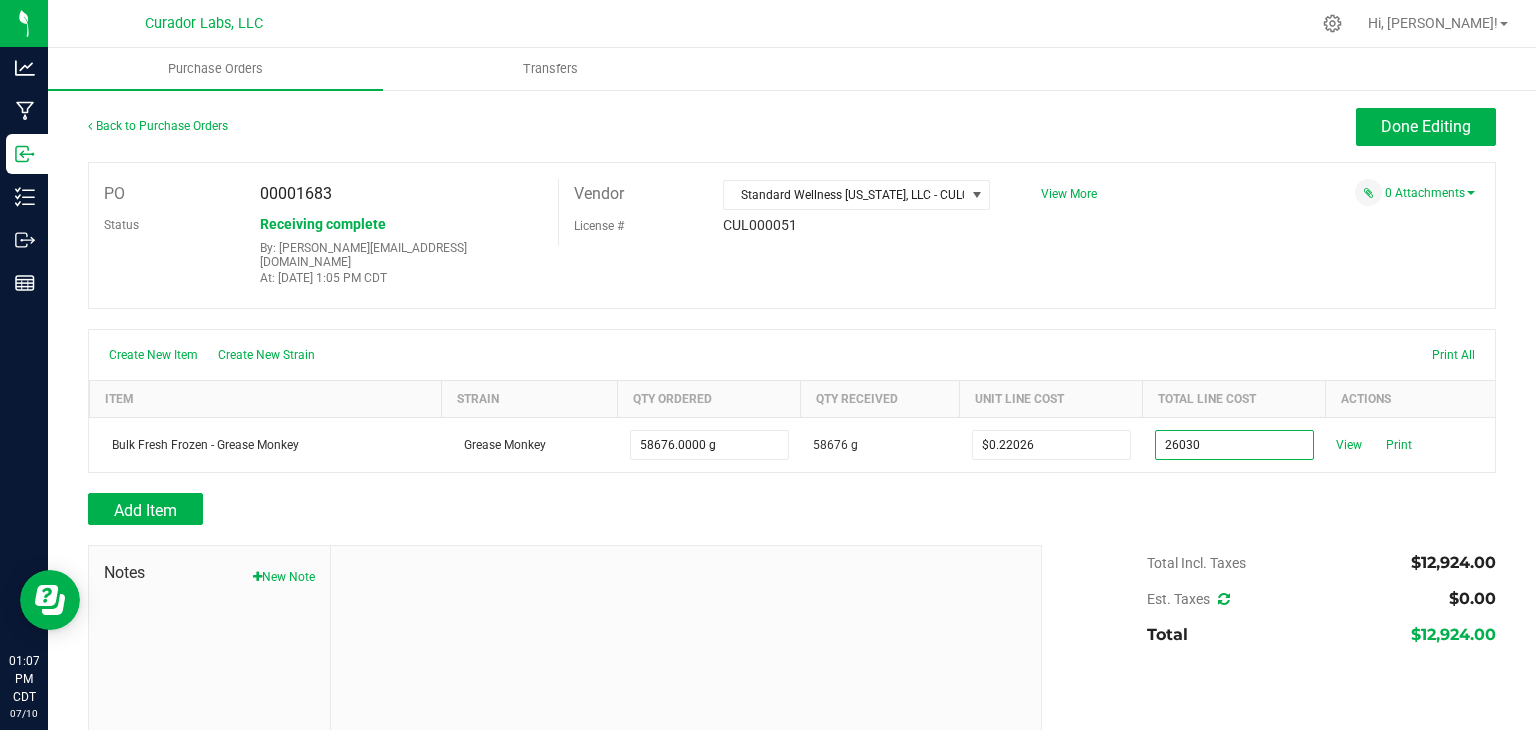type on "$26,030.00000" 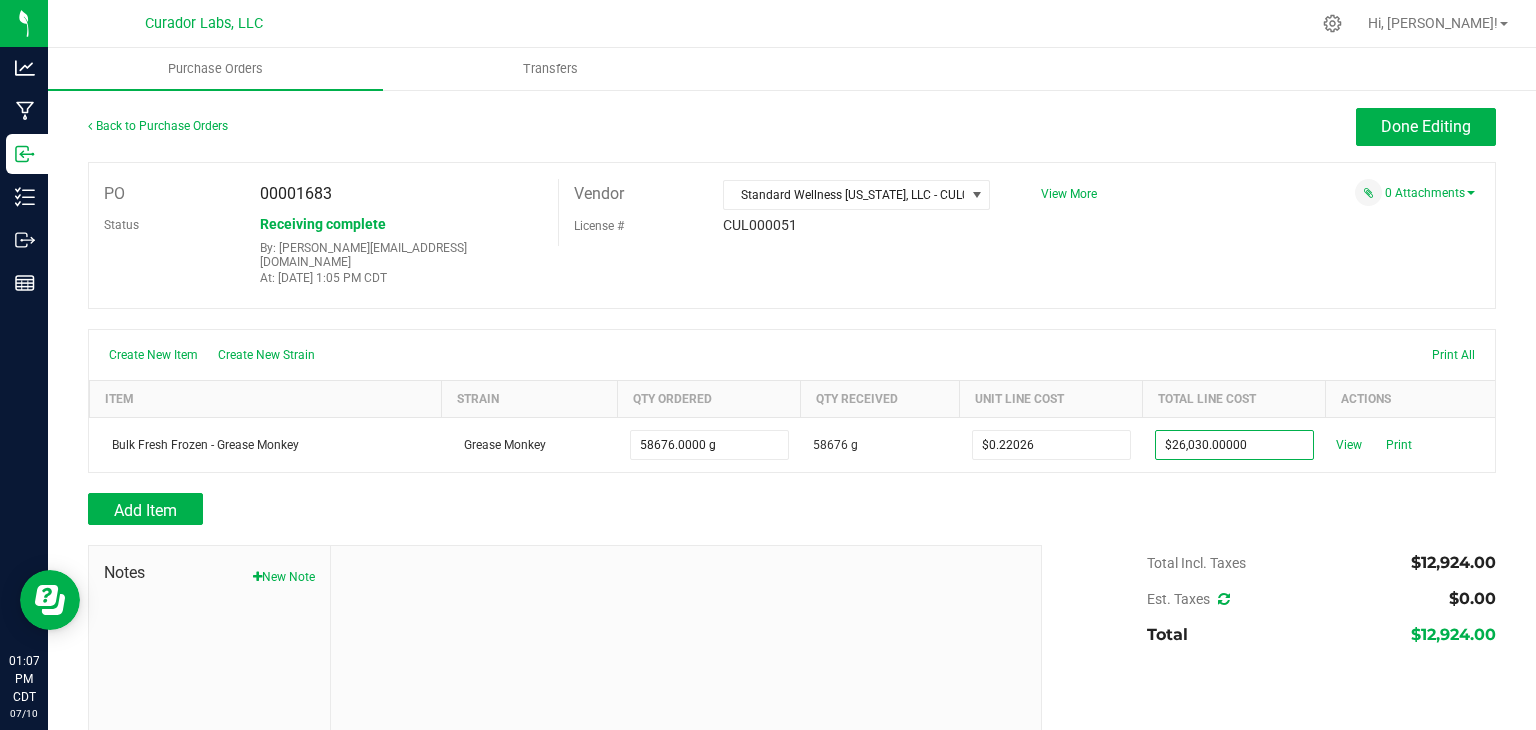click on "Analytics Manufacturing Inbound Inventory Outbound Reports 01:07 PM CDT 07/10/2025  07/10   Curador Labs, LLC   Hi, Stephen!
Purchase Orders
Transfers
Back to Purchase Orders
Done Editing
PO
00001683
Status" at bounding box center (768, 365) 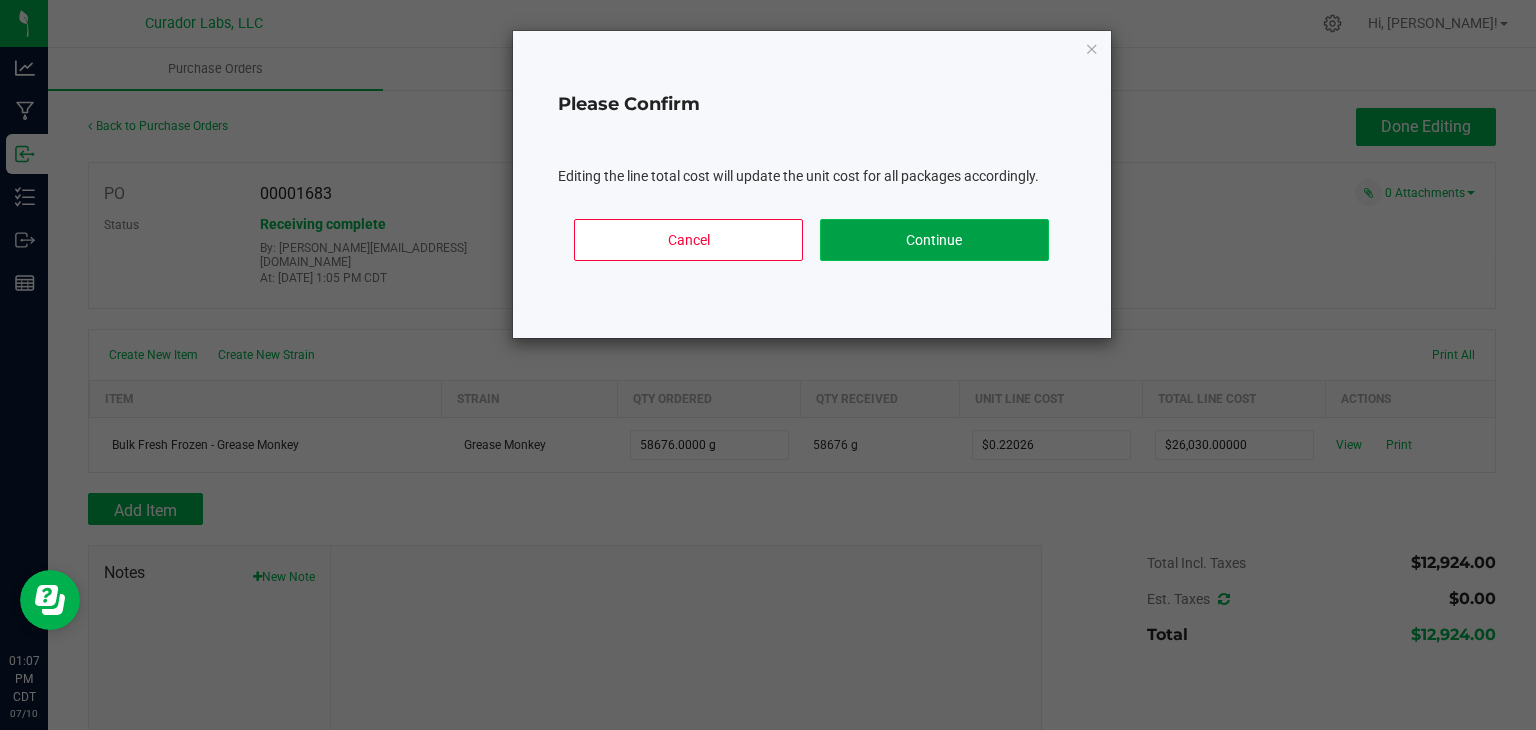click on "Continue" 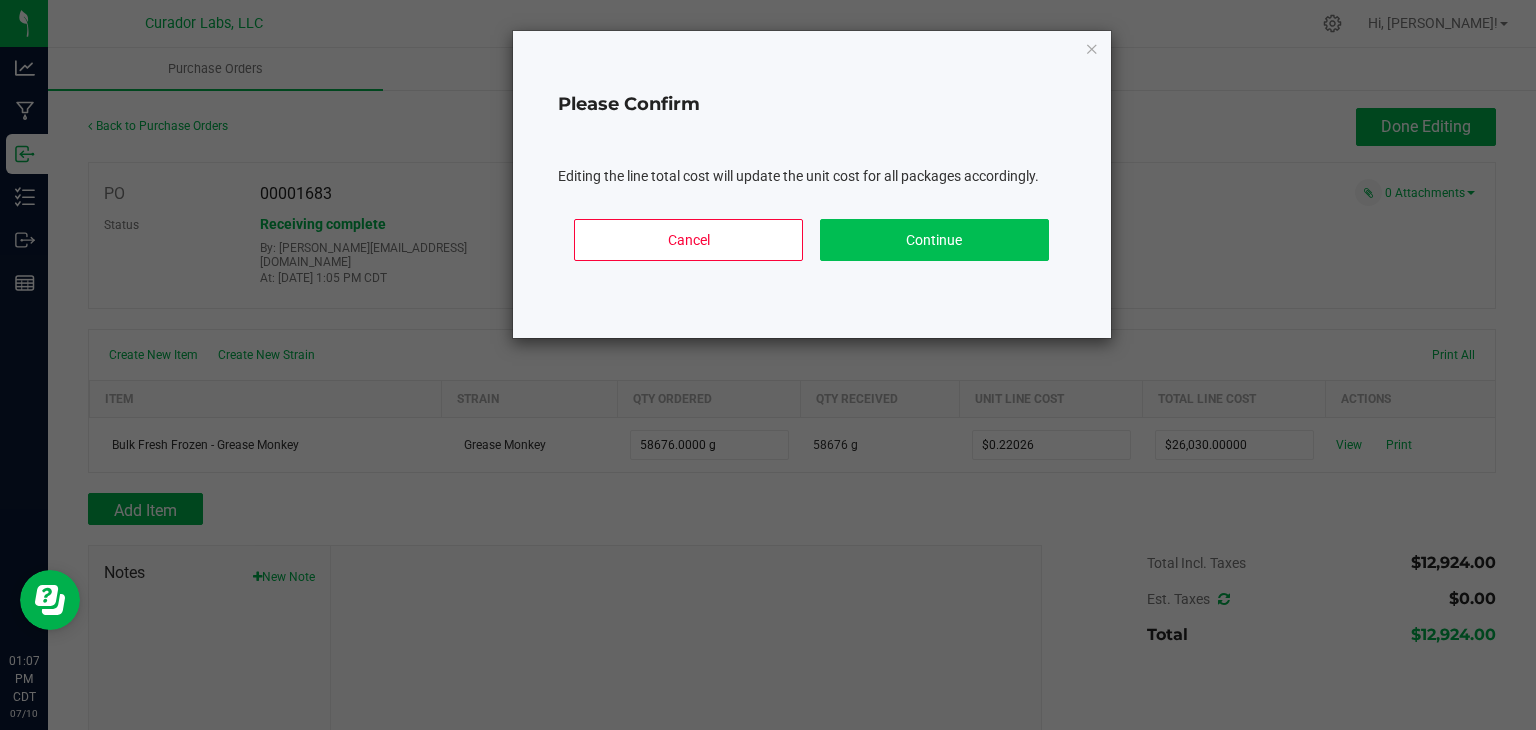 type on "58676" 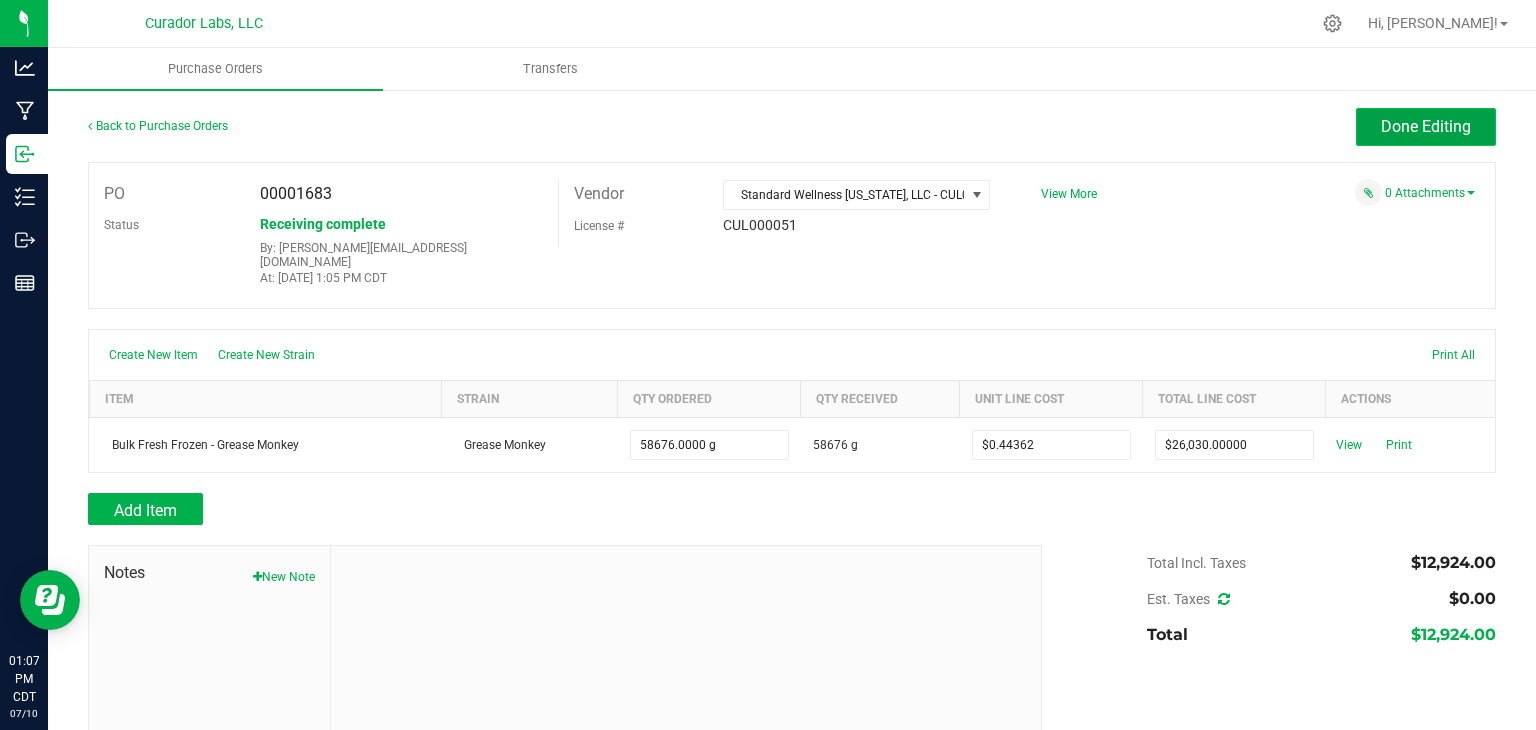 click on "Done Editing" at bounding box center [1426, 126] 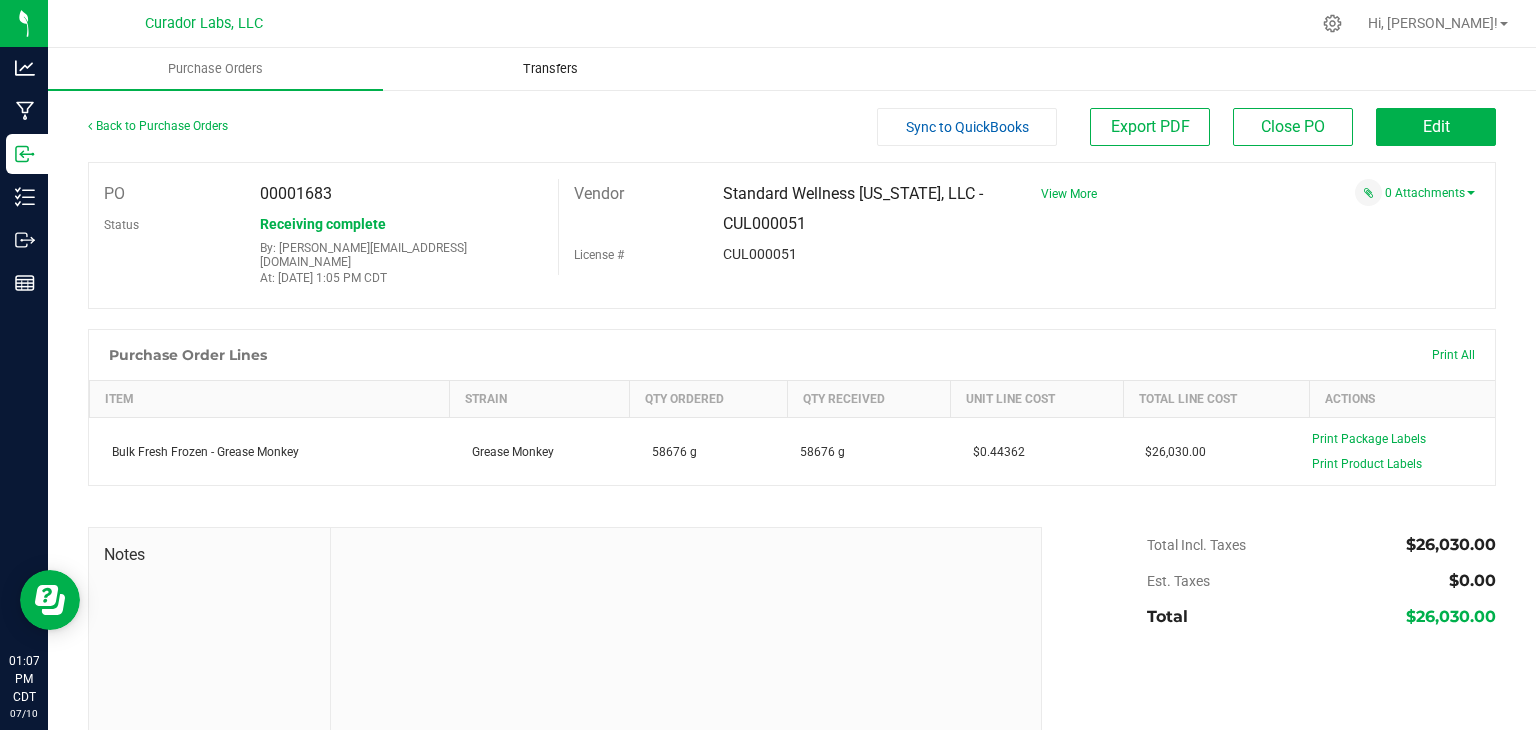 click on "Transfers" at bounding box center [550, 69] 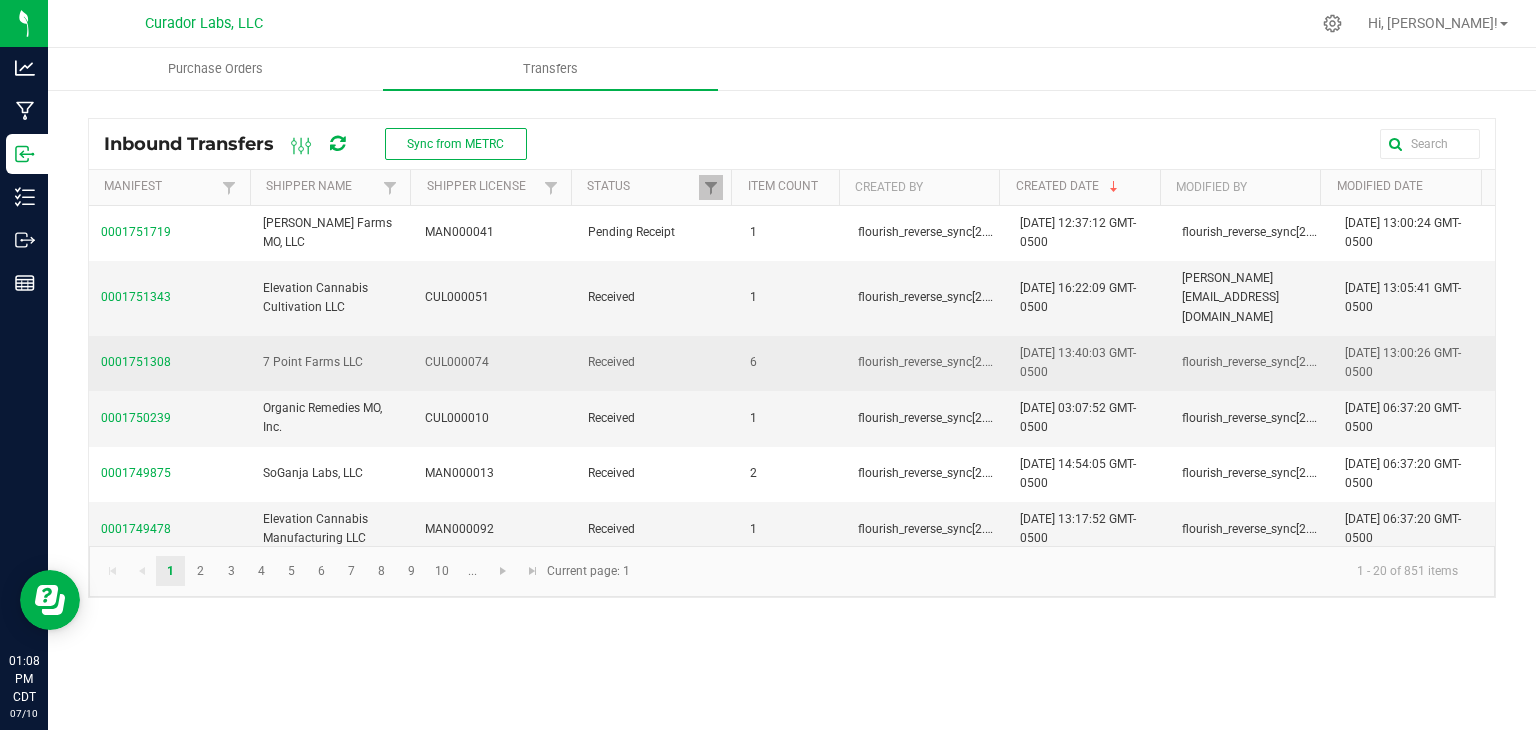 click on "0001751308" at bounding box center [170, 363] 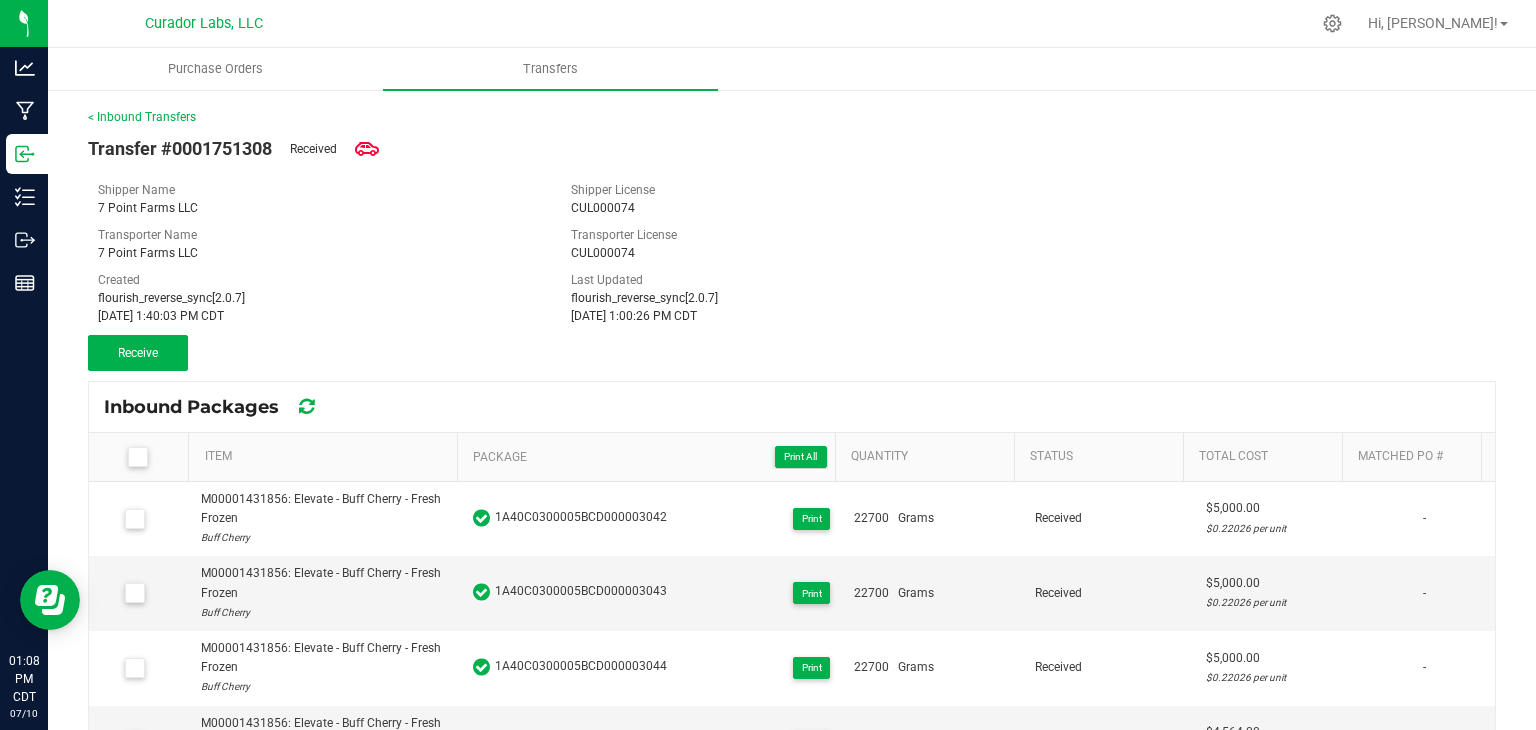 scroll, scrollTop: 151, scrollLeft: 0, axis: vertical 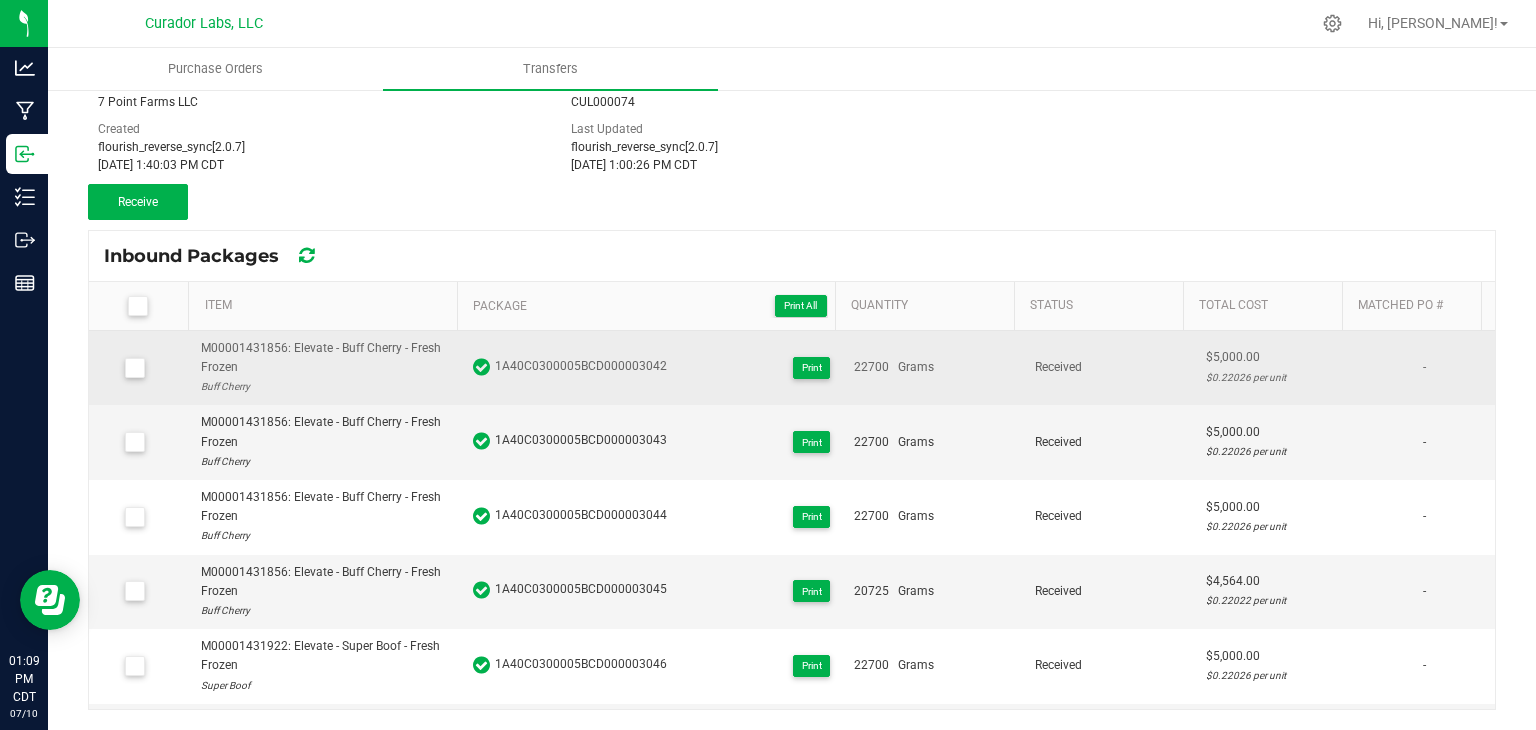 click at bounding box center [135, 368] 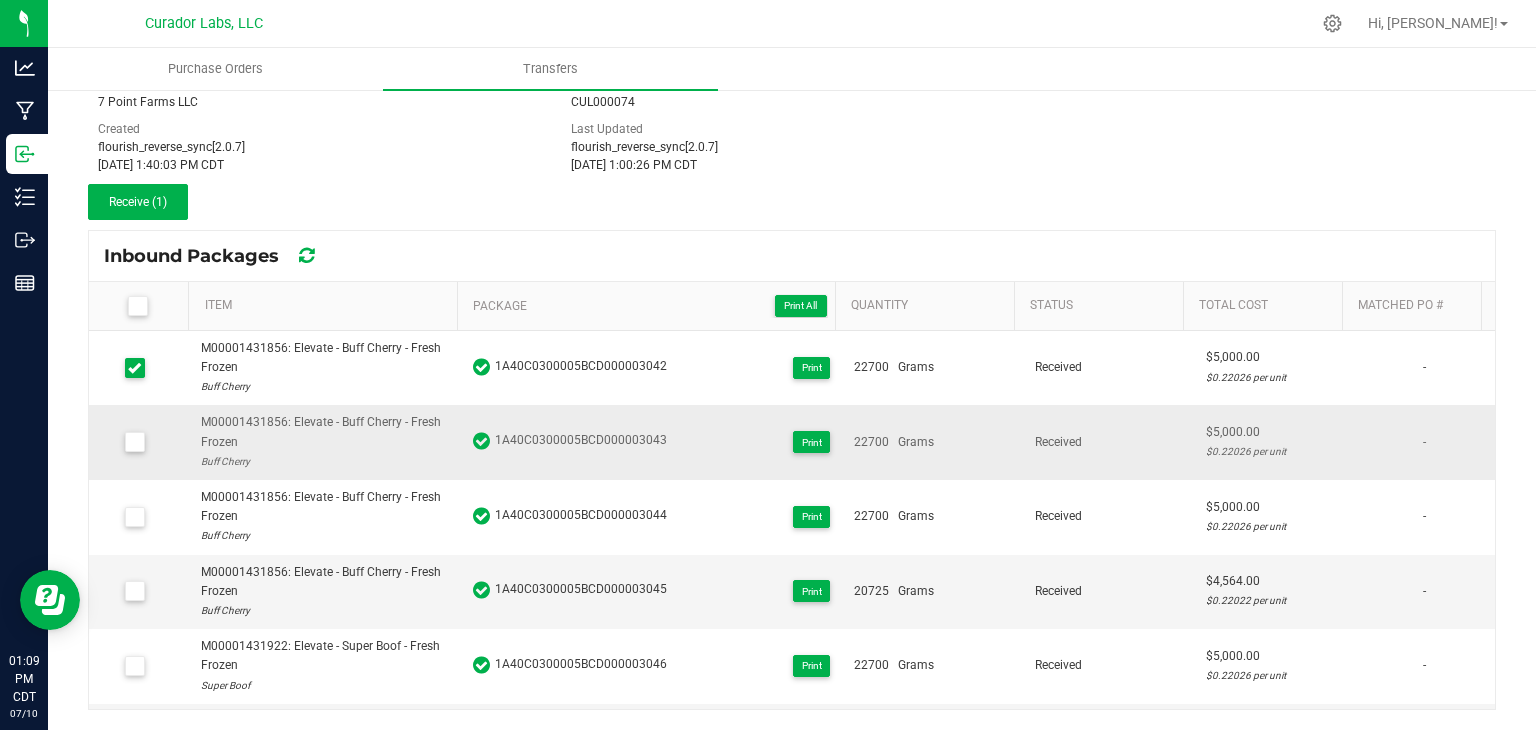 click at bounding box center [134, 442] 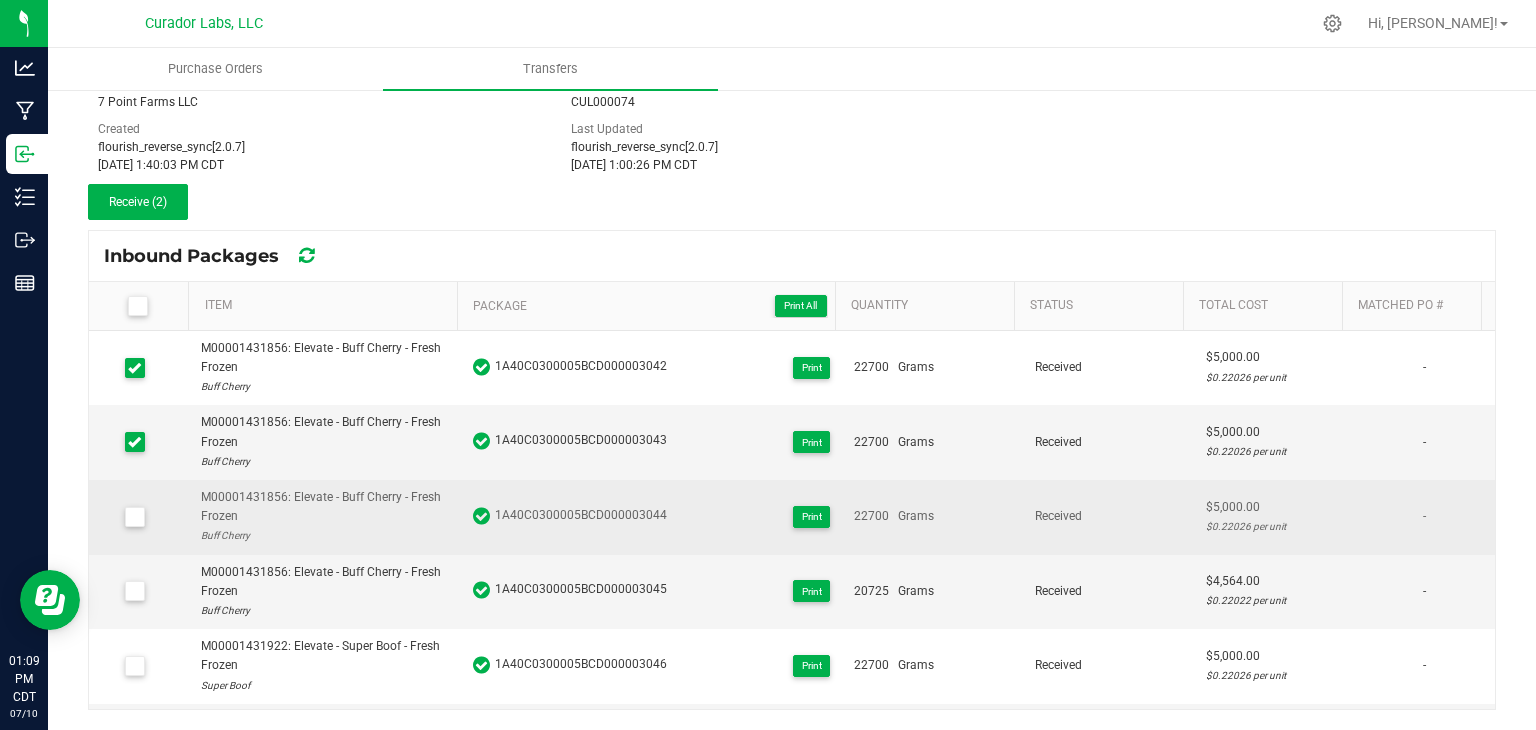click at bounding box center (134, 517) 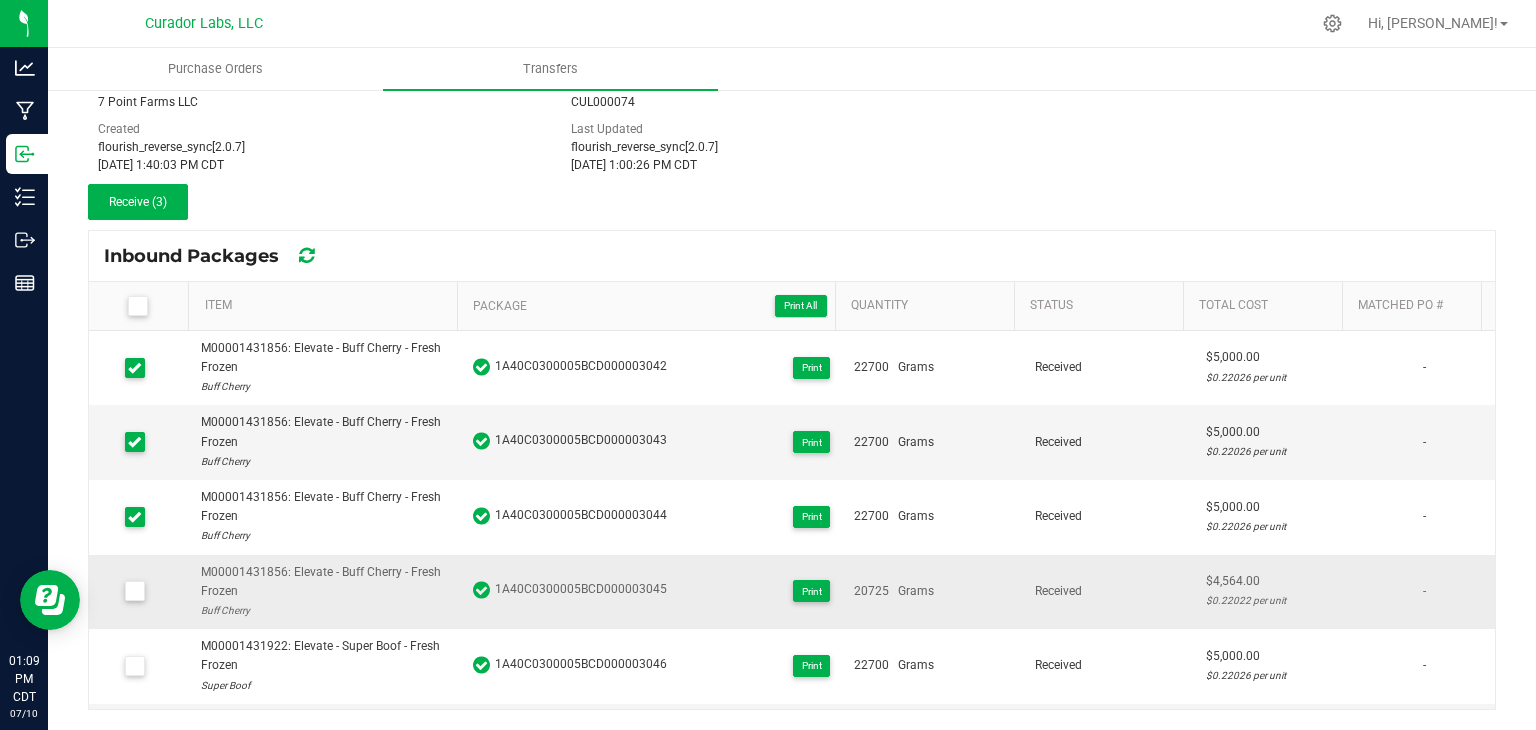 click at bounding box center (134, 591) 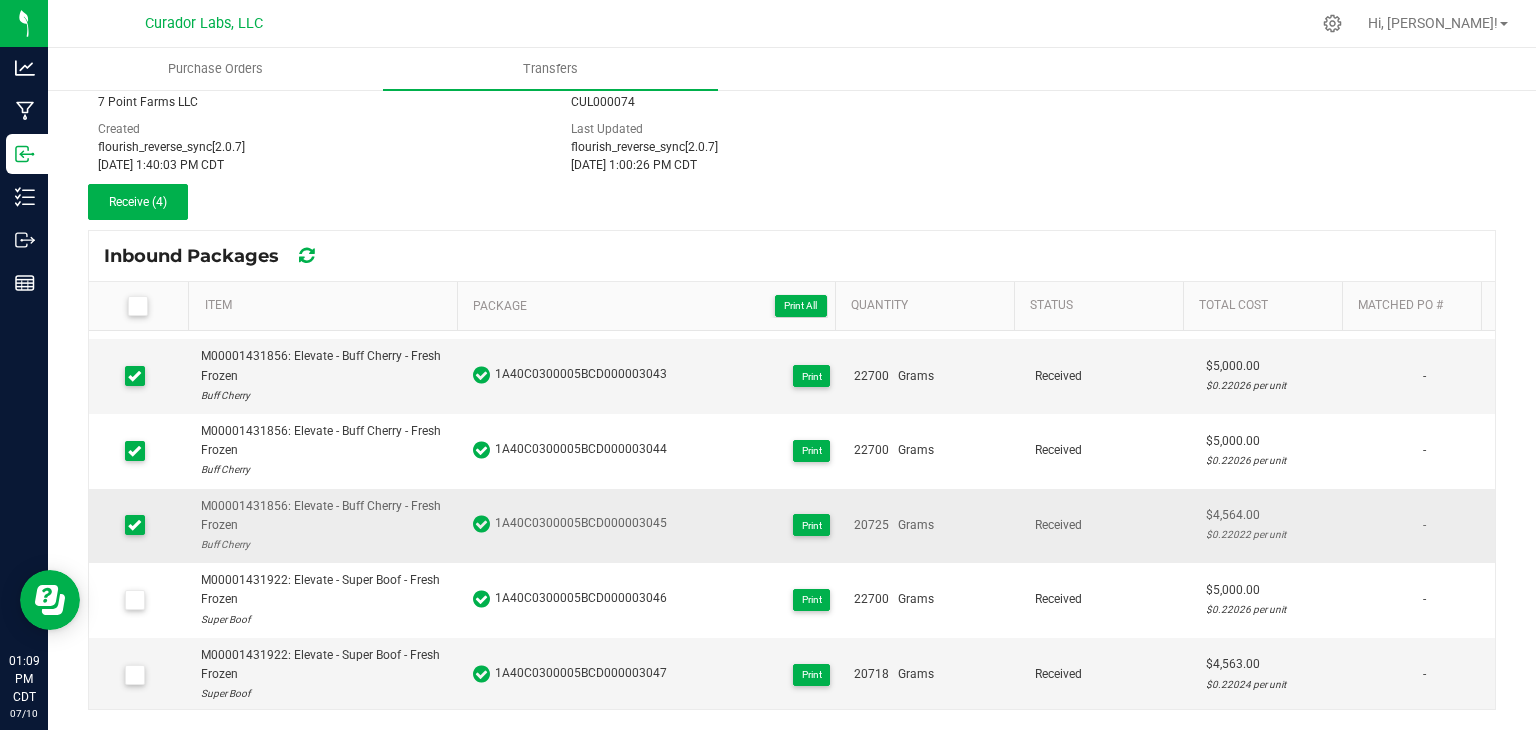 scroll, scrollTop: 0, scrollLeft: 0, axis: both 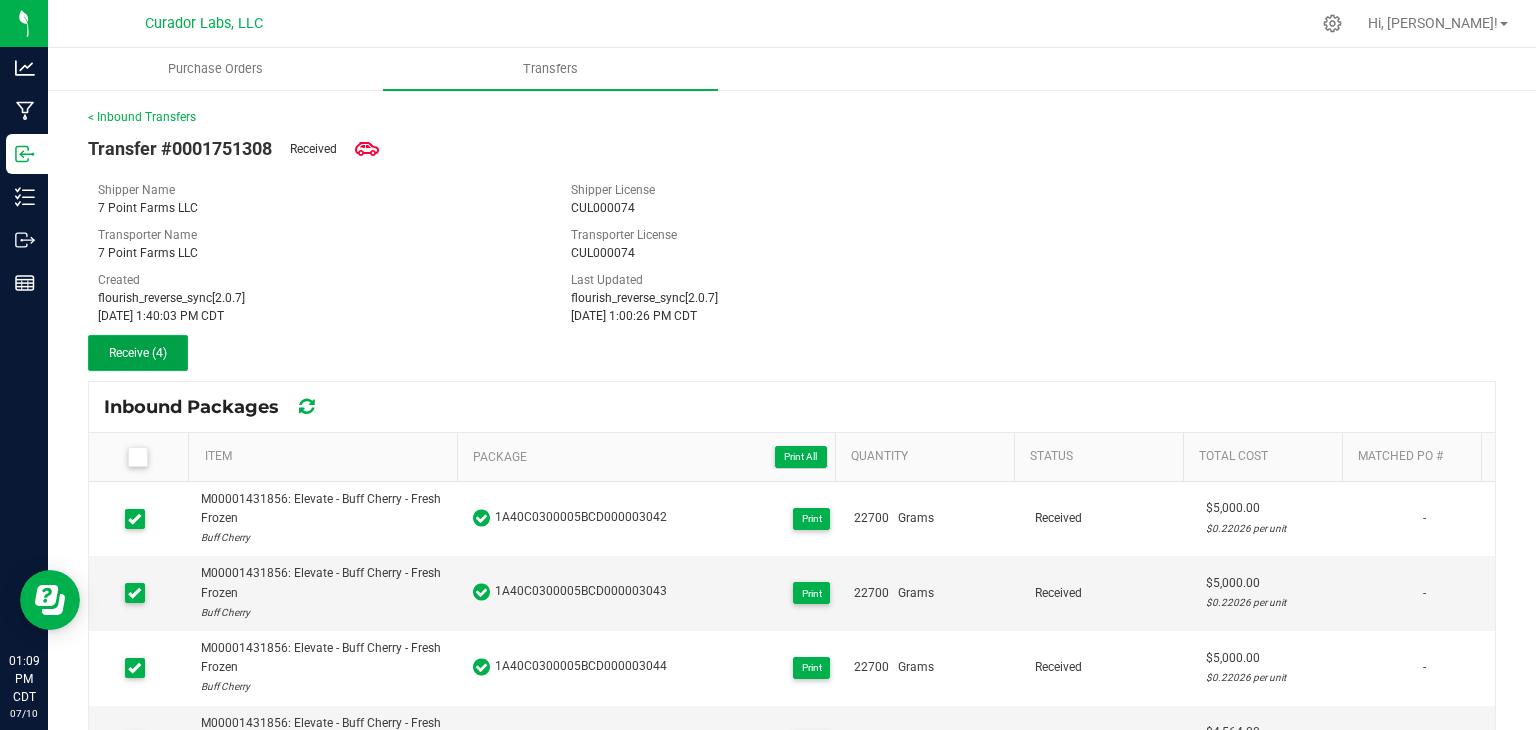 click on "Receive (4)" at bounding box center (138, 353) 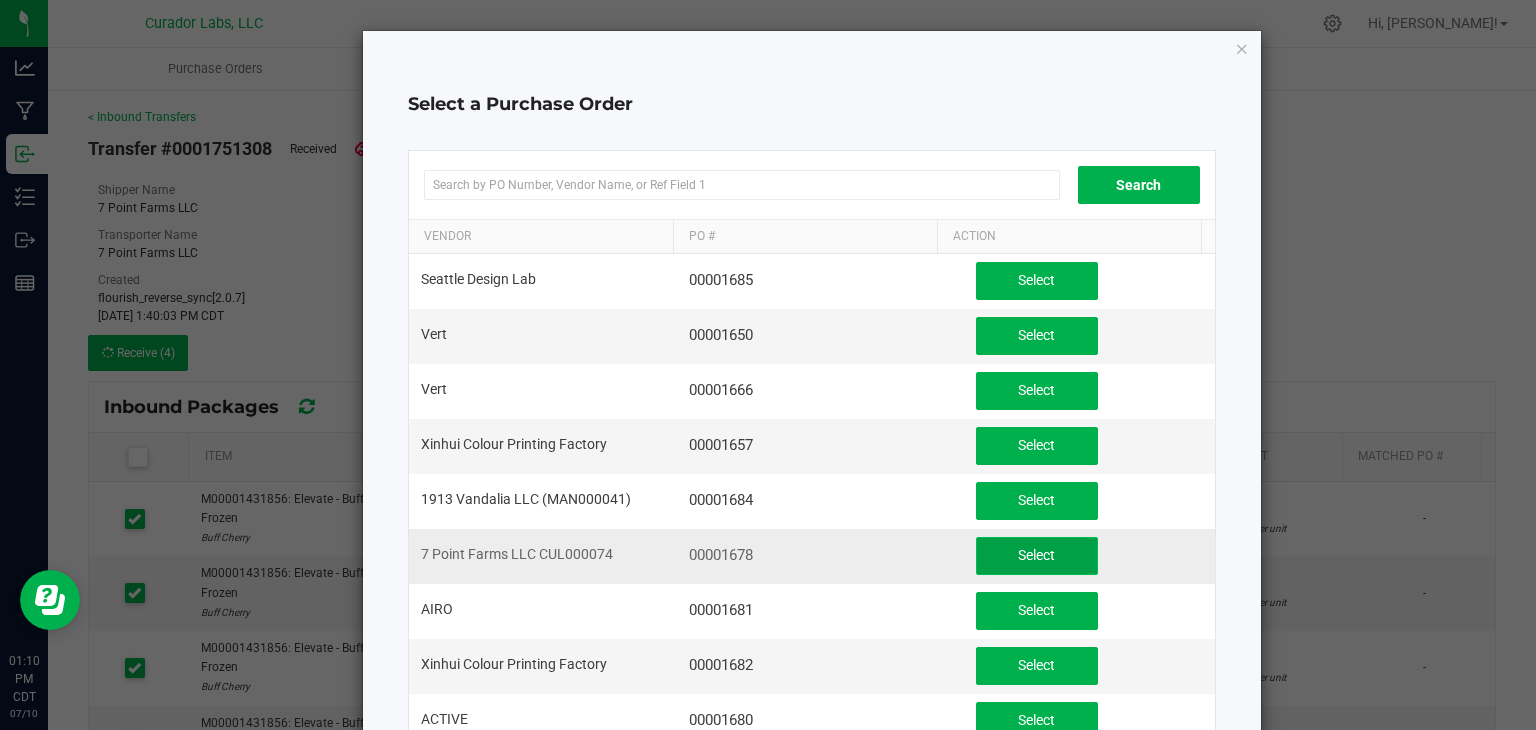 click on "Select" 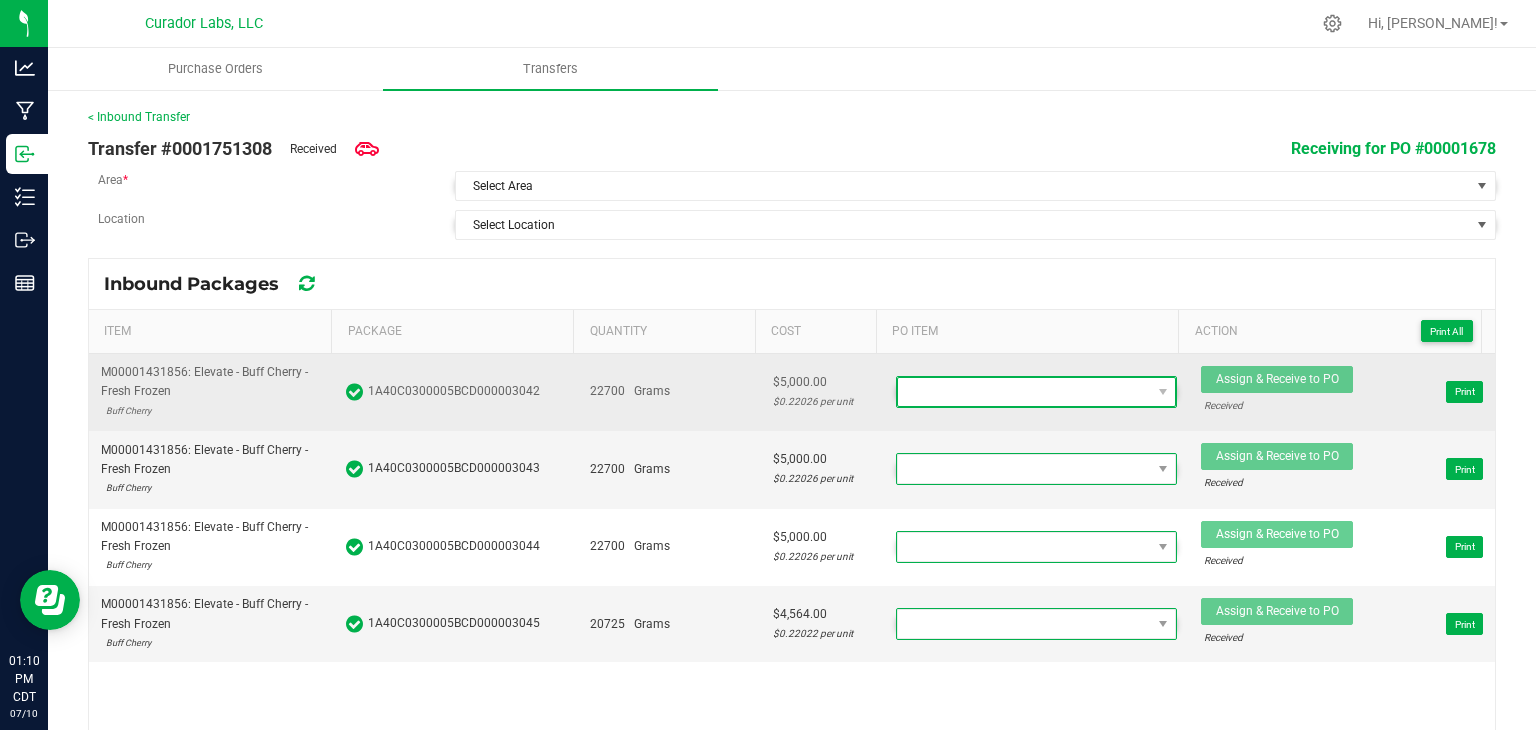 click at bounding box center (1024, 392) 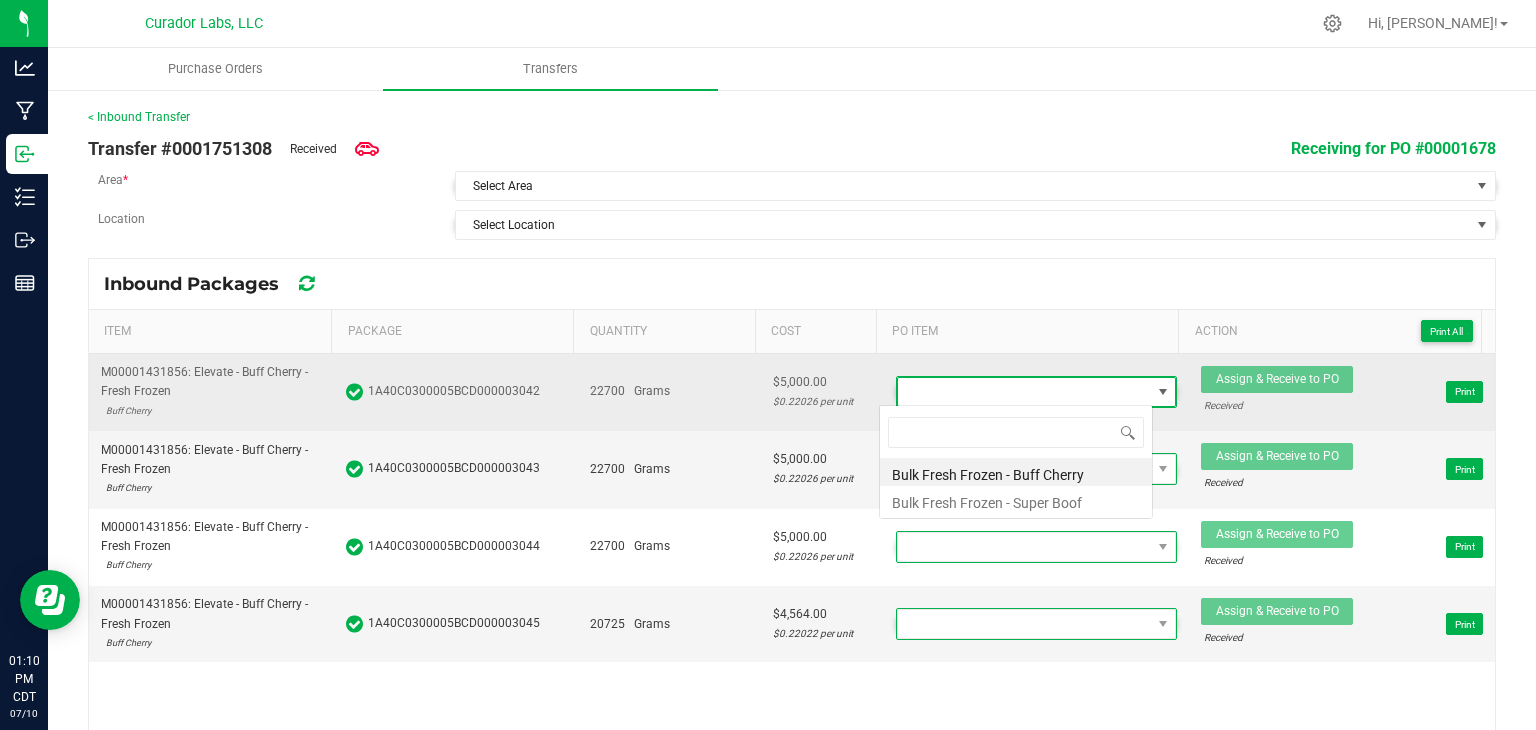 scroll, scrollTop: 99970, scrollLeft: 99726, axis: both 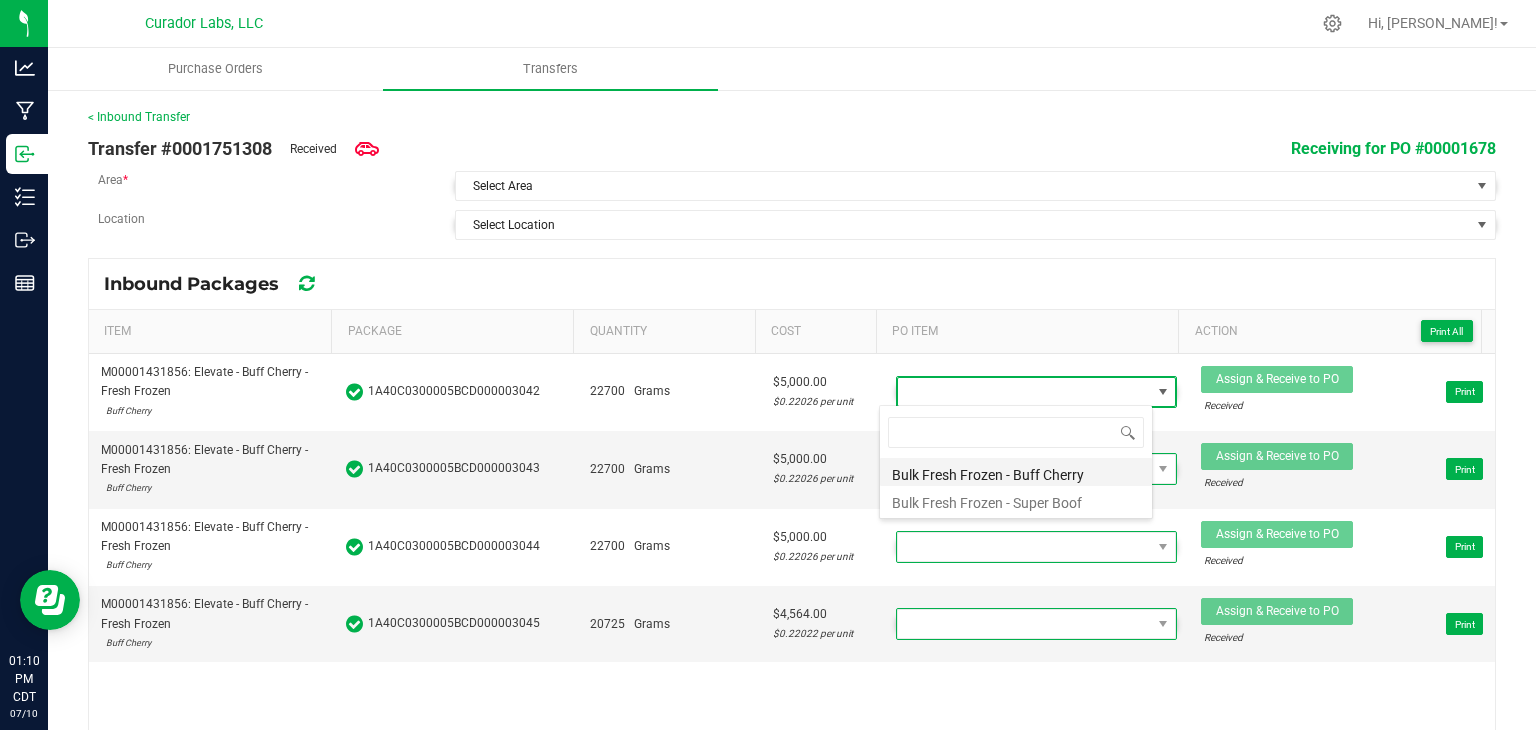 click on "Bulk Fresh Frozen - Buff Cherry" at bounding box center [1016, 472] 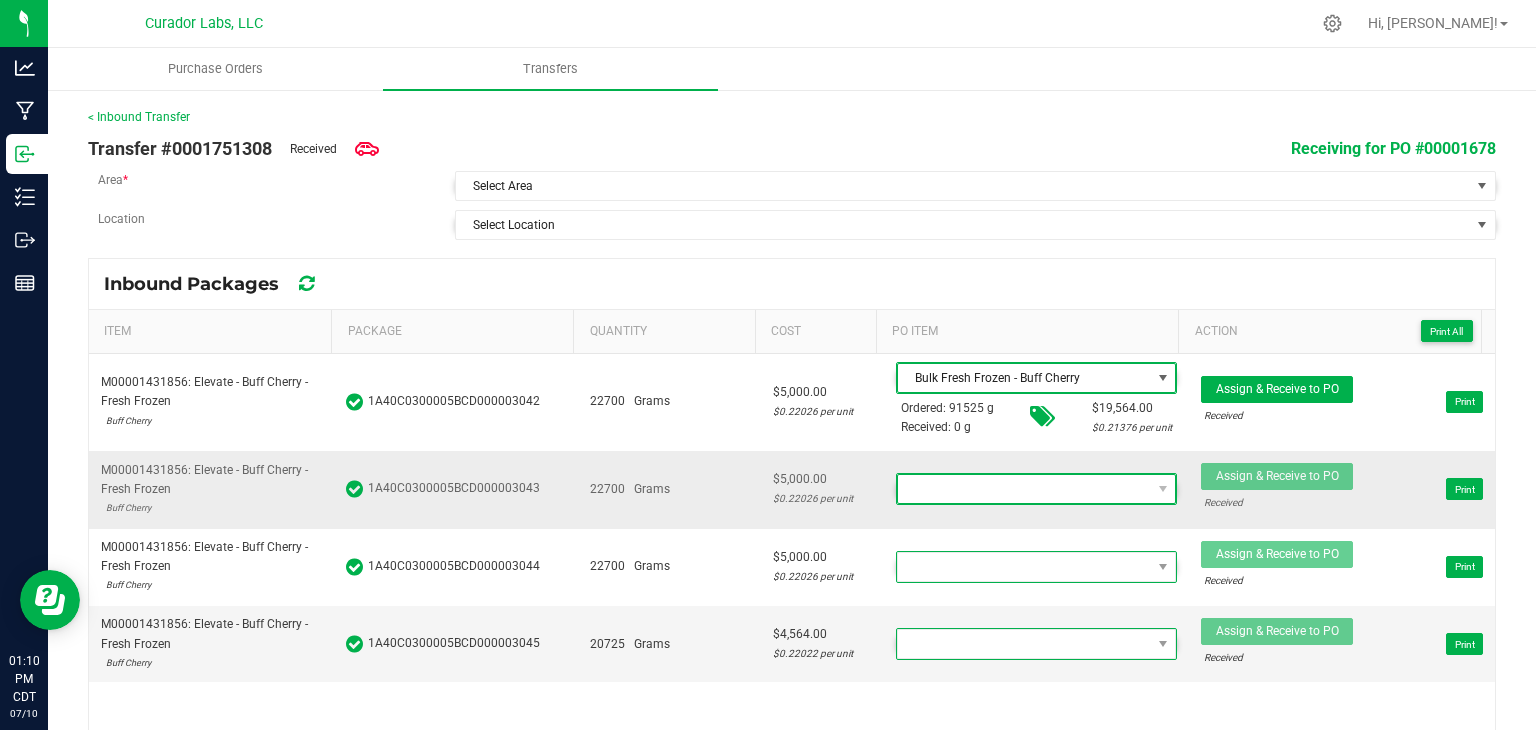 click at bounding box center (1024, 489) 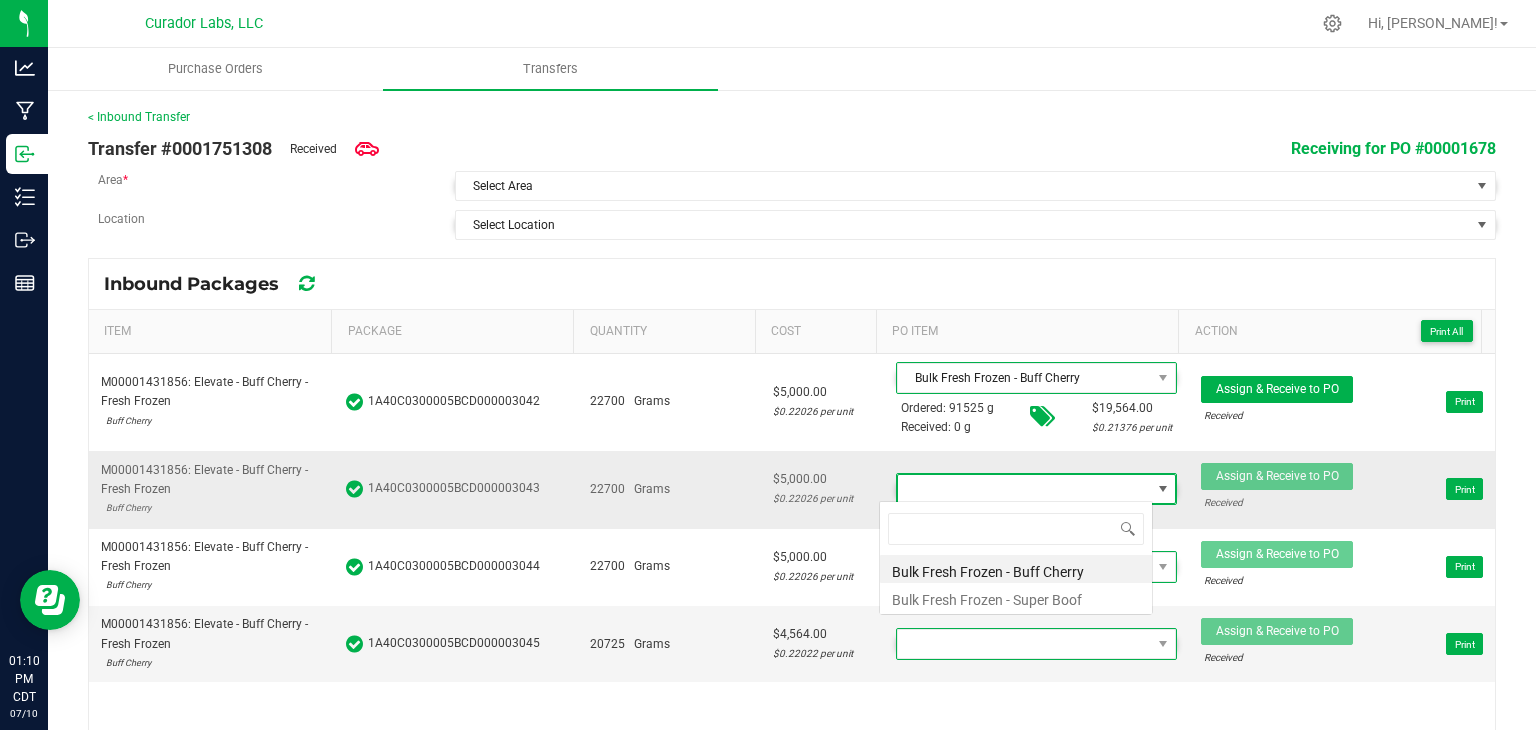 scroll, scrollTop: 99970, scrollLeft: 99726, axis: both 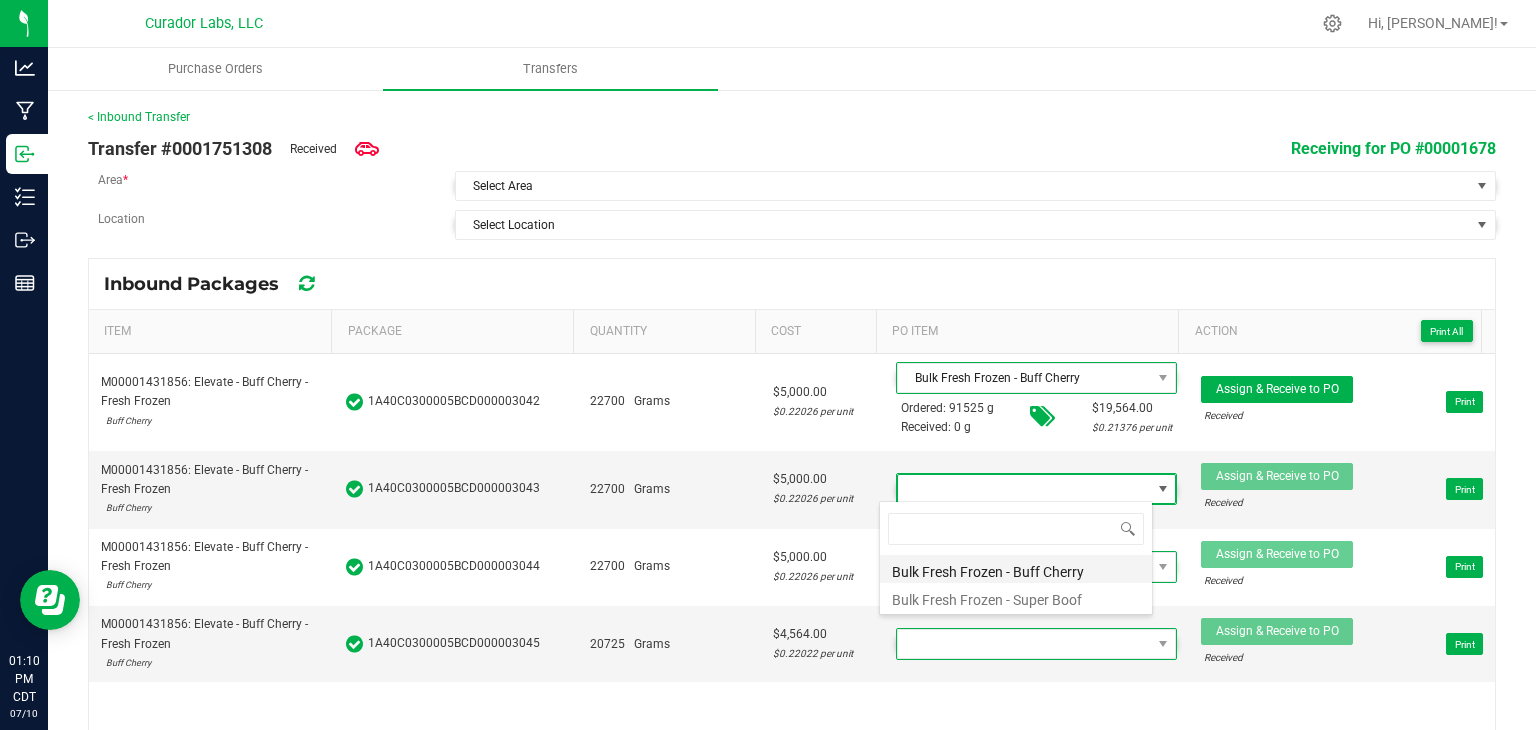 click on "Bulk Fresh Frozen - Buff Cherry" at bounding box center [1016, 569] 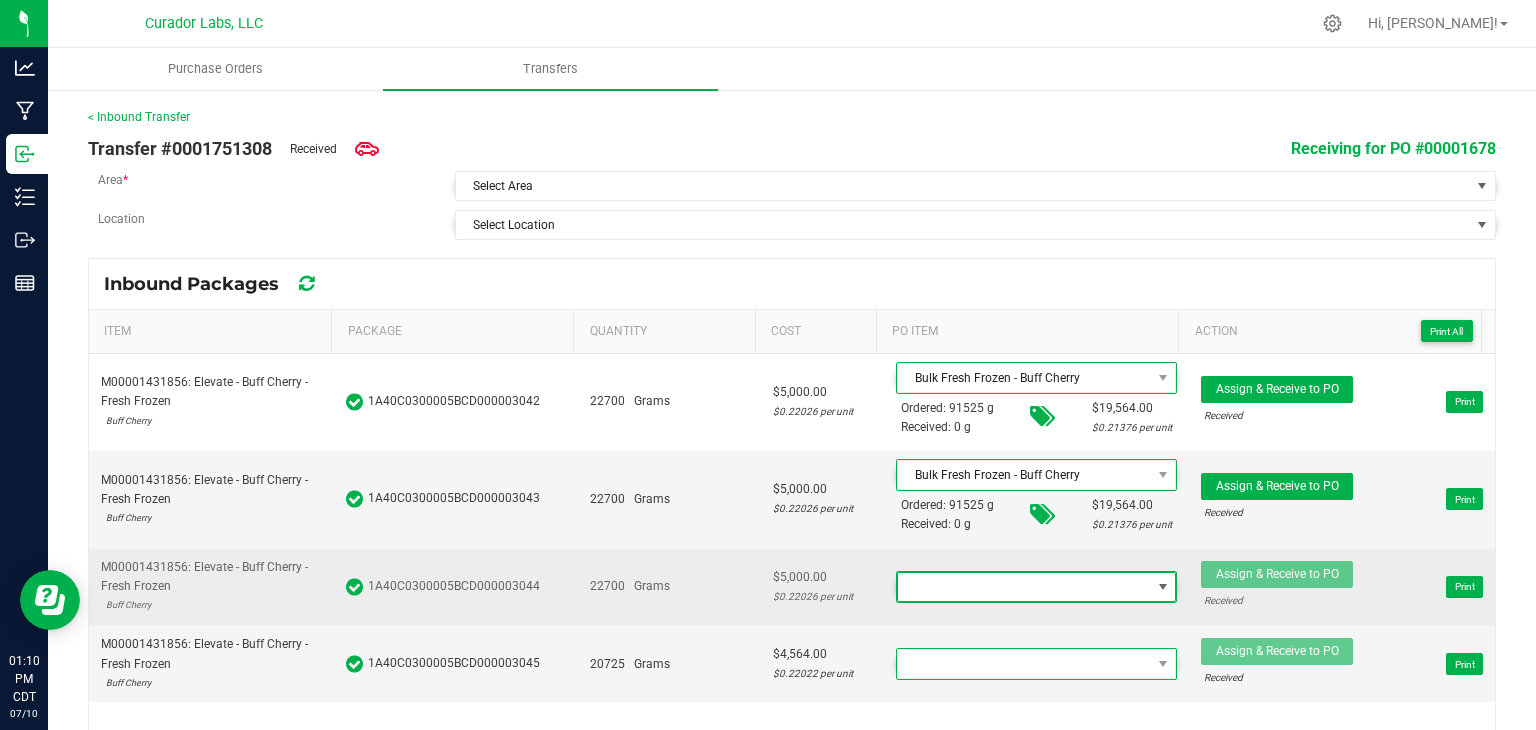 click at bounding box center (1024, 587) 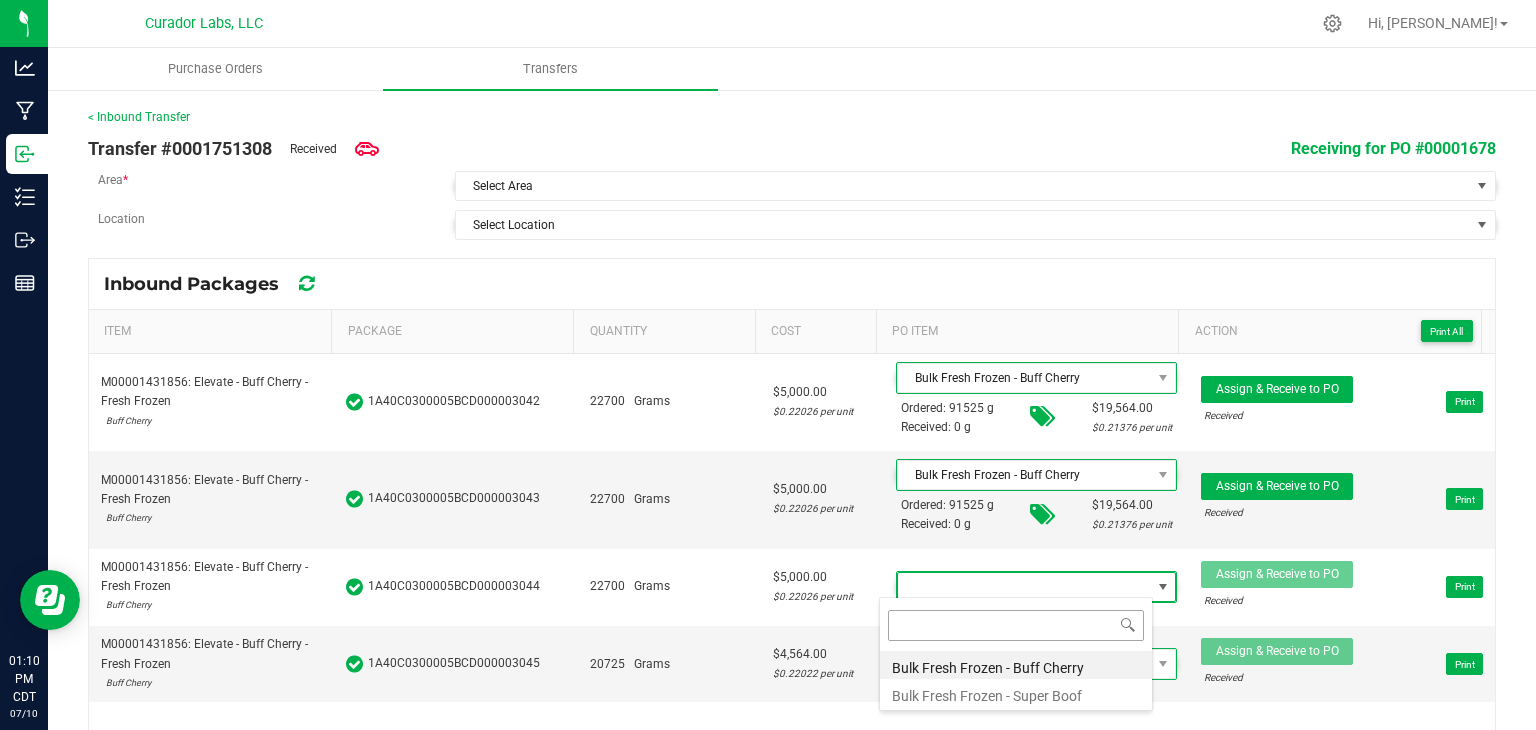 scroll, scrollTop: 99970, scrollLeft: 99726, axis: both 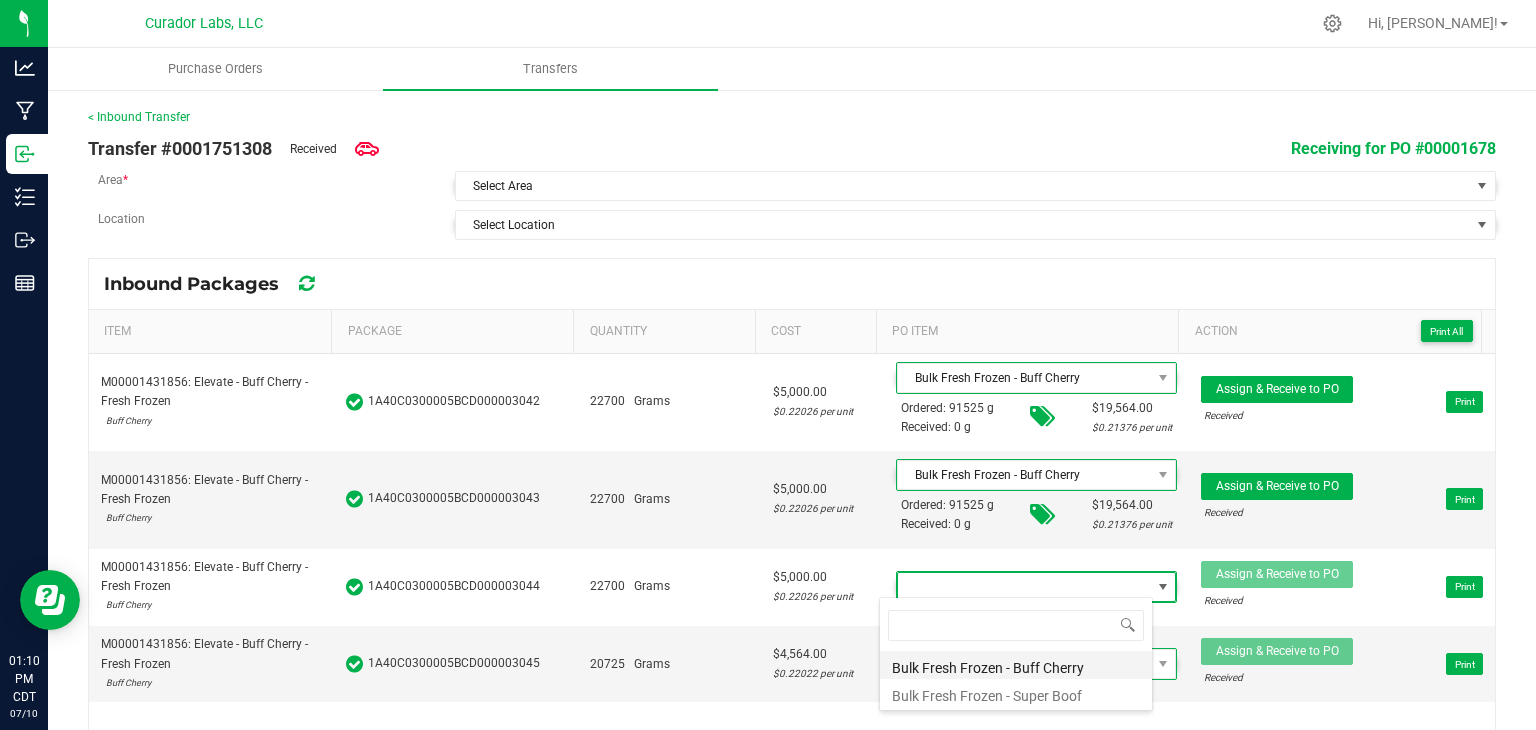 click on "Bulk Fresh Frozen - Buff Cherry" at bounding box center [1016, 665] 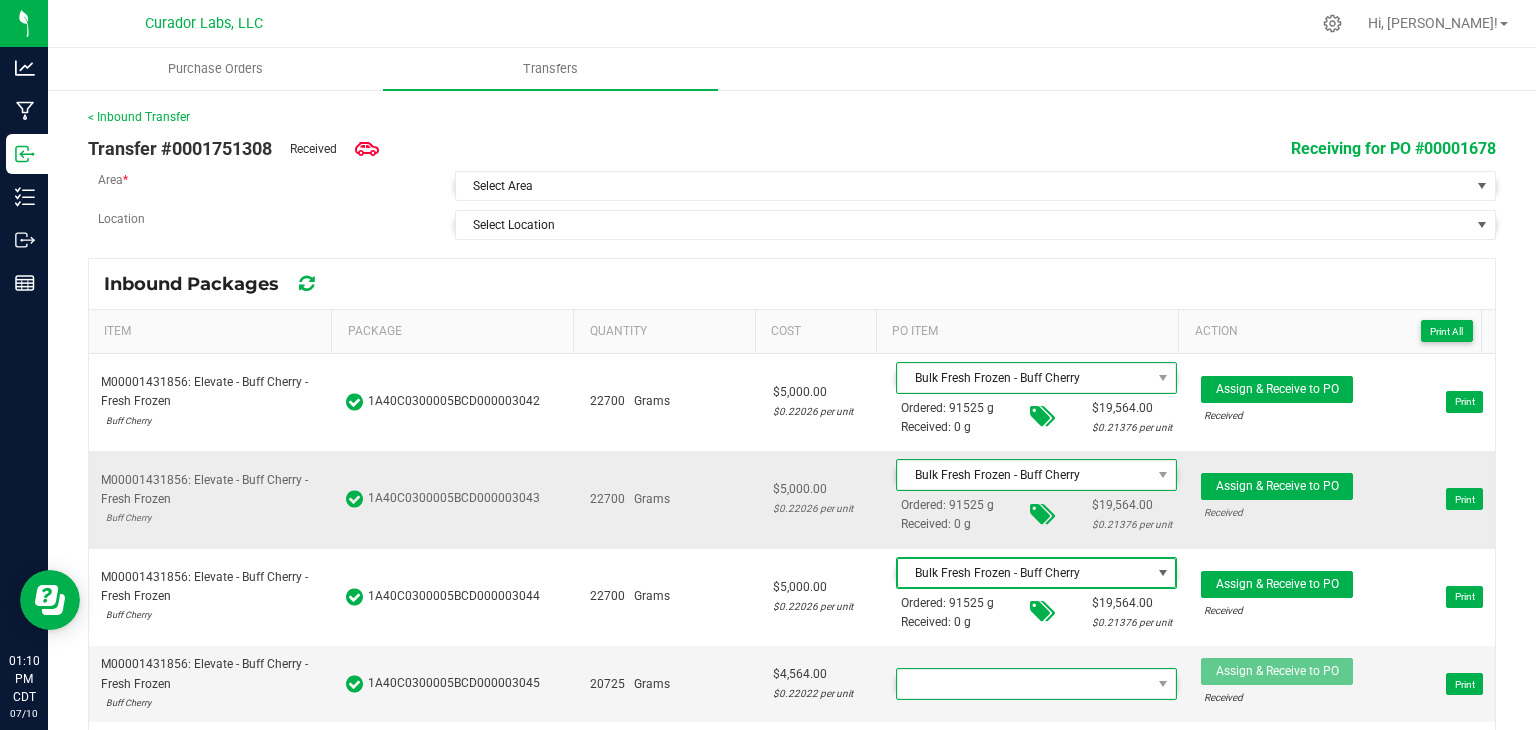 scroll, scrollTop: 27, scrollLeft: 0, axis: vertical 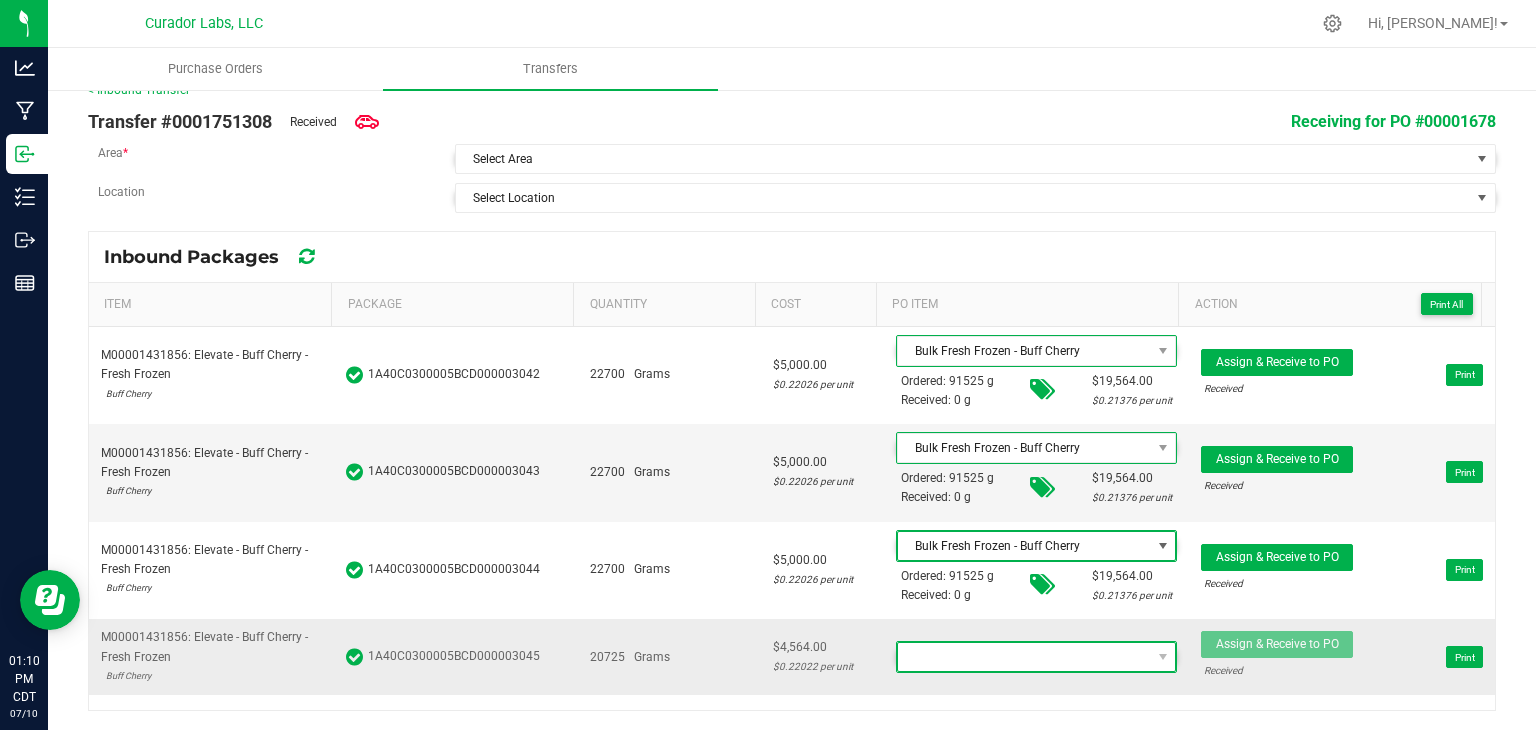 click at bounding box center [1024, 657] 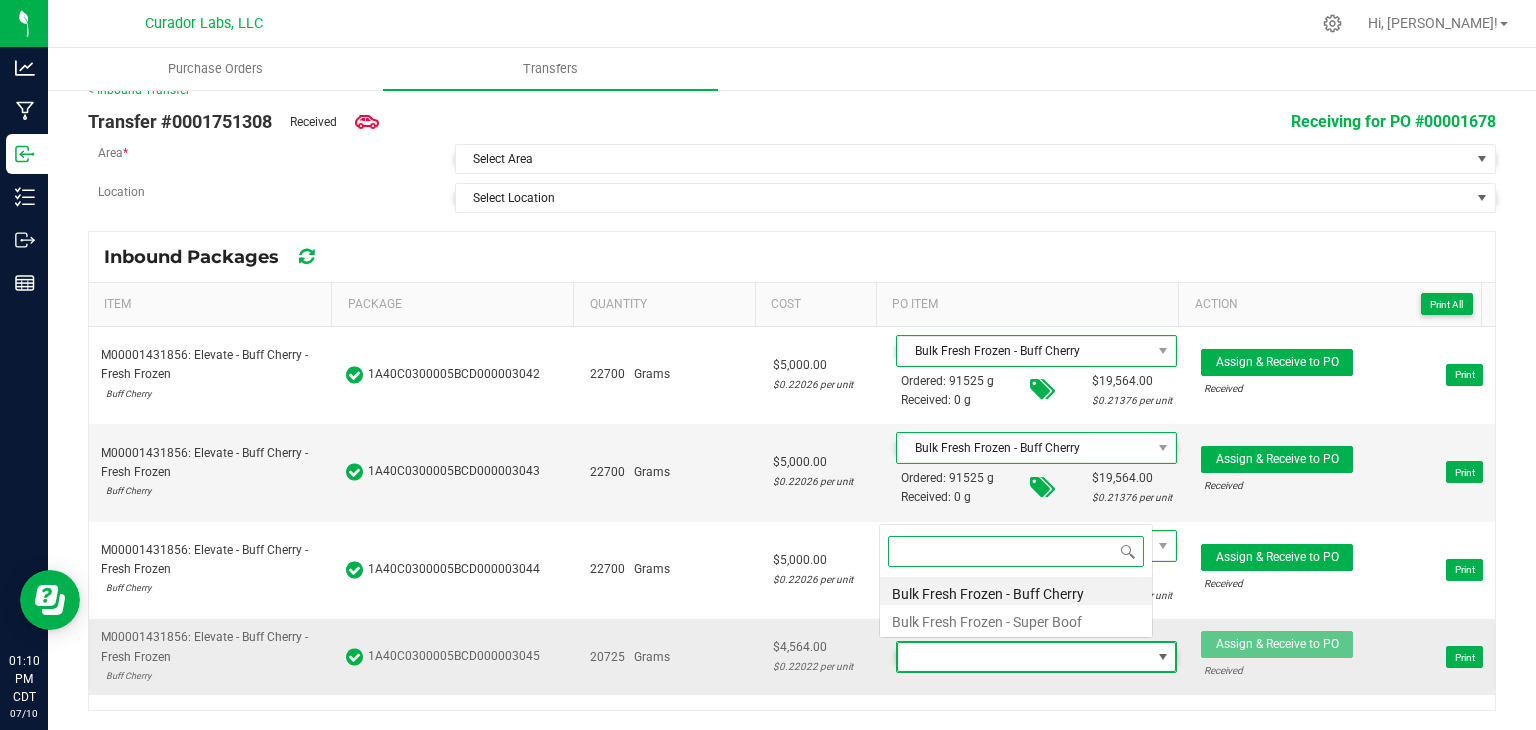 scroll, scrollTop: 0, scrollLeft: 0, axis: both 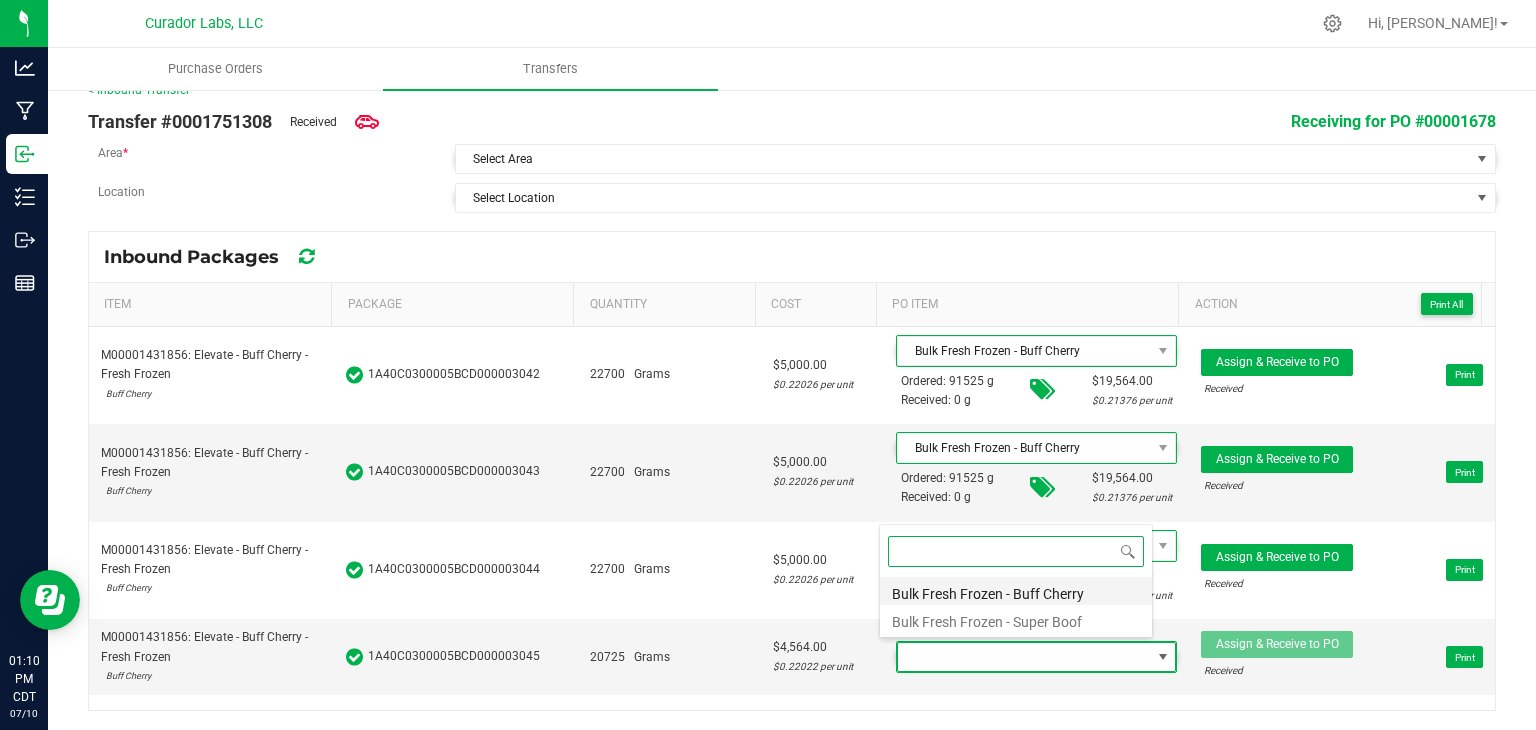 click on "Bulk Fresh Frozen - Buff Cherry" at bounding box center [1016, 591] 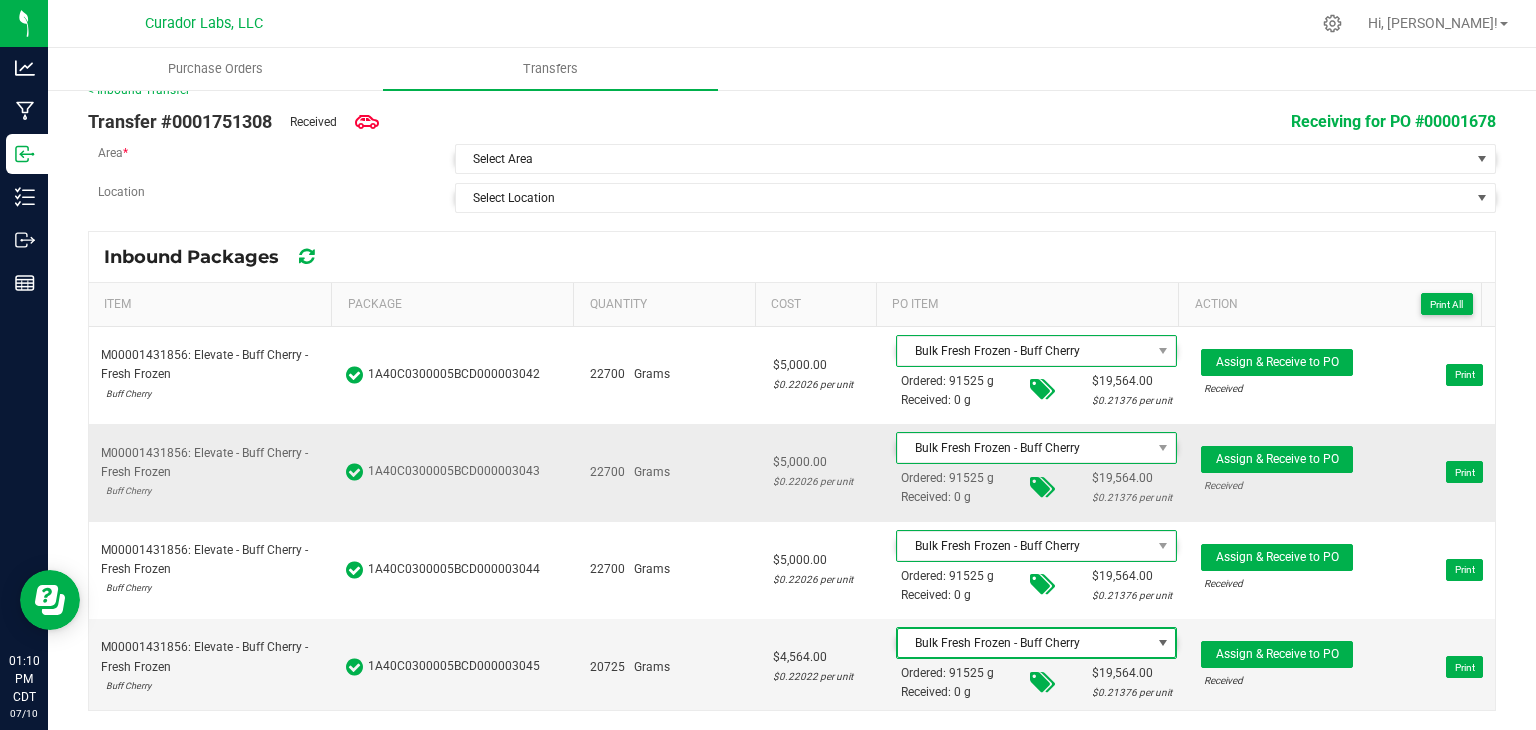 scroll, scrollTop: 0, scrollLeft: 0, axis: both 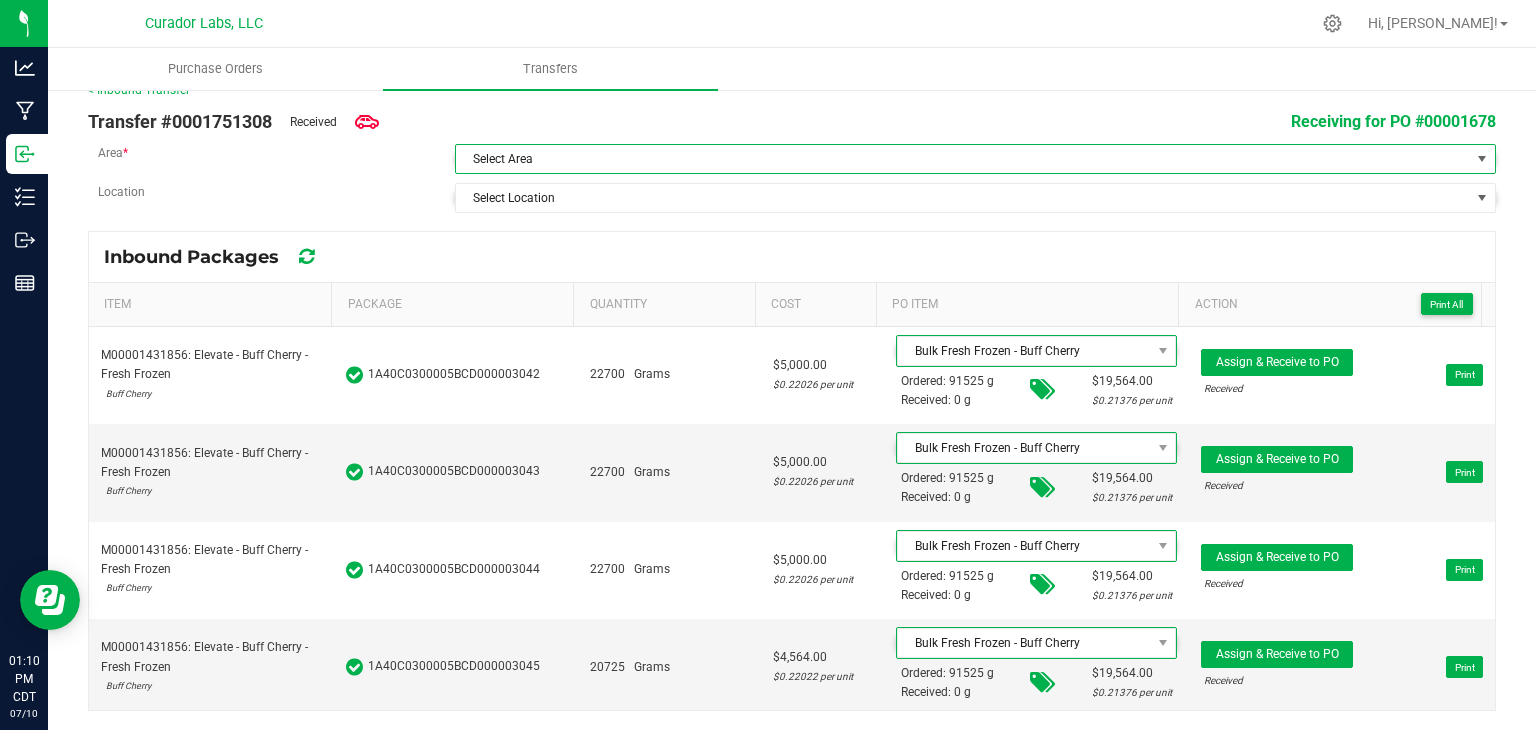 click on "Select Area" at bounding box center (963, 159) 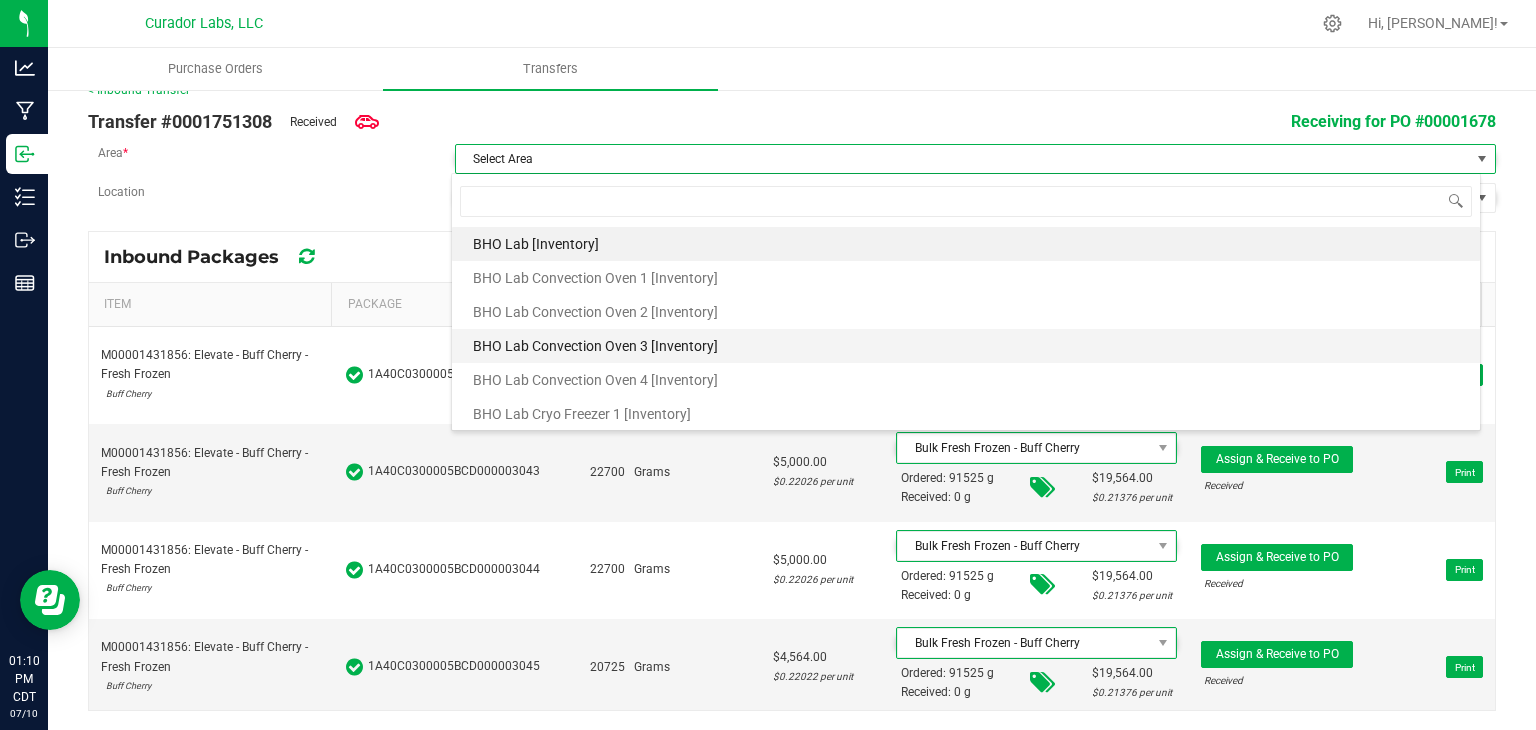 scroll, scrollTop: 99970, scrollLeft: 98970, axis: both 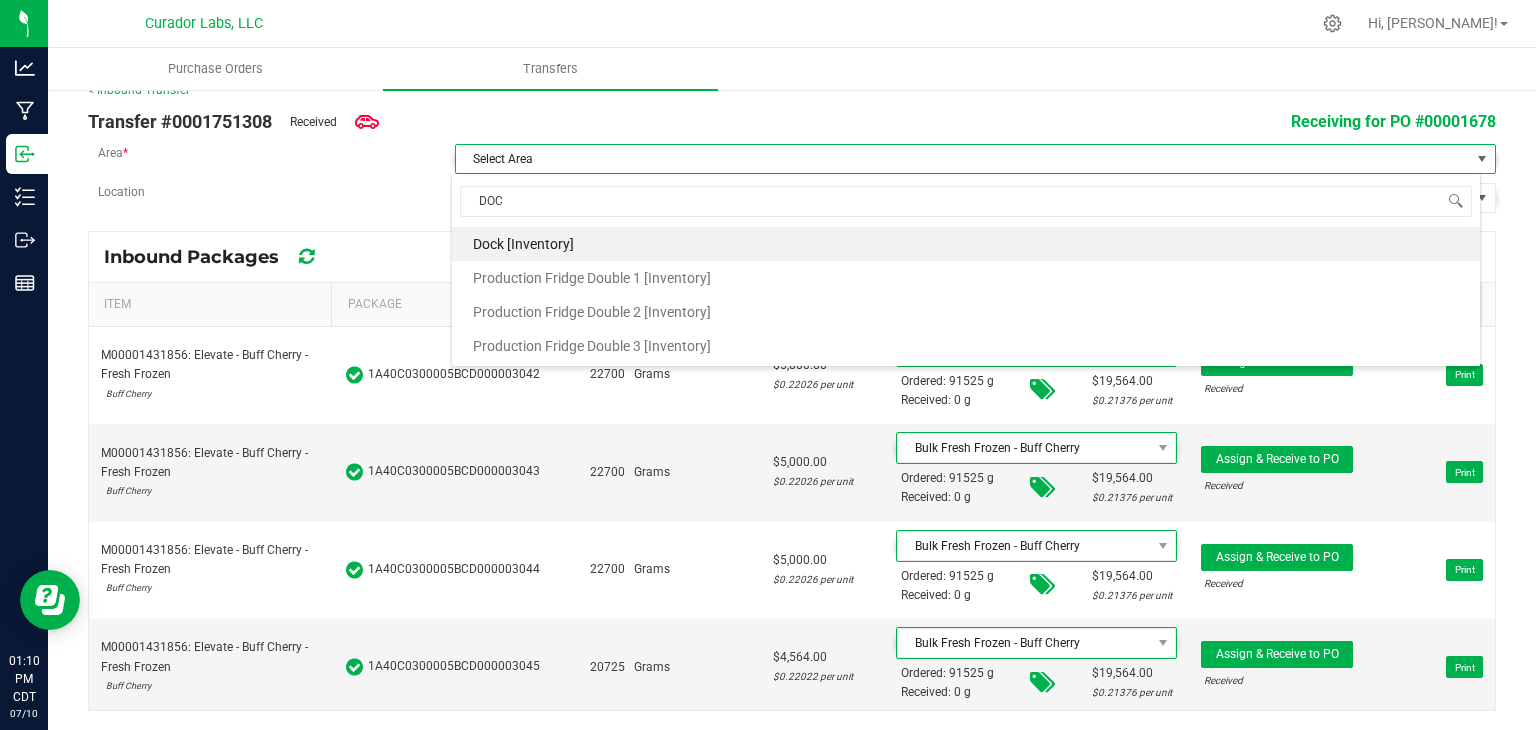 type on "DOCK" 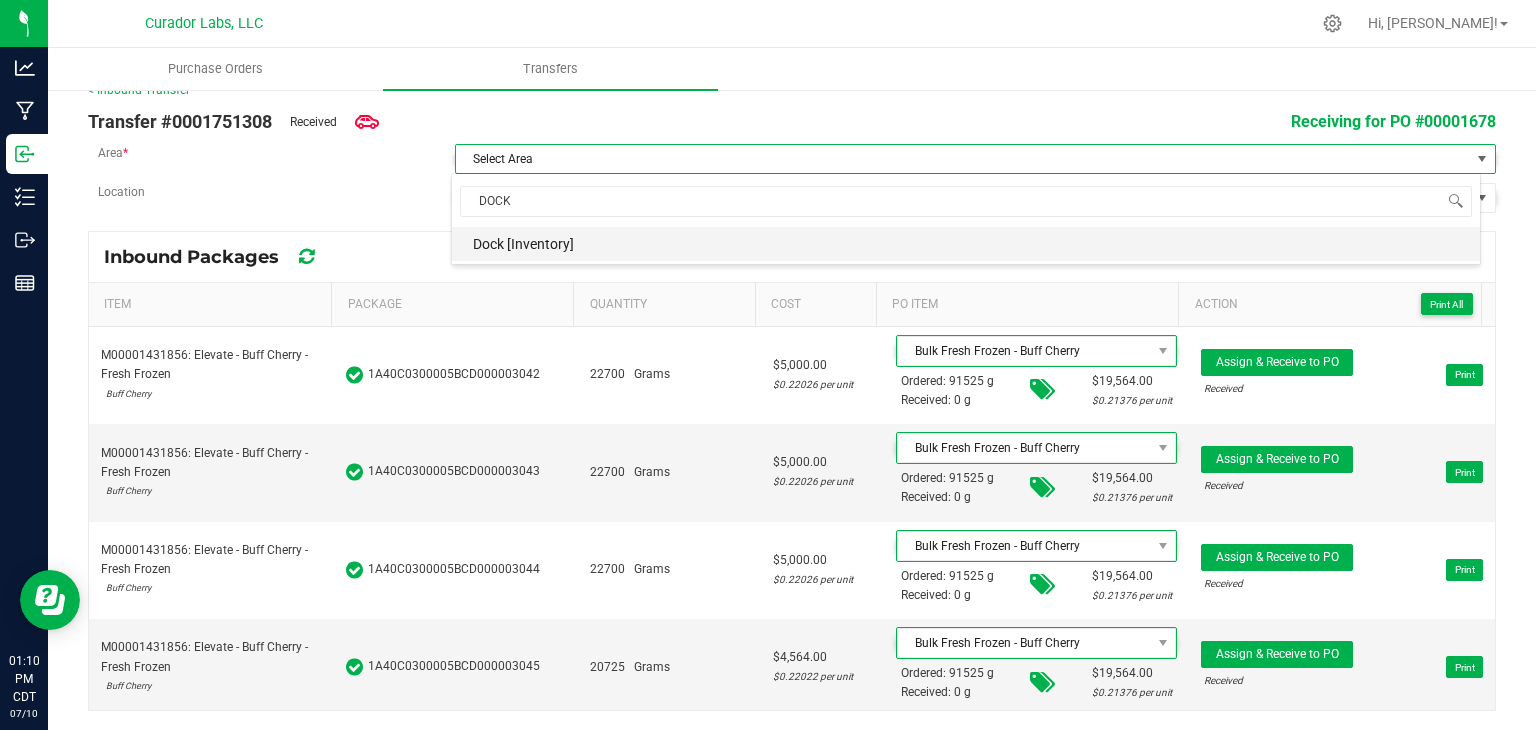 click on "Dock [Inventory]" at bounding box center [966, 244] 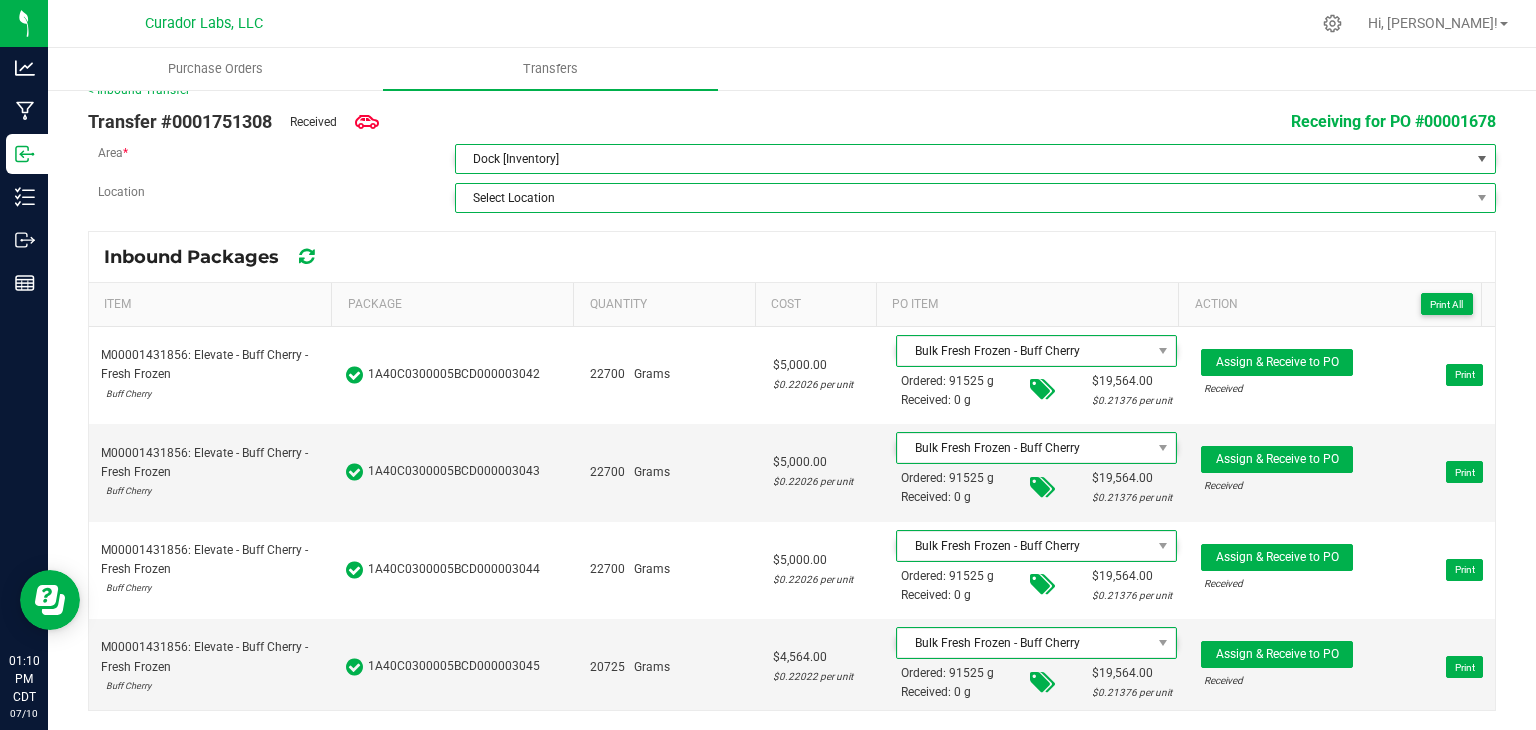 click on "Select Location" at bounding box center [963, 198] 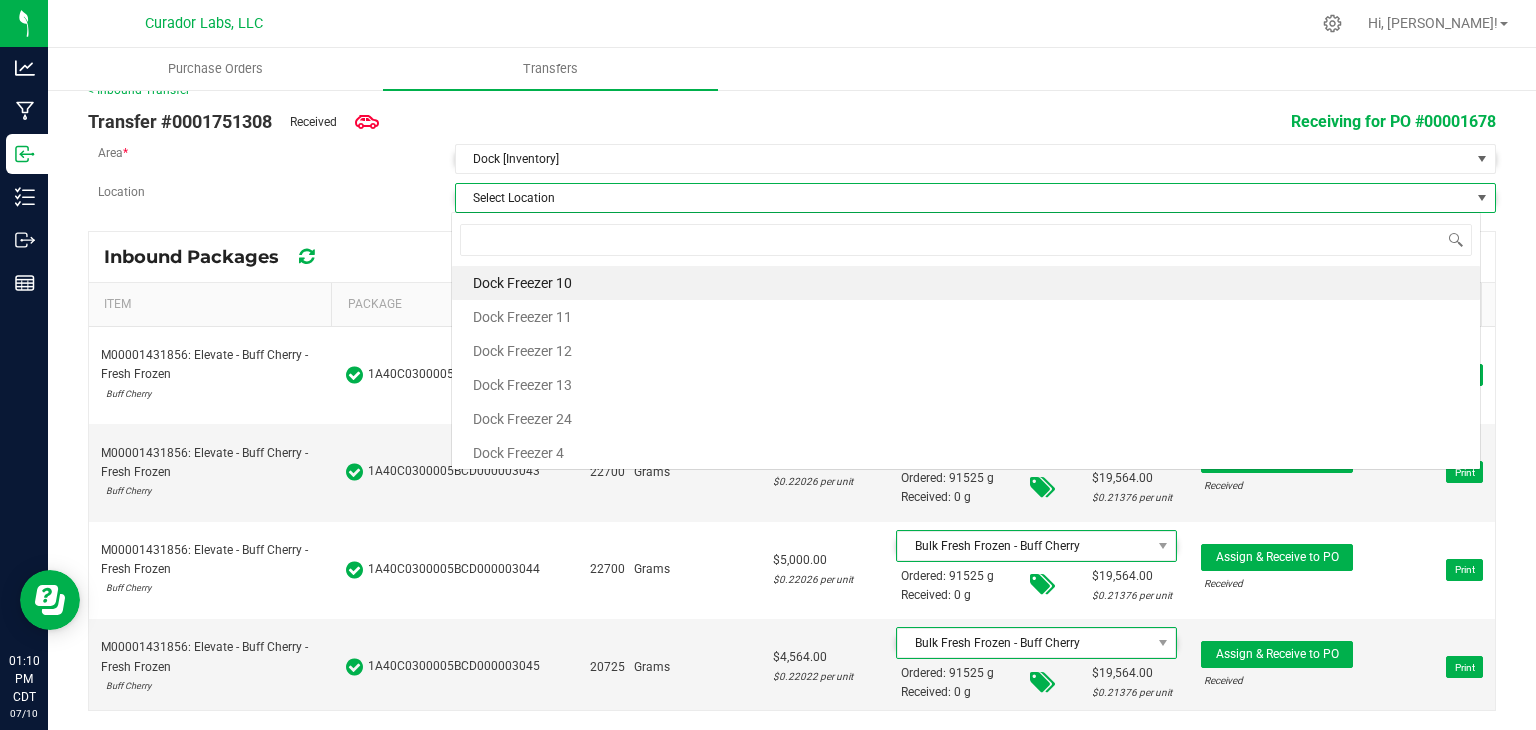 scroll, scrollTop: 99970, scrollLeft: 98970, axis: both 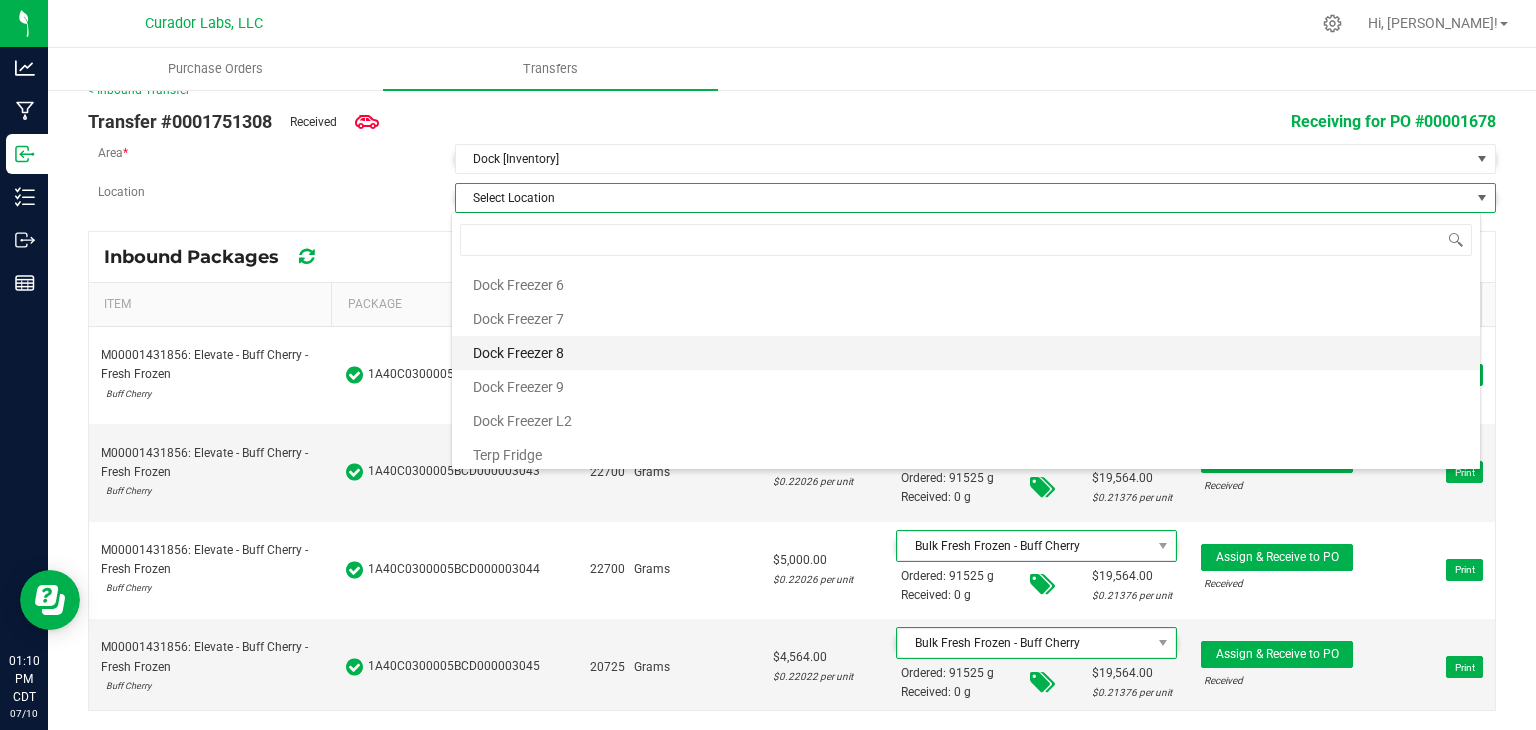 click on "Dock Freezer 8" at bounding box center (966, 353) 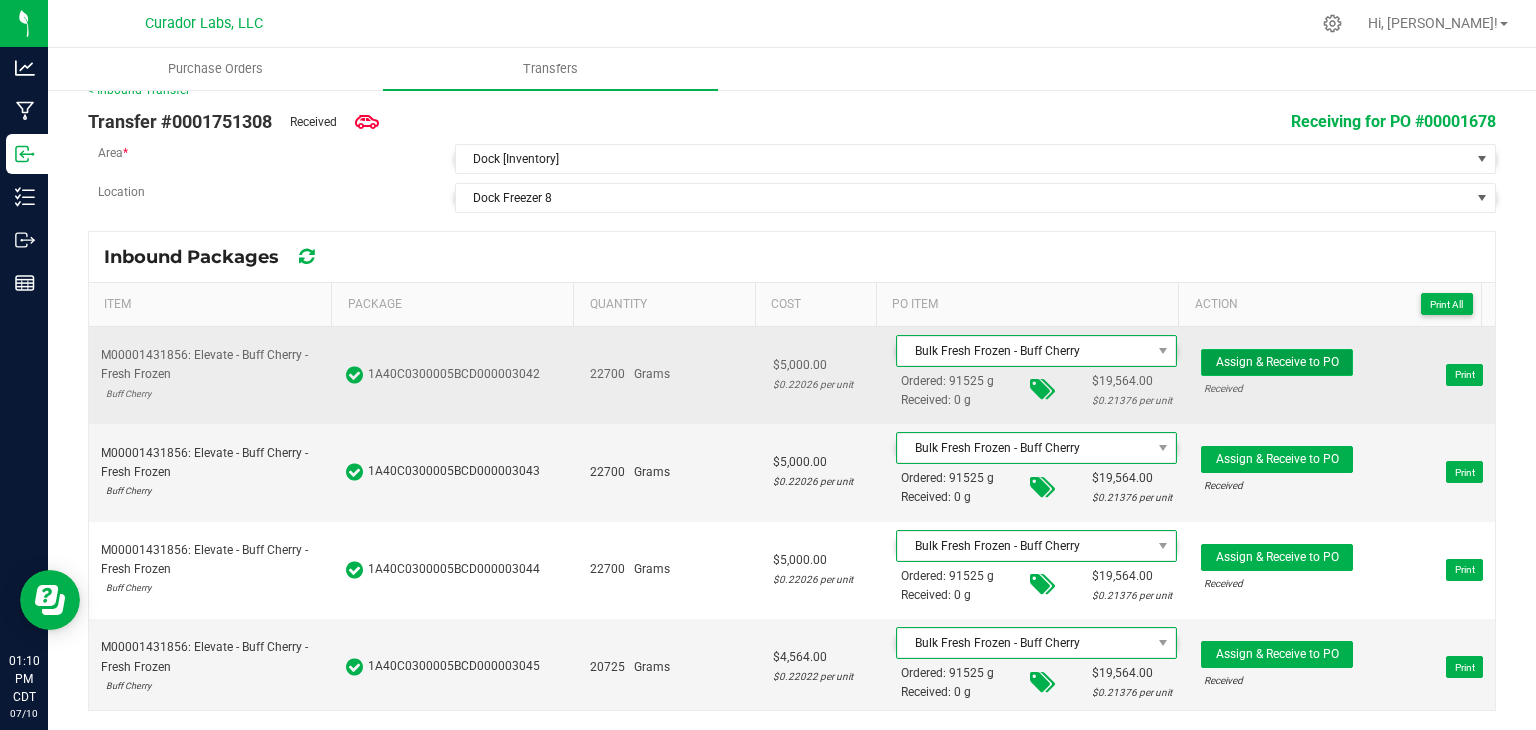 click on "Assign & Receive to PO" at bounding box center (1277, 362) 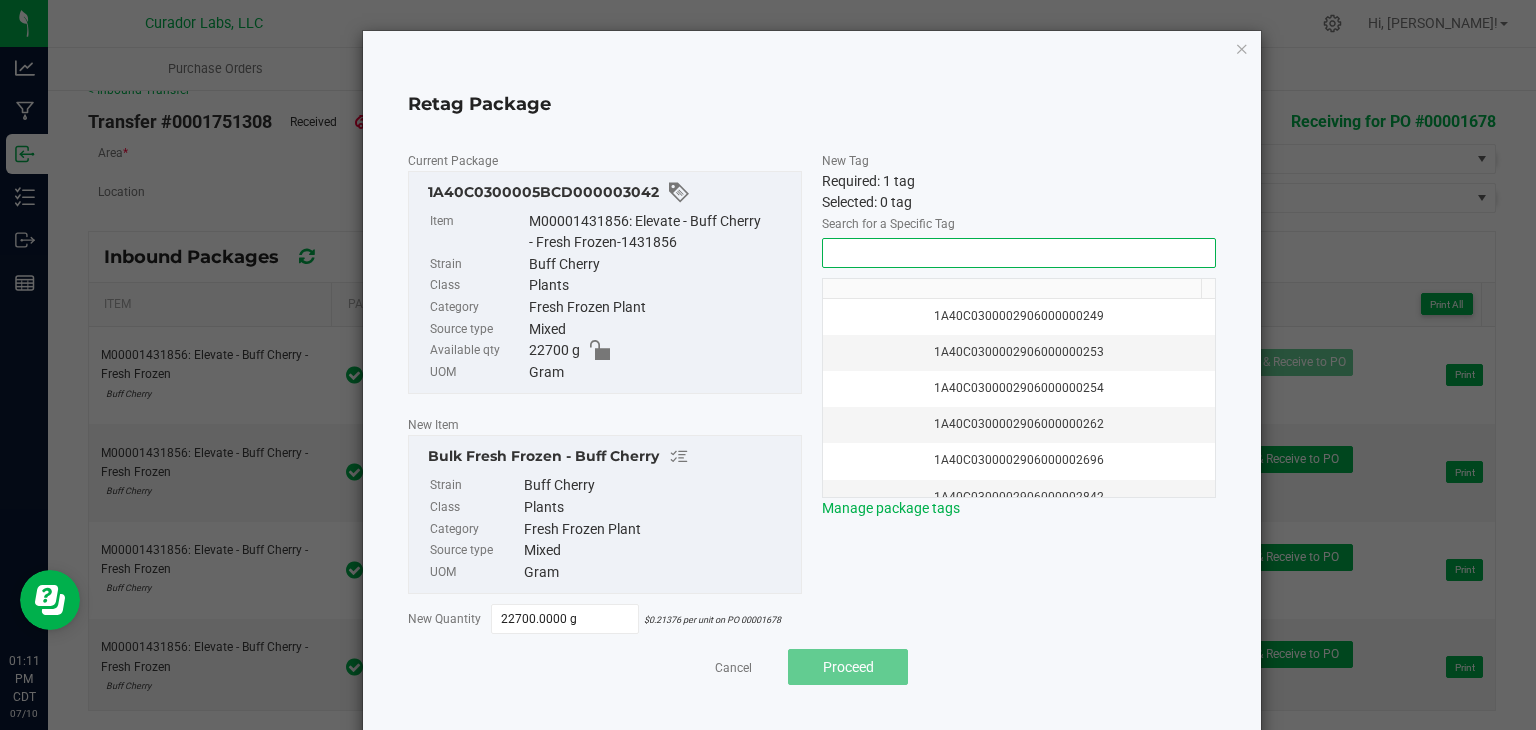 click at bounding box center [1019, 253] 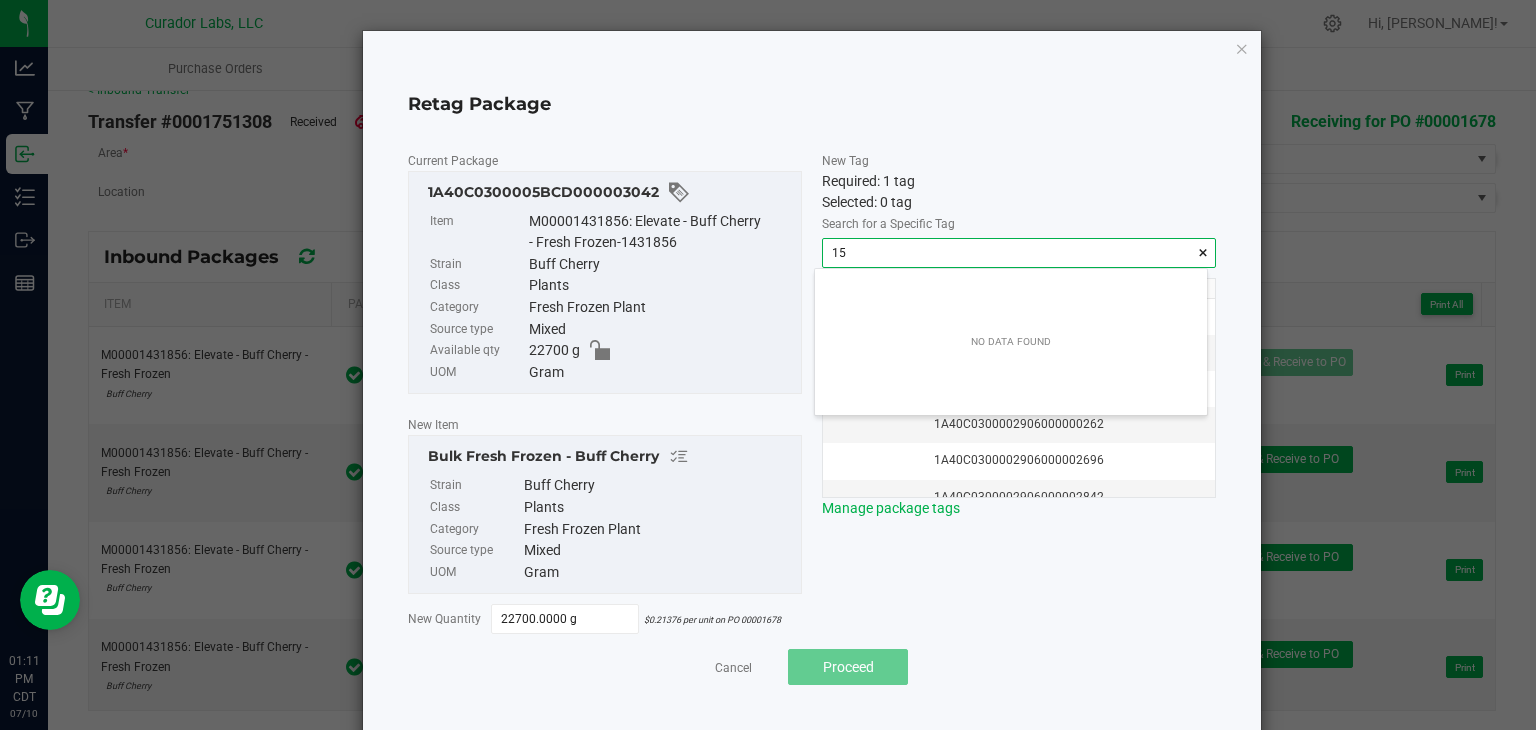 scroll, scrollTop: 99972, scrollLeft: 99607, axis: both 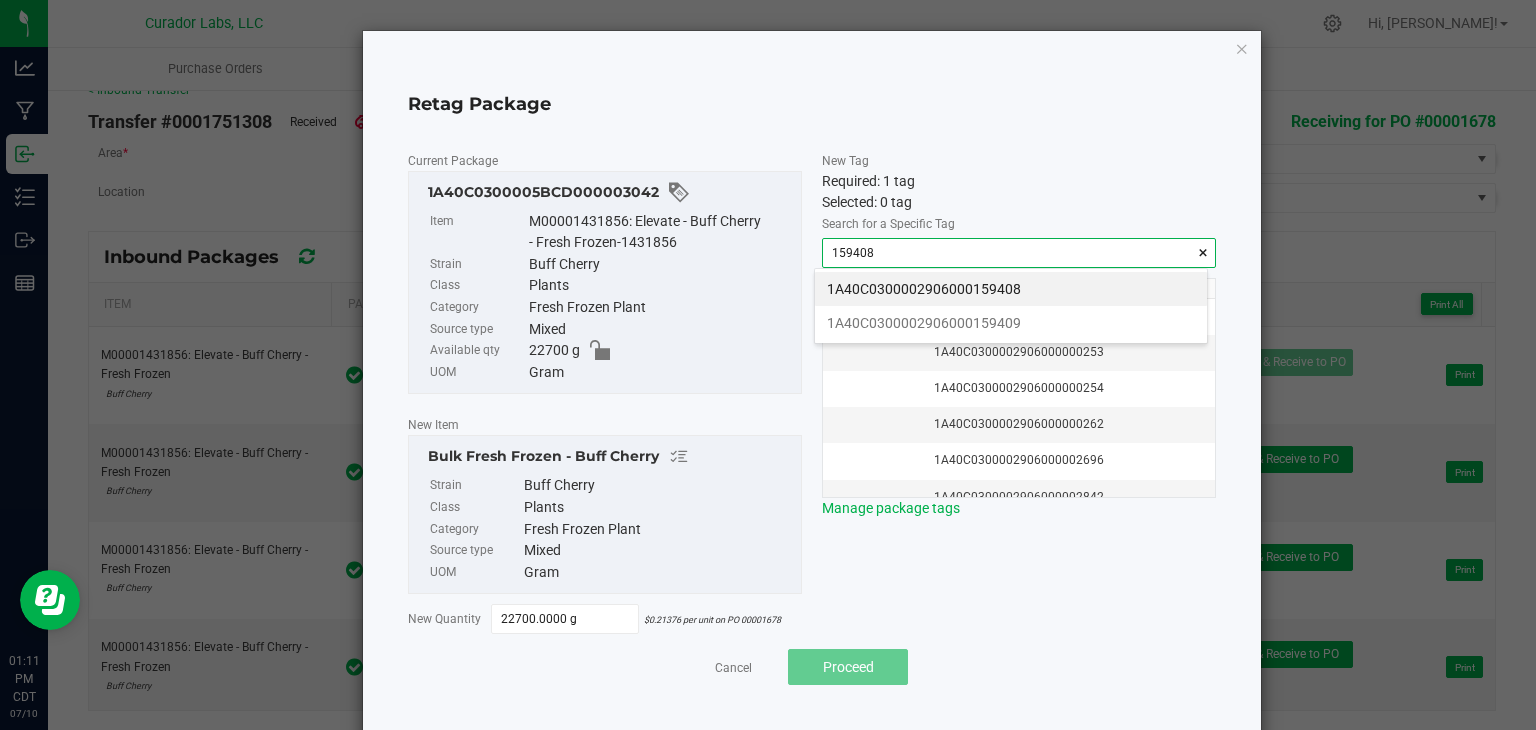 click on "1A40C0300002906000159408" at bounding box center [1011, 289] 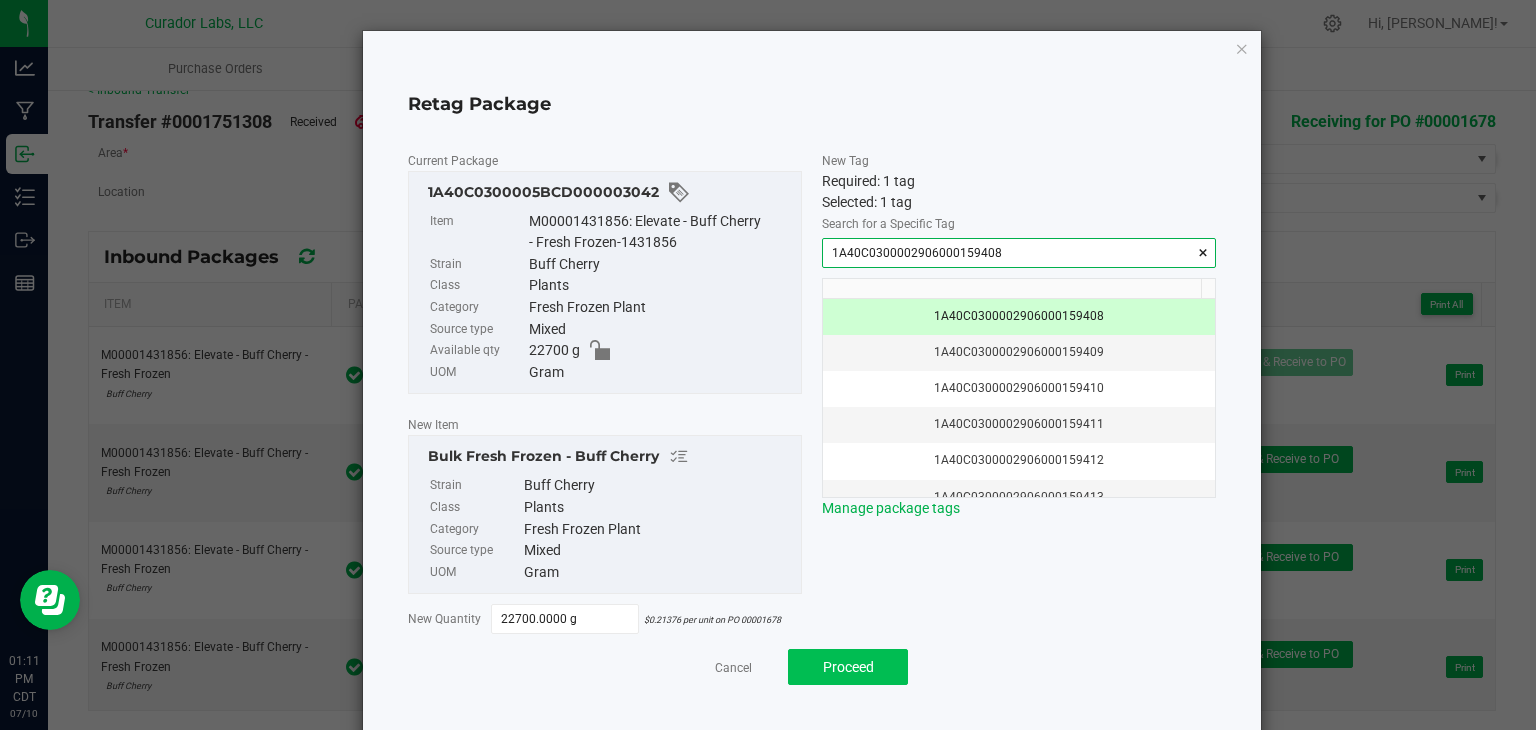 type on "1A40C0300002906000159408" 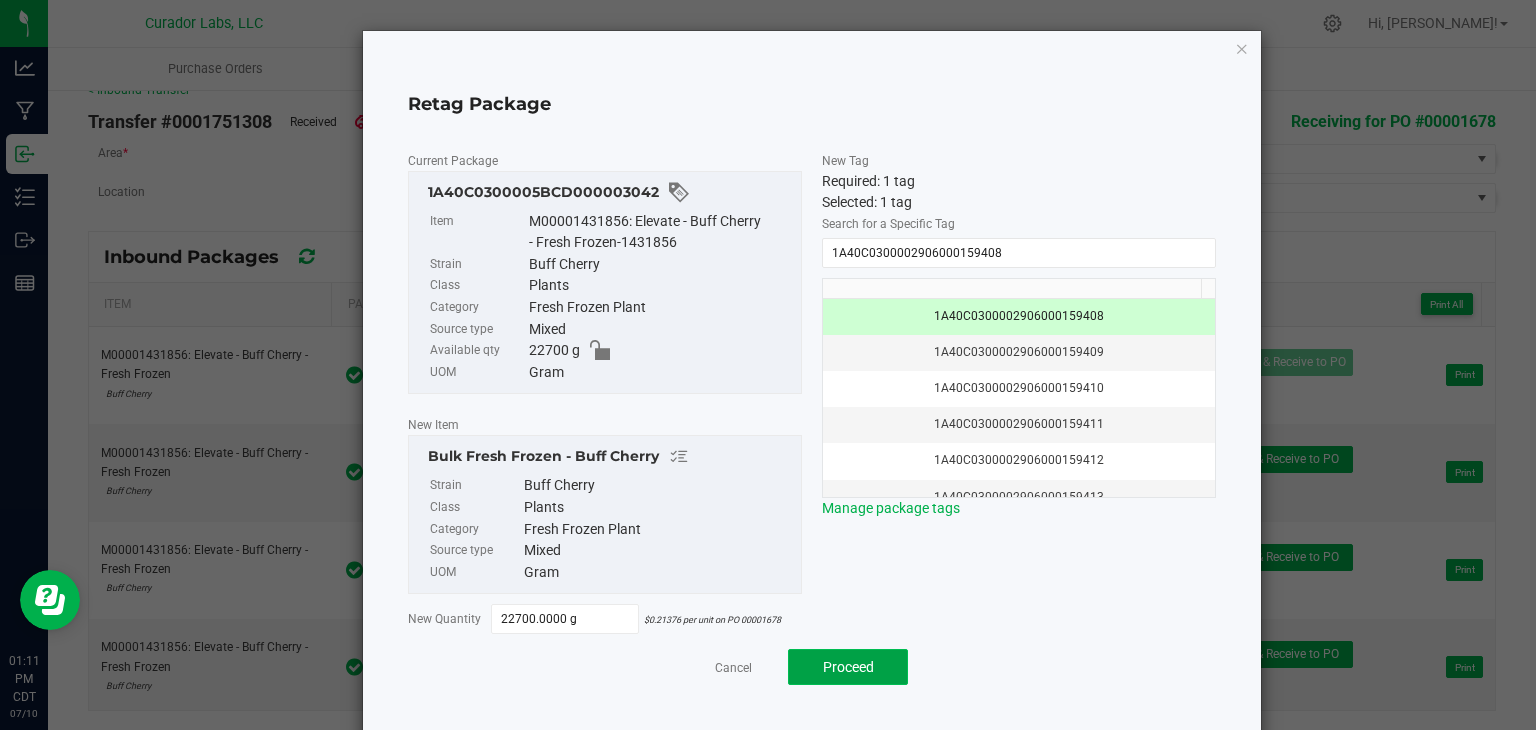 click on "Proceed" 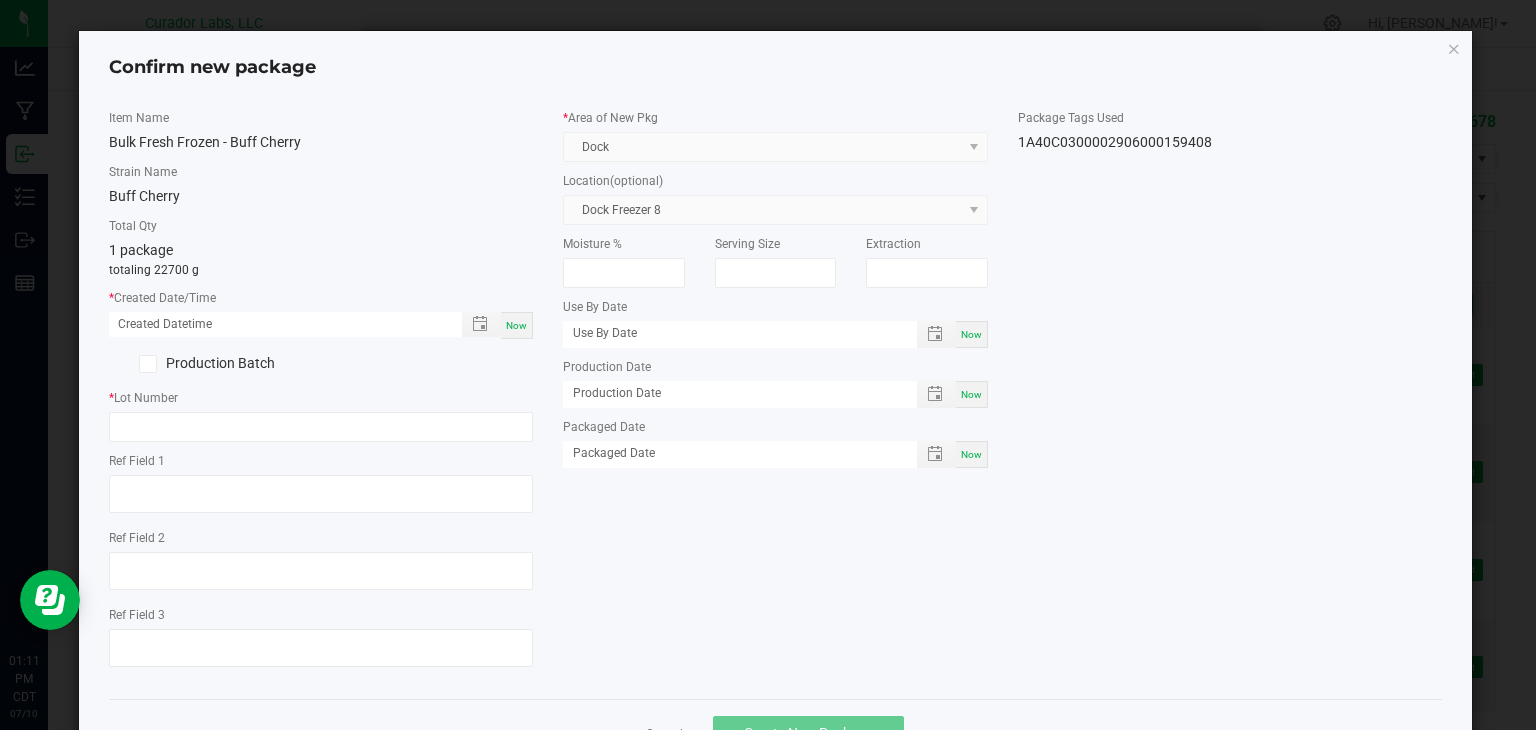 click on "Now" at bounding box center (516, 325) 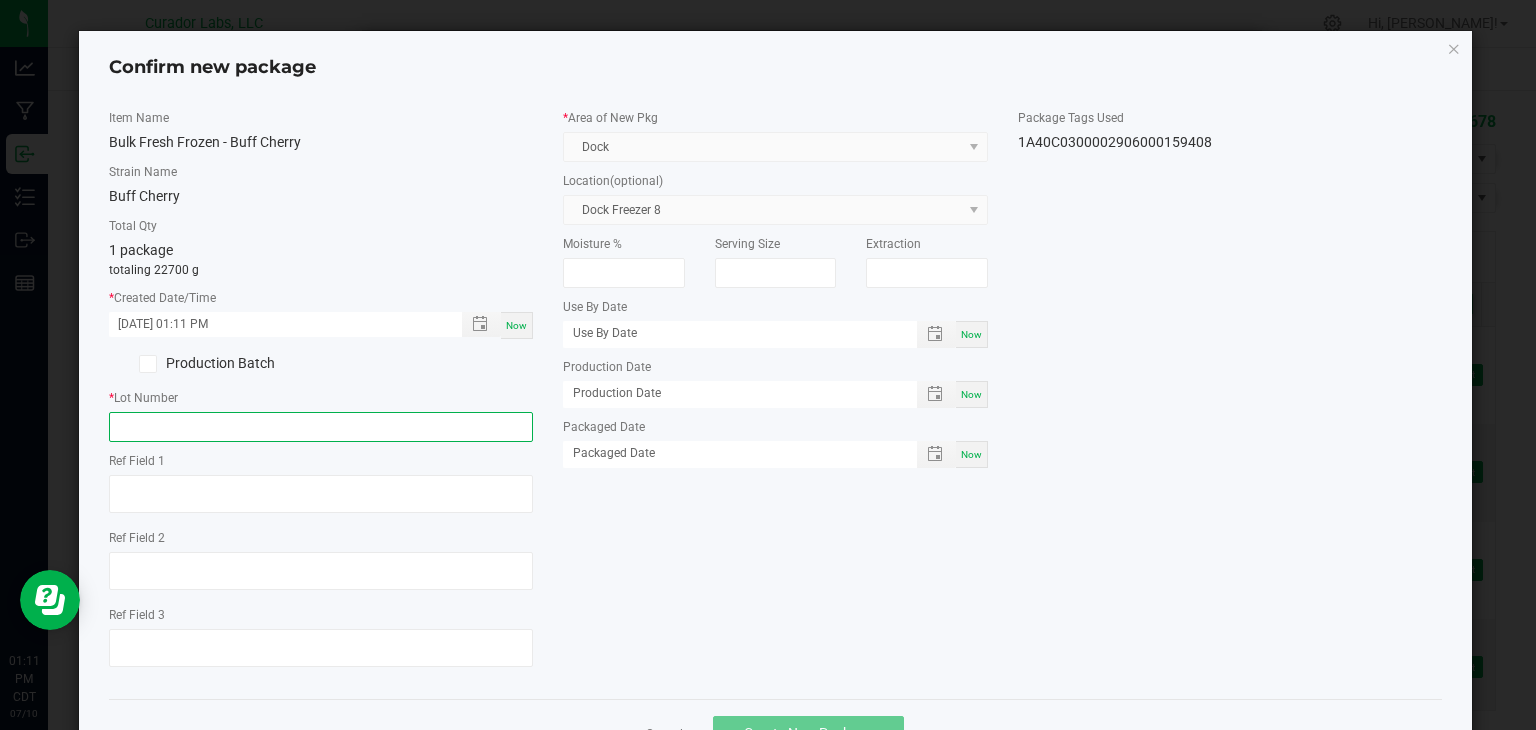 click at bounding box center (321, 427) 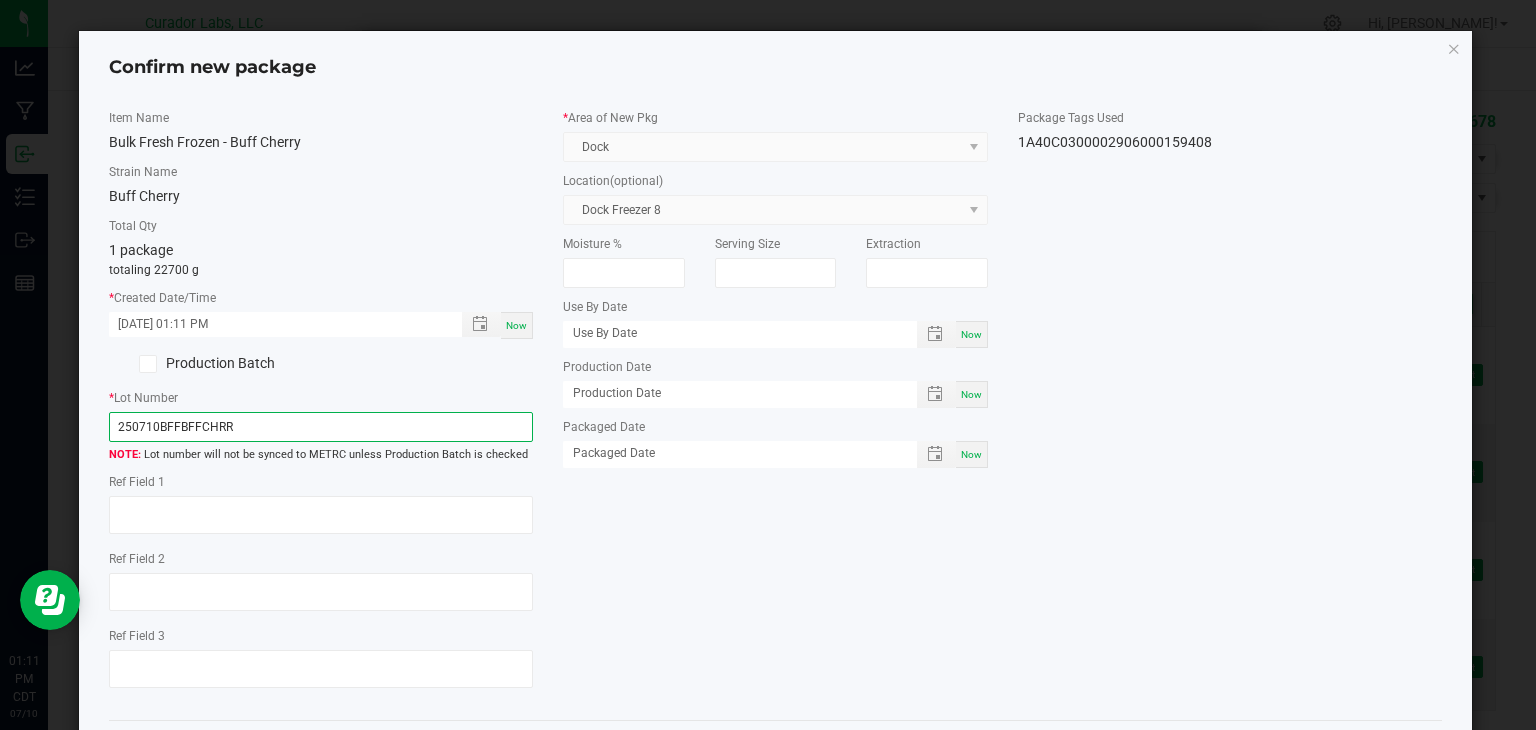 type on "250710BFFBFFCHRR" 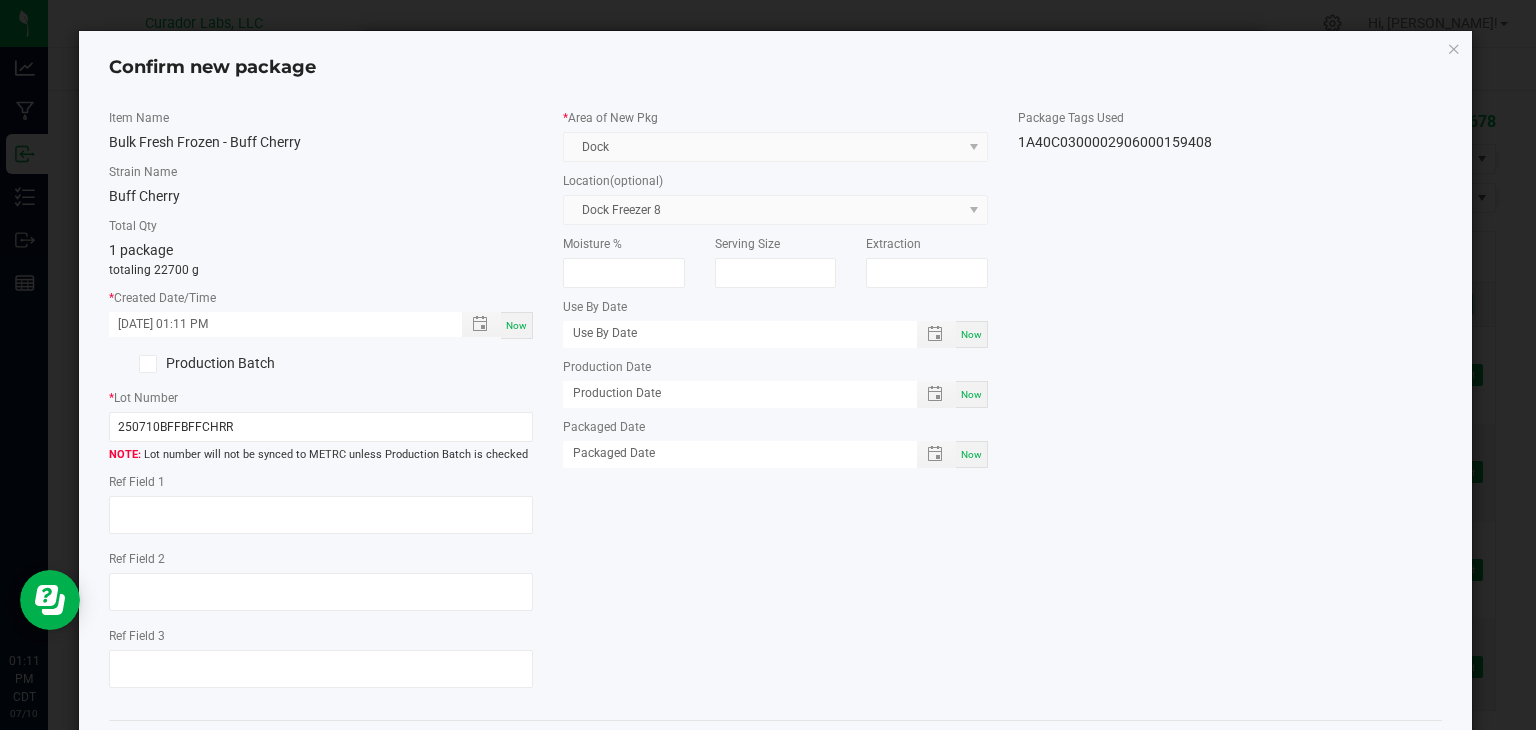 click on "Item Name   Bulk Fresh Frozen - Buff Cherry   Strain Name   Buff Cherry   Total Qty  1 package  totaling 22700 g  *   Created Date/Time  07/10/2025 01:11 PM Now  Production Batch   *   Lot Number  250710BFFBFFCHRR  Lot number will not be synced to METRC unless Production Batch is checked   Ref Field 1   Ref Field 2                    Ref Field 3                    *   Area of New Pkg  Dock  Location  (optional) Dock Freezer 8  Moisture %   Serving Size   Extraction   Use By Date  Now  Production Date  Now  Packaged Date  Now  Package Tags Used   1A40C0300002906000159408" 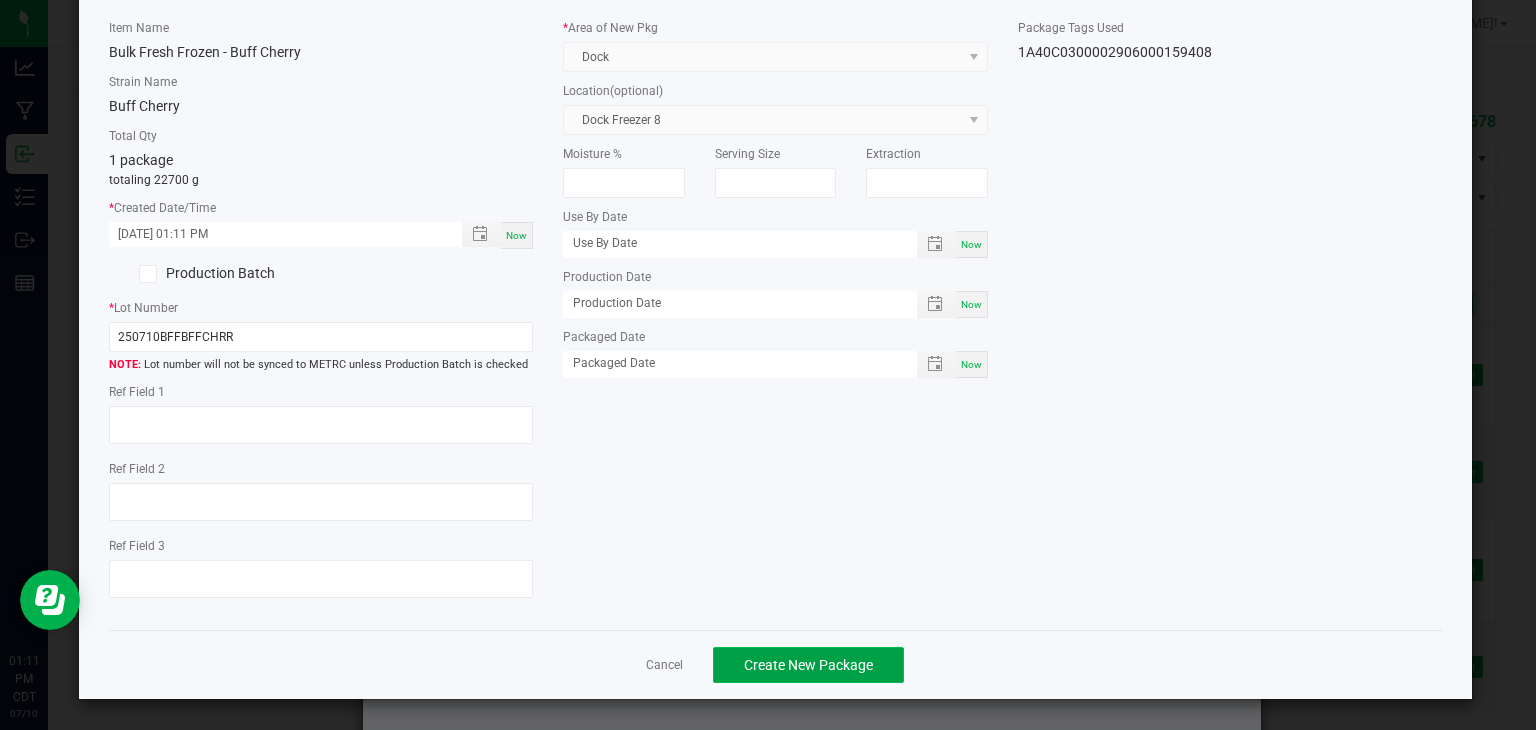 click on "Create New Package" 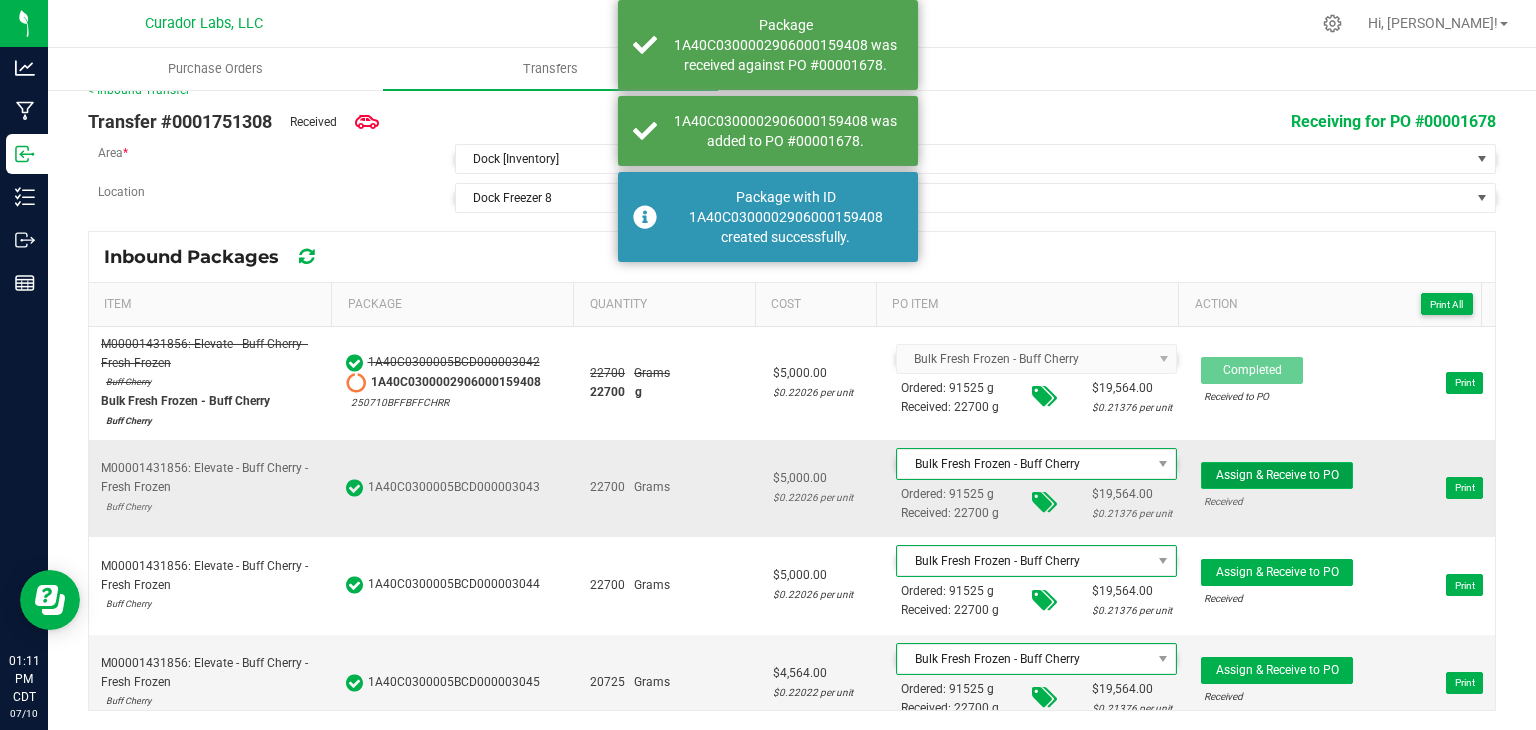 click on "Assign & Receive to PO" at bounding box center (1277, 475) 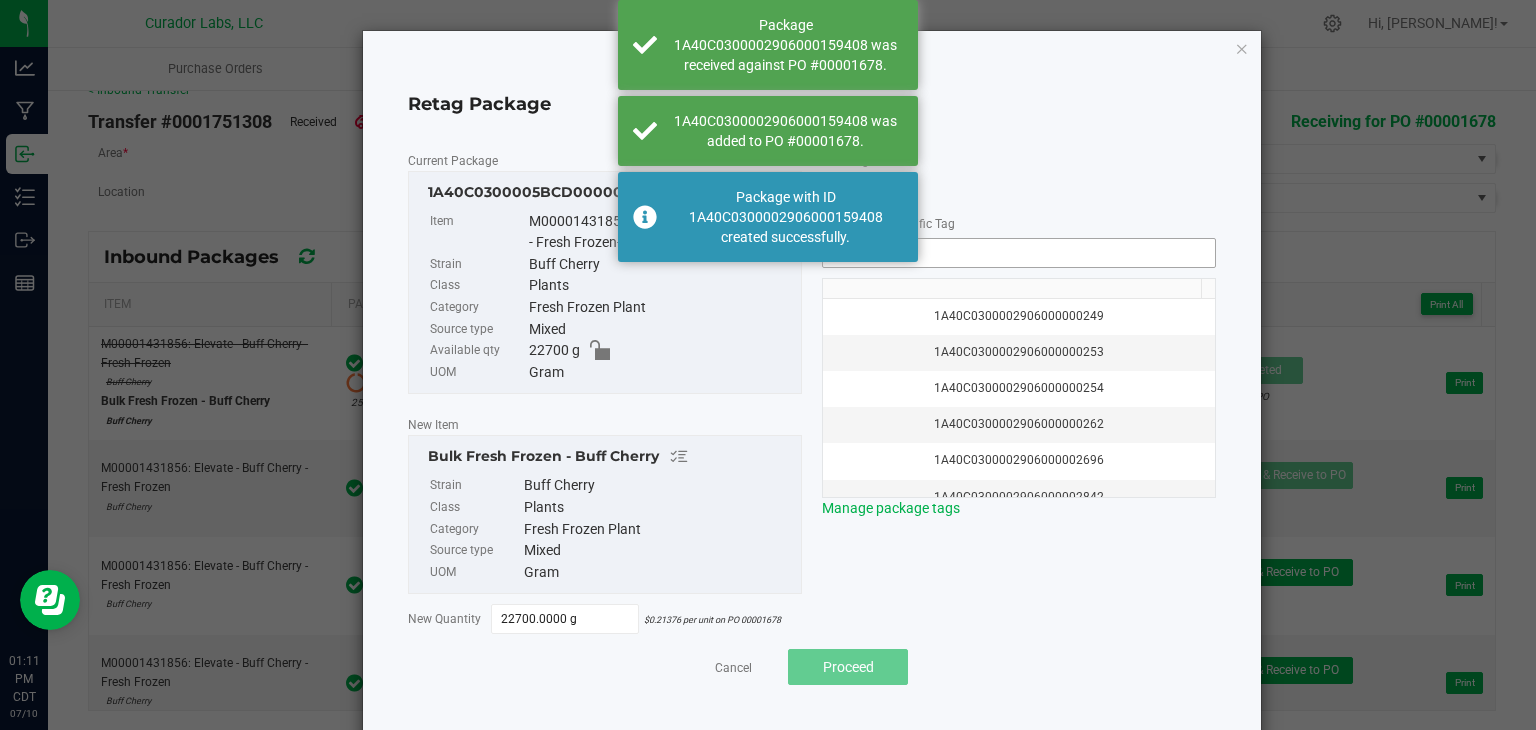 click at bounding box center (1019, 253) 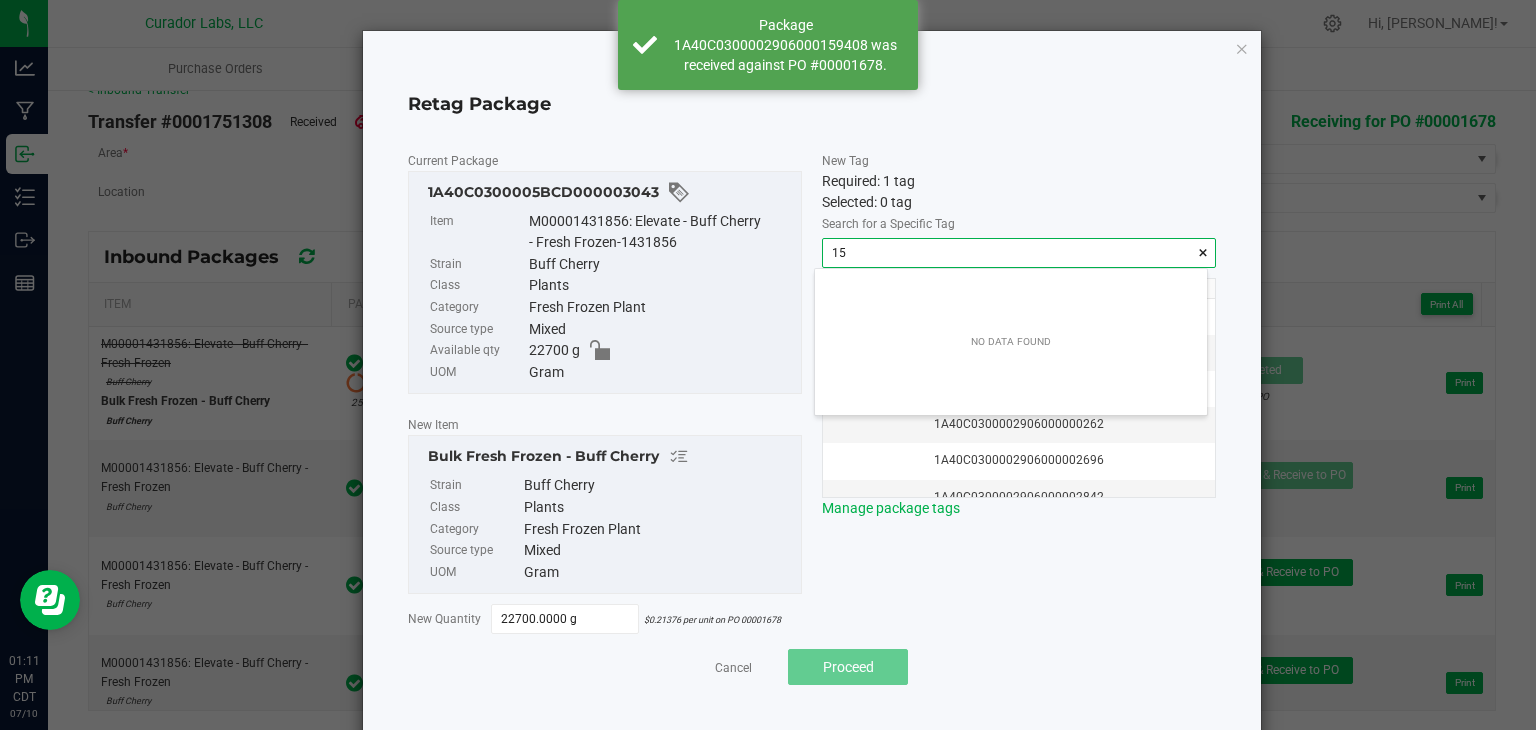 scroll, scrollTop: 99972, scrollLeft: 99607, axis: both 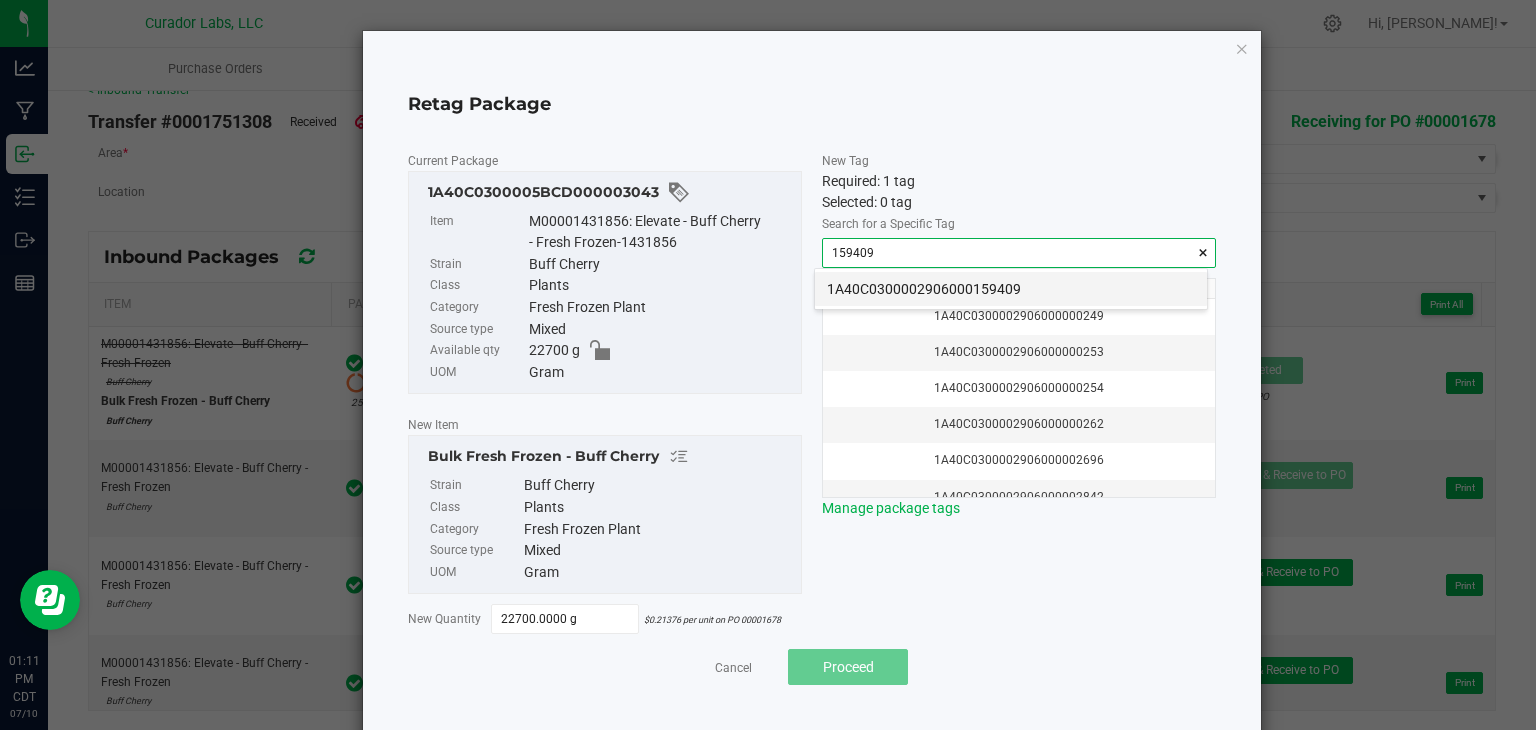 click on "1A40C0300002906000159409" at bounding box center [1011, 289] 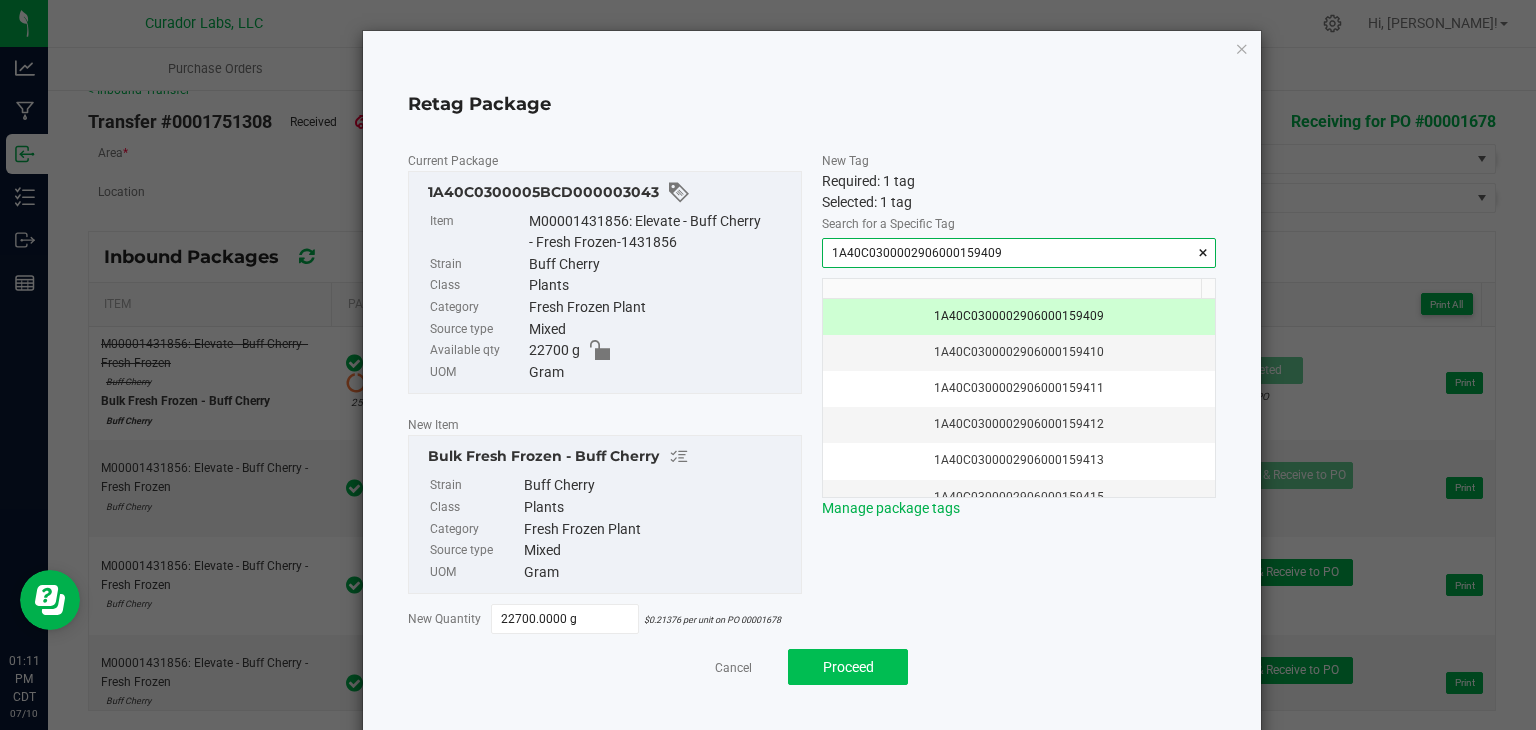 type on "1A40C0300002906000159409" 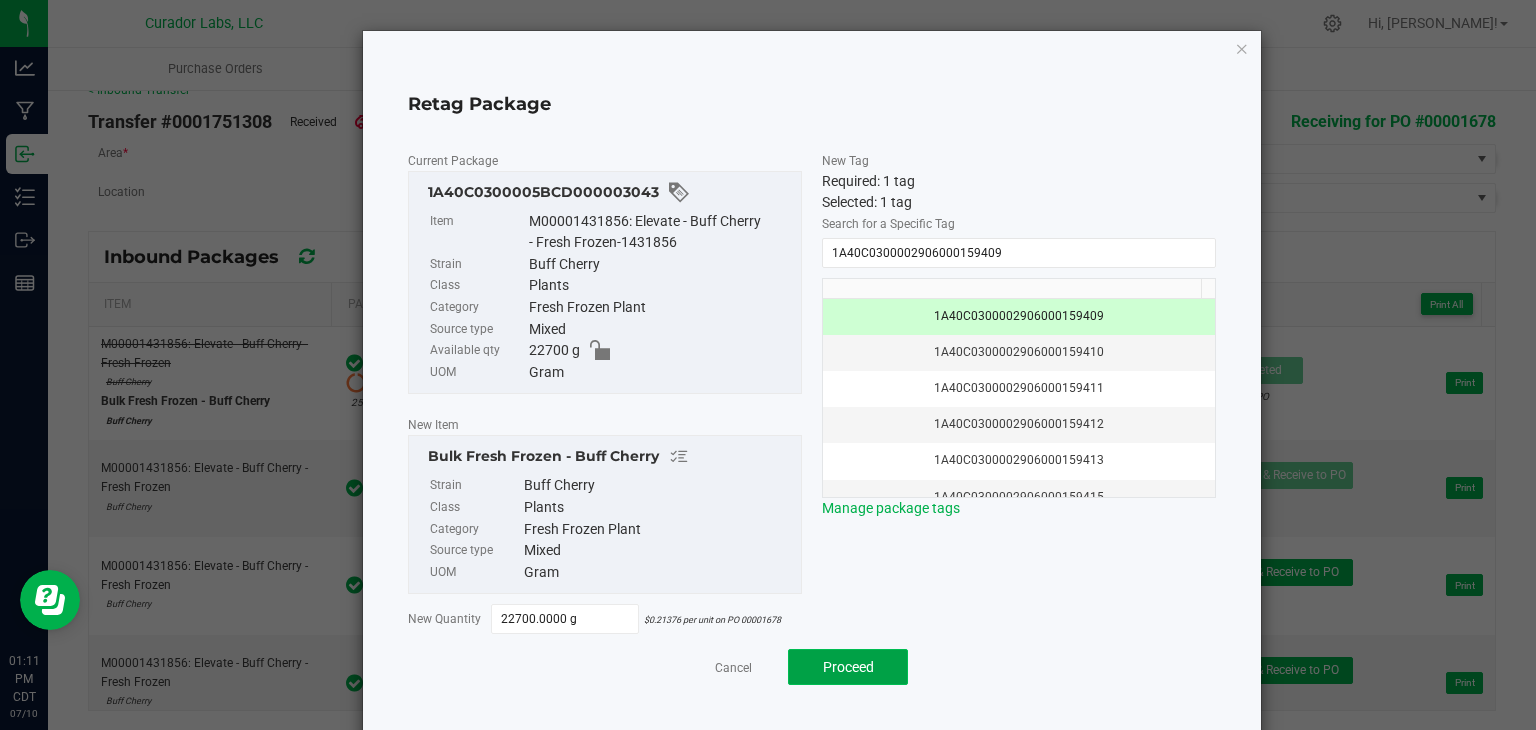 click on "Proceed" 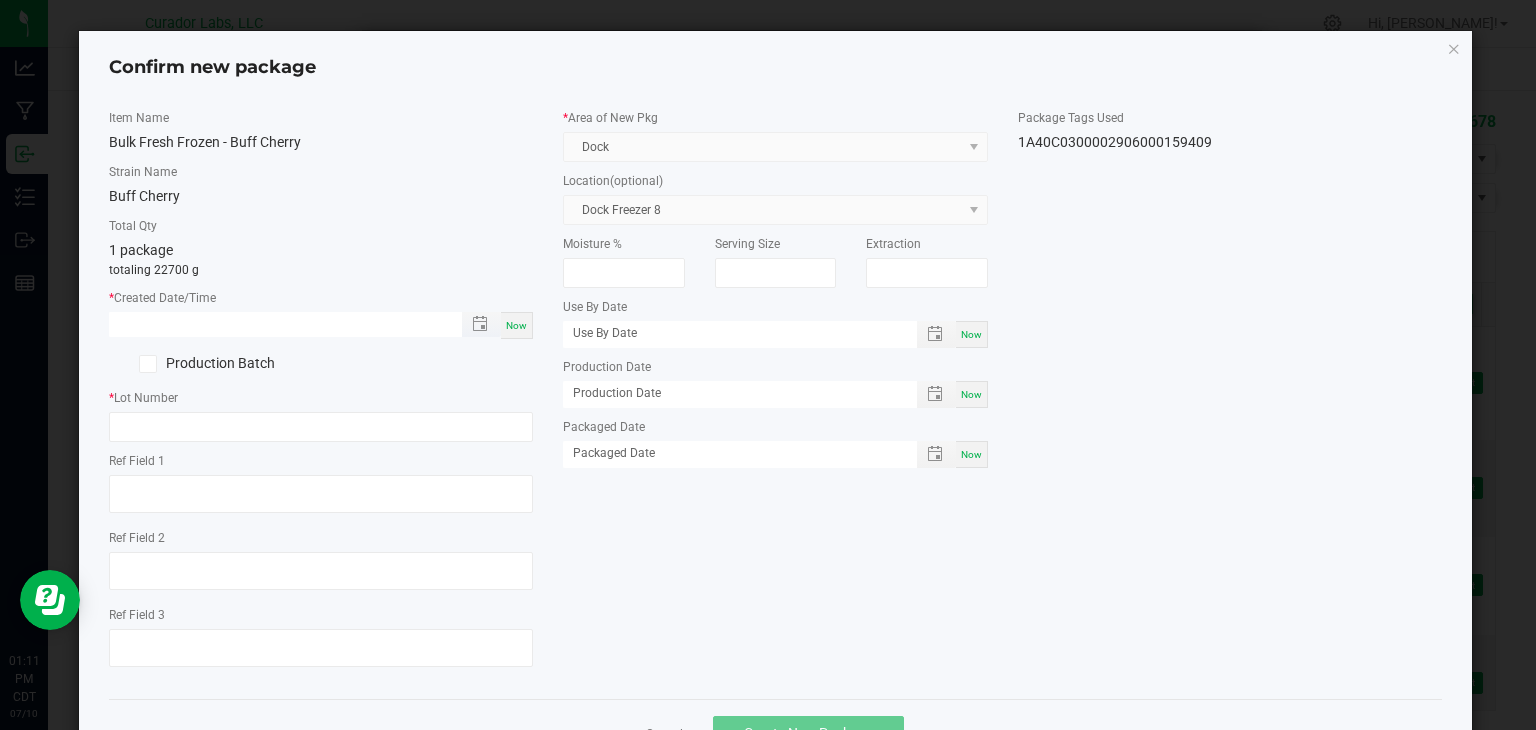 type on "month/day/year hour:minute AM" 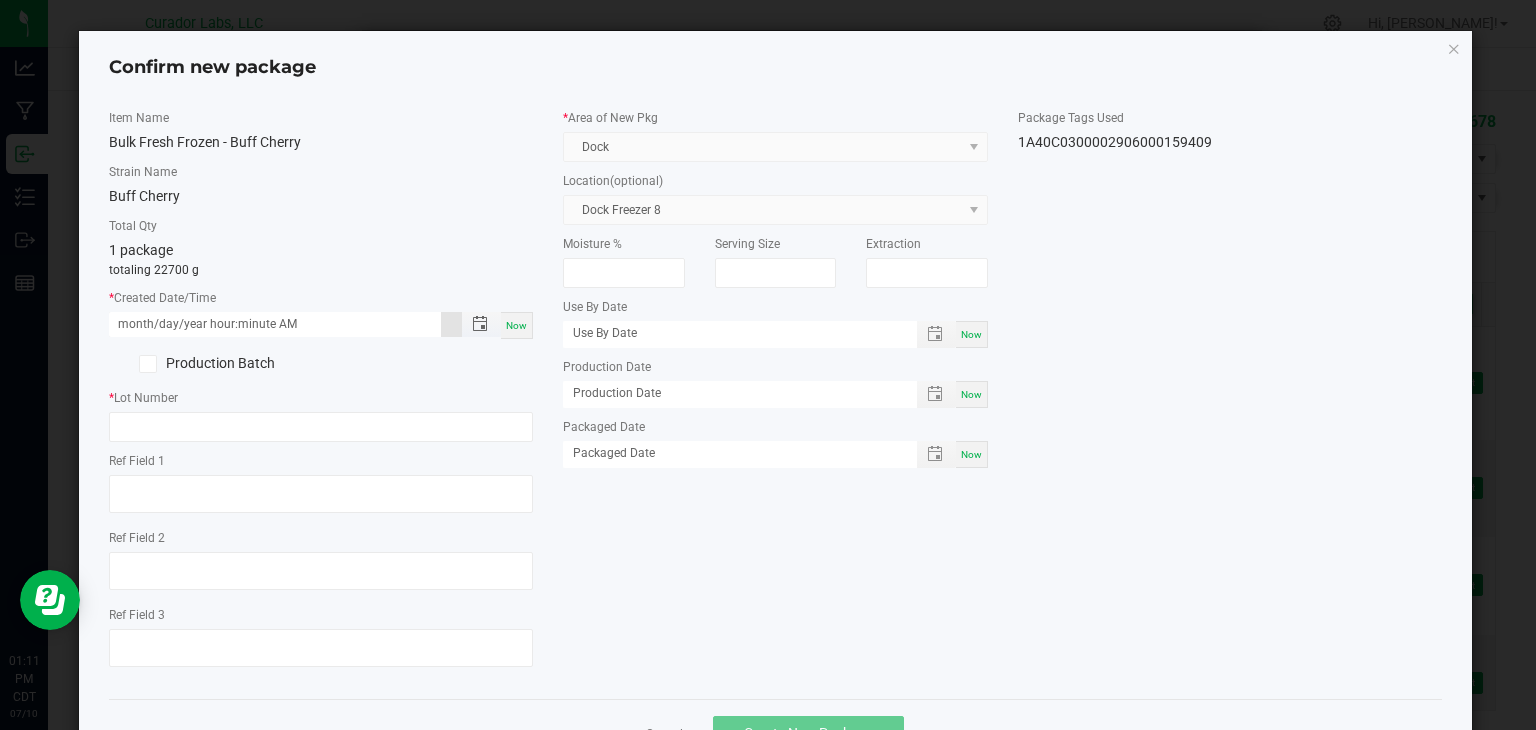 click on "month/day/year hour:minute AM" at bounding box center [275, 324] 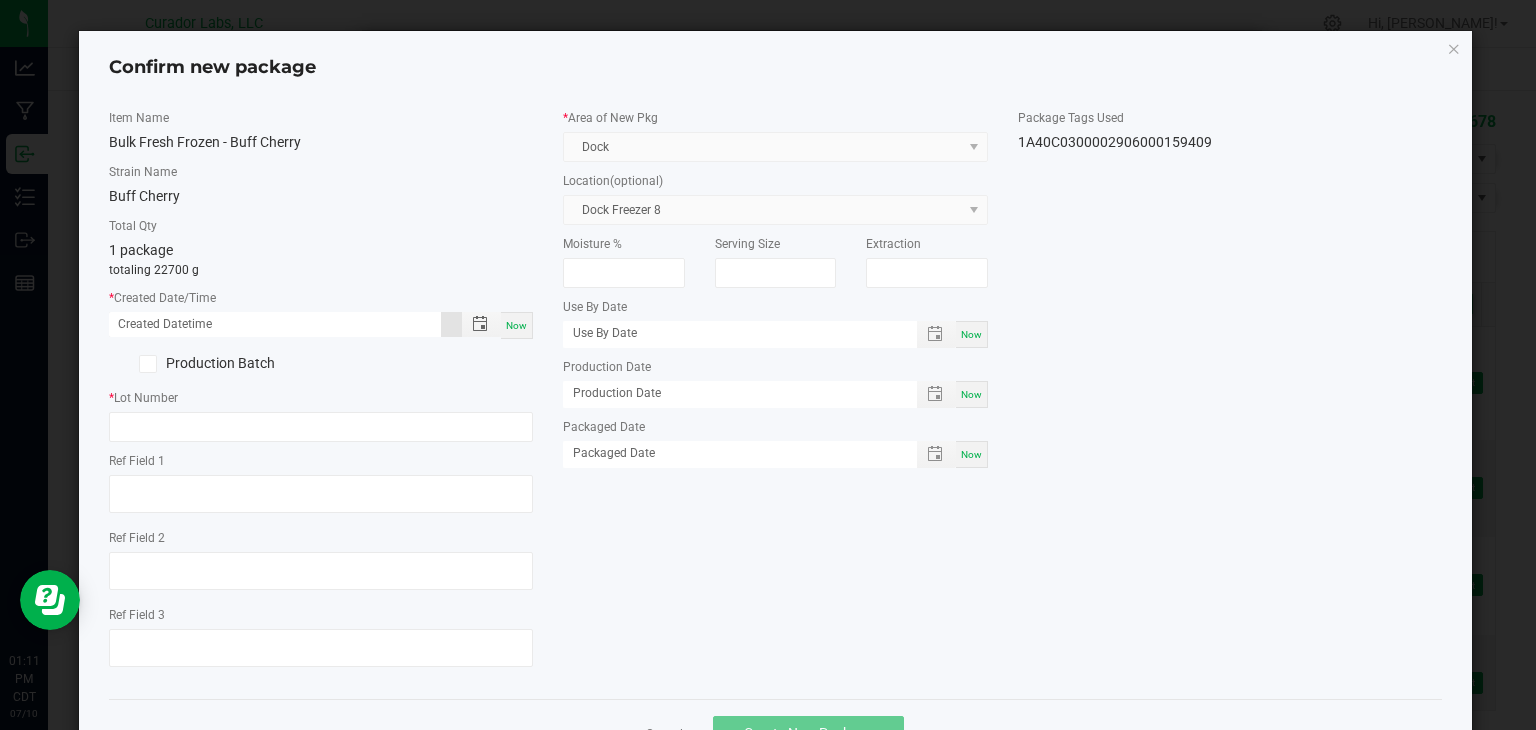 click on "Now" at bounding box center (516, 325) 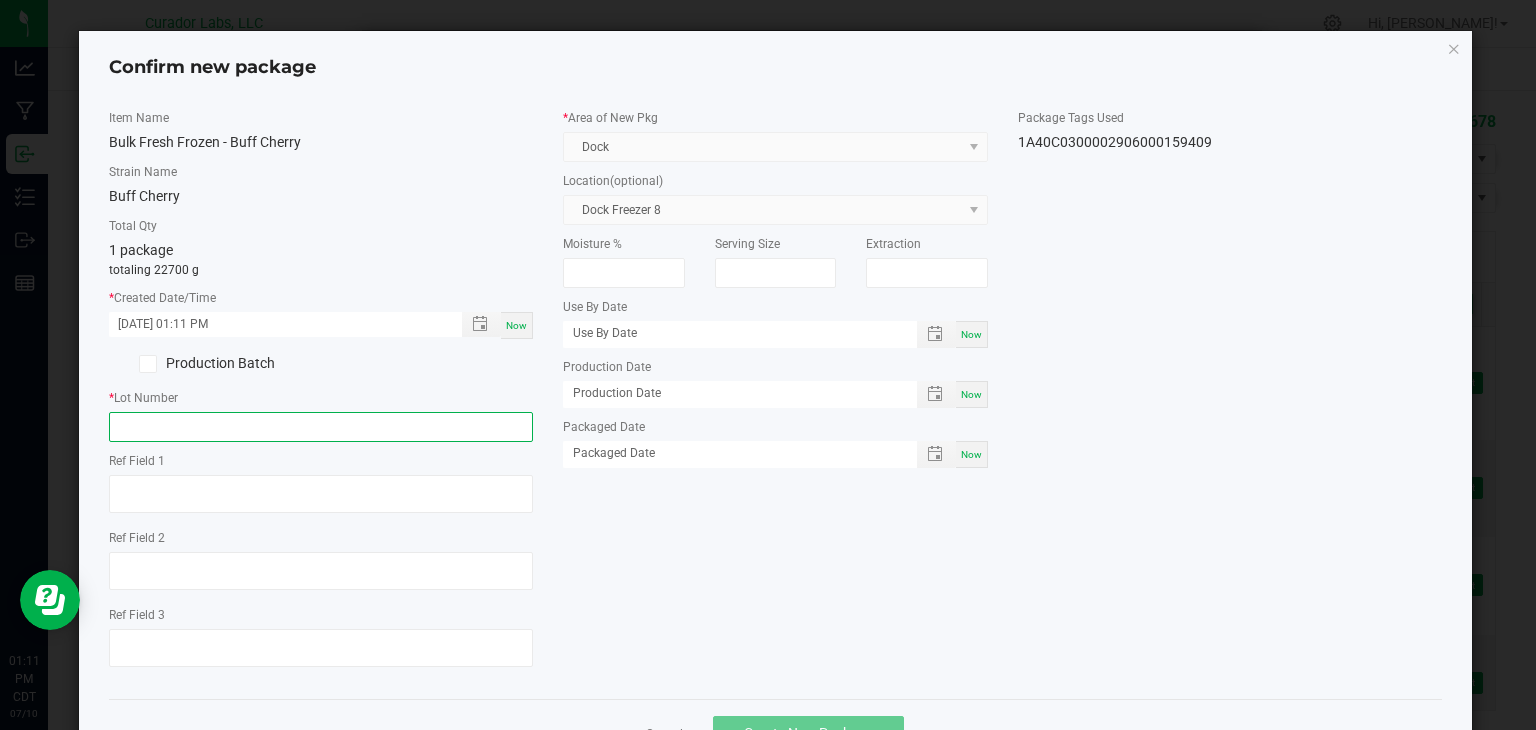 click at bounding box center (321, 427) 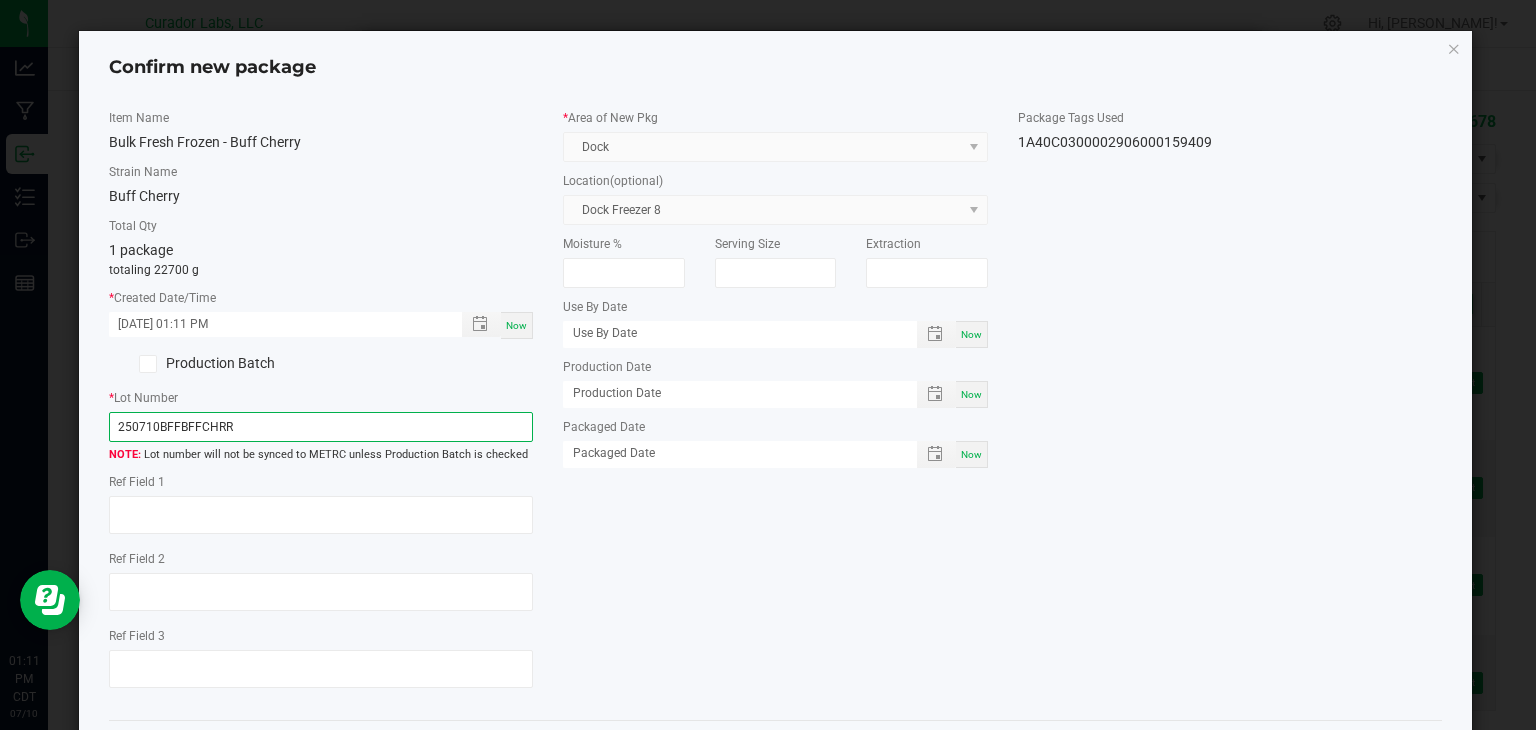 type on "250710BFFBFFCHRR" 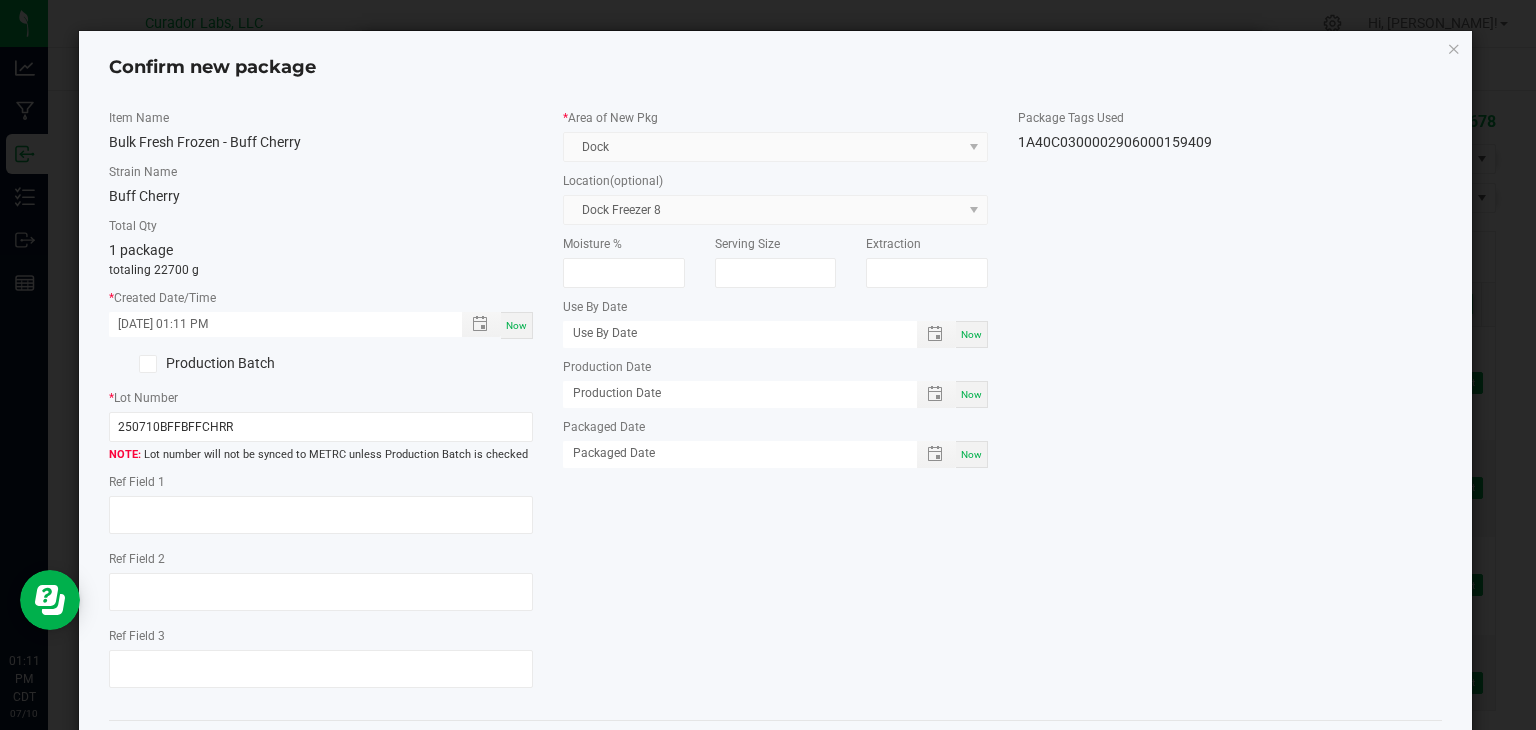 click on "Item Name   Bulk Fresh Frozen - Buff Cherry   Strain Name   Buff Cherry   Total Qty  1 package  totaling 22700 g  *   Created Date/Time  07/10/2025 01:11 PM Now  Production Batch   *   Lot Number  250710BFFBFFCHRR  Lot number will not be synced to METRC unless Production Batch is checked   Ref Field 1   Ref Field 2                    Ref Field 3                    *   Area of New Pkg  Dock  Location  (optional) Dock Freezer 8  Moisture %   Serving Size   Extraction   Use By Date  Now  Production Date  Now  Packaged Date  Now  Package Tags Used   1A40C0300002906000159409" 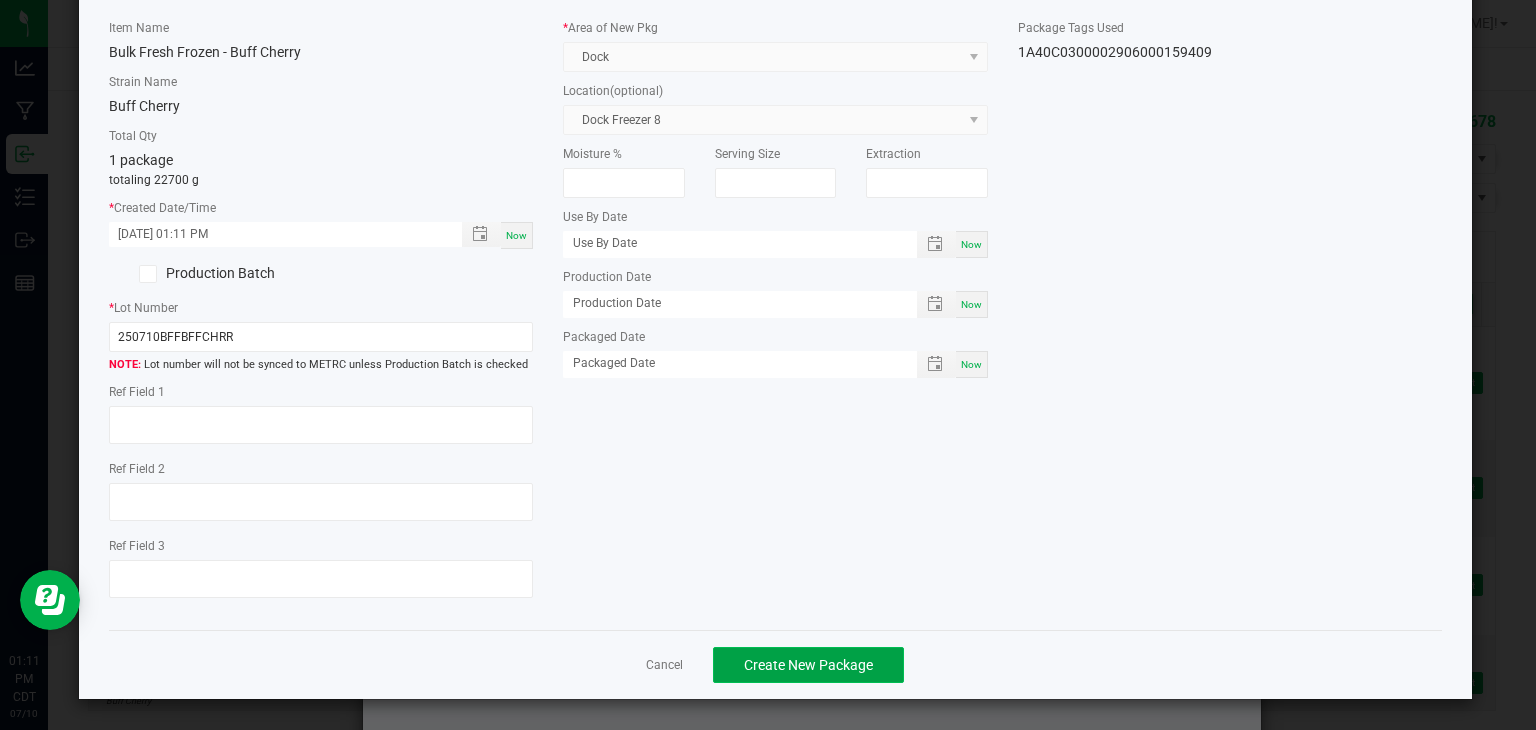 click on "Create New Package" 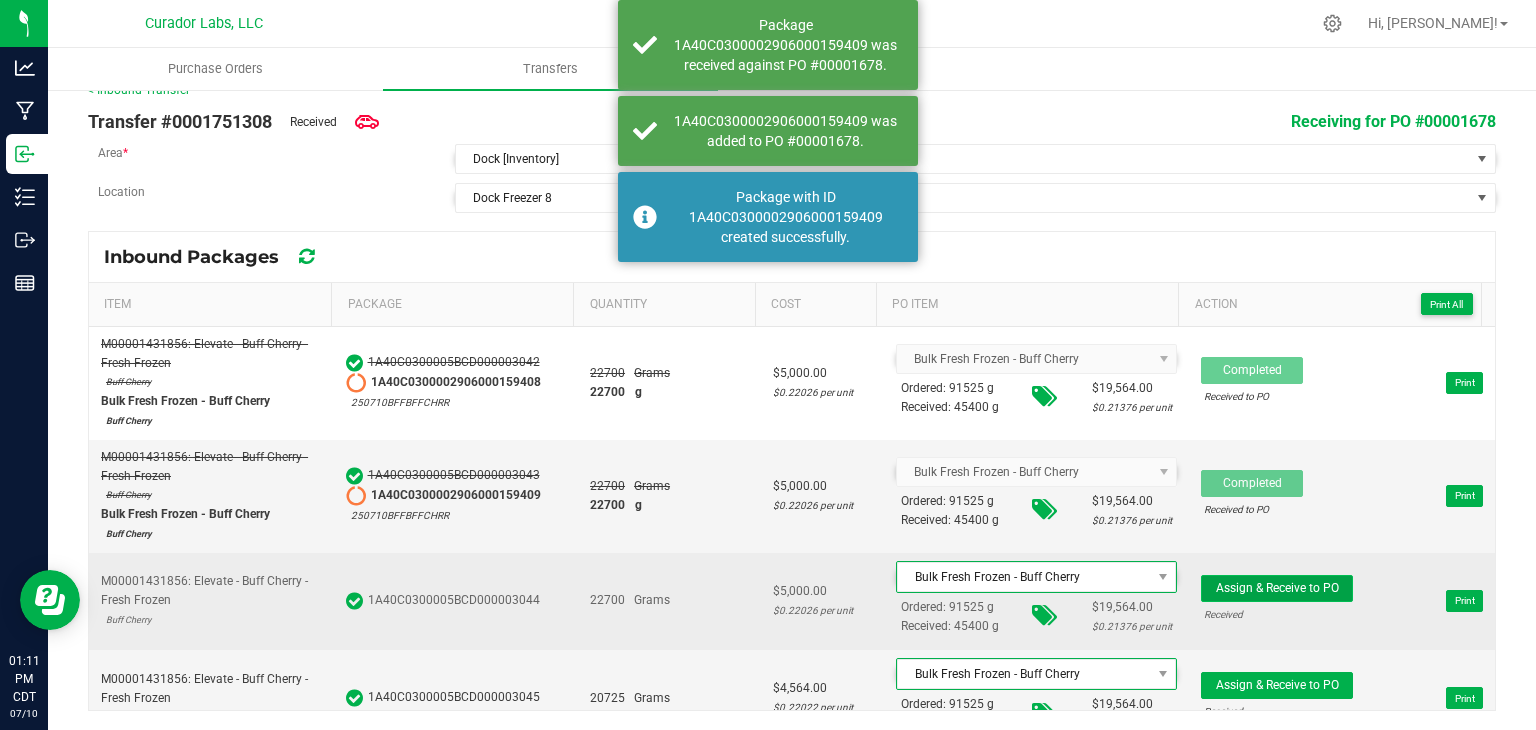 click on "Assign & Receive to PO" at bounding box center [1277, 588] 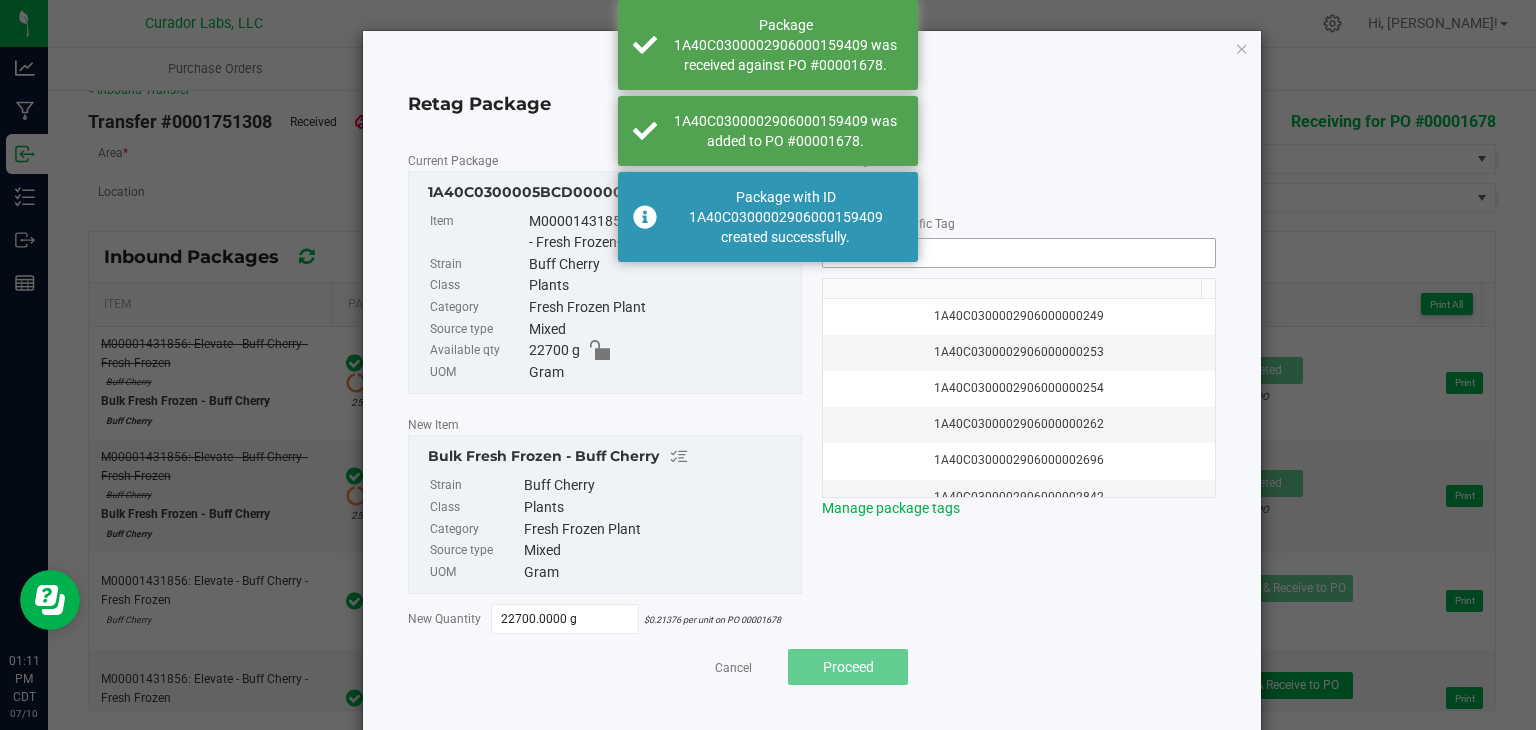 click at bounding box center [1019, 253] 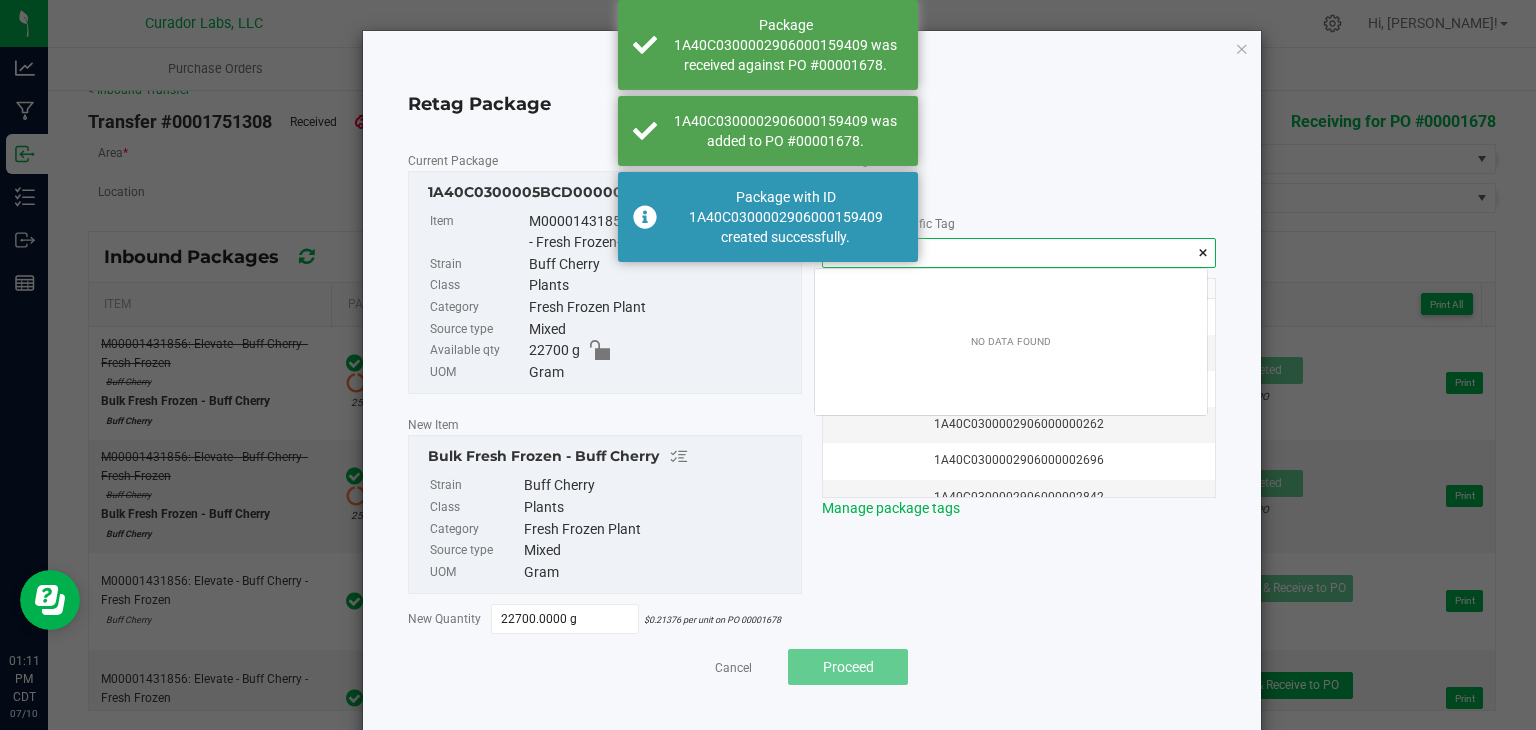 scroll, scrollTop: 99972, scrollLeft: 99607, axis: both 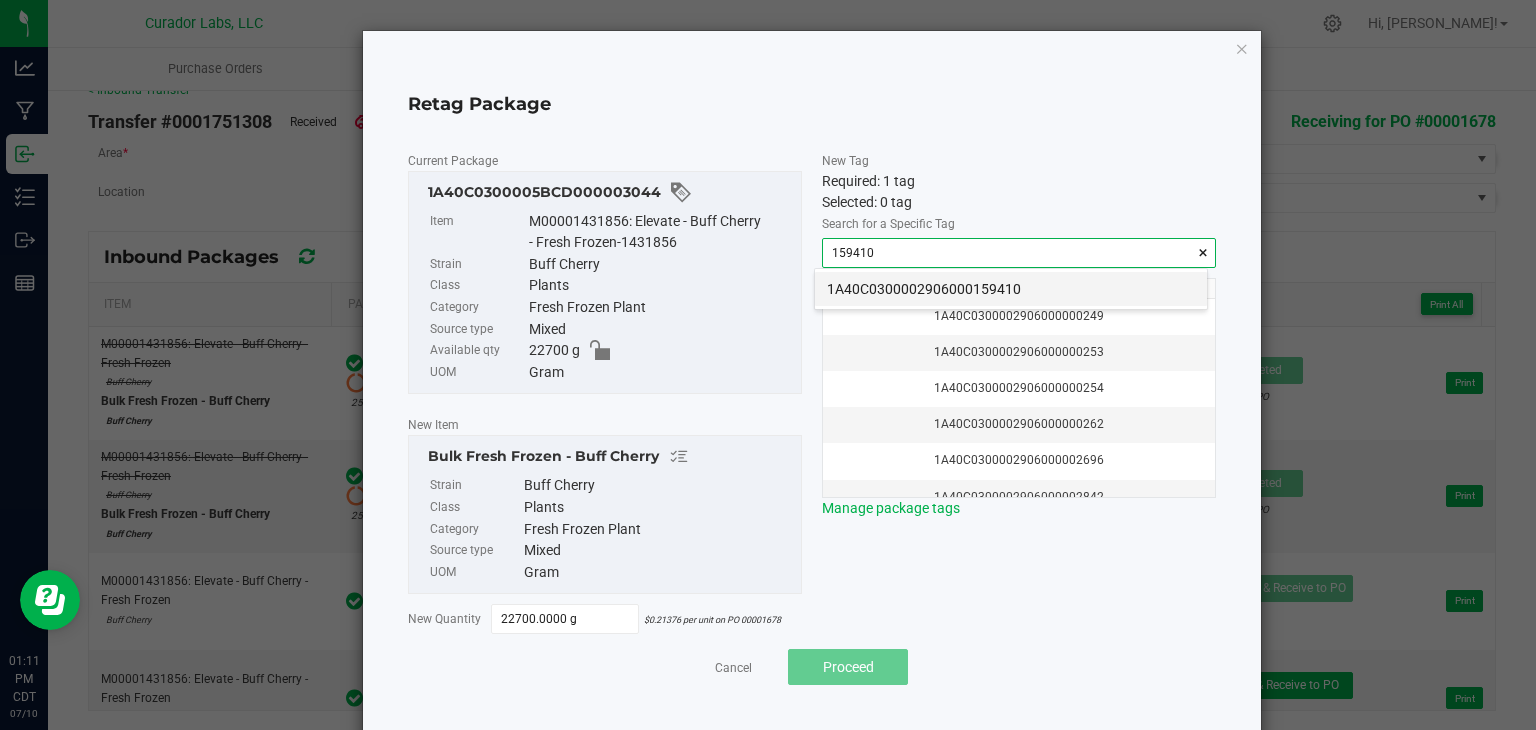 click on "1A40C0300002906000159410" at bounding box center [1011, 289] 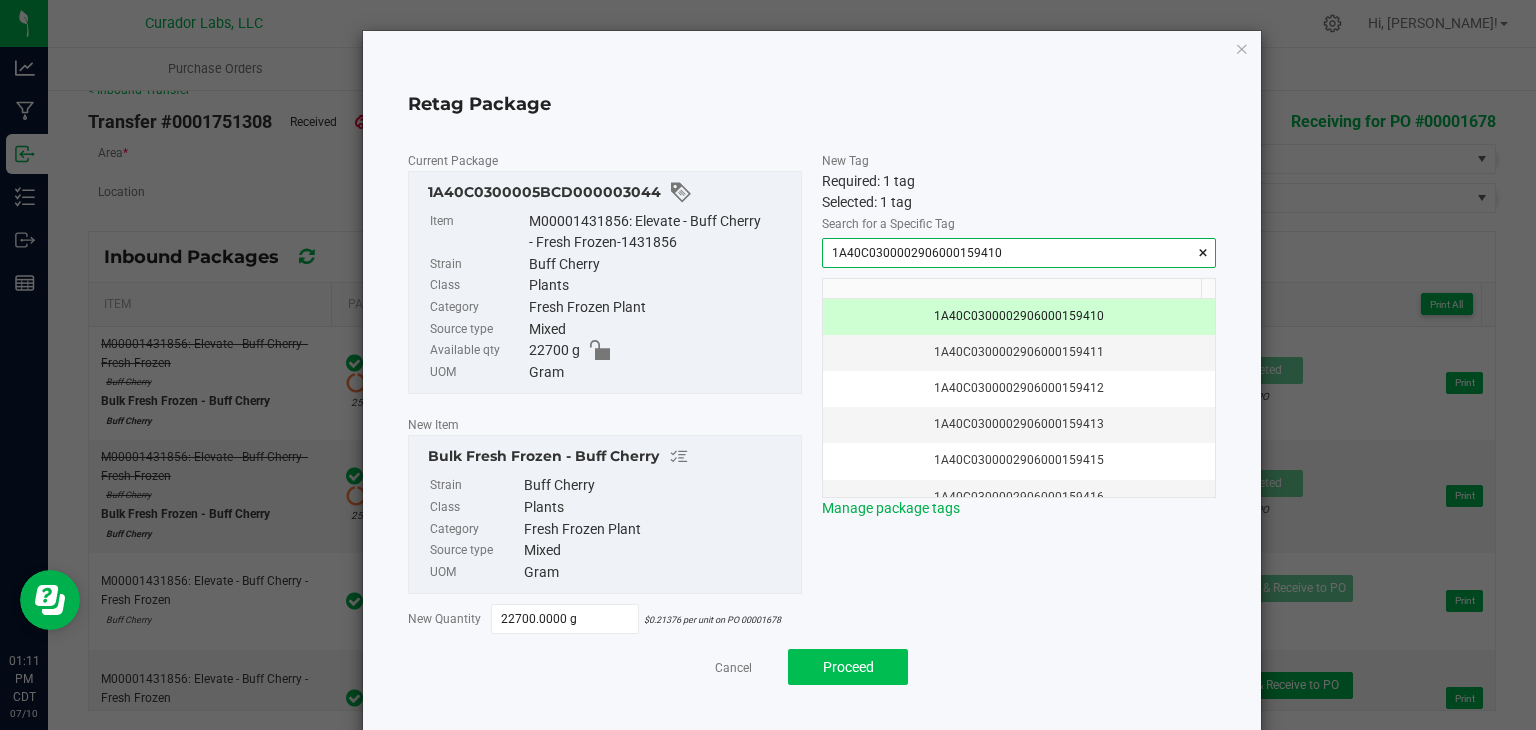 type on "1A40C0300002906000159410" 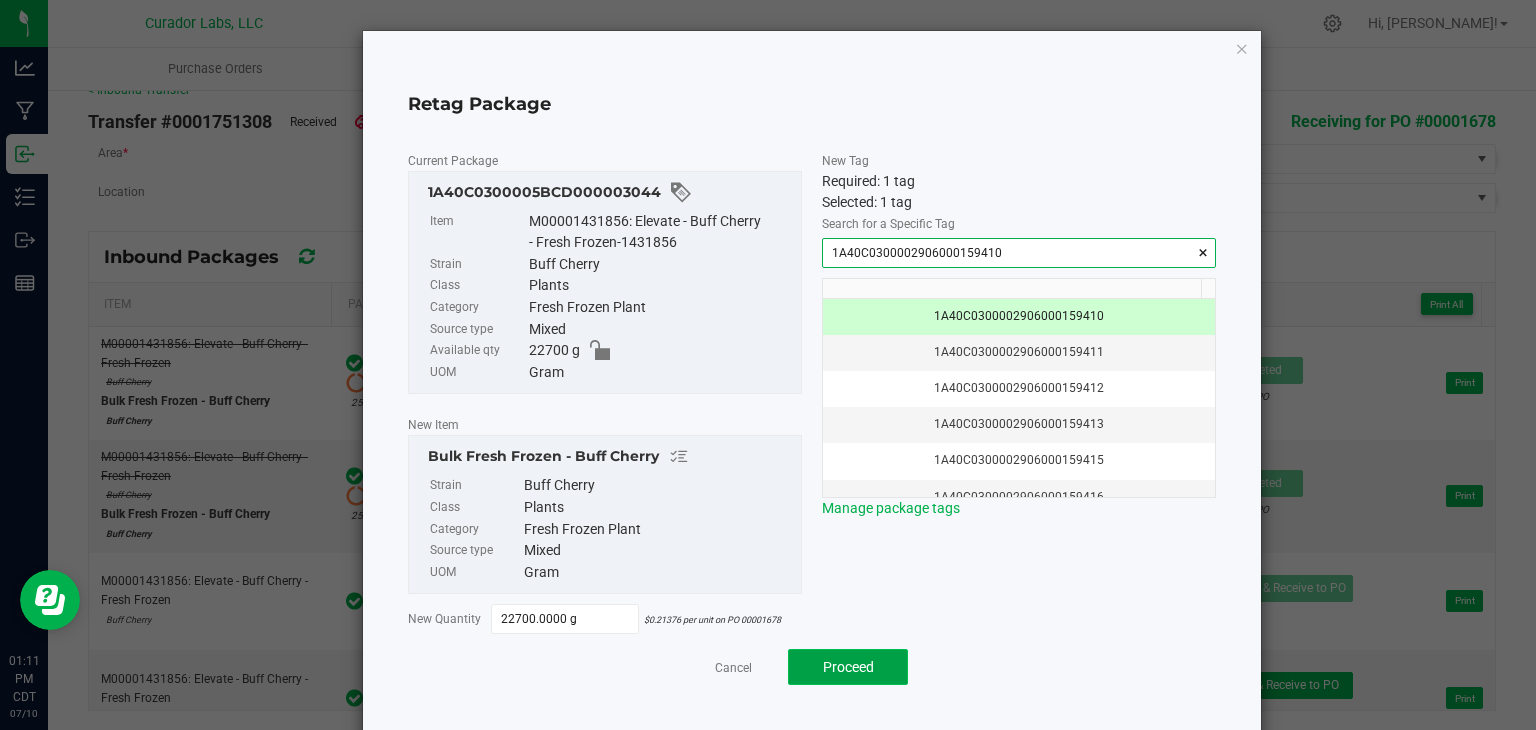click on "Proceed" 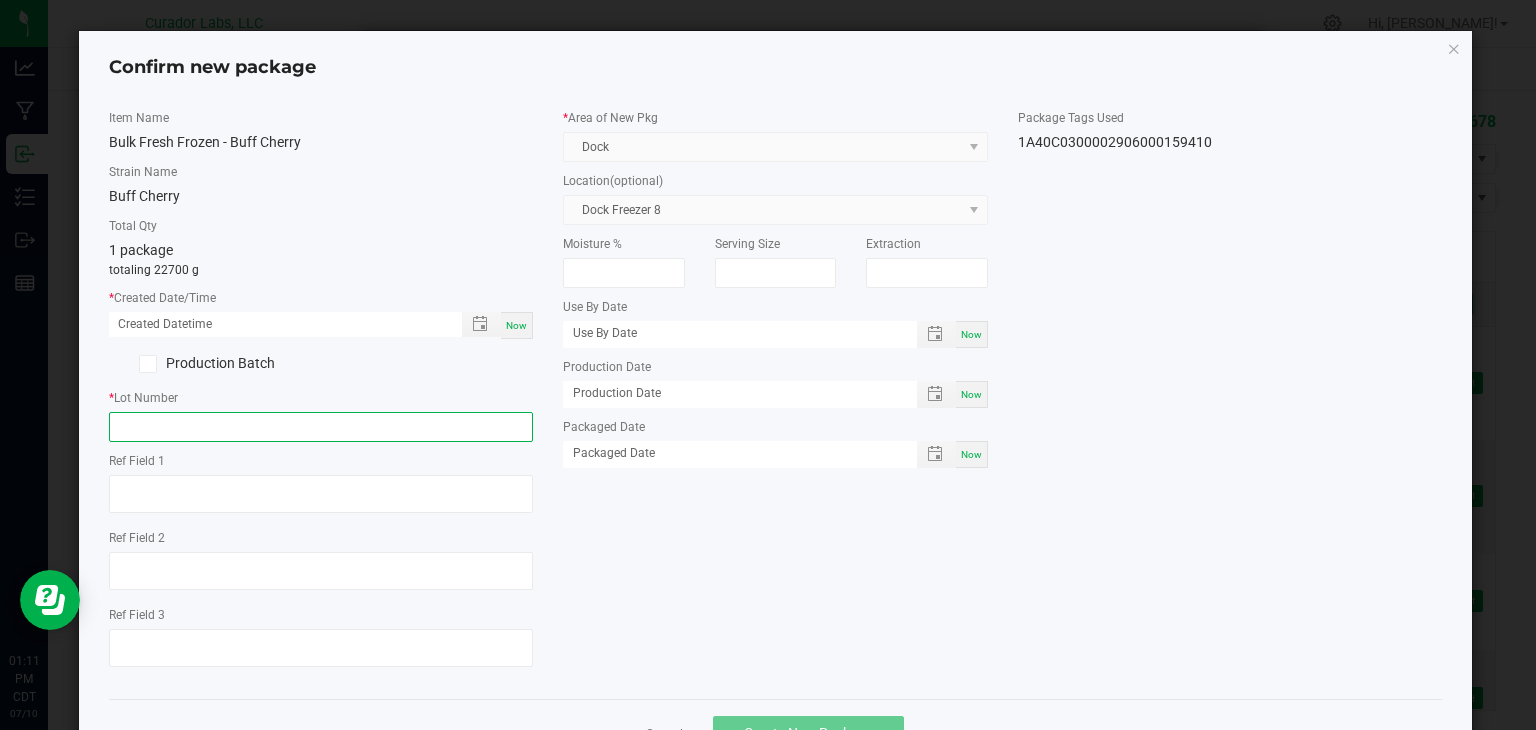 click at bounding box center [321, 427] 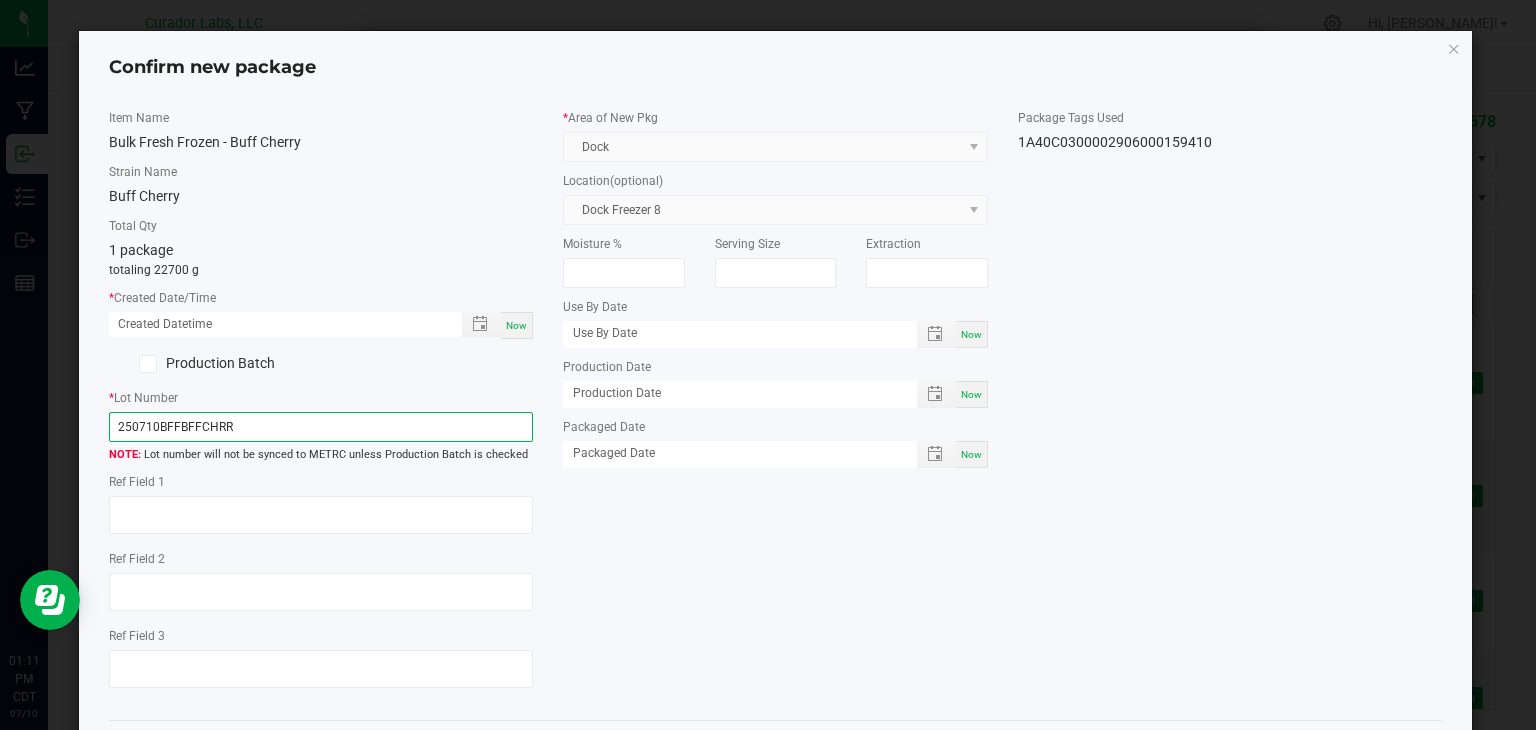 type on "250710BFFBFFCHRR" 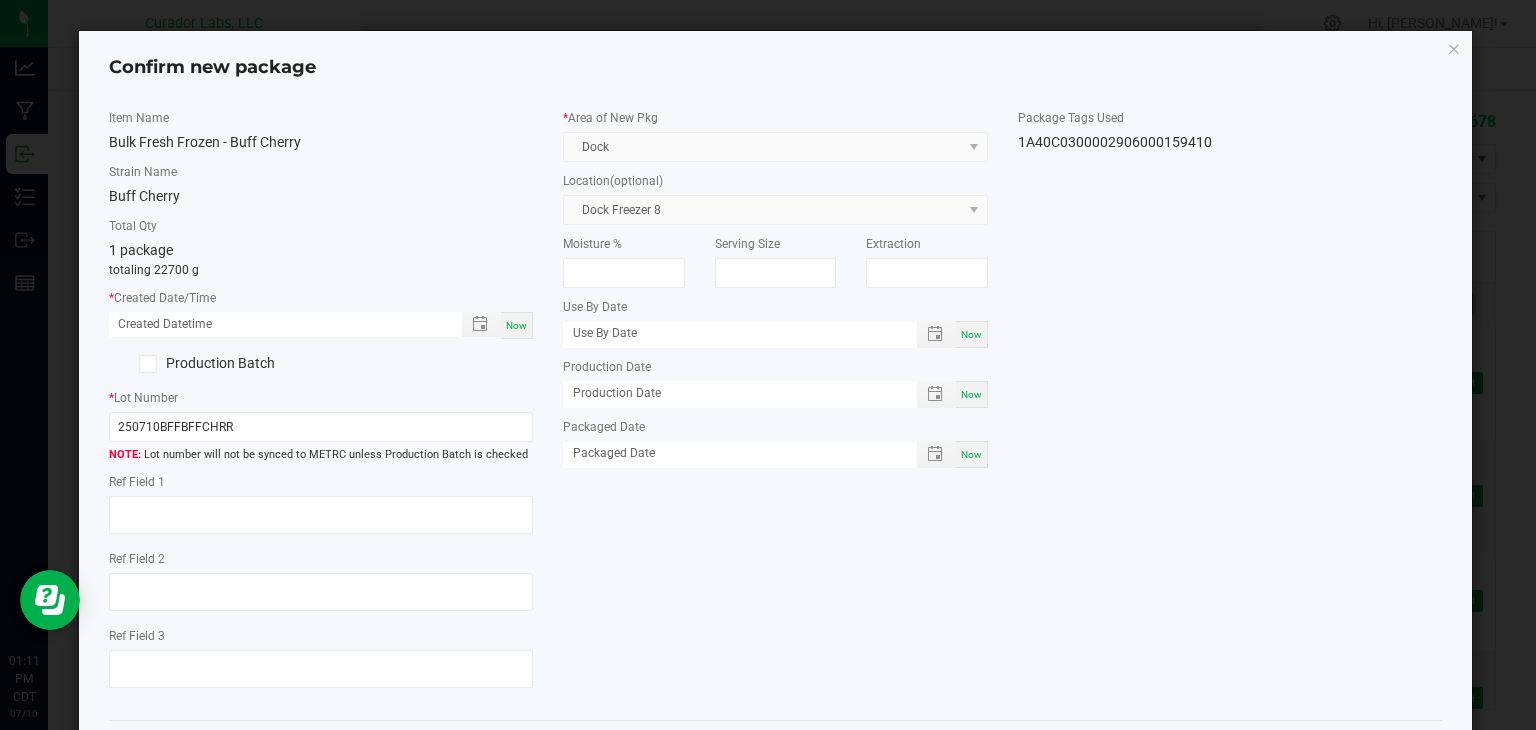 click on "Now" at bounding box center (516, 325) 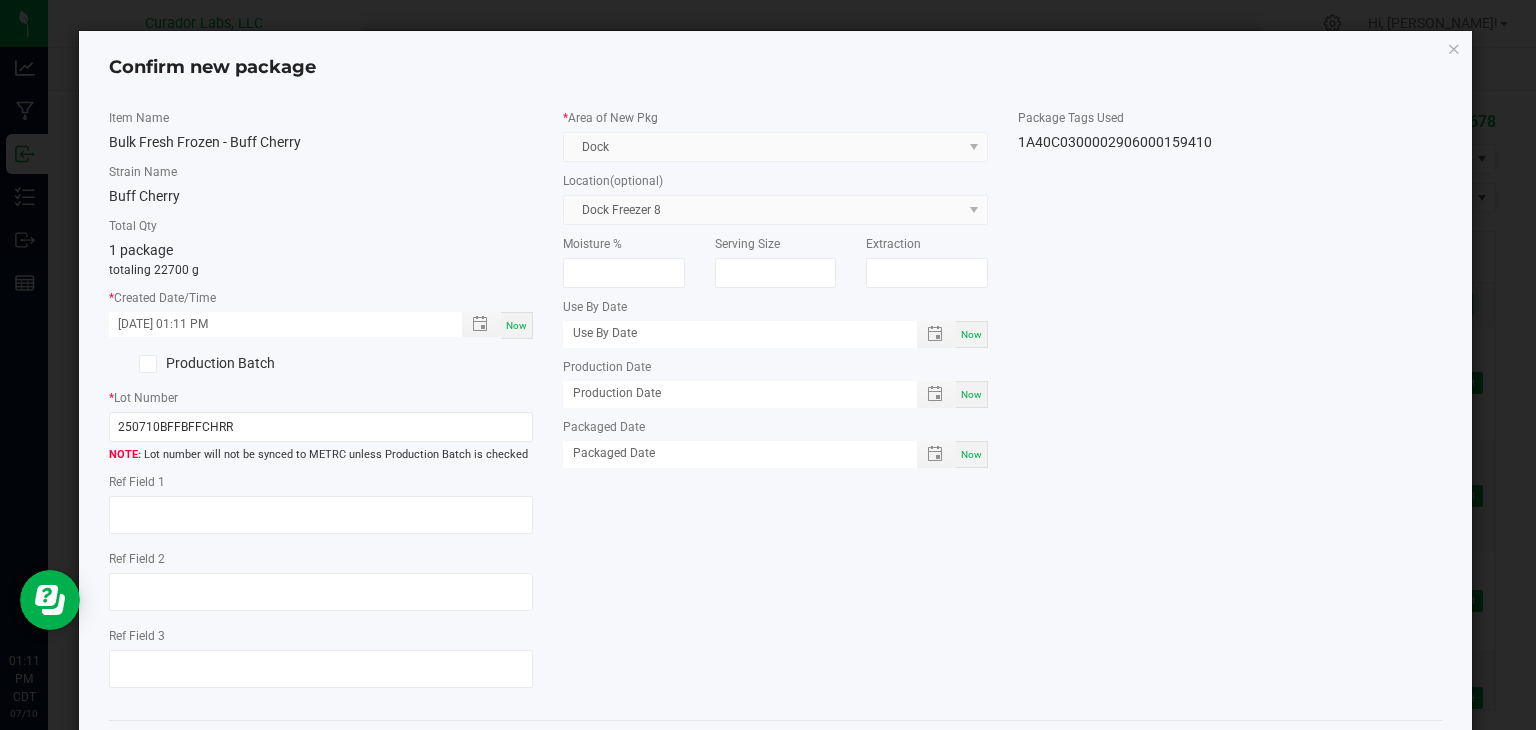 scroll, scrollTop: 90, scrollLeft: 0, axis: vertical 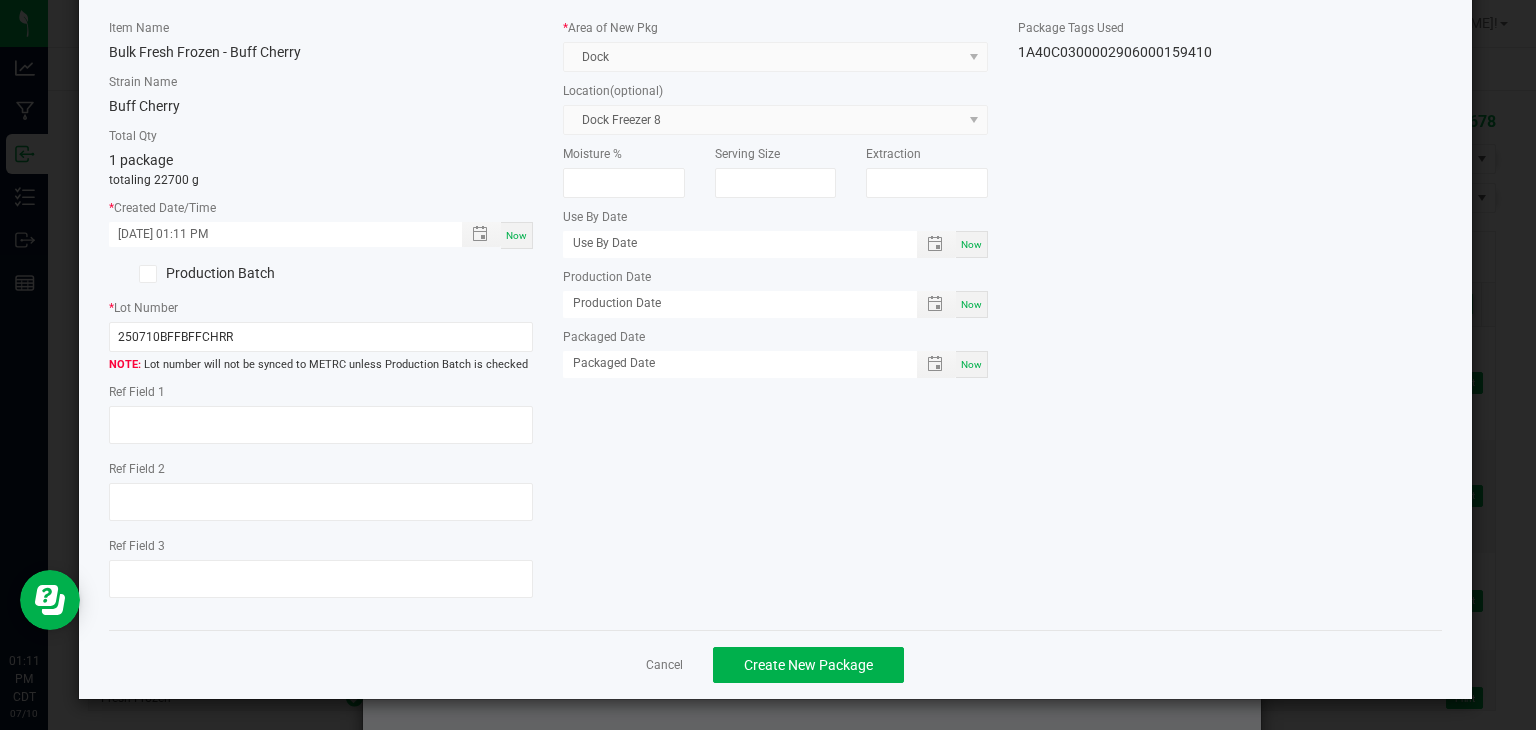 click on "Confirm new package   Item Name   Bulk Fresh Frozen - Buff Cherry   Strain Name   Buff Cherry   Total Qty  1 package  totaling 22700 g  *   Created Date/Time  07/10/2025 01:11 PM Now  Production Batch   *   Lot Number  250710BFFBFFCHRR  Lot number will not be synced to METRC unless Production Batch is checked   Ref Field 1   Ref Field 2                    Ref Field 3                    *   Area of New Pkg  Dock  Location  (optional) Dock Freezer 8  Moisture %   Serving Size   Extraction   Use By Date  Now  Production Date  Now  Packaged Date  Now  Package Tags Used   1A40C0300002906000159410   Cancel   Create New Package" 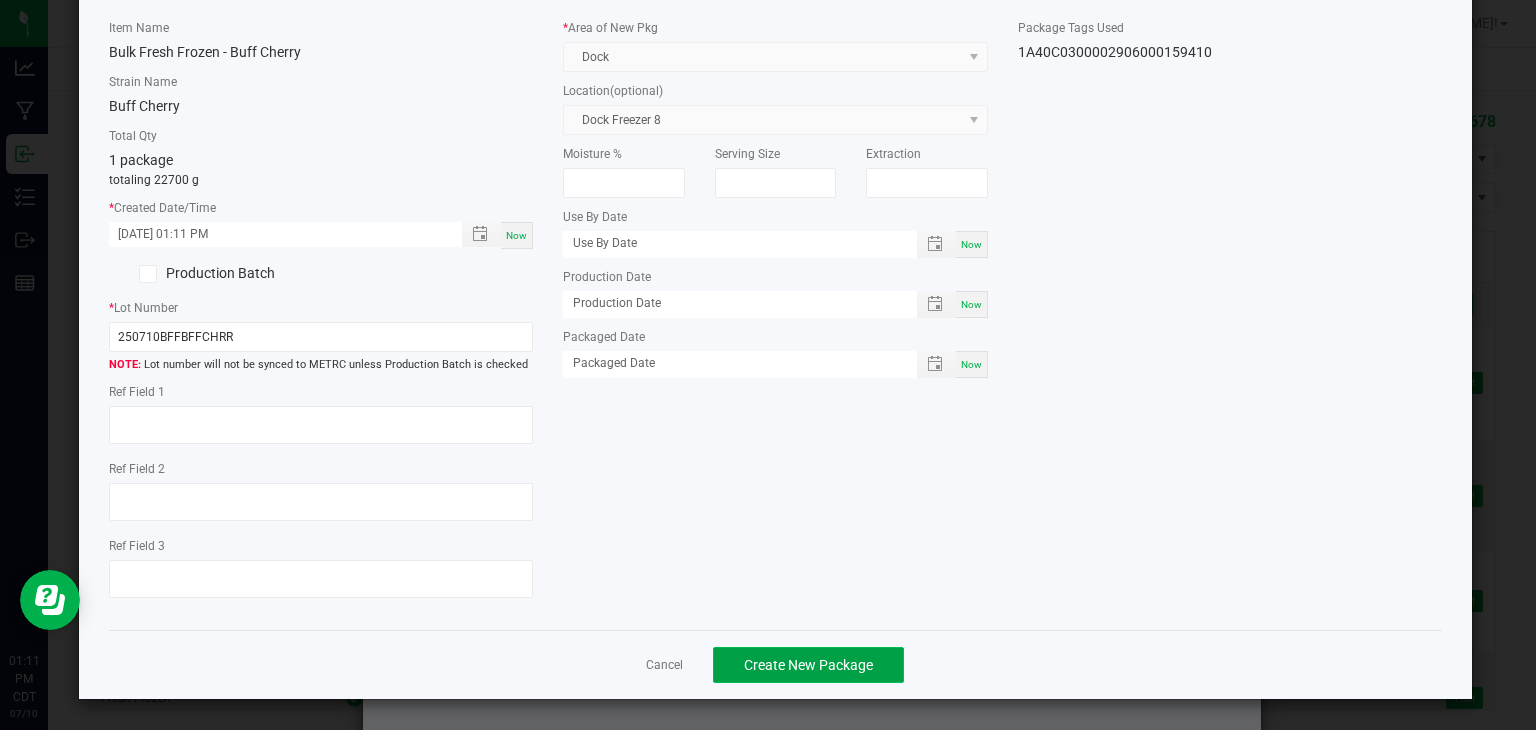 click on "Create New Package" 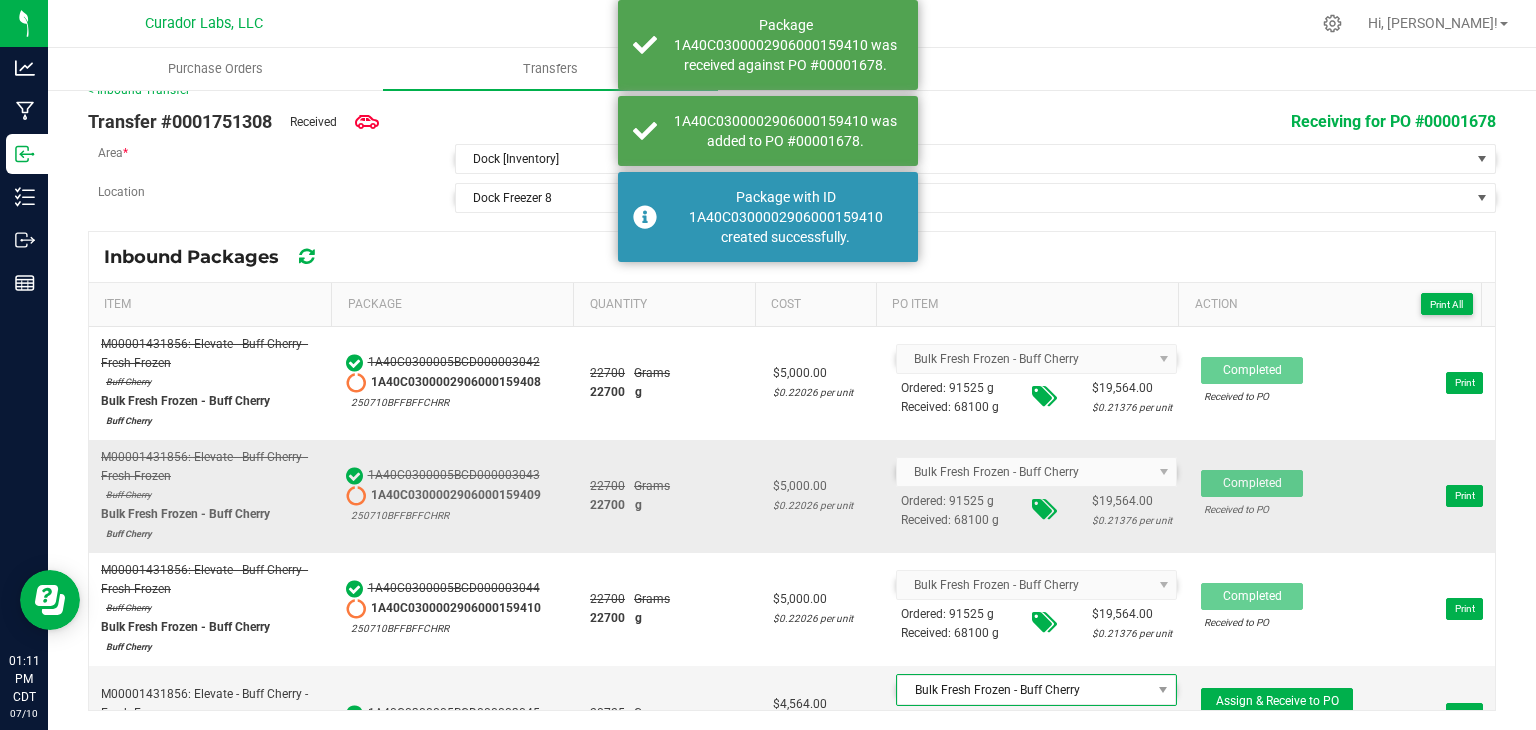 scroll, scrollTop: 49, scrollLeft: 0, axis: vertical 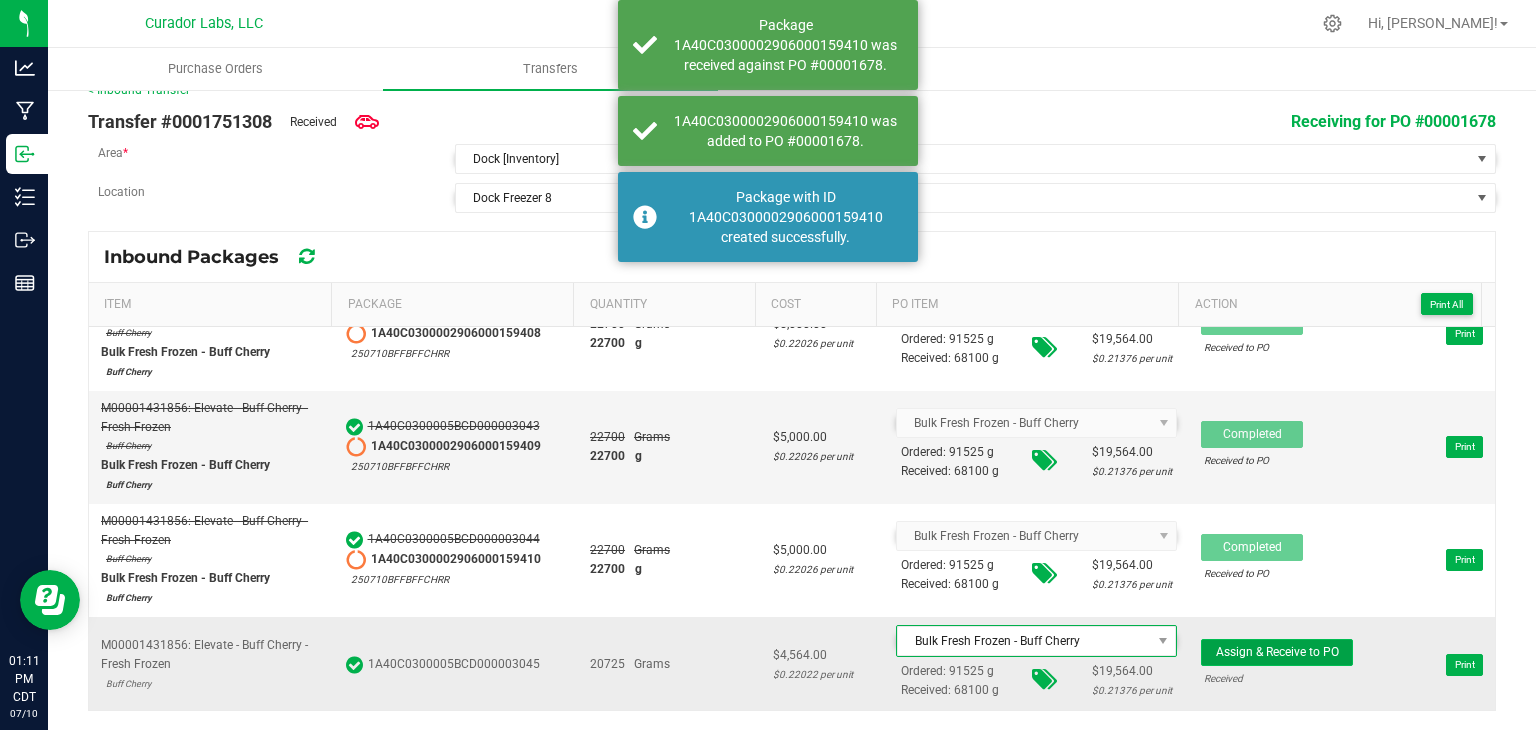 click on "Assign & Receive to PO" at bounding box center [1277, 652] 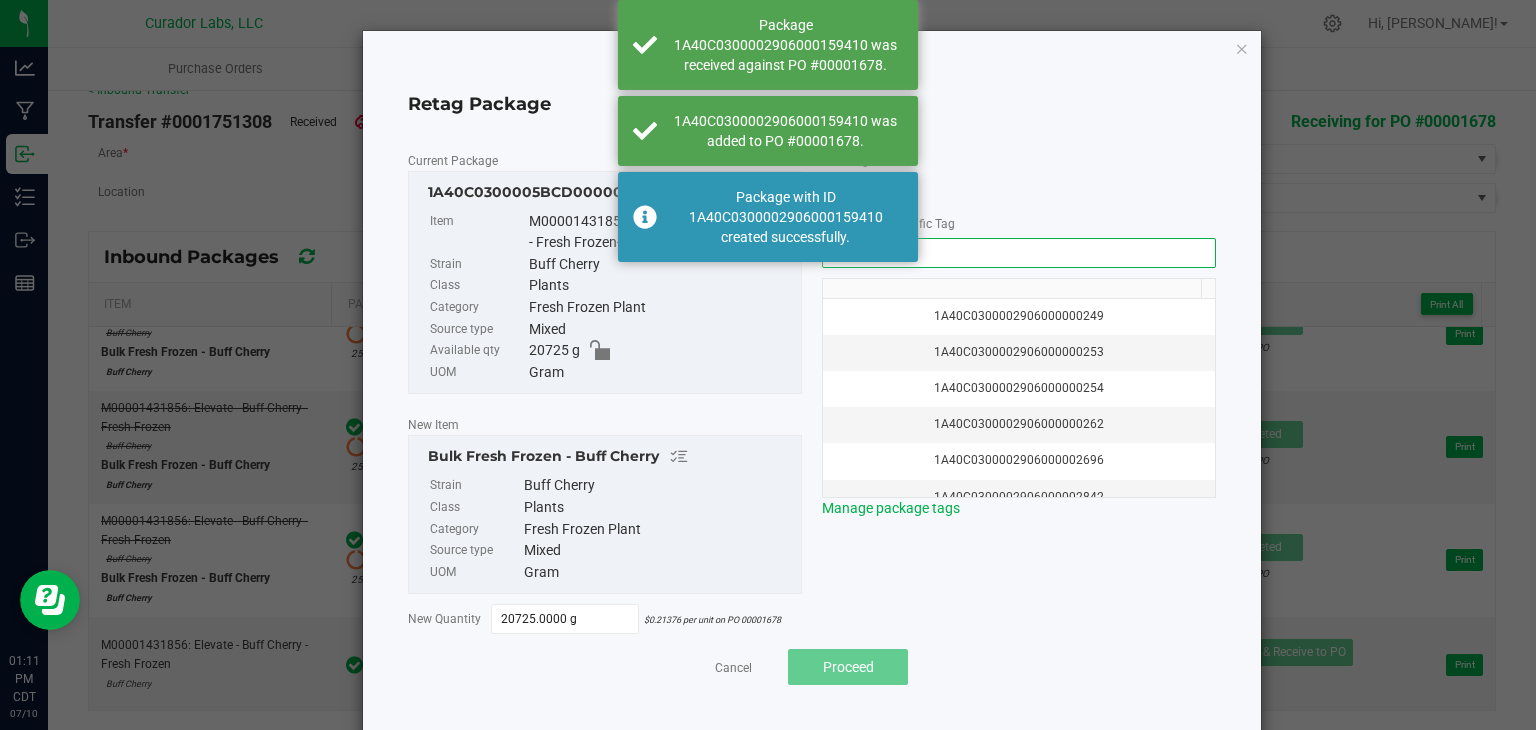 click at bounding box center [1019, 253] 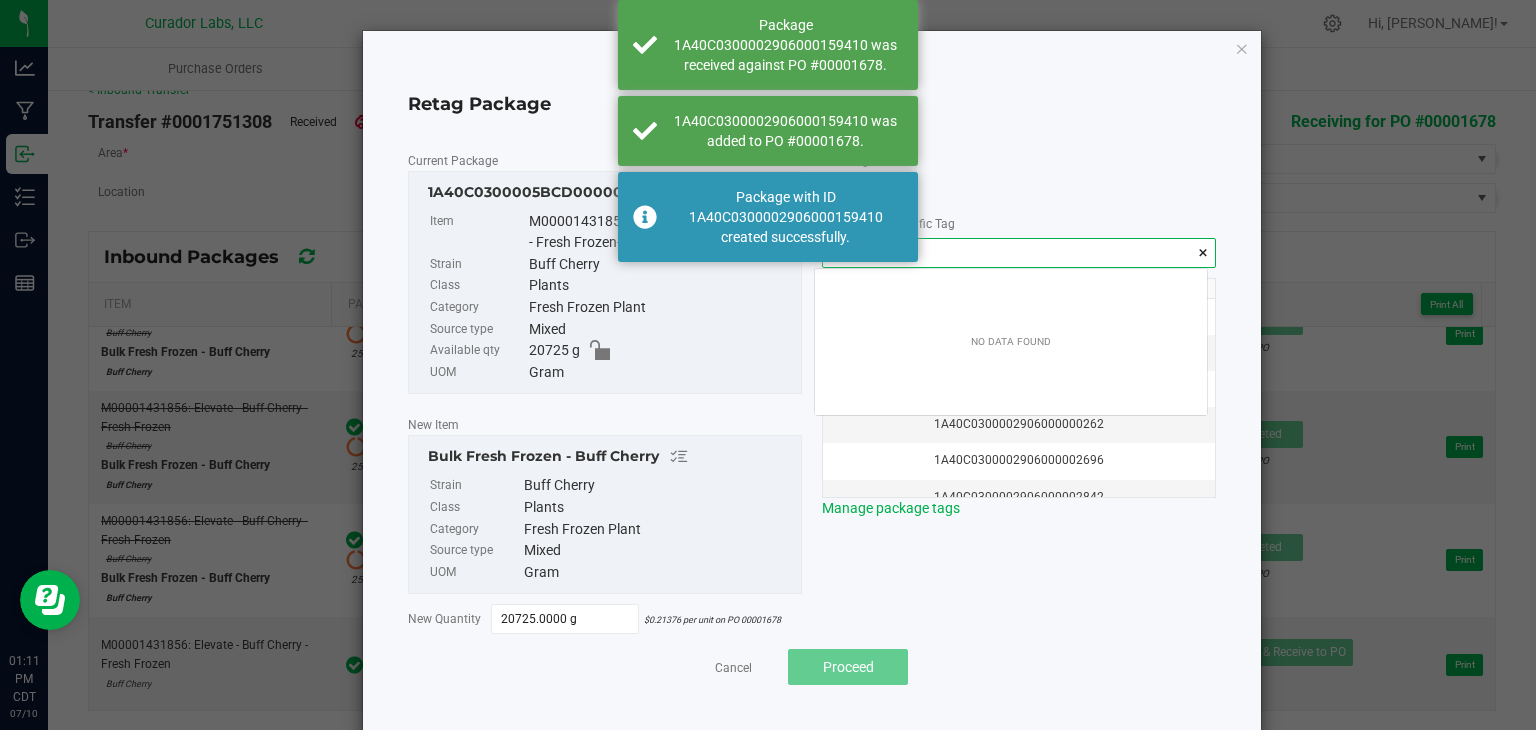 scroll, scrollTop: 99972, scrollLeft: 99607, axis: both 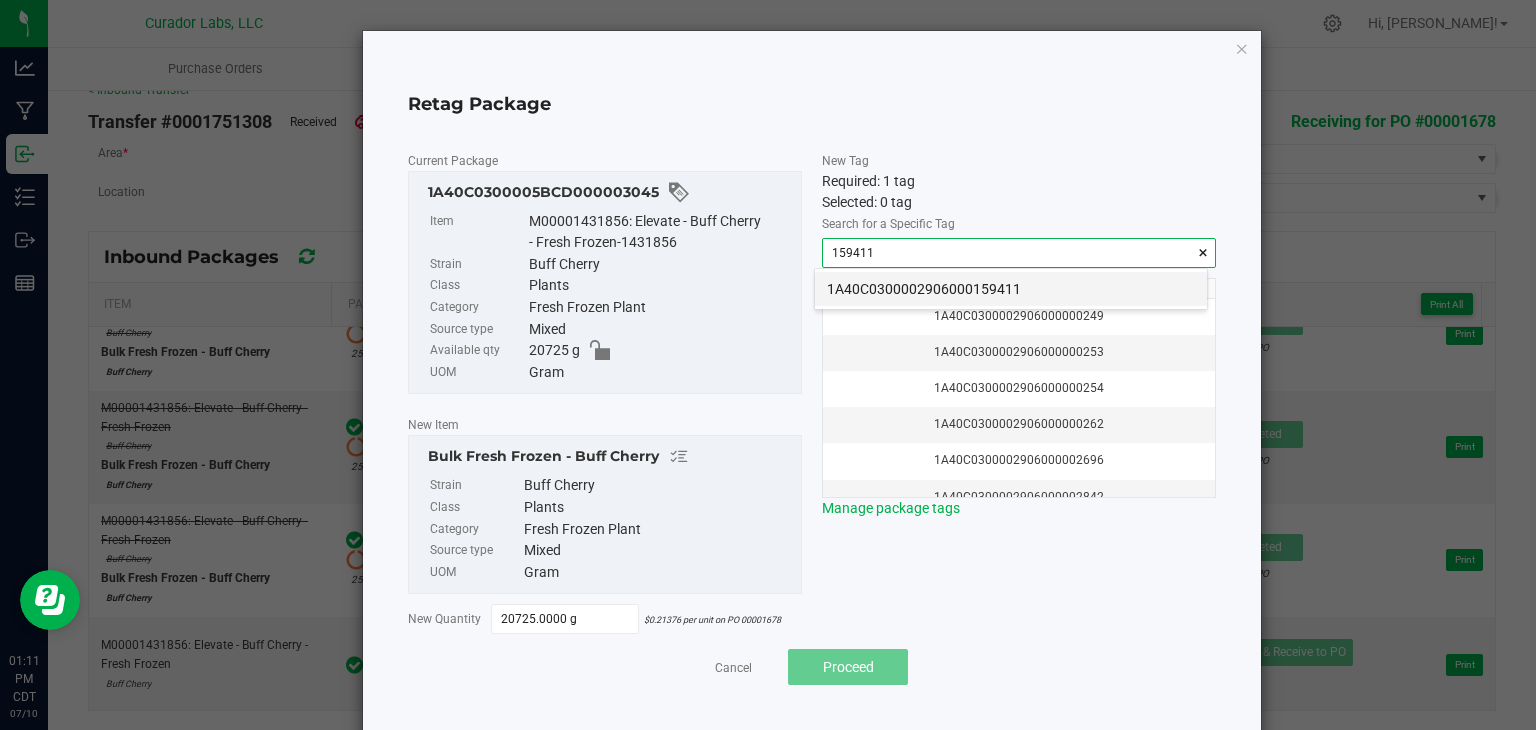 click on "1A40C0300002906000159411" at bounding box center [1011, 289] 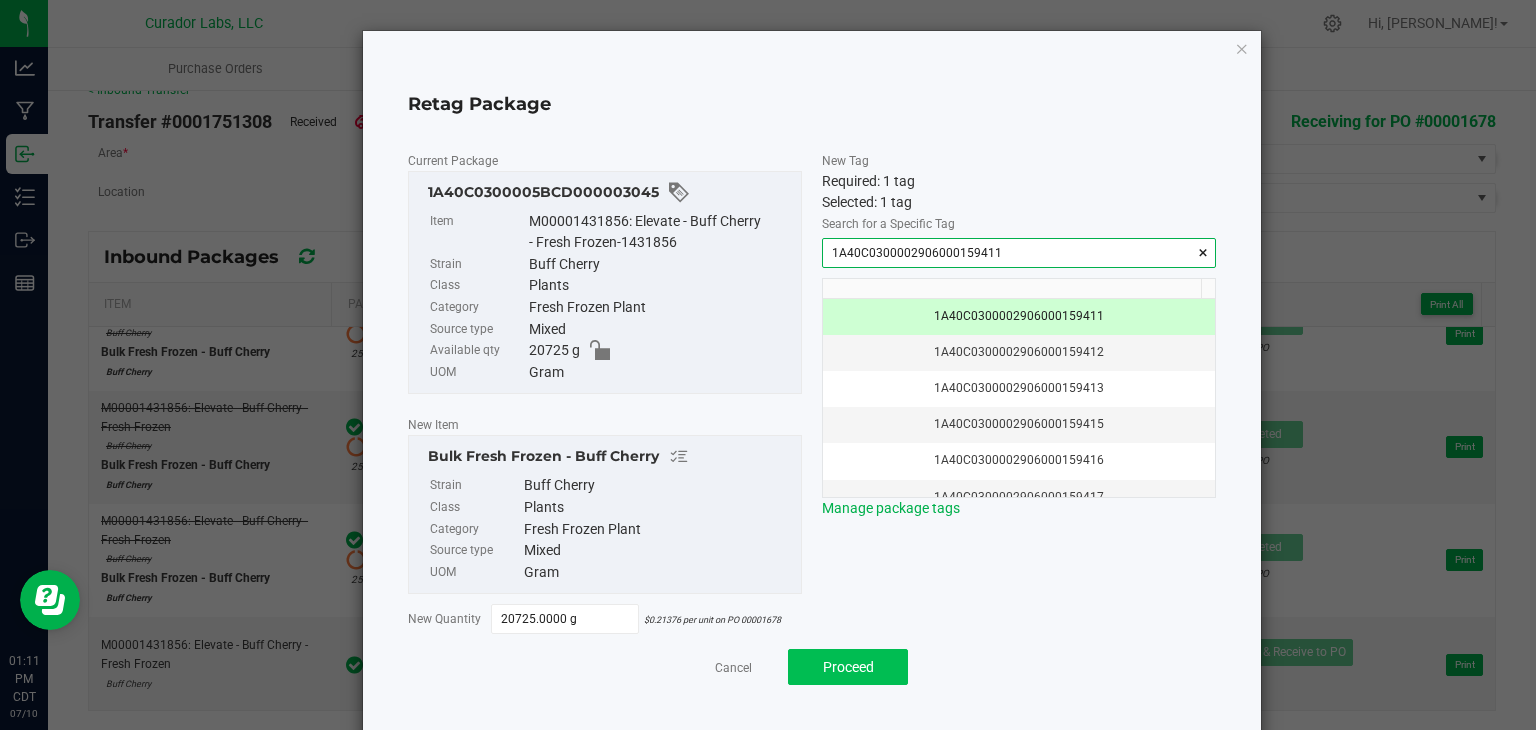 type on "1A40C0300002906000159411" 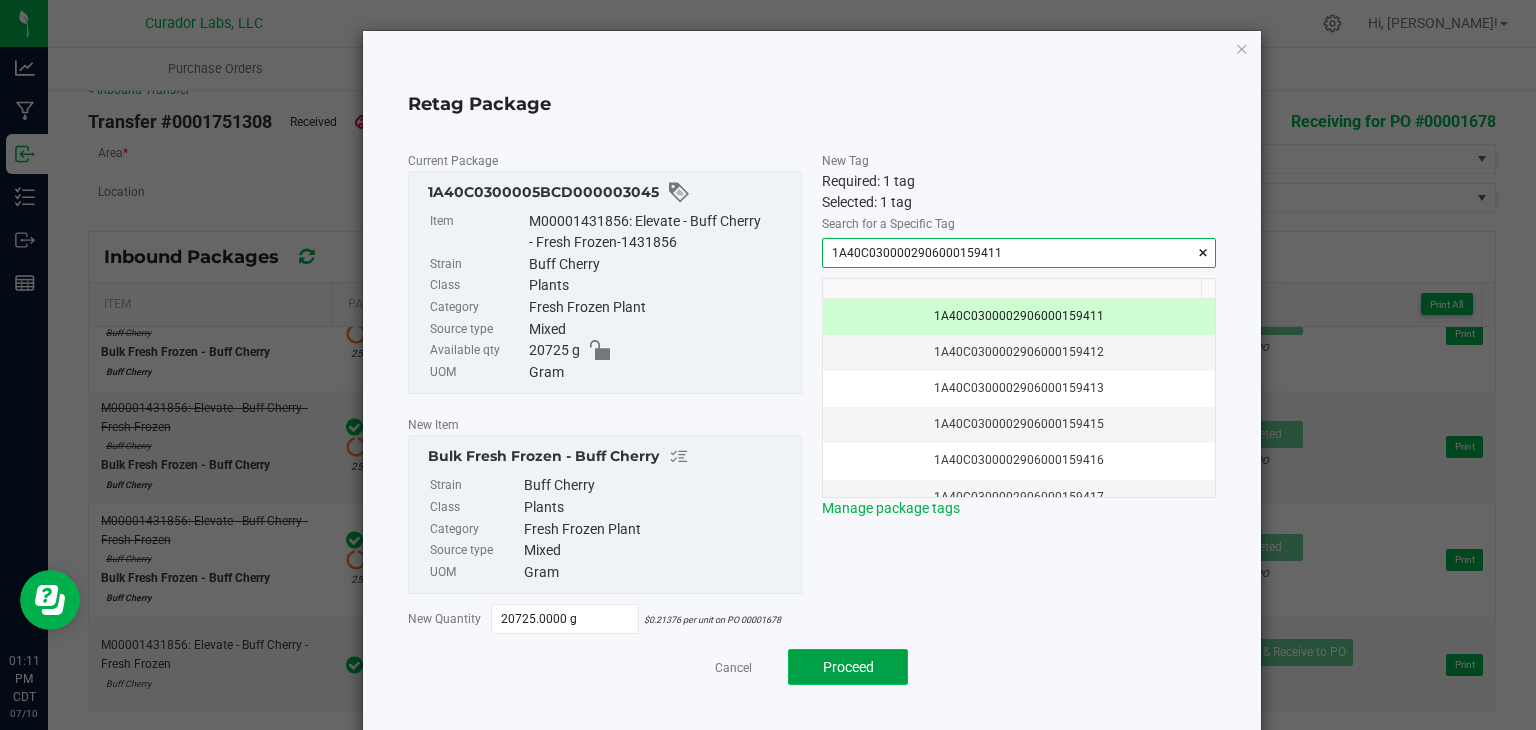 click on "Proceed" 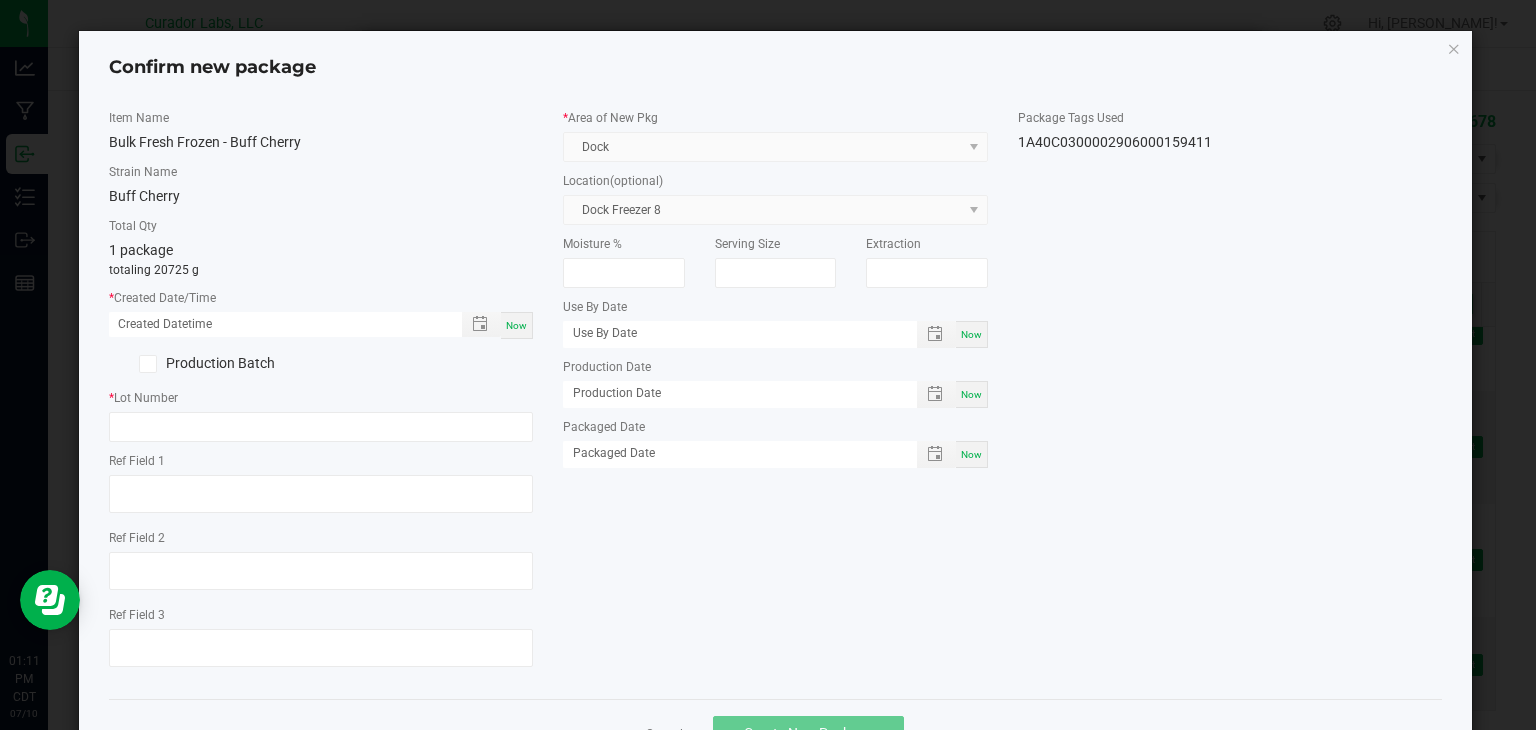 click on "Item Name   Bulk Fresh Frozen - Buff Cherry   Strain Name   Buff Cherry   Total Qty  1 package  totaling 20725 g  *   Created Date/Time  Now  Production Batch   *   Lot Number   Ref Field 1   Ref Field 2                    Ref Field 3" 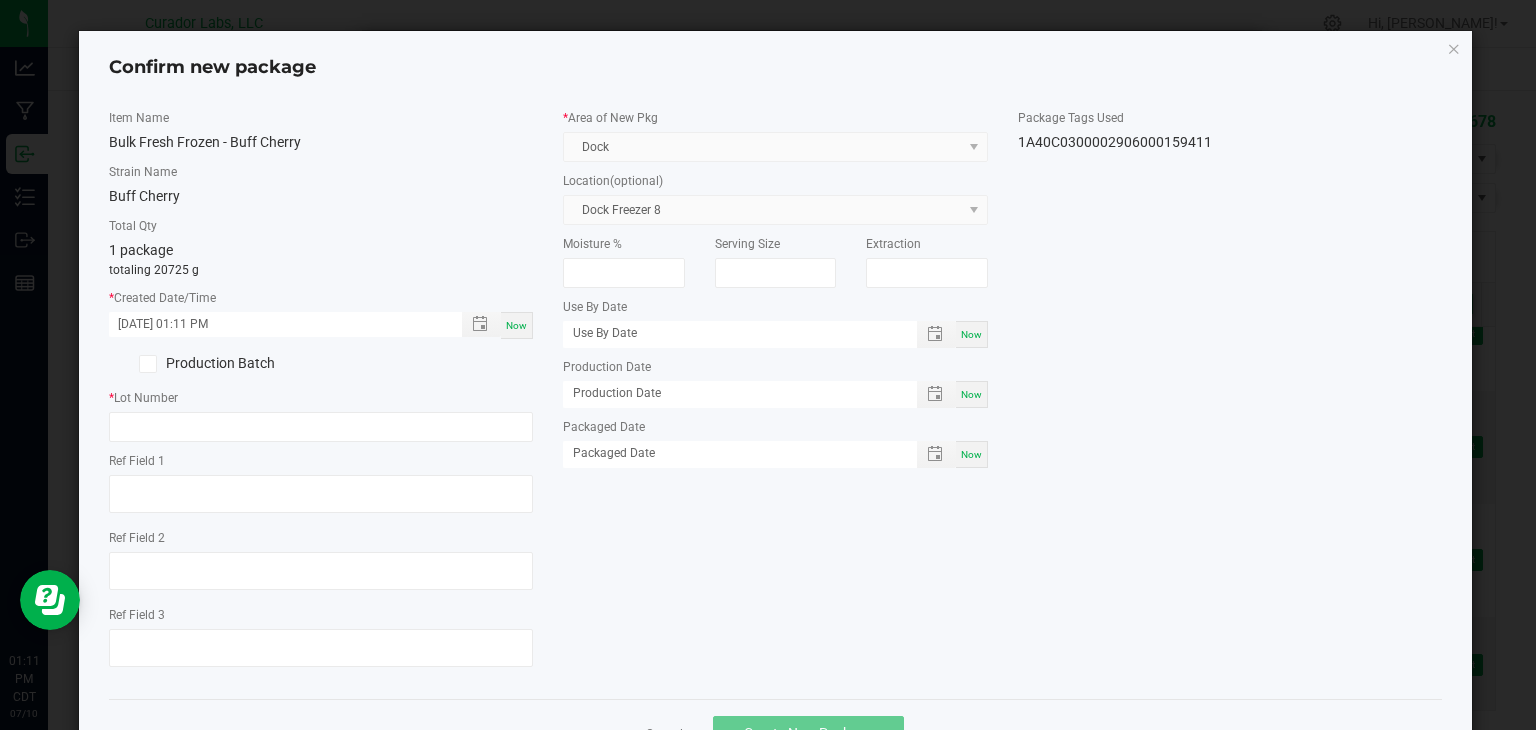 click on "Item Name   Bulk Fresh Frozen - Buff Cherry   Strain Name   Buff Cherry   Total Qty  1 package  totaling 20725 g  *   Created Date/Time  07/10/2025 01:11 PM Now  Production Batch   *   Lot Number   Ref Field 1   Ref Field 2                    Ref Field 3" 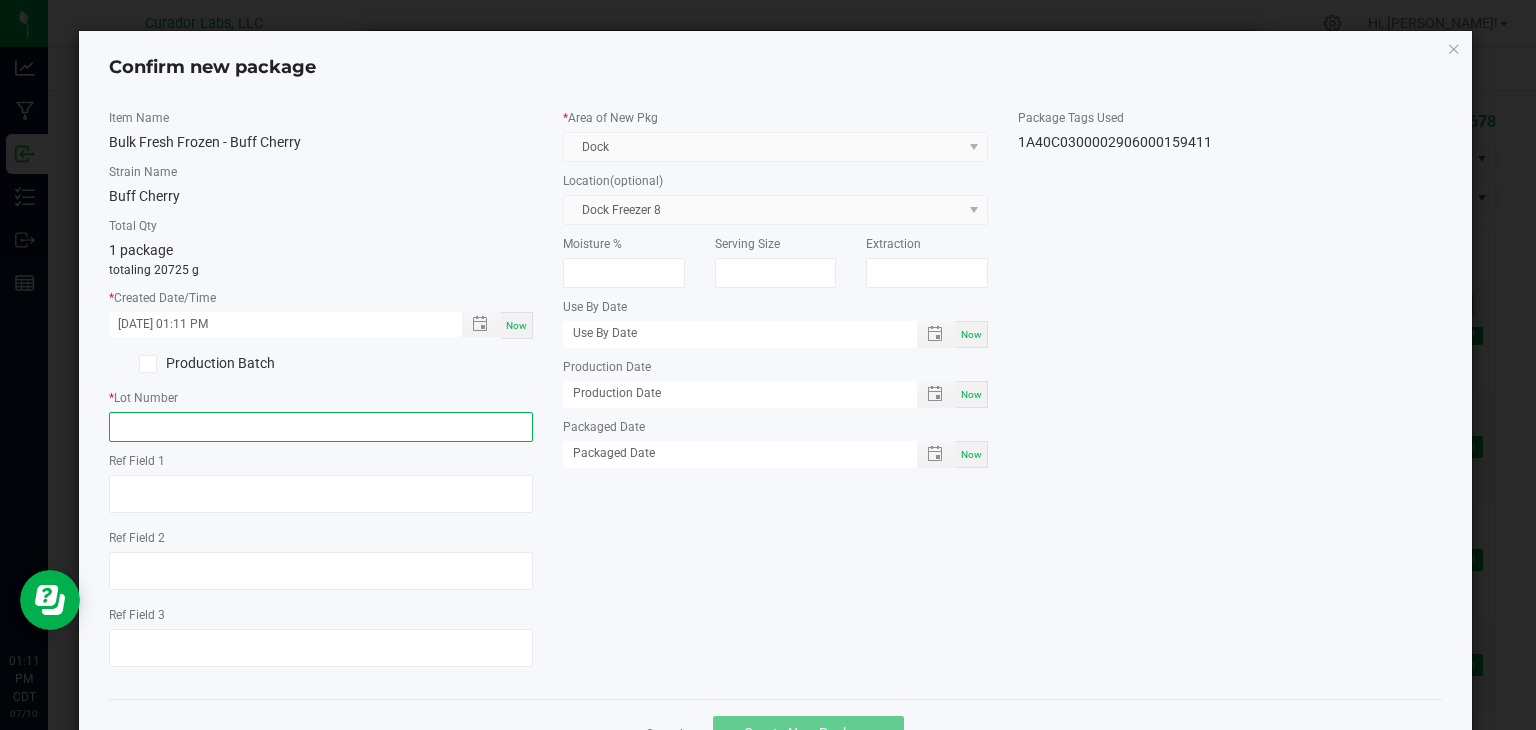 click at bounding box center [321, 427] 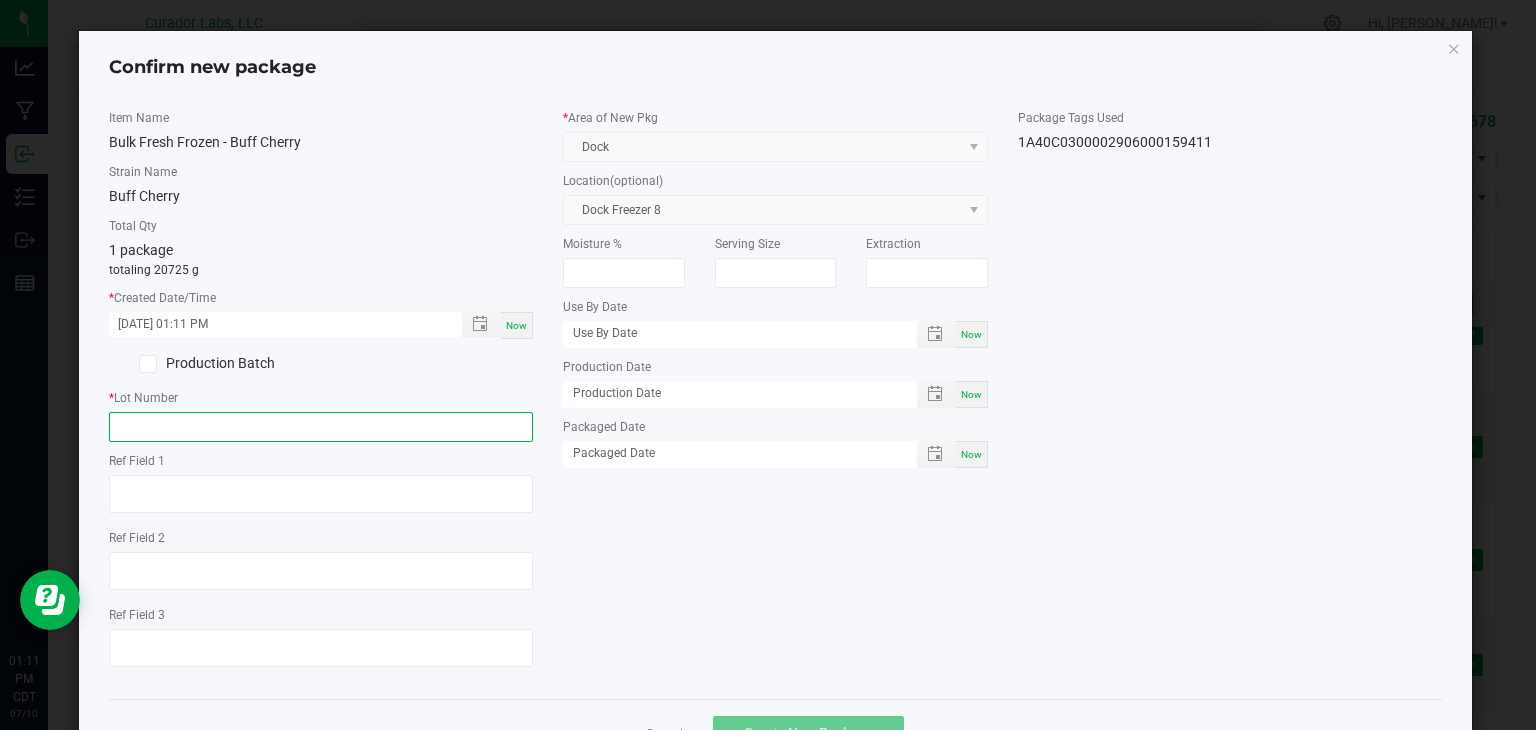 paste on "250710BFFBFFCHRR" 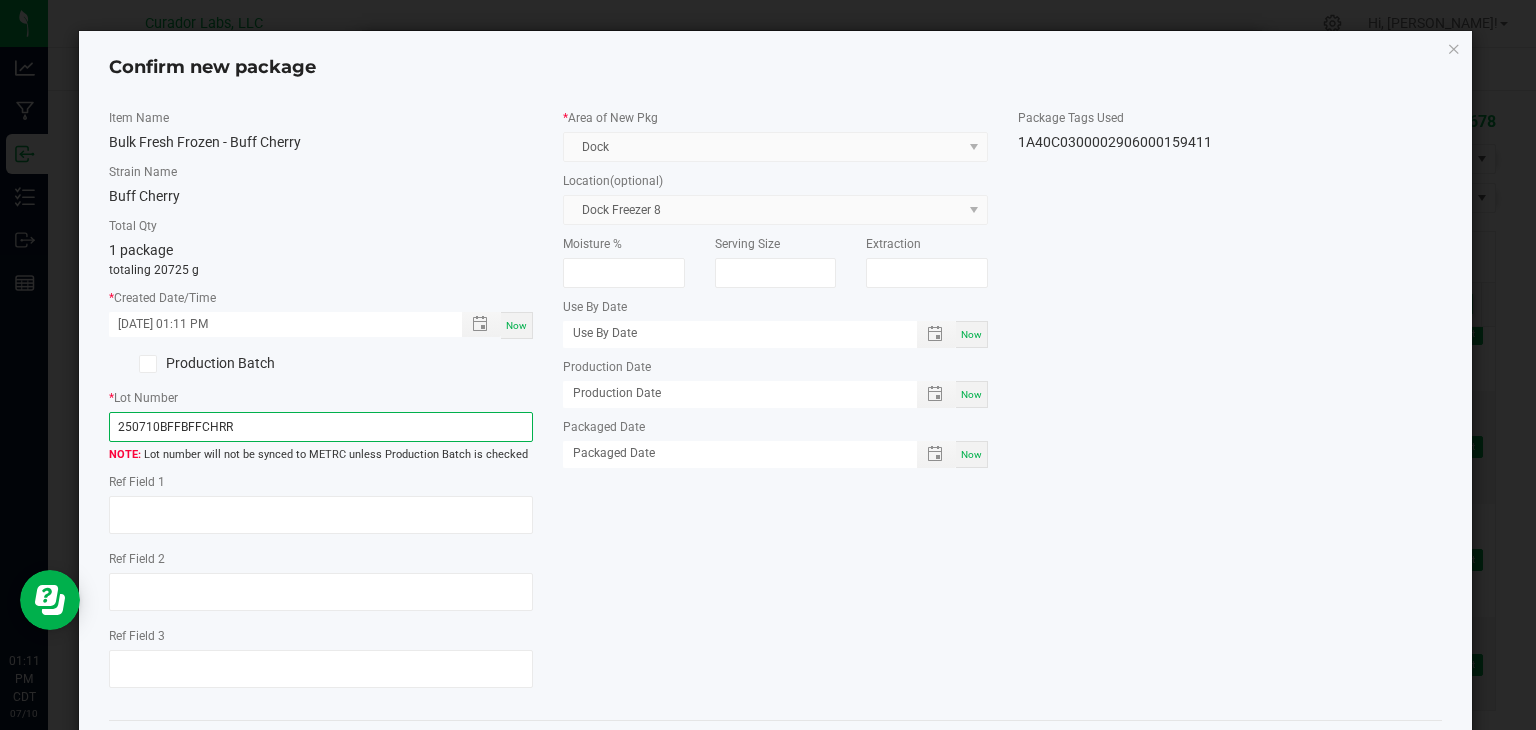 type on "250710BFFBFFCHRR" 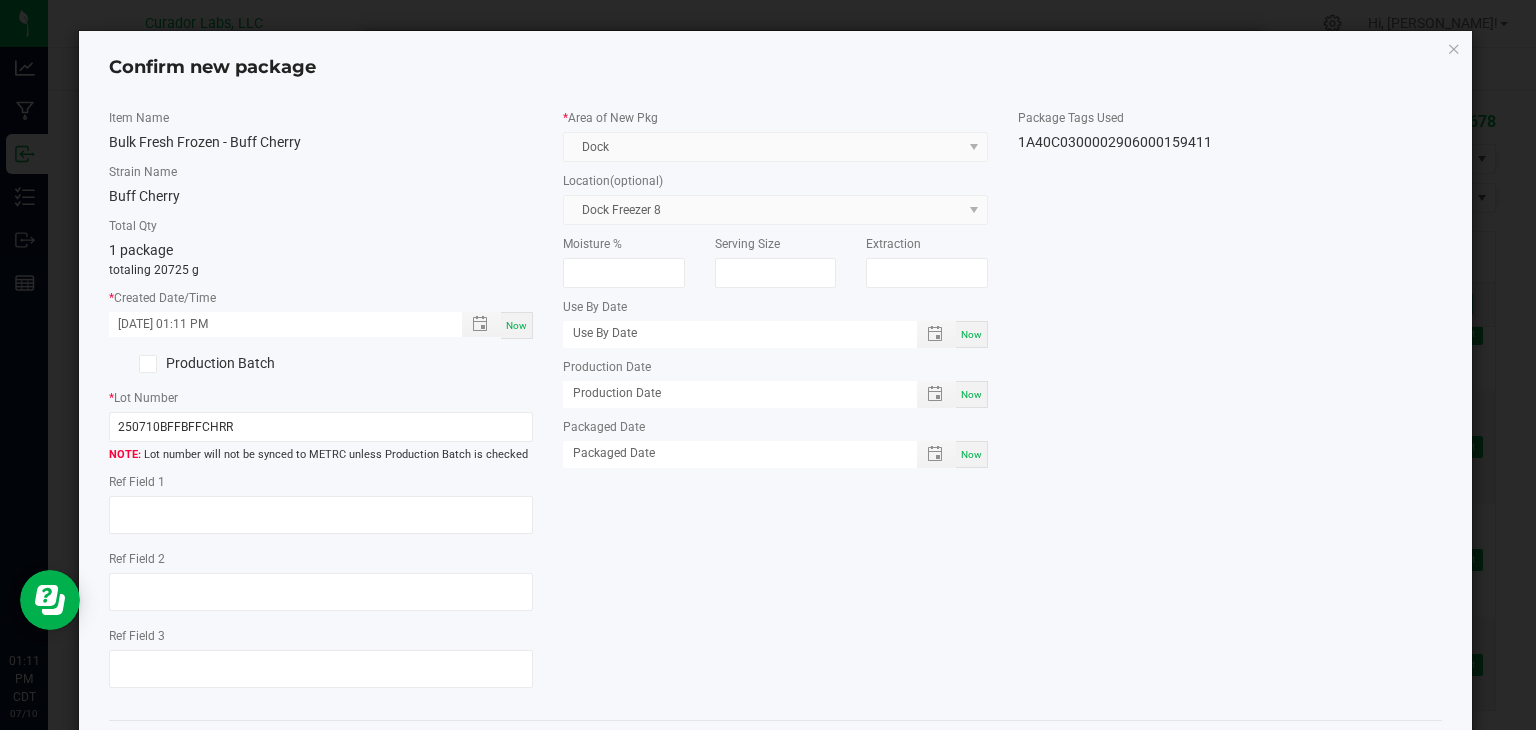 click on "Item Name   Bulk Fresh Frozen - Buff Cherry   Strain Name   Buff Cherry   Total Qty  1 package  totaling 20725 g  *   Created Date/Time  07/10/2025 01:11 PM Now  Production Batch   *   Lot Number  250710BFFBFFCHRR  Lot number will not be synced to METRC unless Production Batch is checked   Ref Field 1   Ref Field 2                    Ref Field 3                    *   Area of New Pkg  Dock  Location  (optional) Dock Freezer 8  Moisture %   Serving Size   Extraction   Use By Date  Now  Production Date  Now  Packaged Date  Now  Package Tags Used   1A40C0300002906000159411" 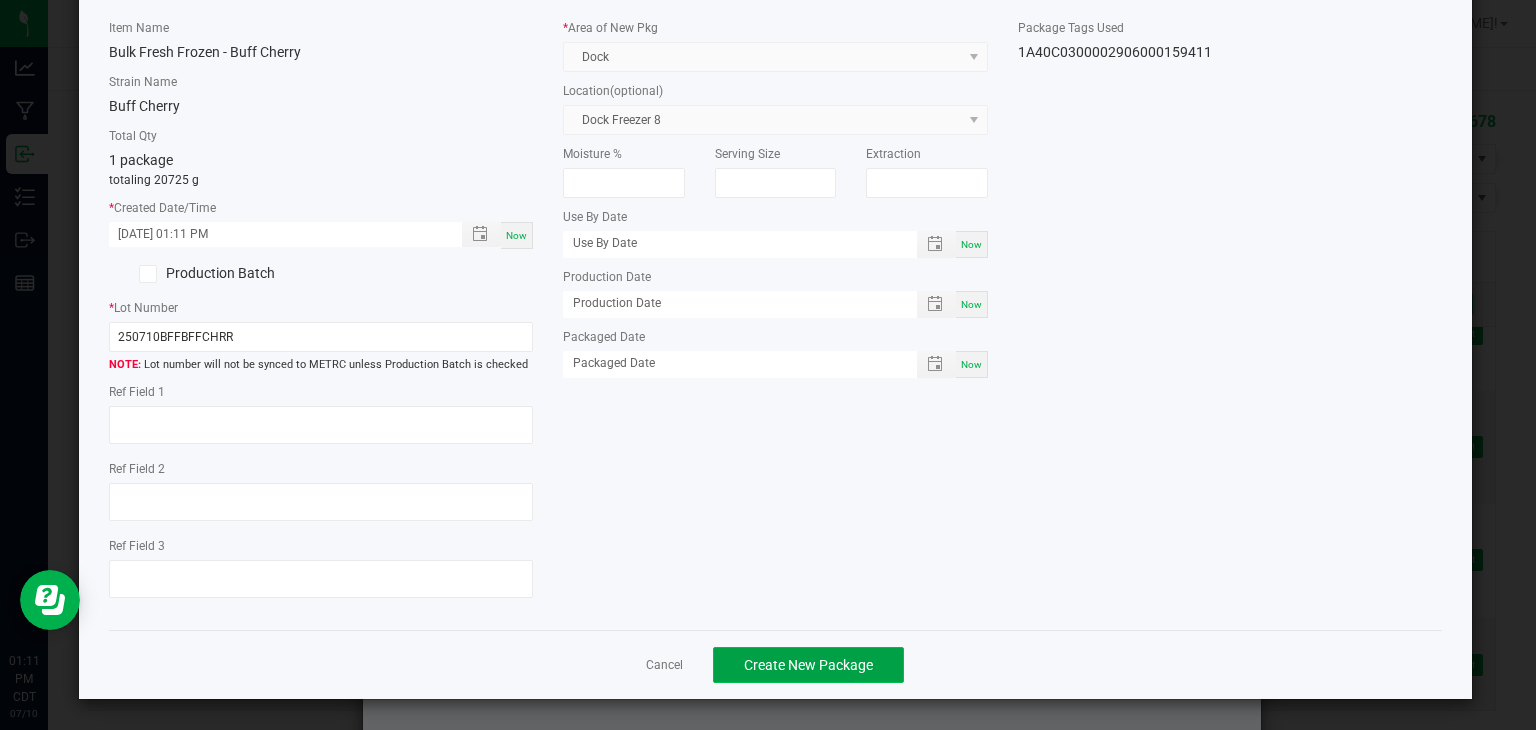 click on "Create New Package" 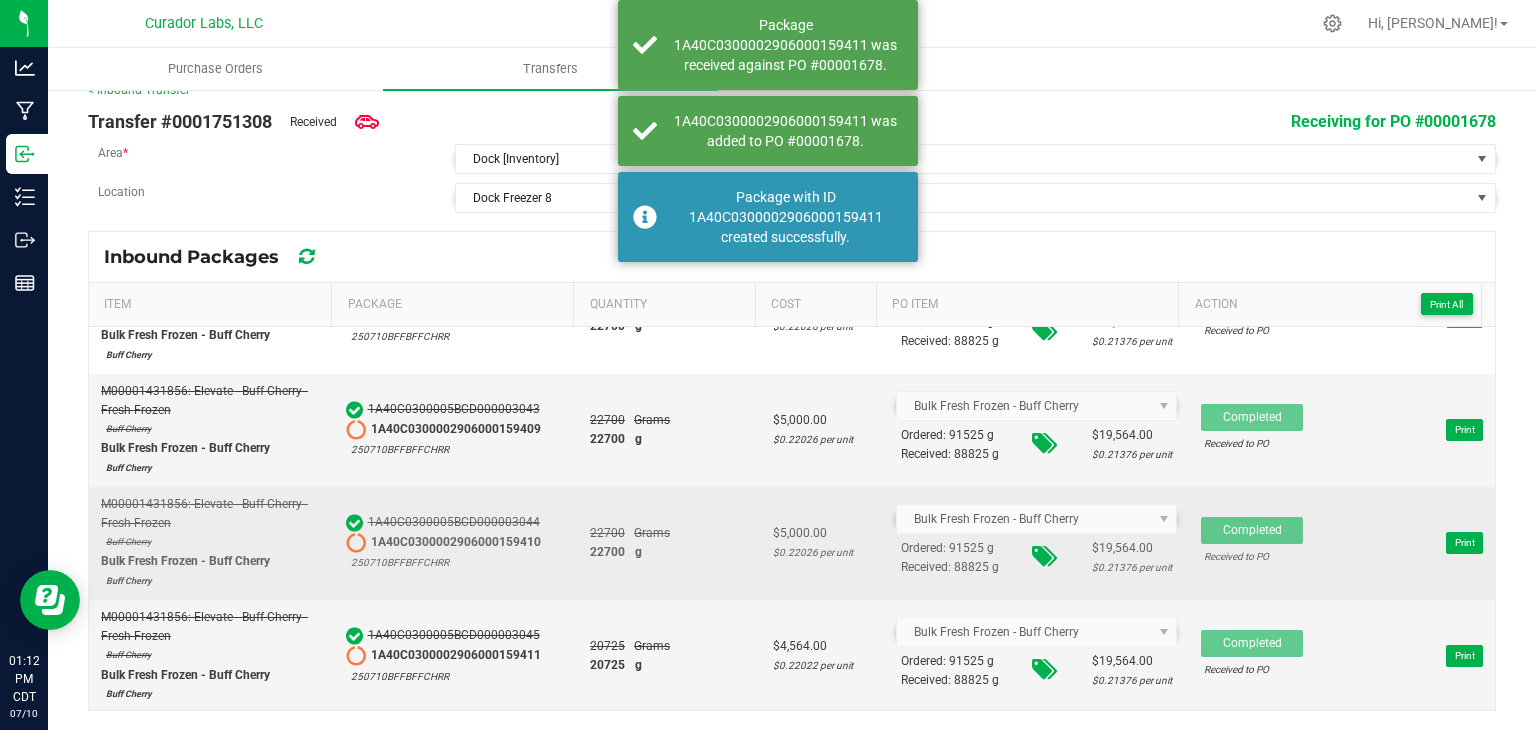 scroll, scrollTop: 0, scrollLeft: 0, axis: both 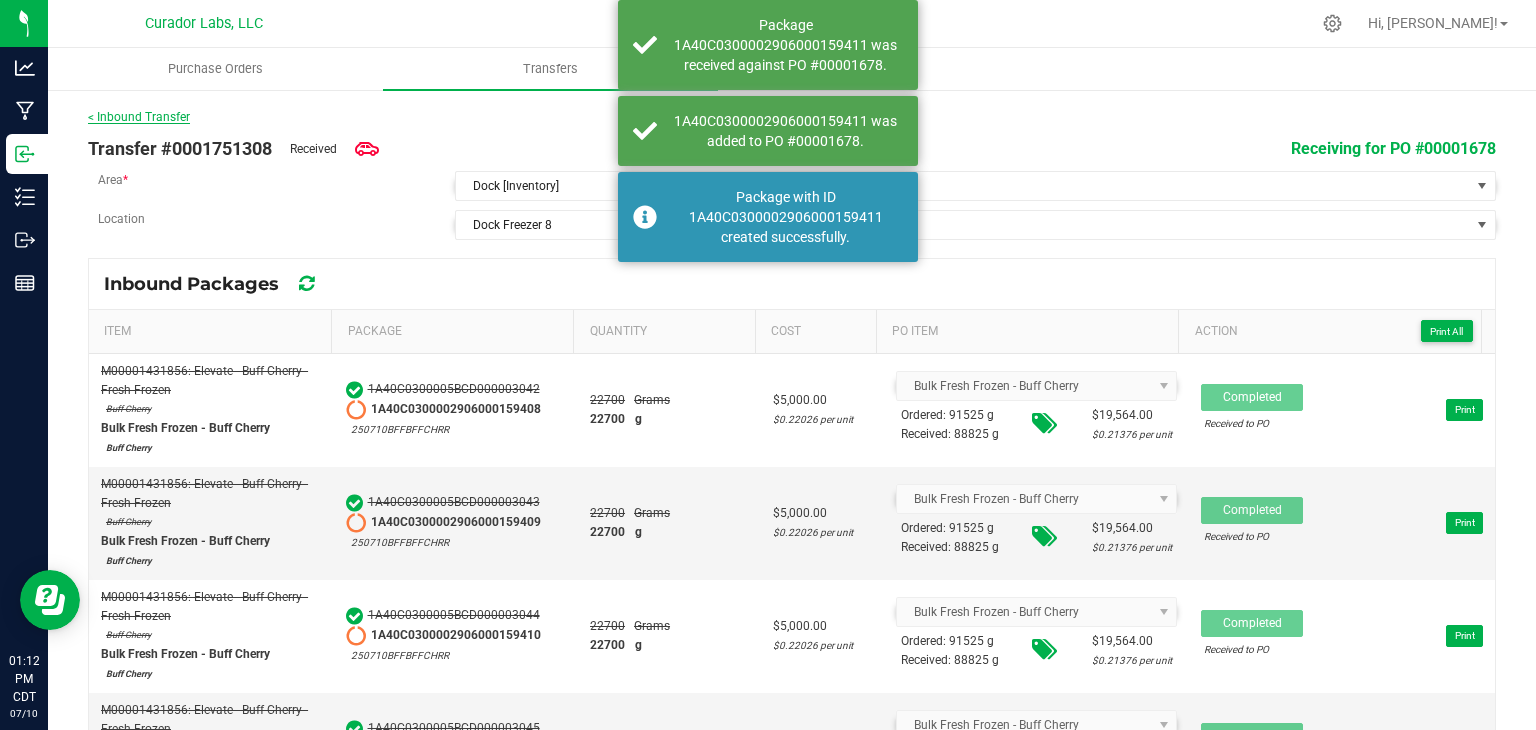 click on "< Inbound Transfer" at bounding box center (139, 117) 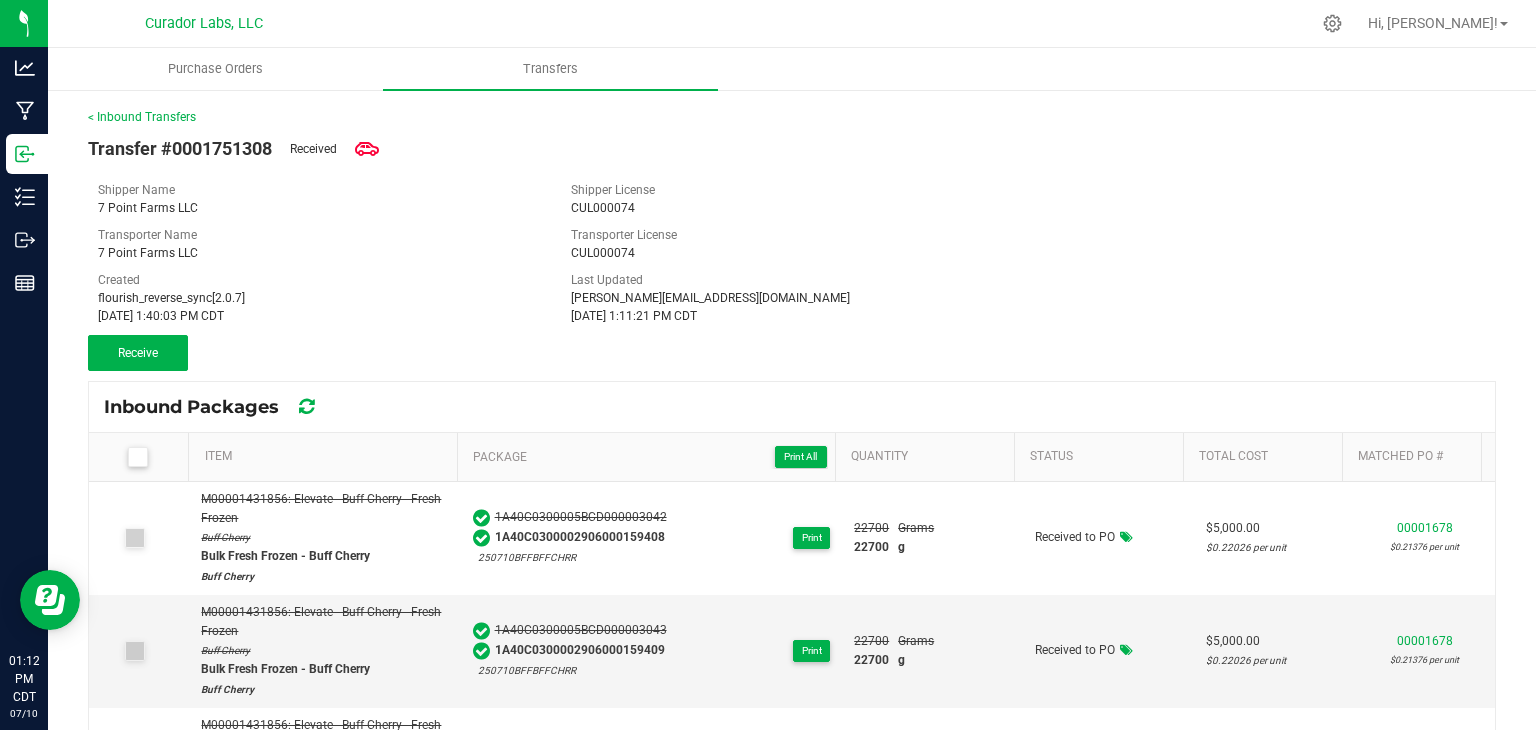 scroll, scrollTop: 151, scrollLeft: 0, axis: vertical 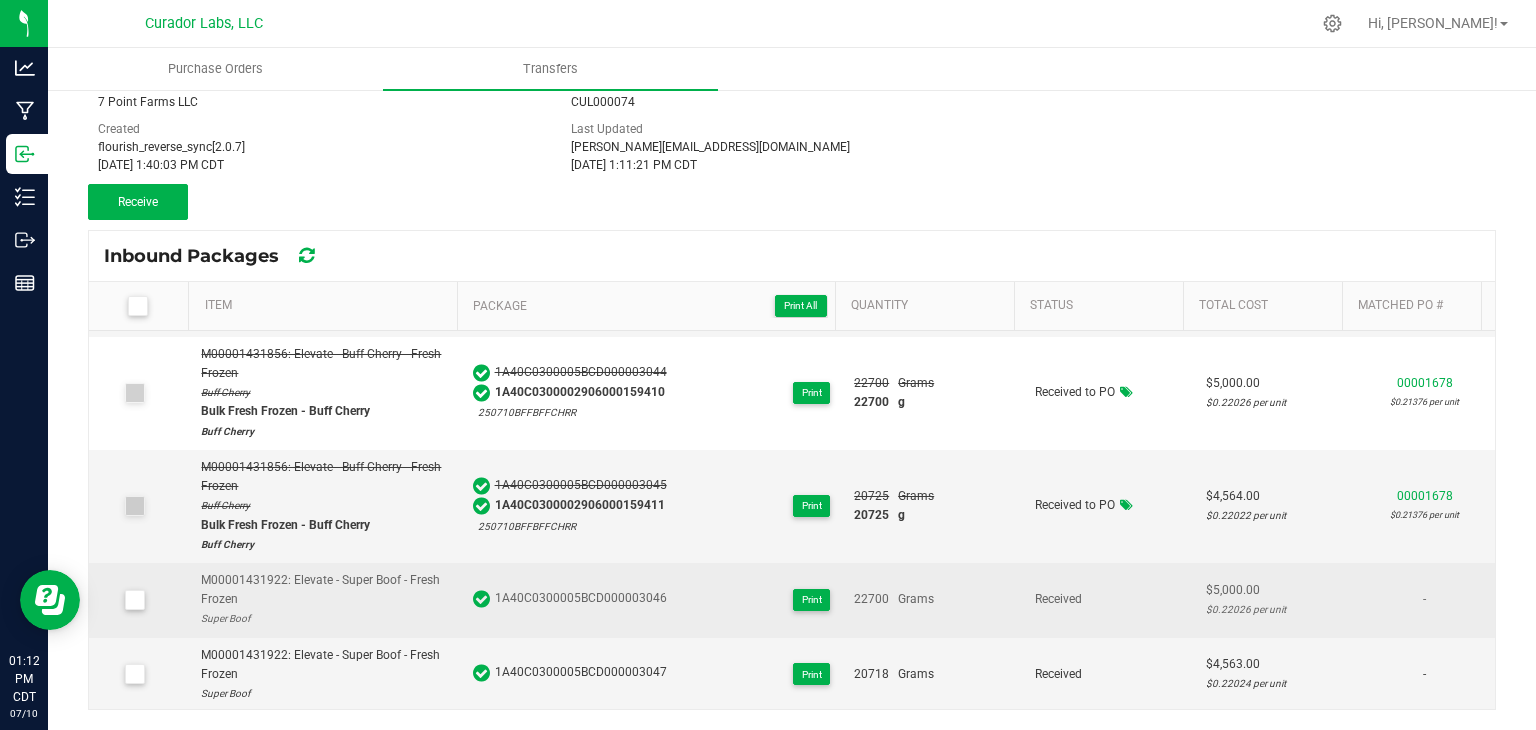 click at bounding box center (134, 600) 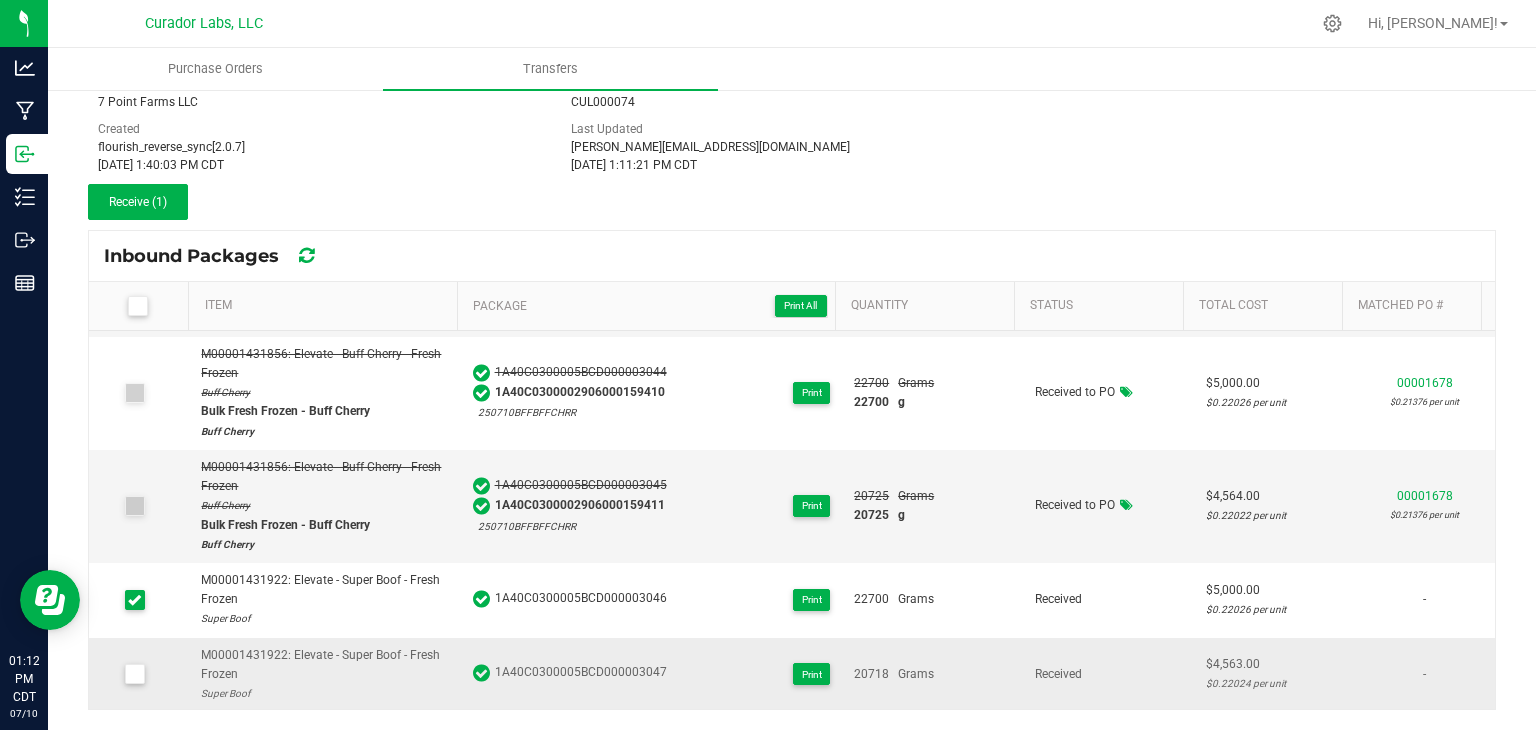 click at bounding box center [139, 675] 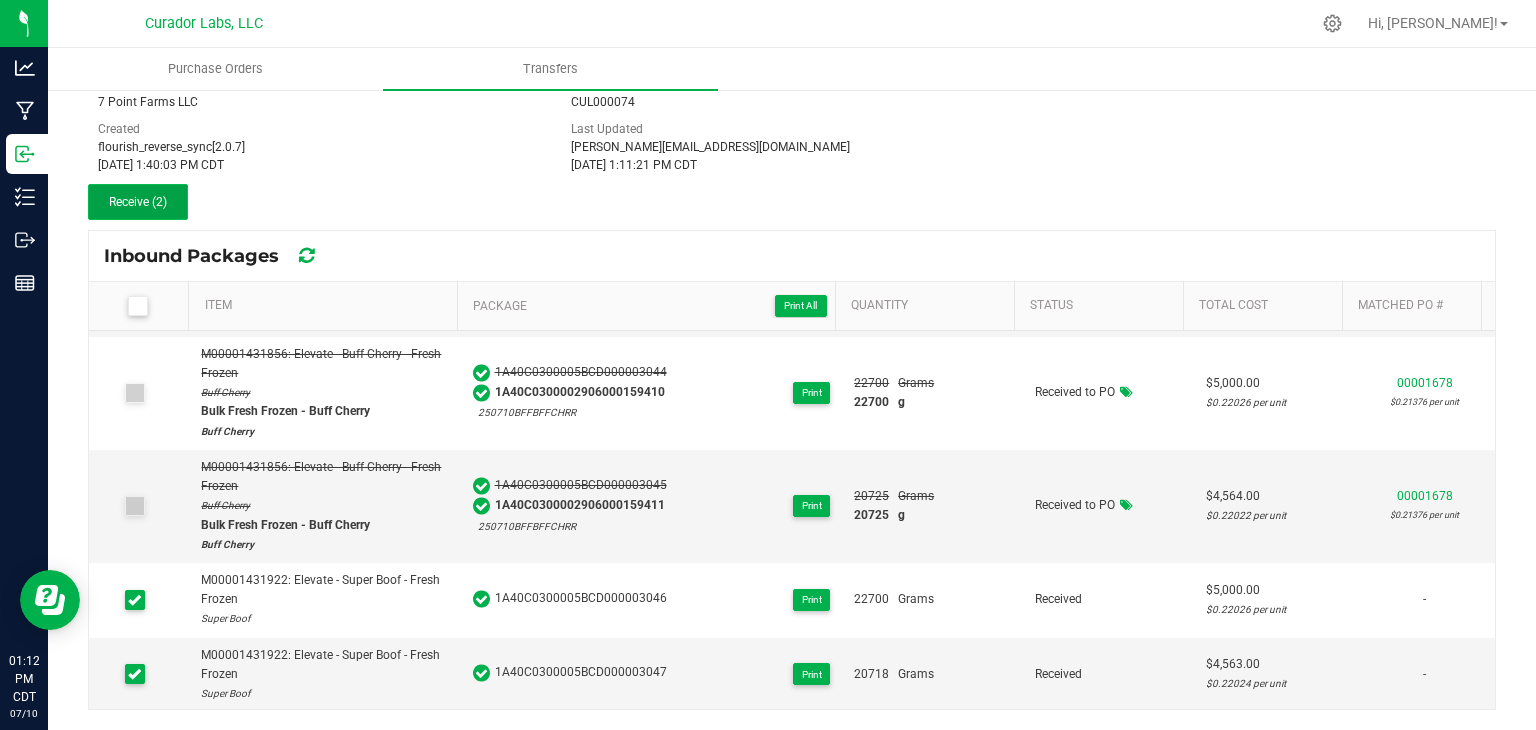 click on "Receive (2)" at bounding box center [138, 202] 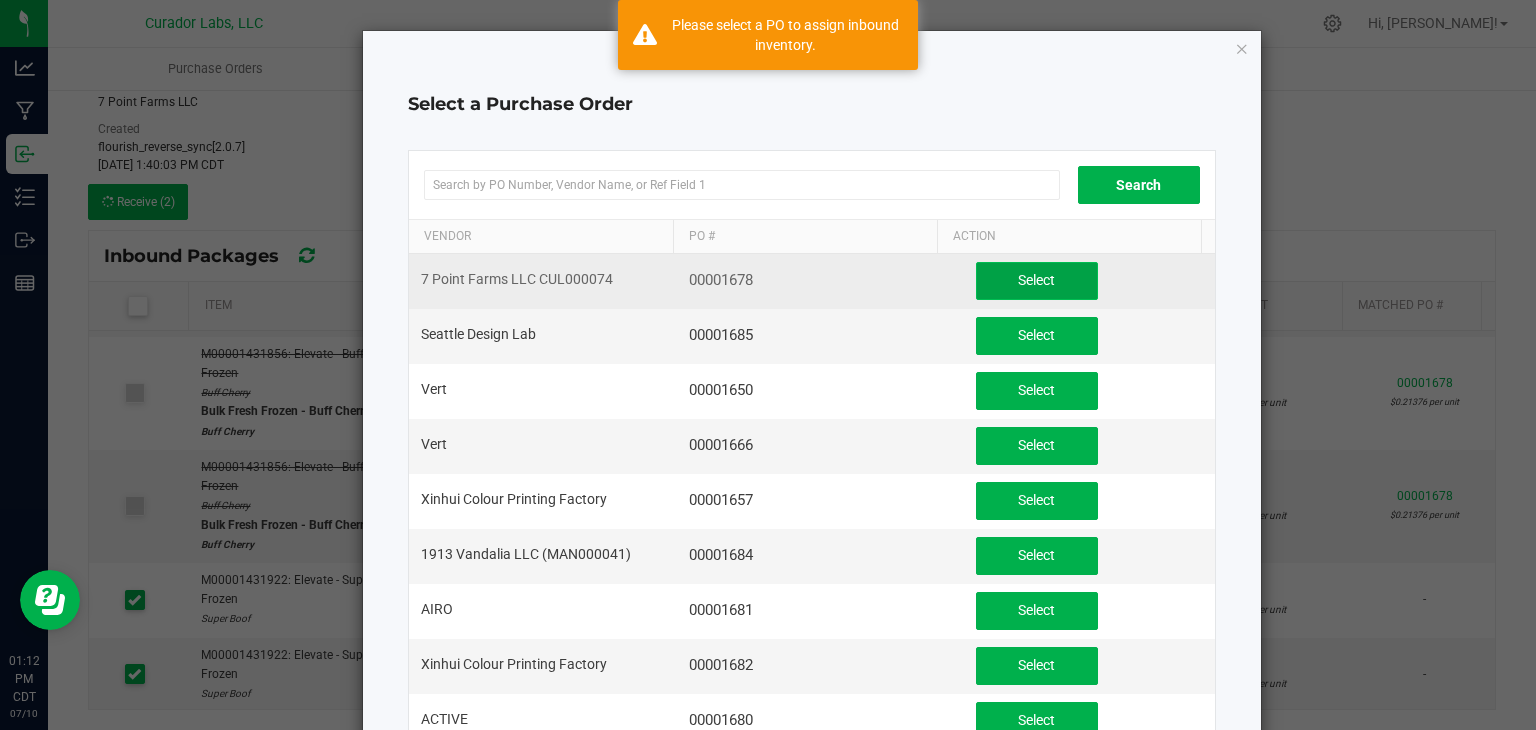 click on "Select" 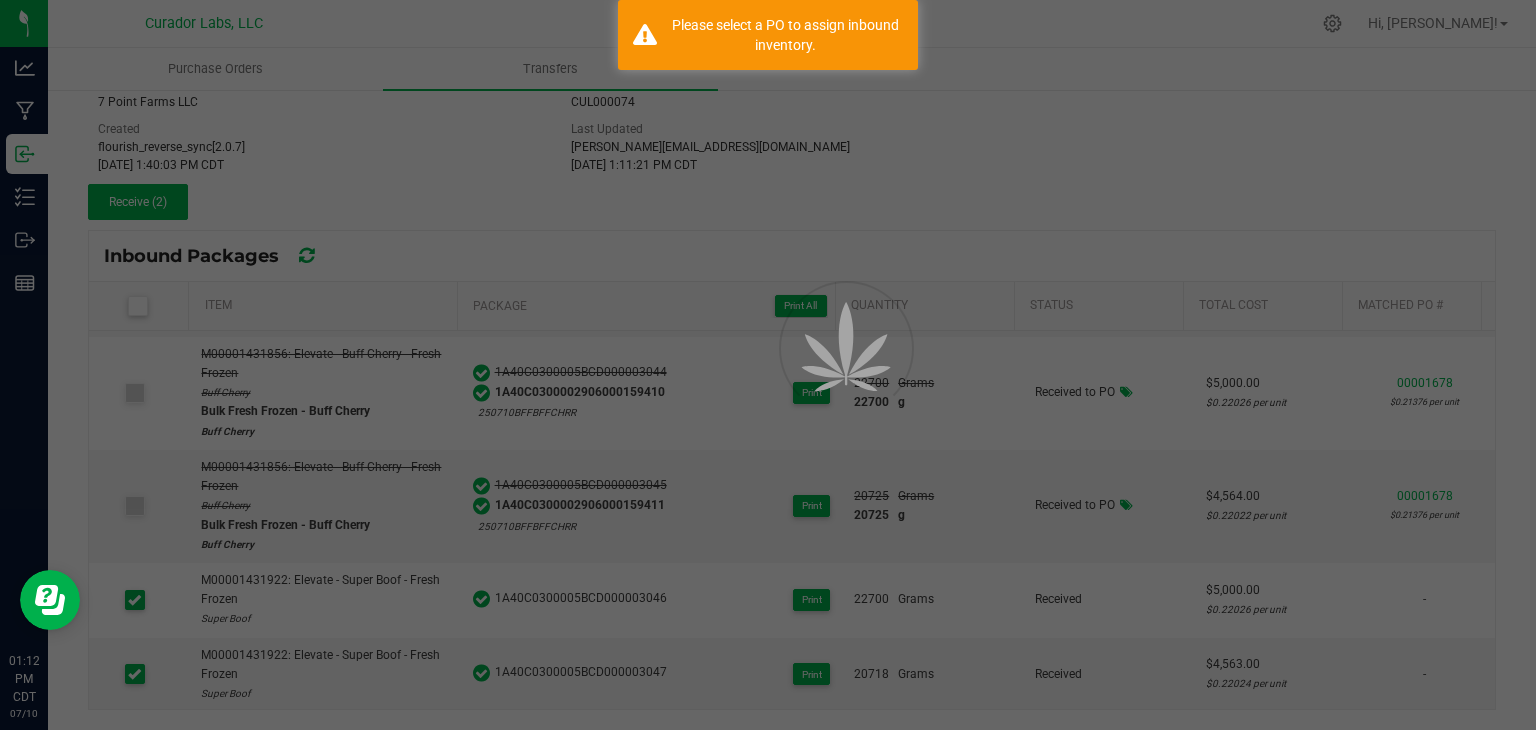 scroll, scrollTop: 0, scrollLeft: 0, axis: both 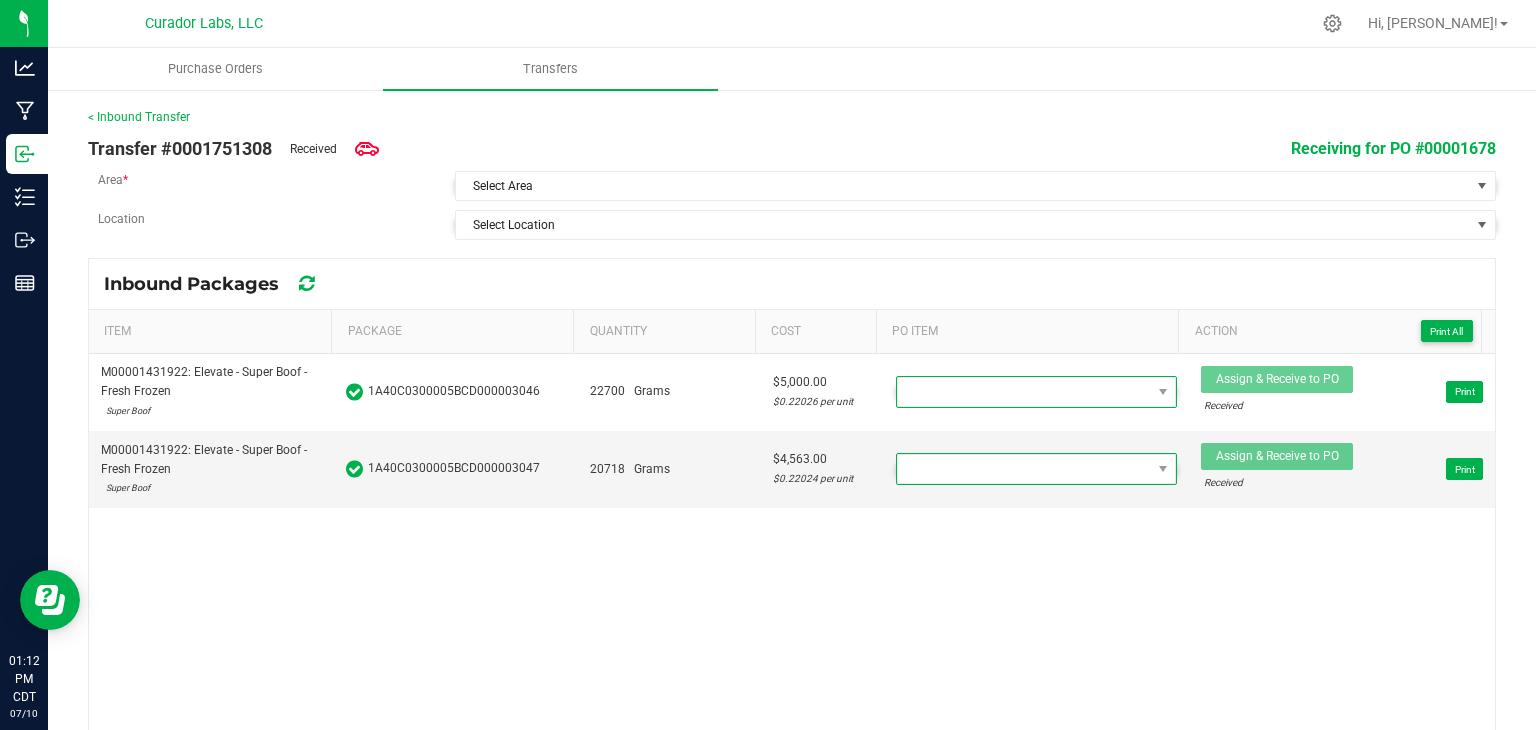click on "Transfer #0001751308   Received
Receiving for PO #00001678   Area  *  Select Area  Location  Select Location" at bounding box center [792, 183] 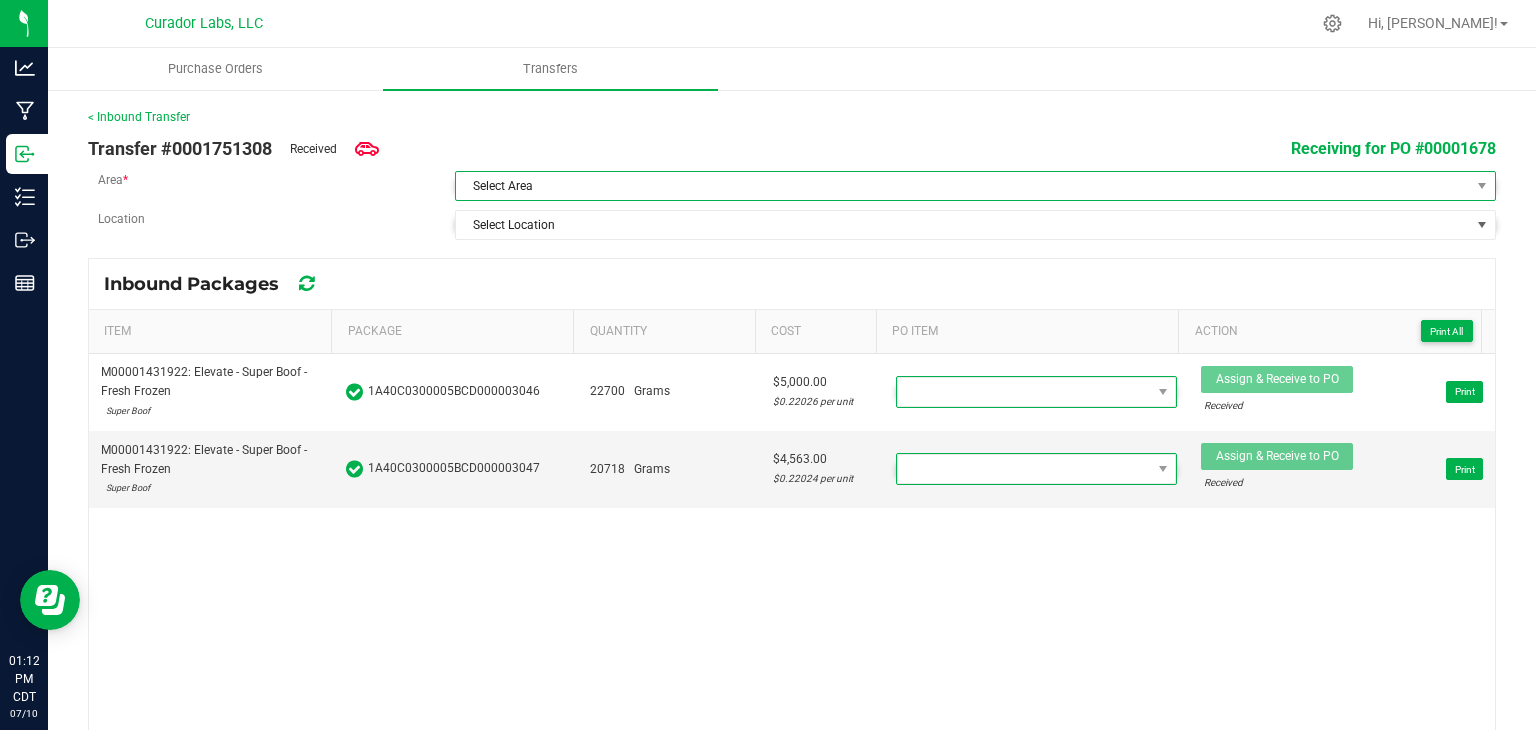 click on "Select Area" at bounding box center [963, 186] 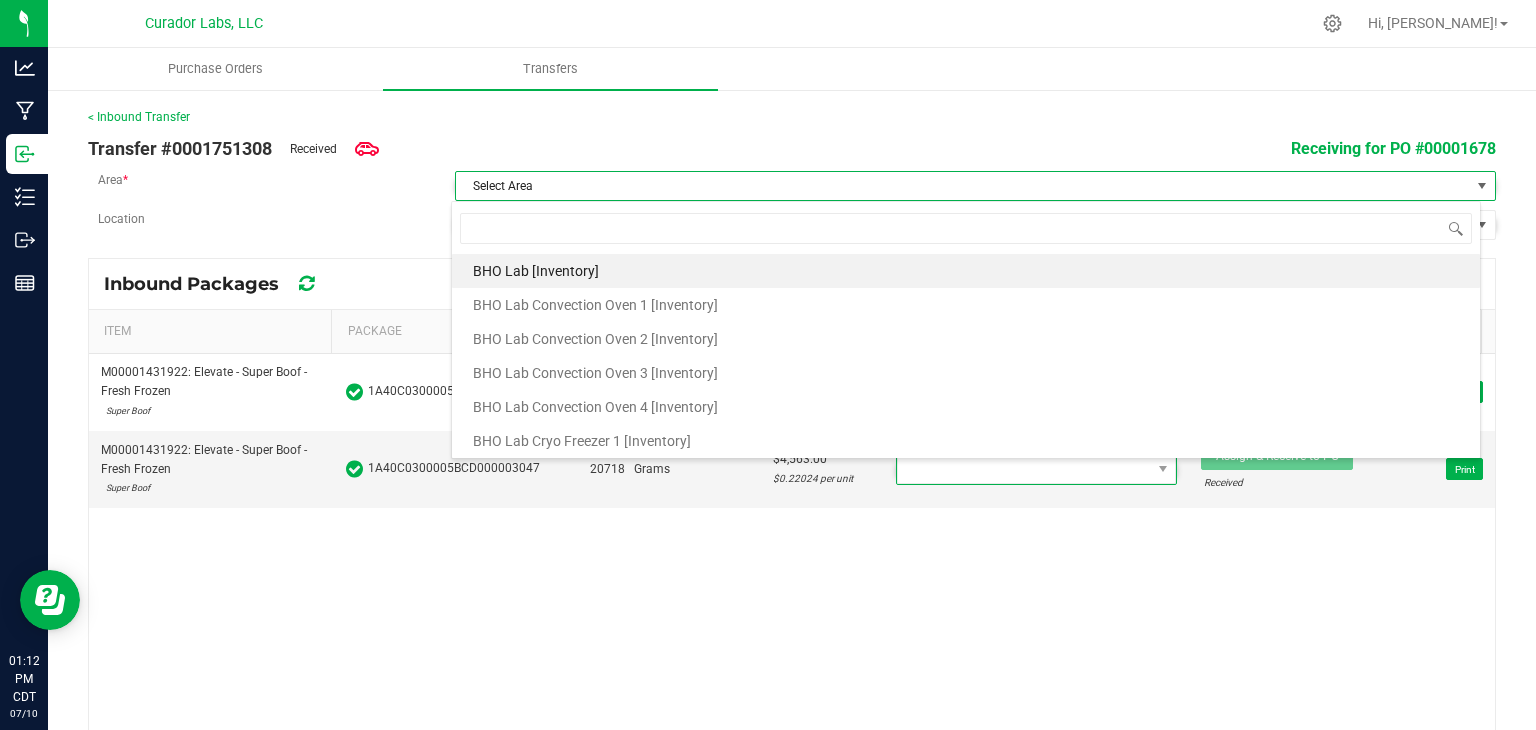 scroll, scrollTop: 99970, scrollLeft: 98970, axis: both 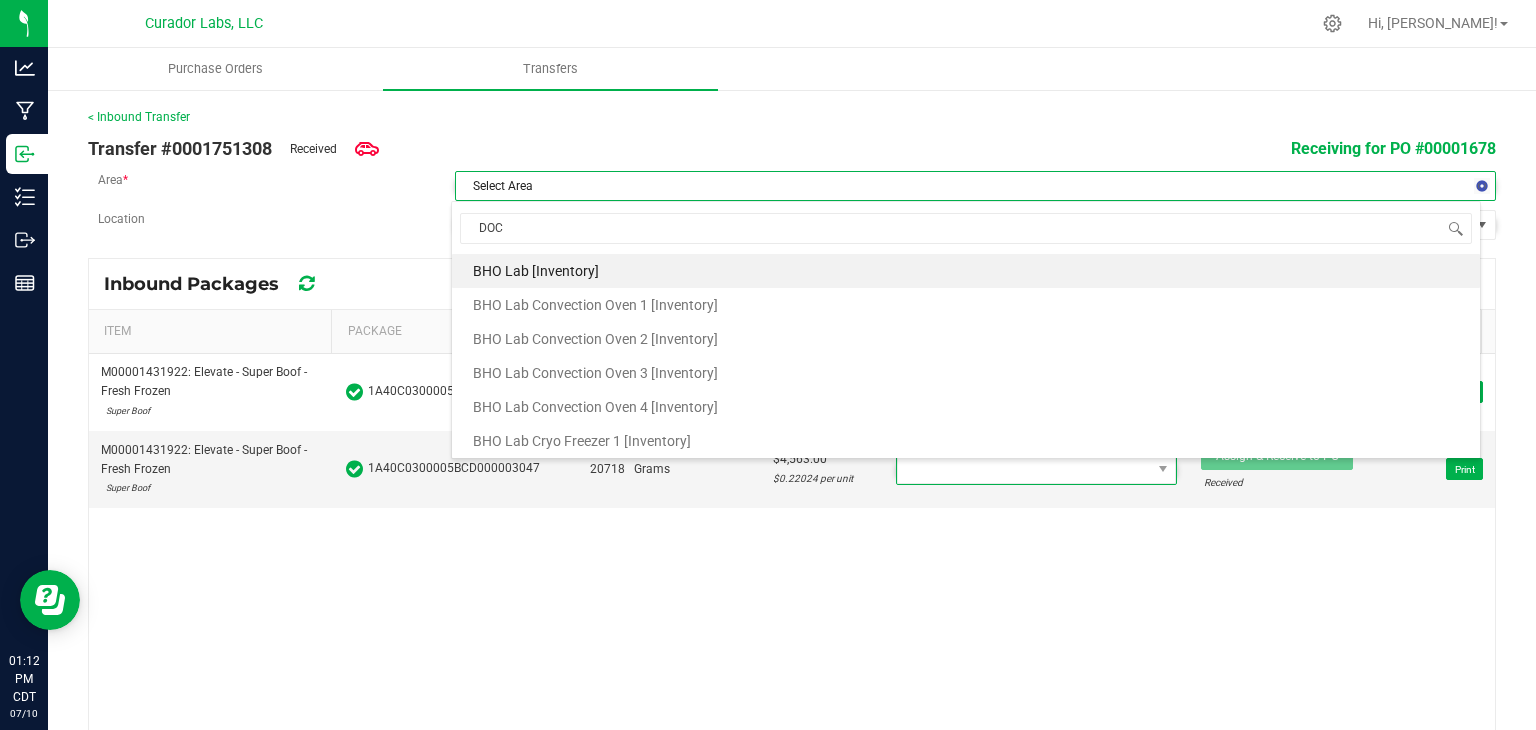 type on "DOCK" 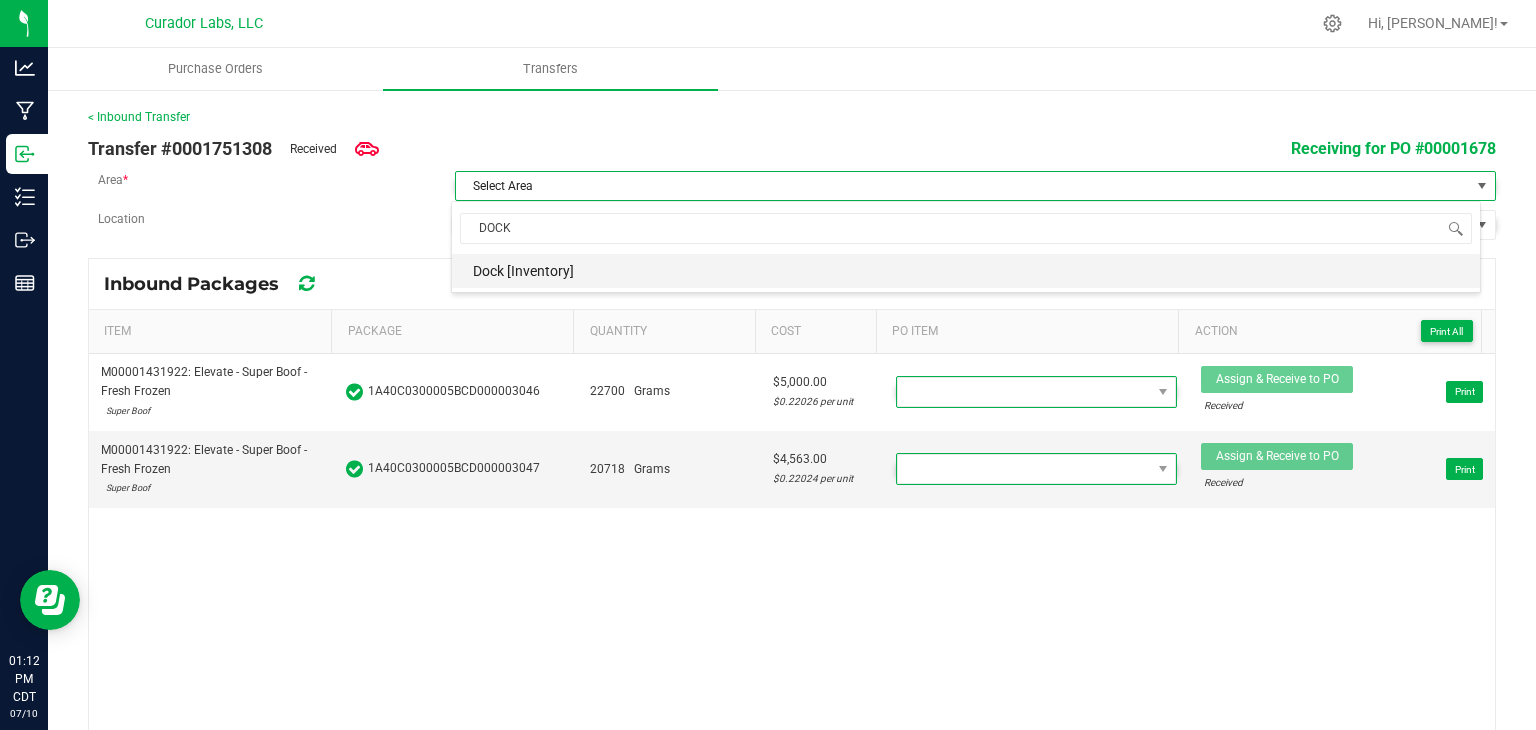 click on "Dock [Inventory]" at bounding box center [966, 271] 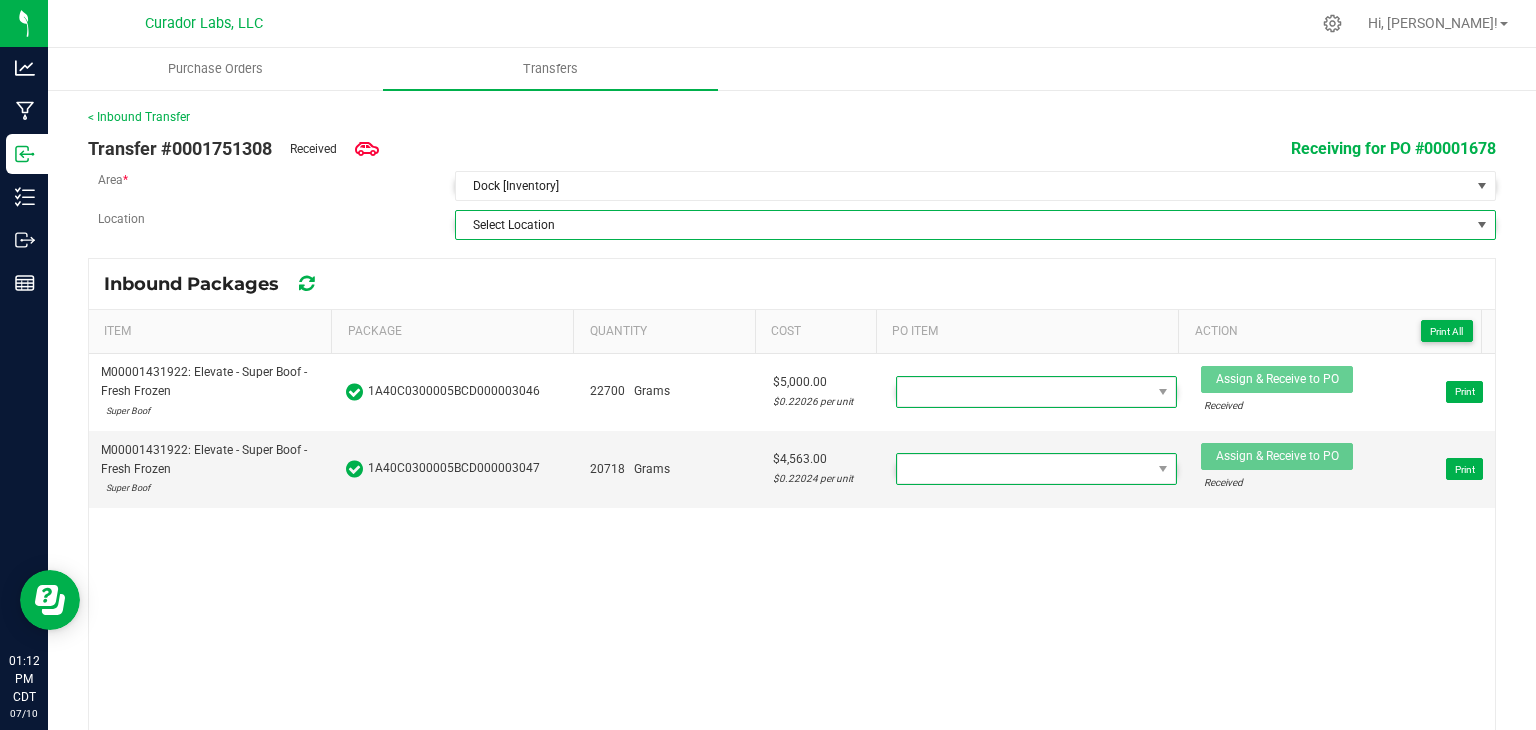 click on "Select Location" at bounding box center [963, 225] 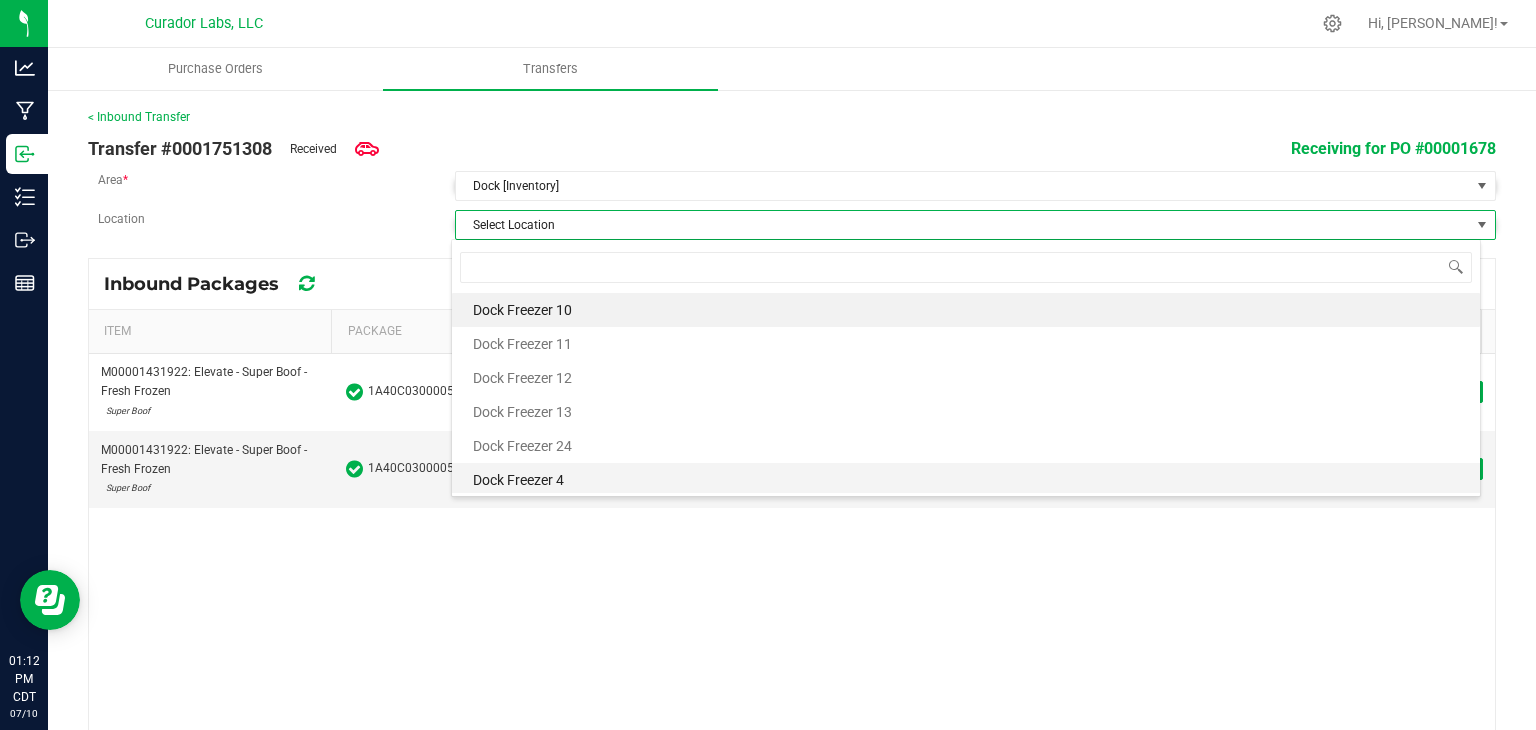 scroll, scrollTop: 99970, scrollLeft: 98970, axis: both 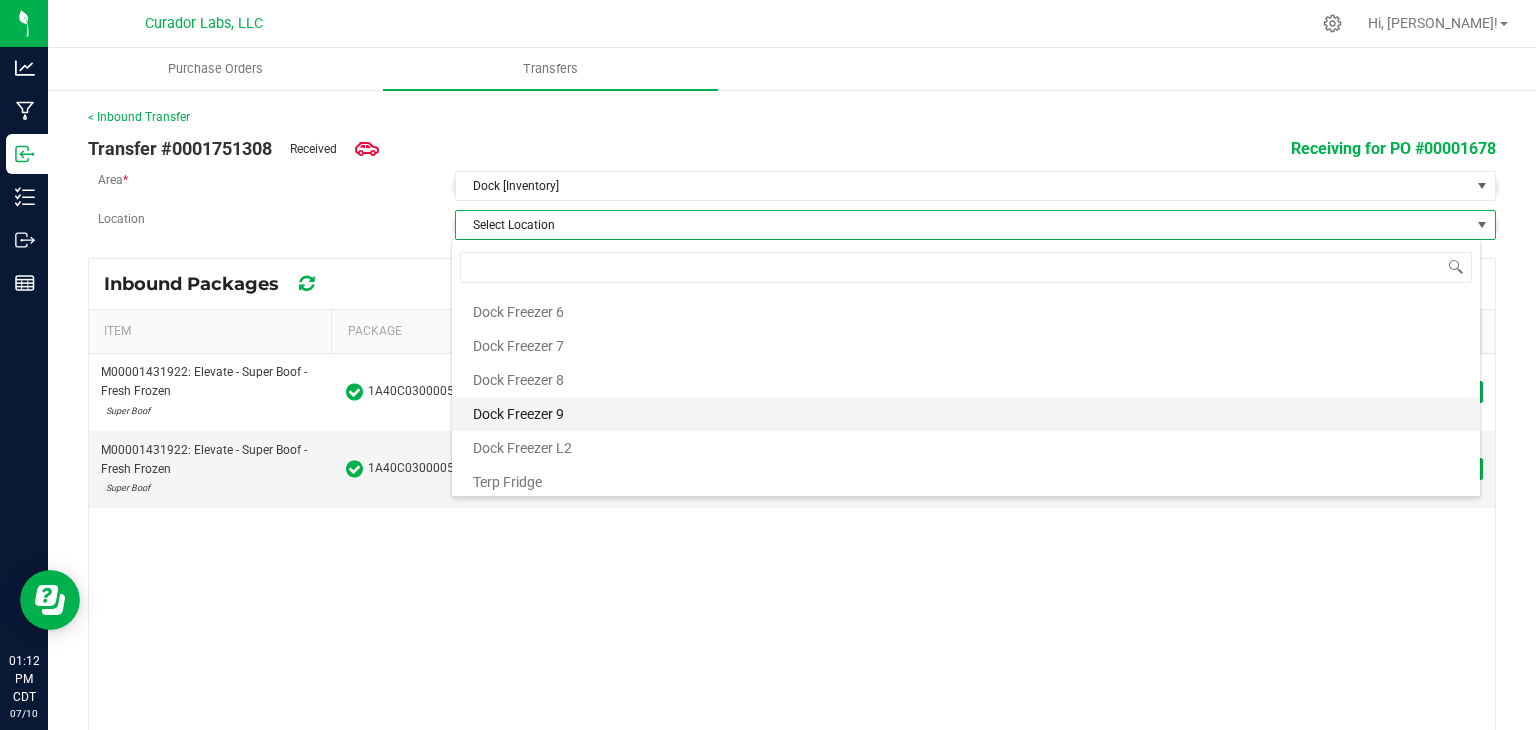 click on "Dock Freezer 9" at bounding box center (966, 414) 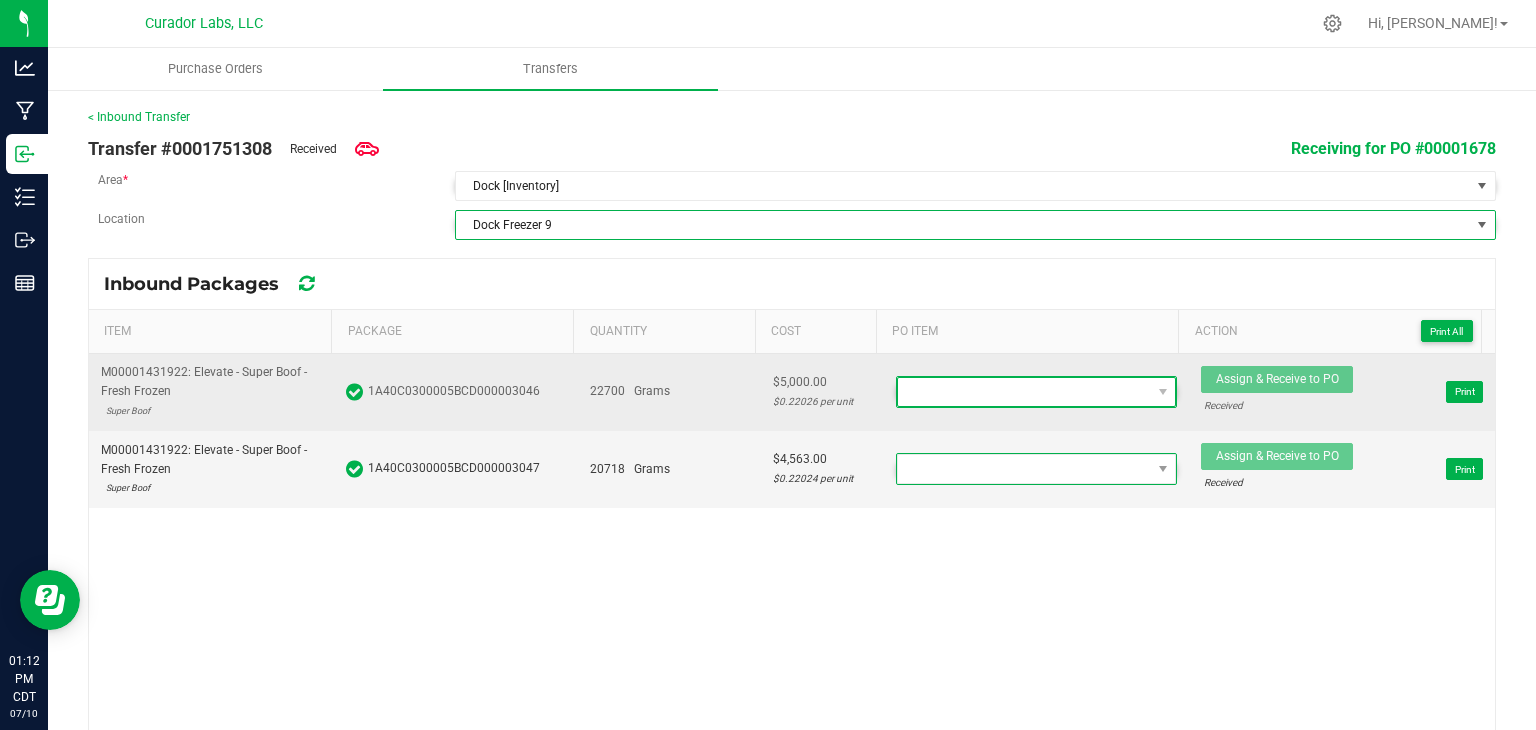 click at bounding box center (1024, 392) 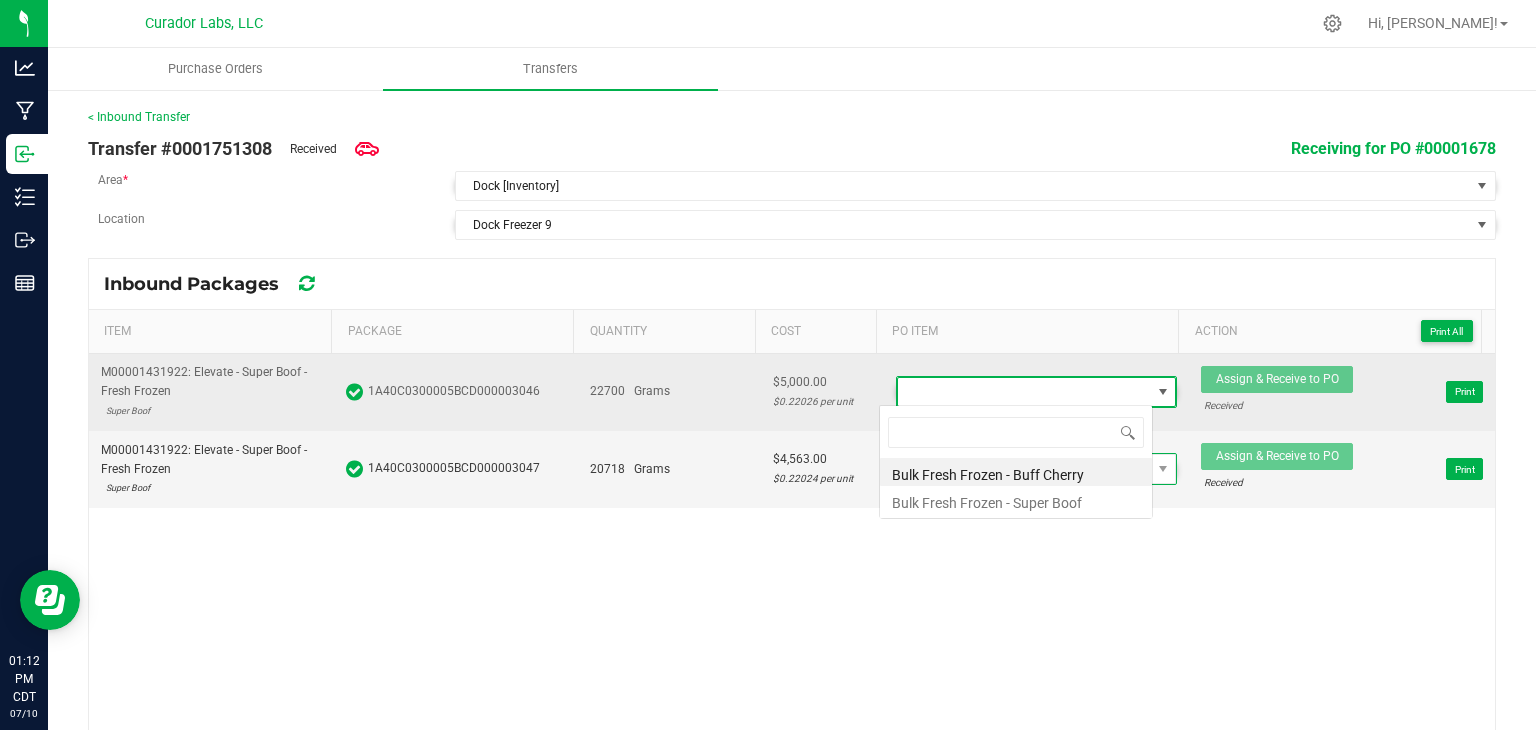 scroll, scrollTop: 99970, scrollLeft: 99726, axis: both 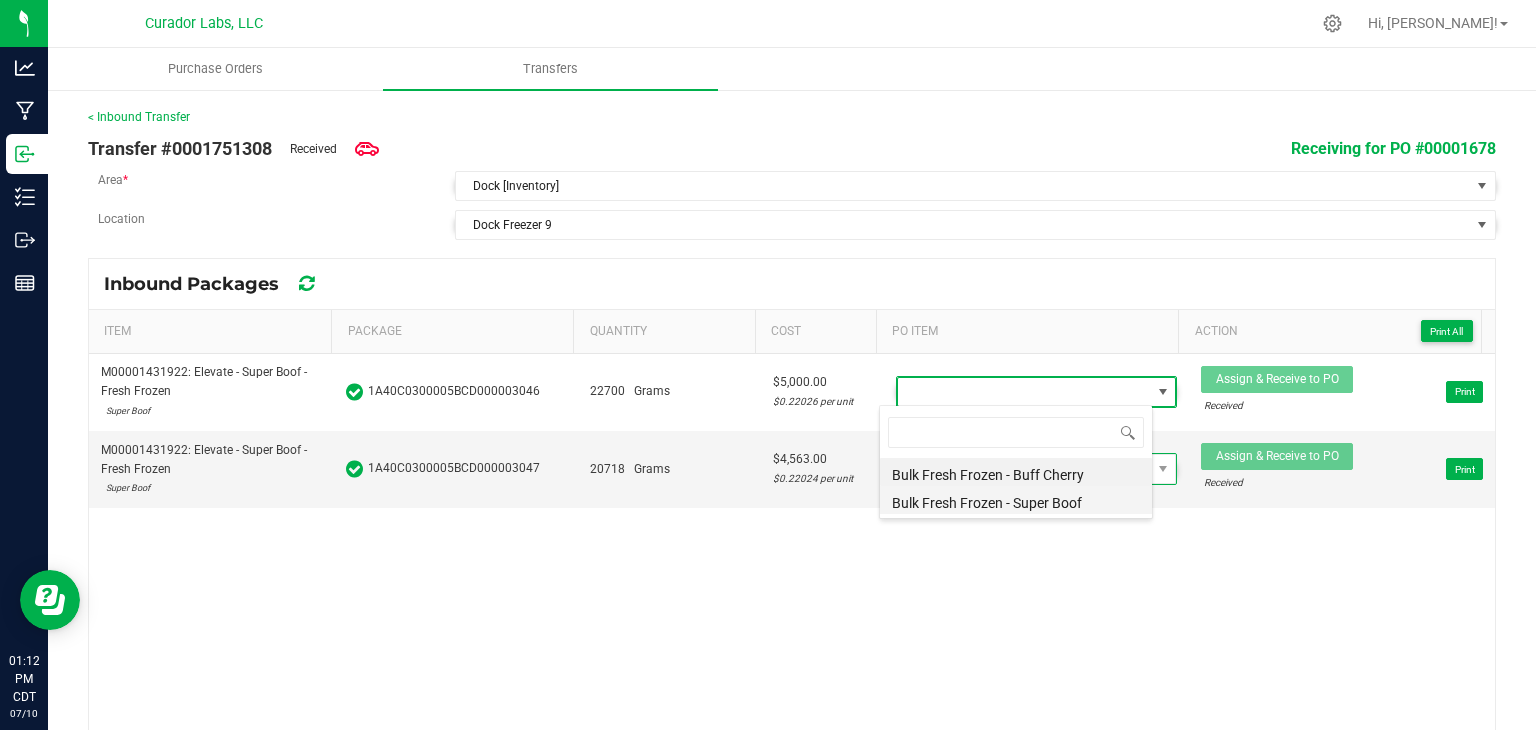 click on "Bulk Fresh Frozen - Super Boof" at bounding box center [1016, 500] 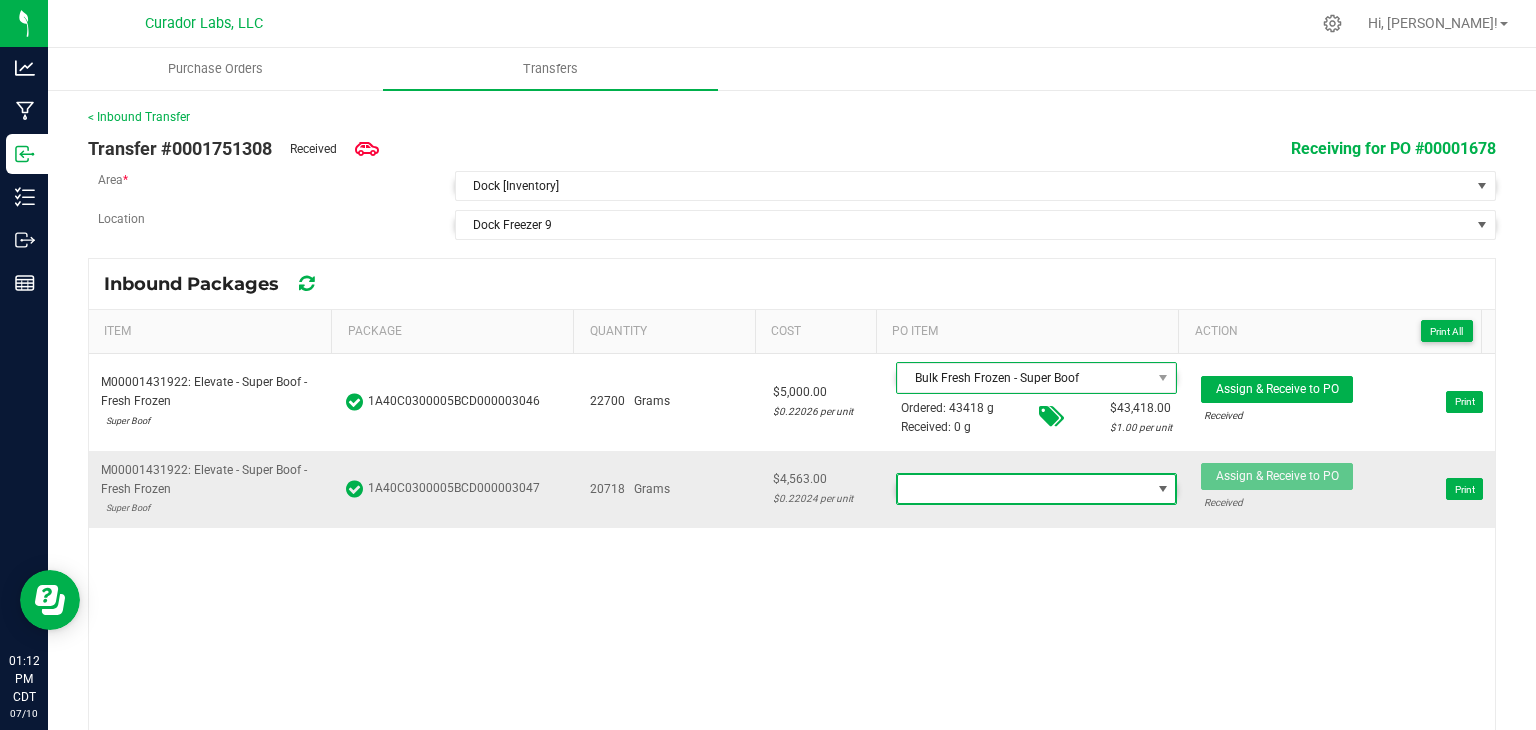 click at bounding box center [1024, 489] 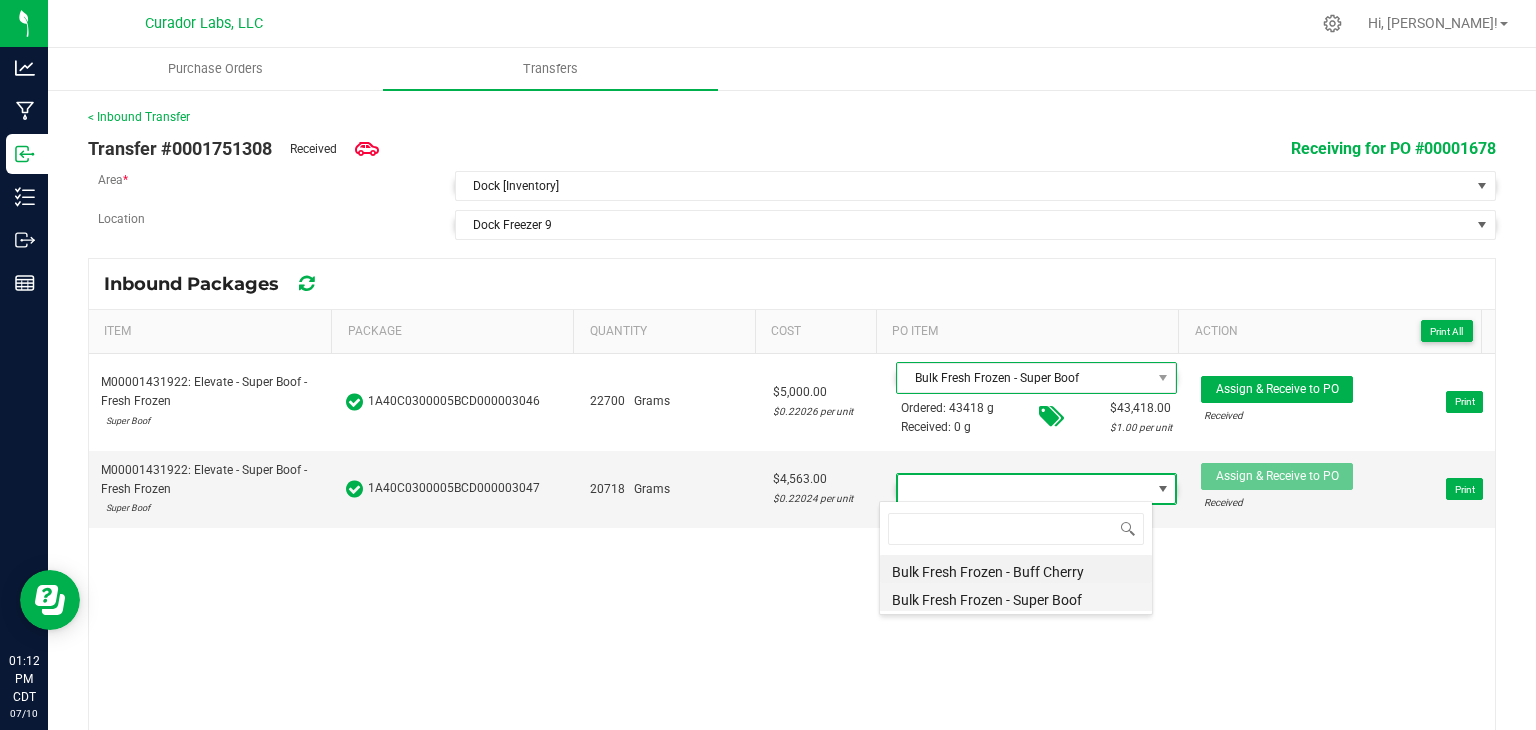 scroll, scrollTop: 99970, scrollLeft: 99726, axis: both 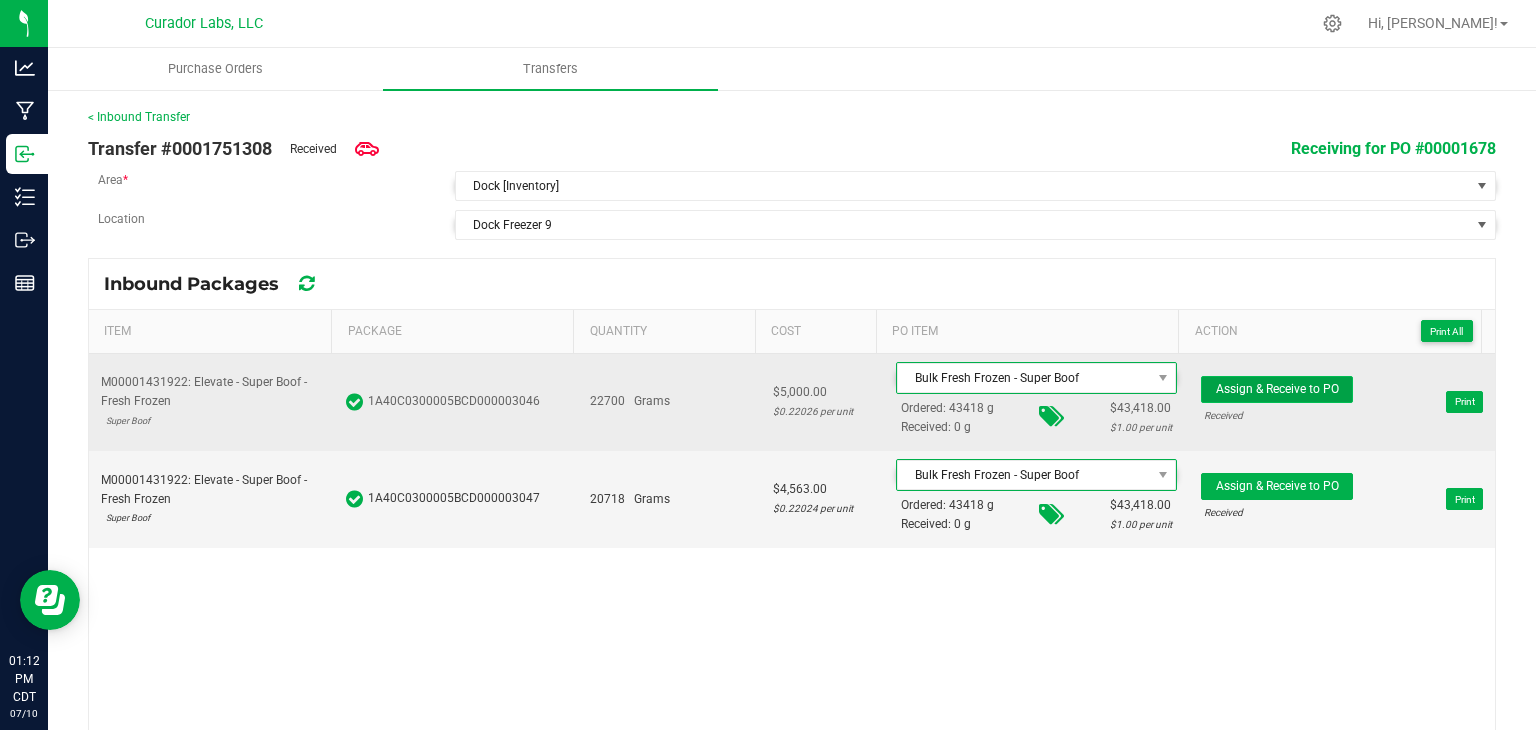 click on "Assign & Receive to PO" at bounding box center (1277, 389) 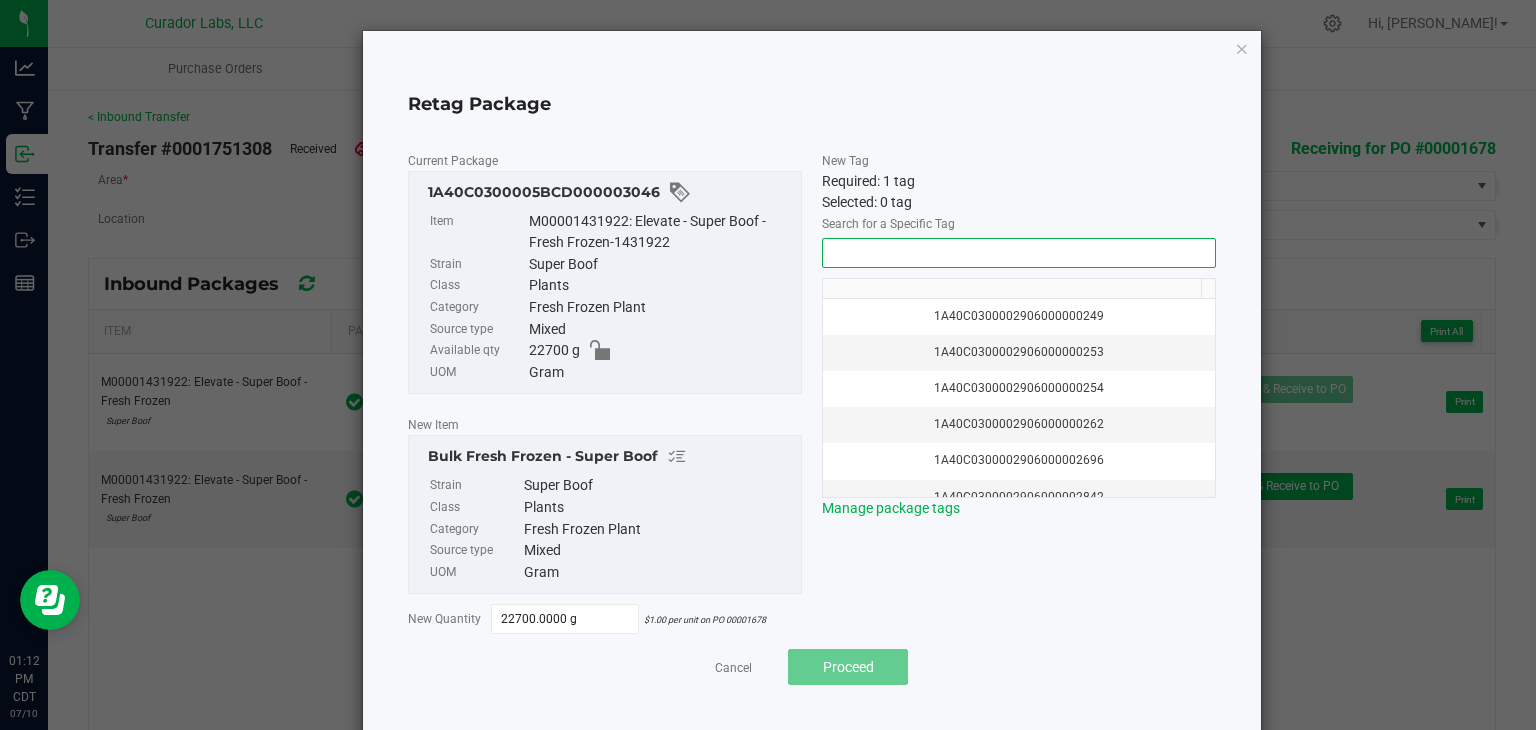click at bounding box center [1019, 253] 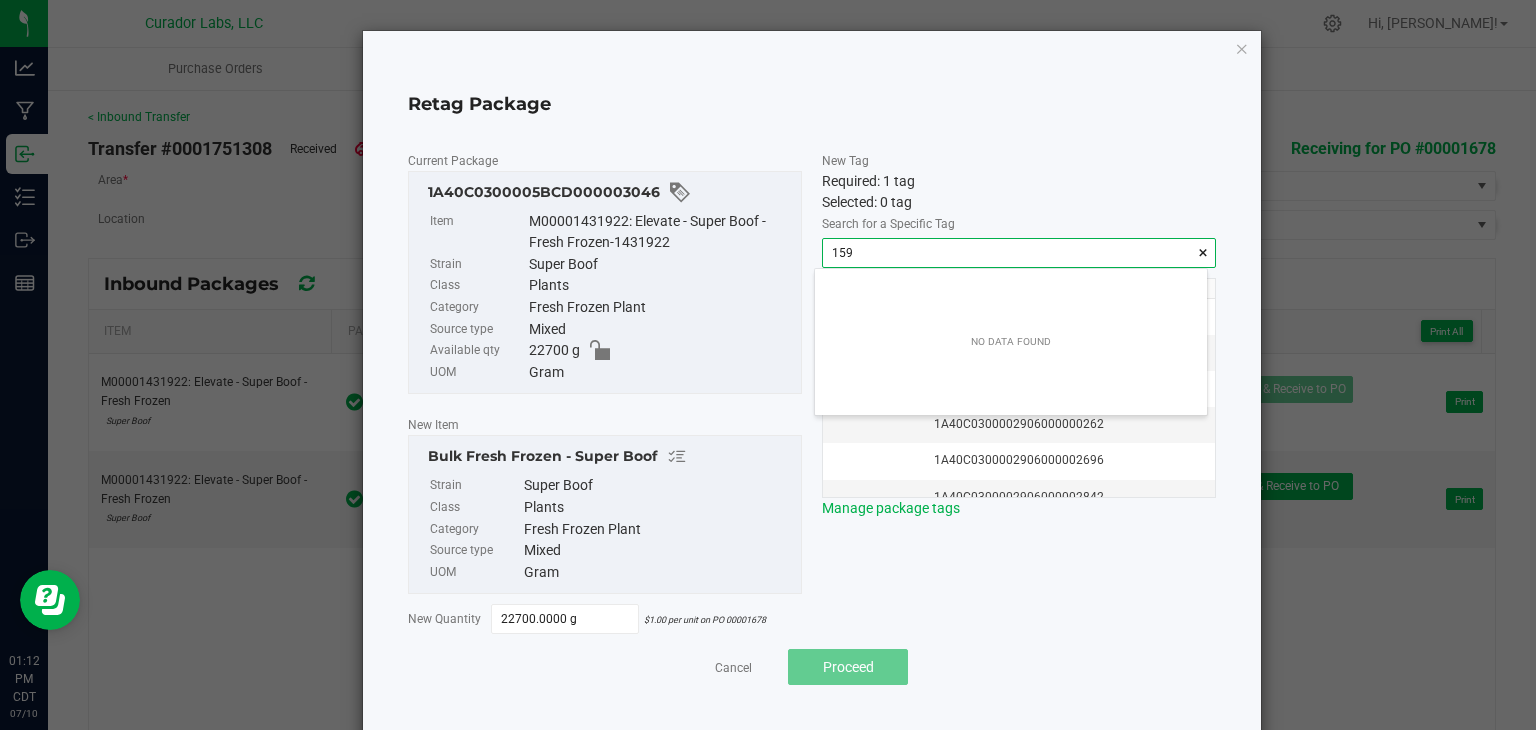 scroll, scrollTop: 99972, scrollLeft: 99607, axis: both 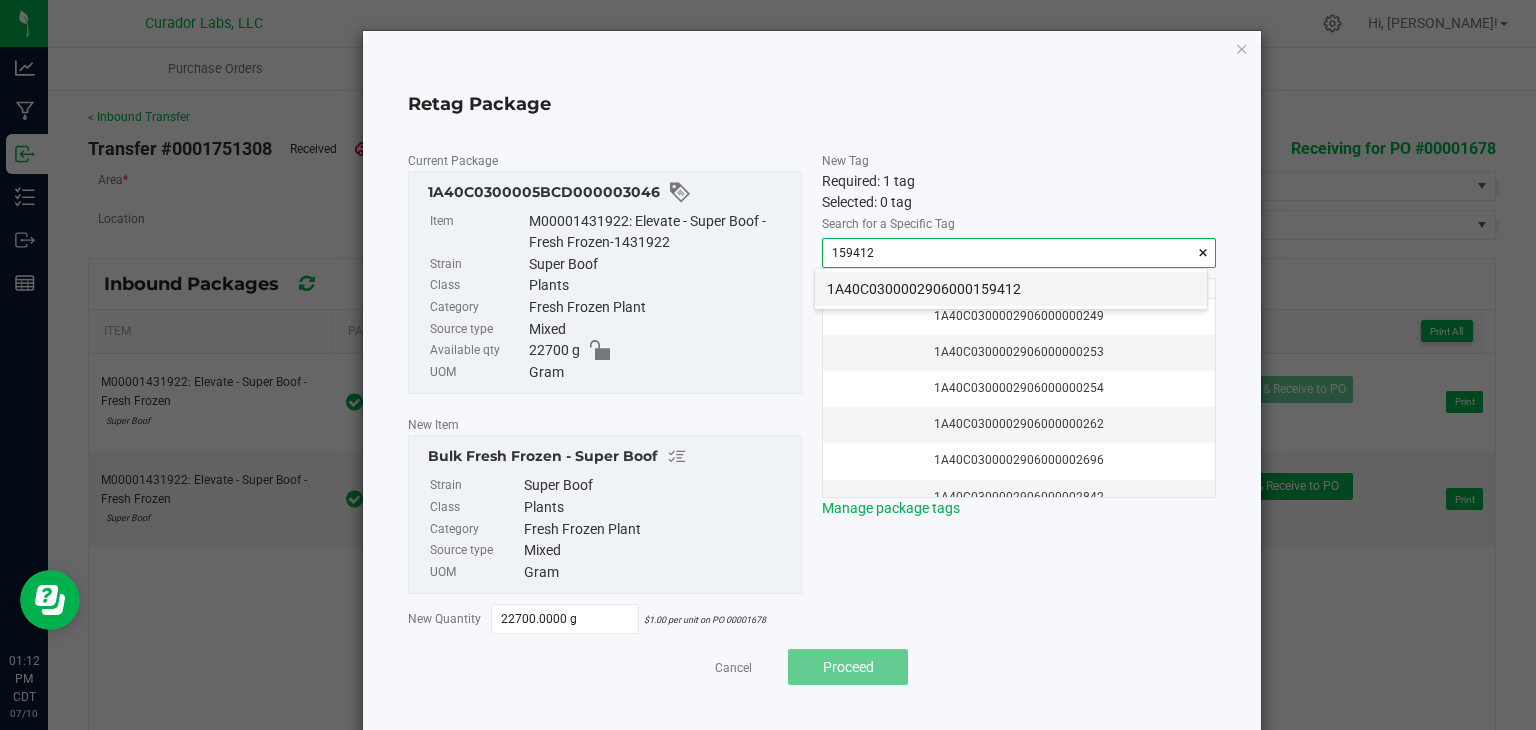 click on "1A40C0300002906000159412" at bounding box center [1011, 289] 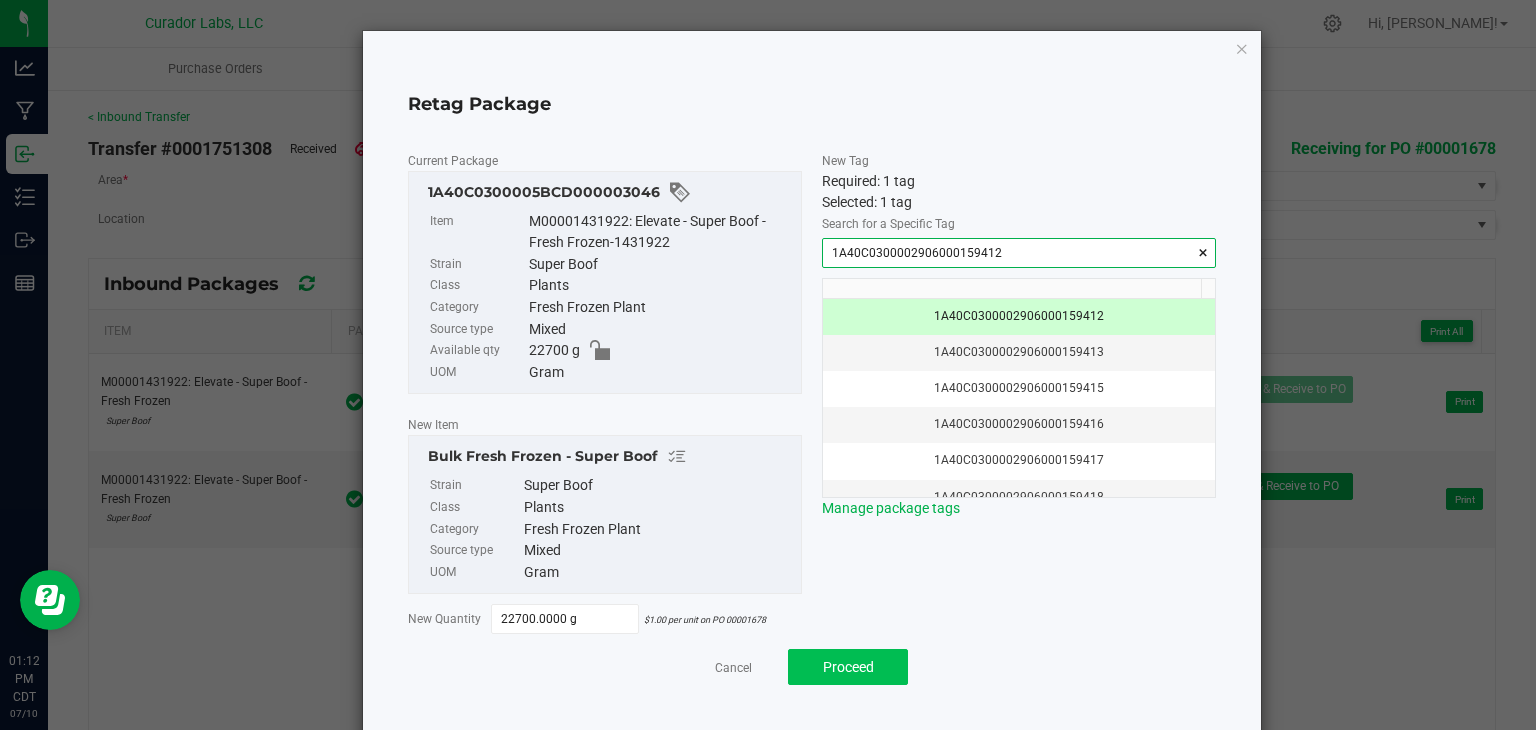 type on "1A40C0300002906000159412" 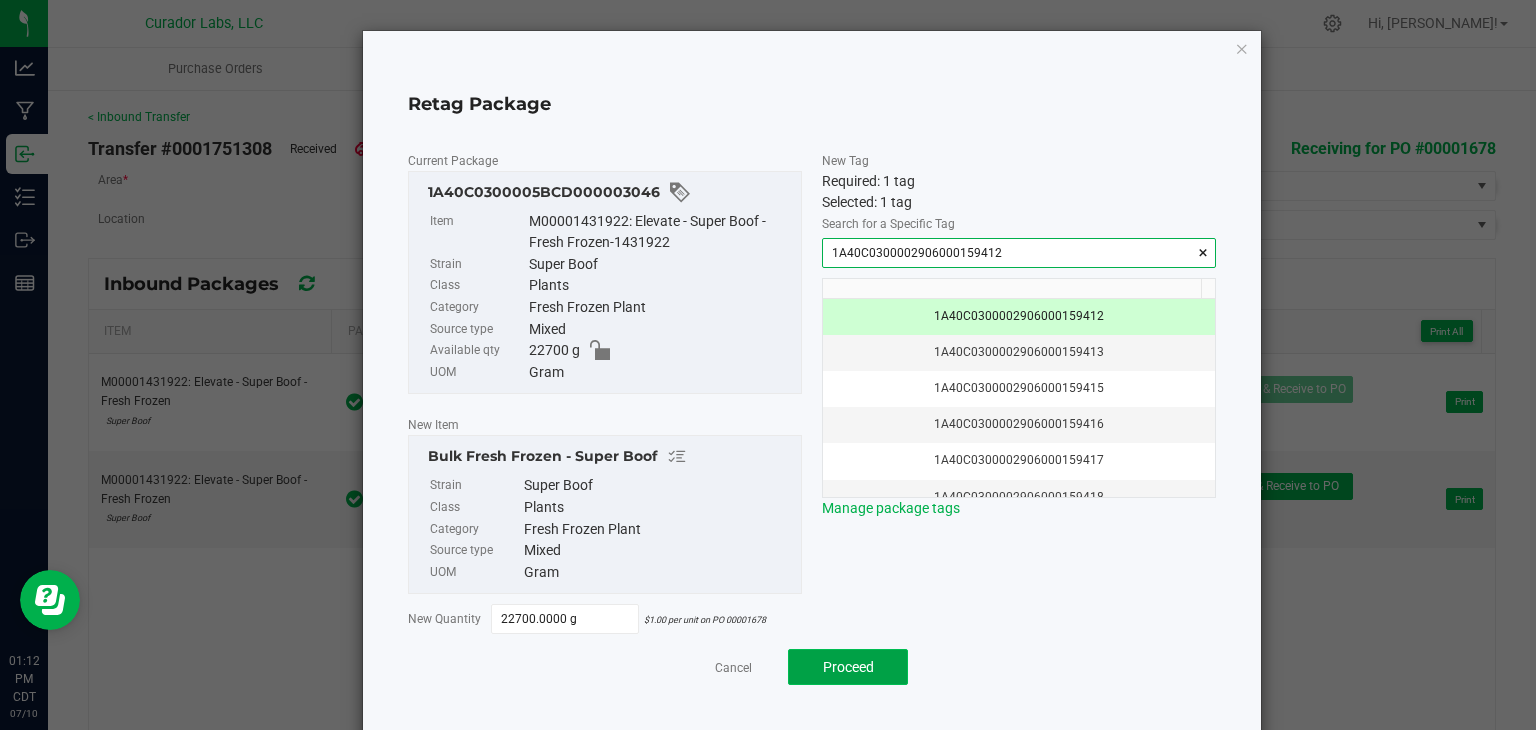 click on "Proceed" 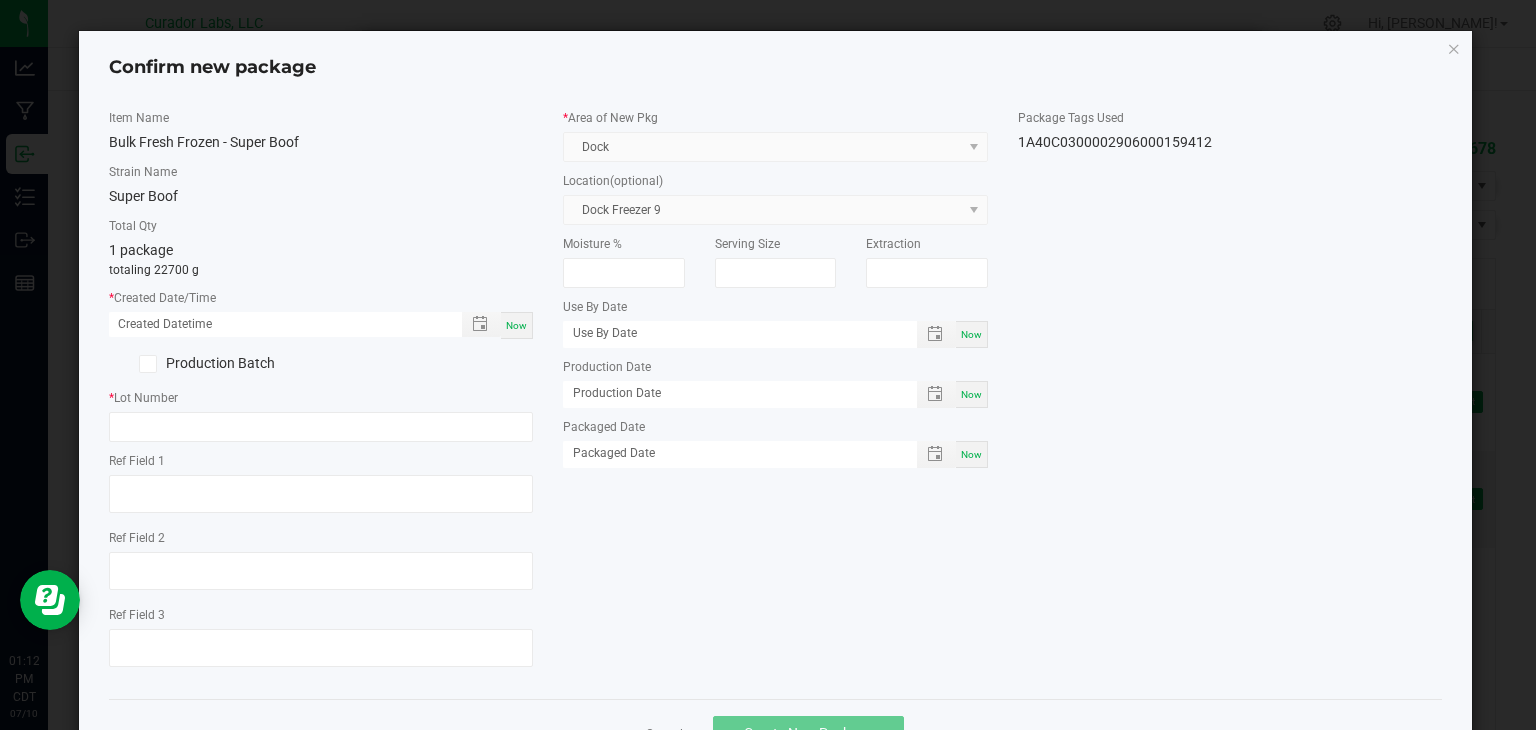 click on "Now" at bounding box center [517, 325] 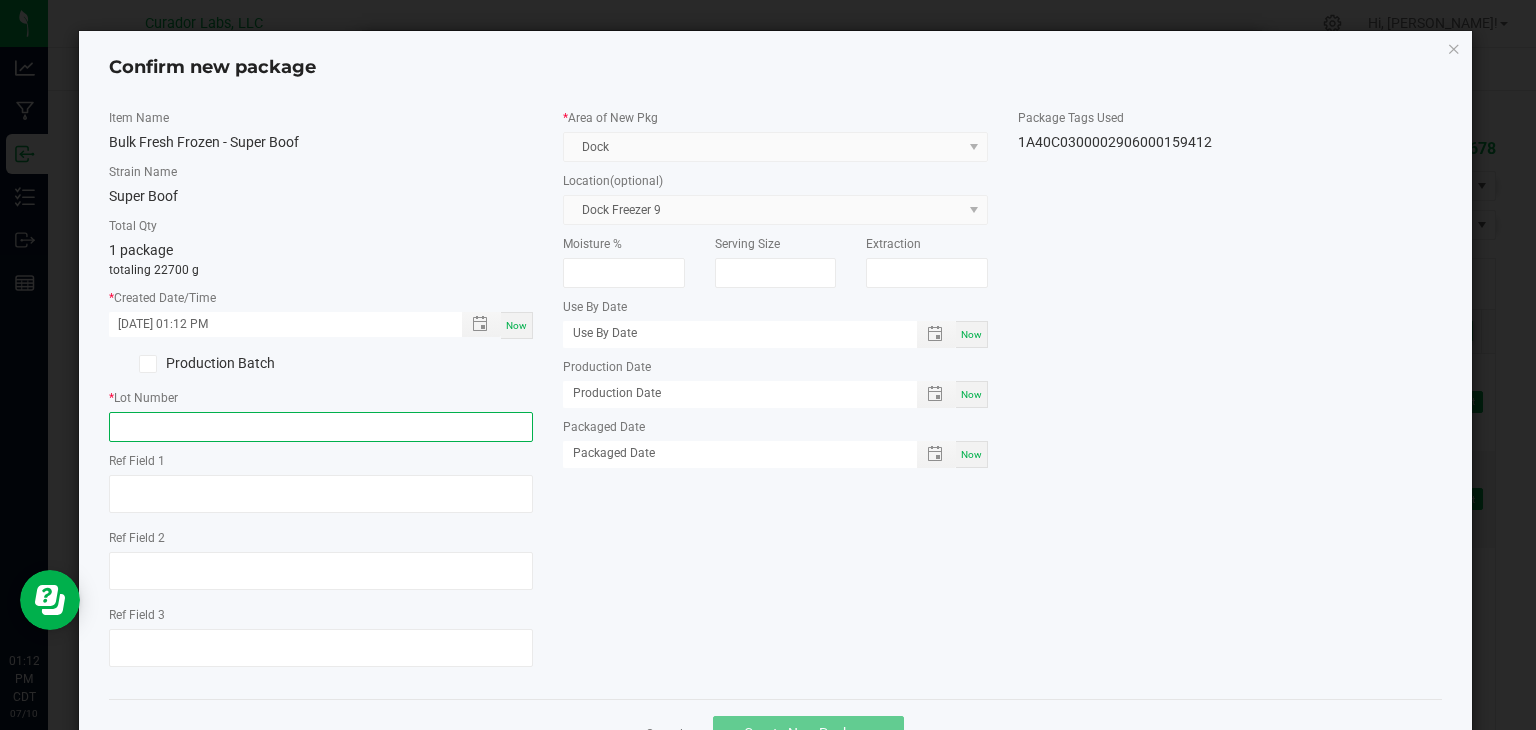 click at bounding box center [321, 427] 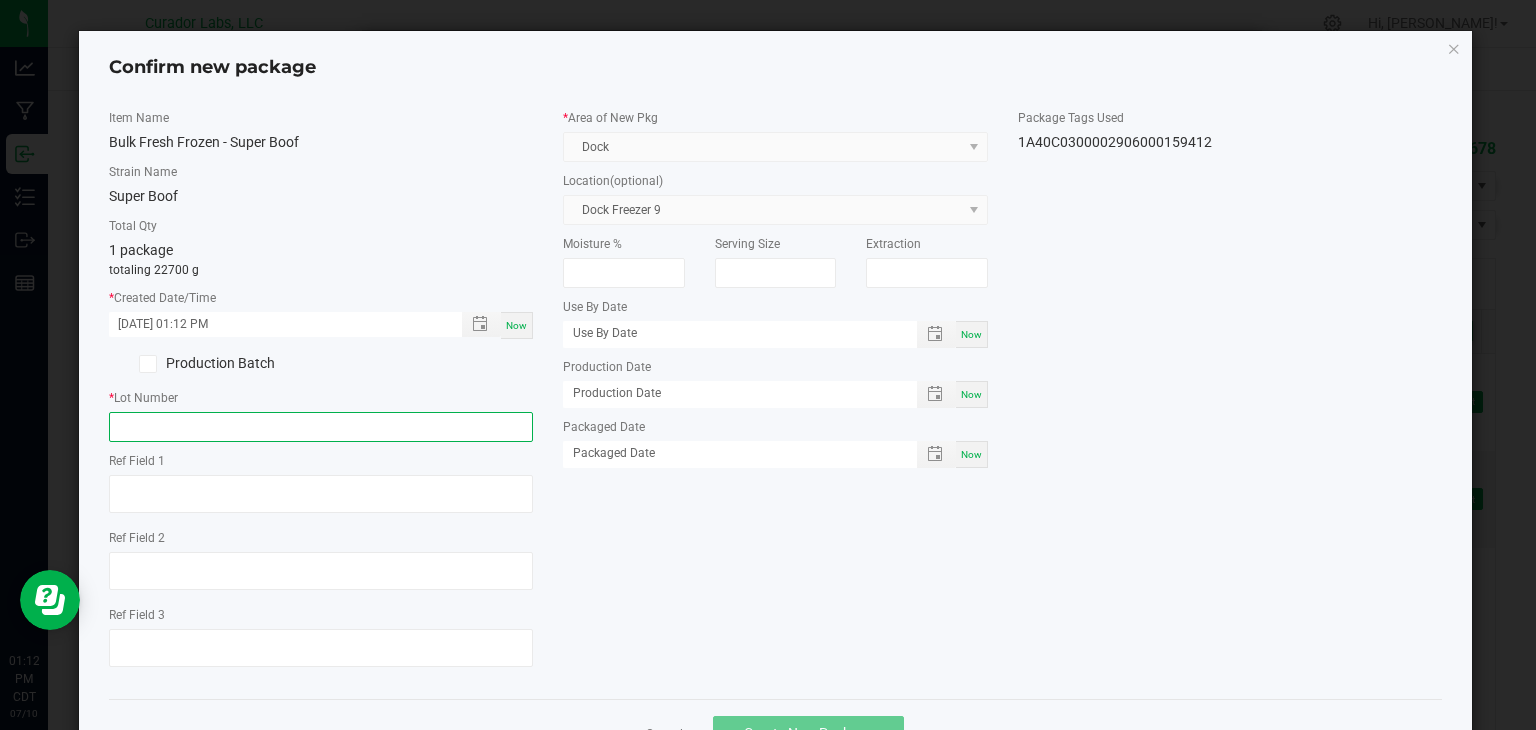 paste on "250710BFFBFFCHRR" 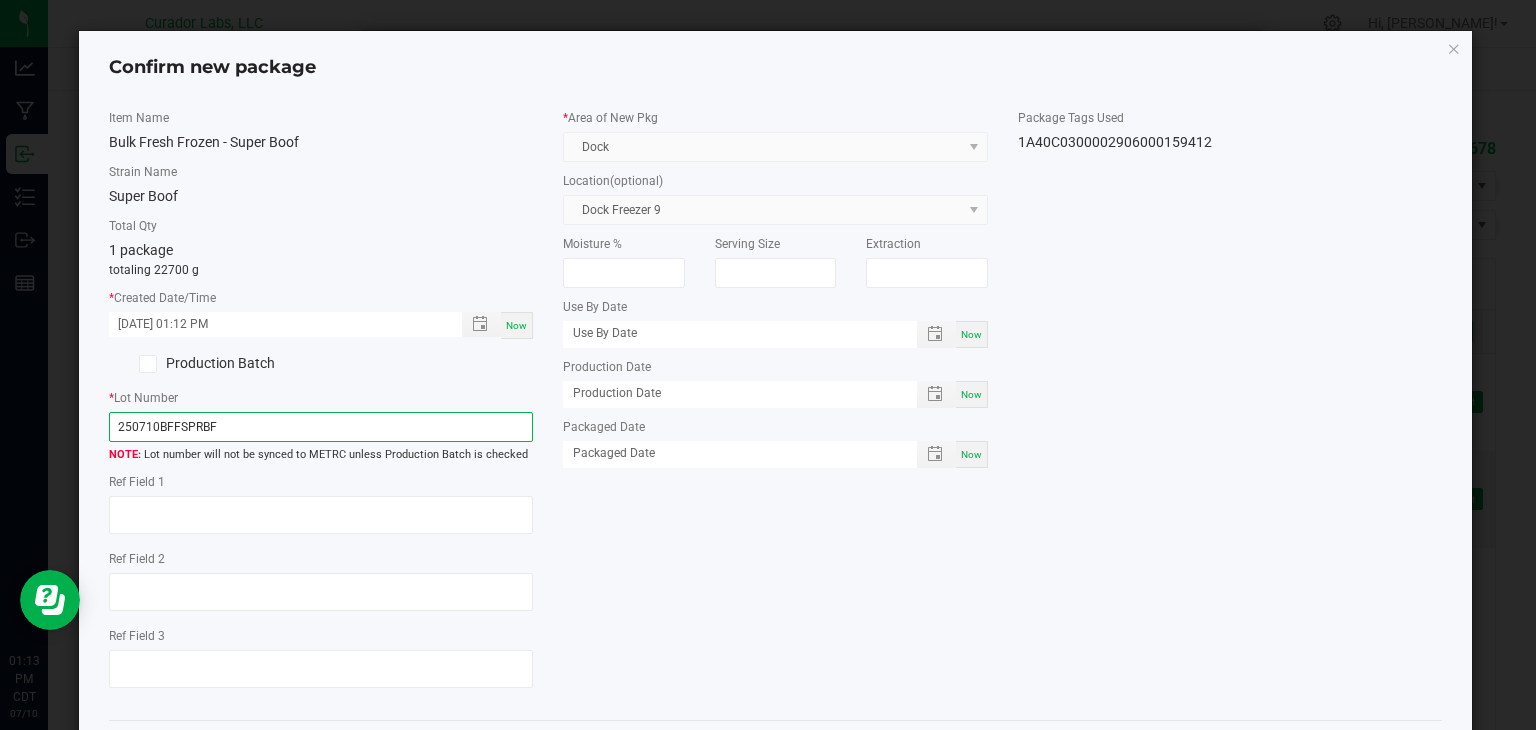 type on "250710BFFSPRBF" 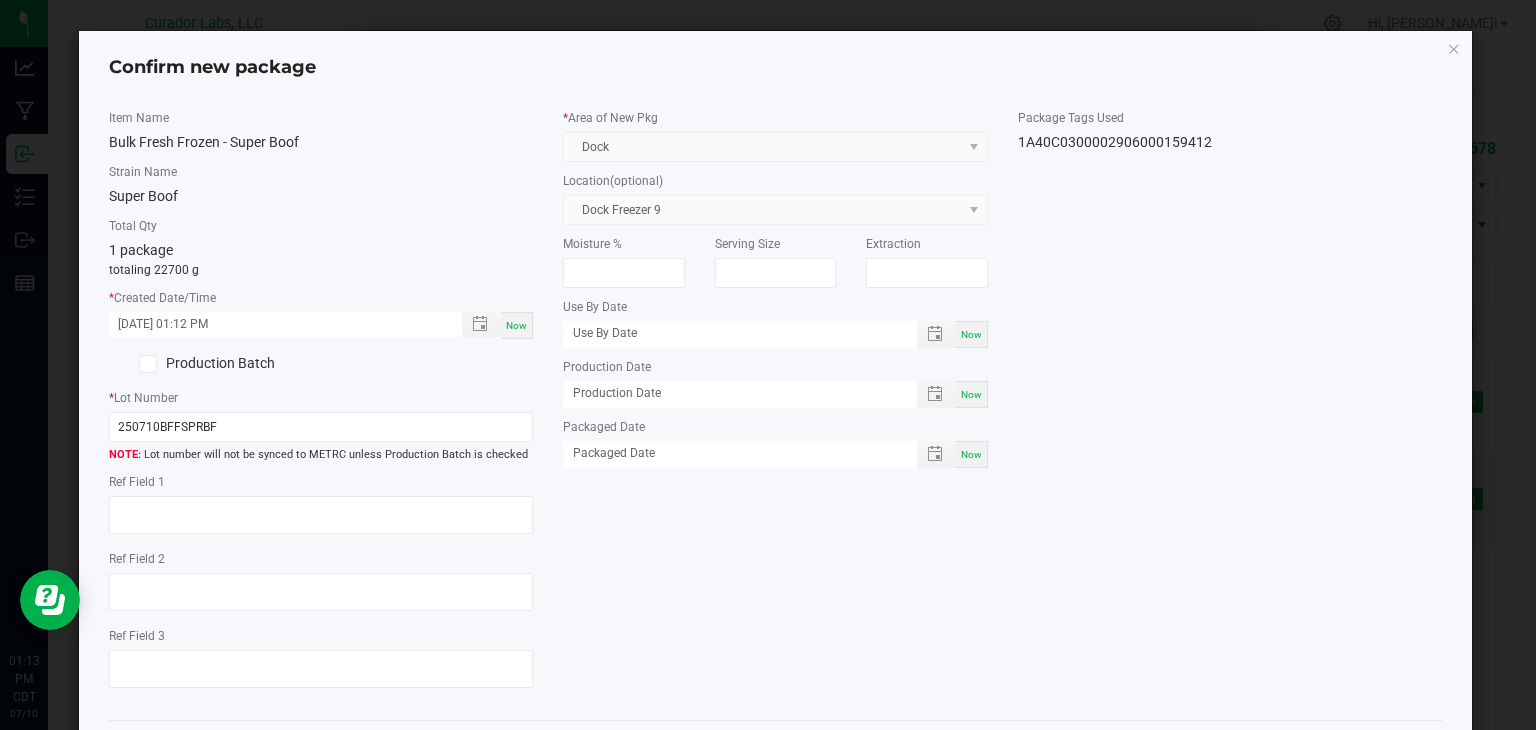 click on "Item Name   Bulk Fresh Frozen - Super Boof   Strain Name   Super Boof   Total Qty  1 package  totaling 22700 g  *   Created Date/Time  07/10/2025 01:12 PM Now  Production Batch   *   Lot Number  250710BFFSPRBF  Lot number will not be synced to METRC unless Production Batch is checked   Ref Field 1   Ref Field 2                    Ref Field 3                    *   Area of New Pkg  Dock  Location  (optional) Dock Freezer 9  Moisture %   Serving Size   Extraction   Use By Date  Now  Production Date  Now  Packaged Date  Now  Package Tags Used   1A40C0300002906000159412" 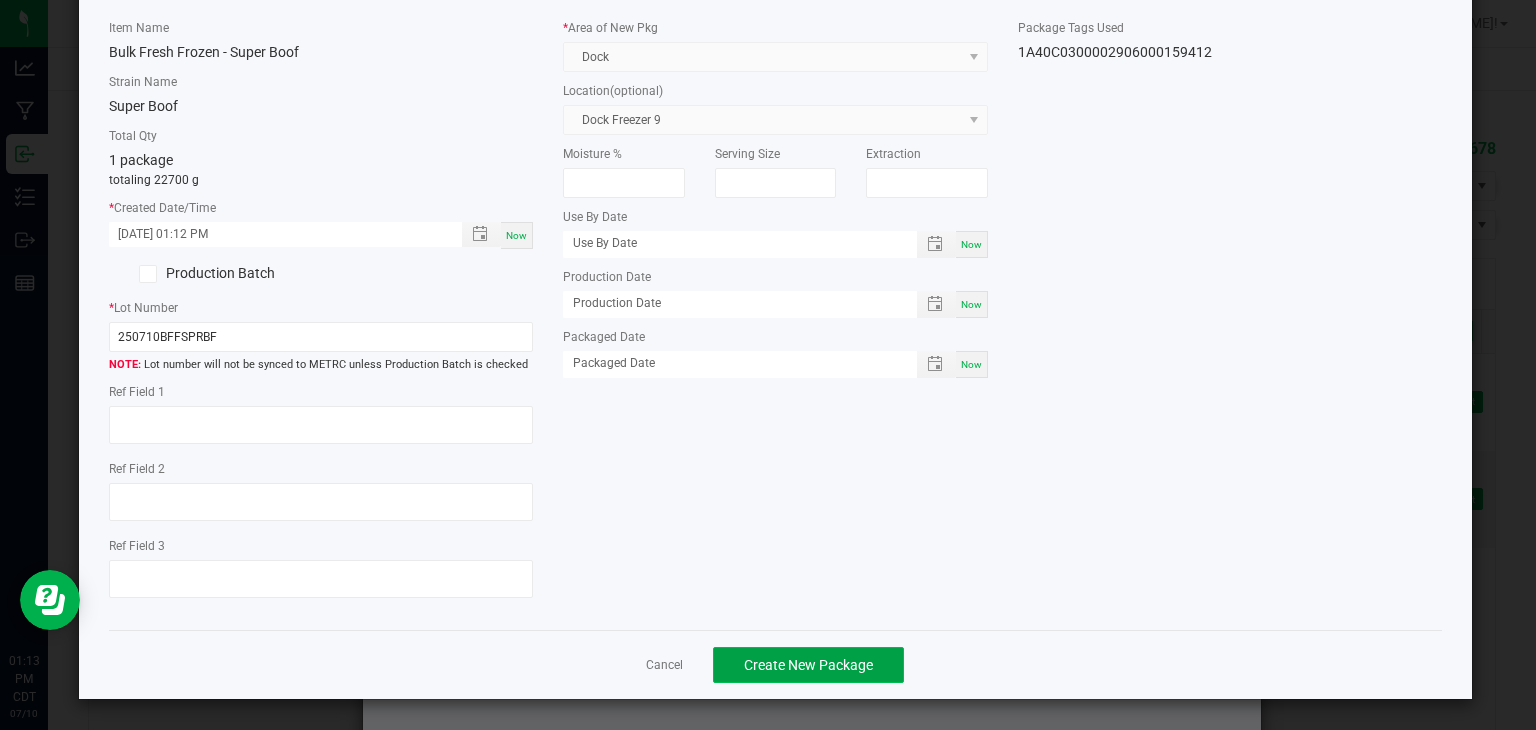 click on "Create New Package" 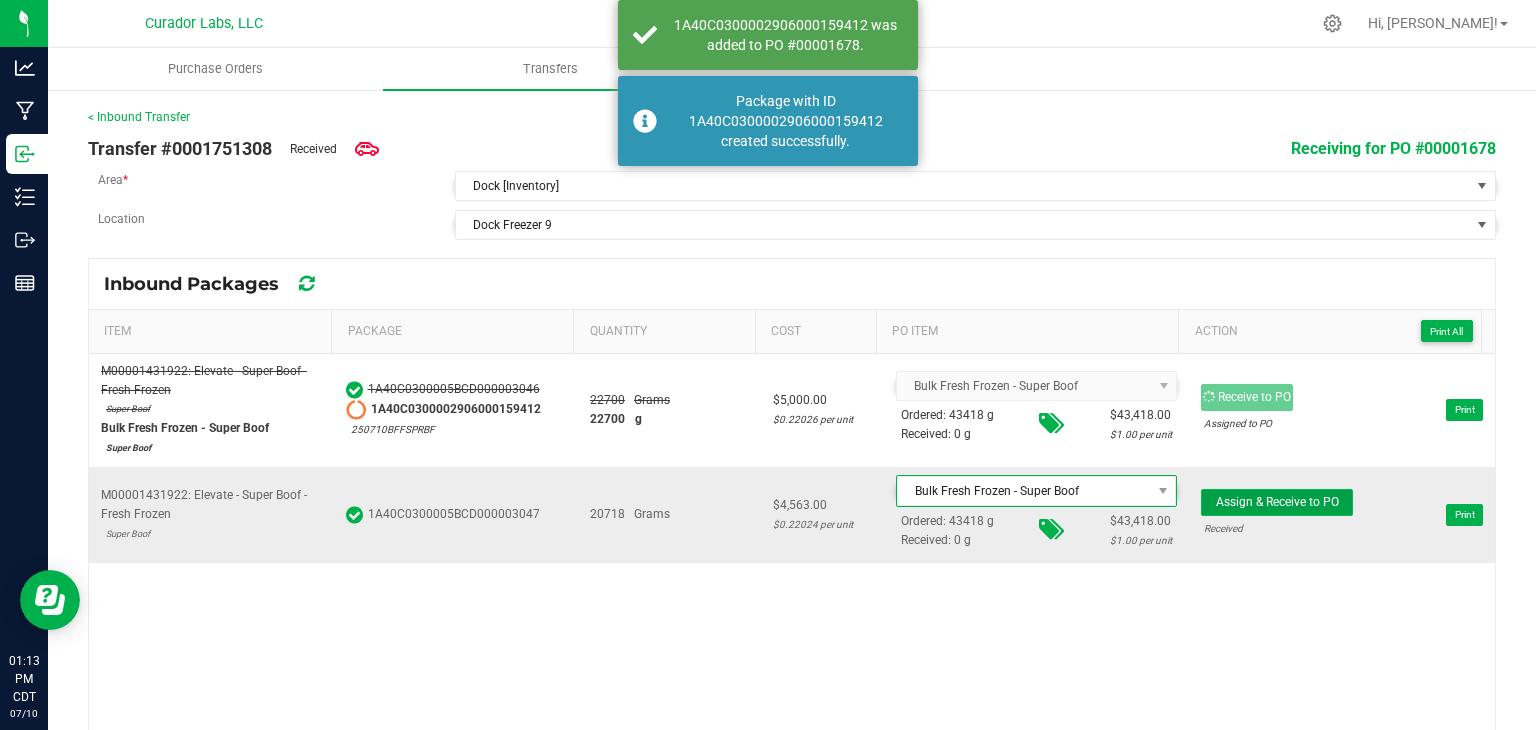 click on "Assign & Receive to PO" at bounding box center [1277, 502] 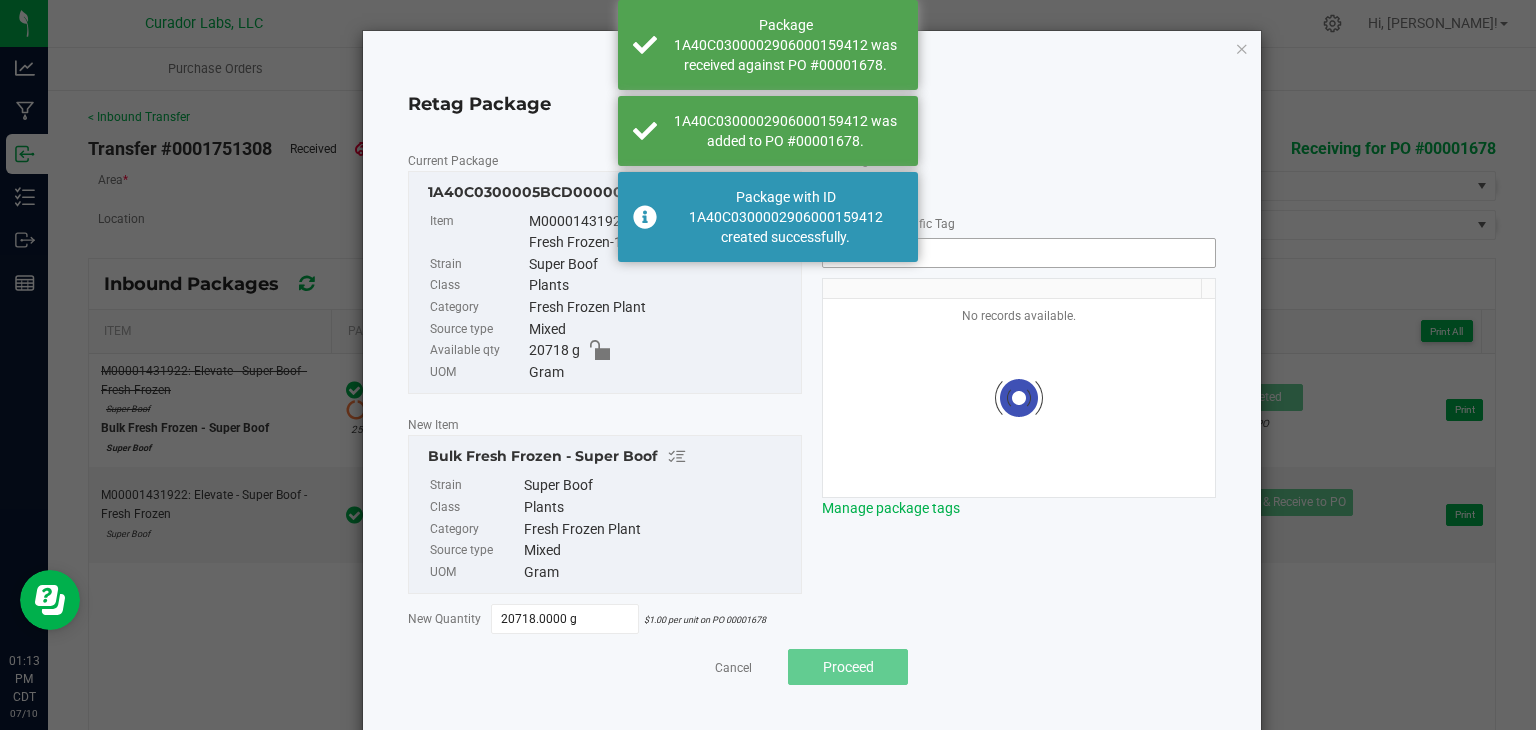 click at bounding box center [1019, 253] 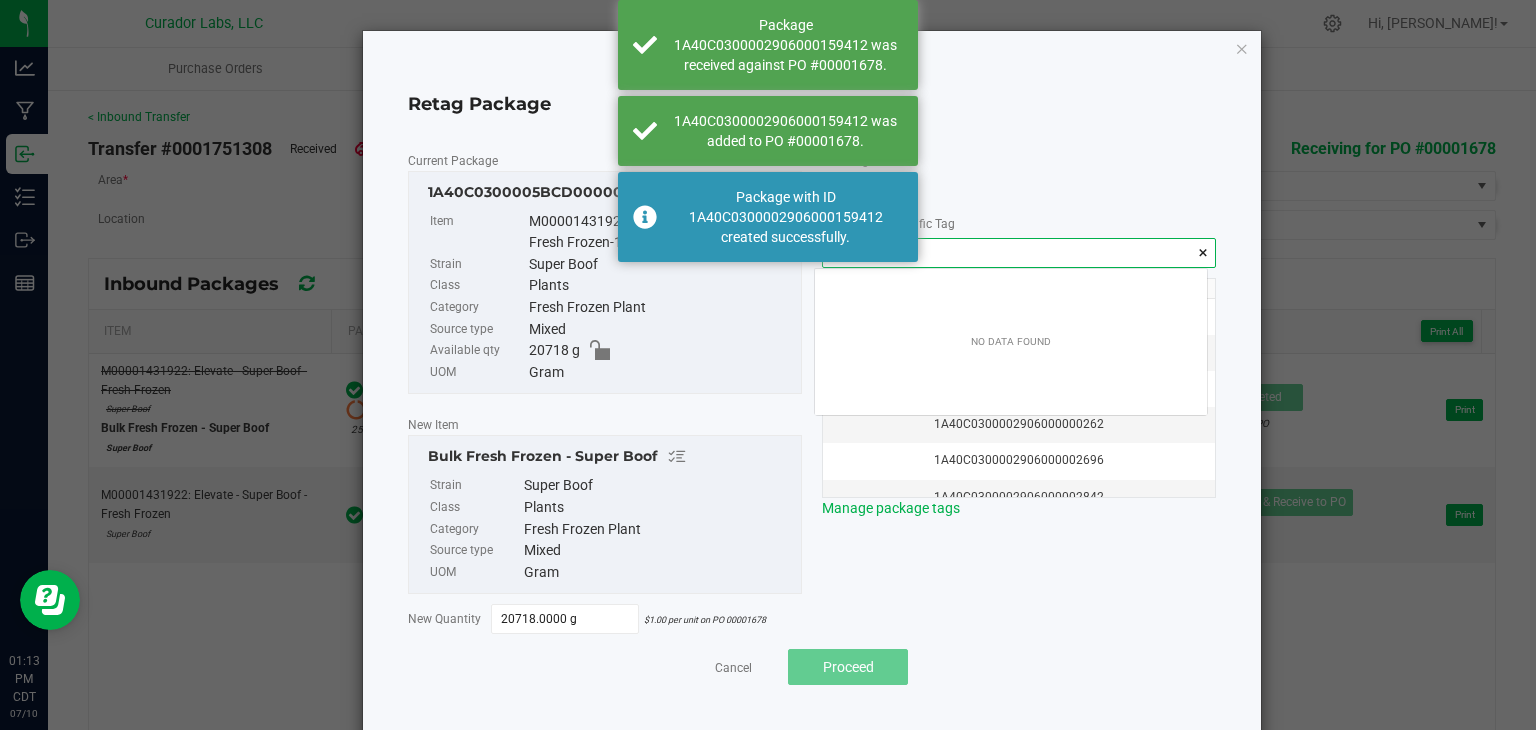 scroll, scrollTop: 99972, scrollLeft: 99607, axis: both 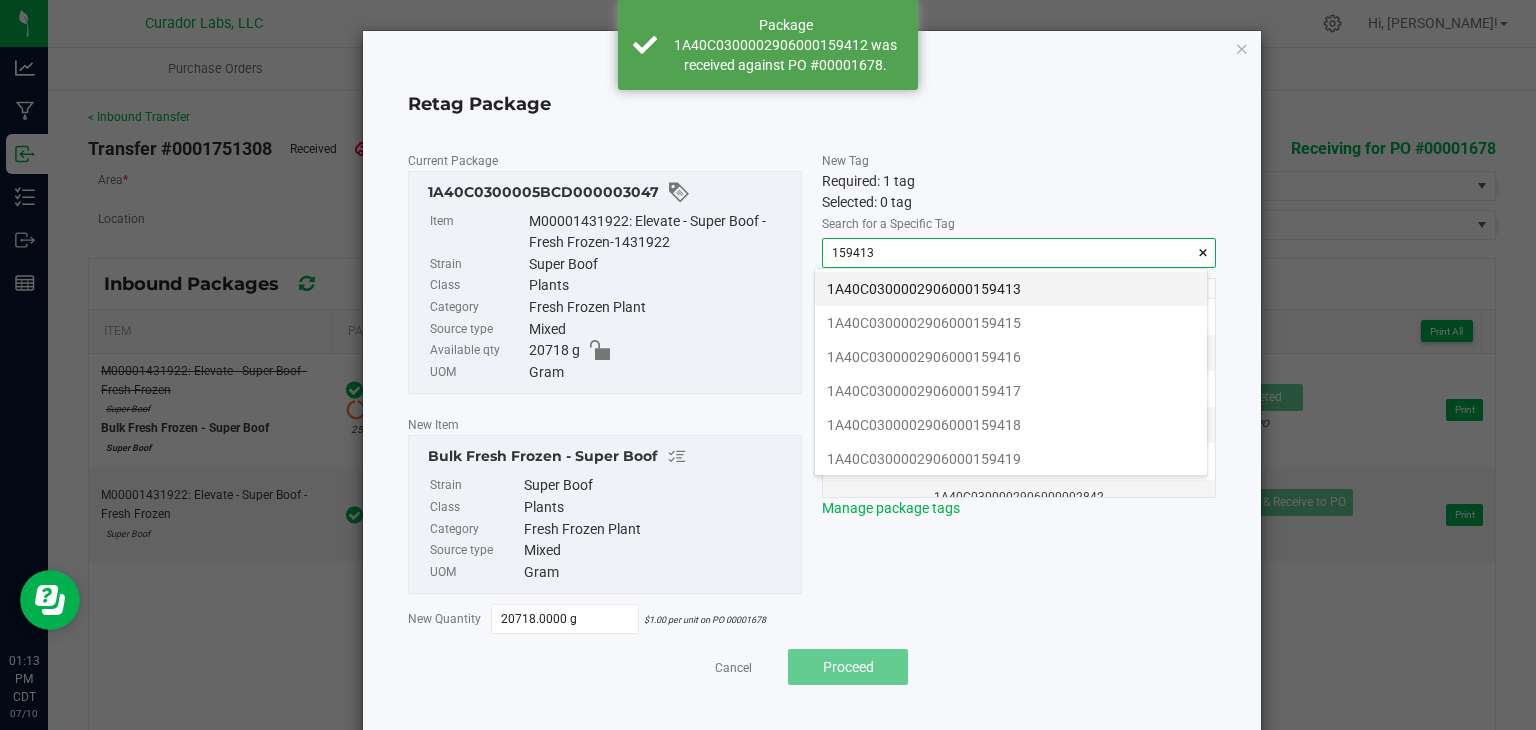 click on "1A40C0300002906000159413" at bounding box center [1011, 289] 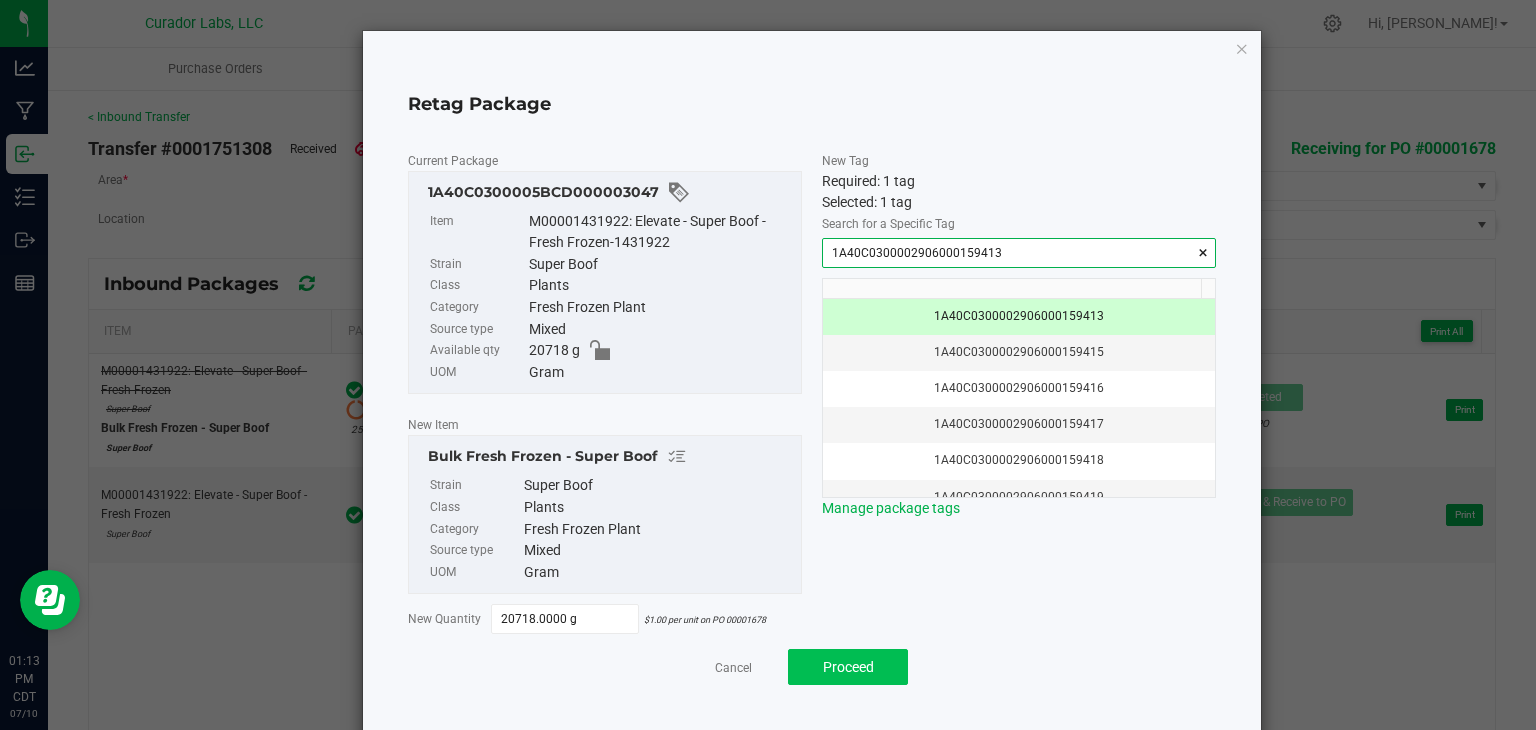 type on "1A40C0300002906000159413" 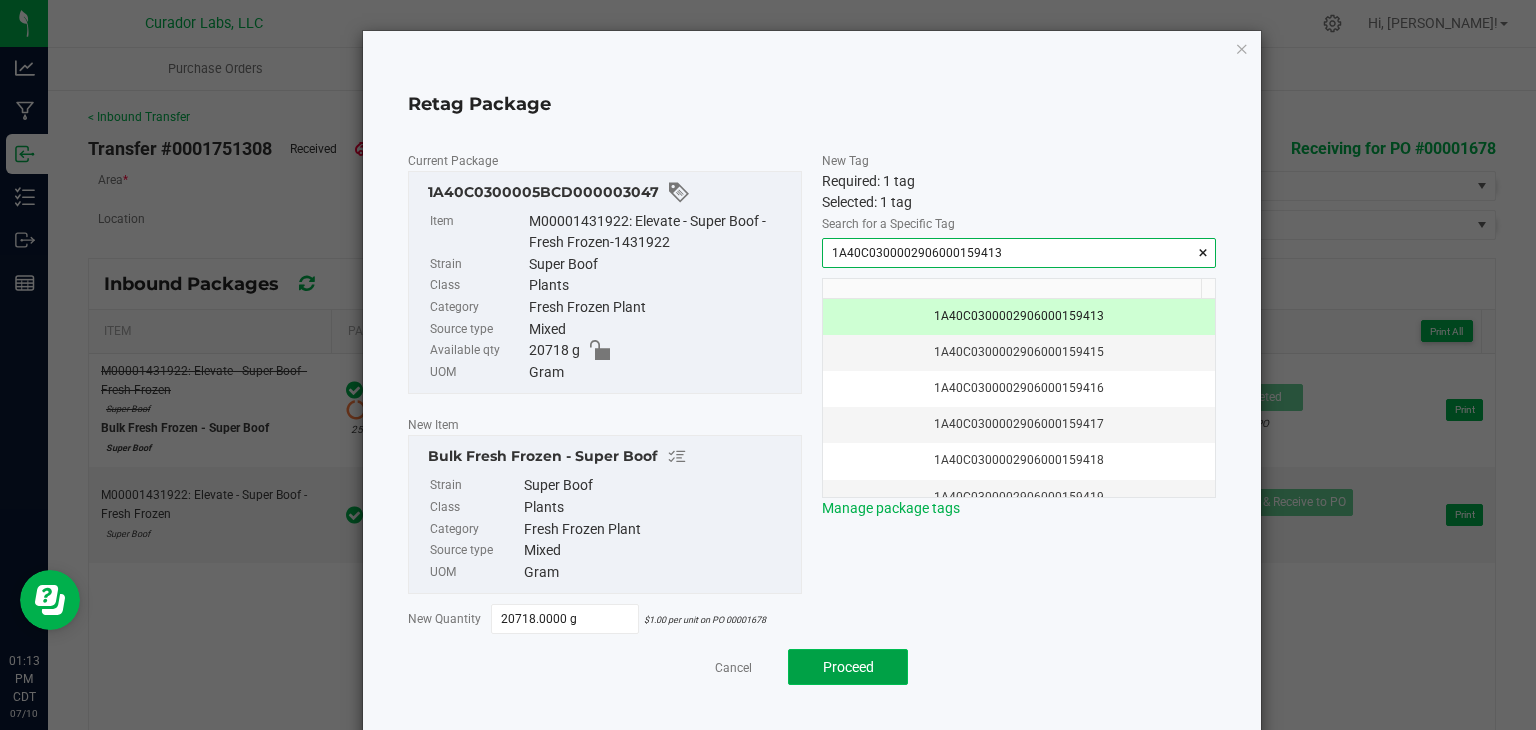 click on "Proceed" 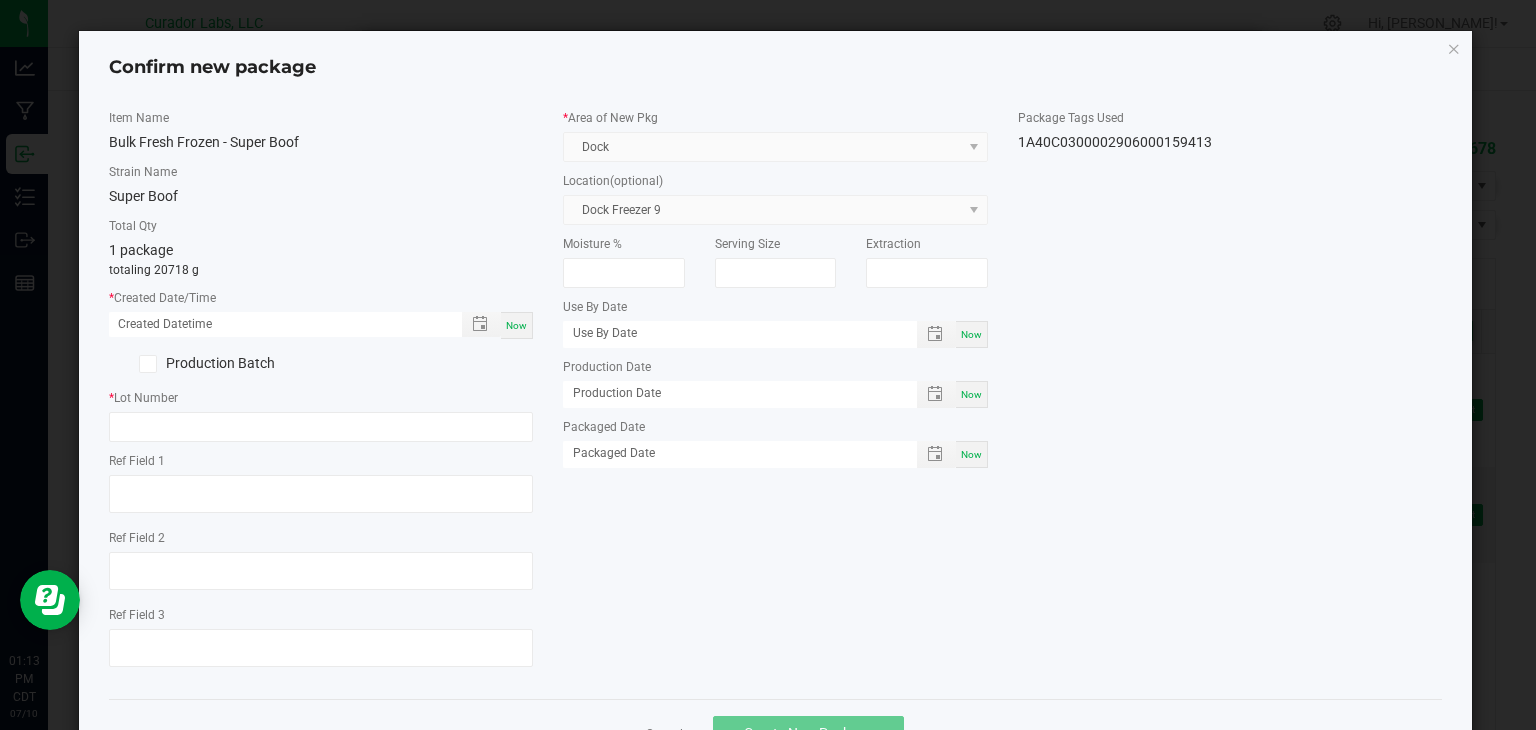 click on "Now" at bounding box center (516, 325) 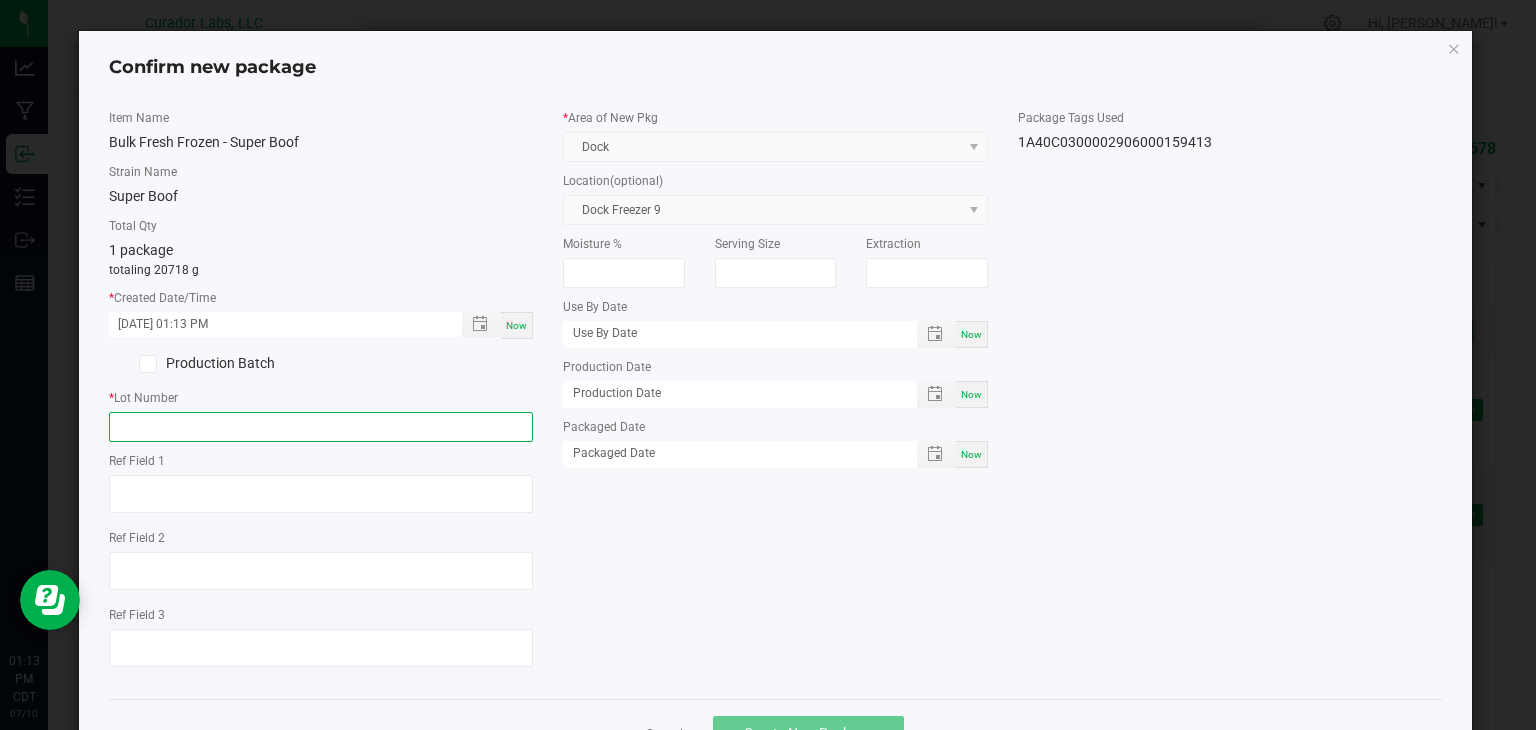 click at bounding box center [321, 427] 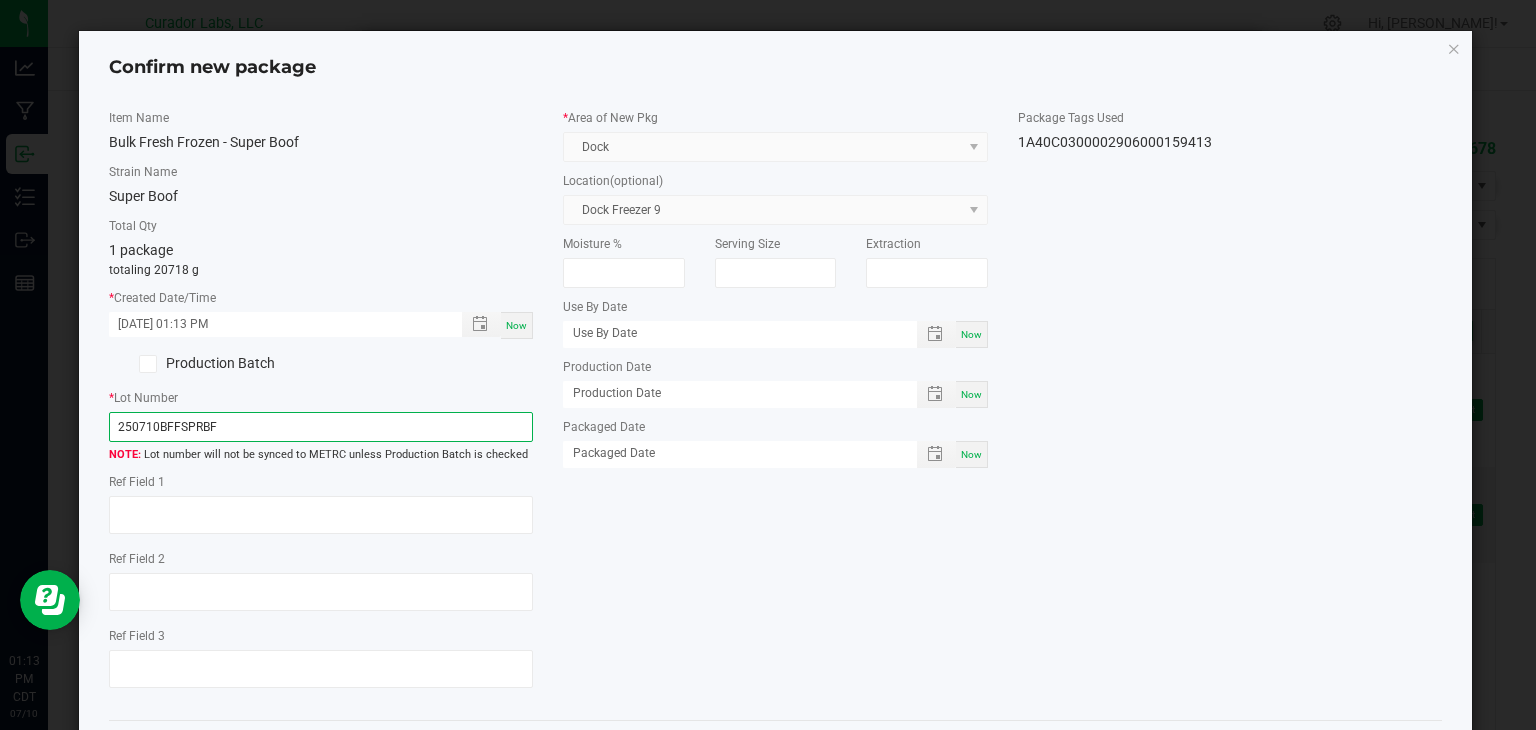 type on "250710BFFSPRBF" 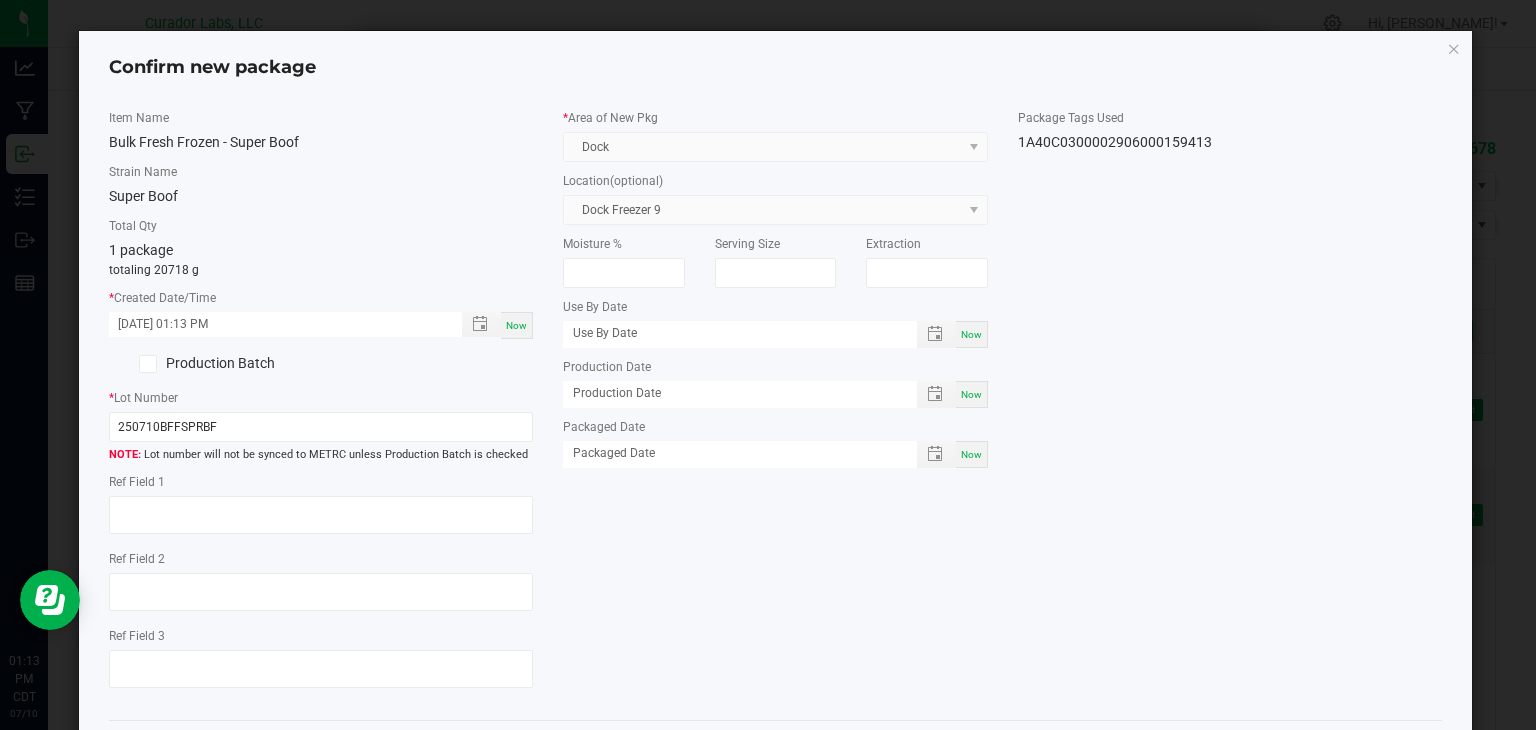 click on "Item Name   Bulk Fresh Frozen - Super Boof   Strain Name   Super Boof   Total Qty  1 package  totaling 20718 g  *   Created Date/Time  07/10/2025 01:13 PM Now  Production Batch   *   Lot Number  250710BFFSPRBF  Lot number will not be synced to METRC unless Production Batch is checked   Ref Field 1   Ref Field 2                    Ref Field 3                    *   Area of New Pkg  Dock  Location  (optional) Dock Freezer 9  Moisture %   Serving Size   Extraction   Use By Date  Now  Production Date  Now  Packaged Date  Now  Package Tags Used   1A40C0300002906000159413" 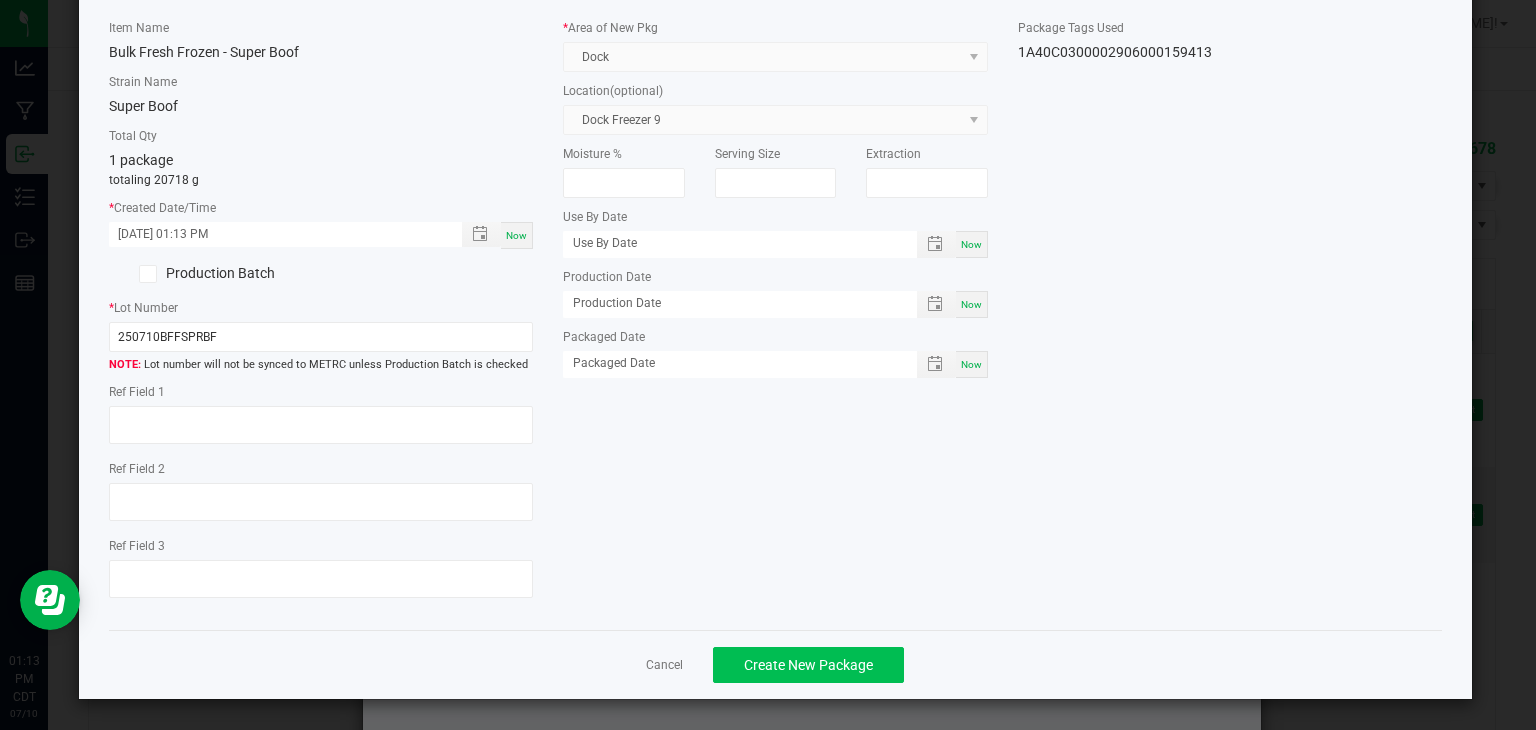 scroll, scrollTop: 89, scrollLeft: 0, axis: vertical 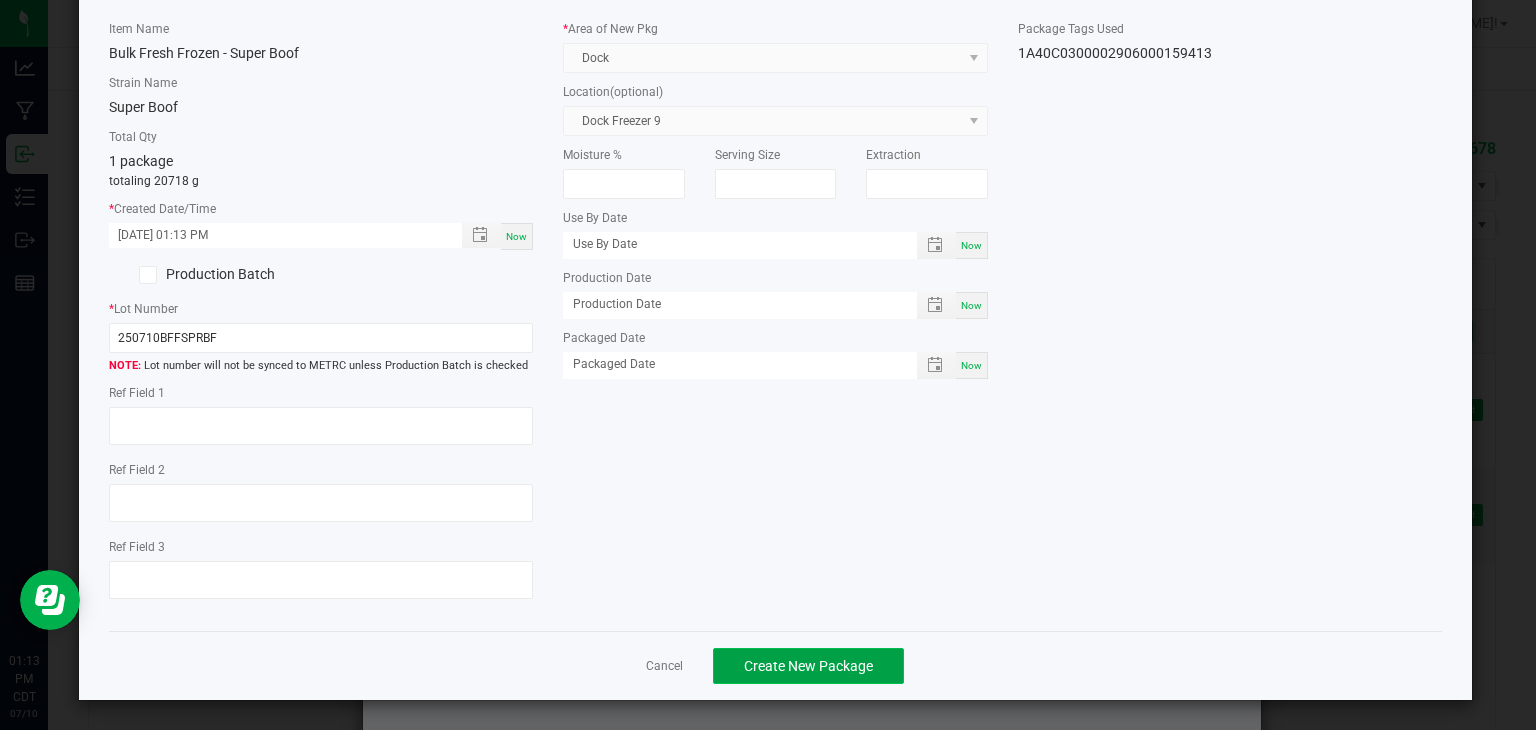 click on "Create New Package" 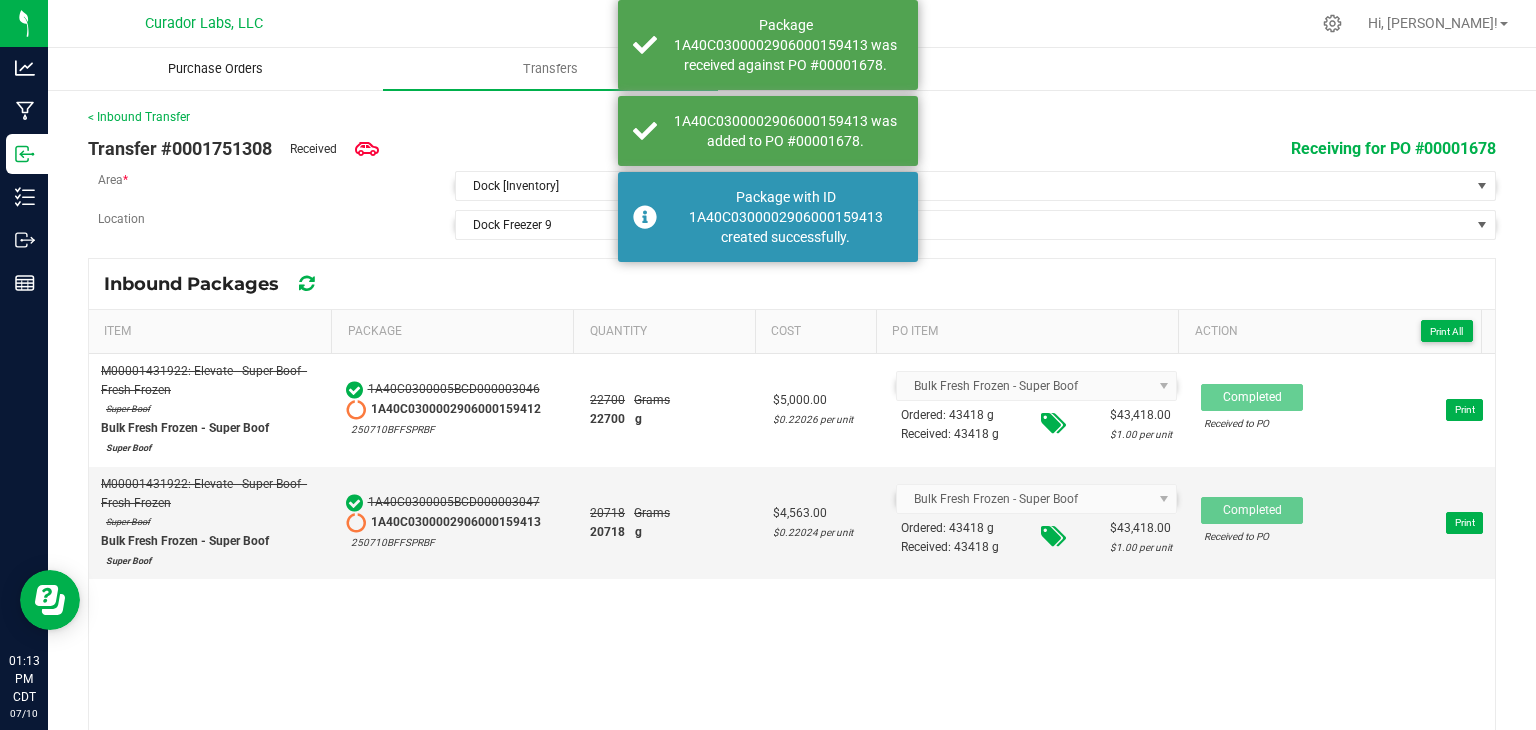 click on "Purchase Orders" at bounding box center (215, 69) 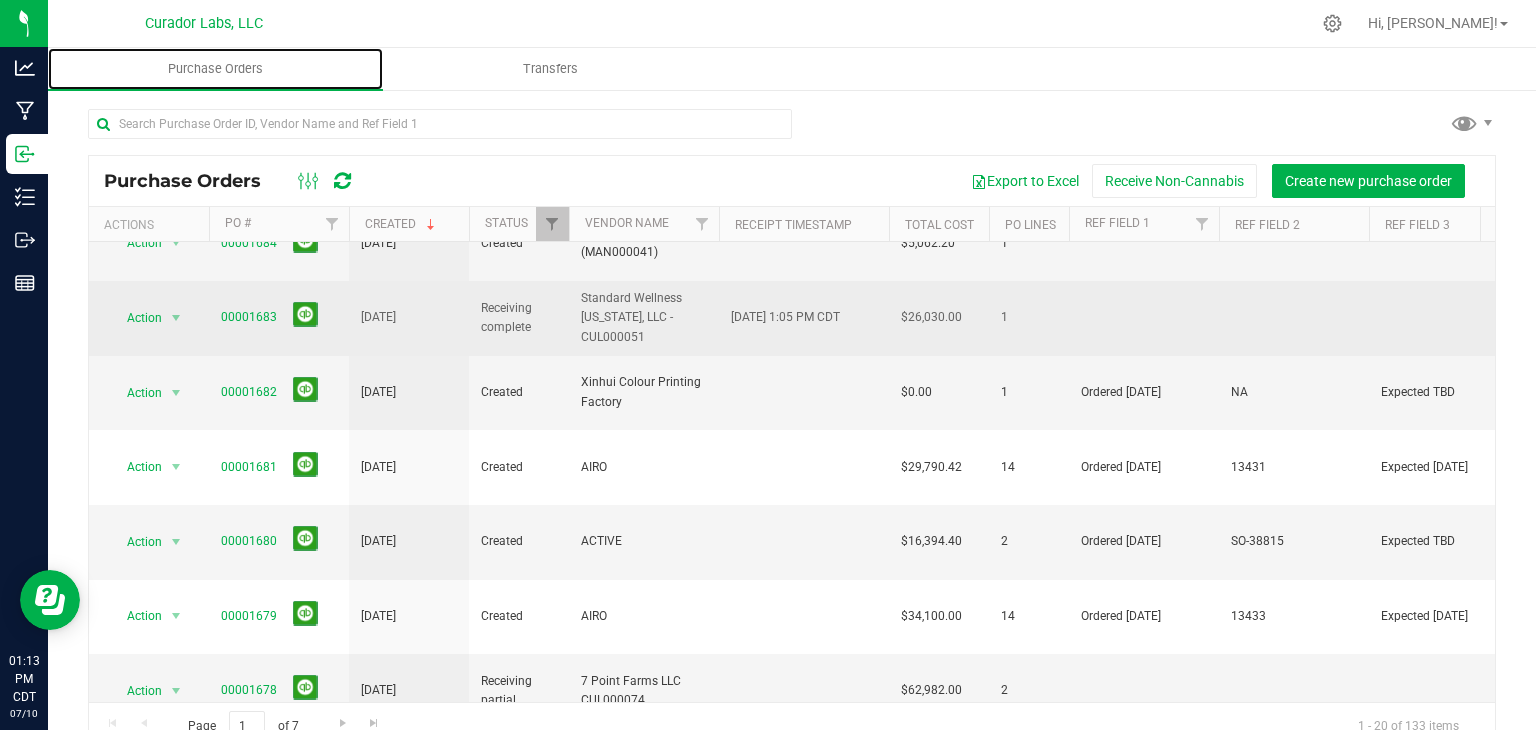 scroll, scrollTop: 114, scrollLeft: 0, axis: vertical 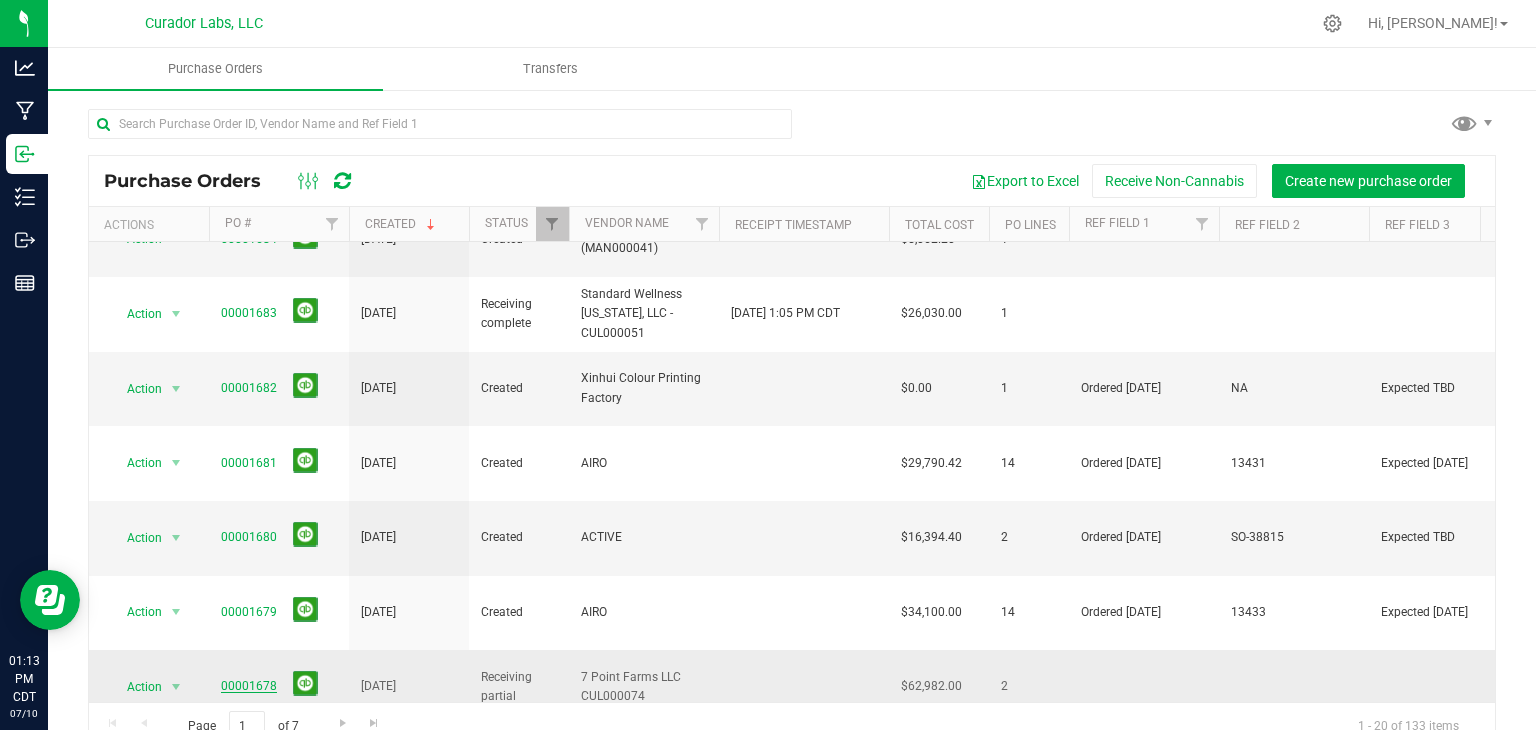 click on "00001678" at bounding box center [249, 686] 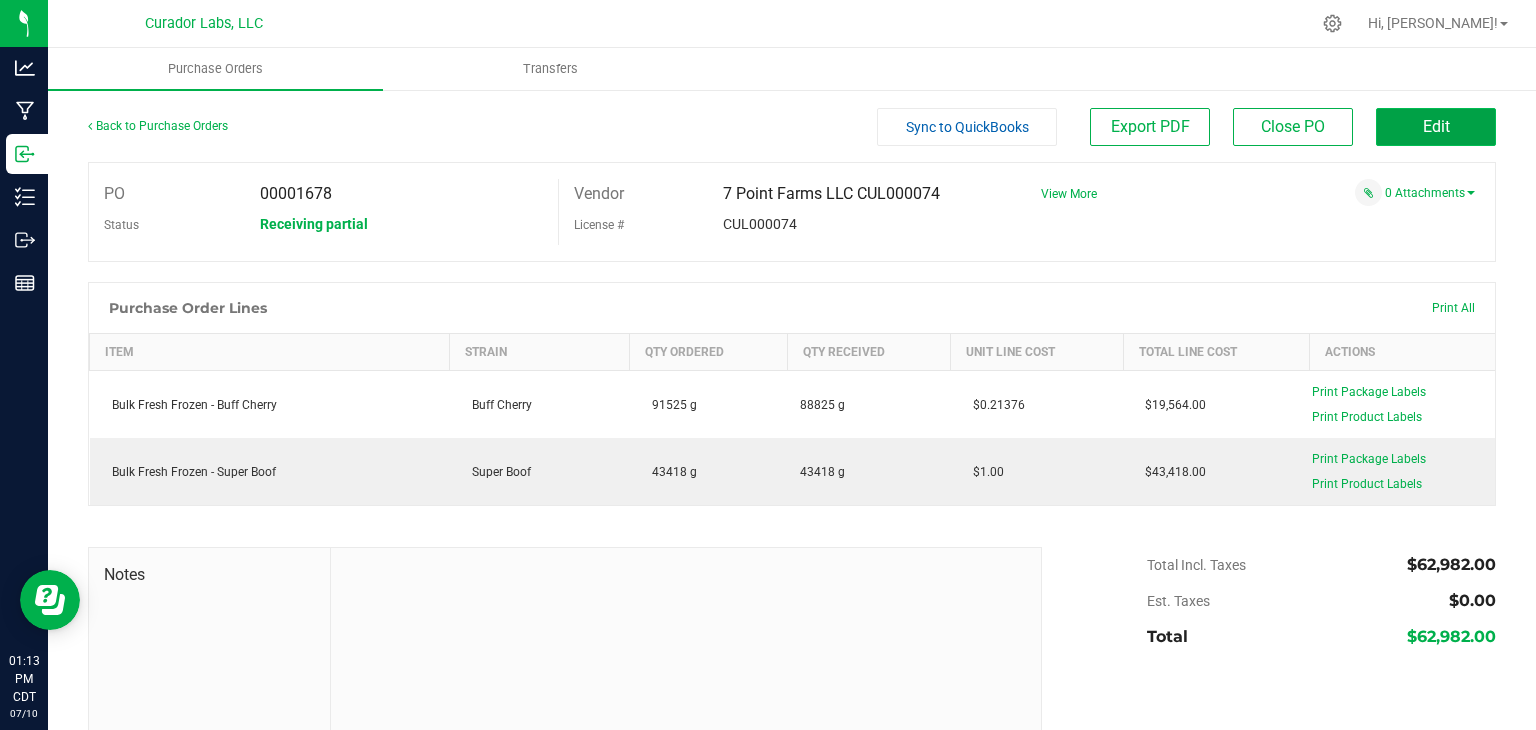 click on "Edit" at bounding box center [1436, 127] 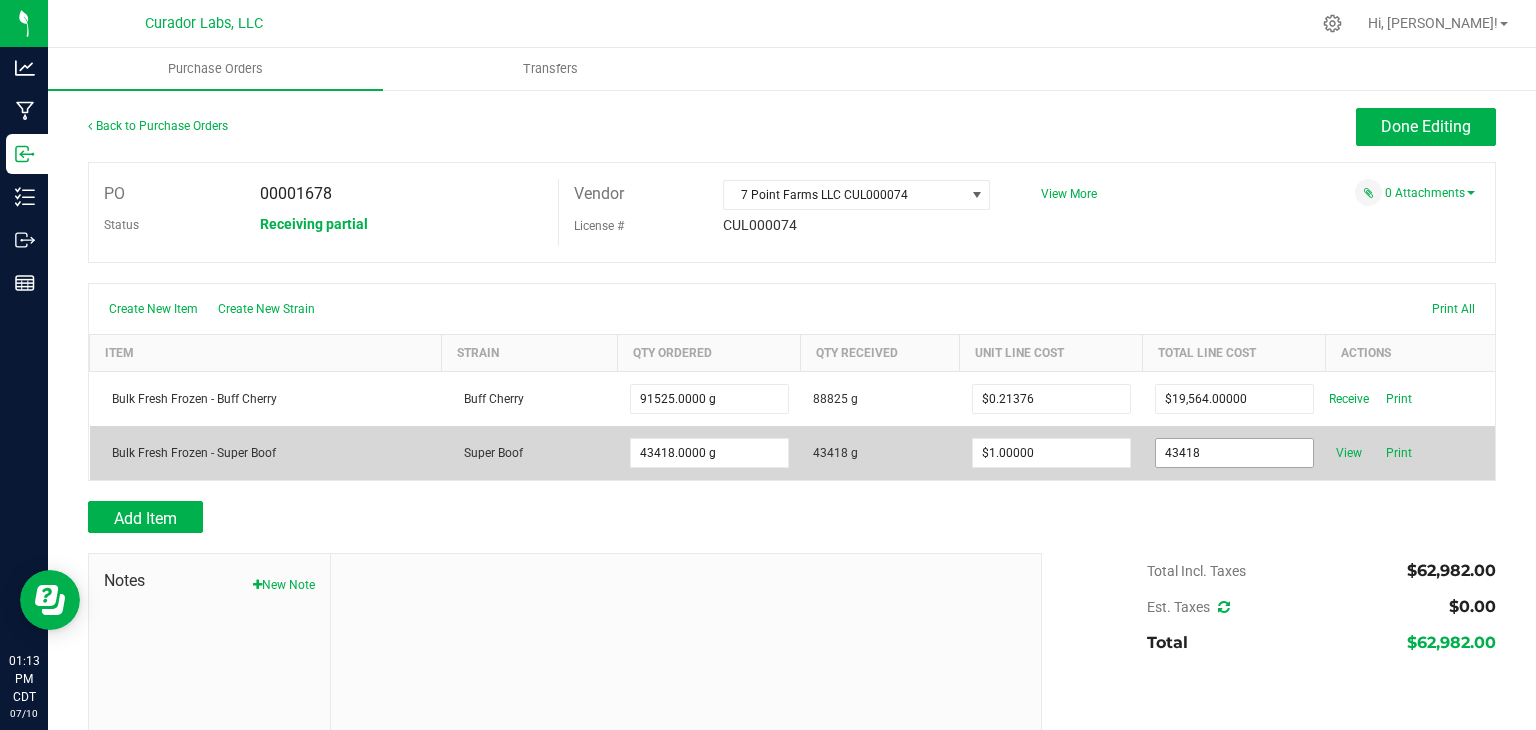 click on "43418" at bounding box center (1234, 453) 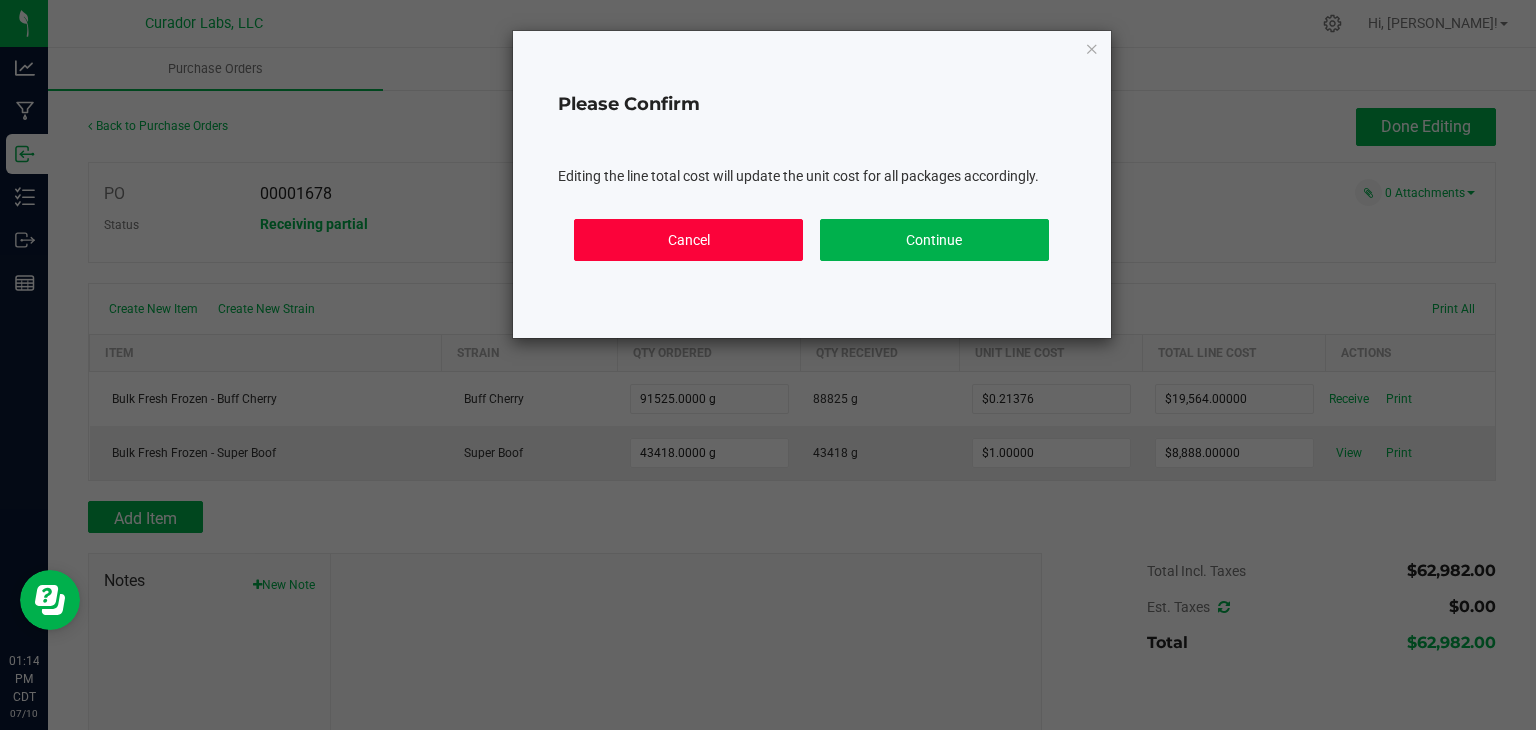 click on "Cancel" 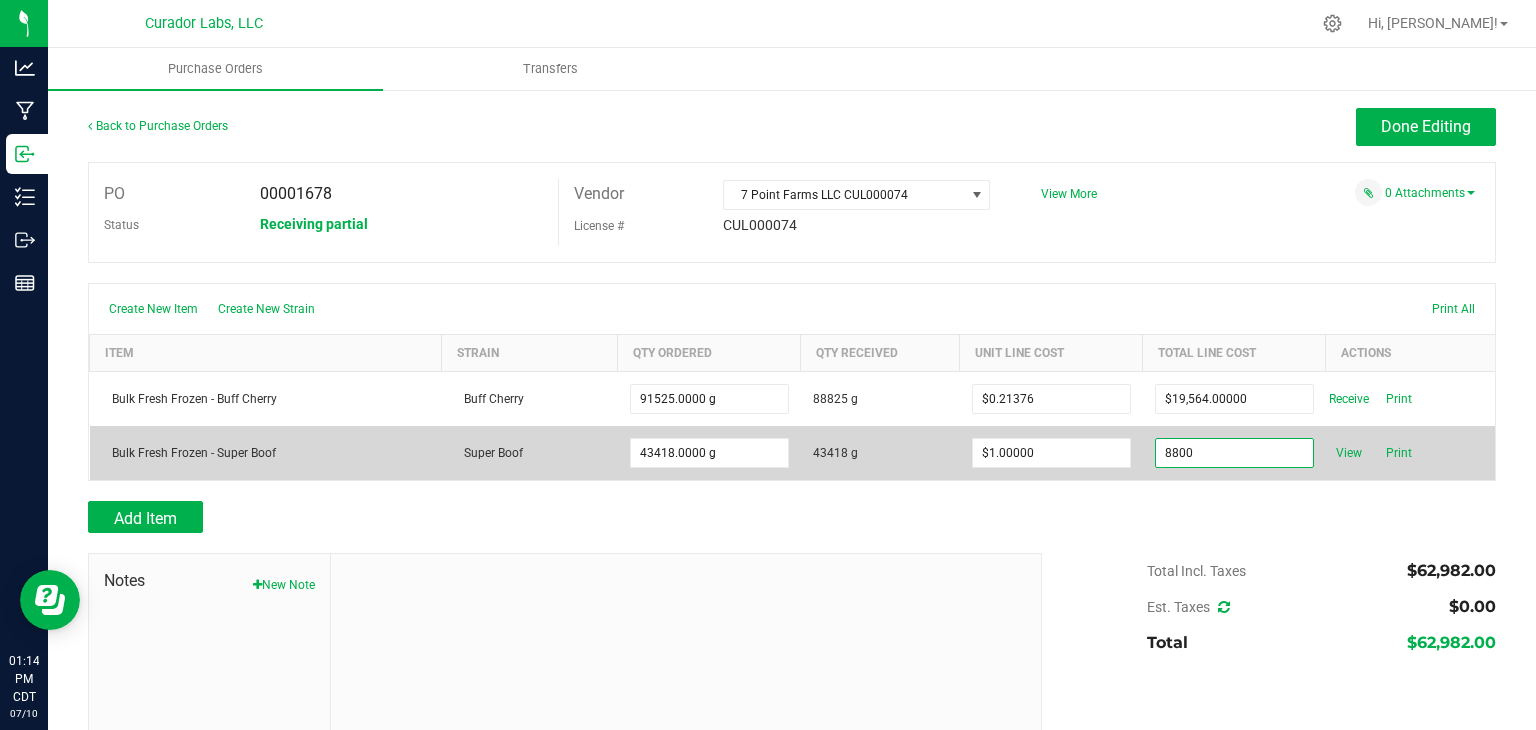 click on "8800" at bounding box center [1234, 453] 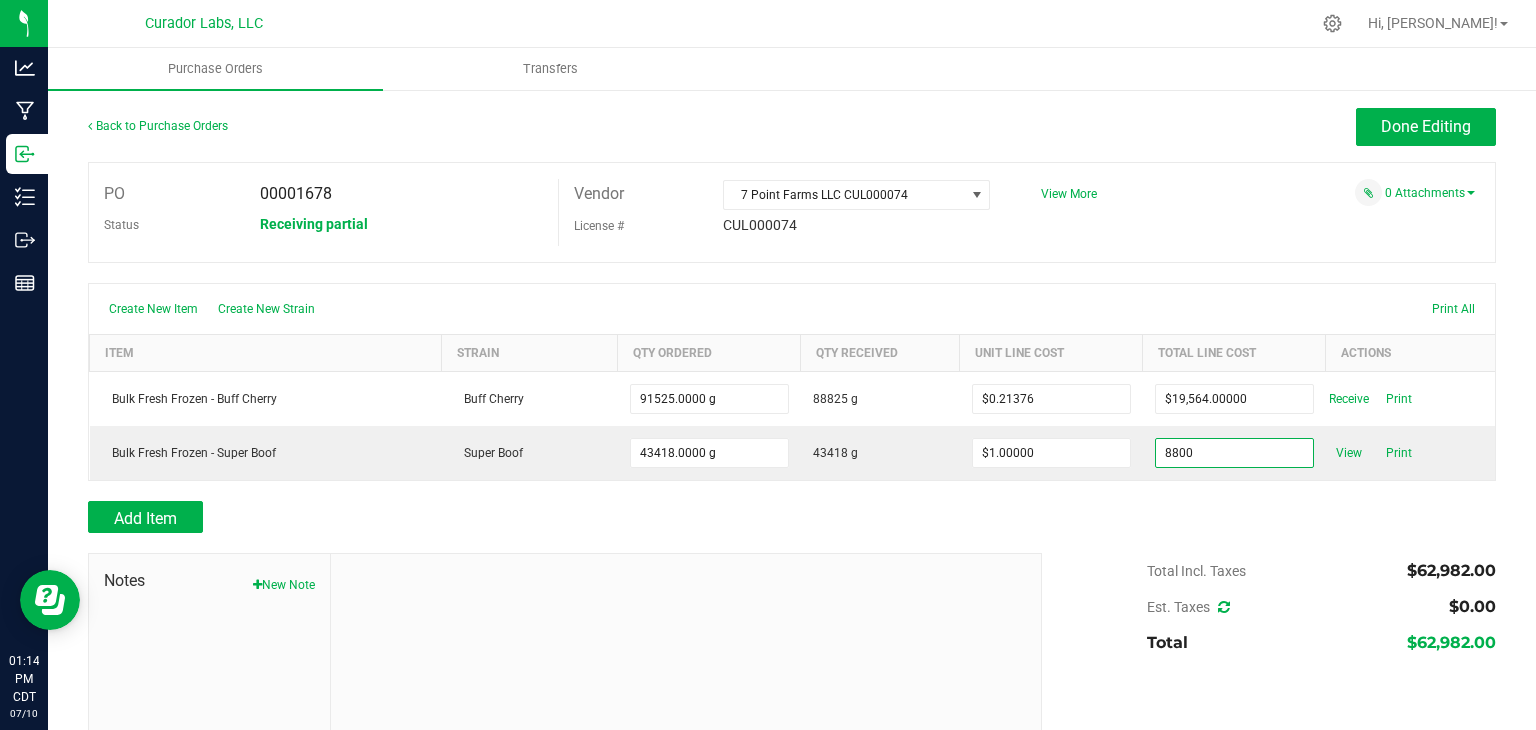 type on "$8,800.00000" 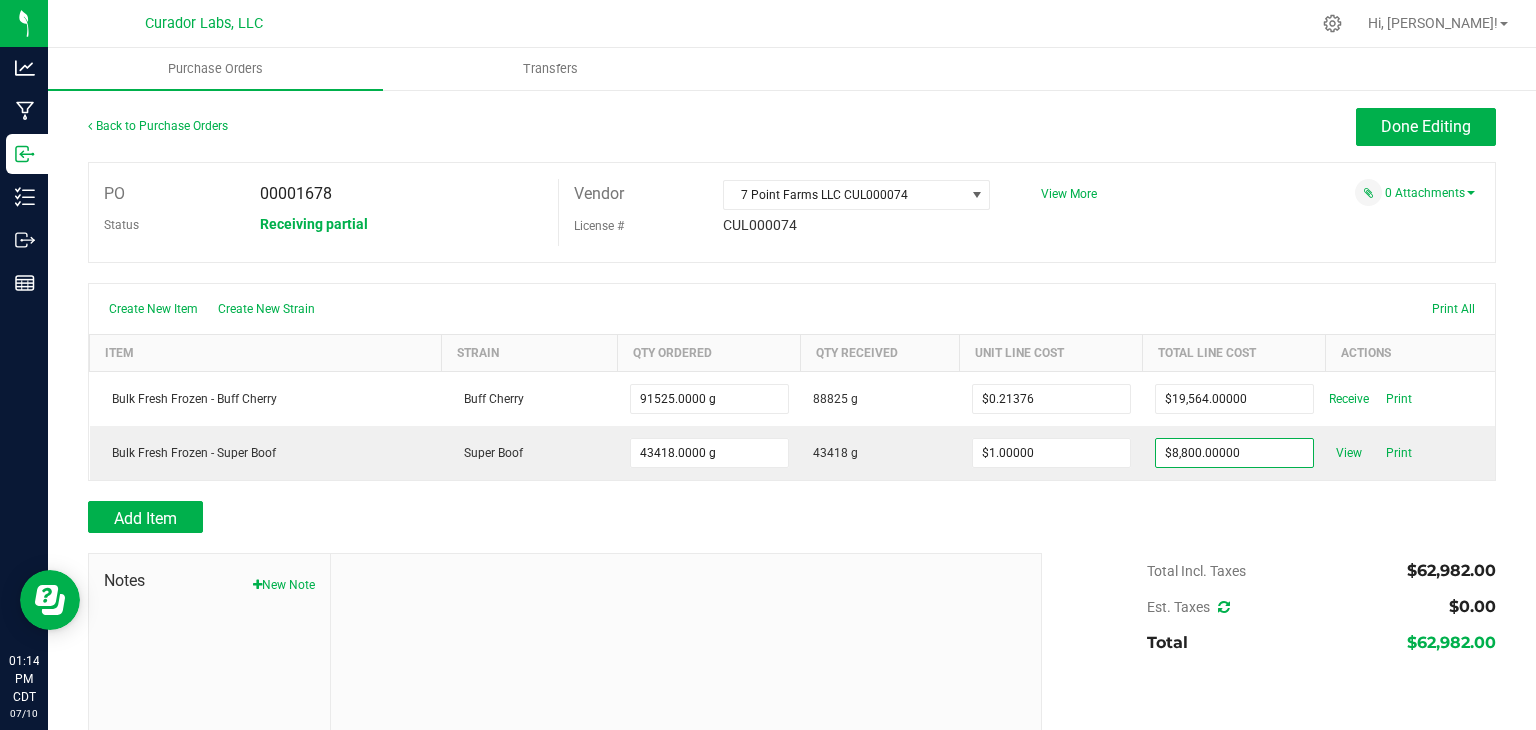 click on "Analytics Manufacturing Inbound Inventory Outbound Reports 01:14 PM CDT 07/10/2025  07/10   Curador Labs, LLC   Hi, Stephen!
Purchase Orders
Transfers
Back to Purchase Orders
Done Editing
PO
00001678
Status" at bounding box center (768, 365) 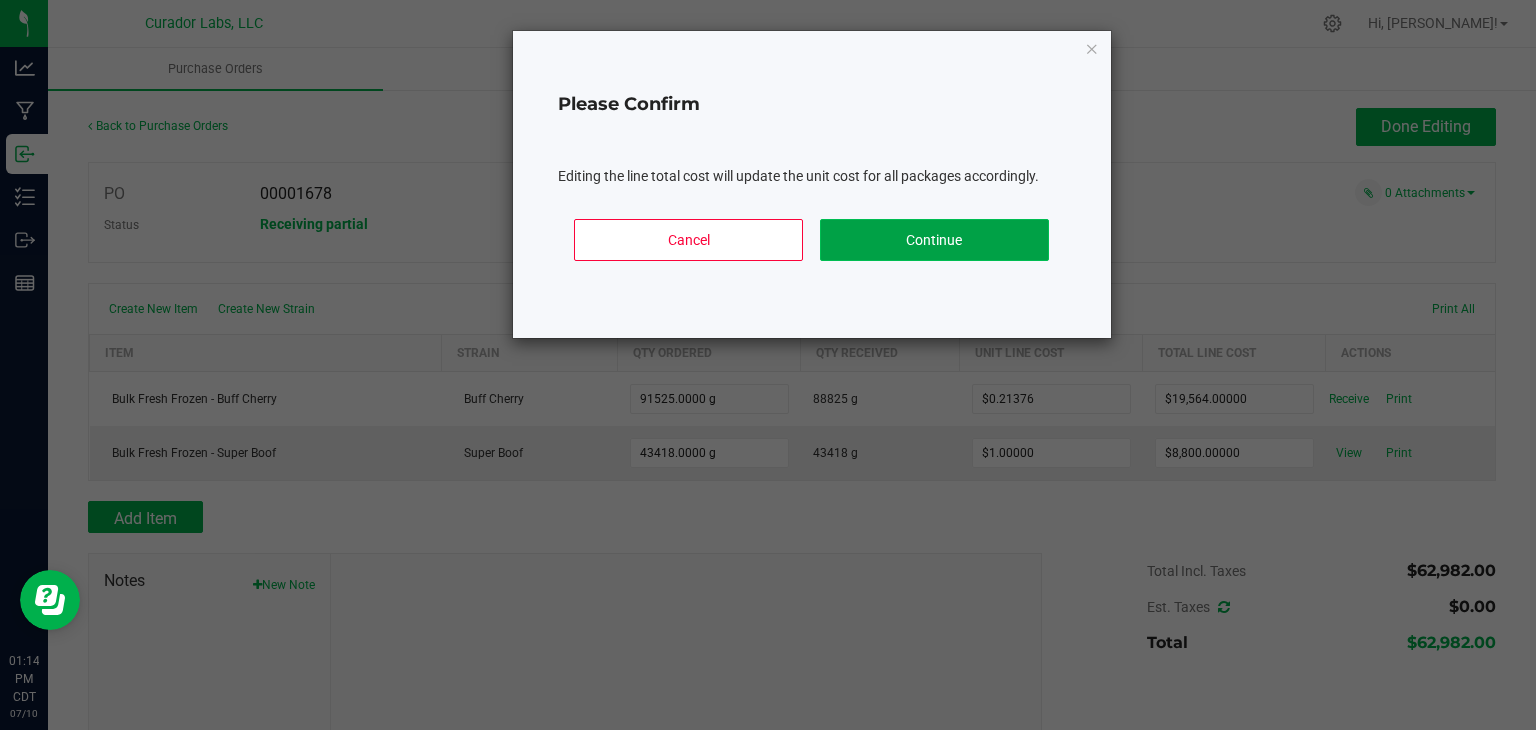 click on "Continue" 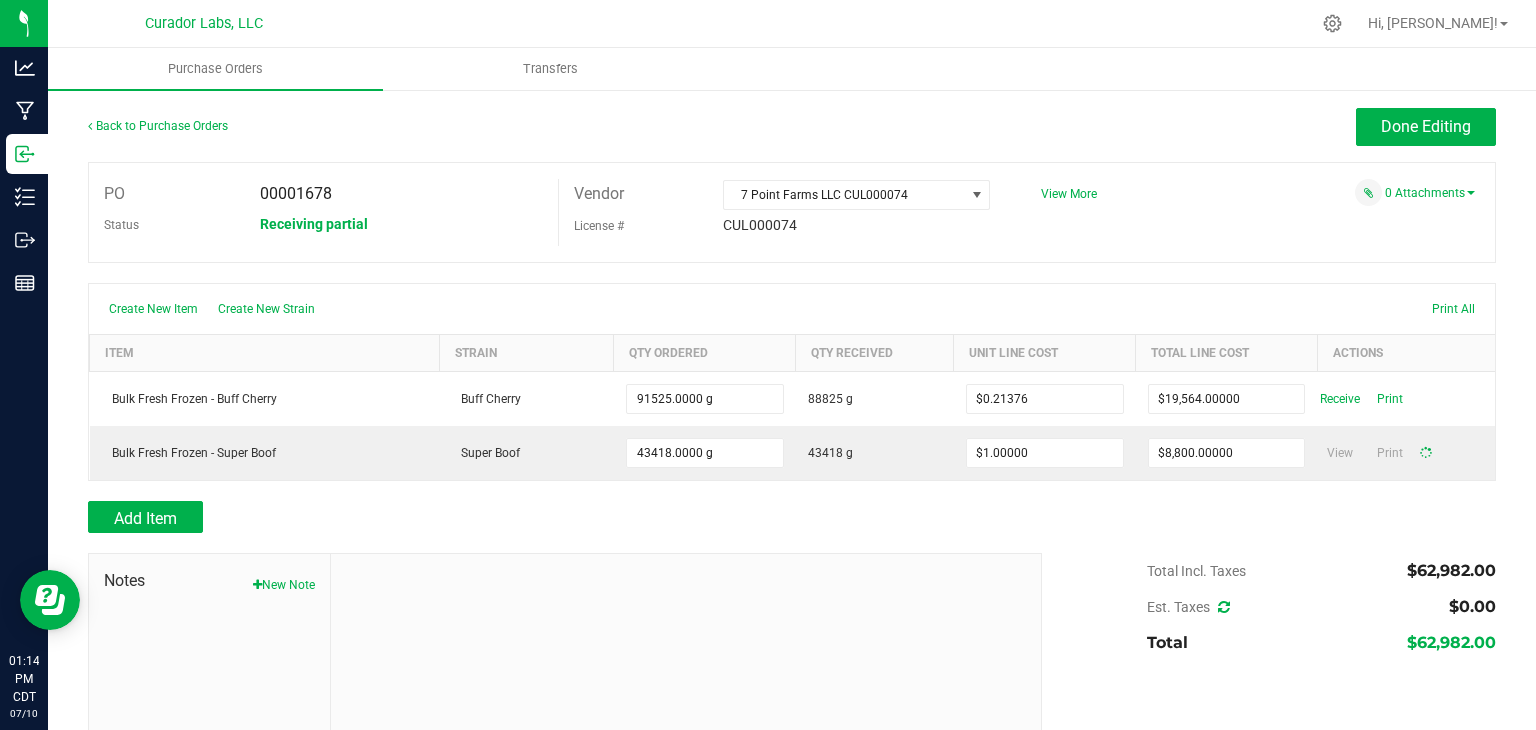 type on "43418" 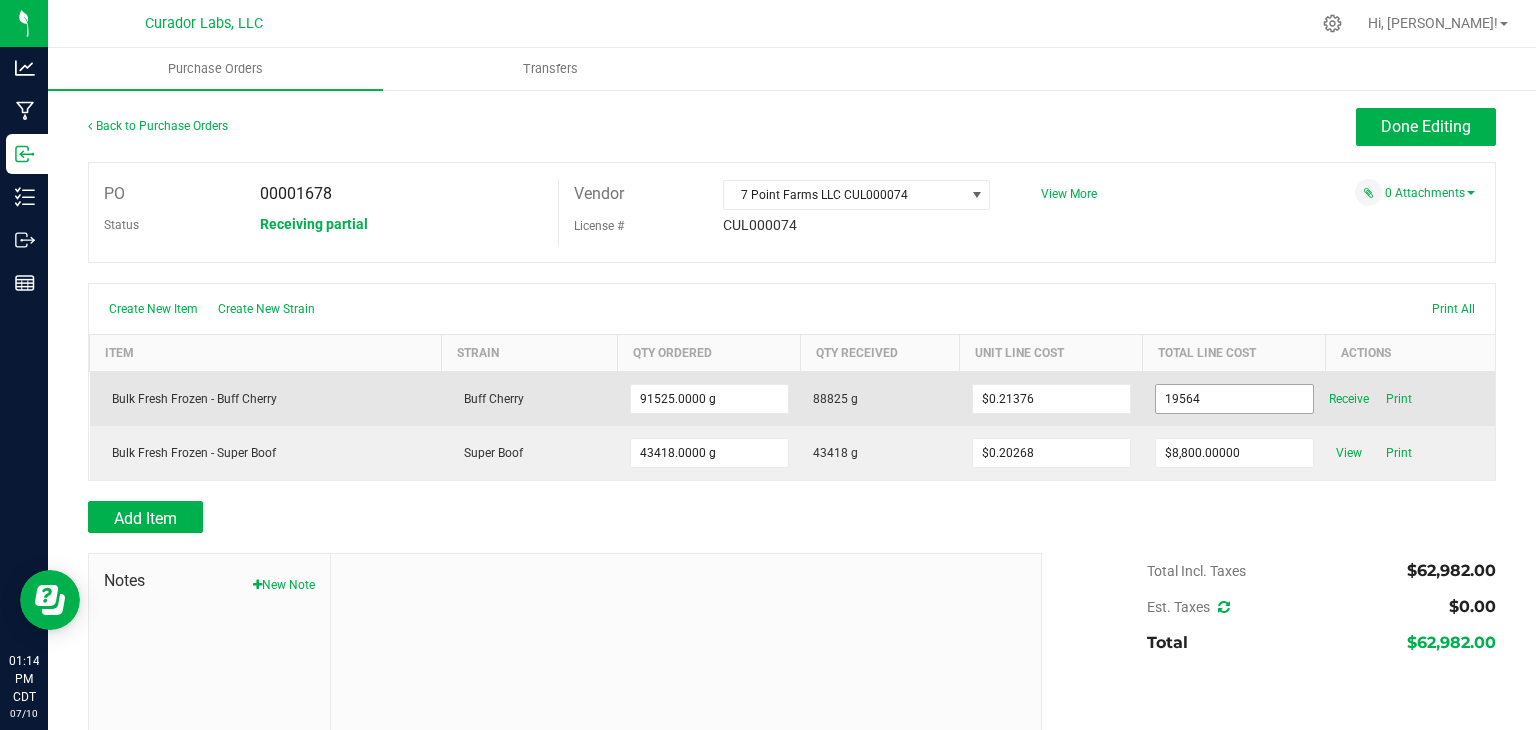 click on "19564" at bounding box center (1234, 399) 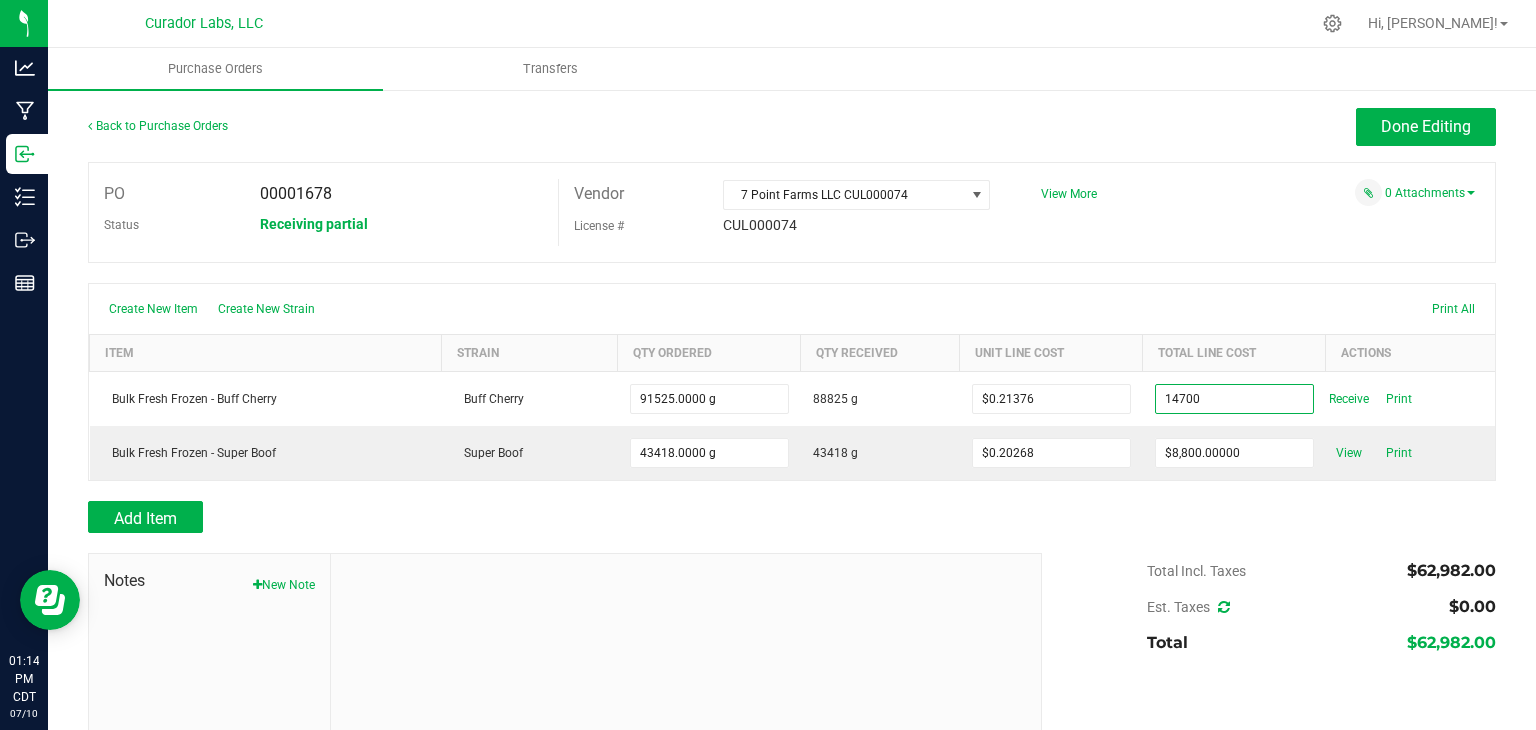 type on "$14,700.00000" 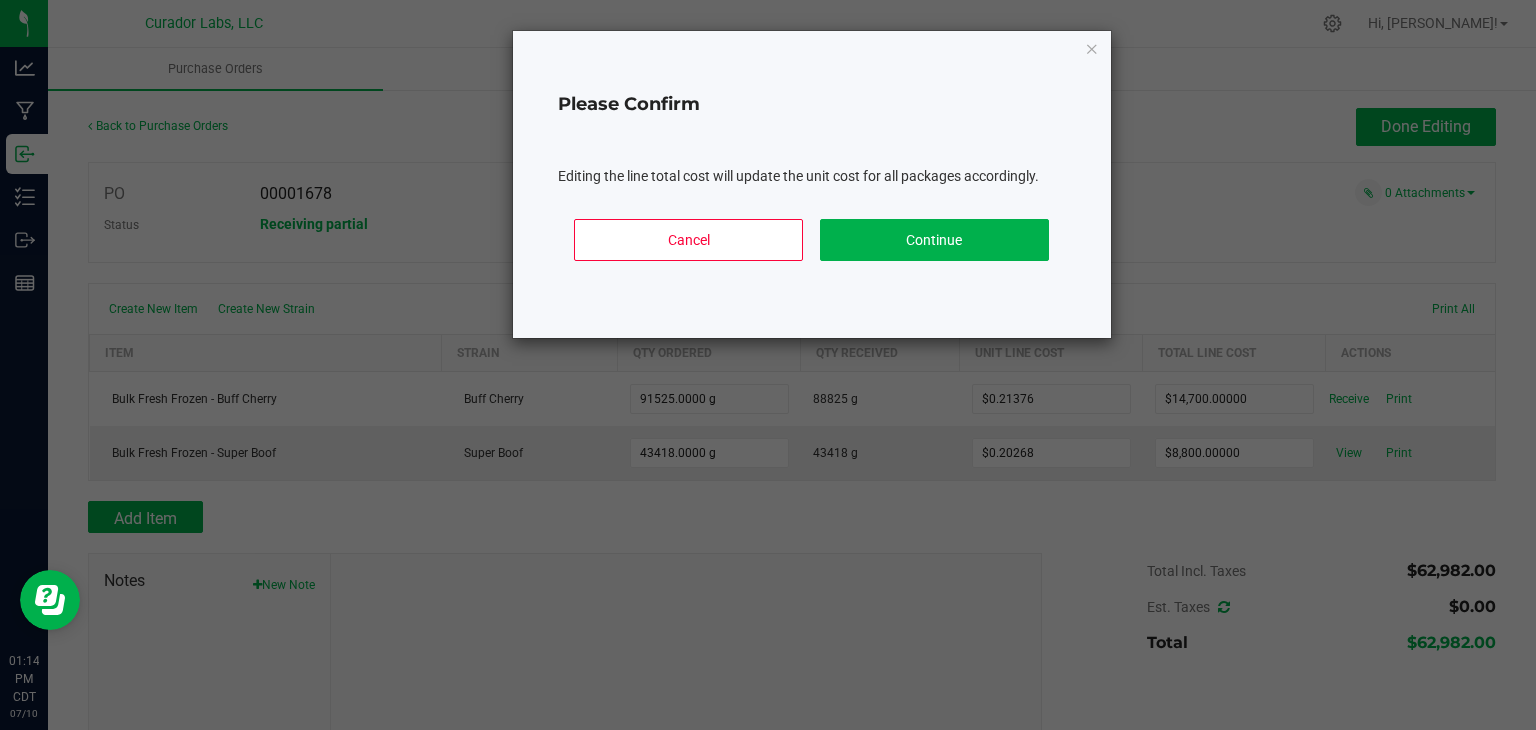 click on "Analytics Manufacturing Inbound Inventory Outbound Reports 01:14 PM CDT 07/10/2025  07/10   Curador Labs, LLC   Hi, Stephen!
Purchase Orders
Transfers
Back to Purchase Orders
Done Editing
PO
00001678
Status" at bounding box center (768, 365) 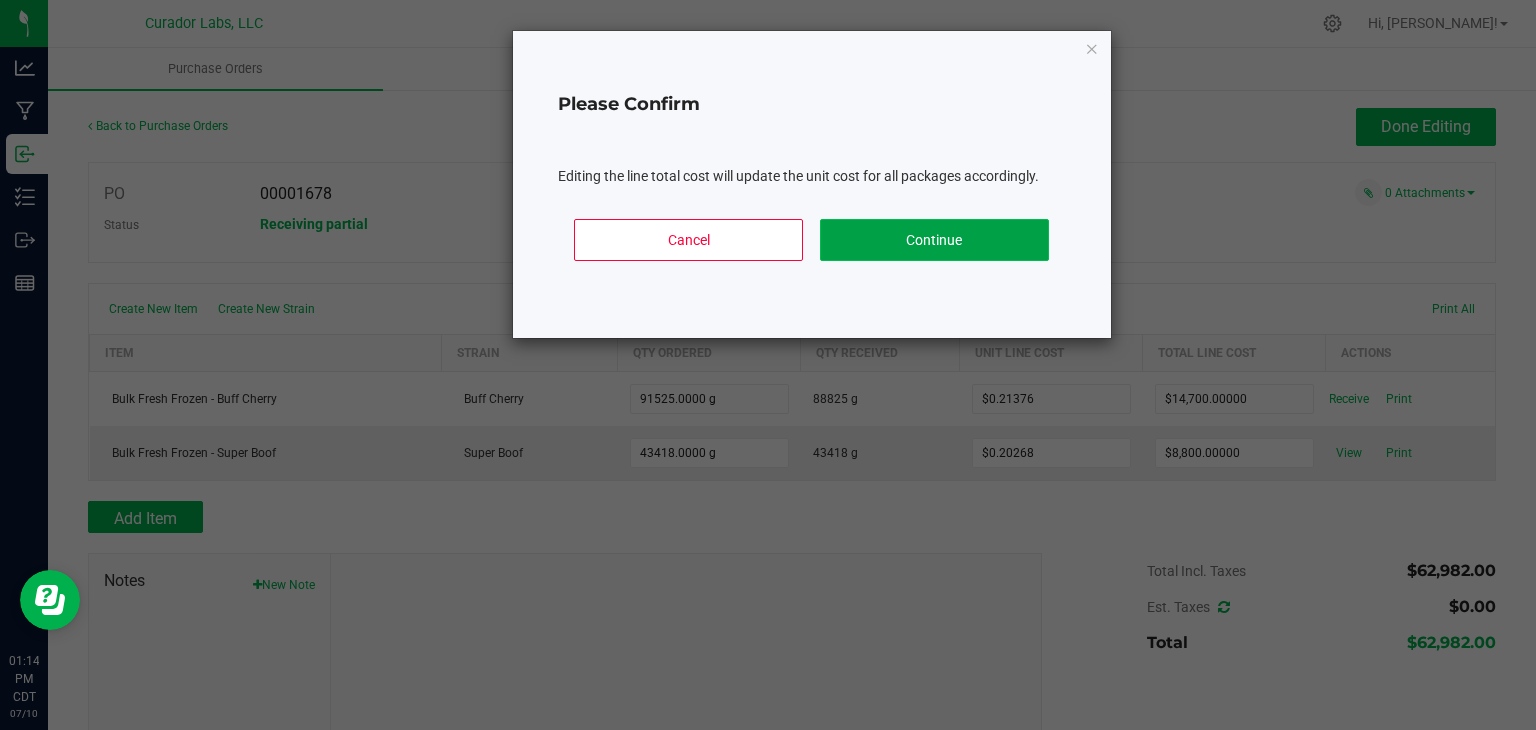 click on "Continue" 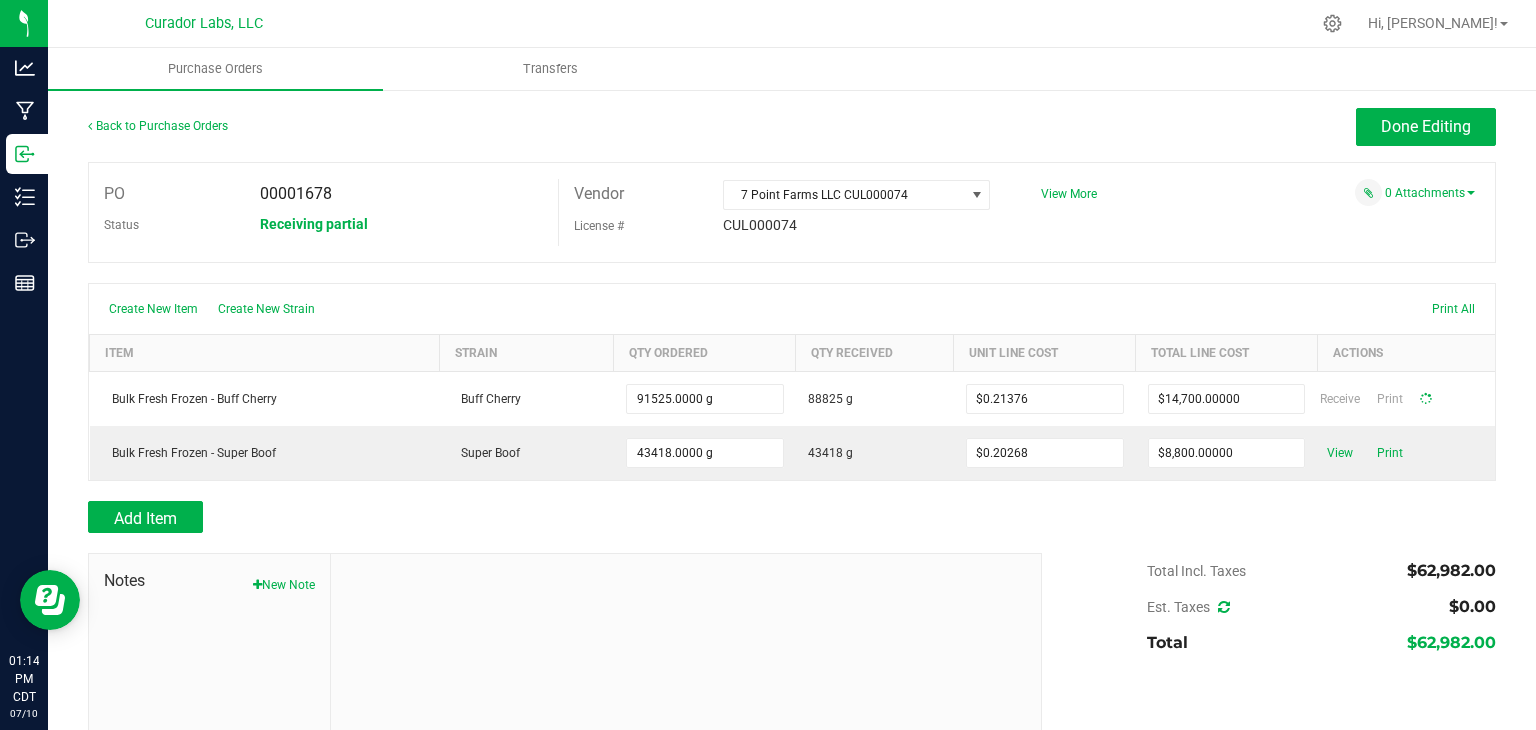 type on "91525" 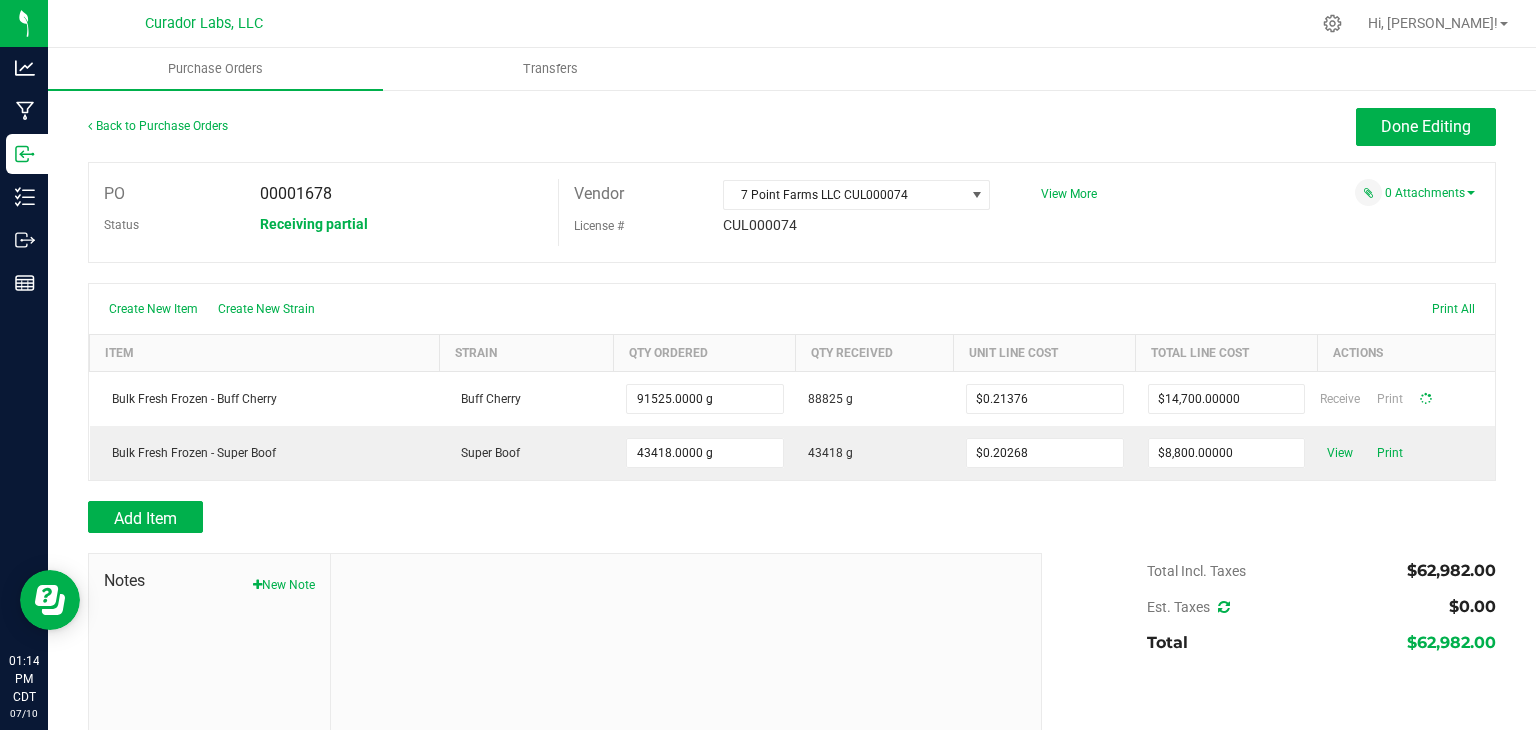 type on "$0.16061" 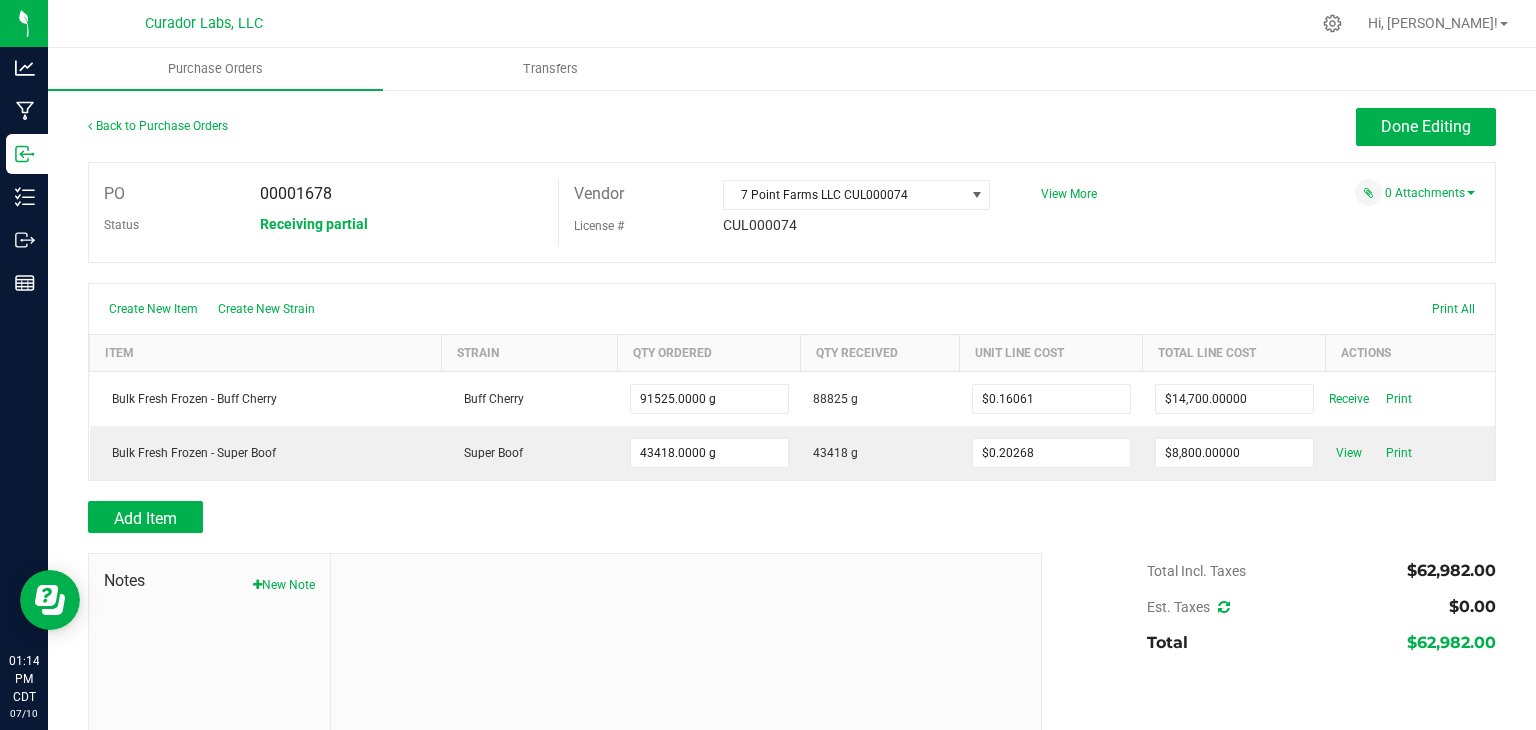 click on "PO
00001678
Status
Receiving partial
Vendor
7 Point Farms LLC CUL000074
License #
CUL000074
View More" at bounding box center [792, 212] 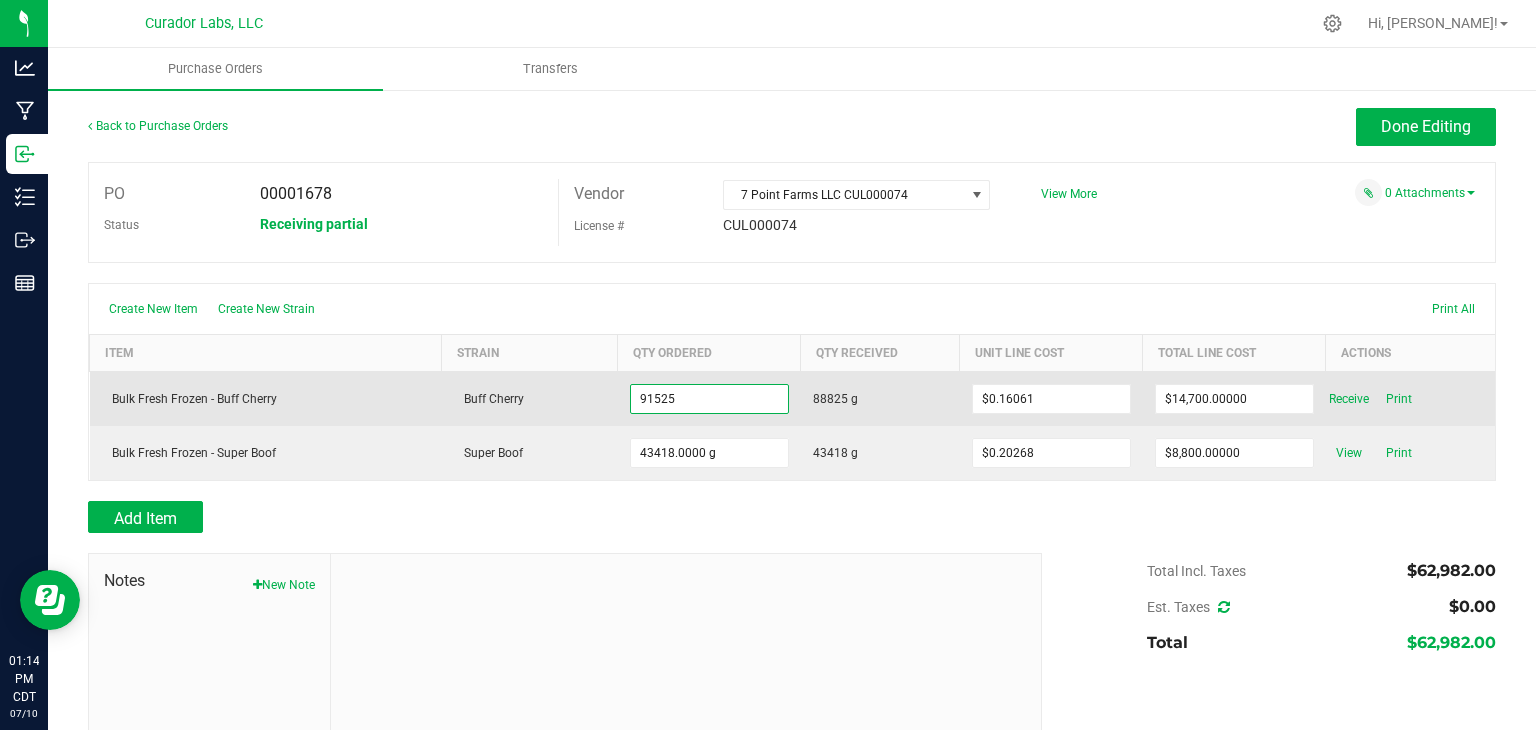 click on "91525" at bounding box center (709, 399) 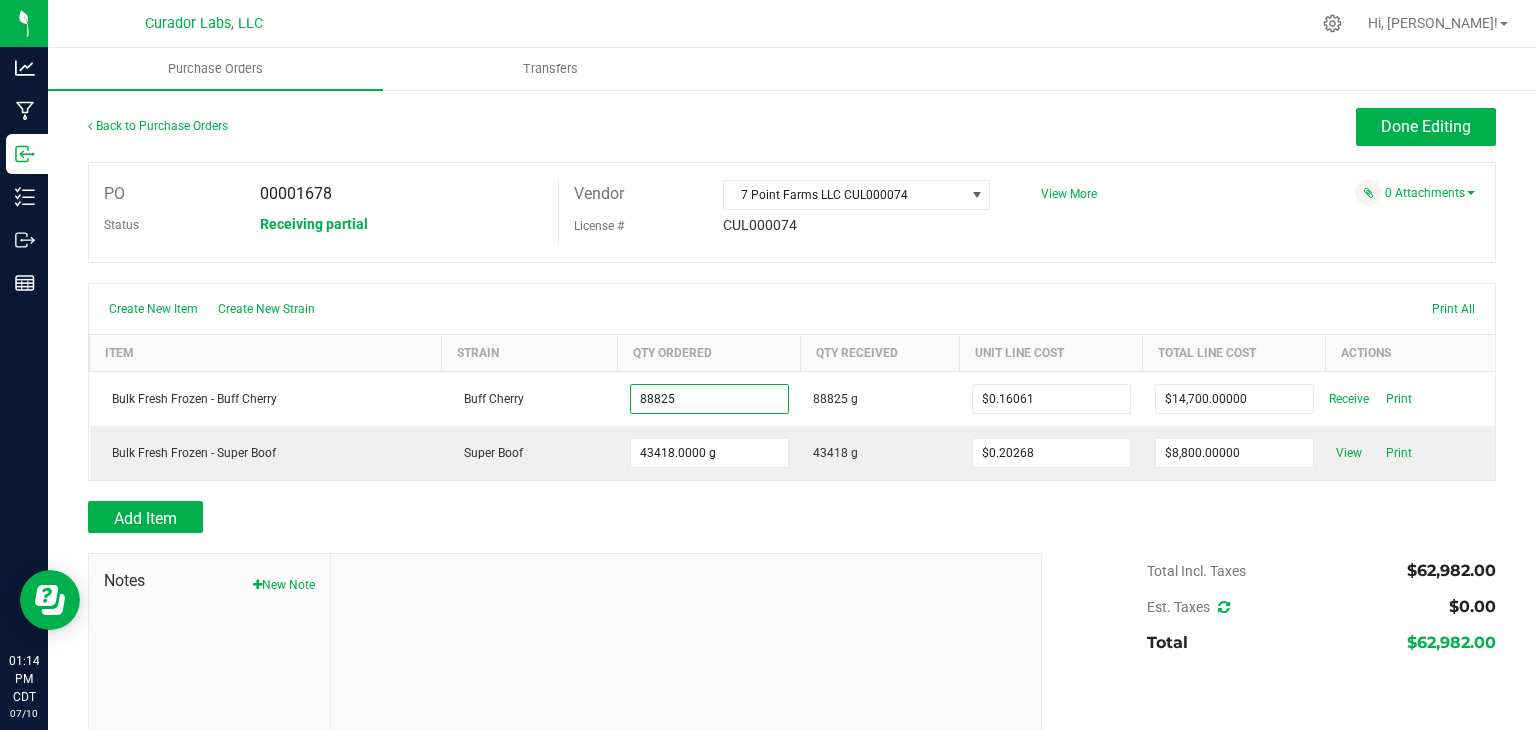 type on "88825.0000 g" 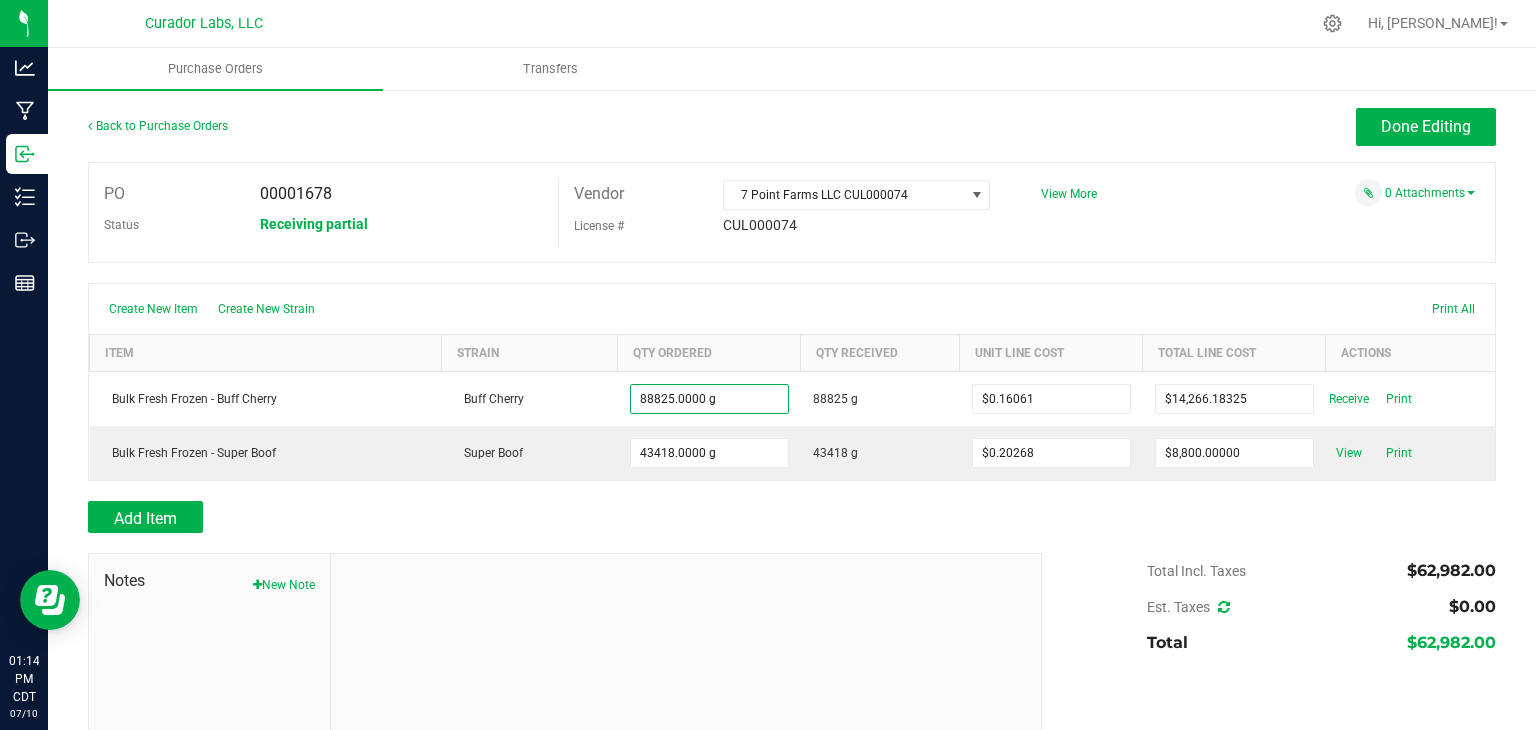 click on "Create New Item Create New Strain Print All" at bounding box center (792, 309) 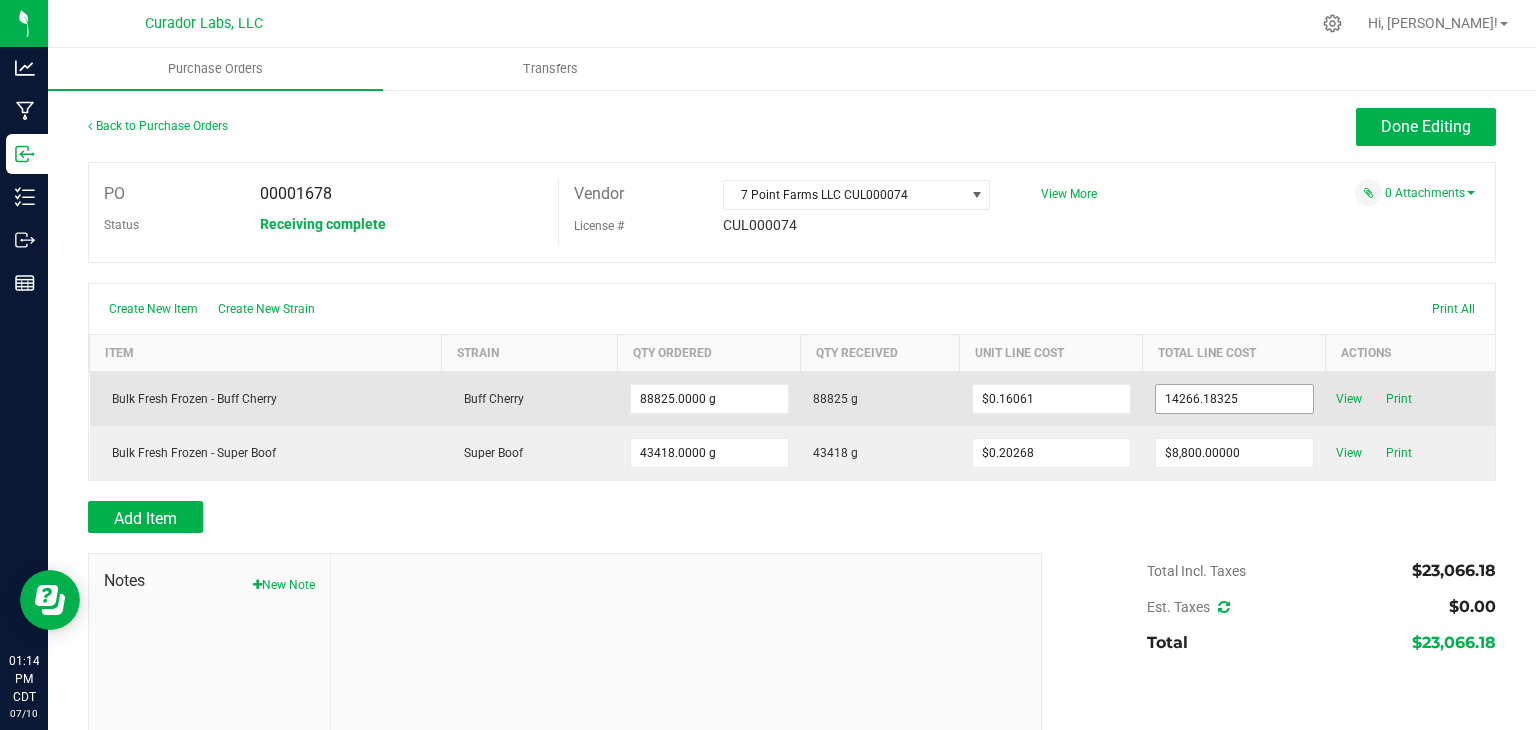 click on "14266.18325" at bounding box center (1234, 399) 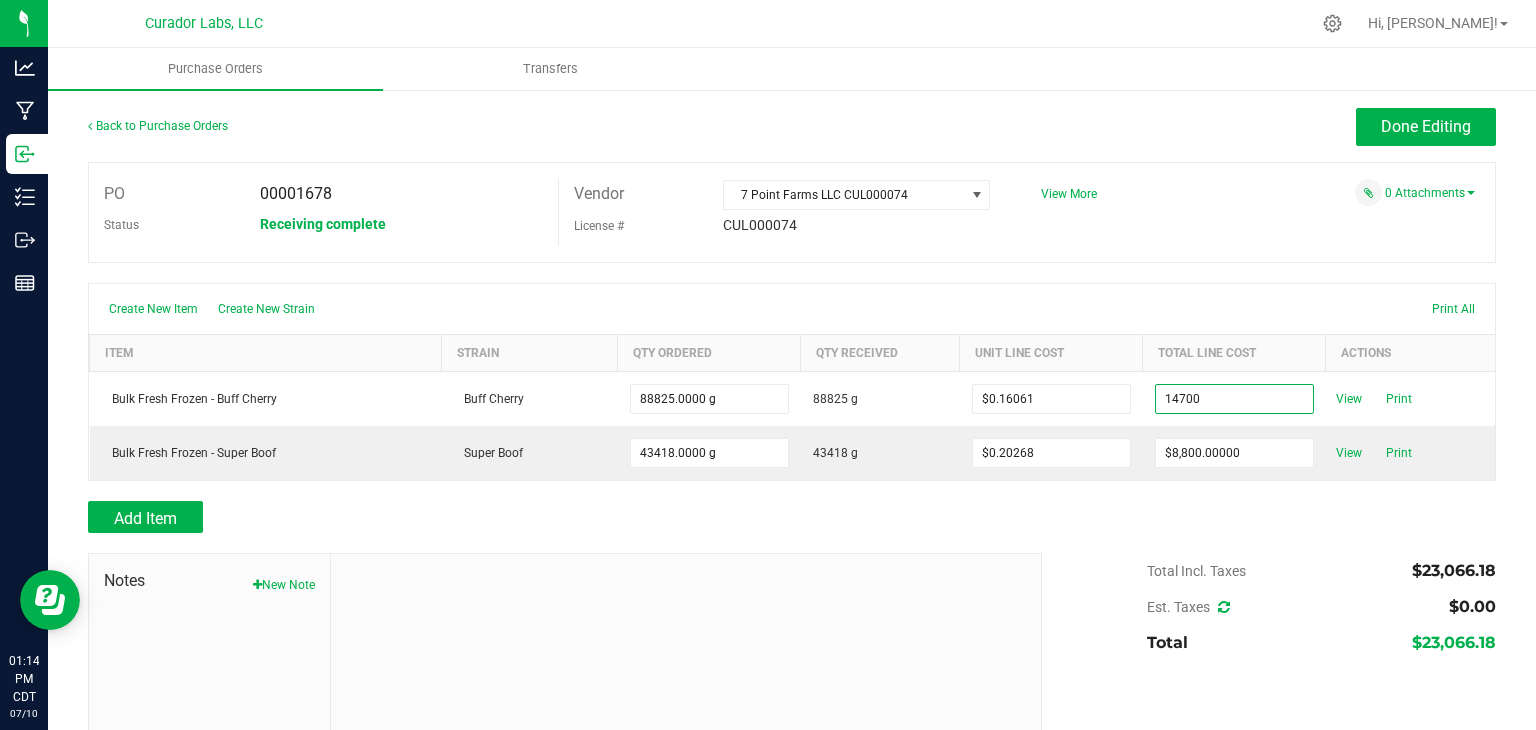 type on "$14,700.00000" 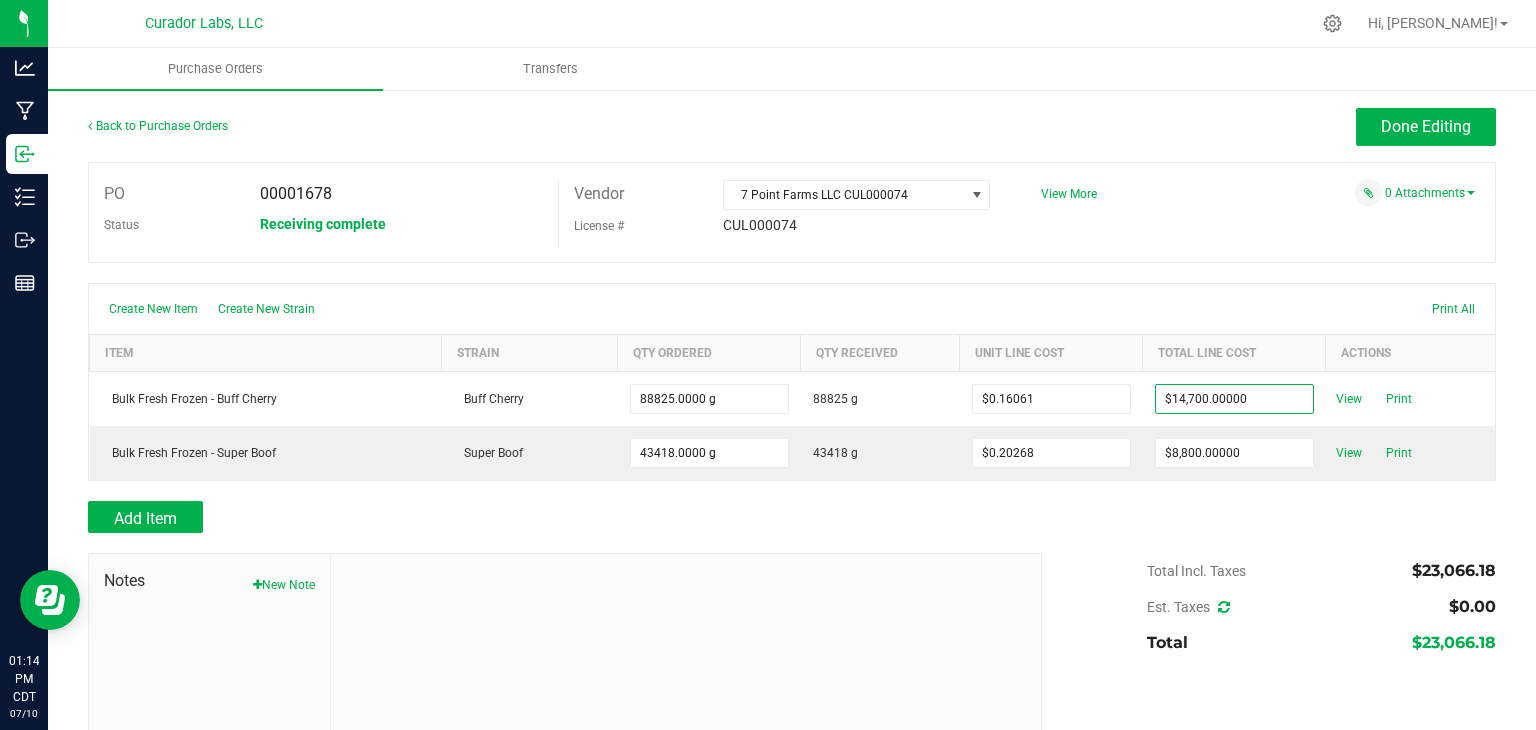 click on "Analytics Manufacturing Inbound Inventory Outbound Reports 01:14 PM CDT 07/10/2025  07/10   Curador Labs, LLC   Hi, Stephen!
Purchase Orders
Transfers
Back to Purchase Orders
Done Editing
PO
00001678
Status" at bounding box center (768, 365) 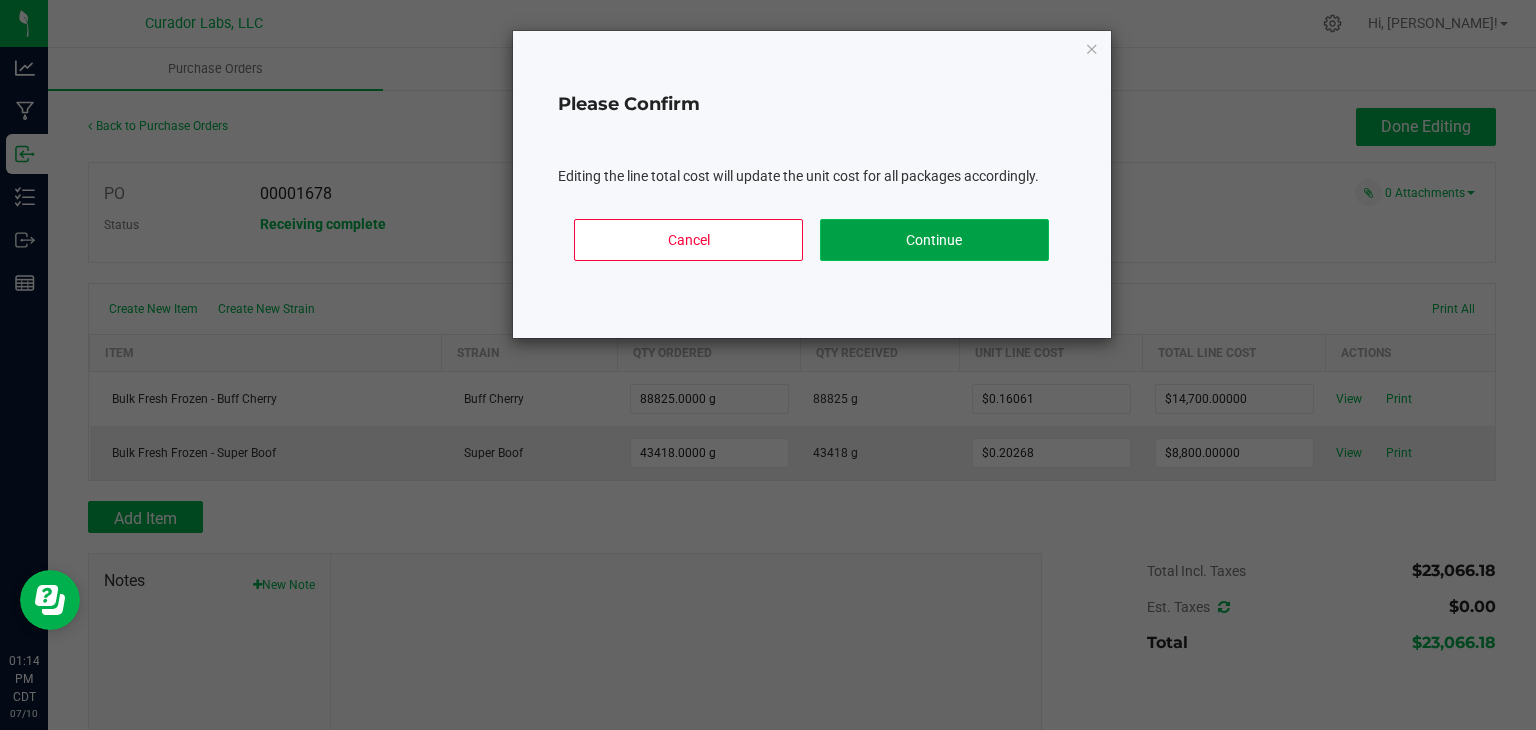 click on "Continue" 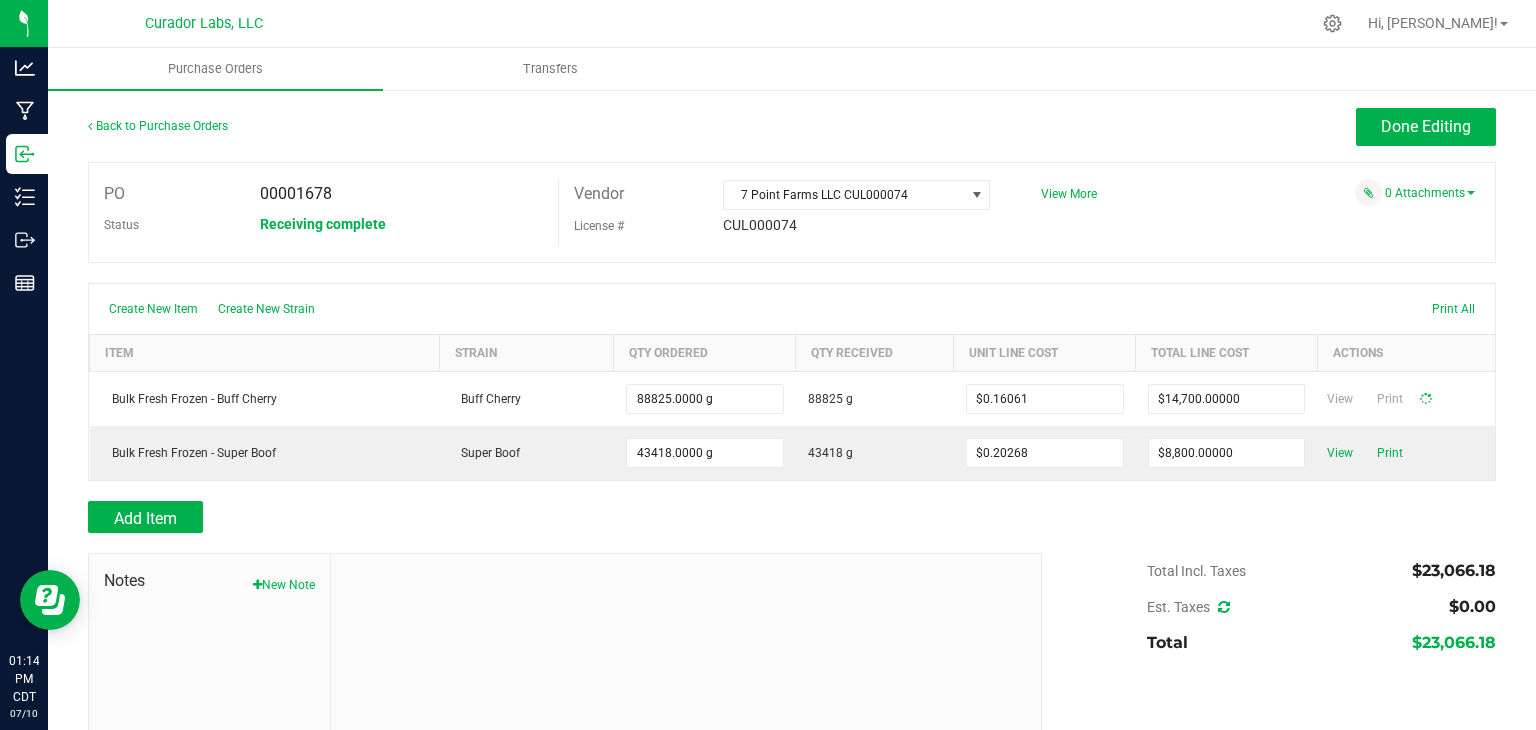 type on "88825" 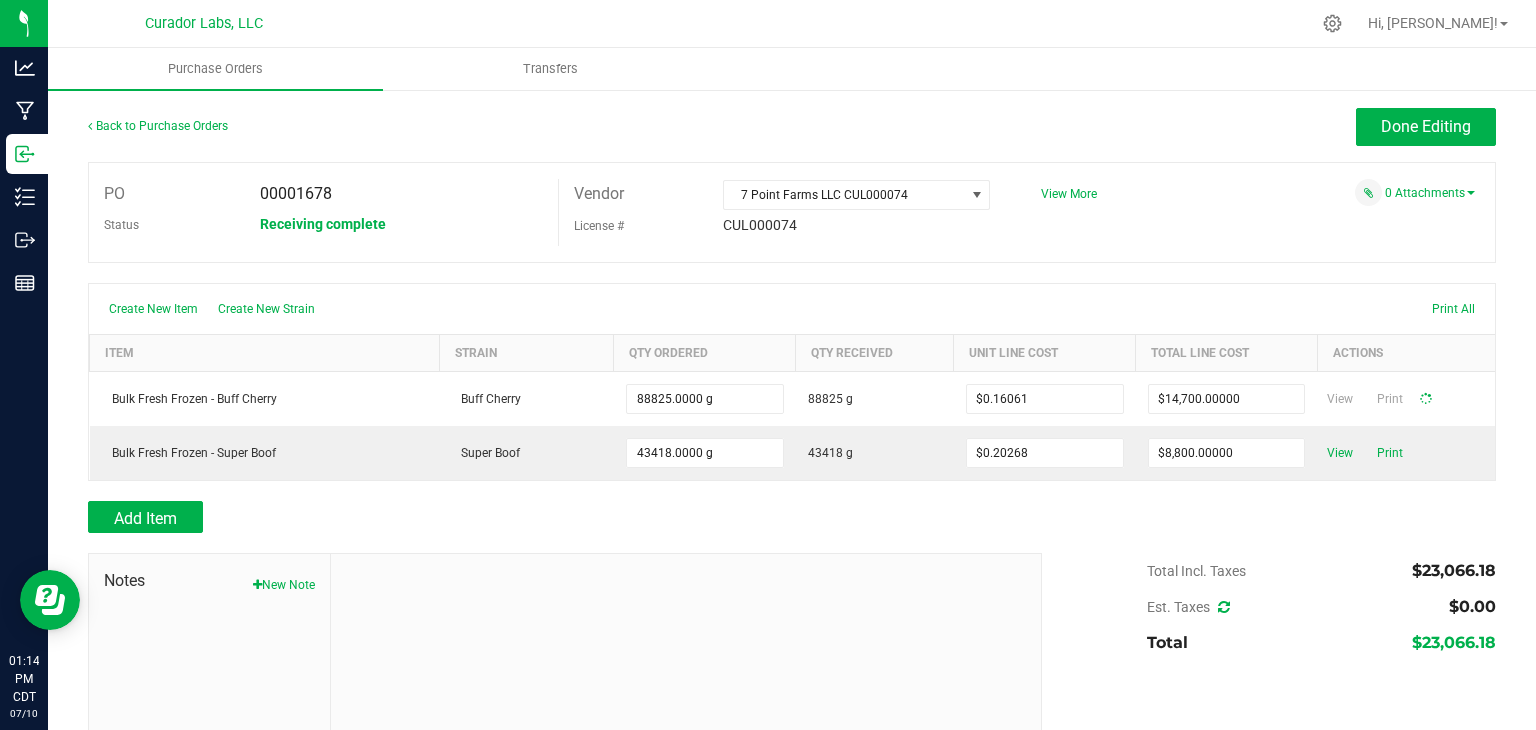 type on "$0.16549" 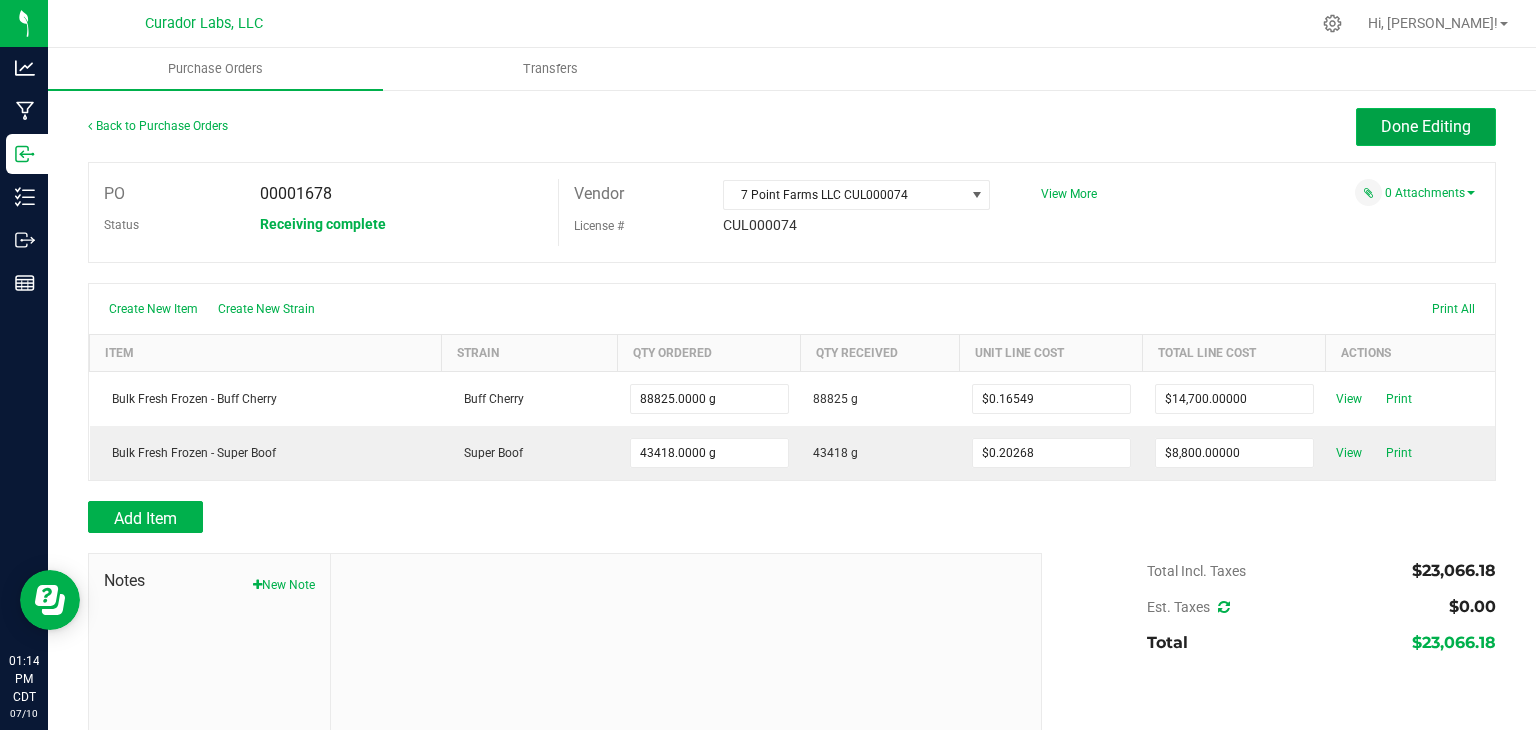click on "Done Editing" at bounding box center [1426, 126] 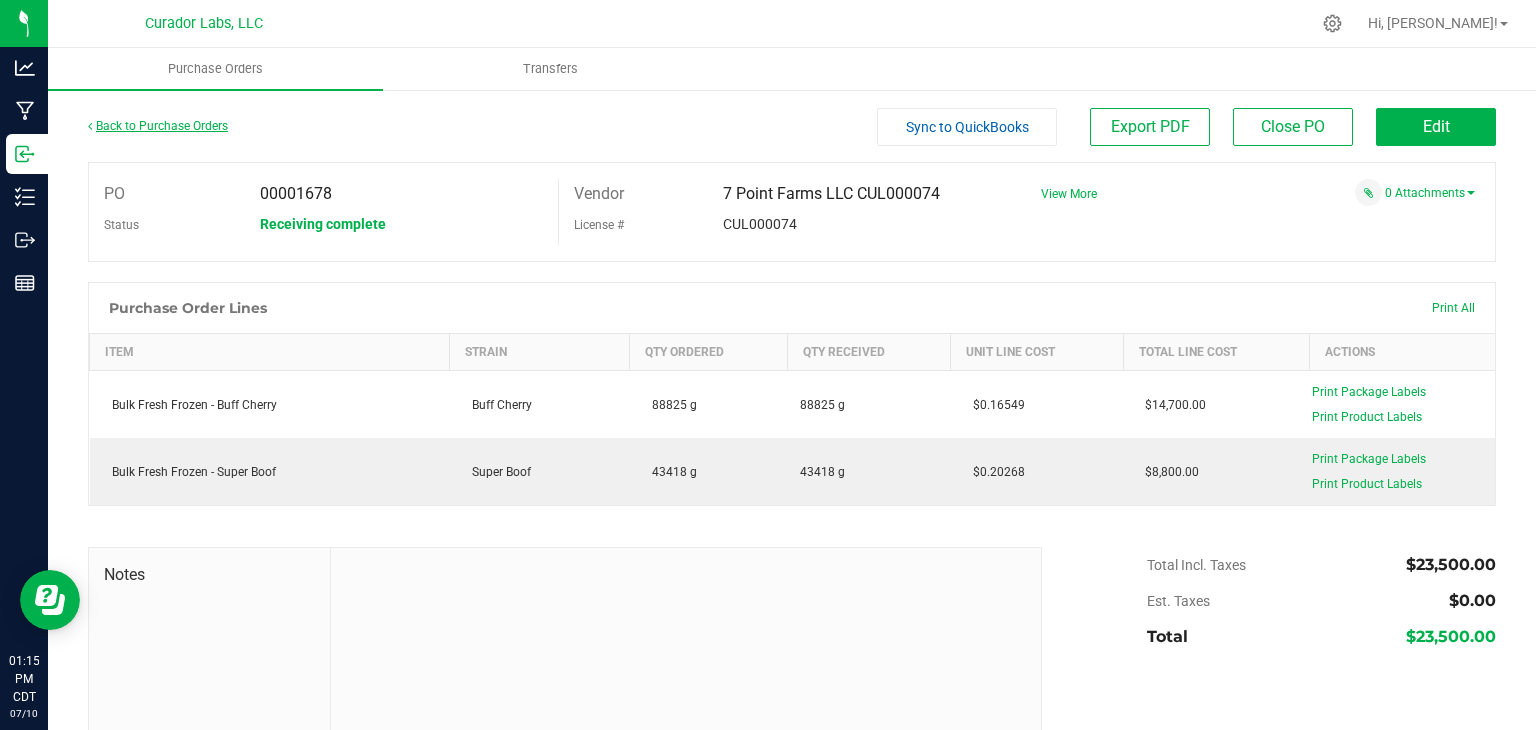 click on "Back to Purchase Orders" at bounding box center [158, 126] 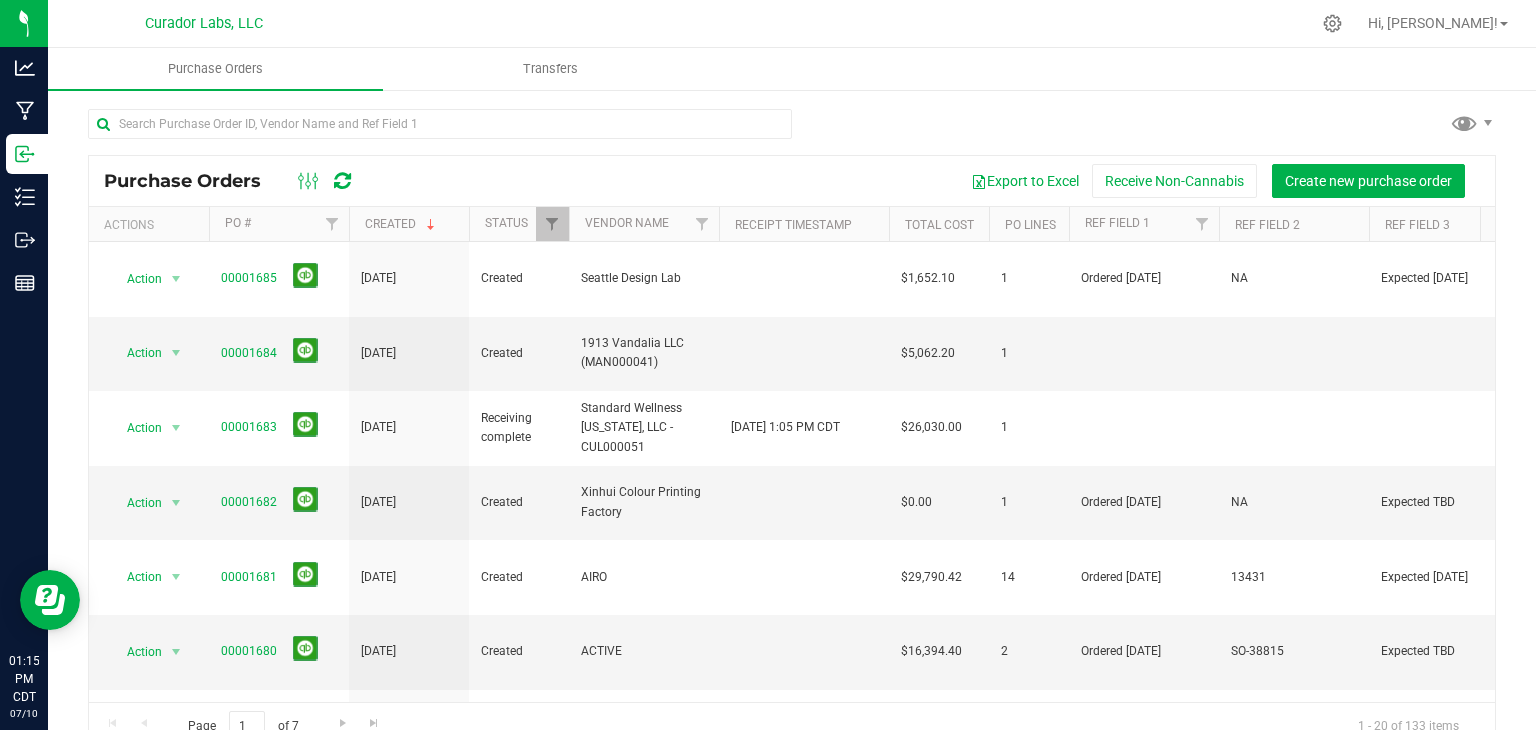 scroll, scrollTop: 0, scrollLeft: 0, axis: both 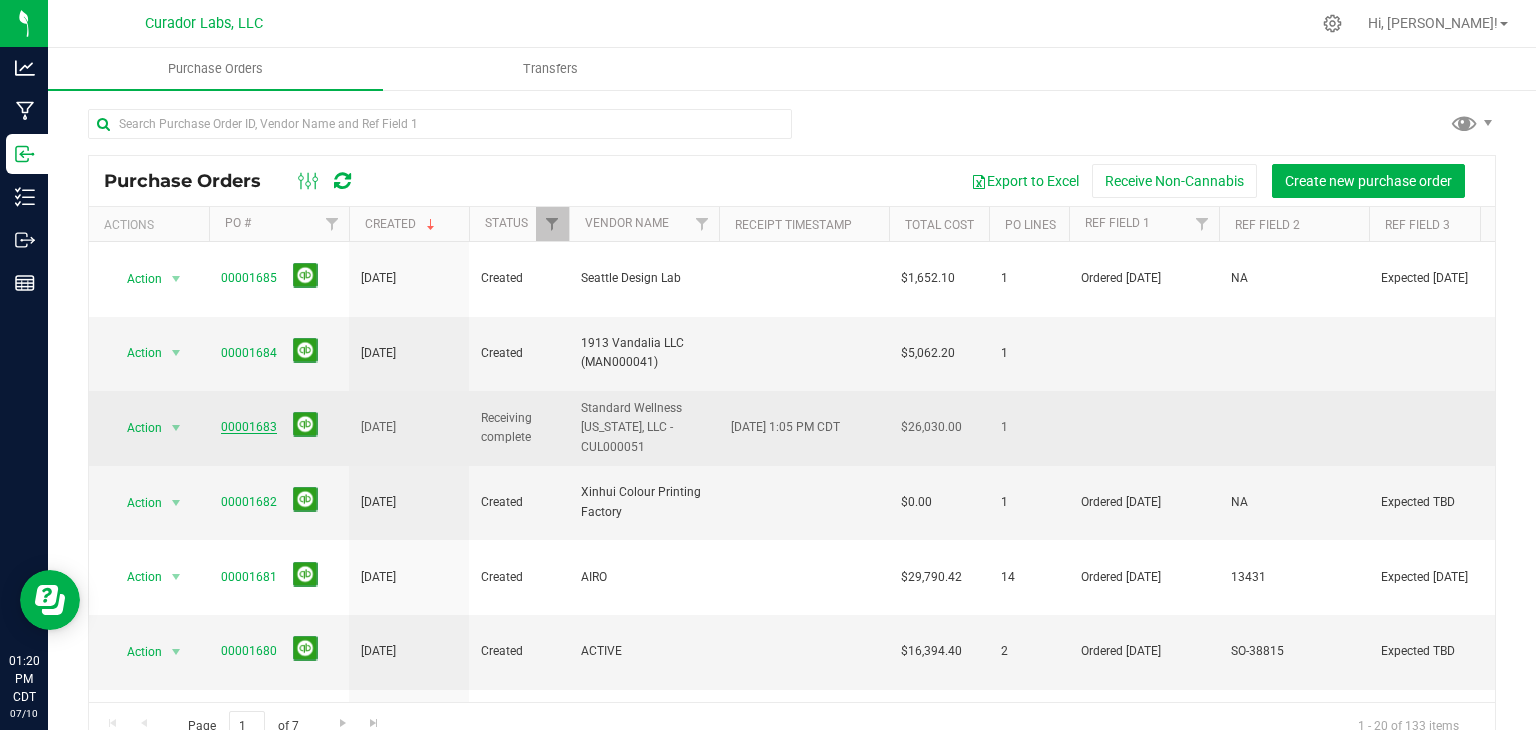 click on "00001683" at bounding box center [249, 427] 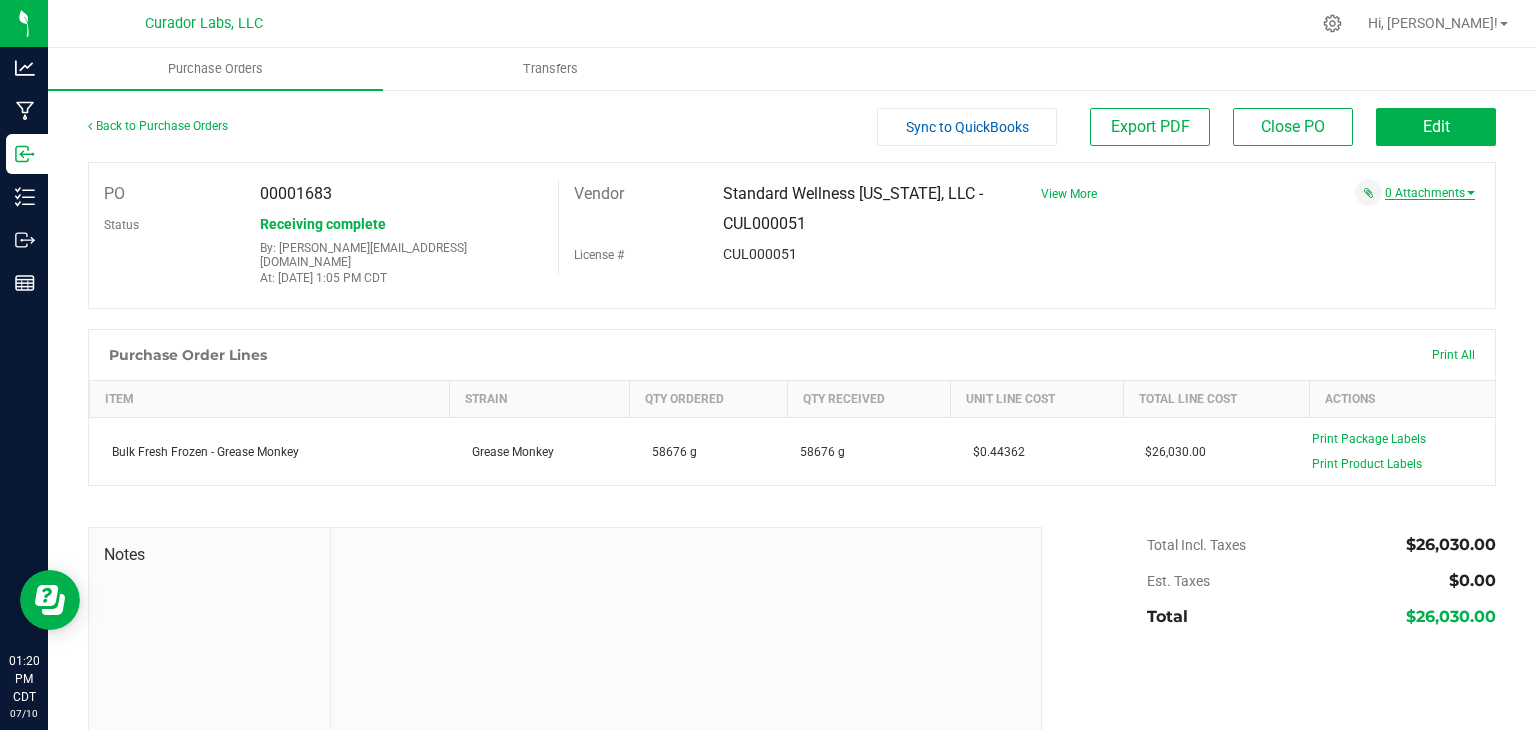 click on "0
Attachments" at bounding box center [1430, 193] 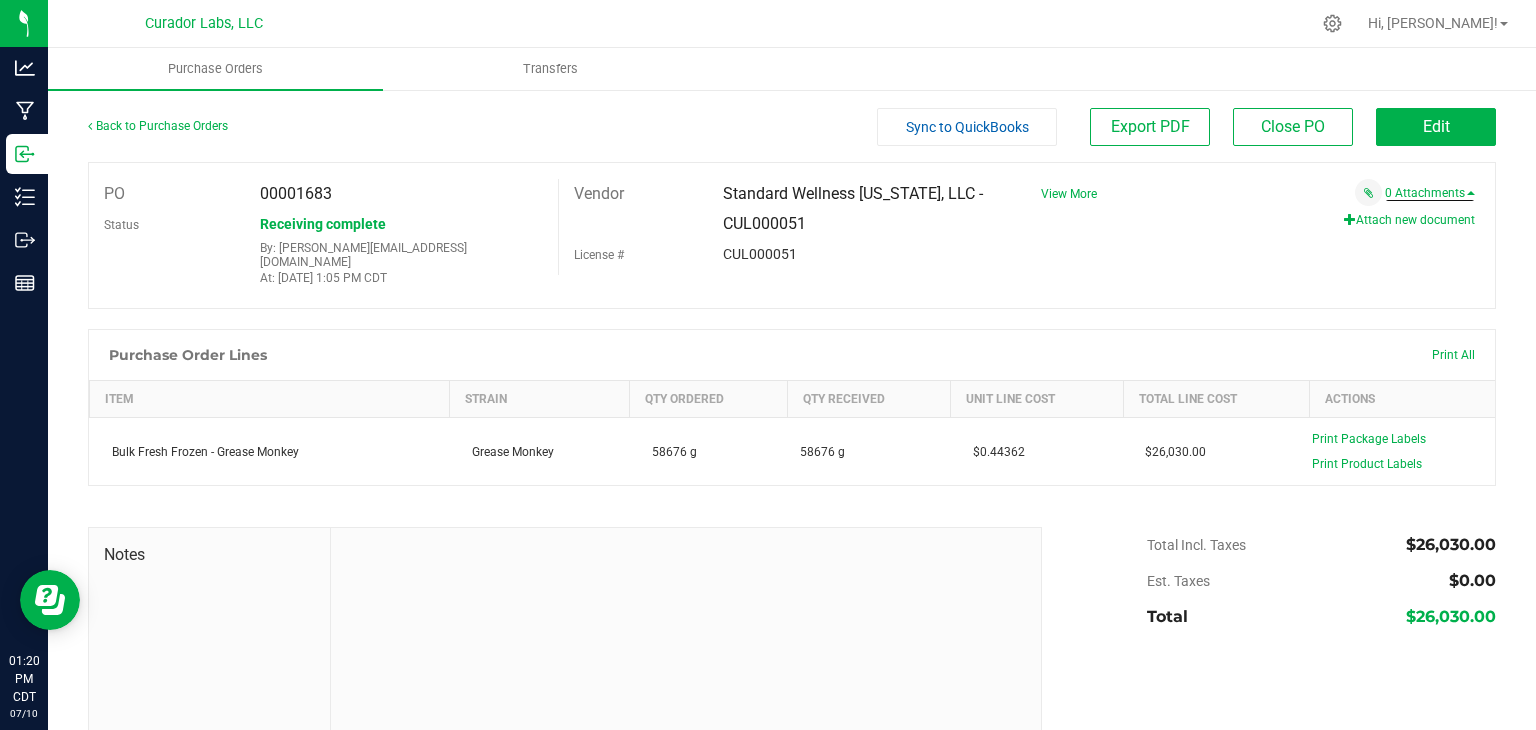 click on "Attach new document" at bounding box center [1409, 220] 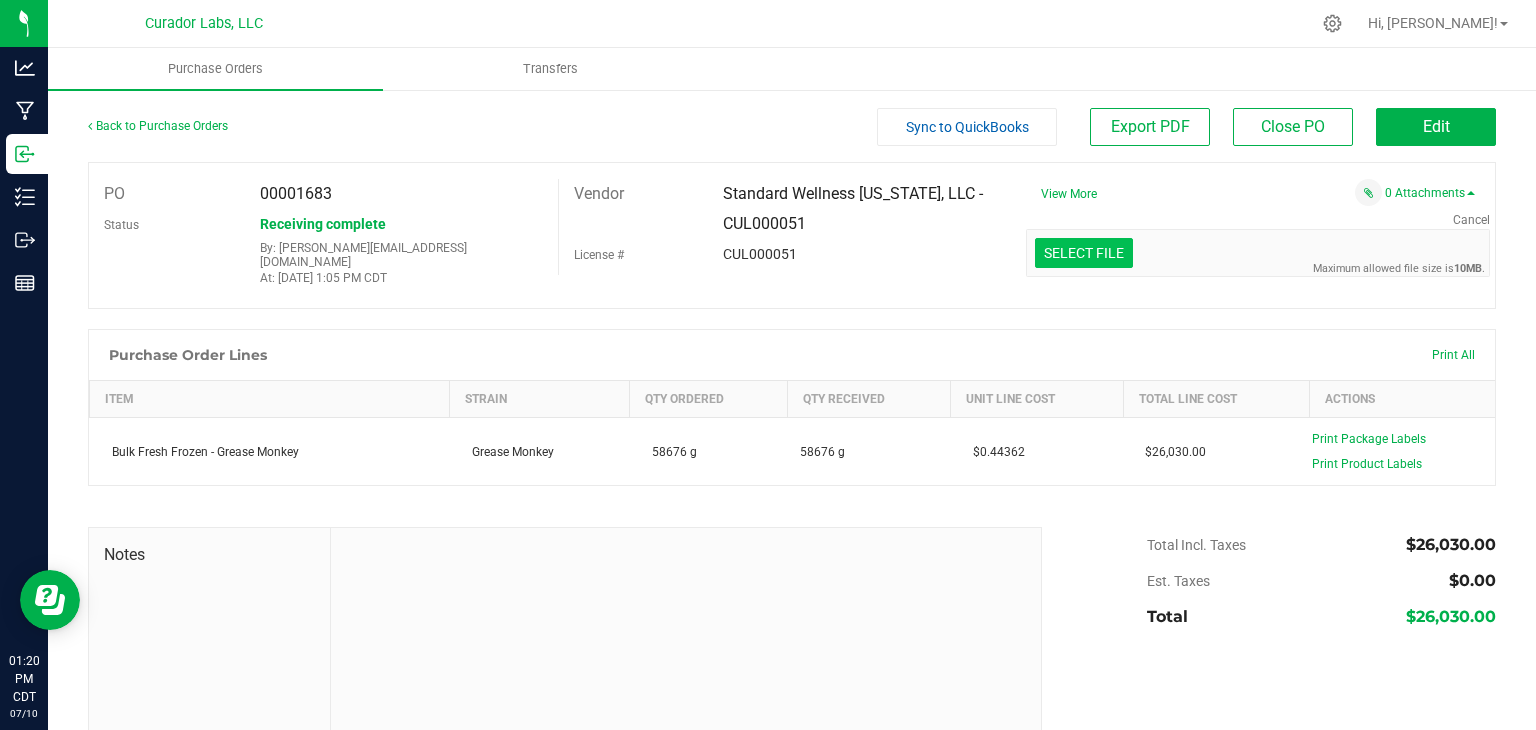 click at bounding box center (-313, 149) 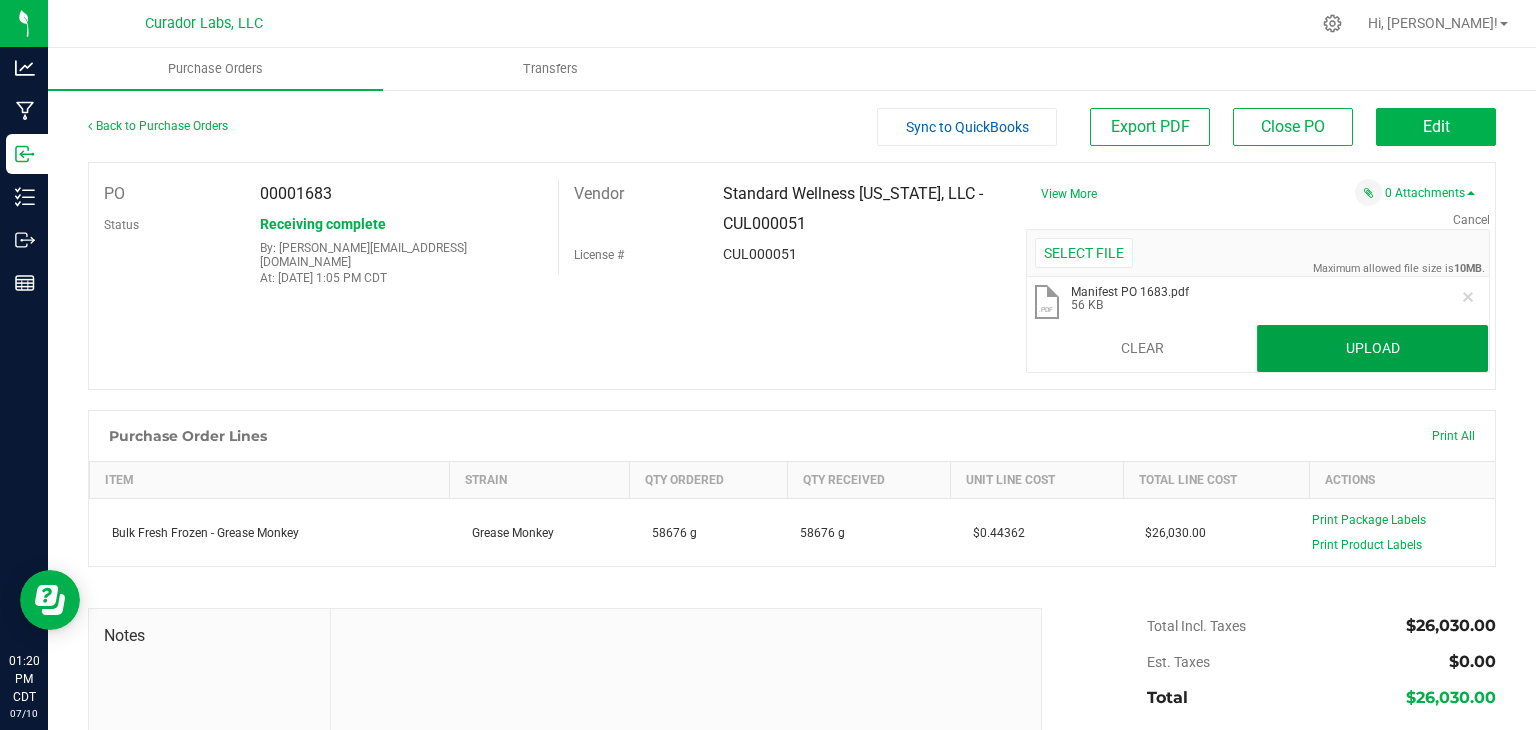 click on "Upload" at bounding box center (1372, 349) 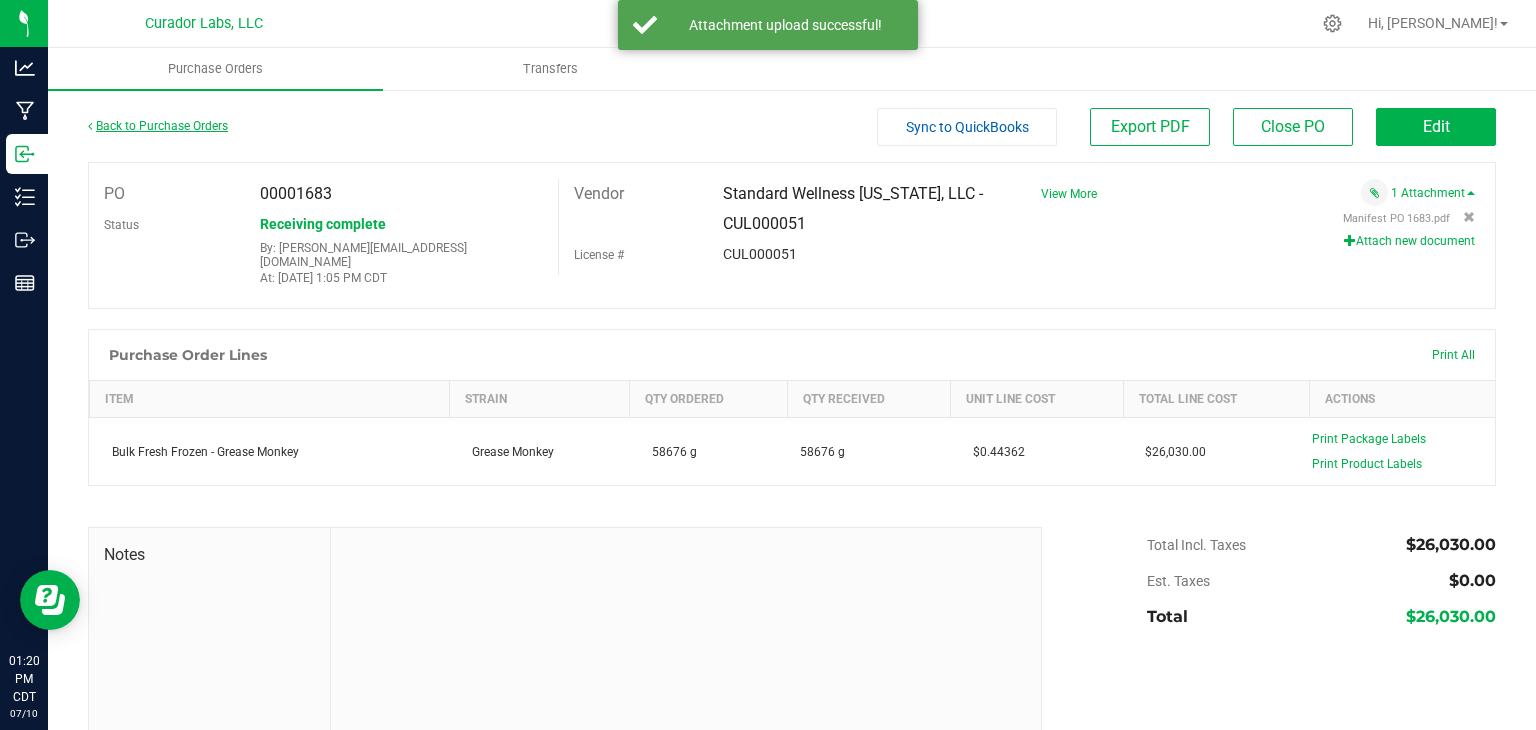 click on "Back to Purchase Orders" at bounding box center (158, 126) 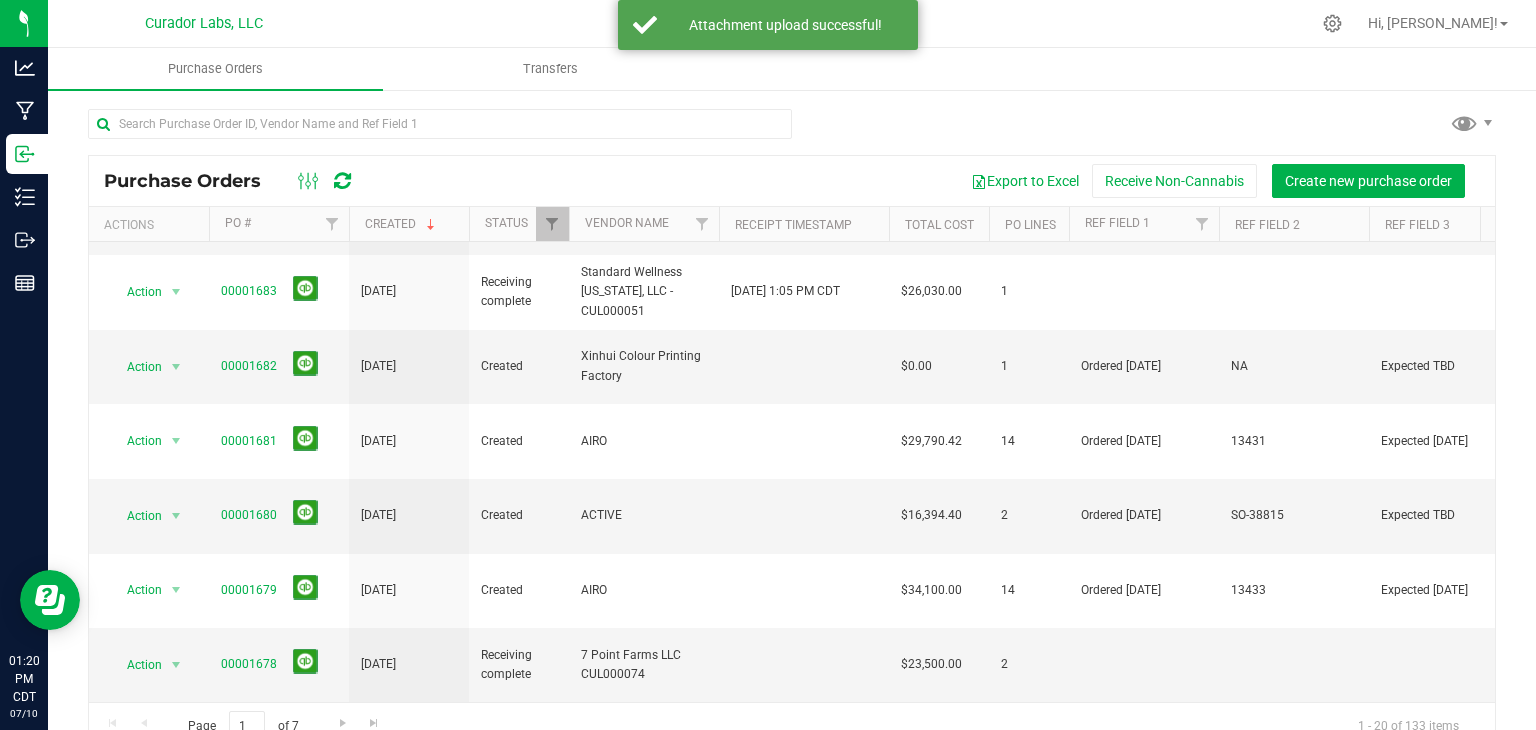 scroll, scrollTop: 142, scrollLeft: 0, axis: vertical 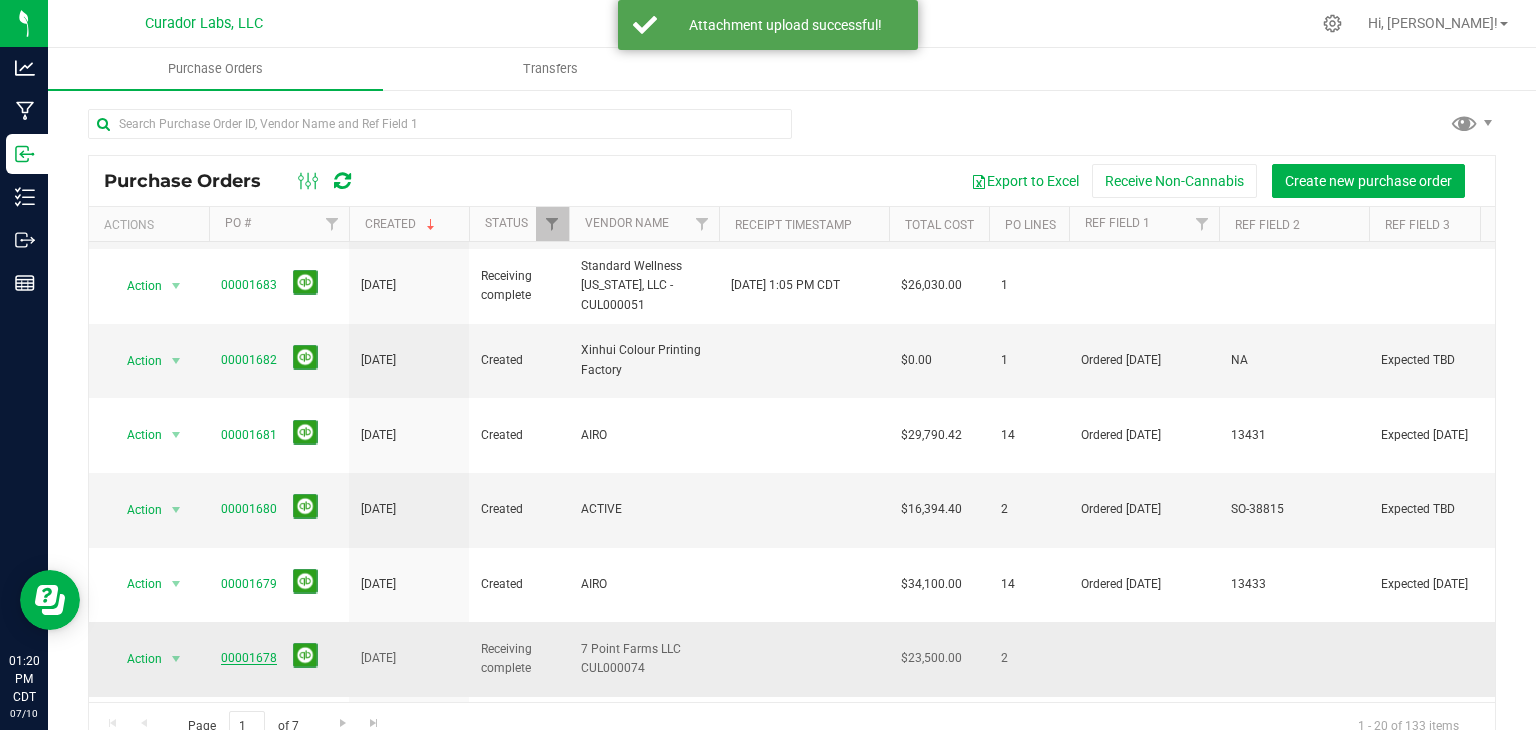 click on "00001678" at bounding box center [249, 658] 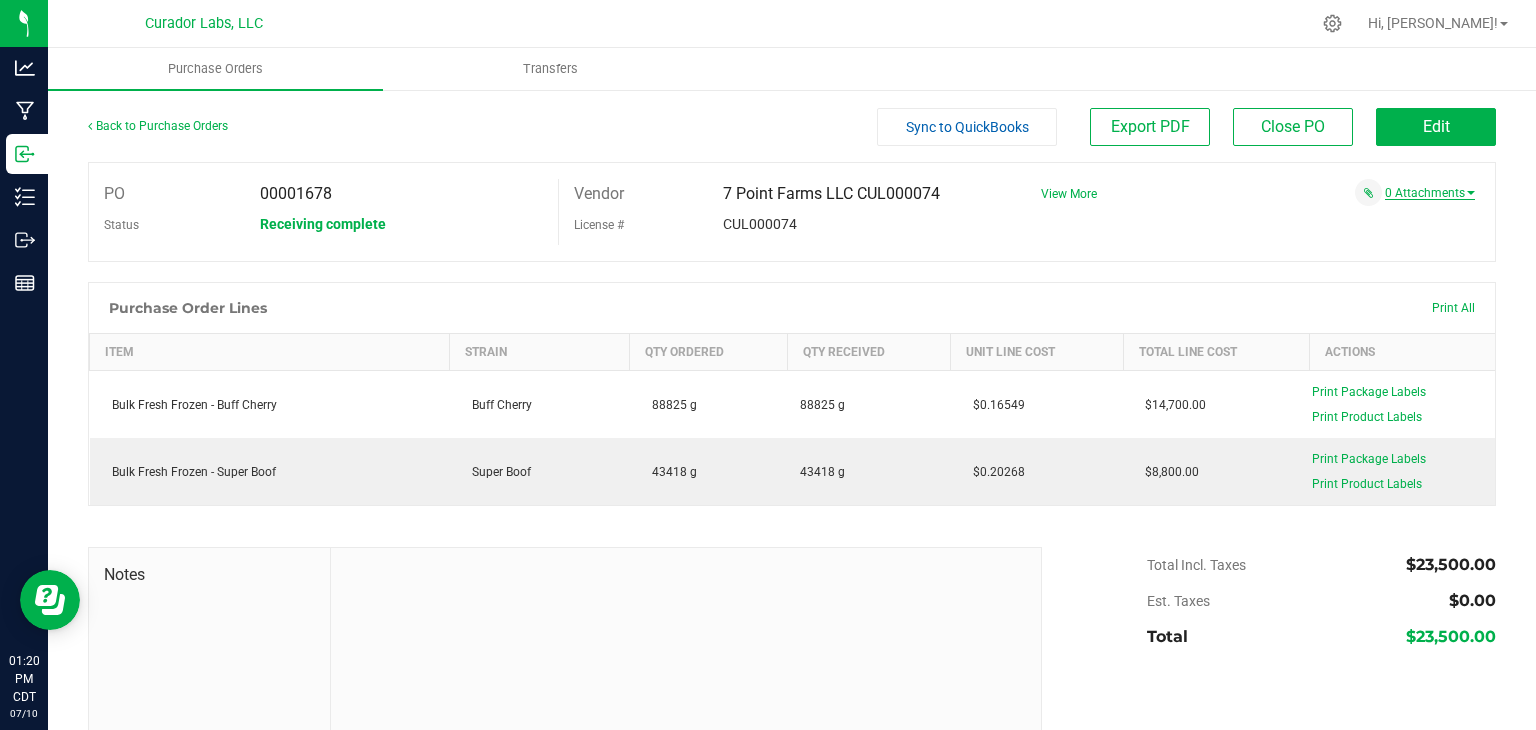 click on "0
Attachments" at bounding box center [1430, 193] 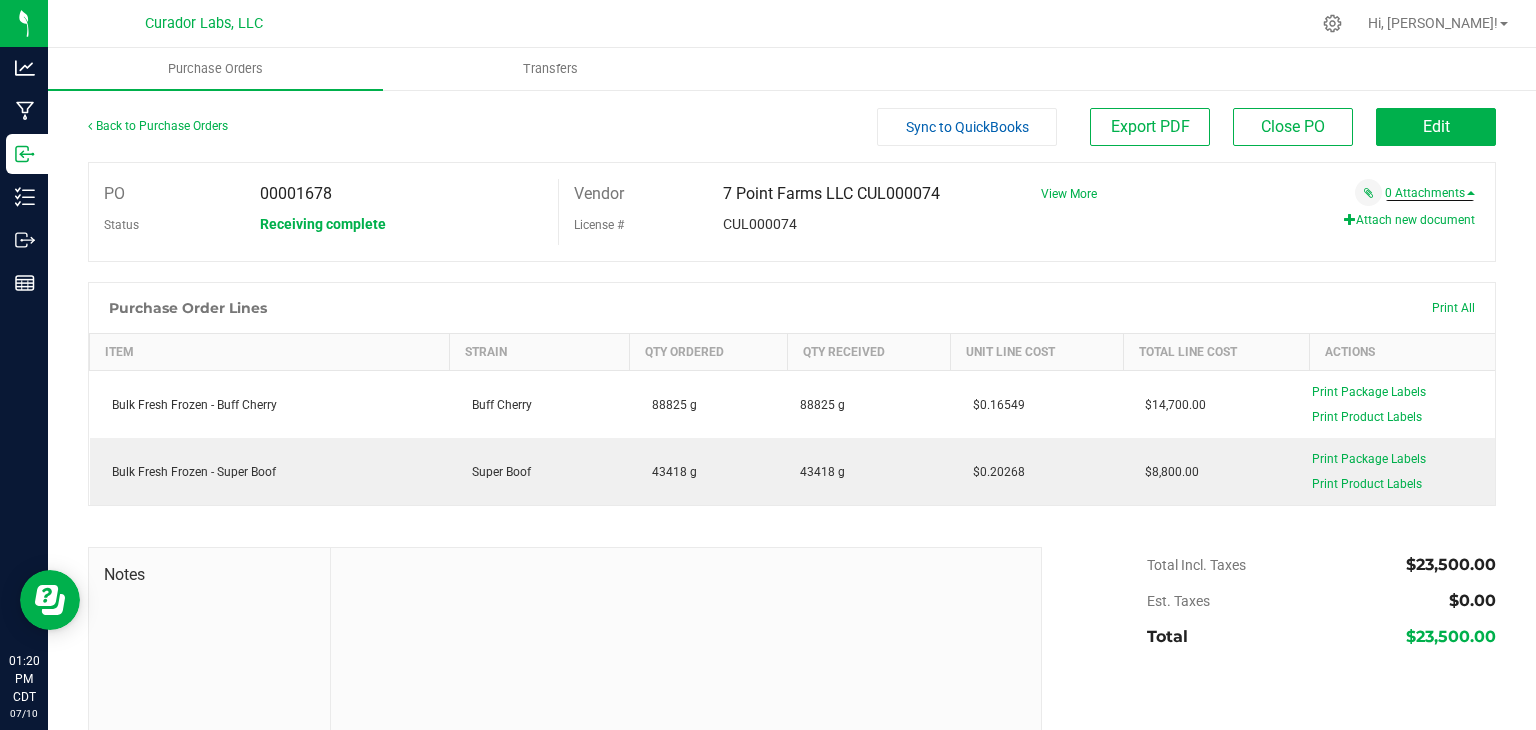 click on "Attach new document" at bounding box center (1250, 219) 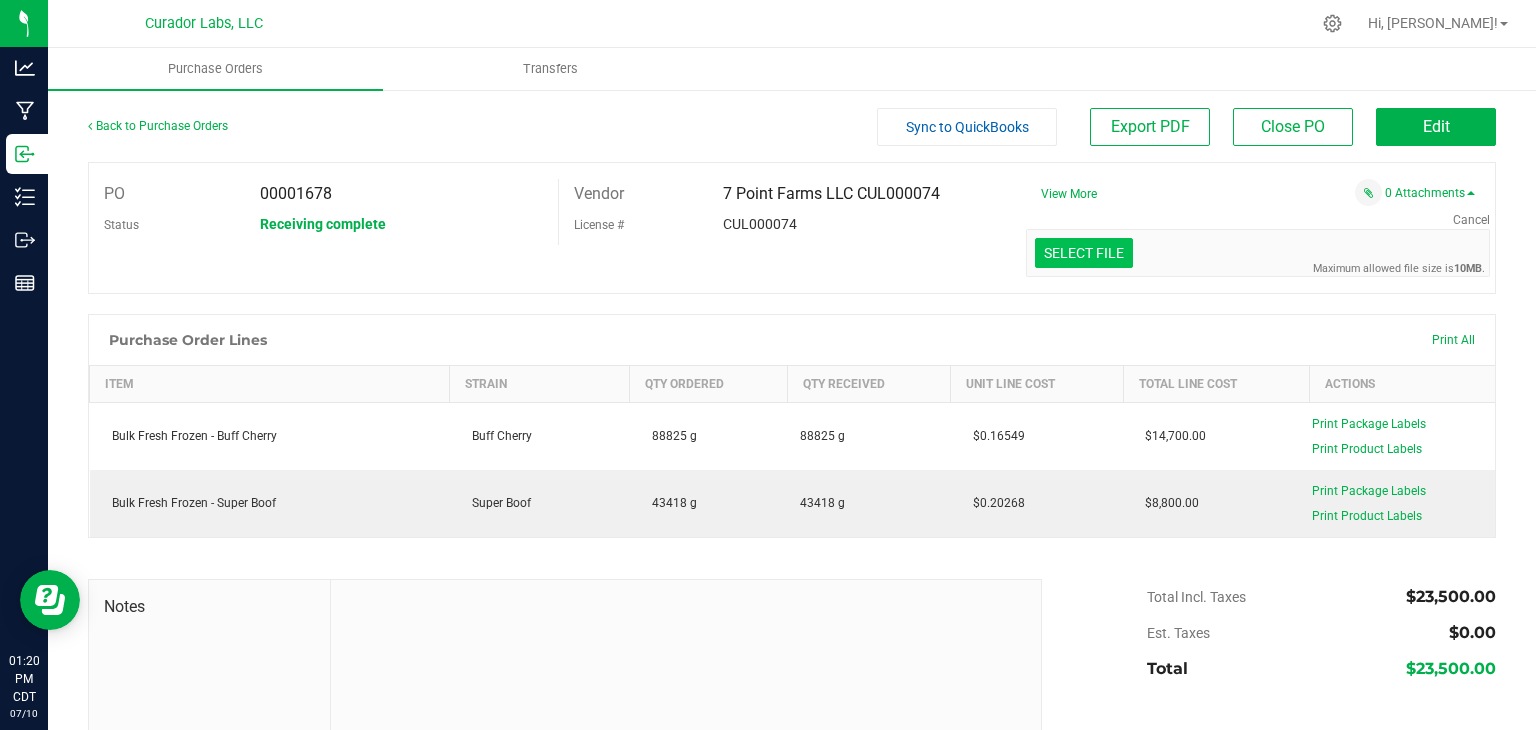 click at bounding box center [-313, 149] 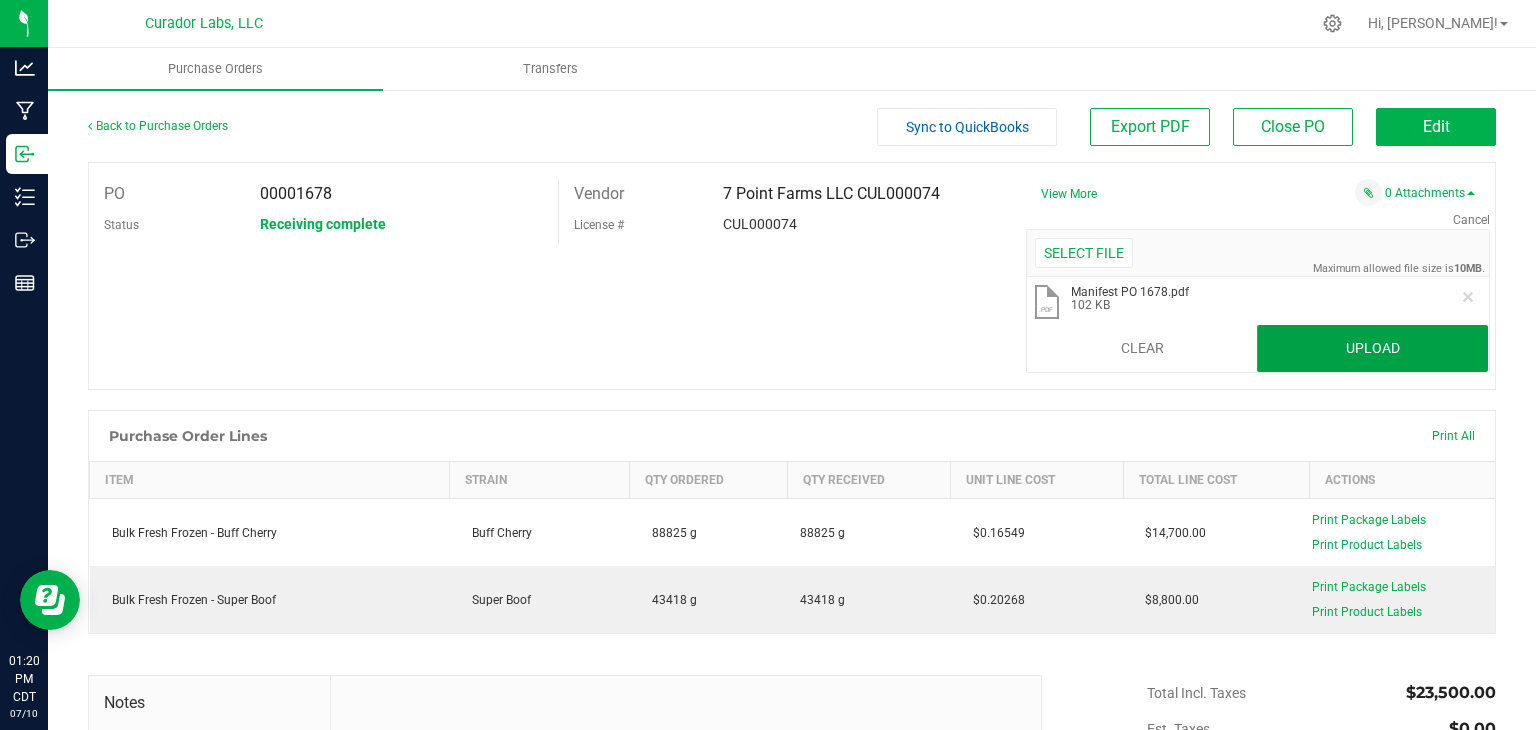 click on "Upload" at bounding box center [1372, 349] 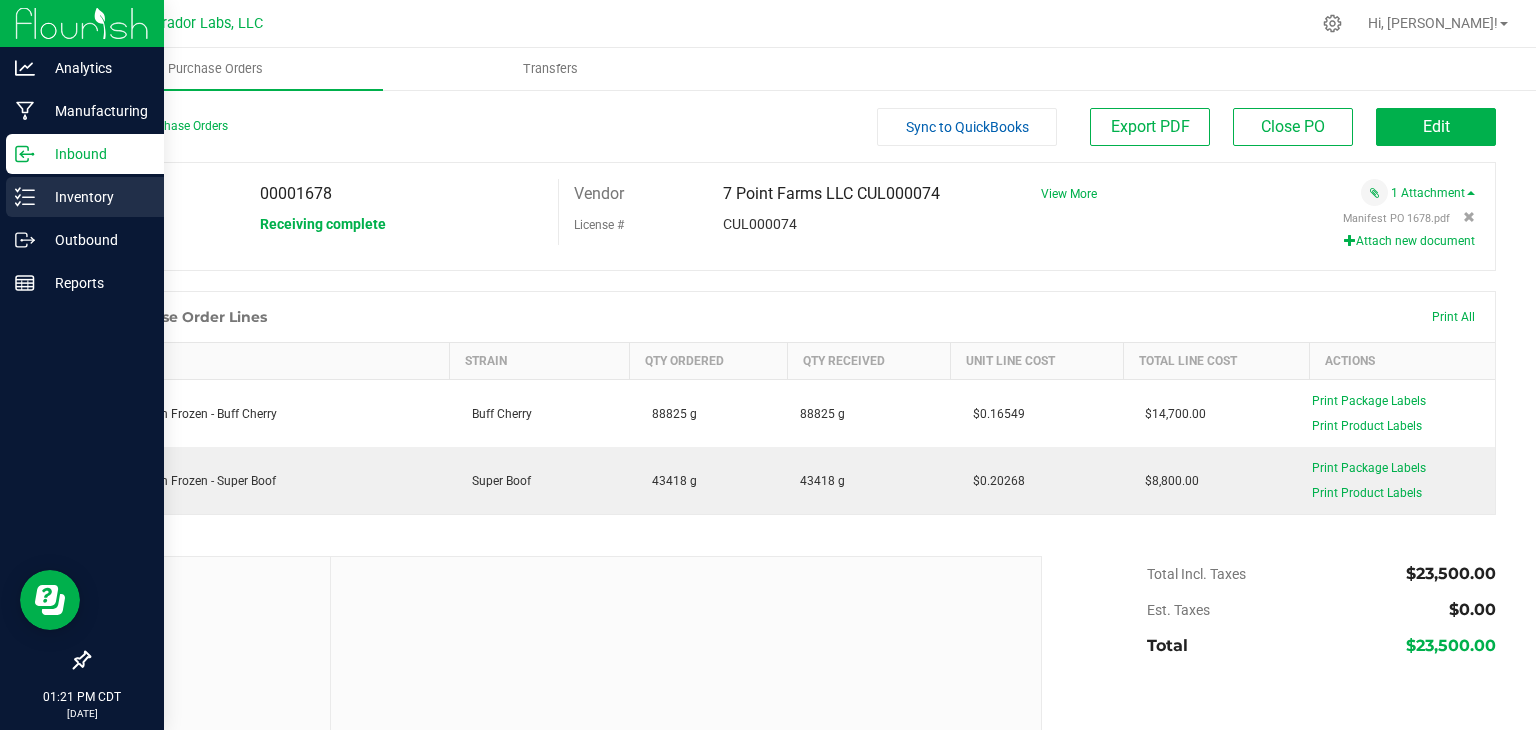 click on "Inventory" at bounding box center (95, 197) 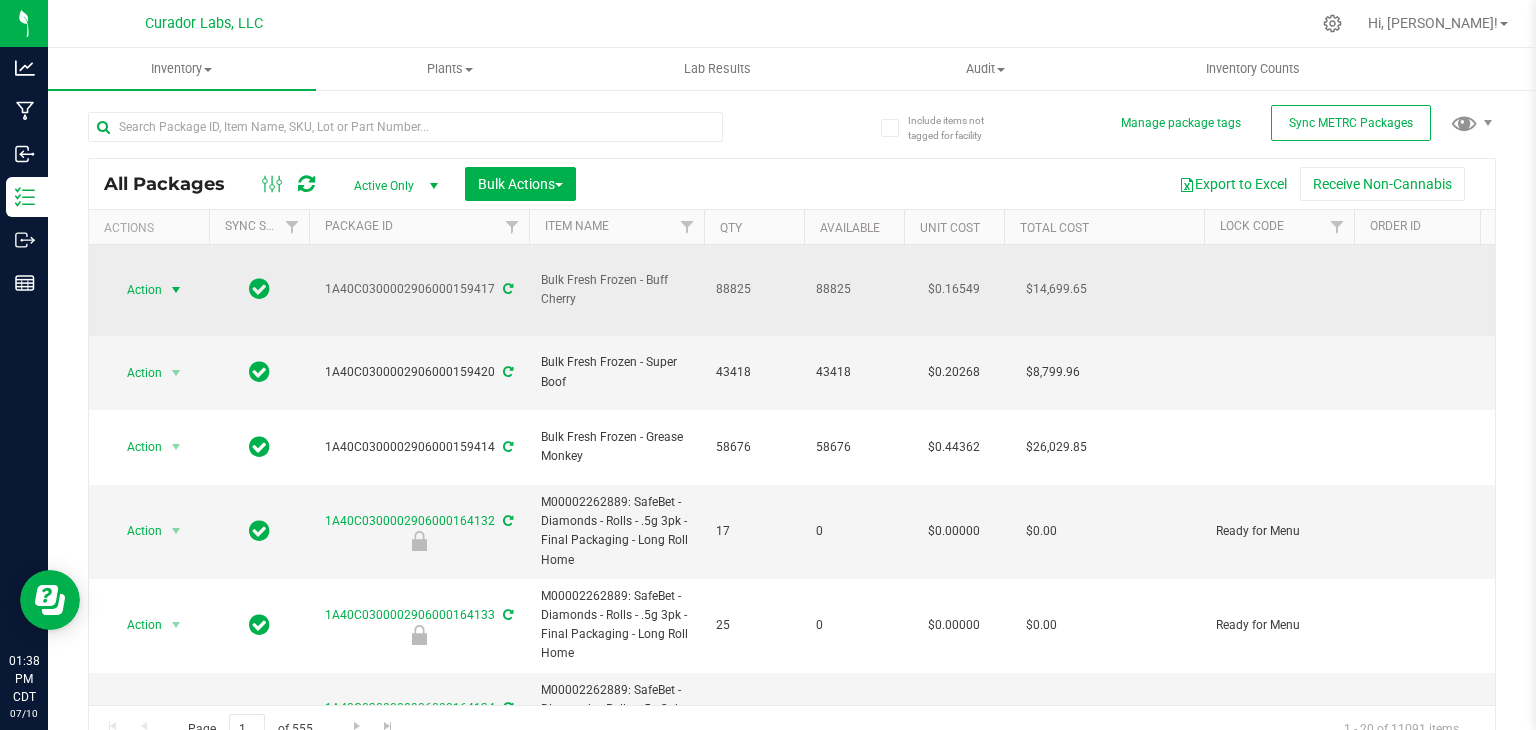 click on "Action" at bounding box center (136, 290) 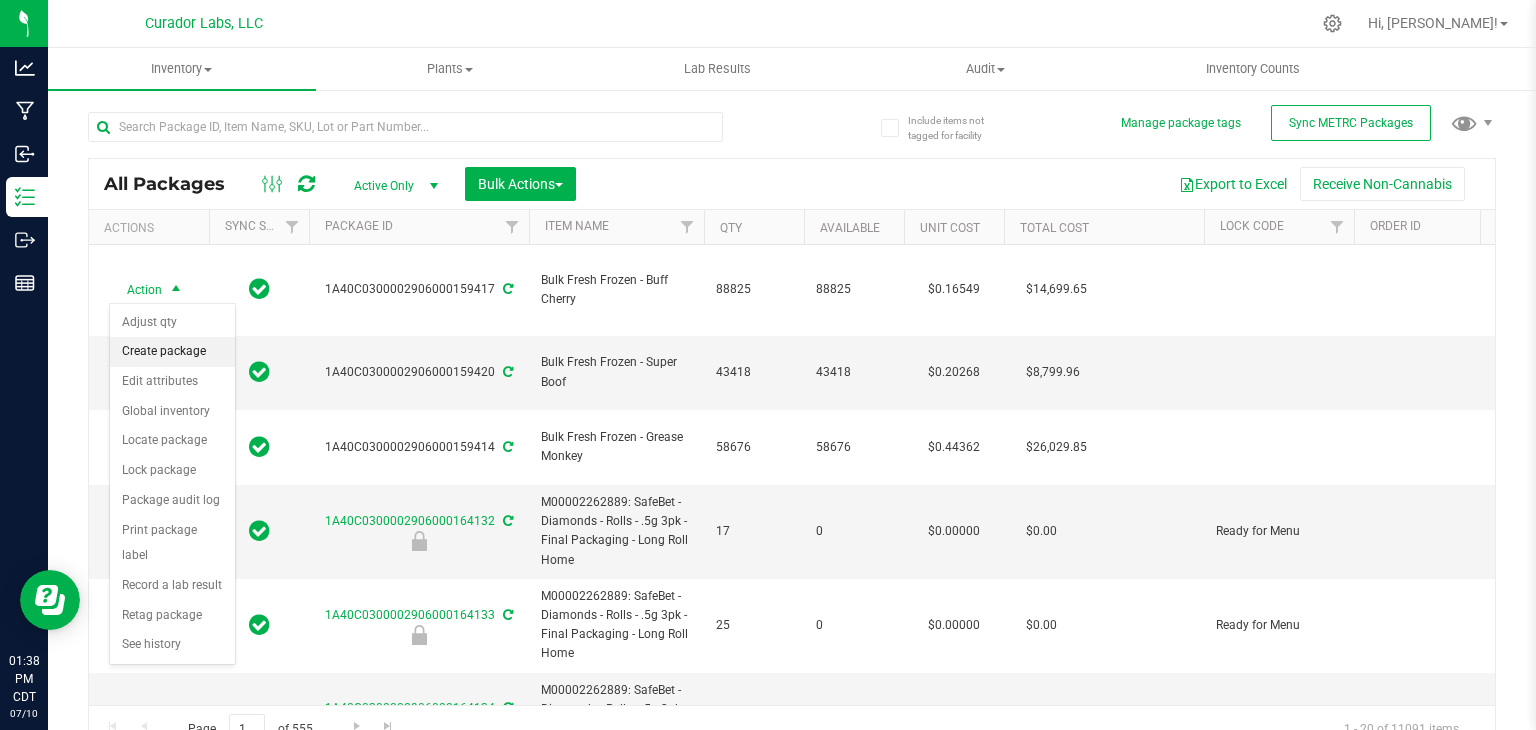 click on "Create package" at bounding box center [172, 352] 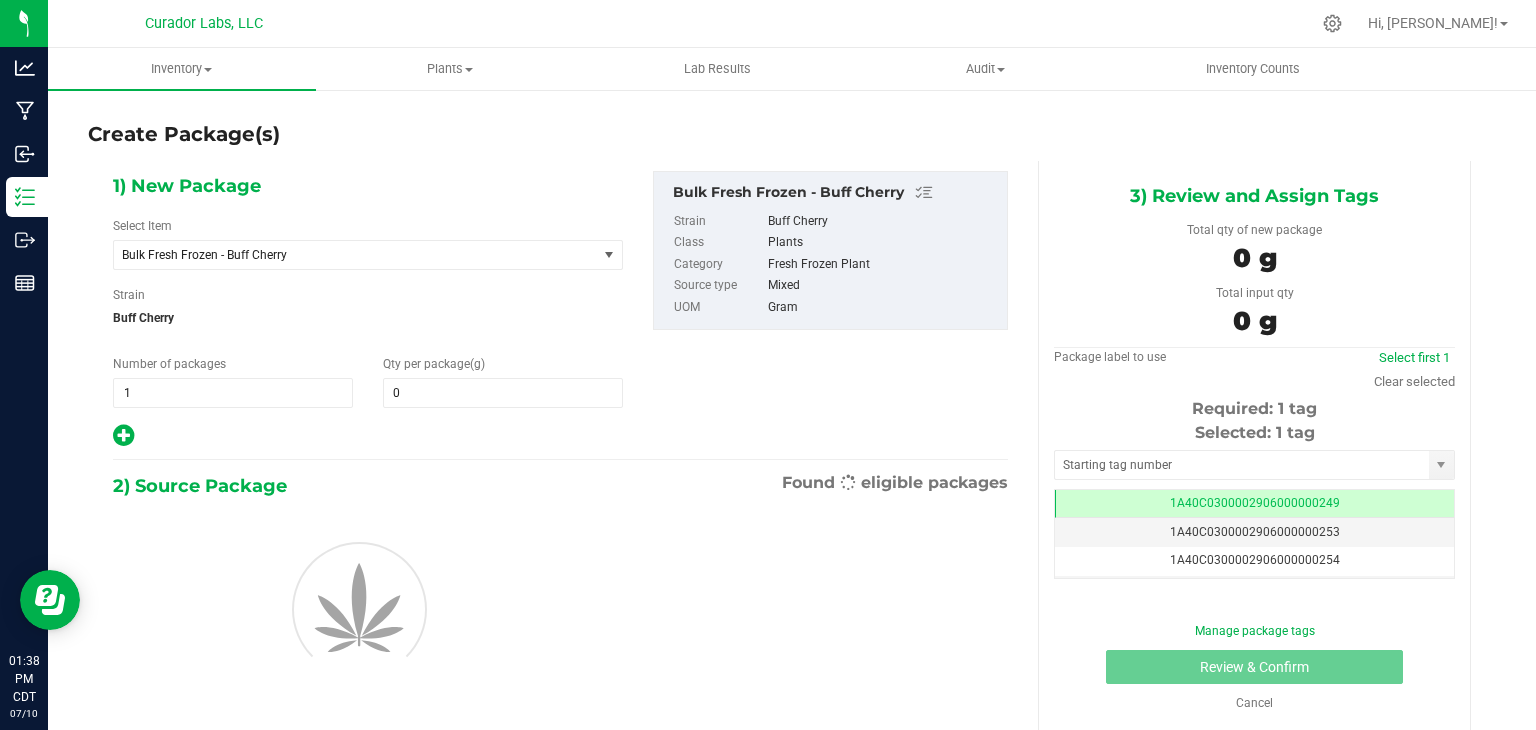 type on "0.0000" 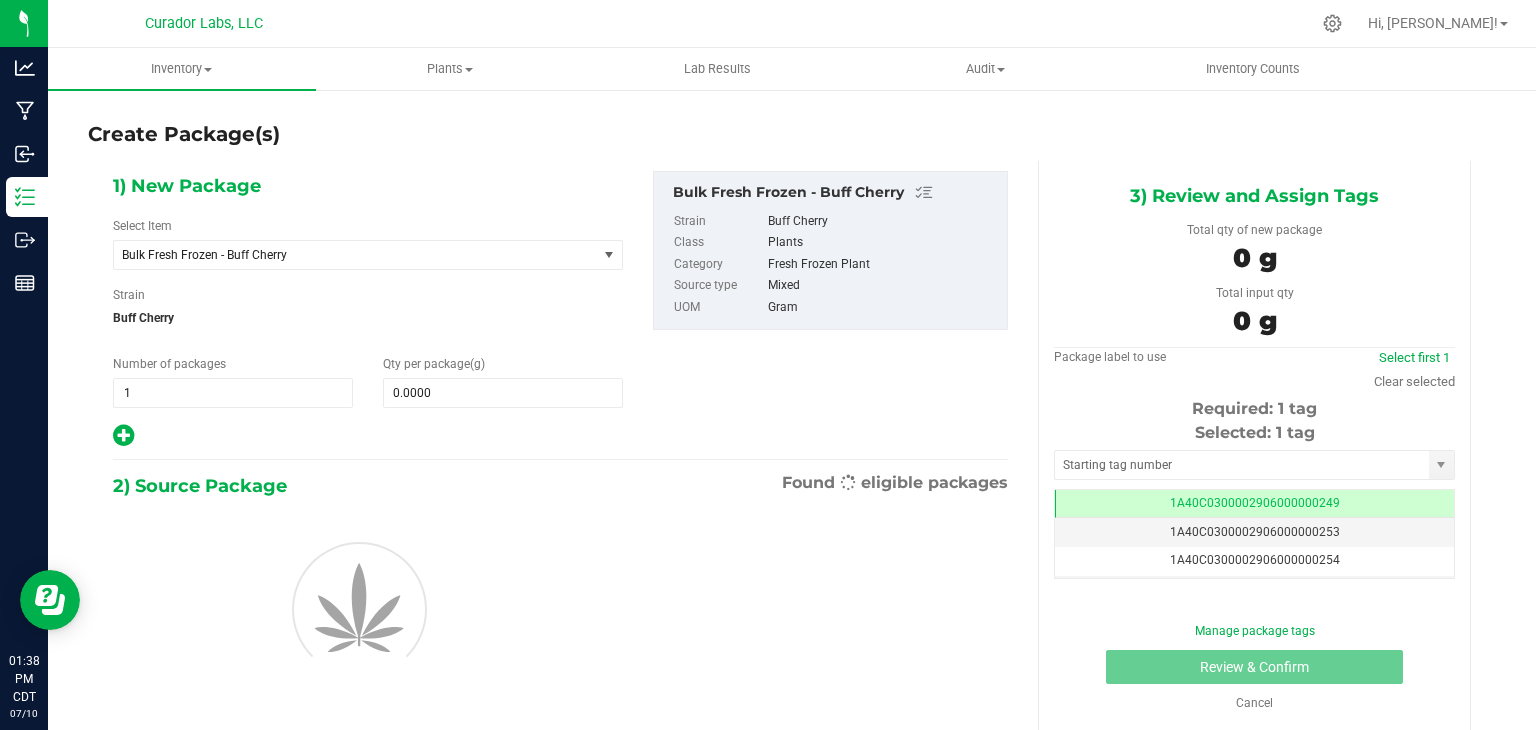 scroll, scrollTop: 0, scrollLeft: 0, axis: both 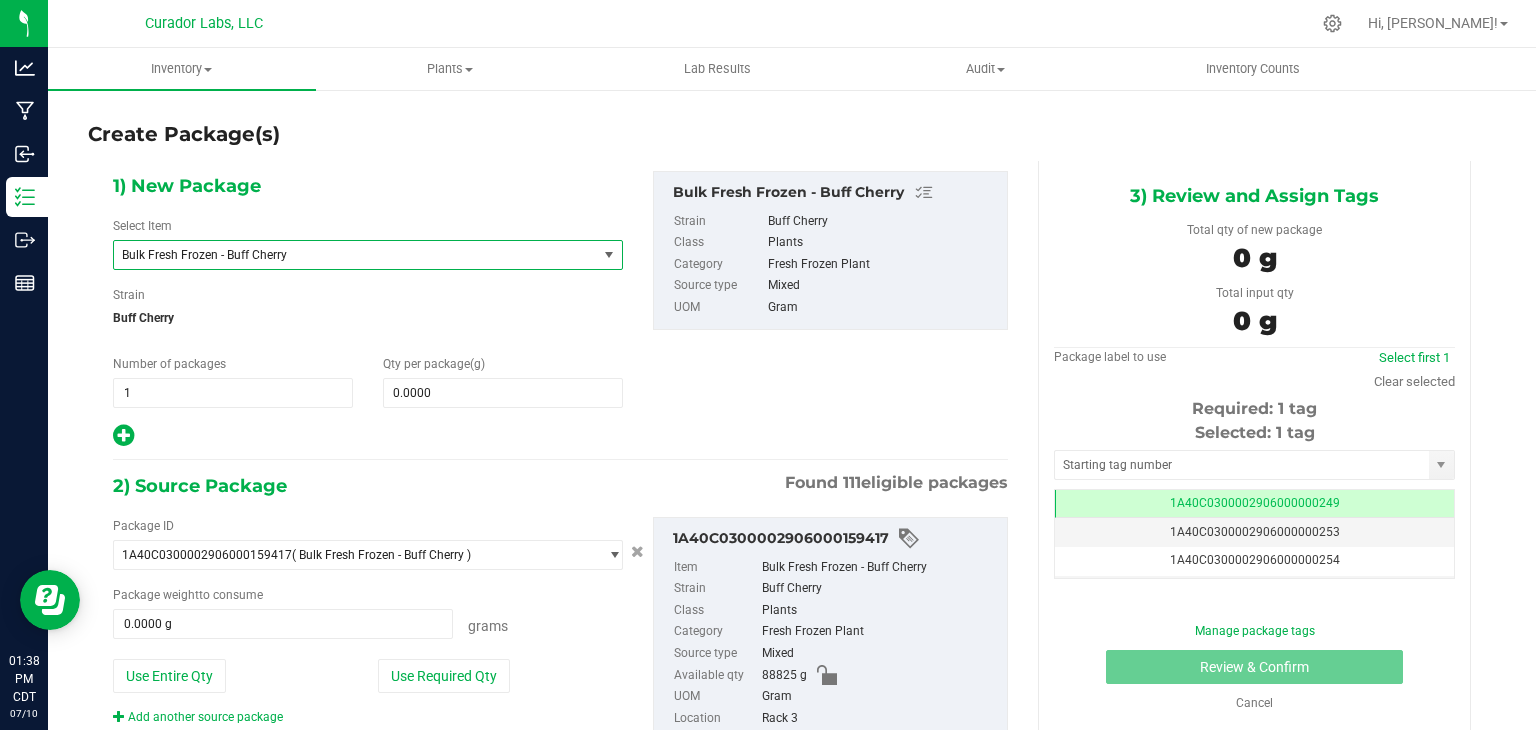 click on "Bulk Fresh Frozen - Buff Cherry" at bounding box center [355, 255] 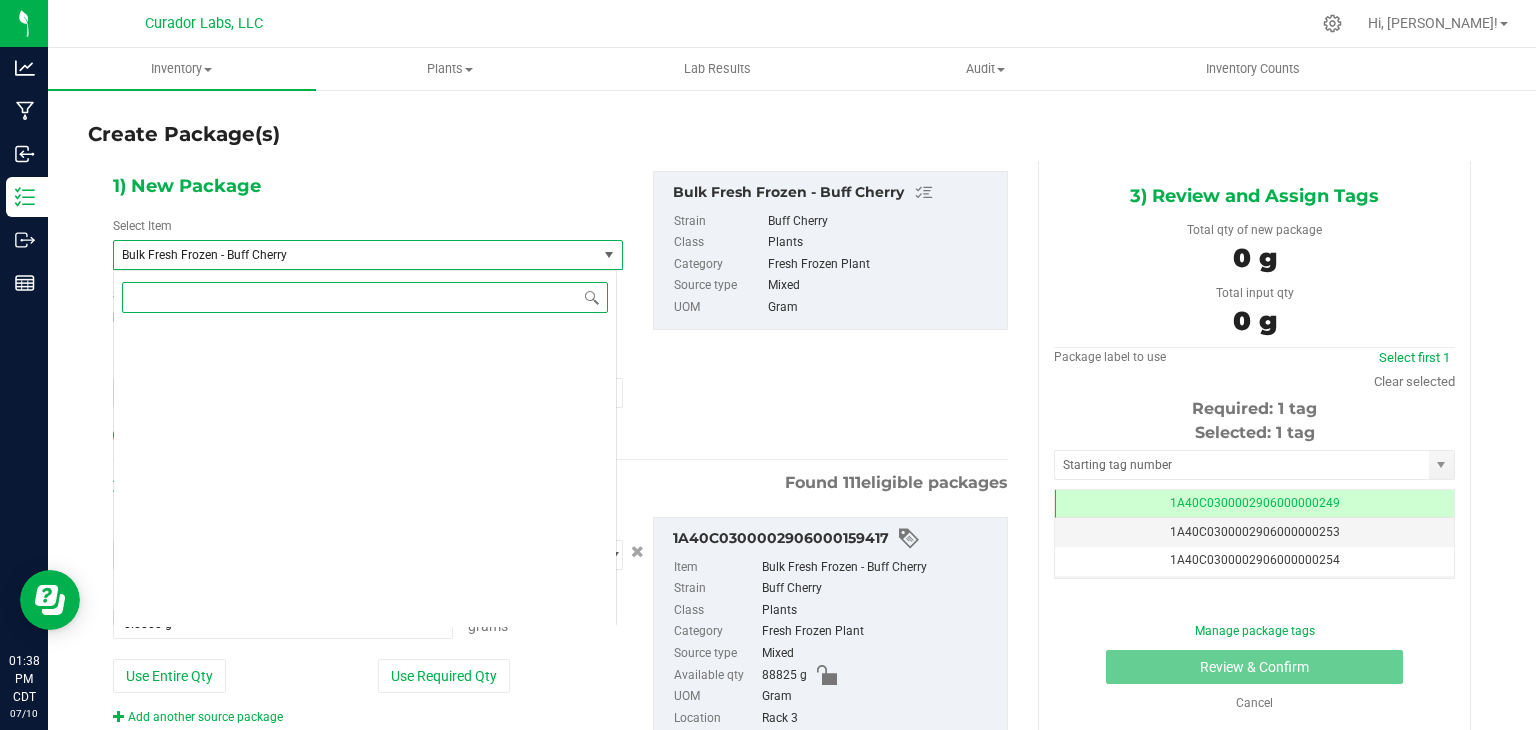 scroll, scrollTop: 37352, scrollLeft: 0, axis: vertical 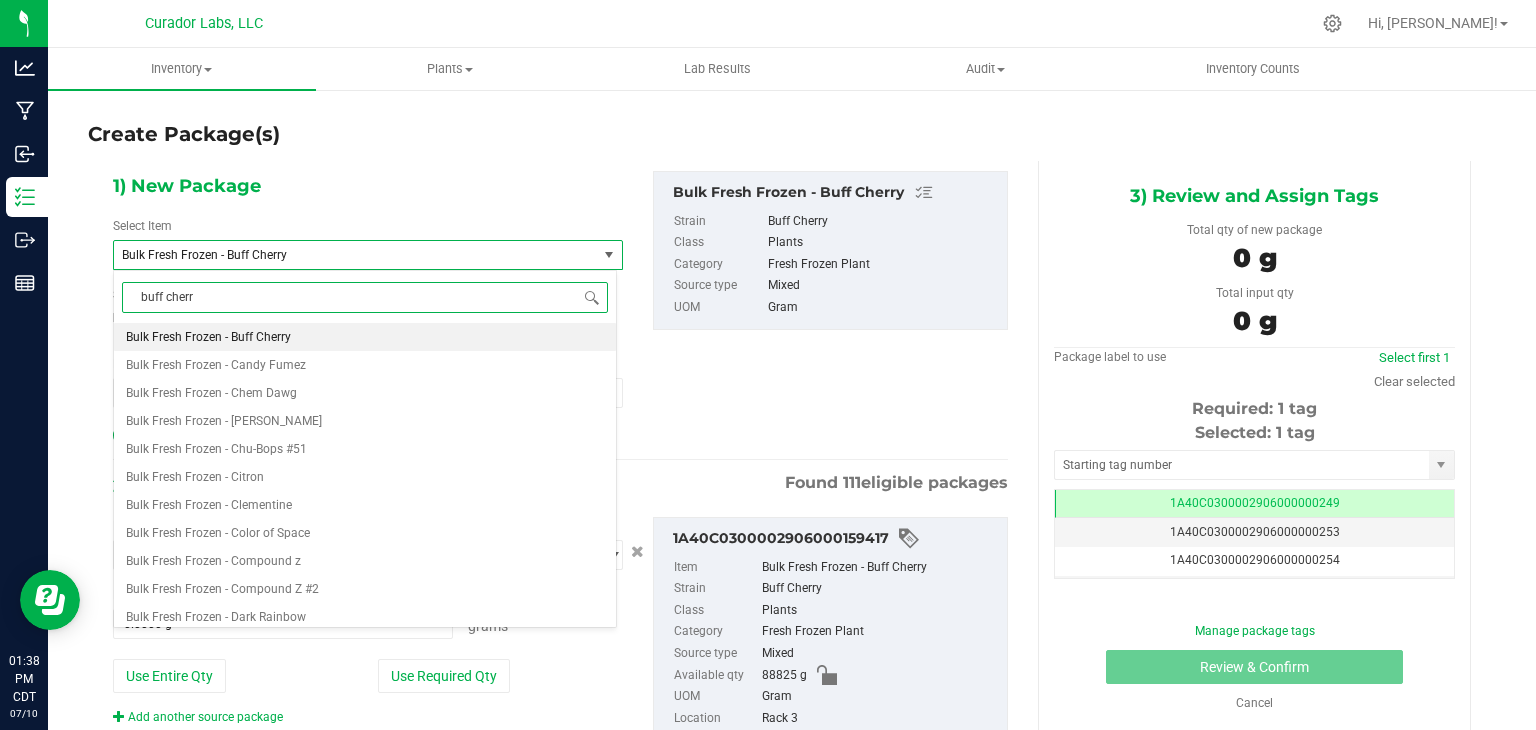 type on "buff cherry" 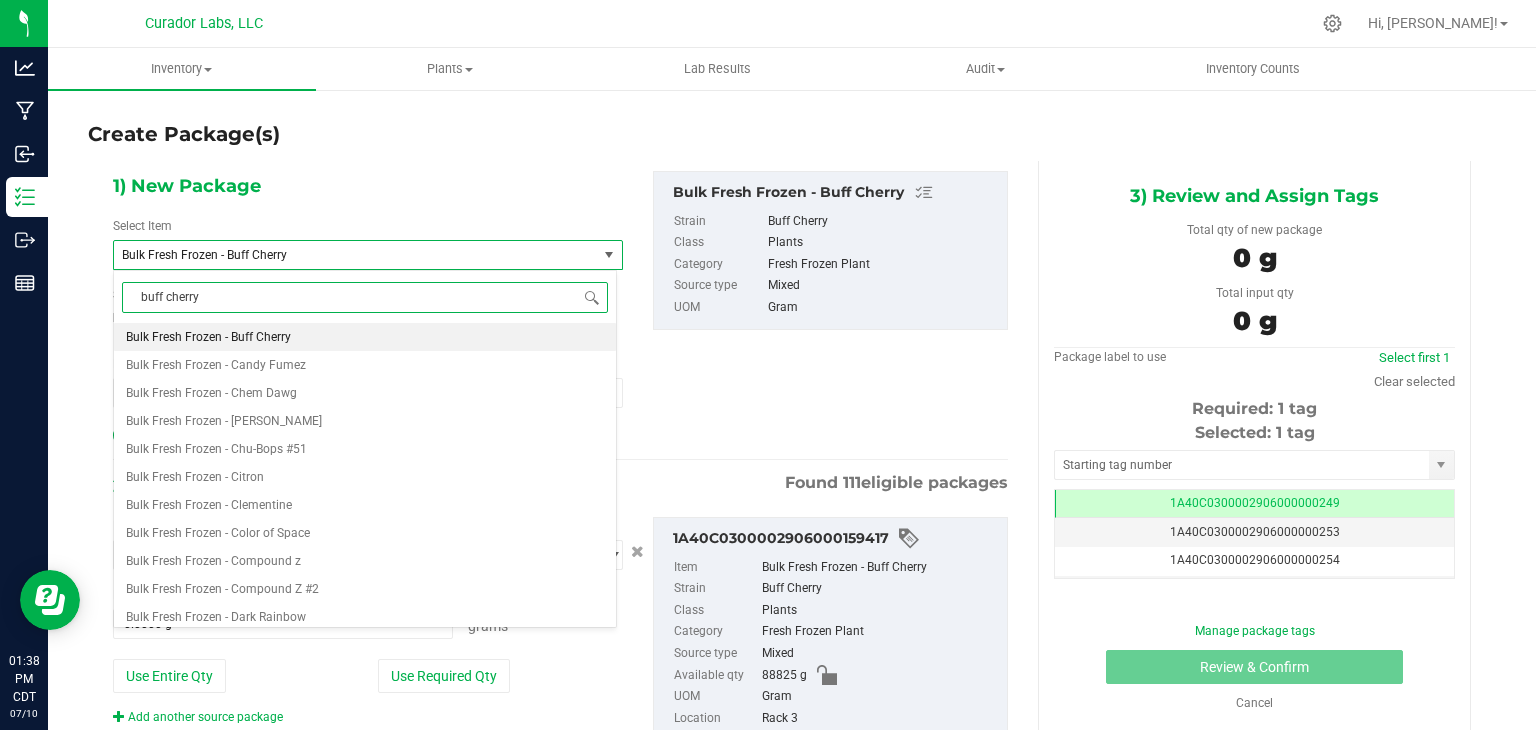 scroll, scrollTop: 0, scrollLeft: 0, axis: both 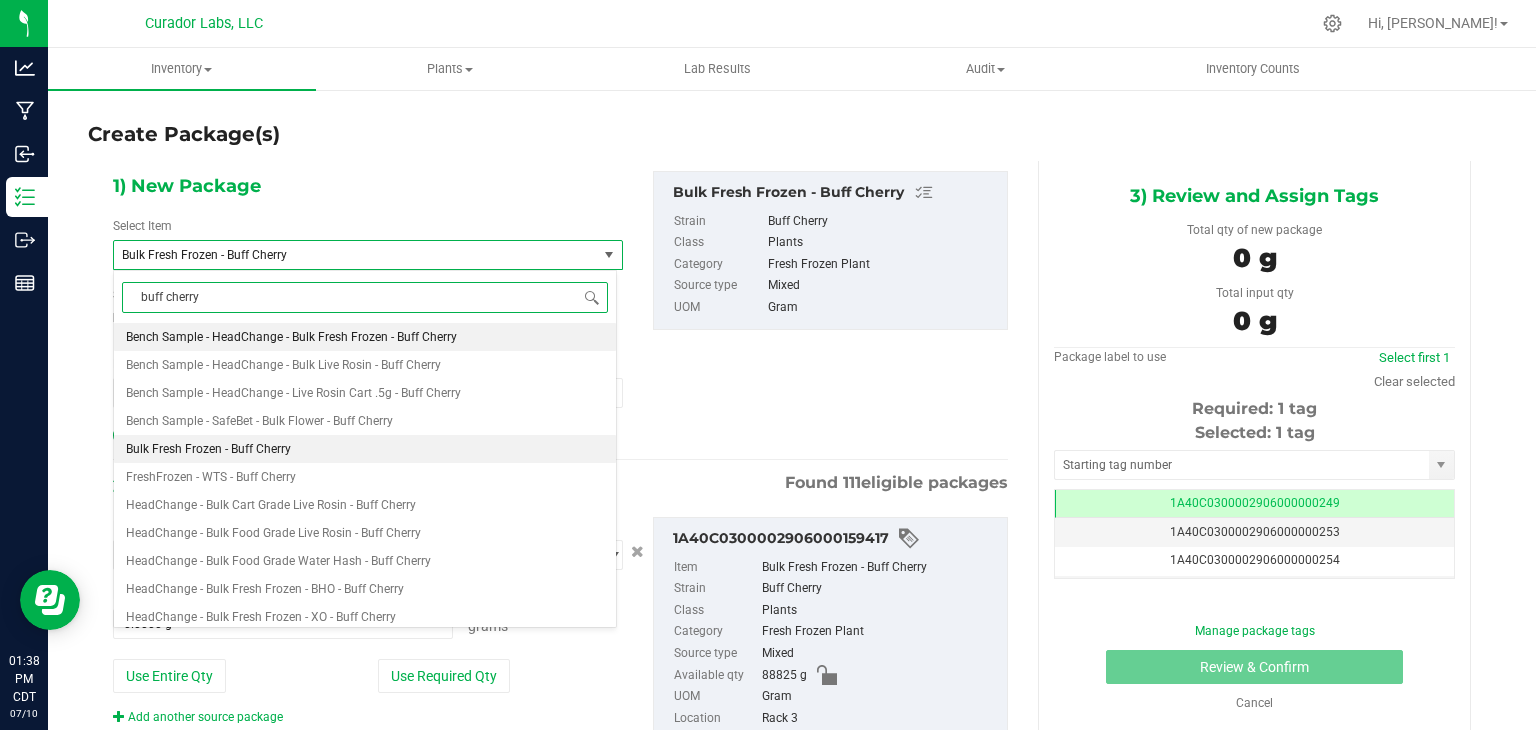 click on "Bench Sample - HeadChange - Bulk Fresh Frozen - Buff Cherry" at bounding box center [291, 337] 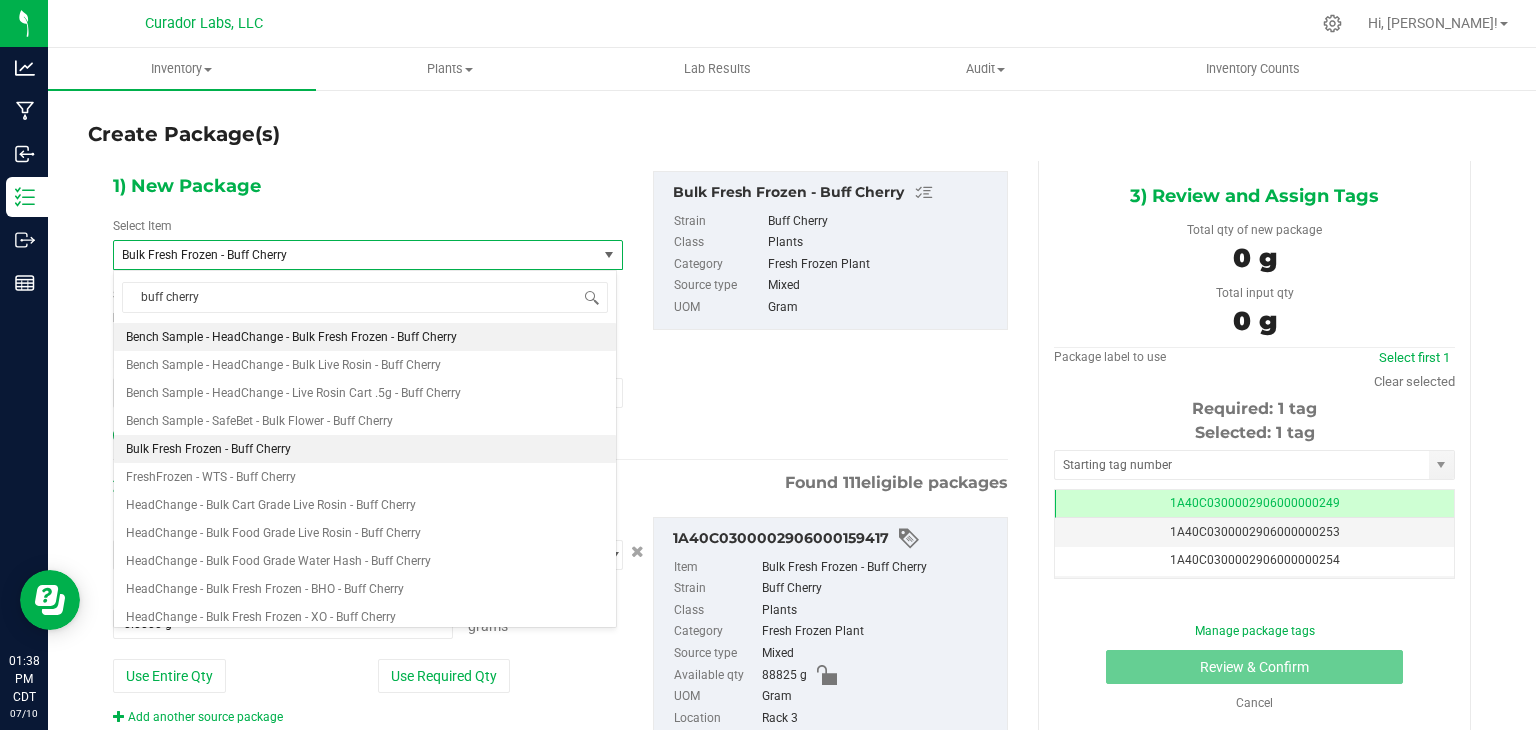 type 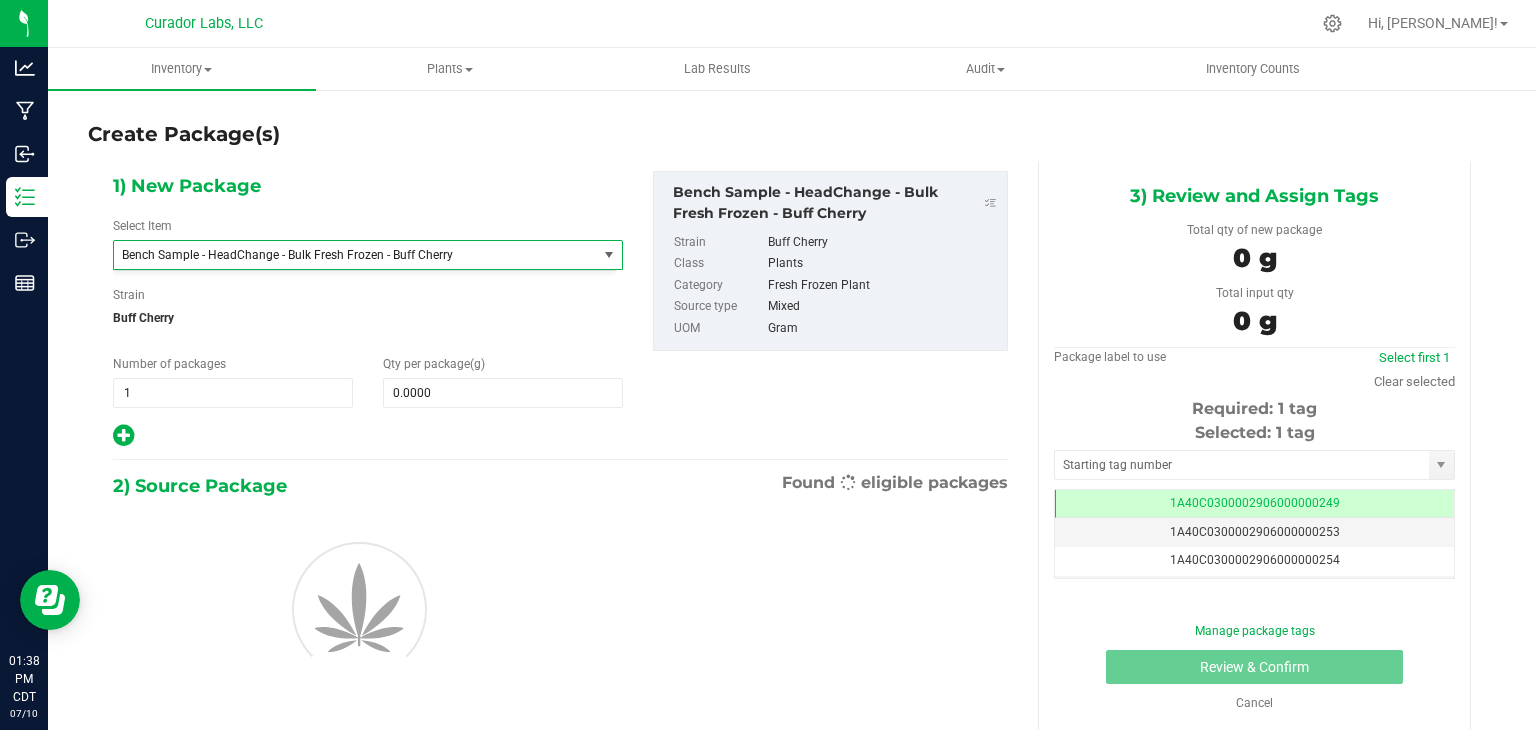 type on "0.0000" 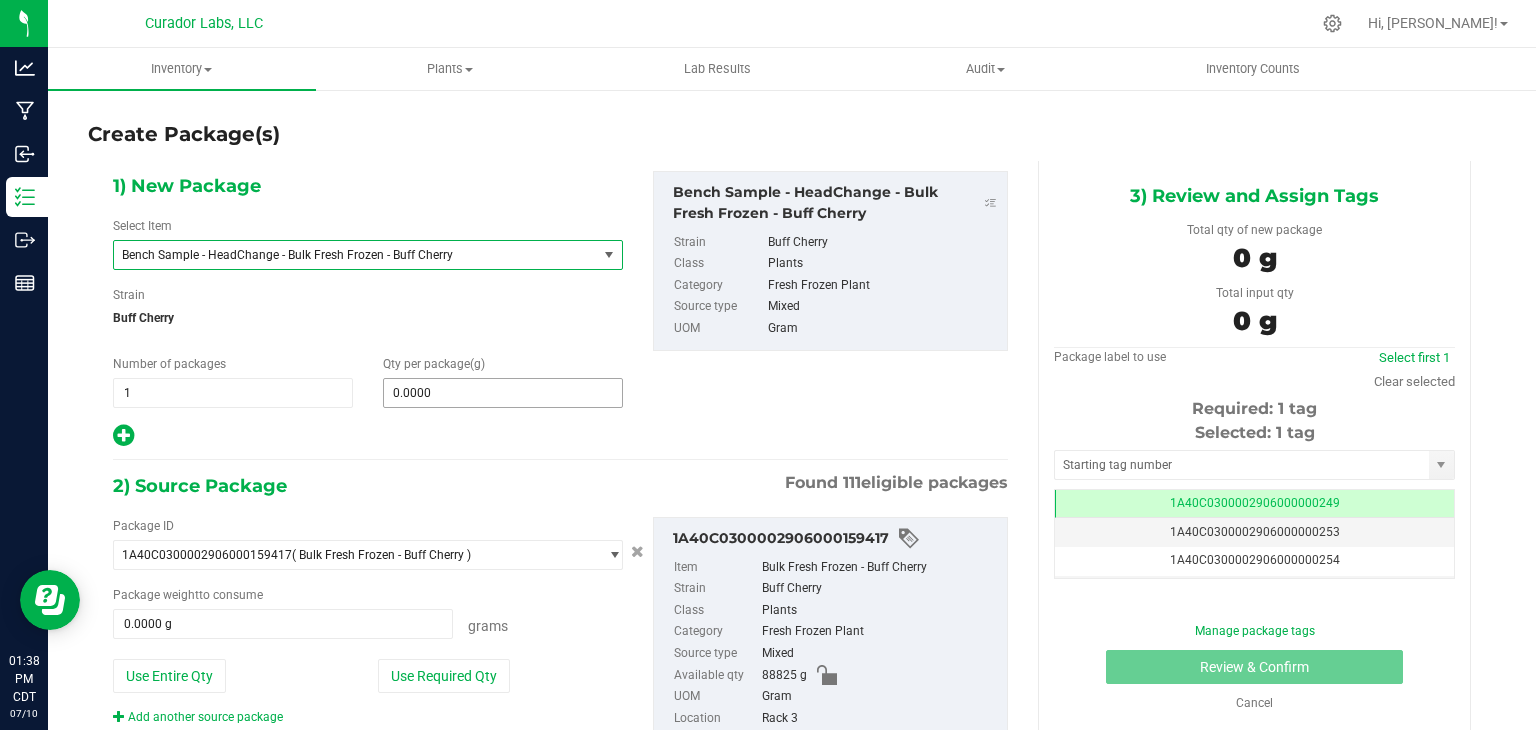 type 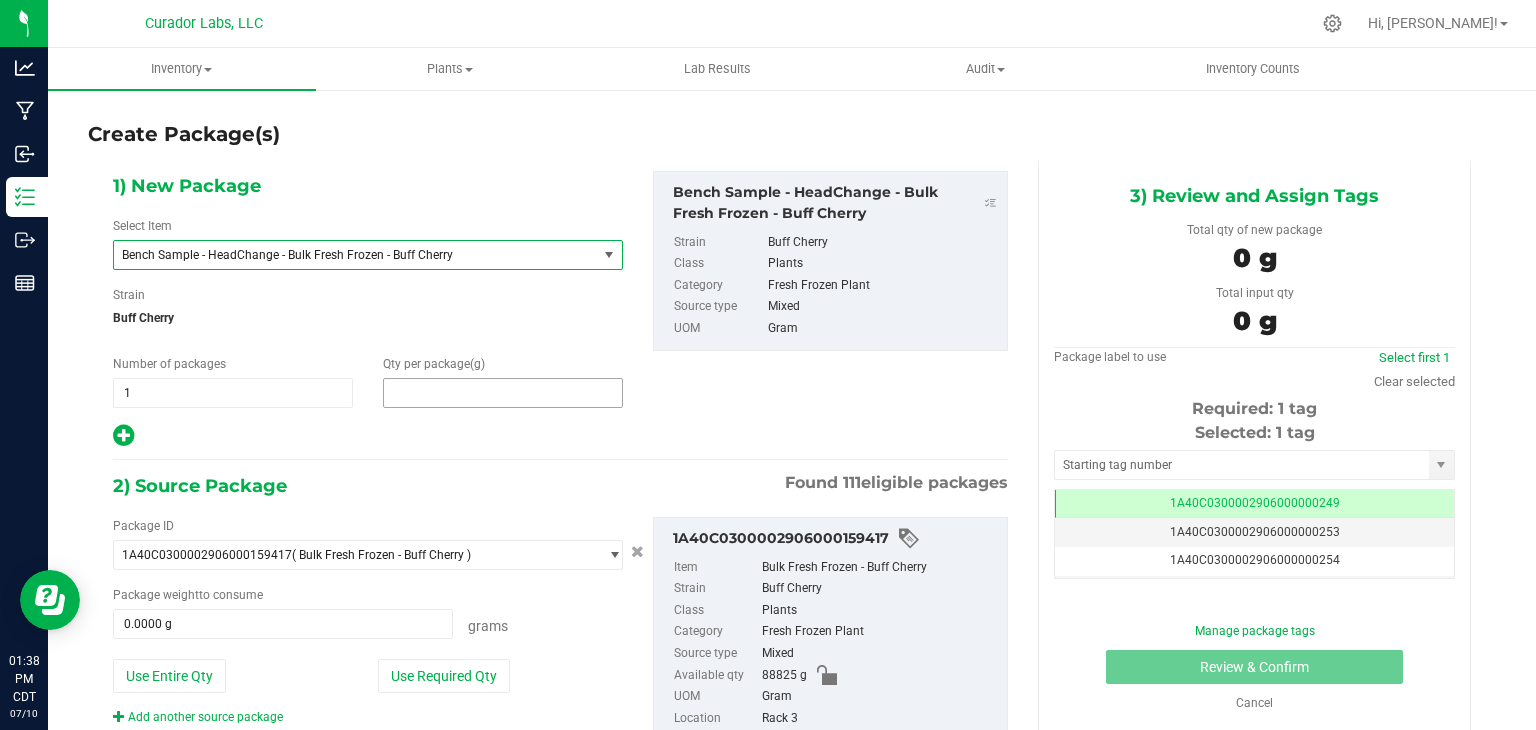 click at bounding box center [503, 393] 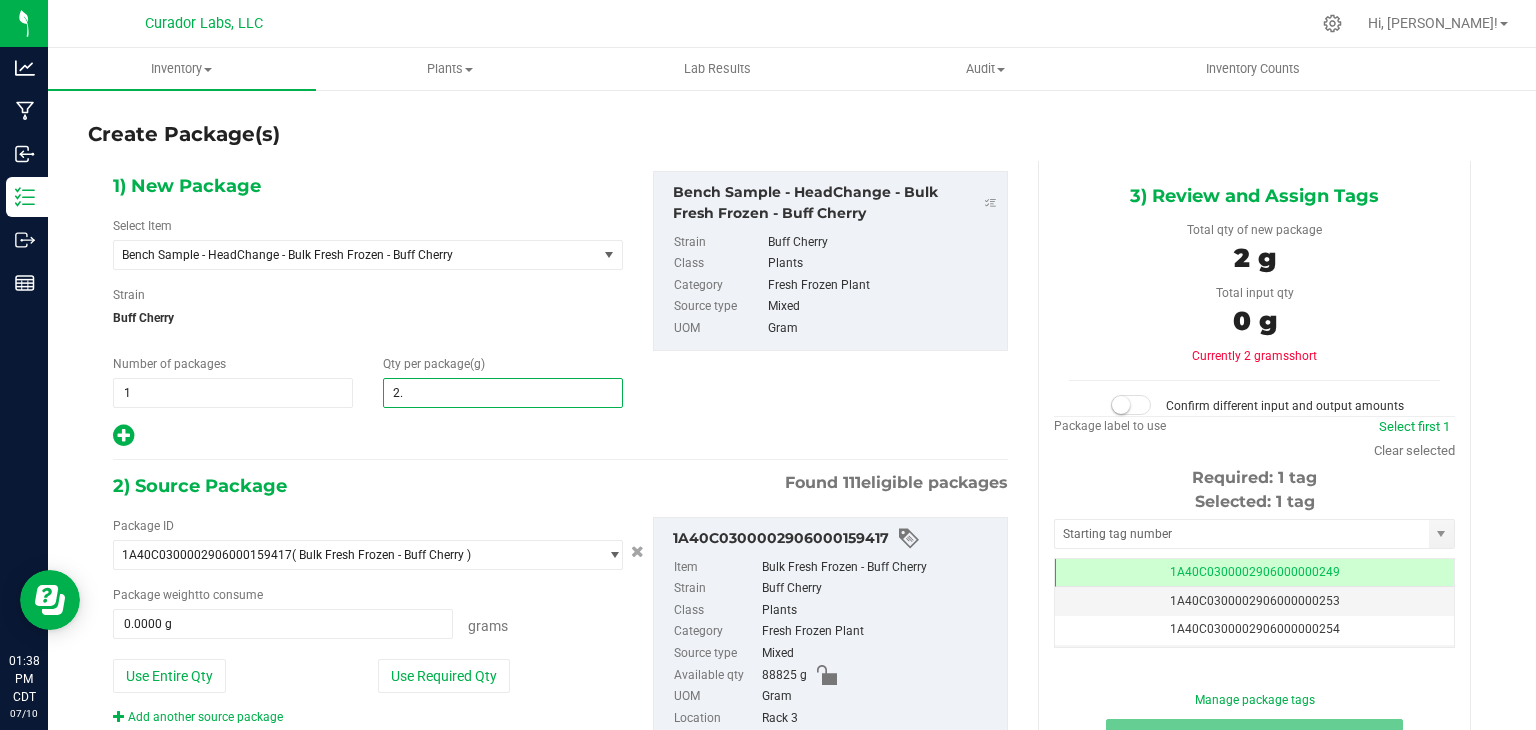 type on "2.4" 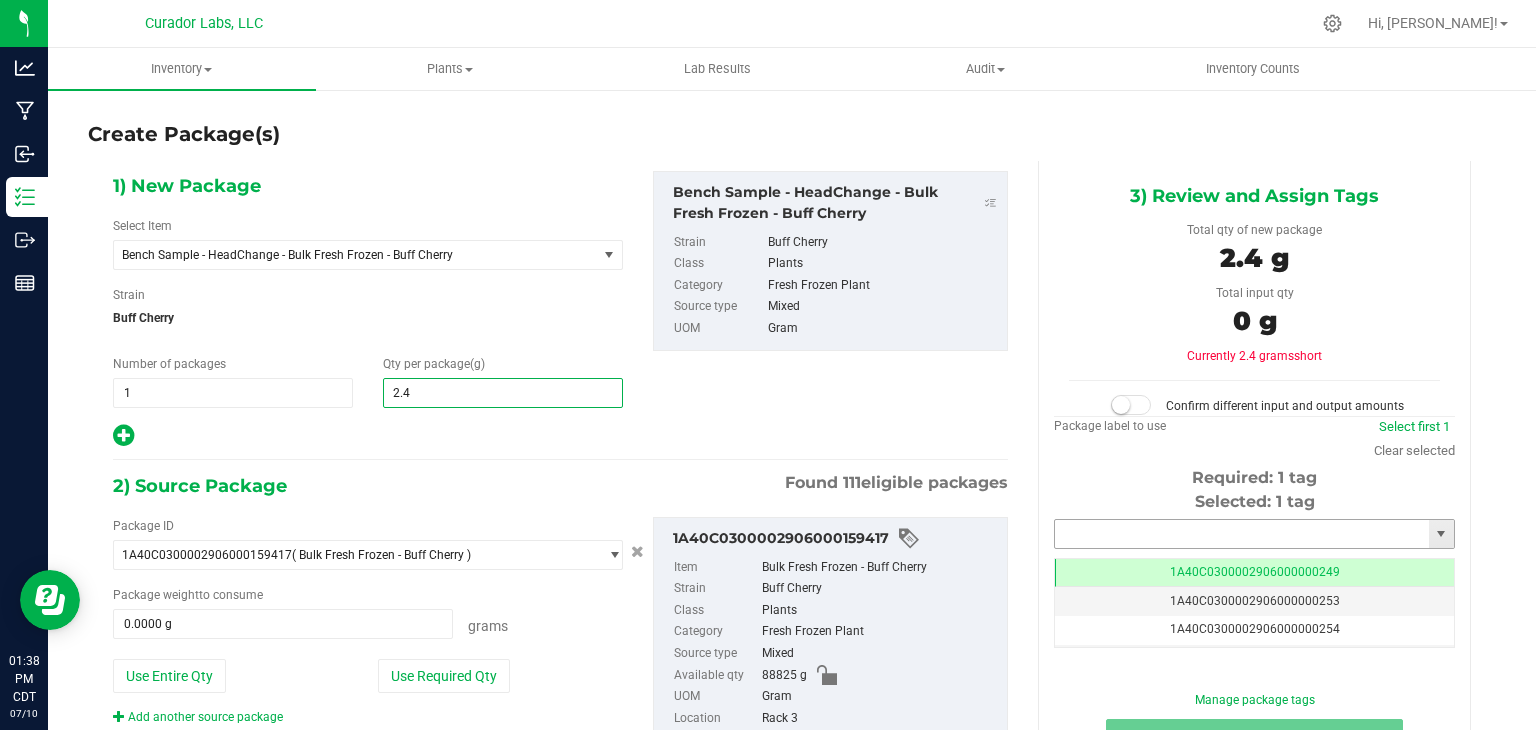 type on "2.4000" 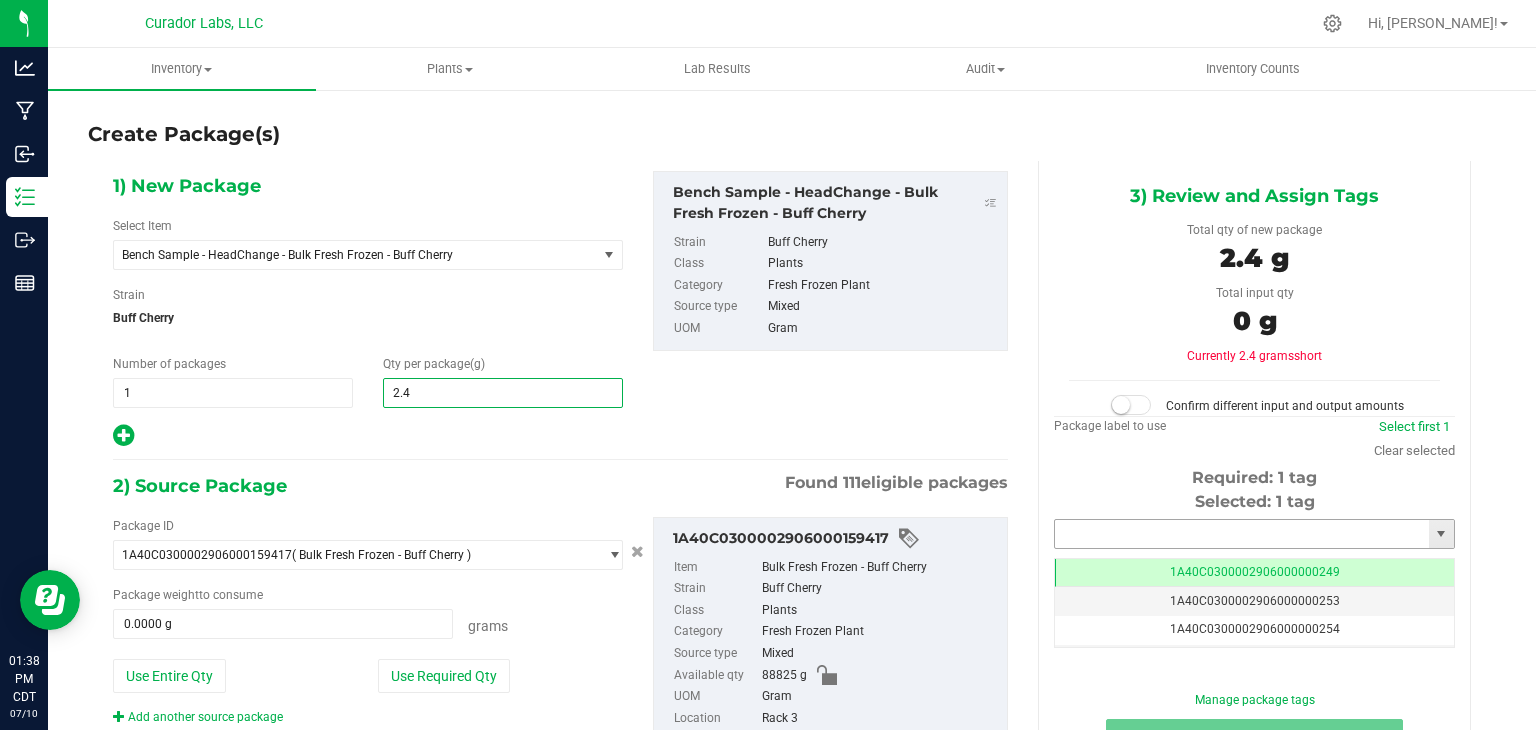 click at bounding box center (1242, 534) 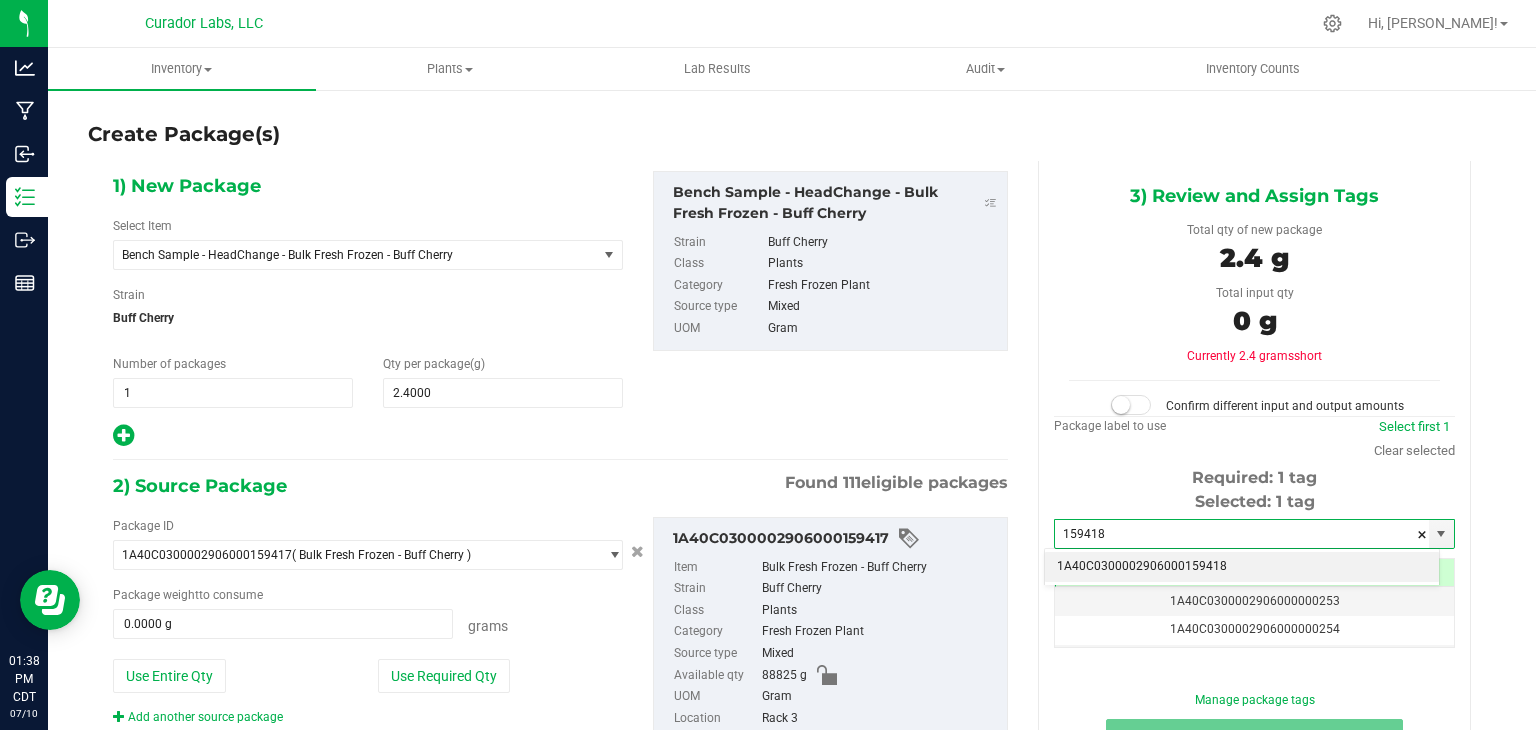 click on "1A40C0300002906000159418" at bounding box center (1242, 567) 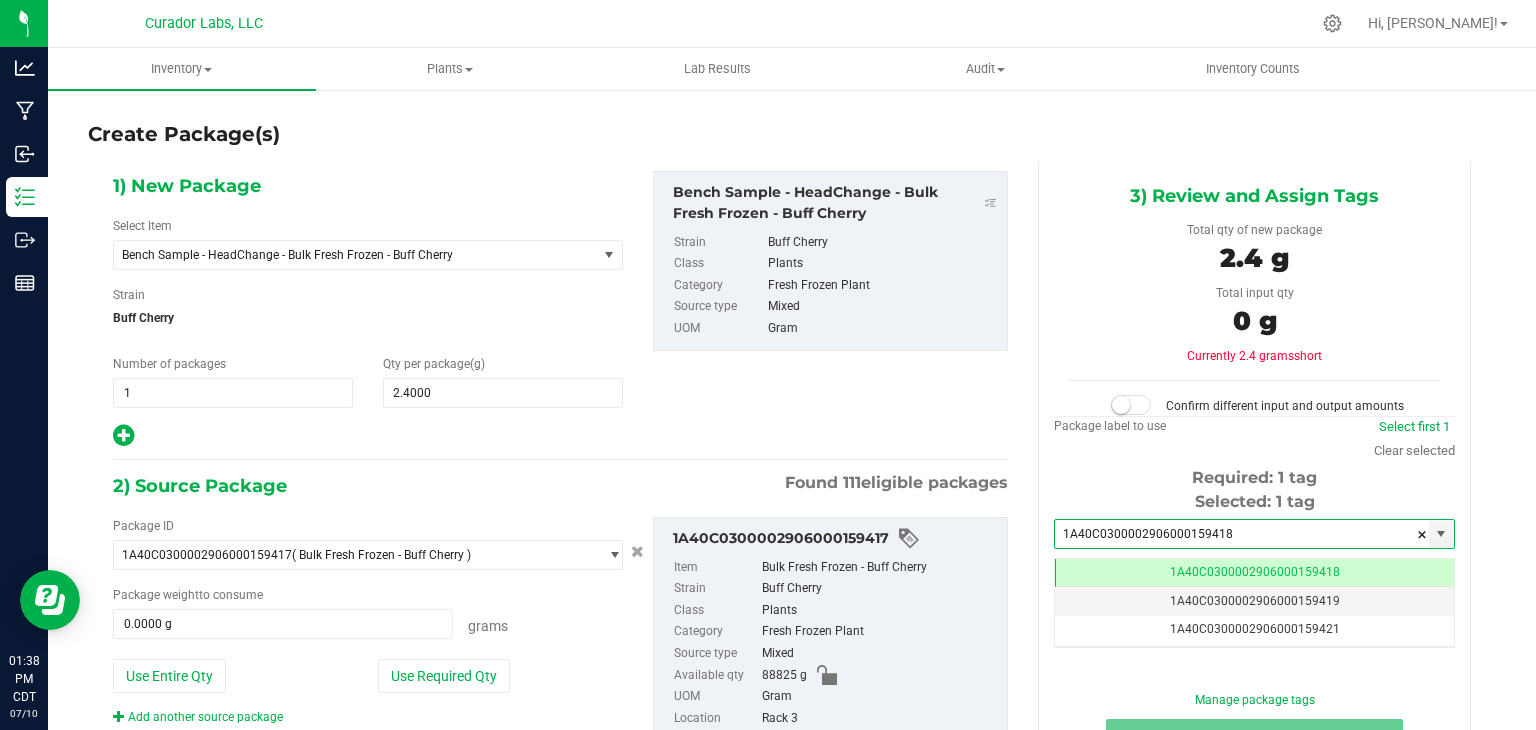 type on "1A40C0300002906000159418" 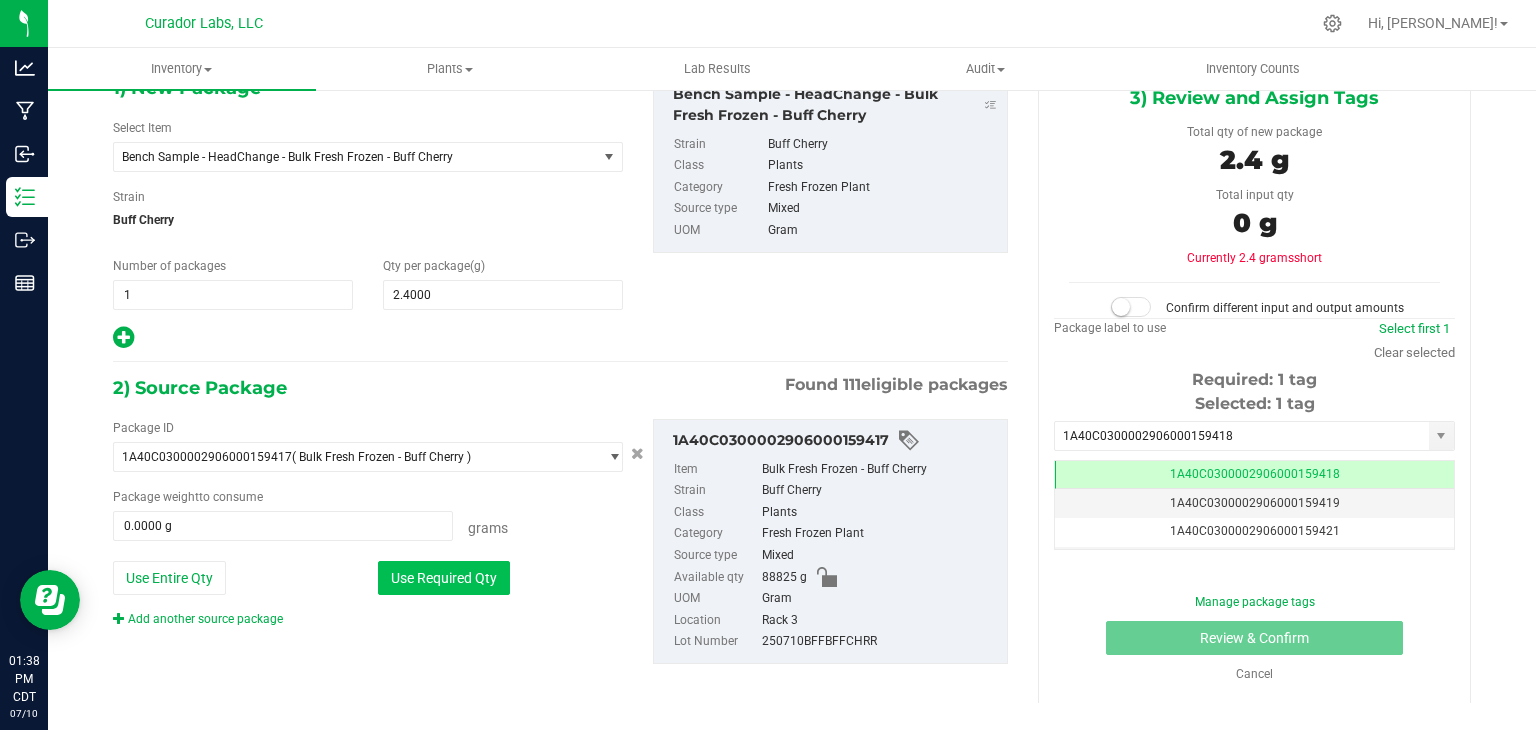 click on "Use Required Qty" at bounding box center [444, 578] 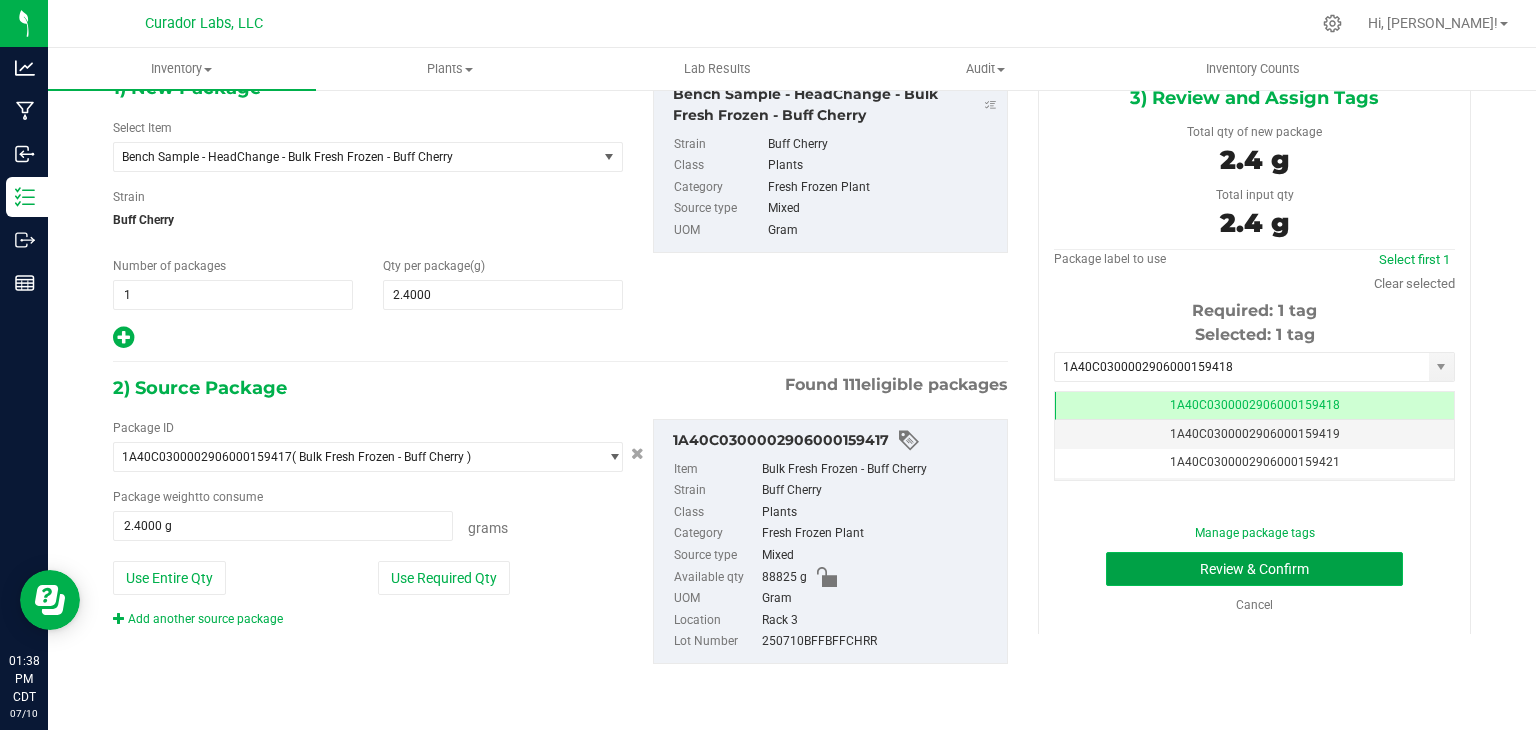 click on "Review & Confirm" at bounding box center [1254, 569] 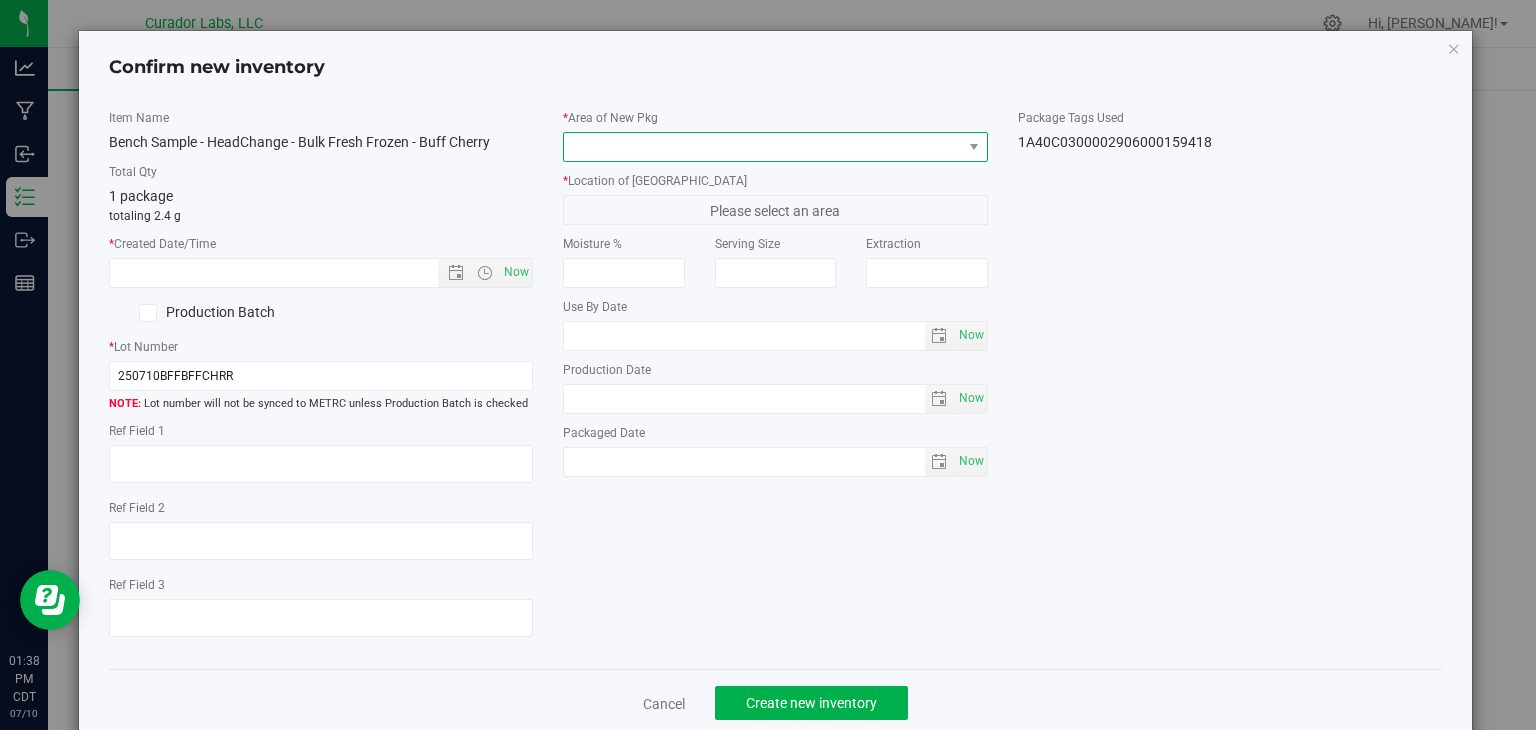 click at bounding box center (763, 147) 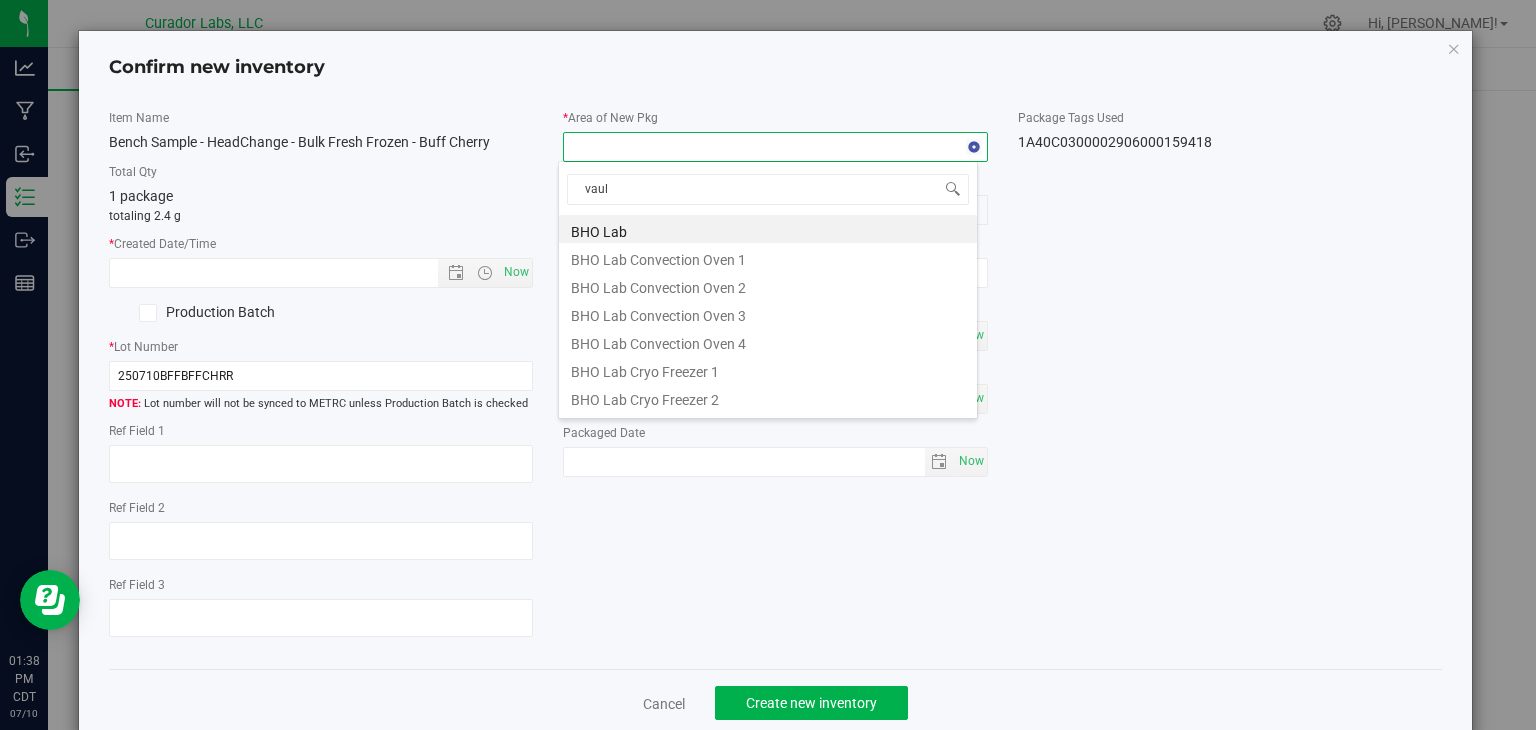 type on "vault" 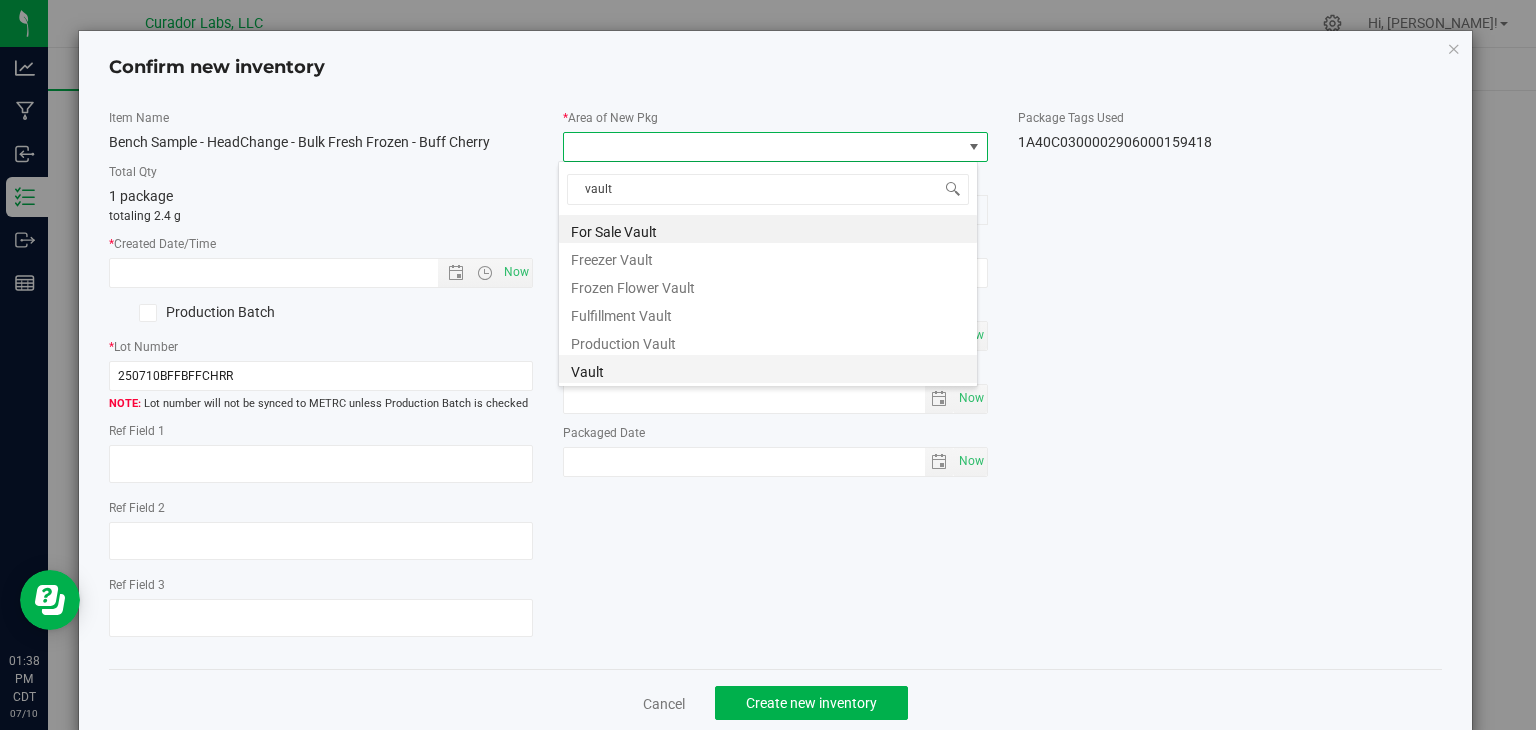 click on "Vault" at bounding box center (768, 369) 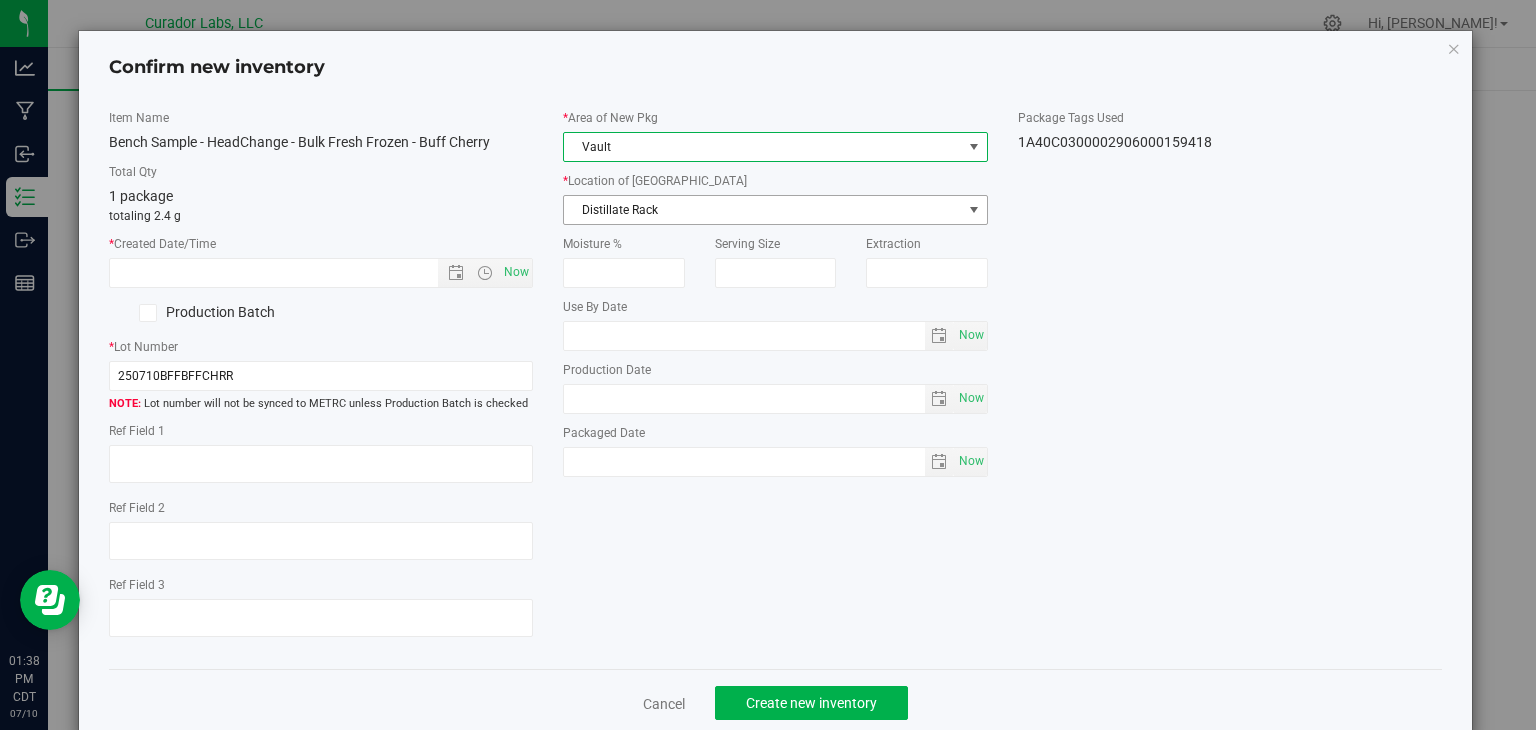 click on "Distillate Rack" at bounding box center (763, 210) 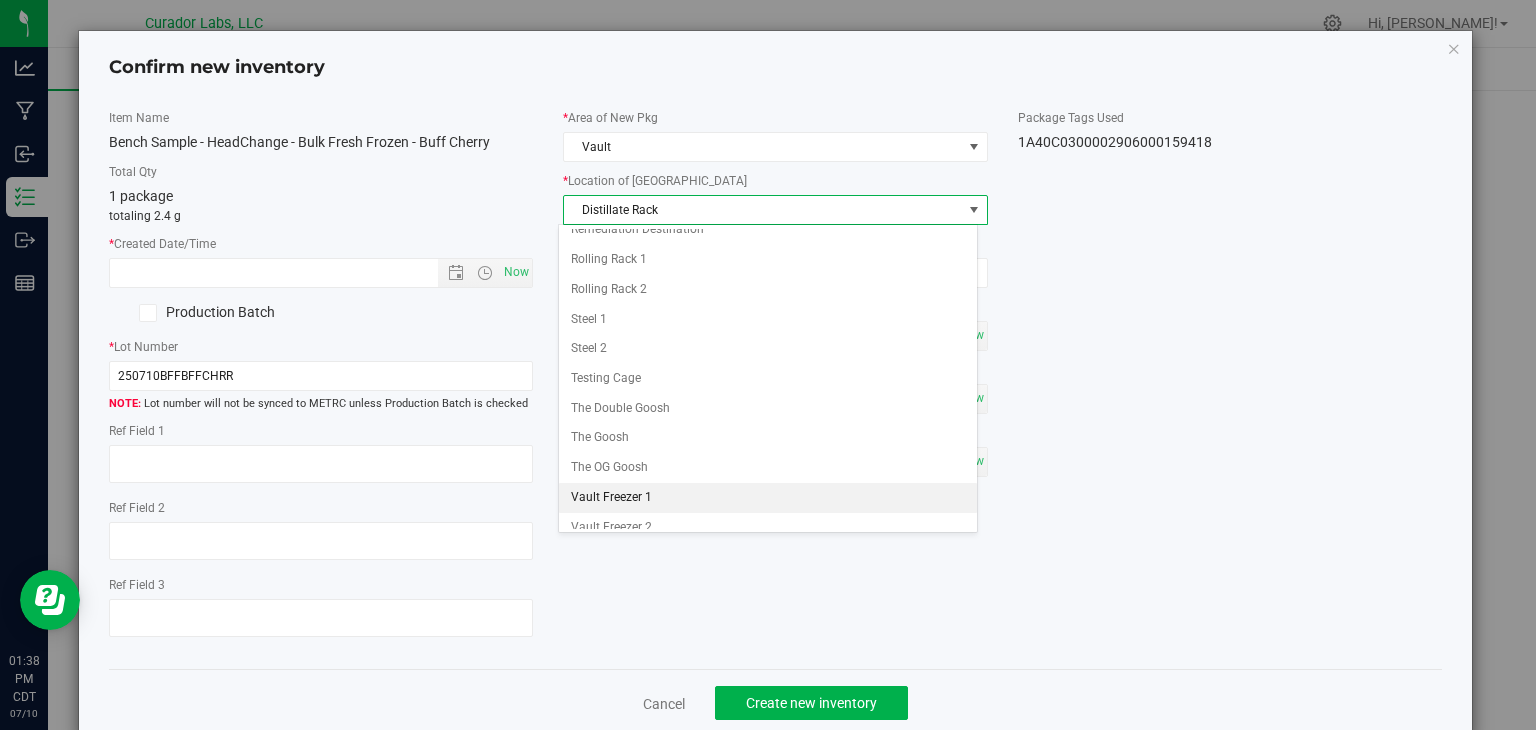 click on "Vault Freezer 1" at bounding box center (768, 498) 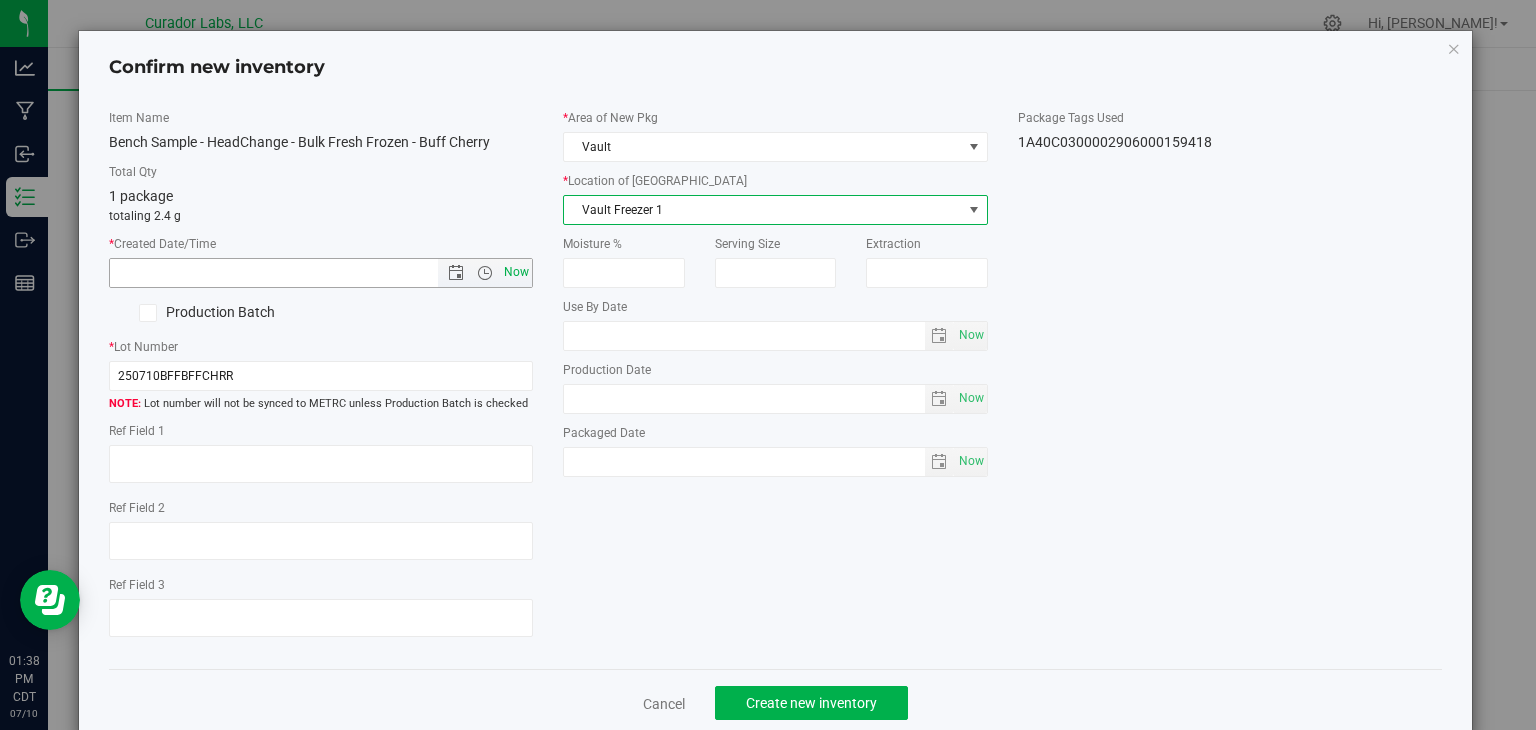 click on "Now" at bounding box center (517, 272) 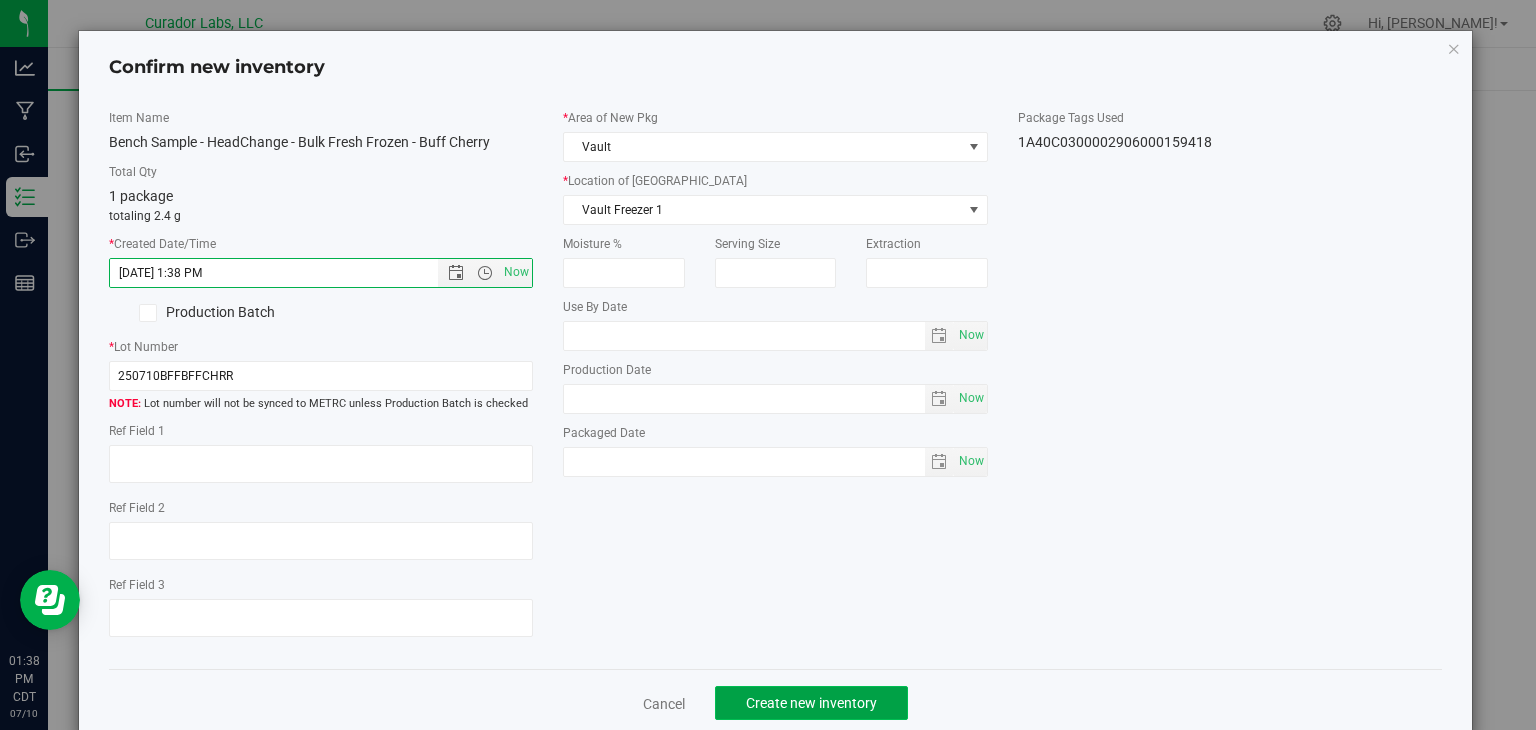 click on "Create new inventory" 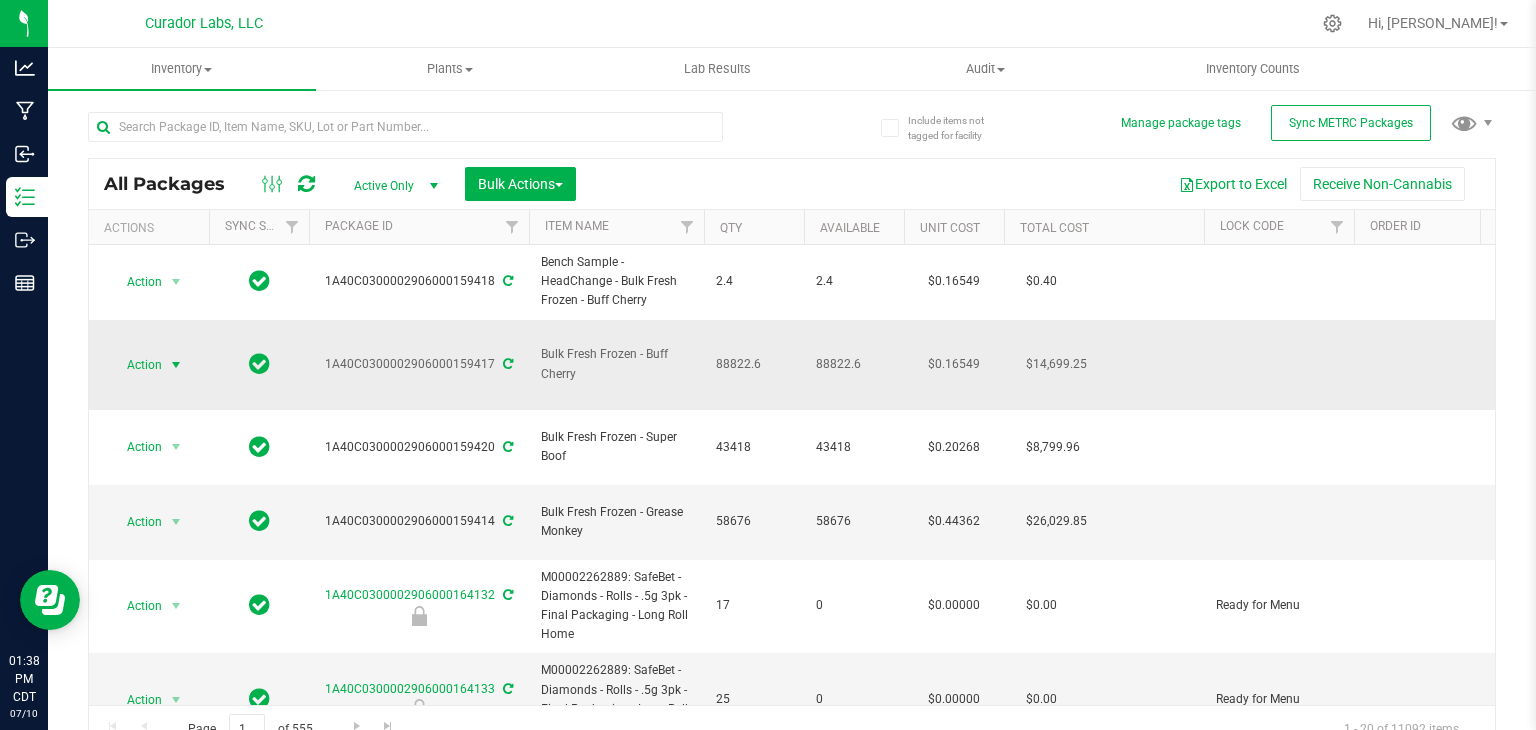 click at bounding box center [176, 365] 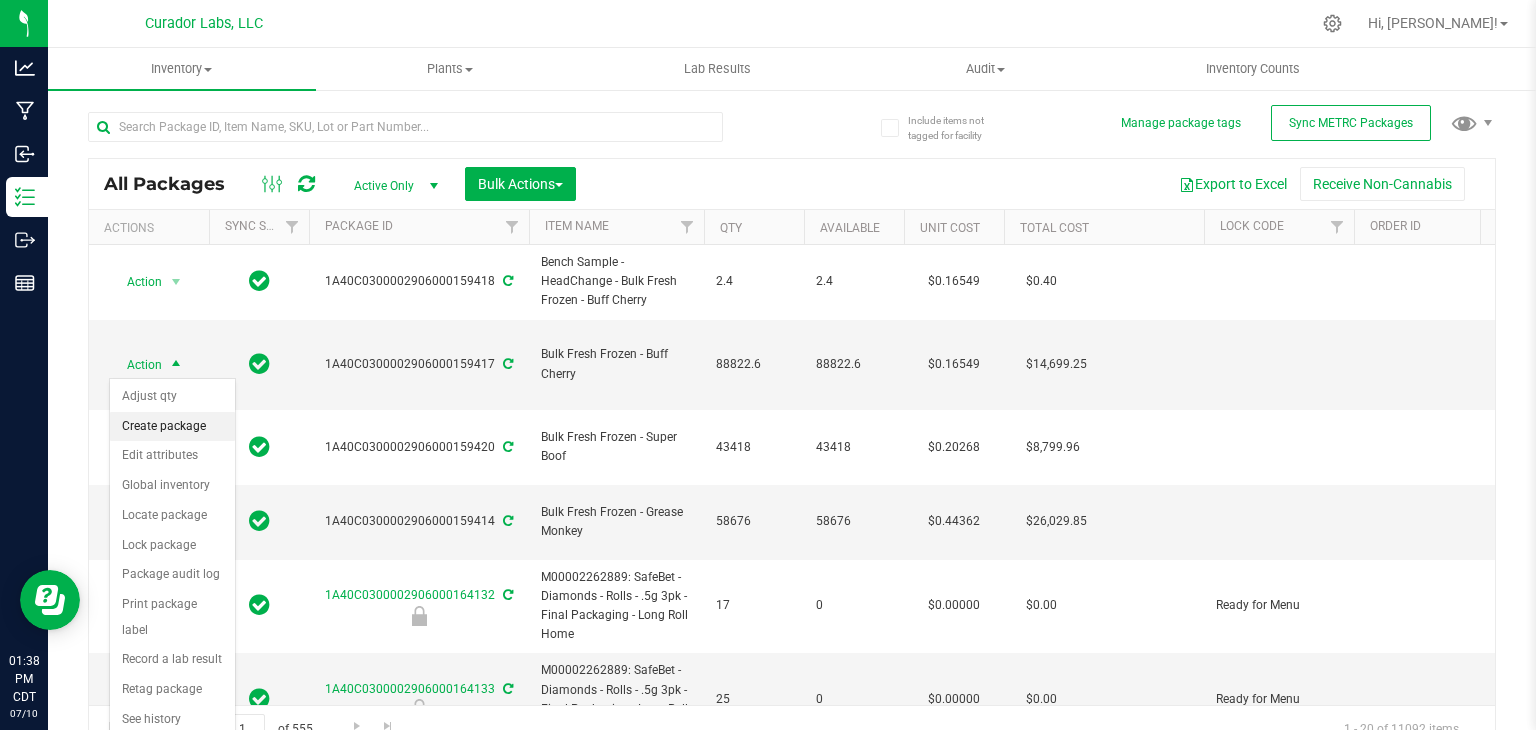 click on "Create package" at bounding box center (172, 427) 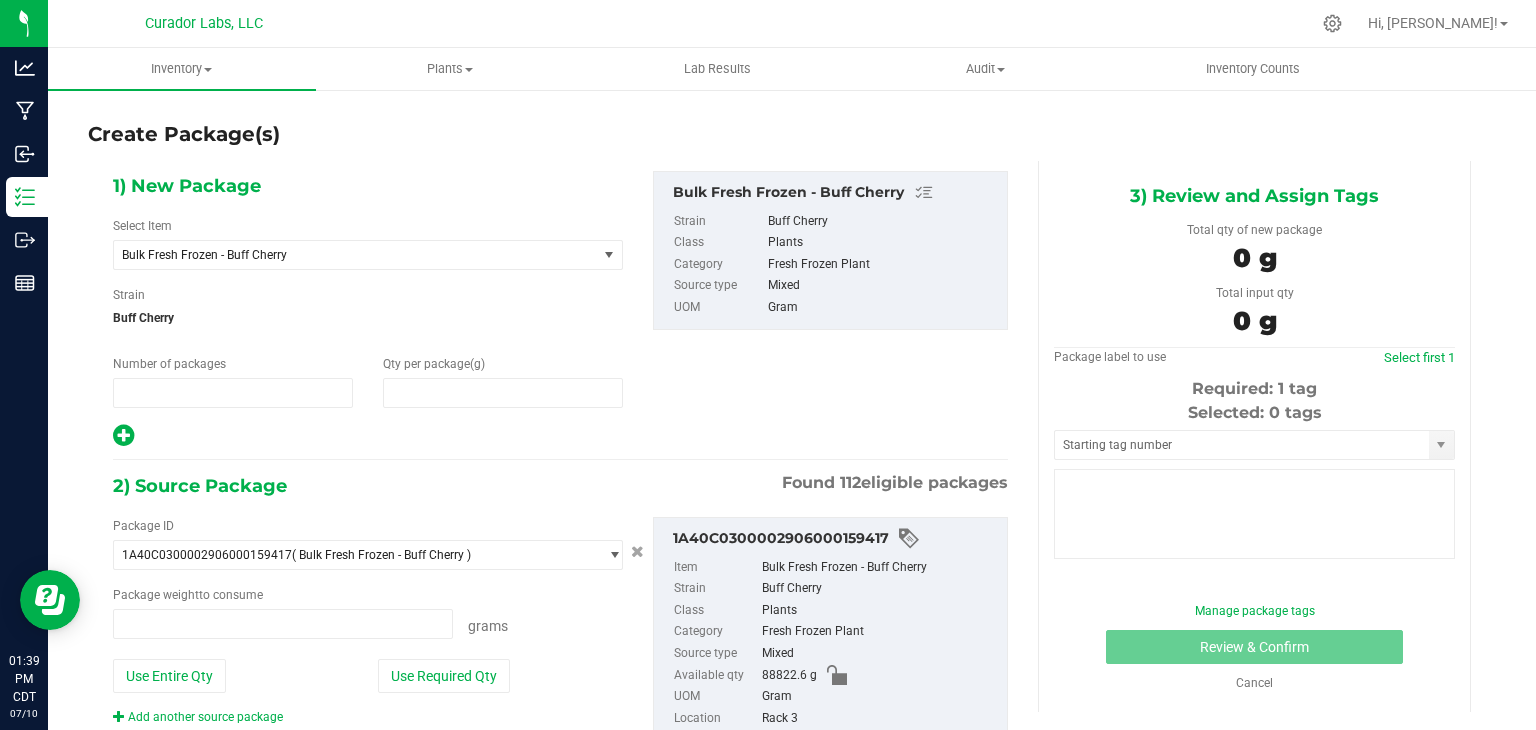 type on "1" 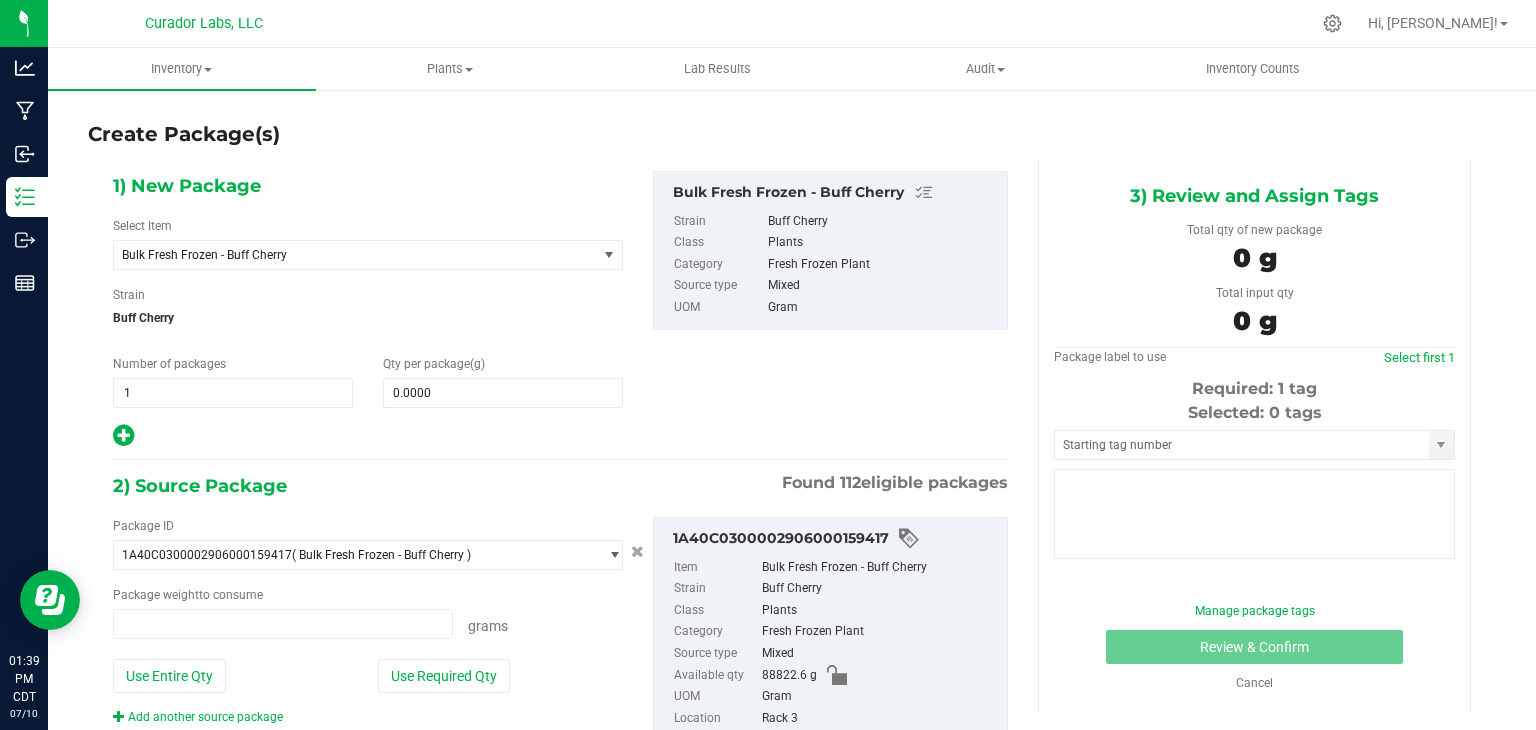 type on "0.0000 g" 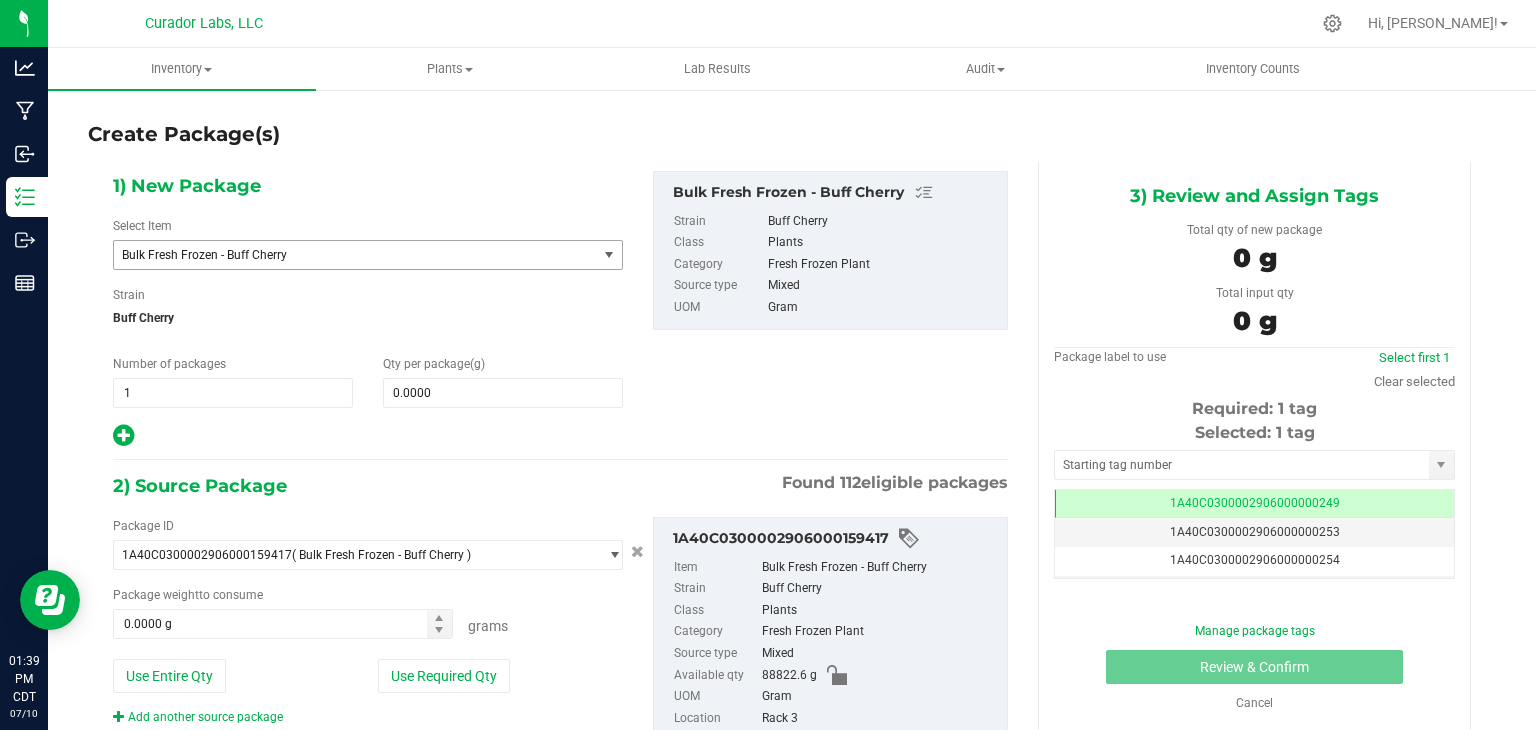 click on "Bulk Fresh Frozen - Buff Cherry" at bounding box center (346, 255) 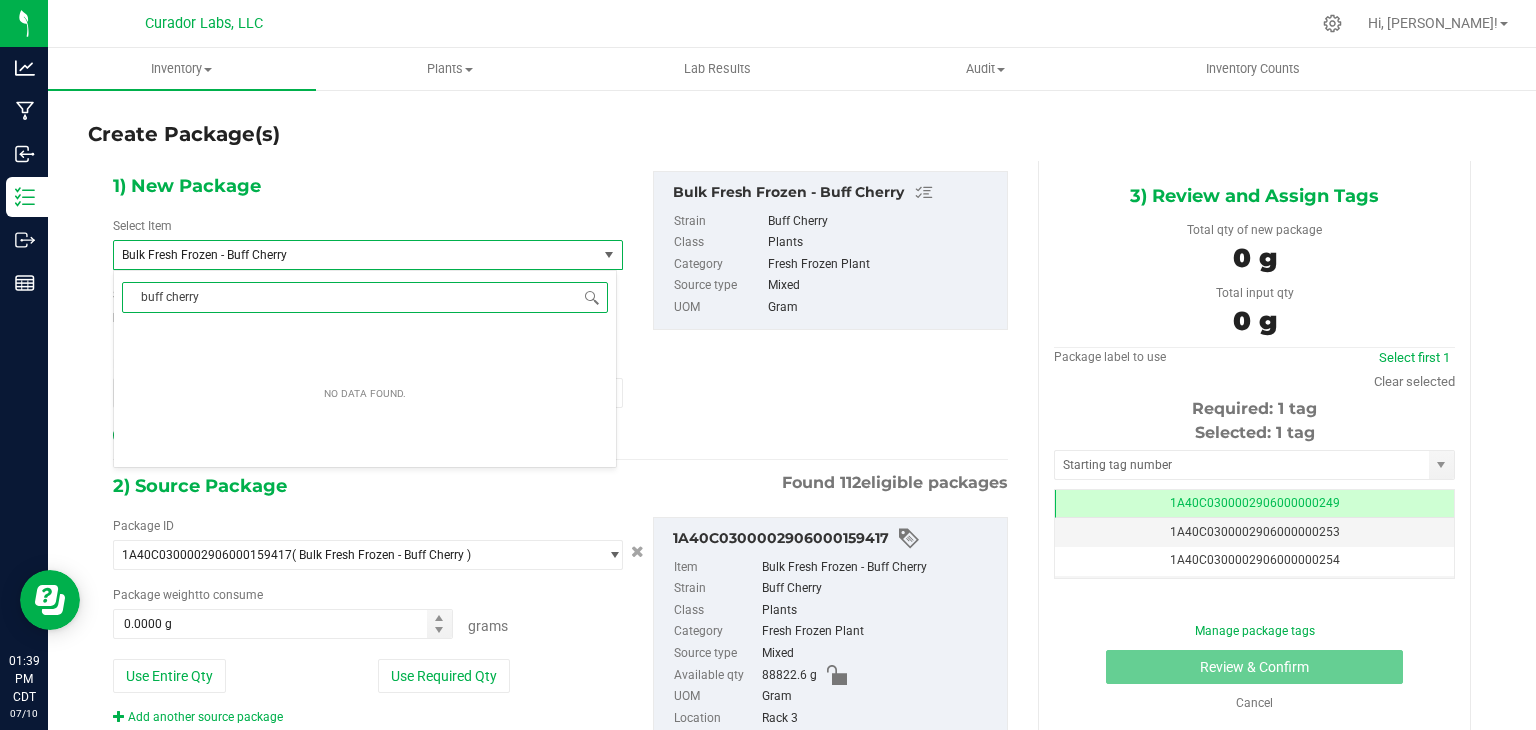 type on "buff cherry" 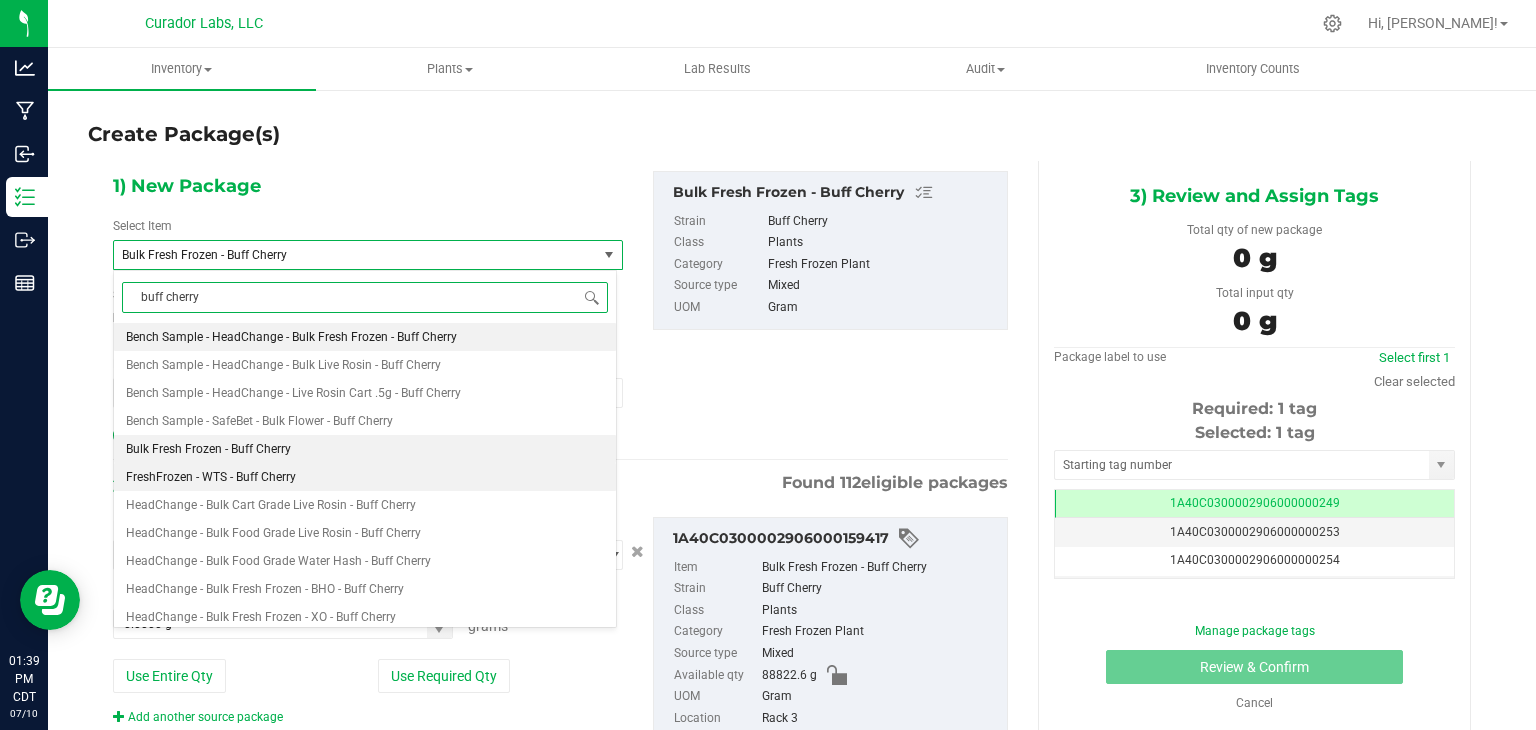 click on "FreshFrozen - WTS - Buff Cherry" at bounding box center [211, 477] 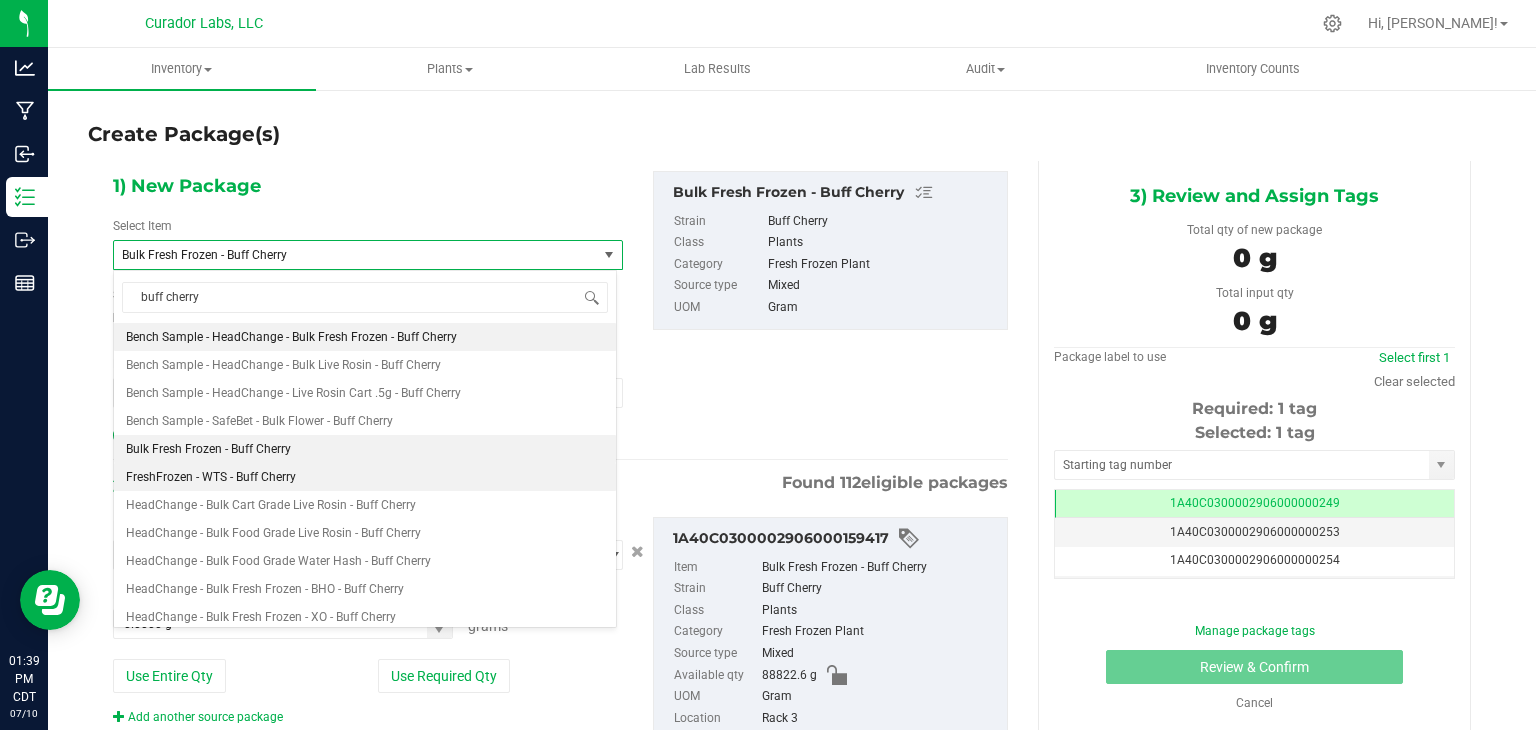 type 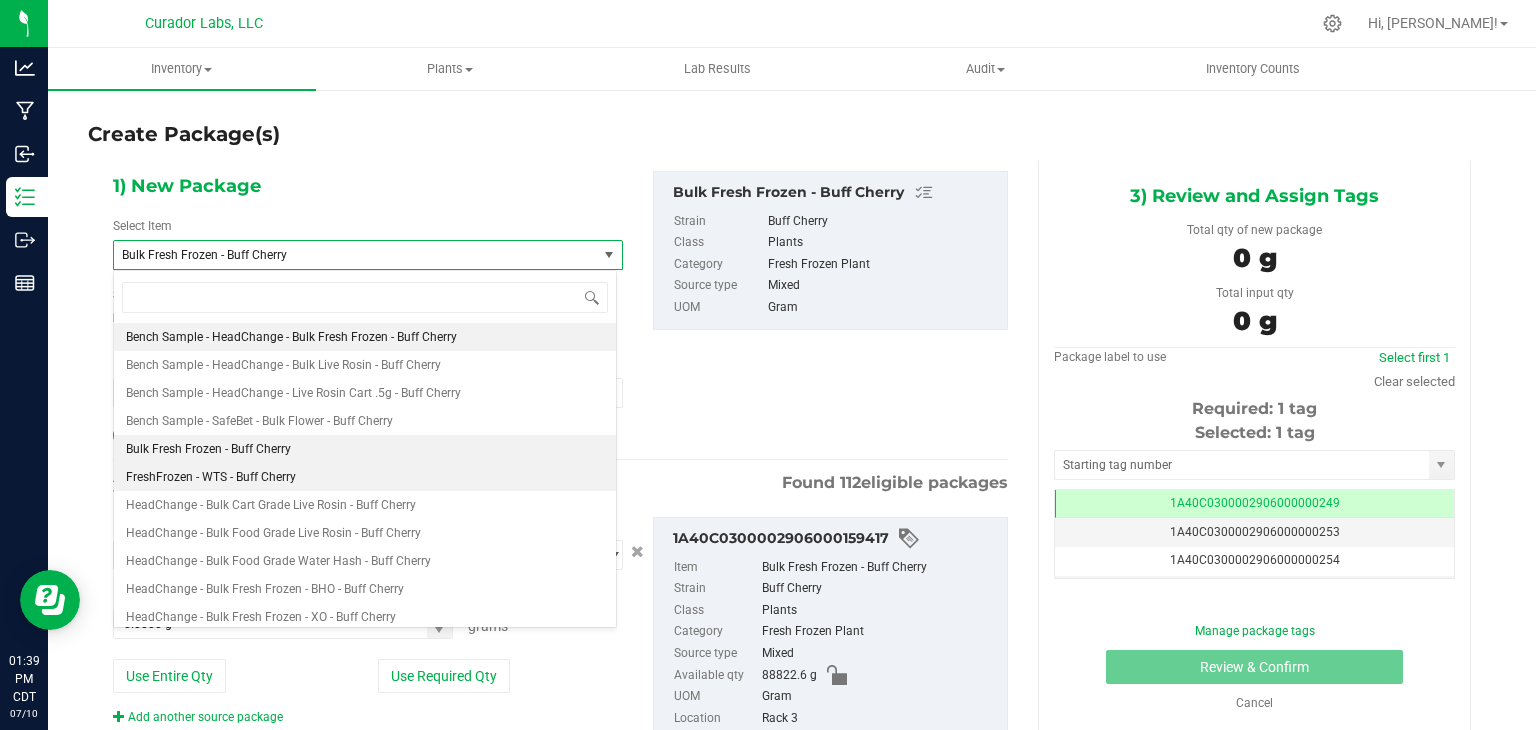type on "0.0000" 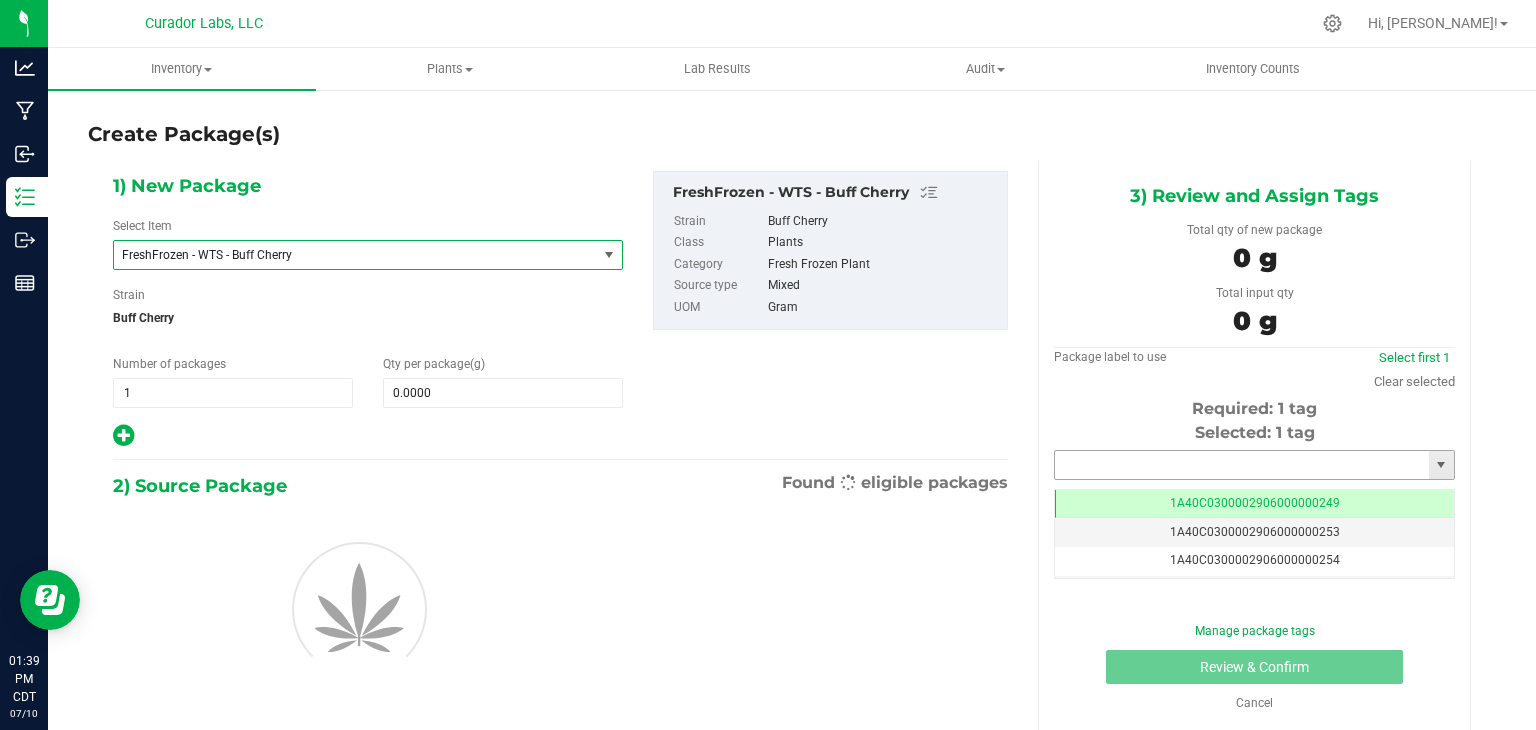click at bounding box center (1242, 465) 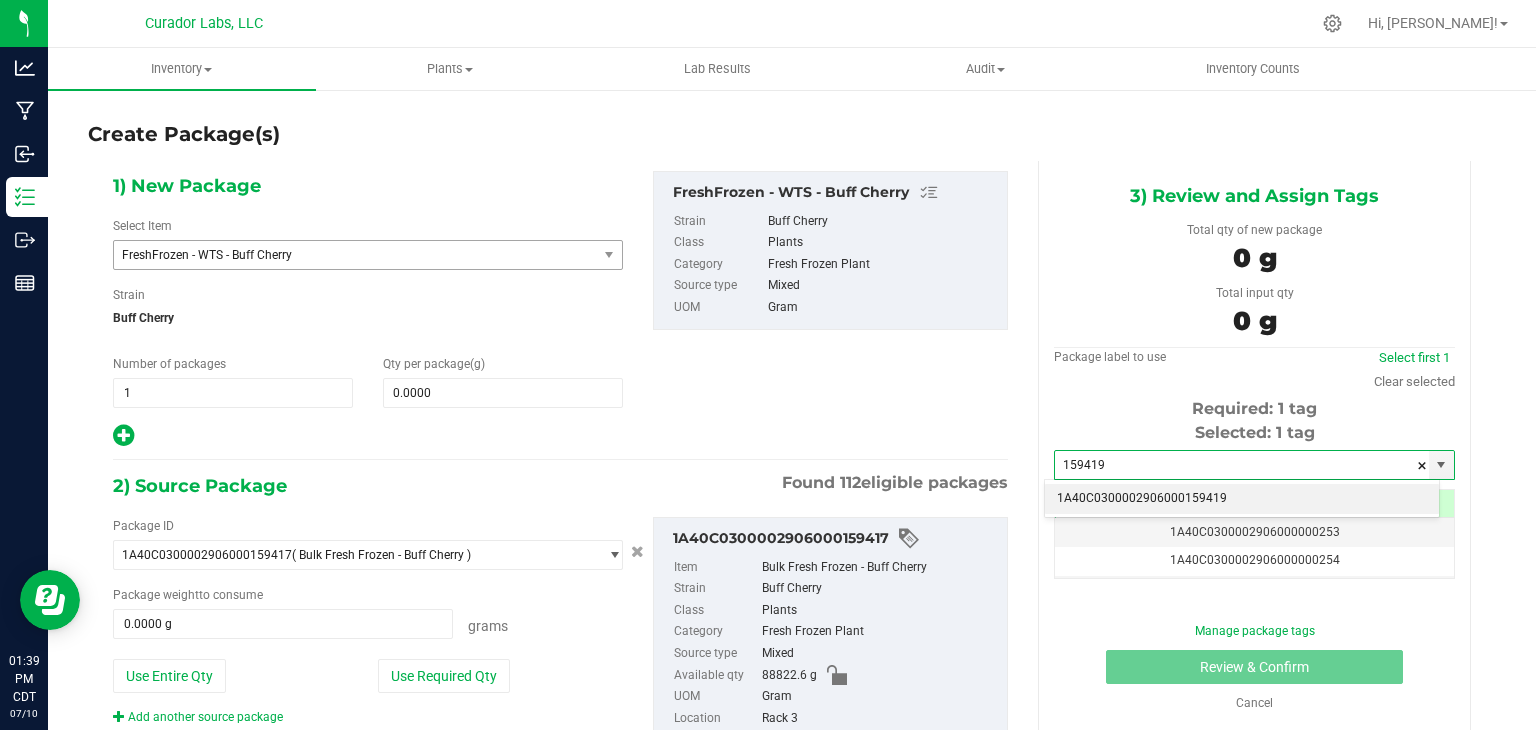 click on "1A40C0300002906000159419" at bounding box center [1242, 499] 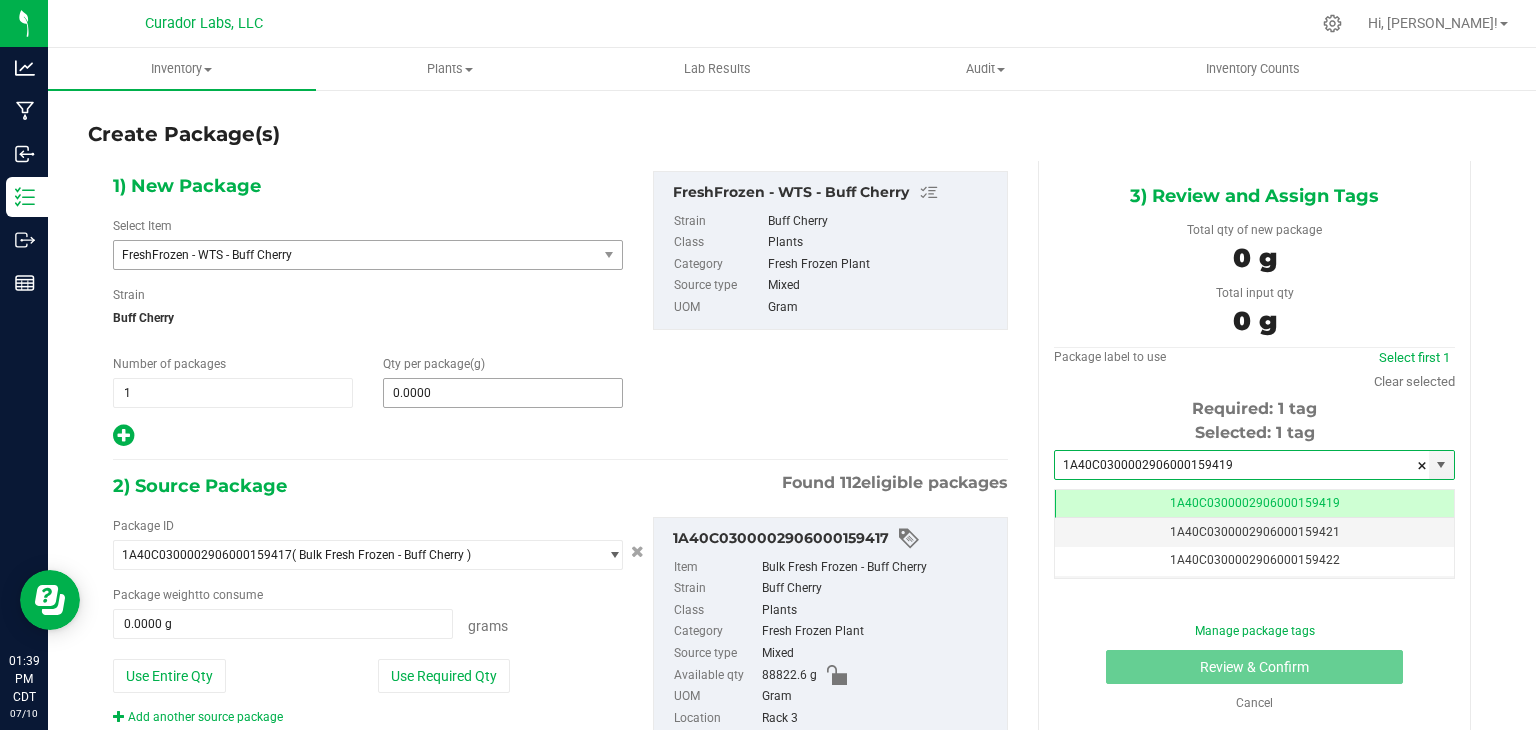 type on "1A40C0300002906000159419" 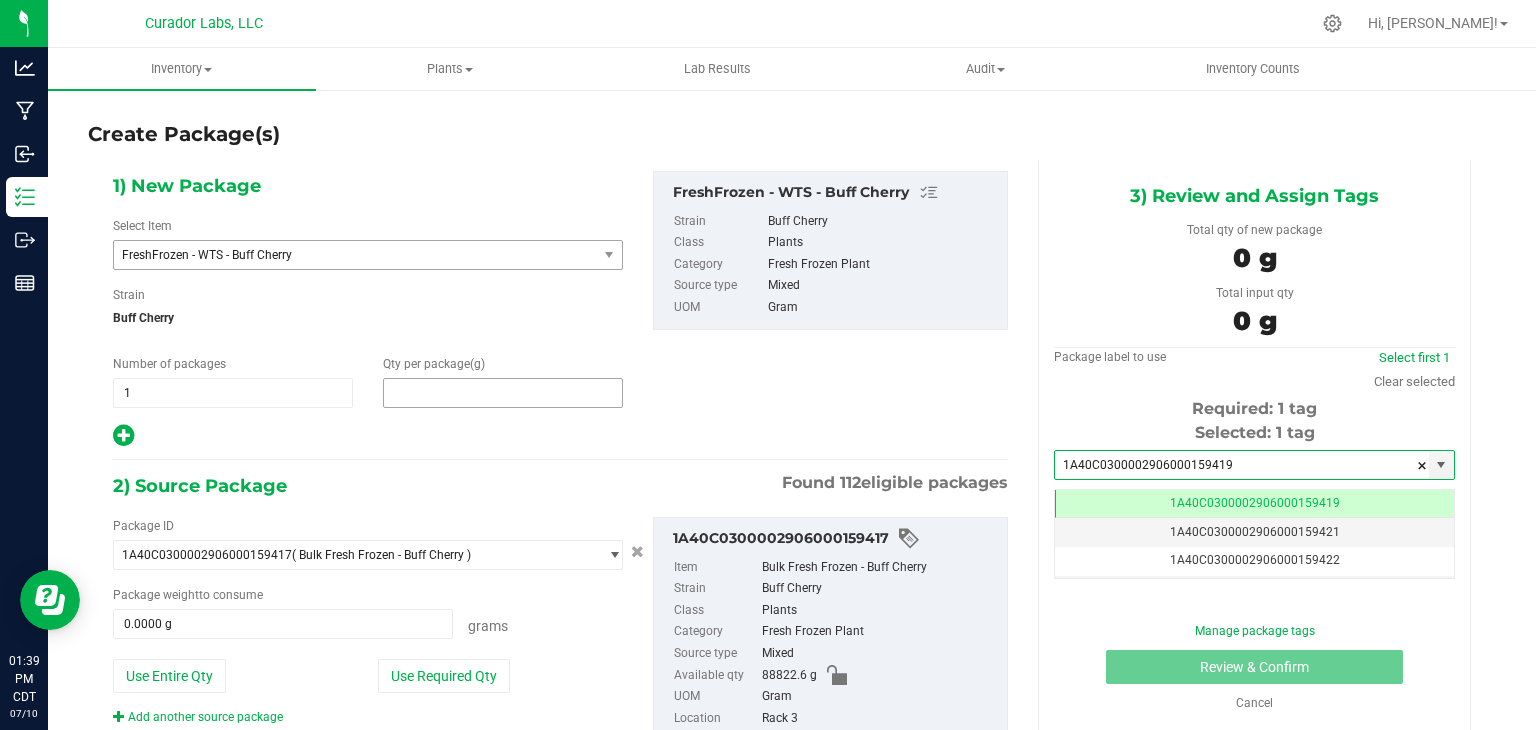 click at bounding box center [503, 393] 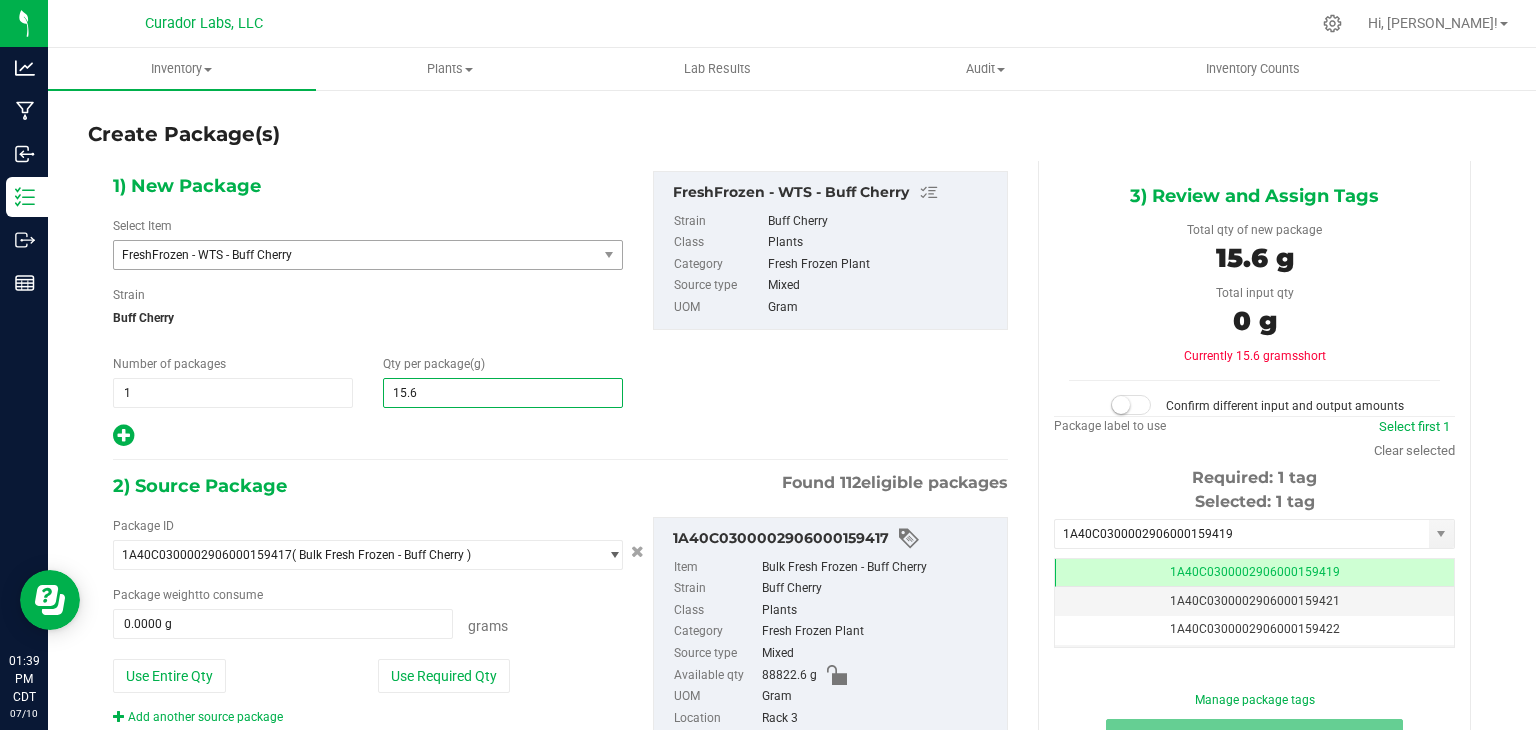 type on "15.63" 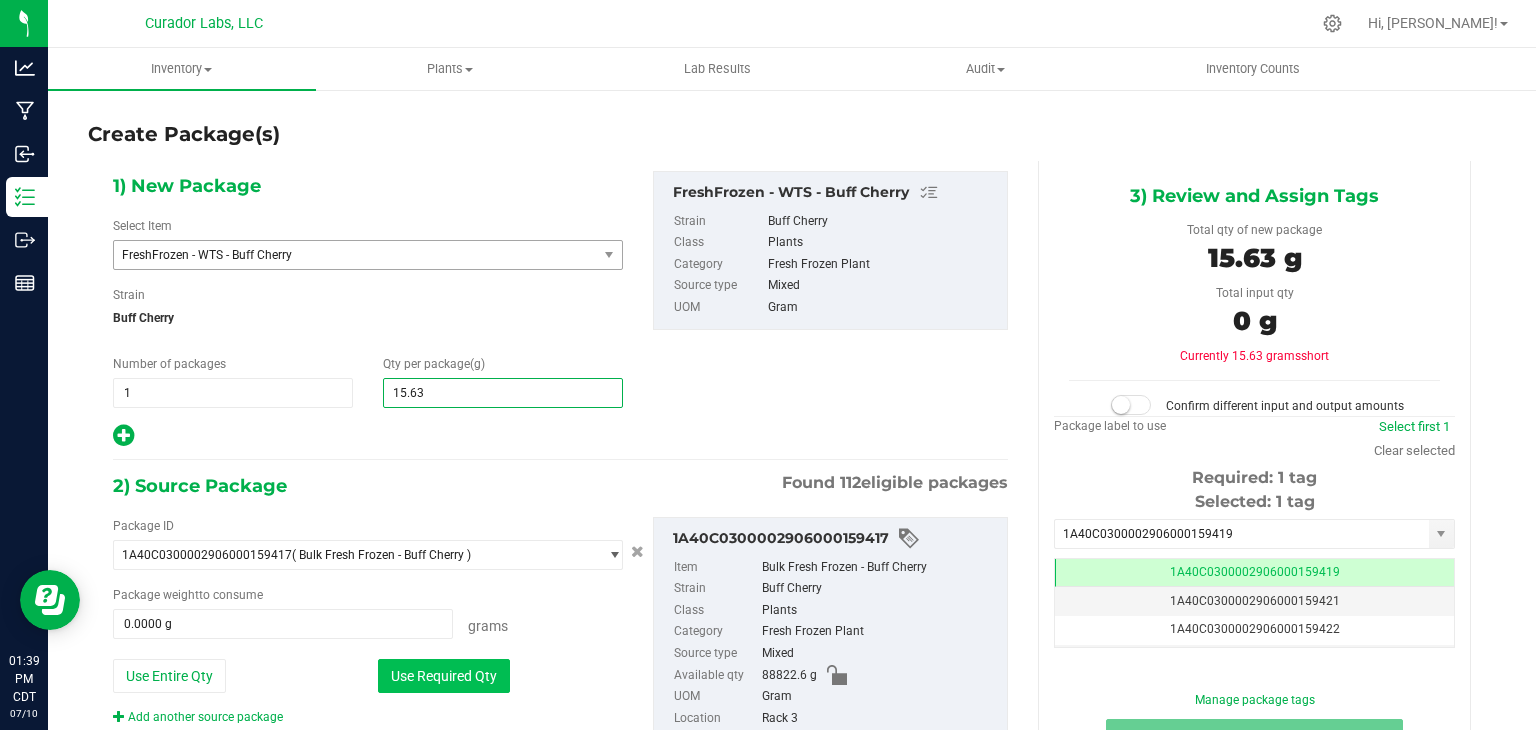 type on "15.6300" 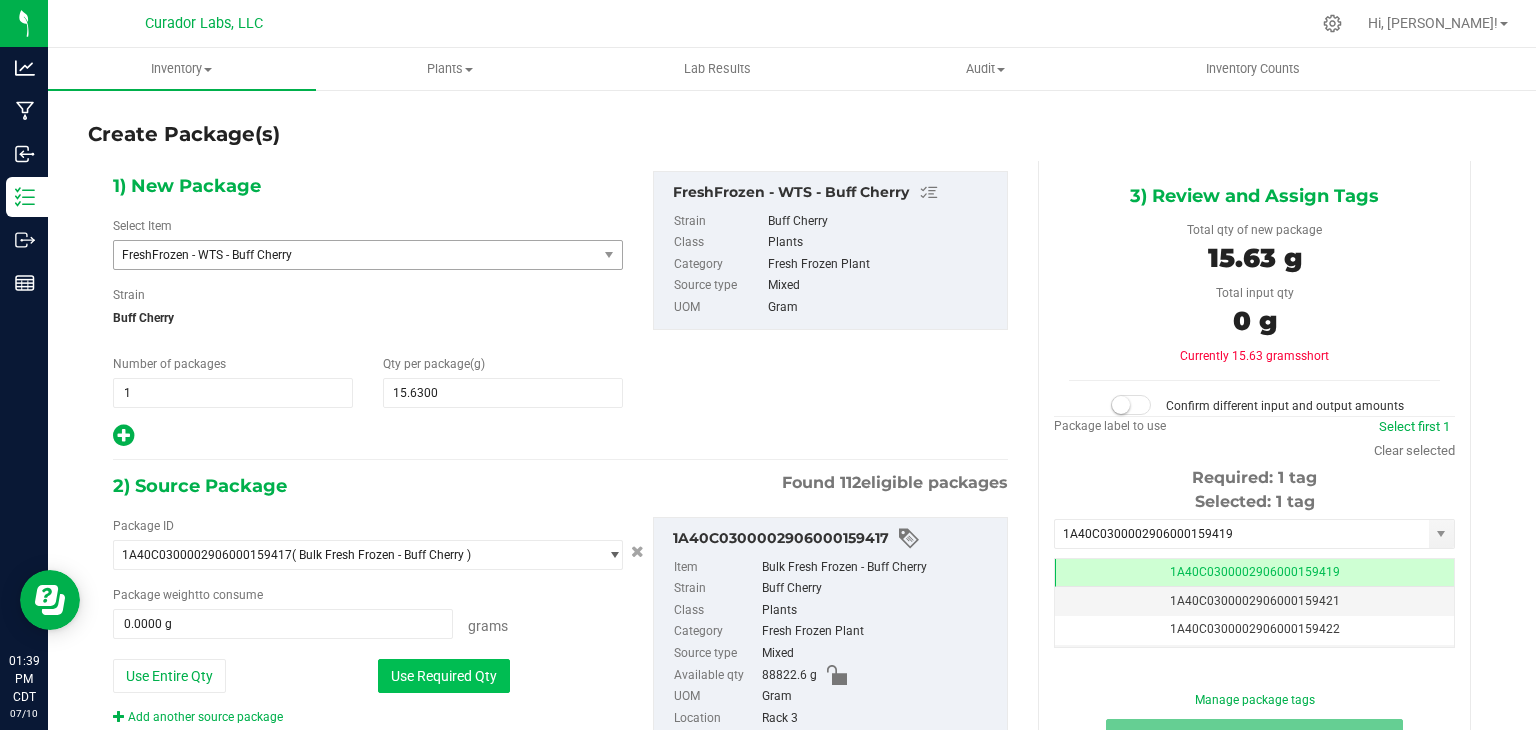 click on "Use Required Qty" at bounding box center [444, 676] 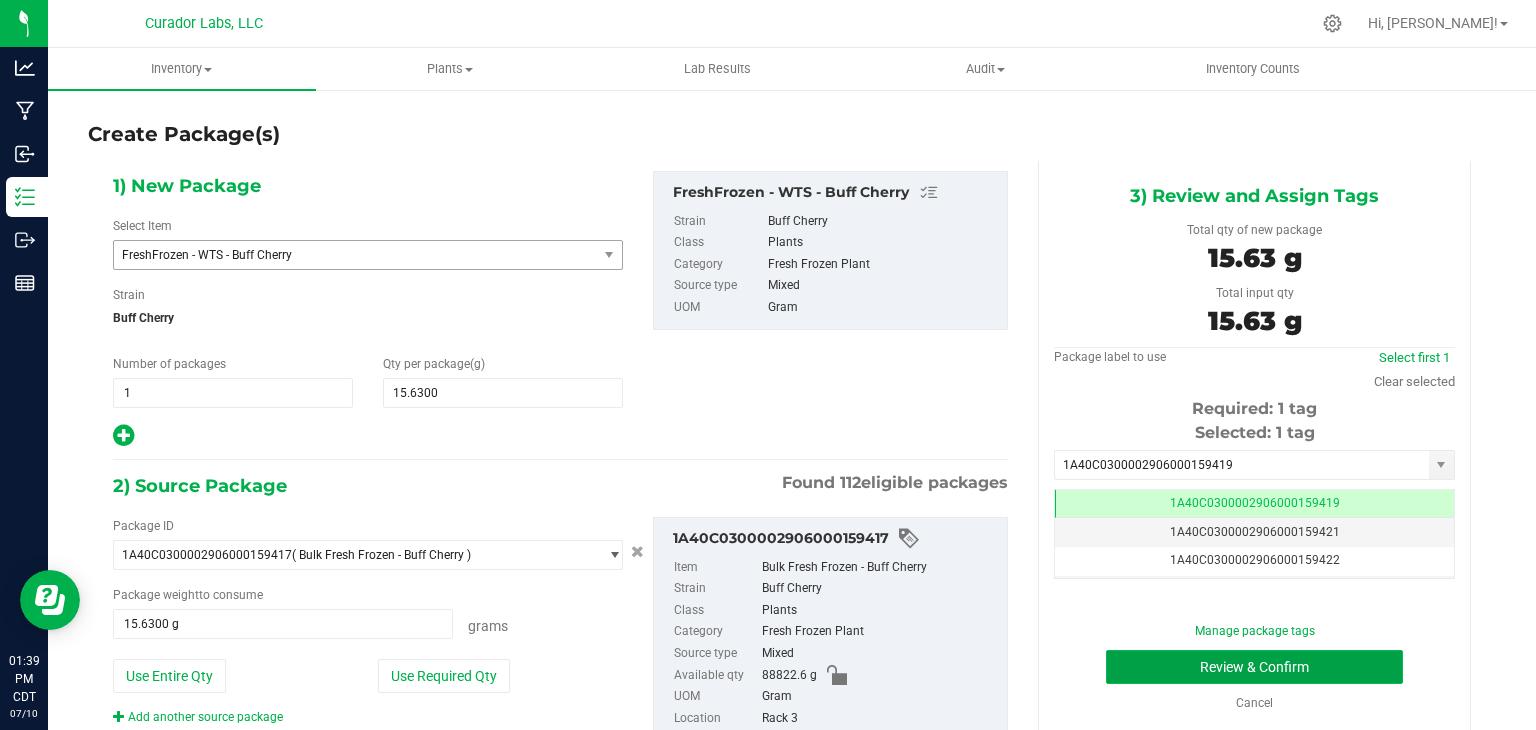 click on "Review & Confirm" at bounding box center (1254, 667) 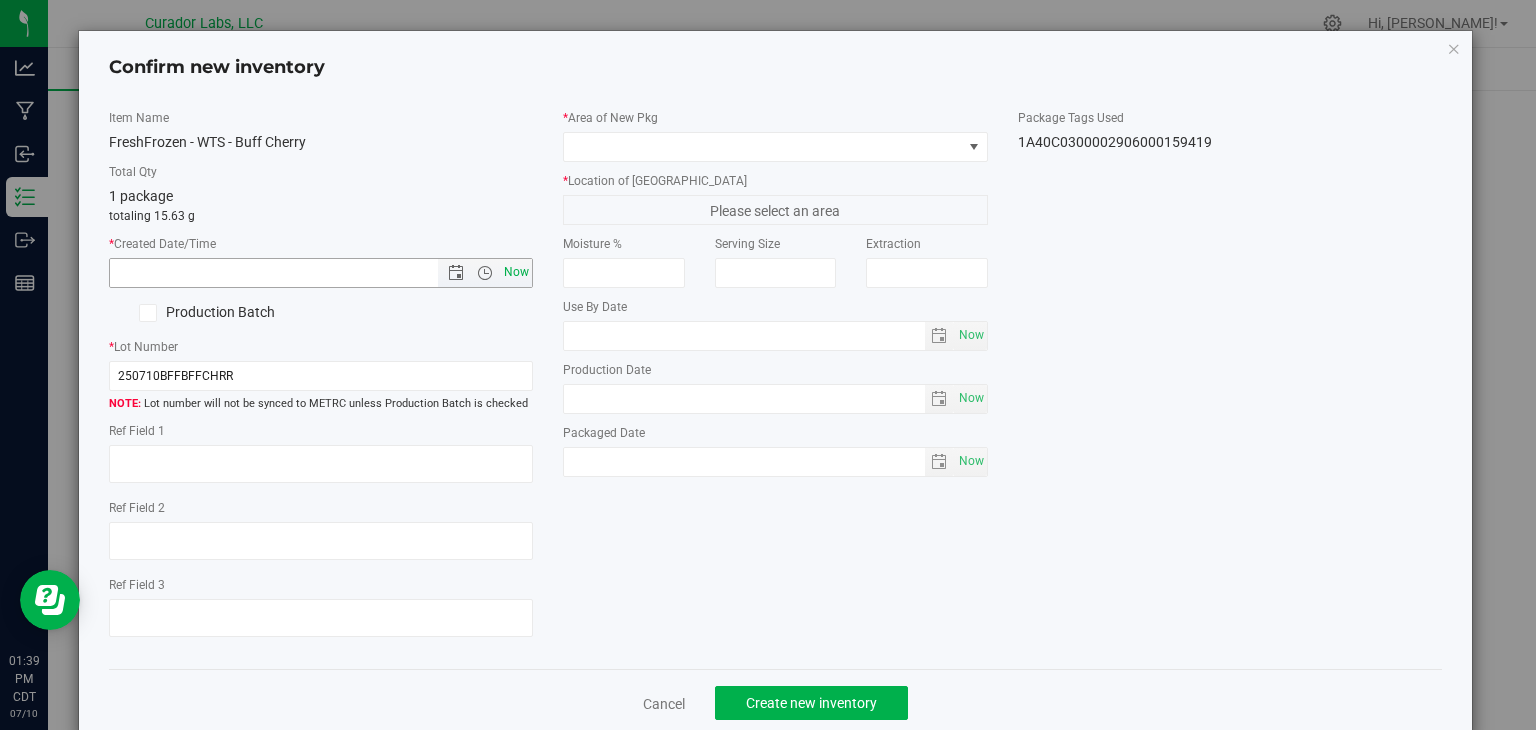 click on "Now" at bounding box center (517, 272) 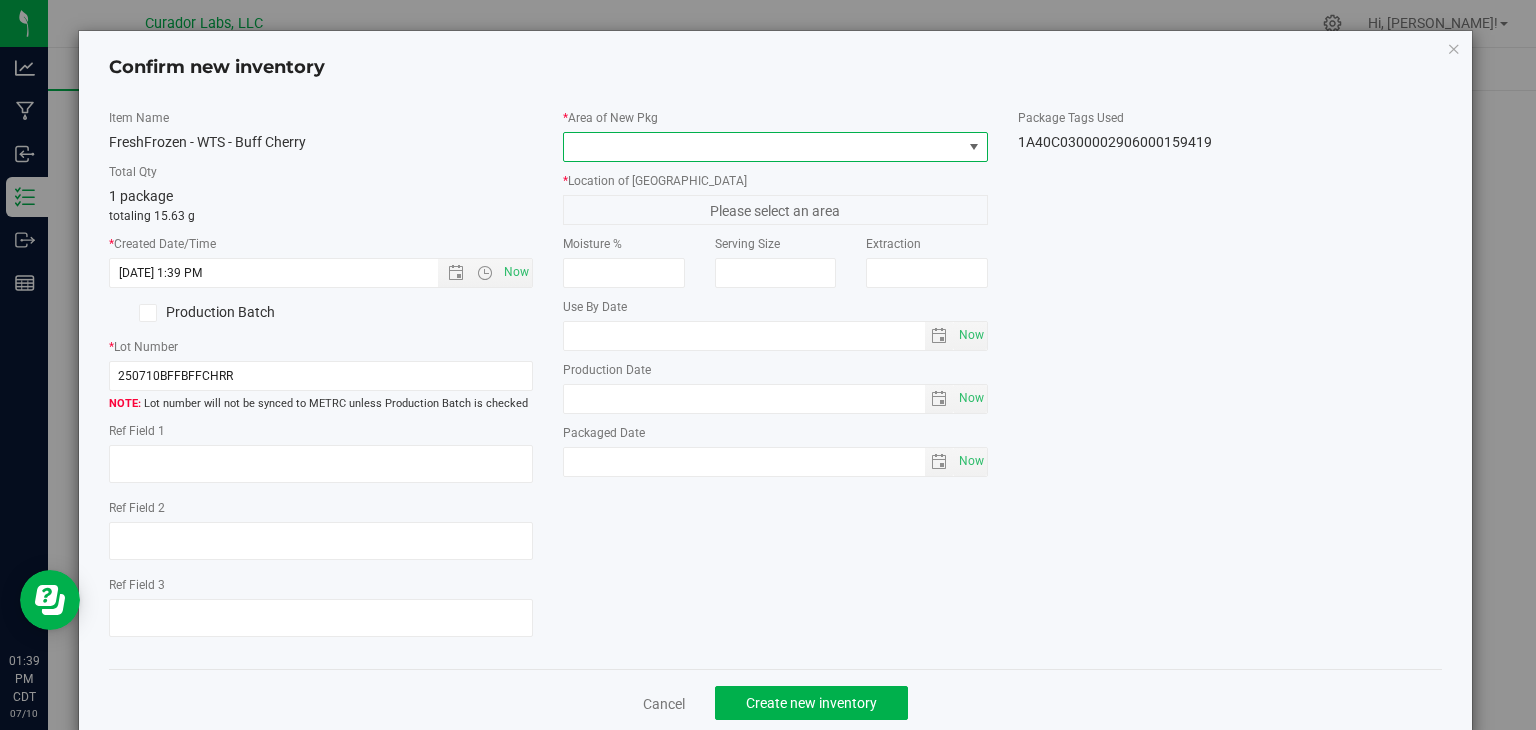 click at bounding box center (763, 147) 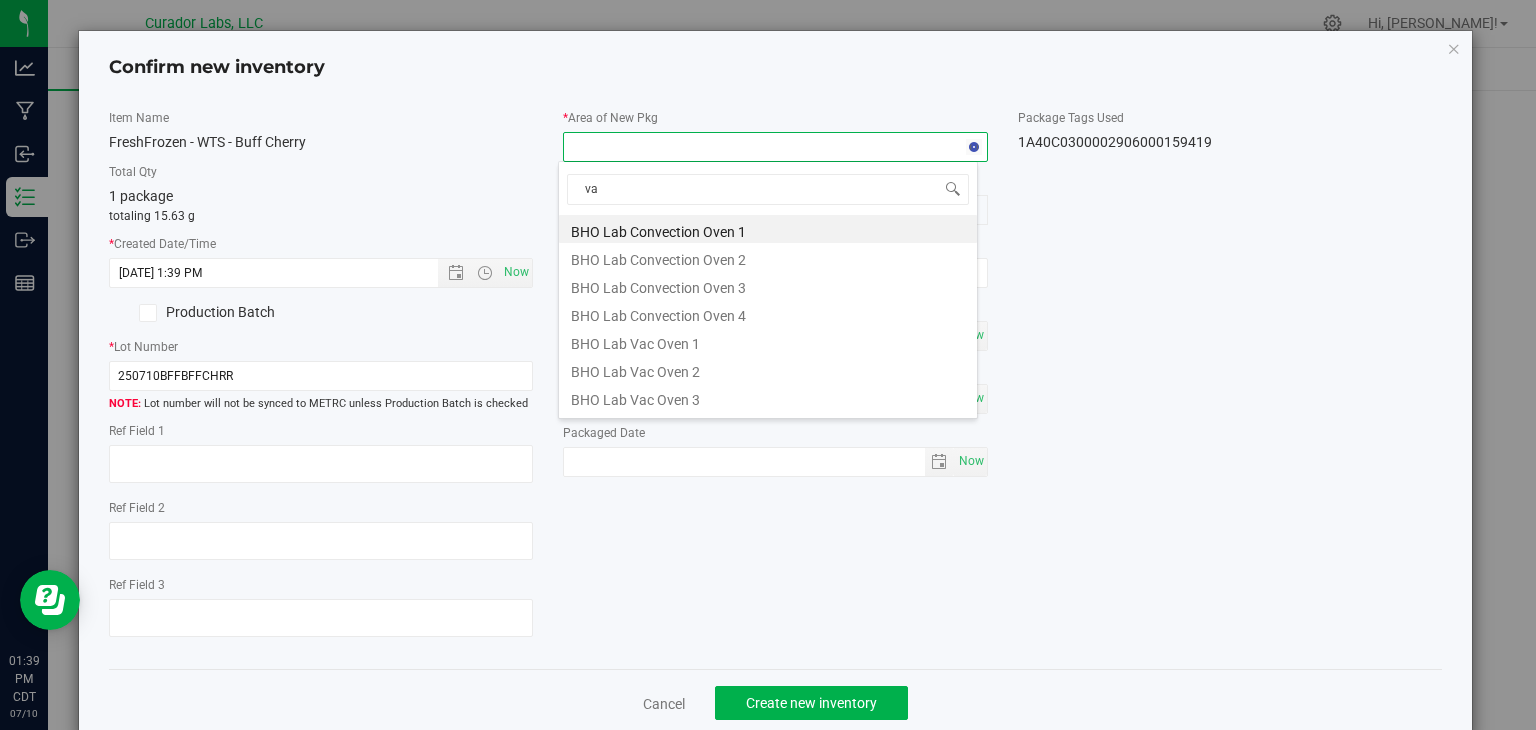 type on "vau" 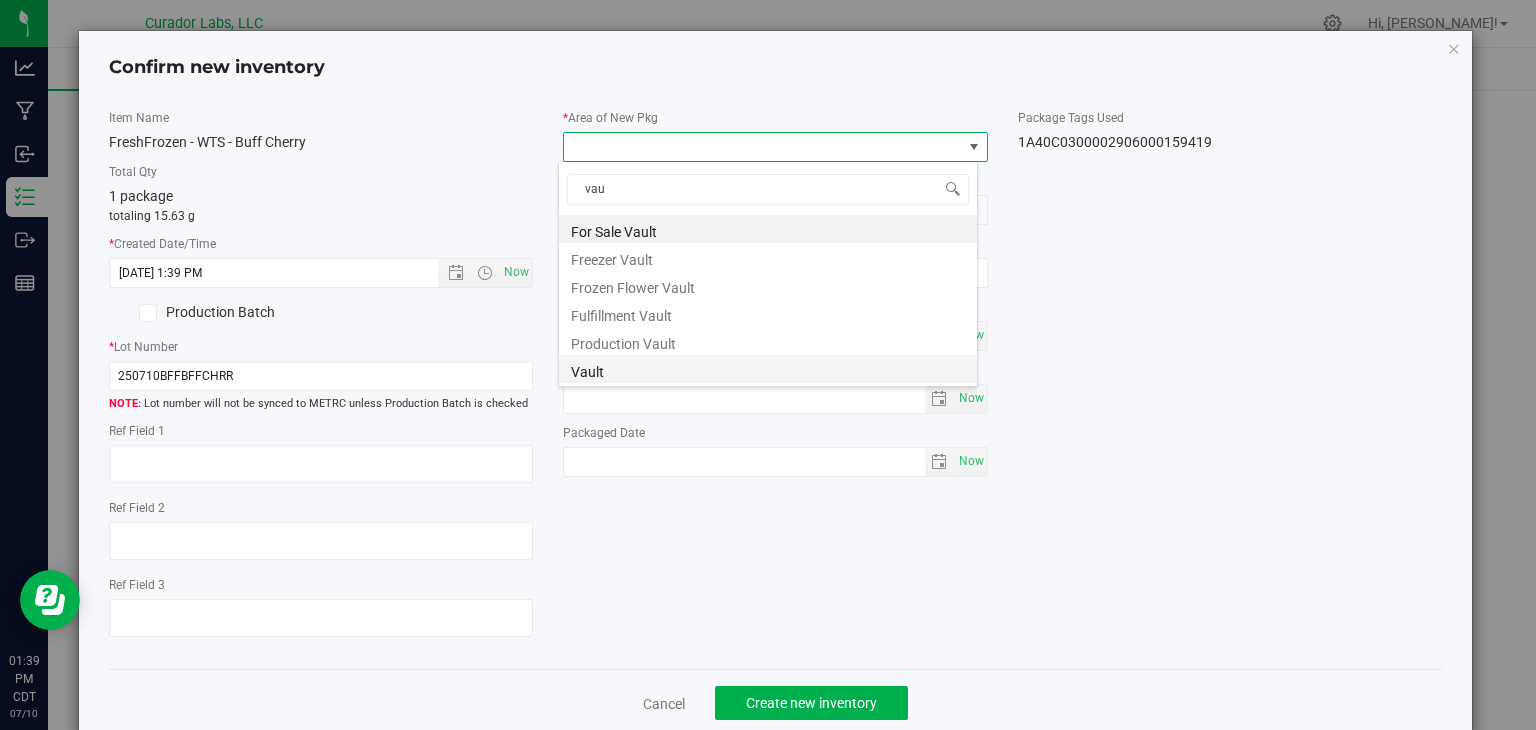 click on "Vault" at bounding box center [768, 369] 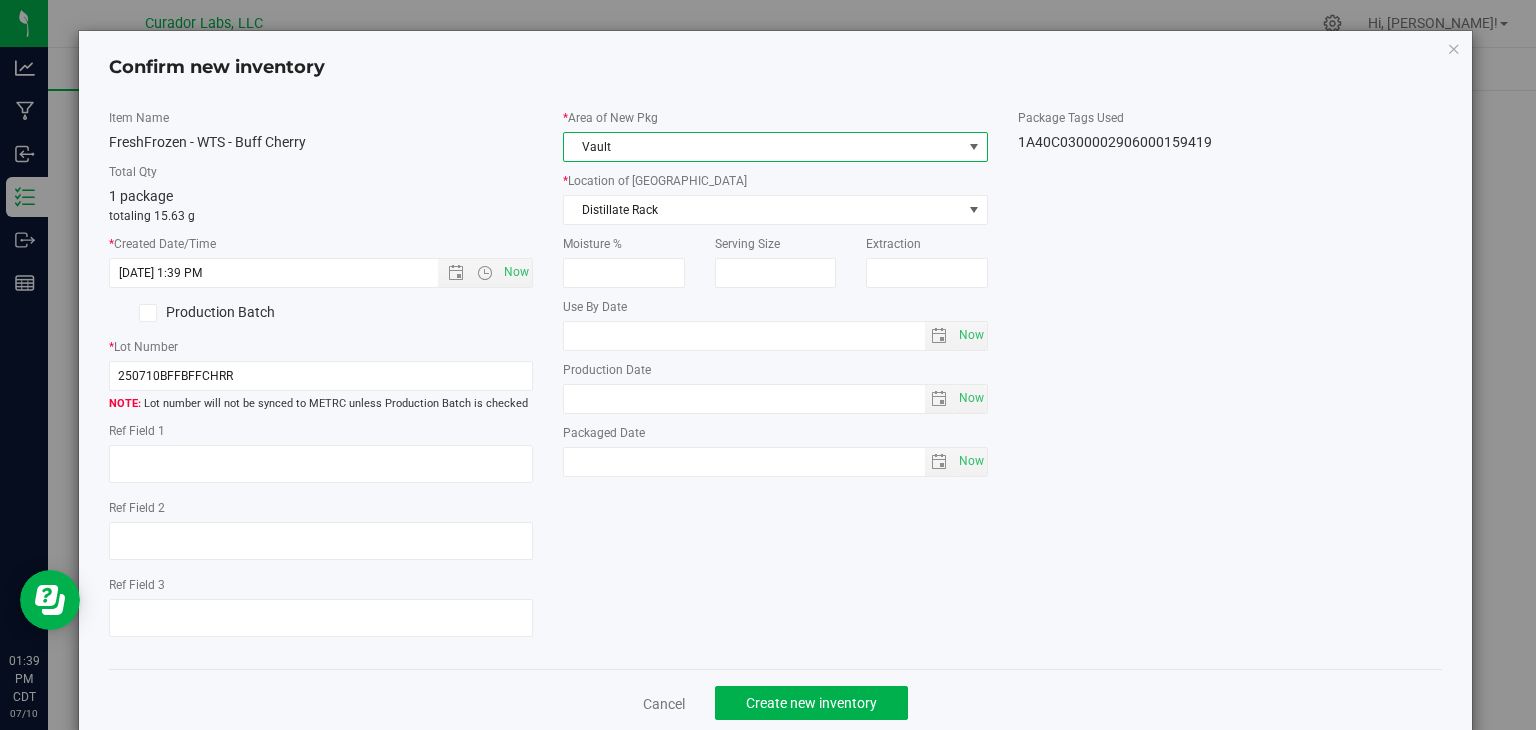 click on "Vault" at bounding box center (763, 147) 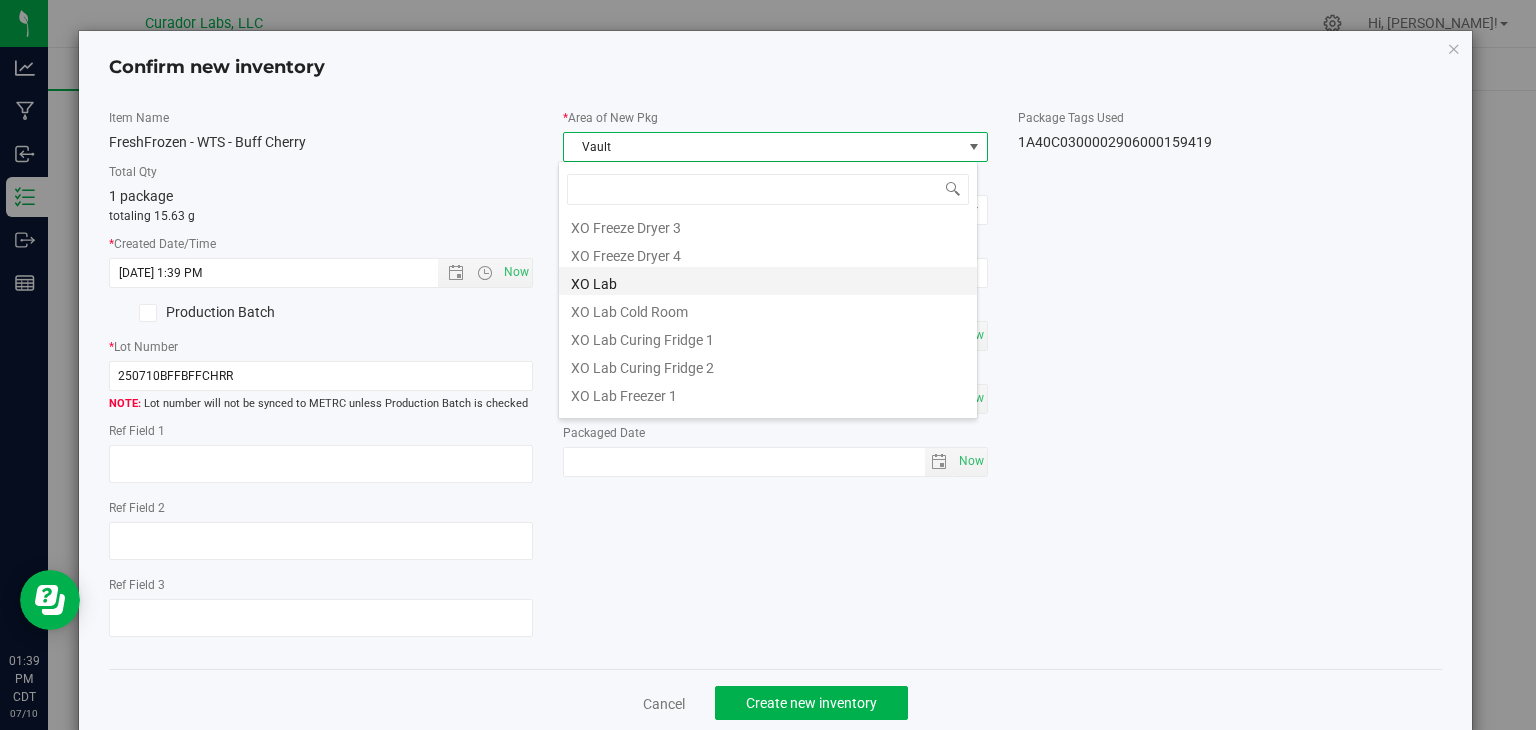 click on "XO Lab" at bounding box center (768, 281) 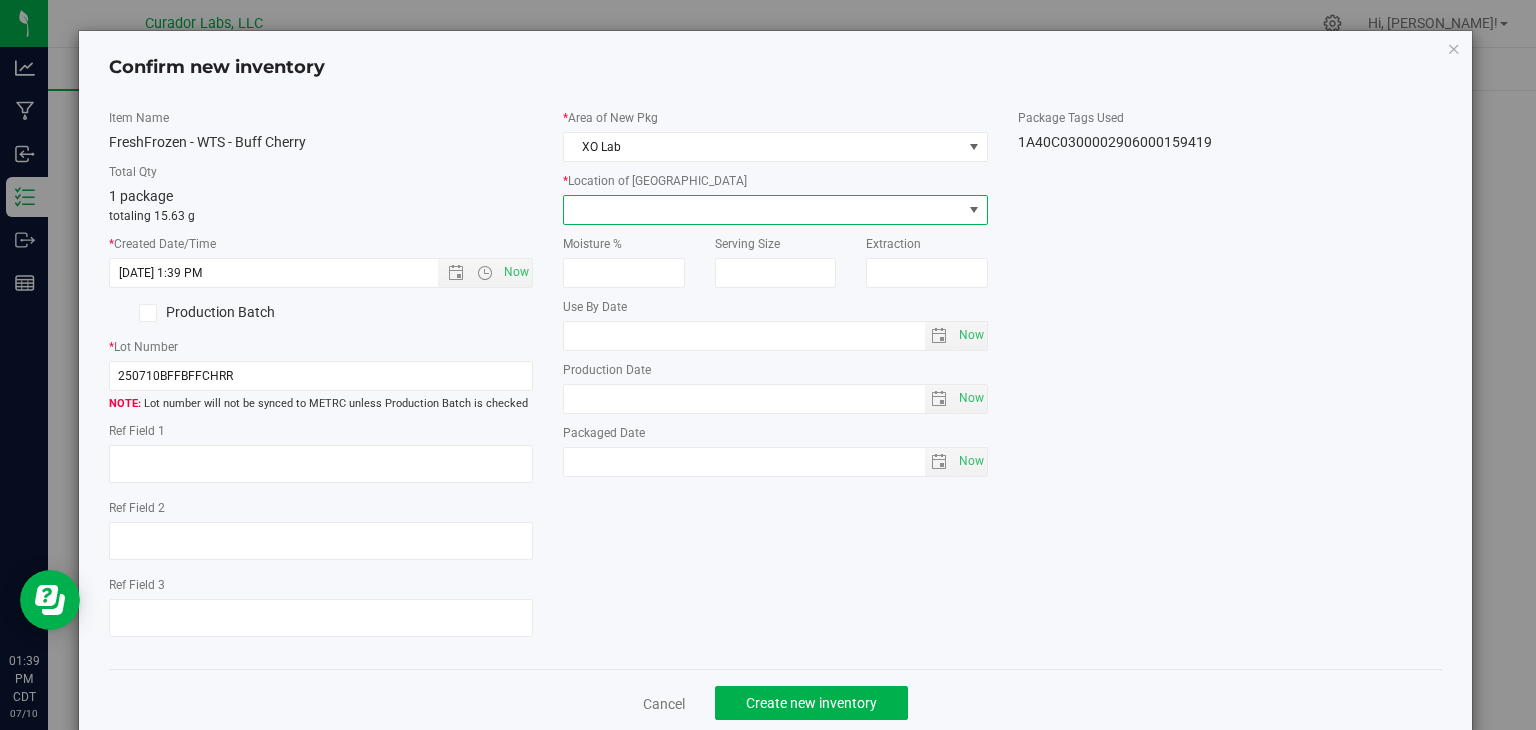 click at bounding box center [763, 210] 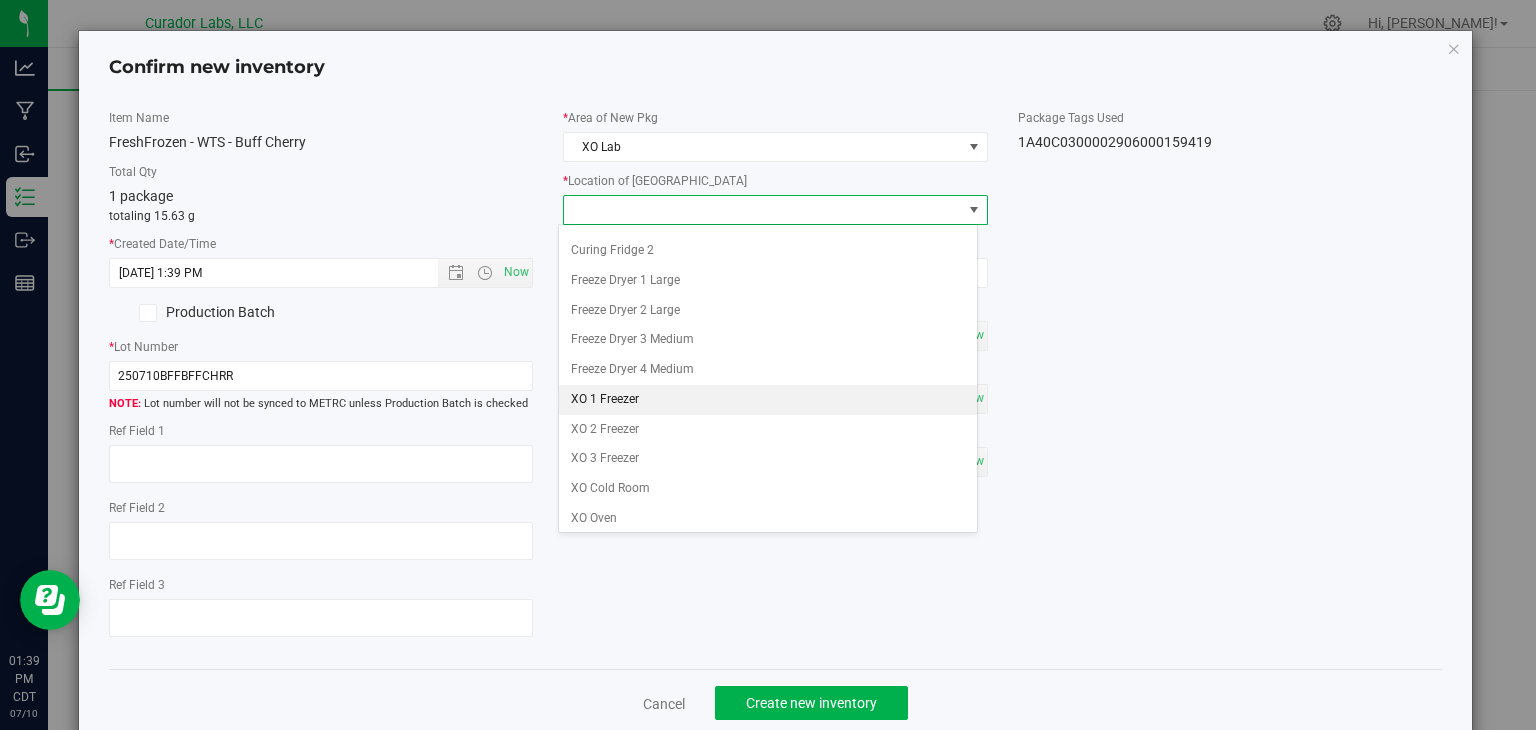 click on "XO 1 Freezer" at bounding box center [768, 400] 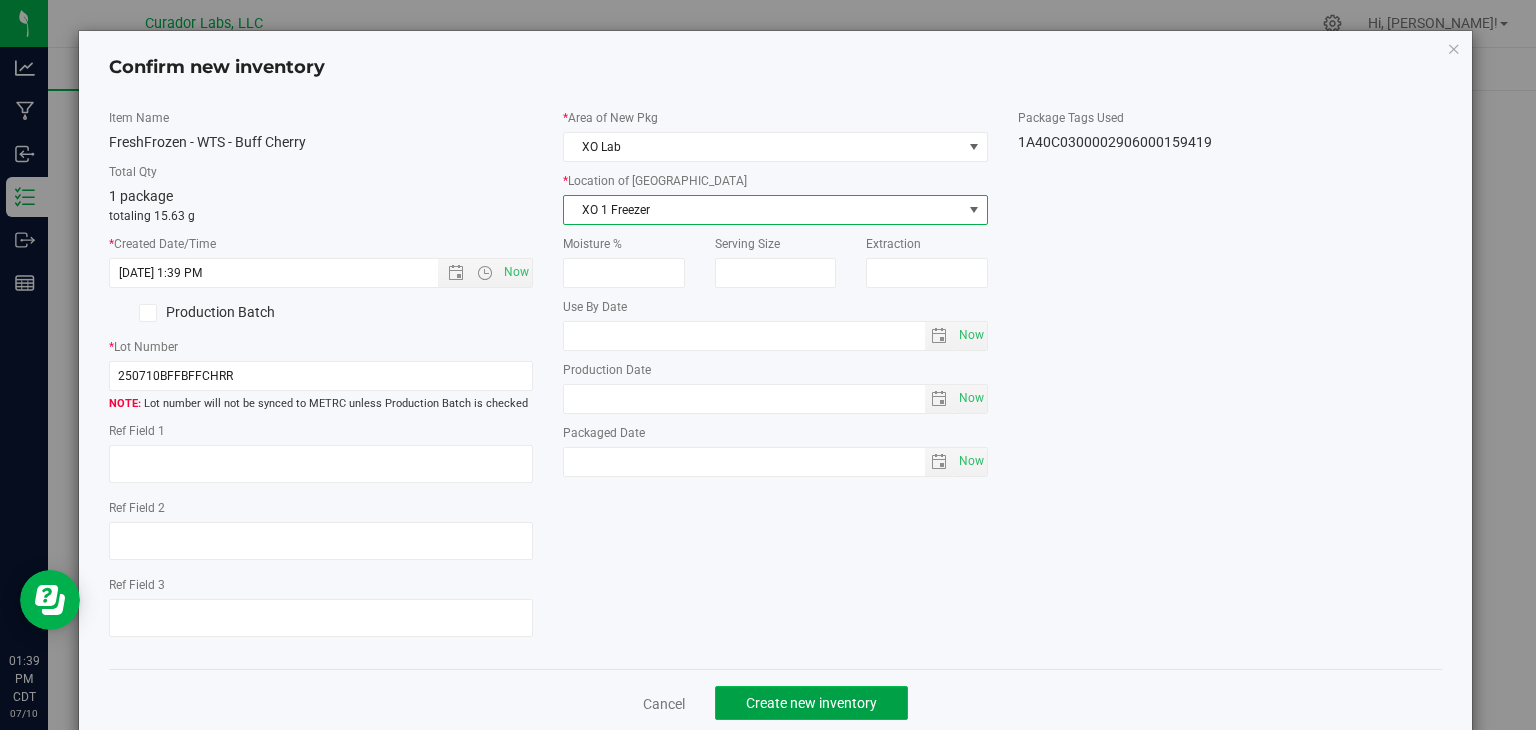 click on "Create new inventory" 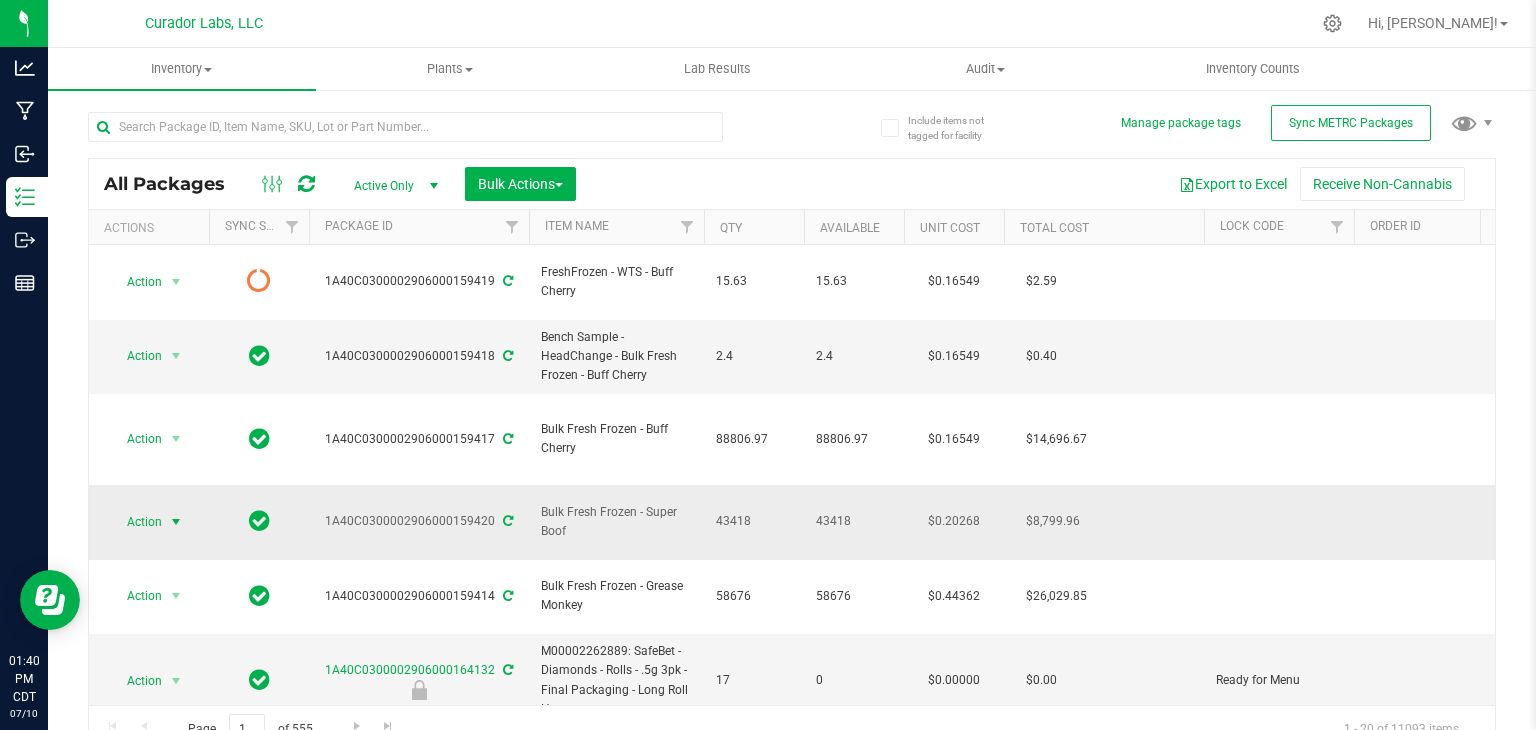 click on "Action" at bounding box center [136, 522] 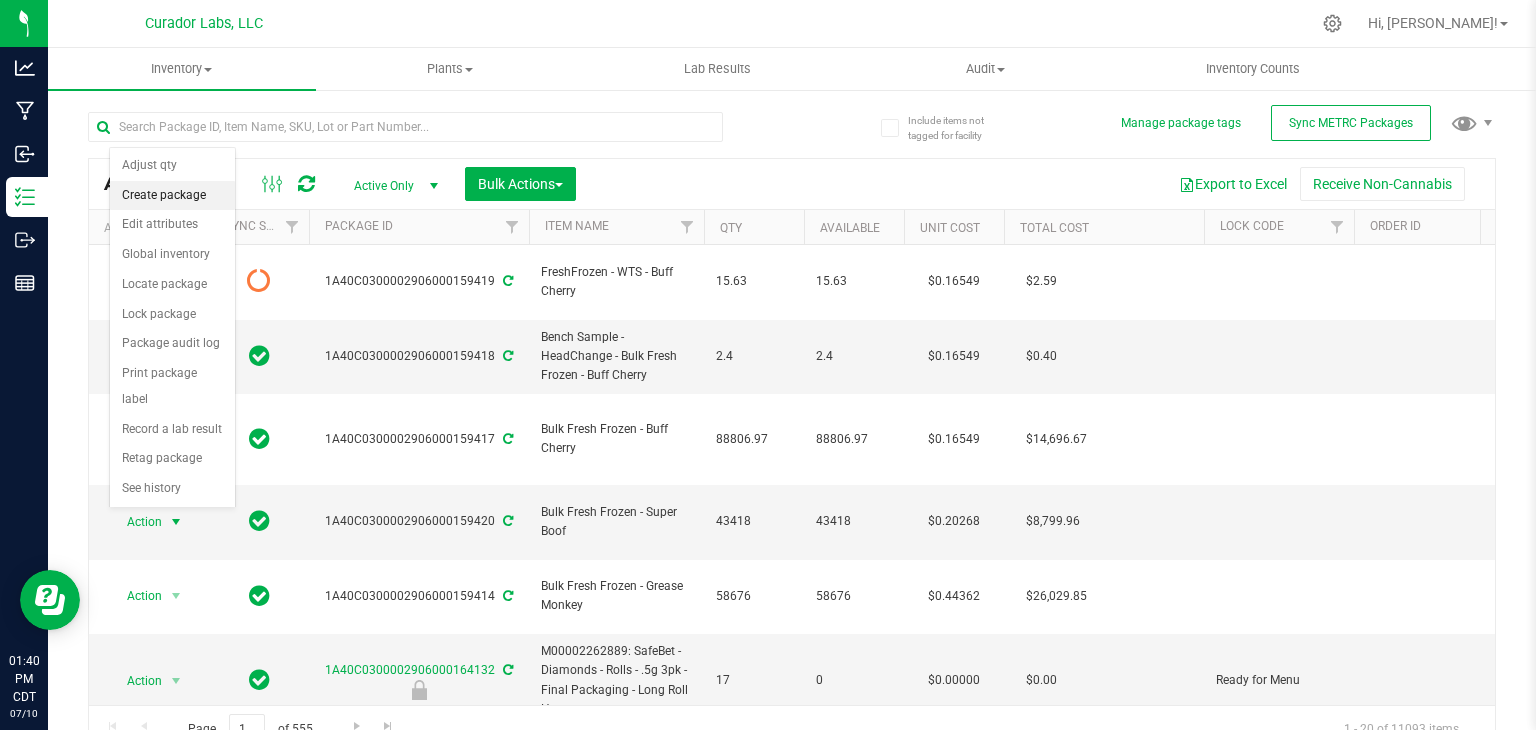 click on "Create package" at bounding box center [172, 196] 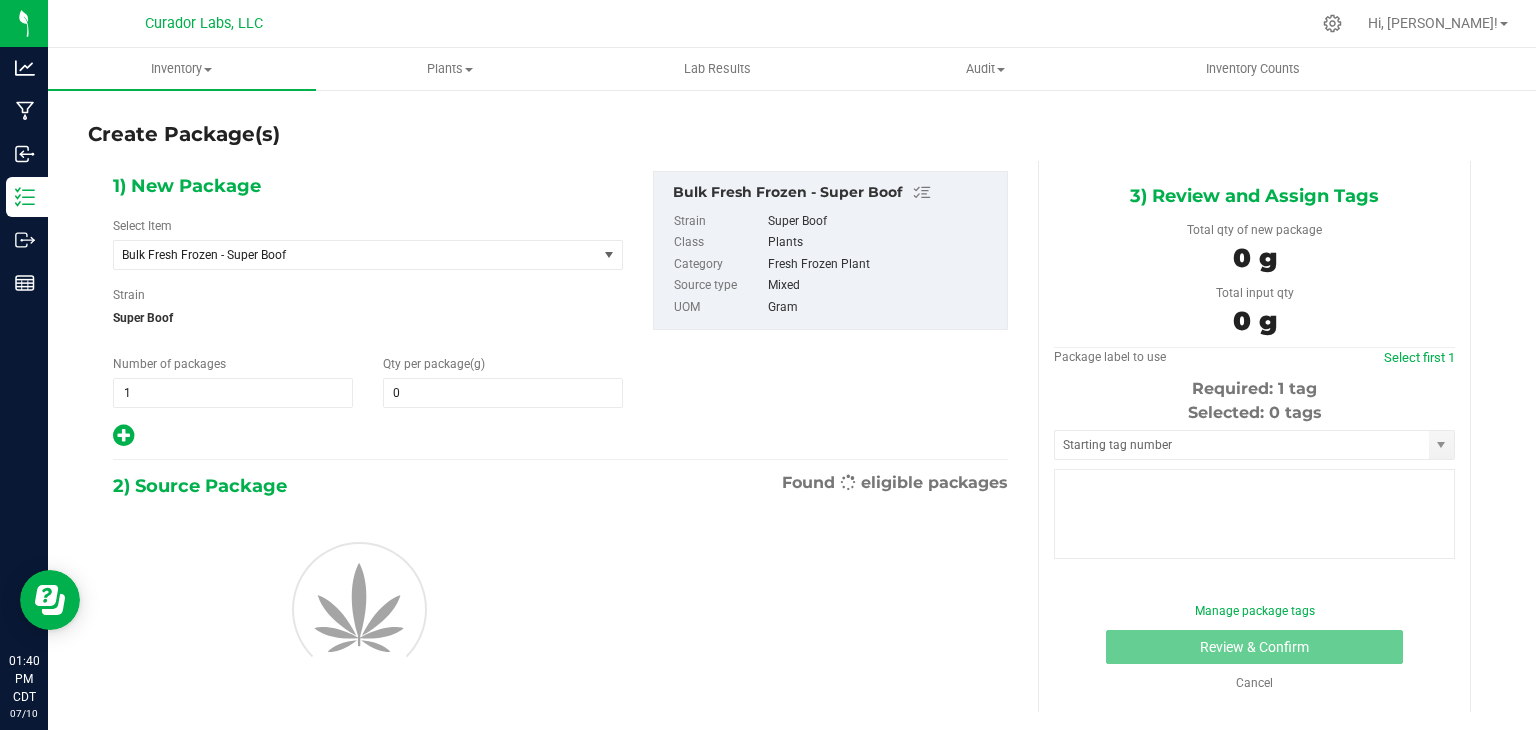 type on "0.0000" 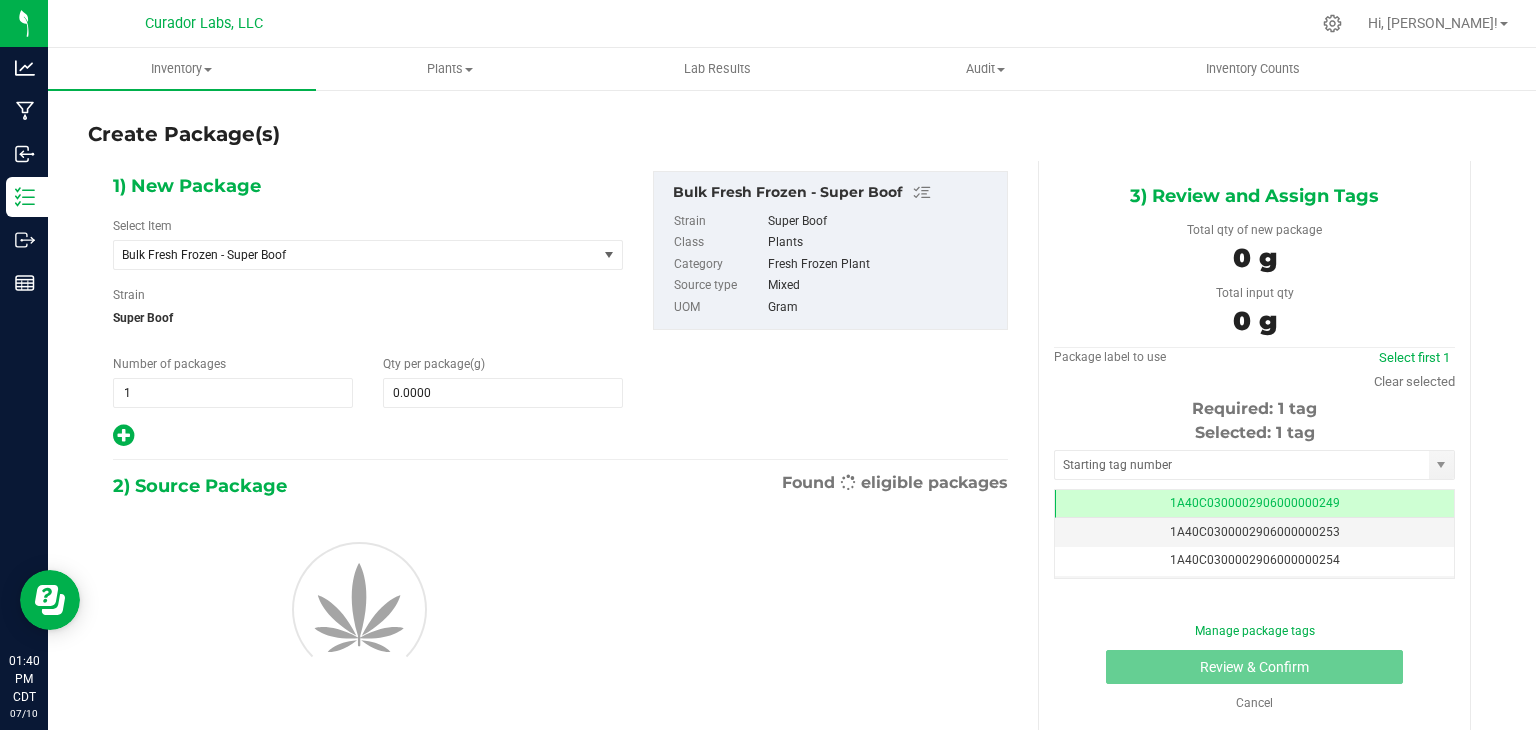 scroll, scrollTop: 0, scrollLeft: 0, axis: both 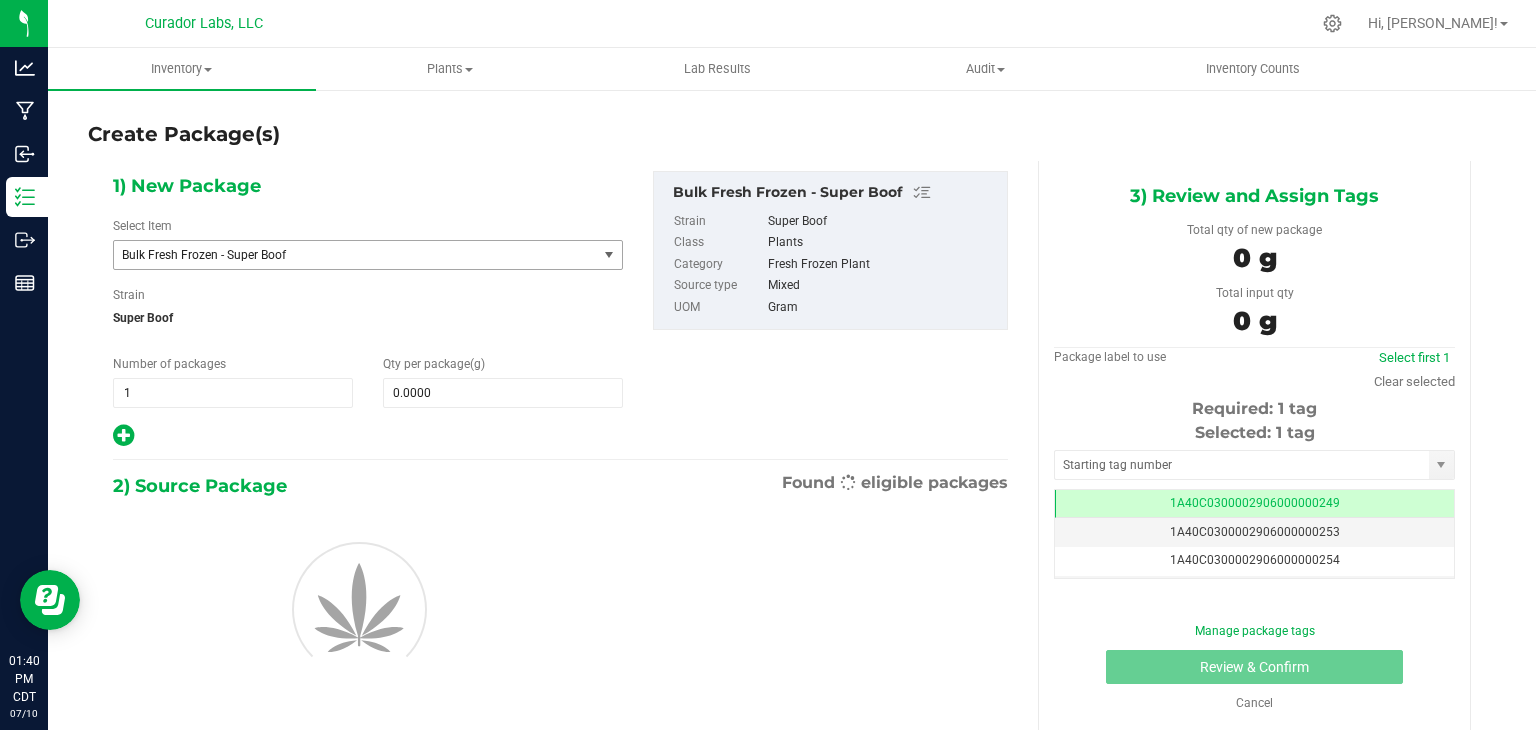 click on "Bulk Fresh Frozen - Super Boof" at bounding box center (355, 255) 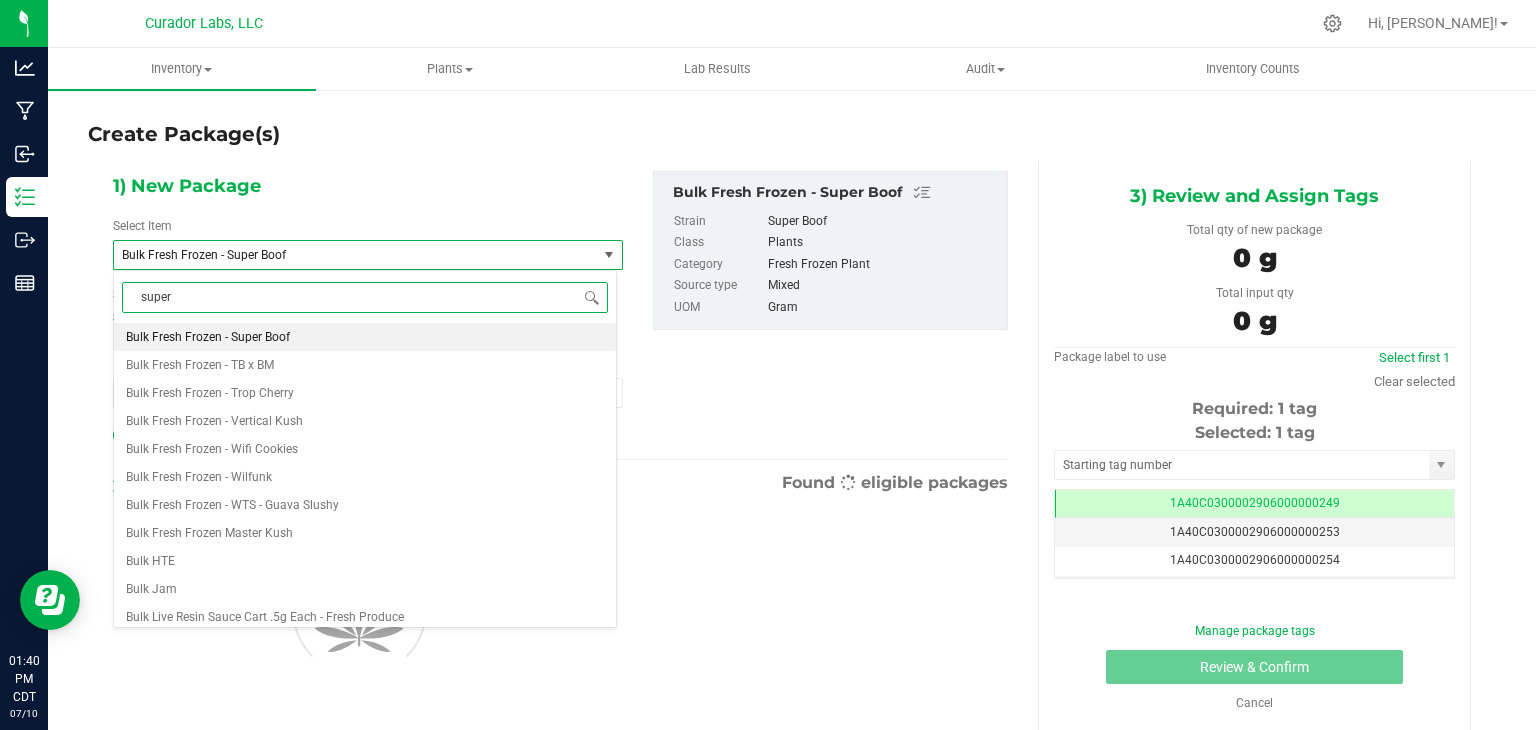 type on "super" 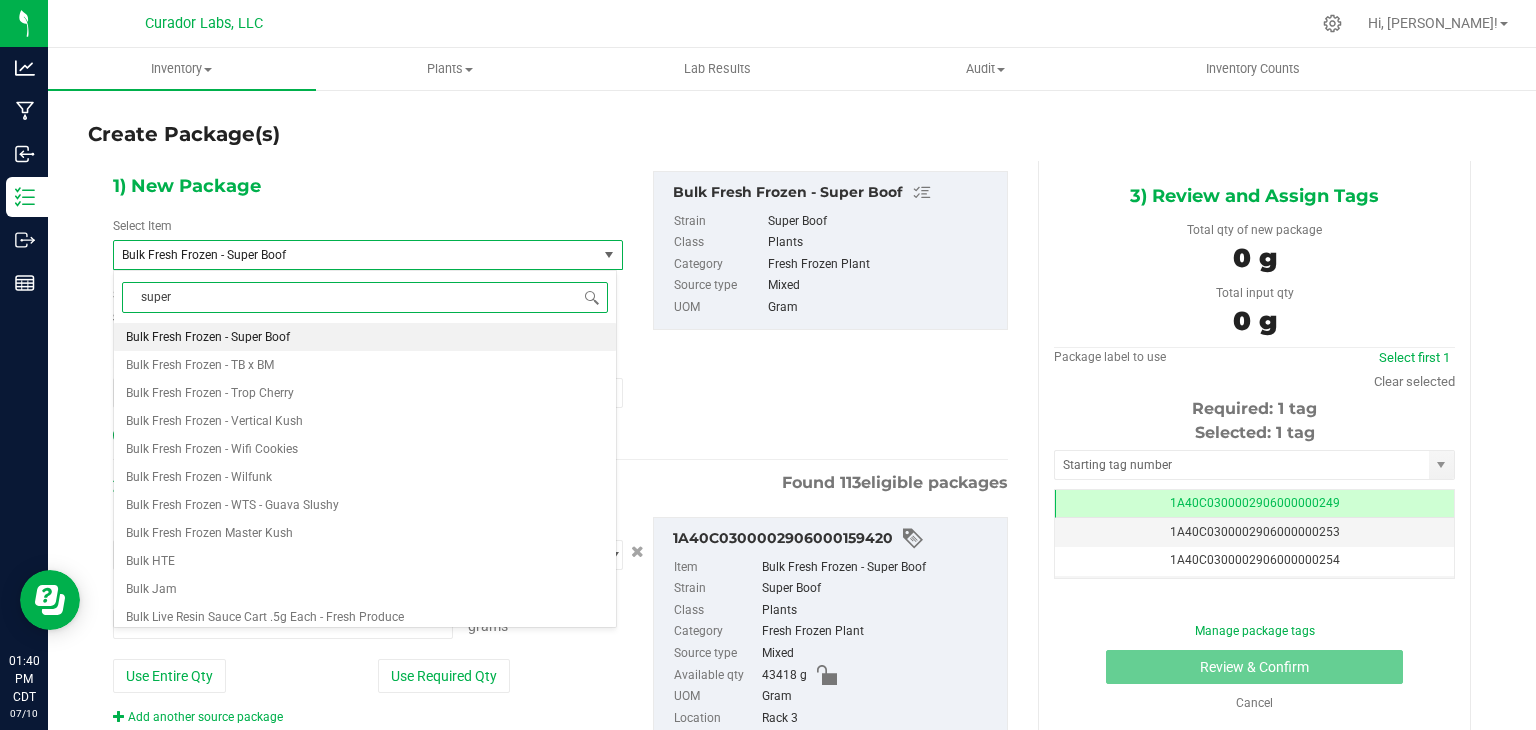 type on "0.0000 g" 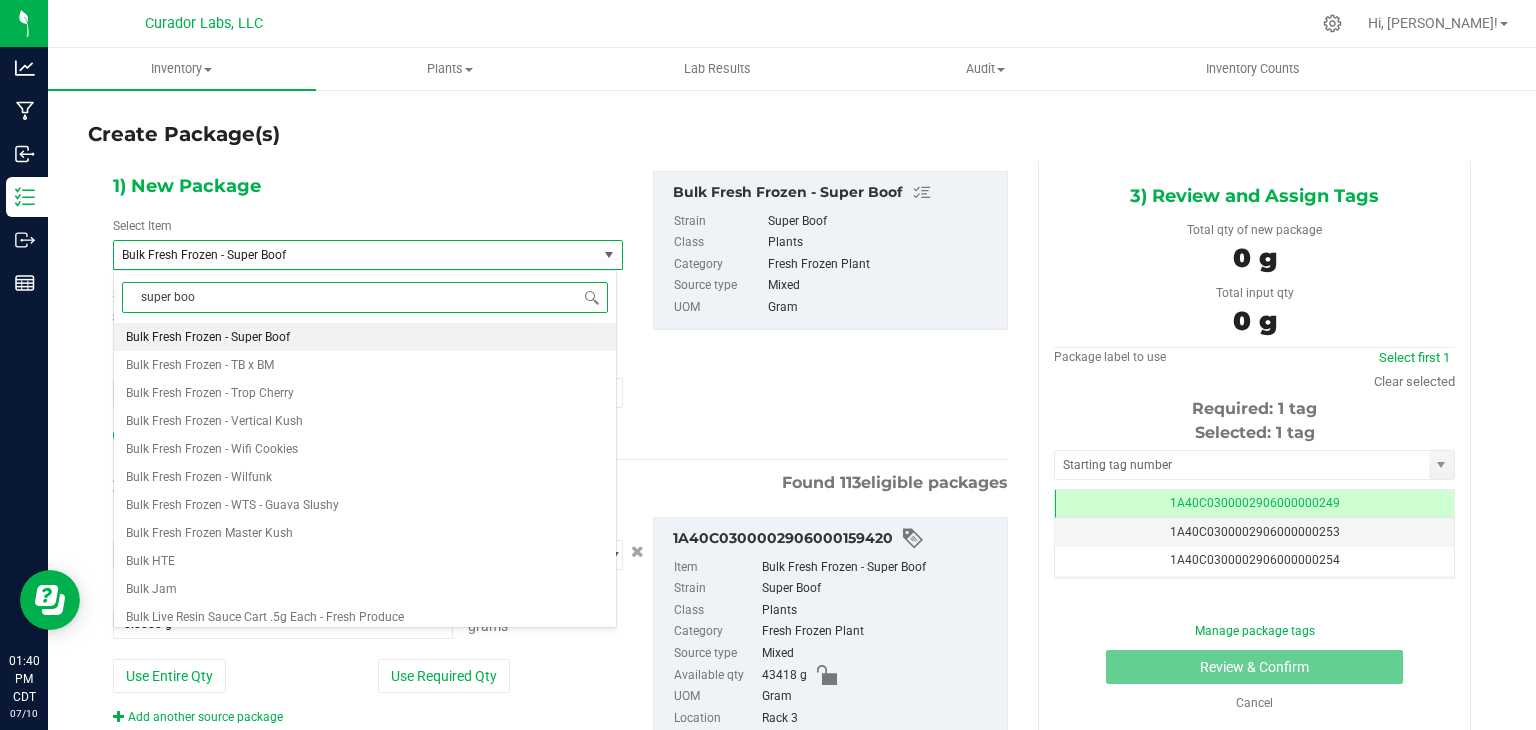 type on "super boof" 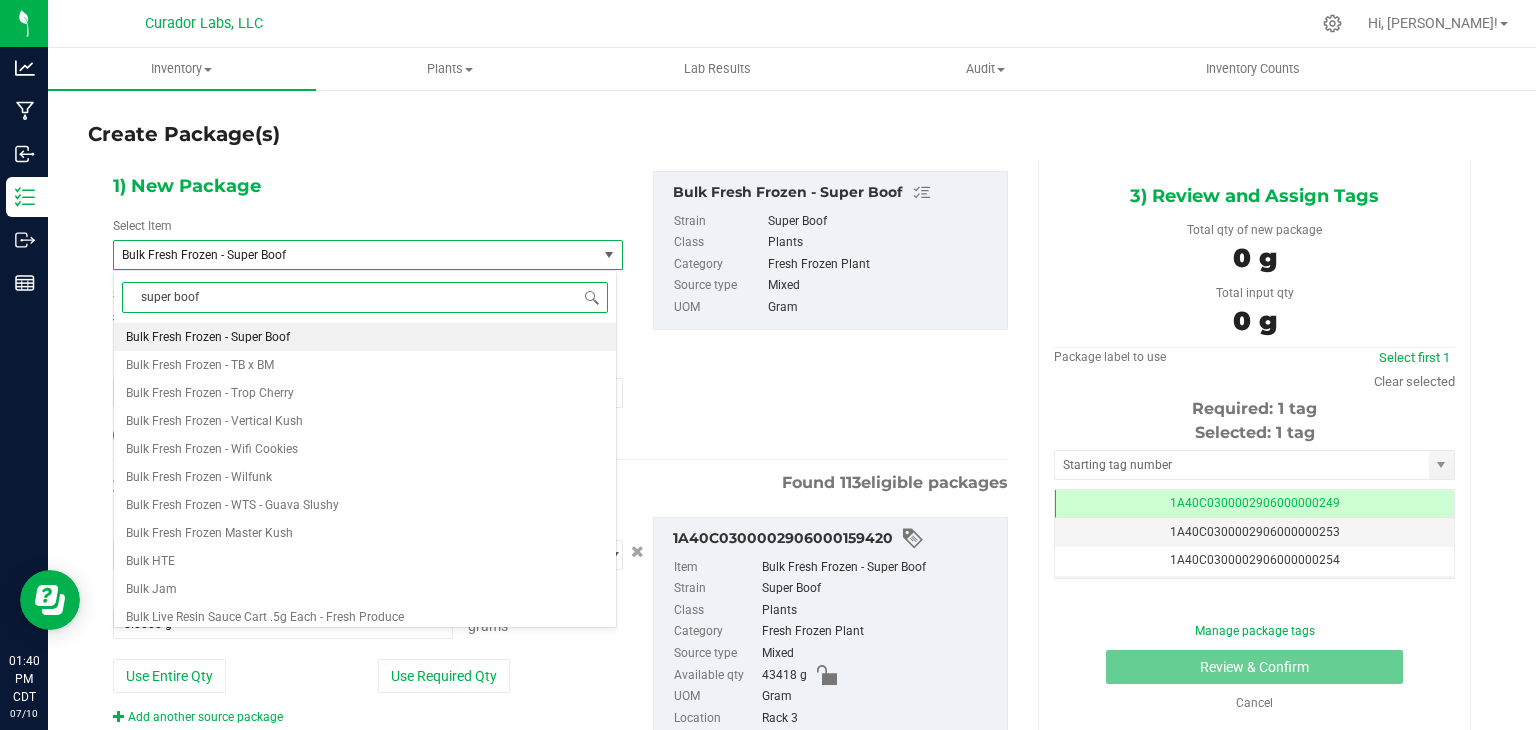 scroll, scrollTop: 0, scrollLeft: 0, axis: both 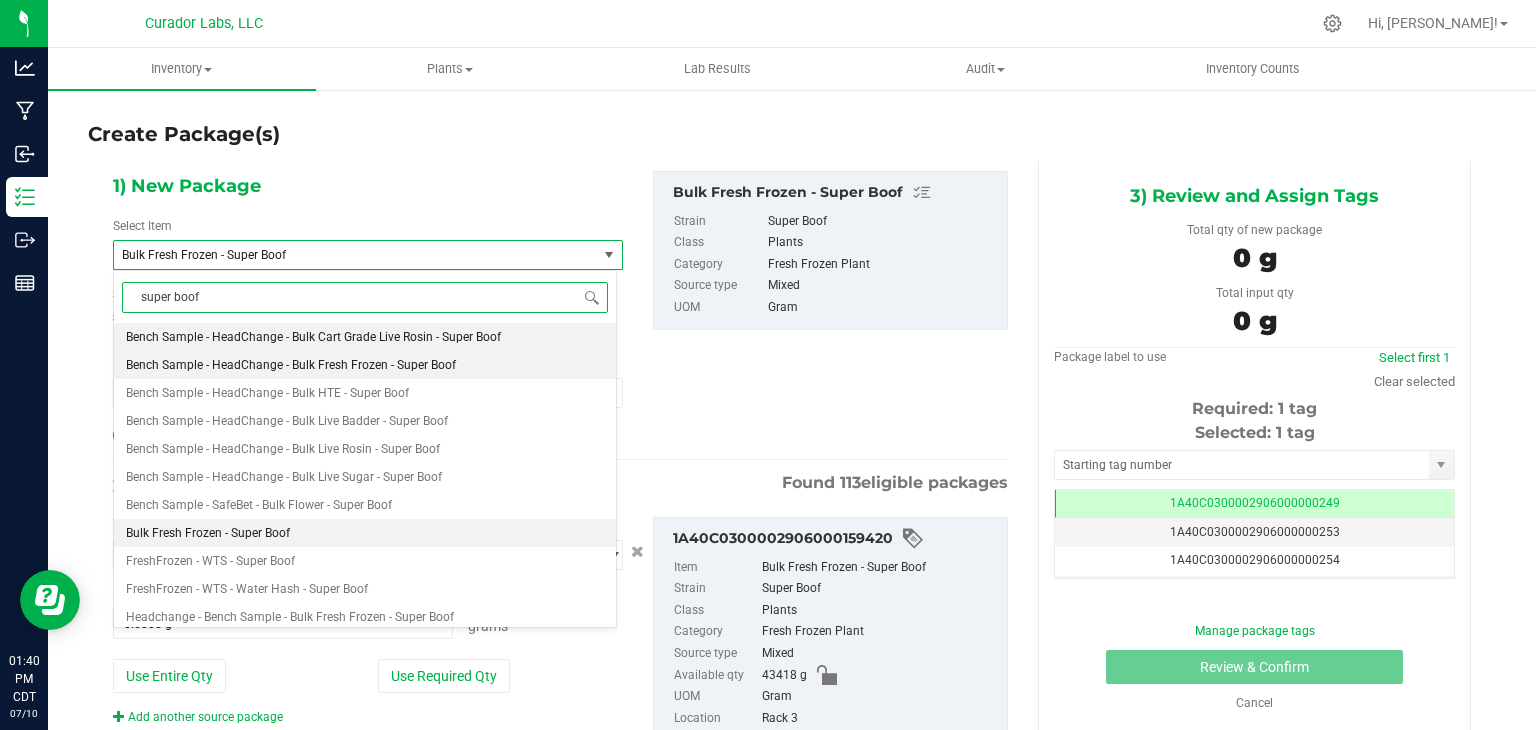 click on "Bench Sample - HeadChange - Bulk Fresh Frozen - Super Boof" at bounding box center [365, 365] 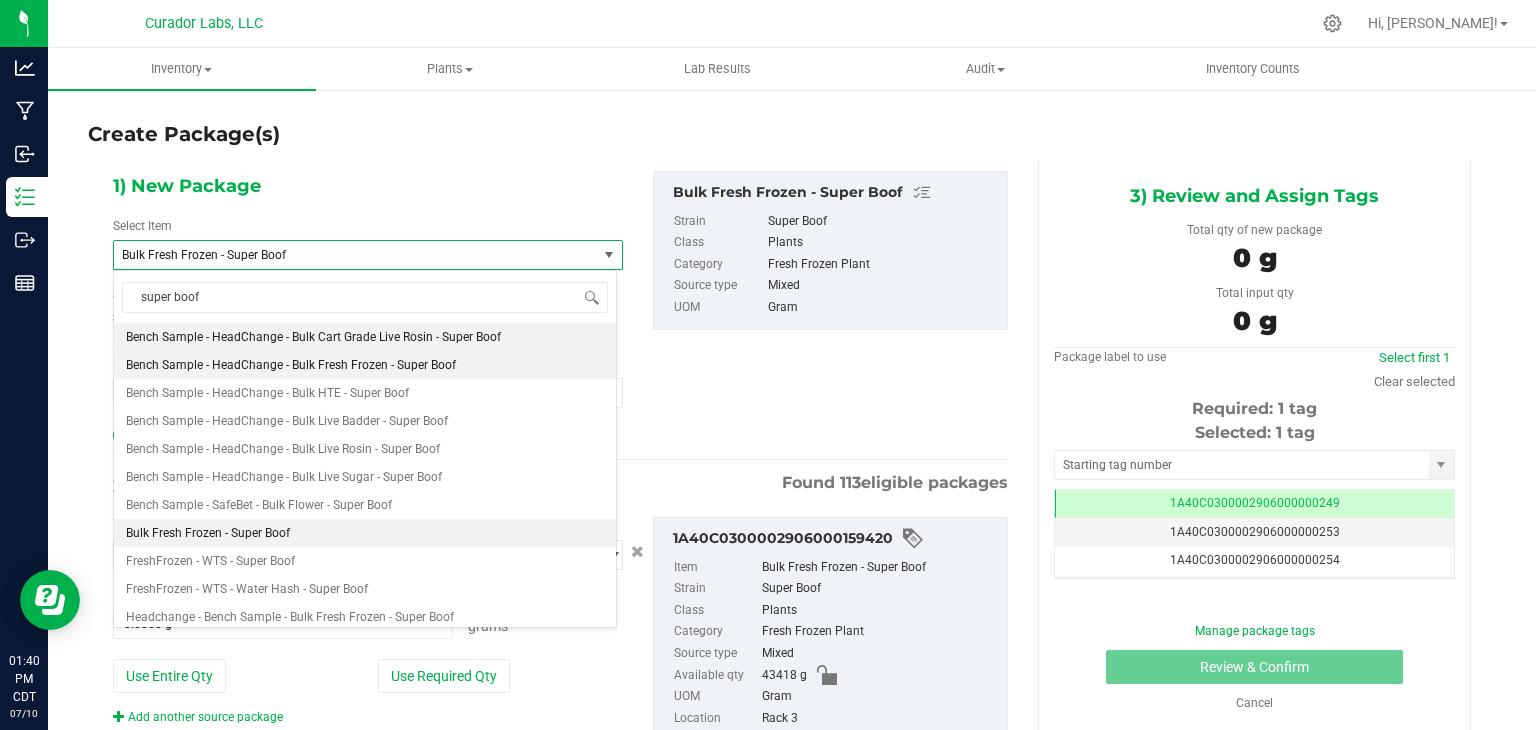 type 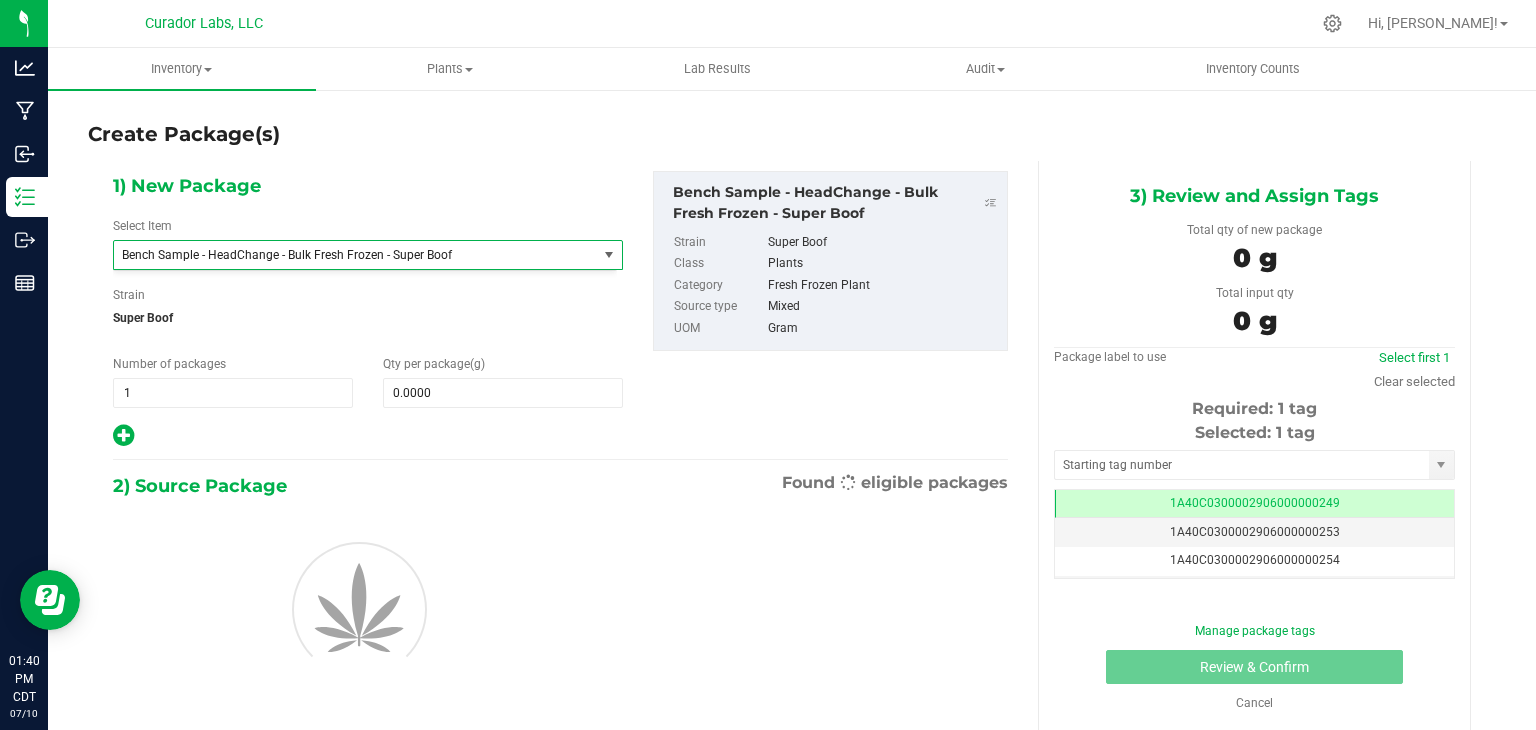 type on "0.0000" 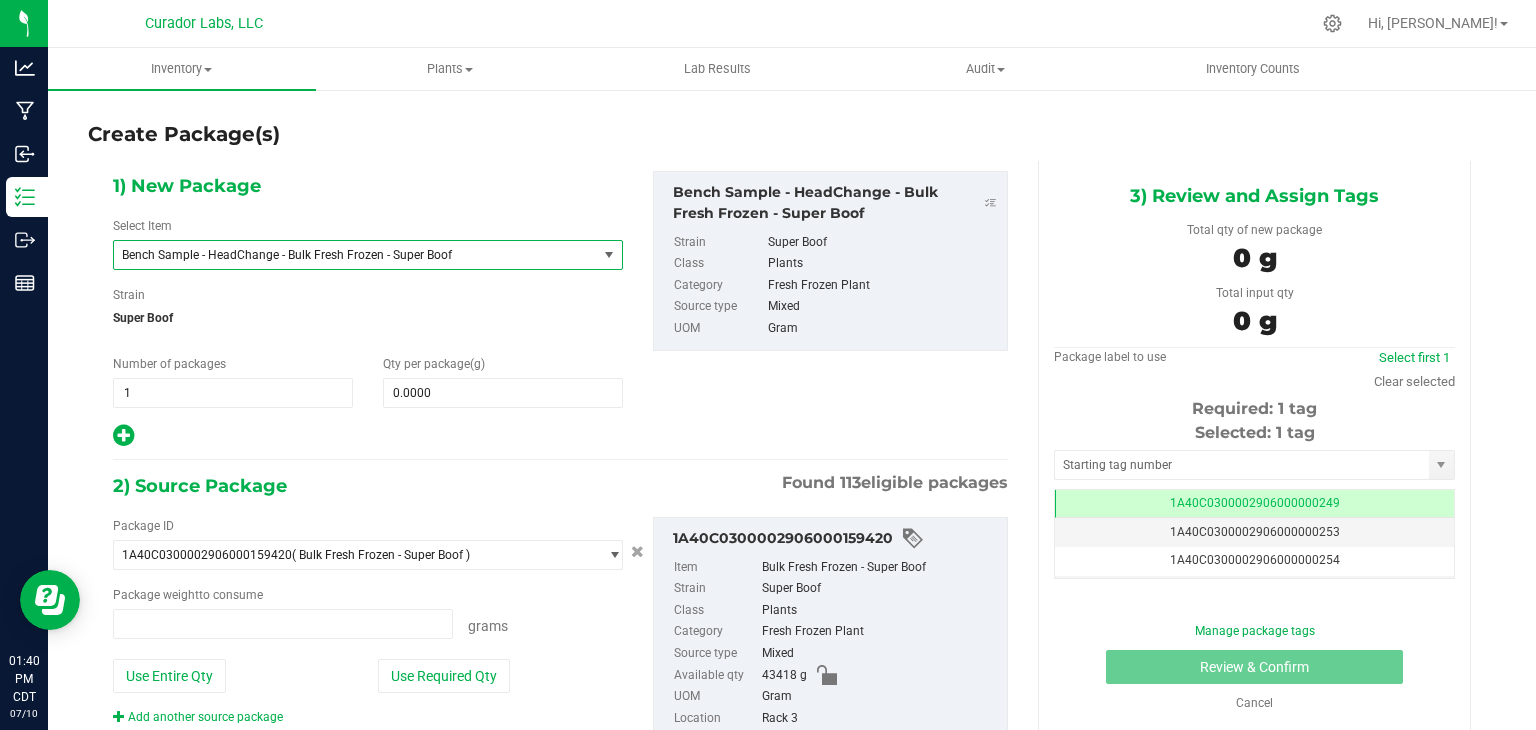 type on "0.0000 g" 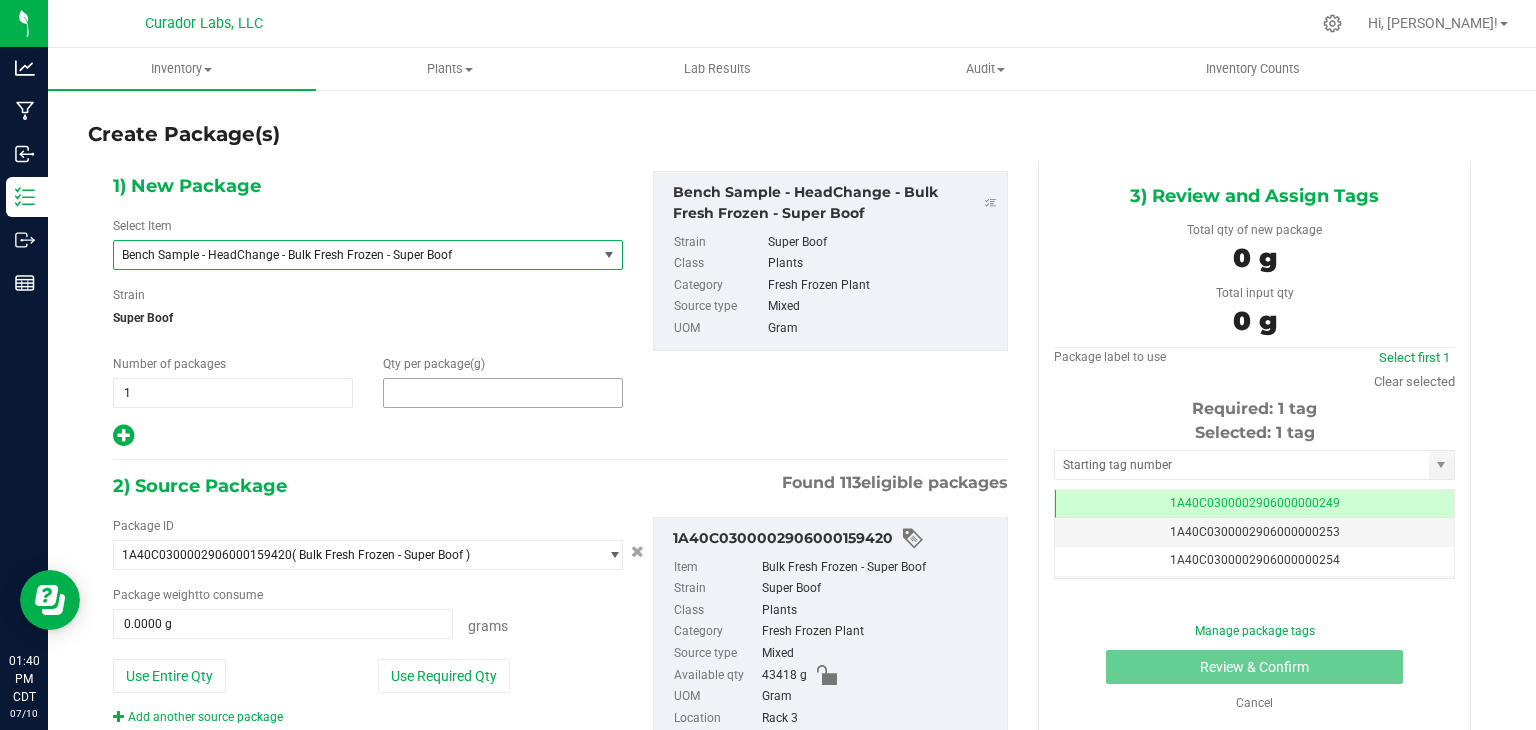 click at bounding box center [503, 393] 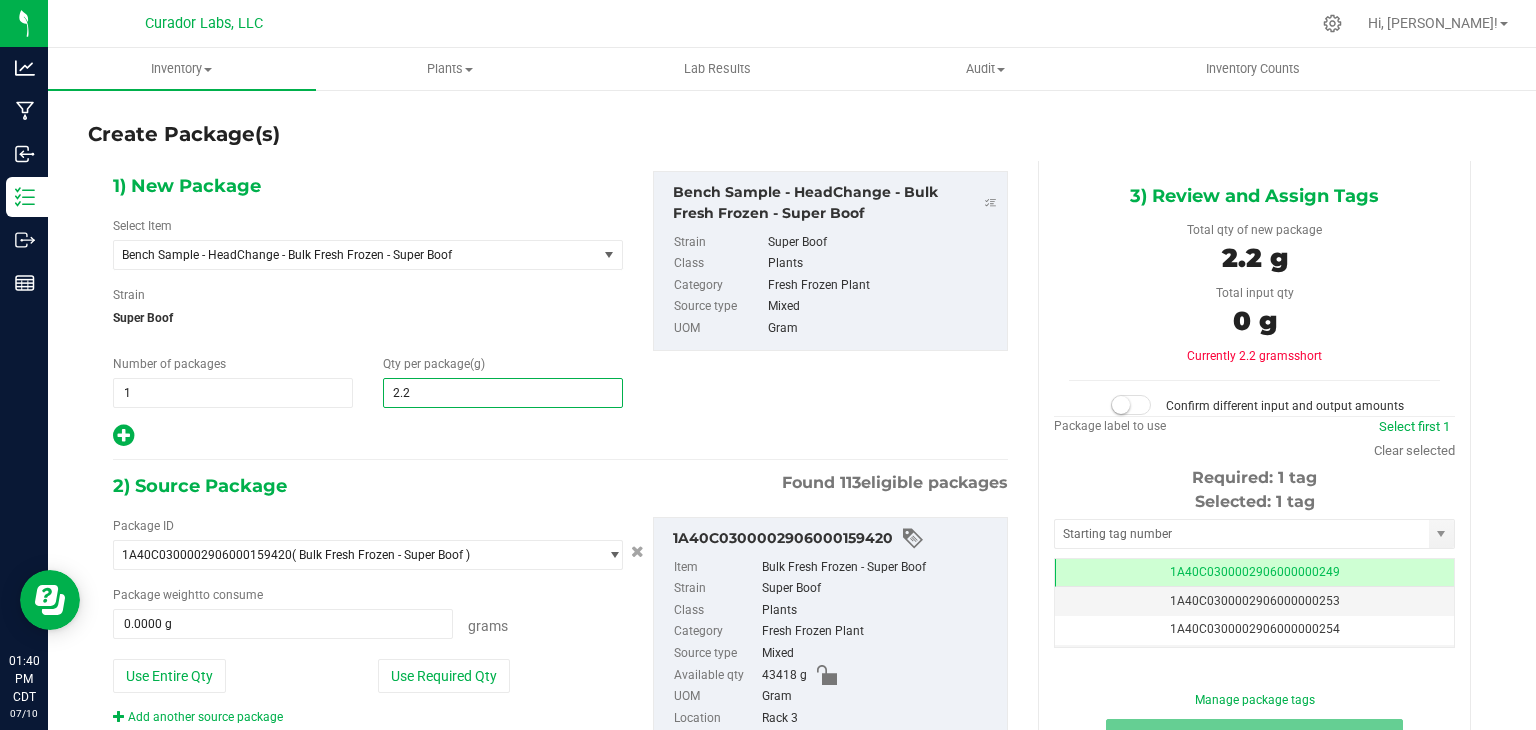 type on "2.25" 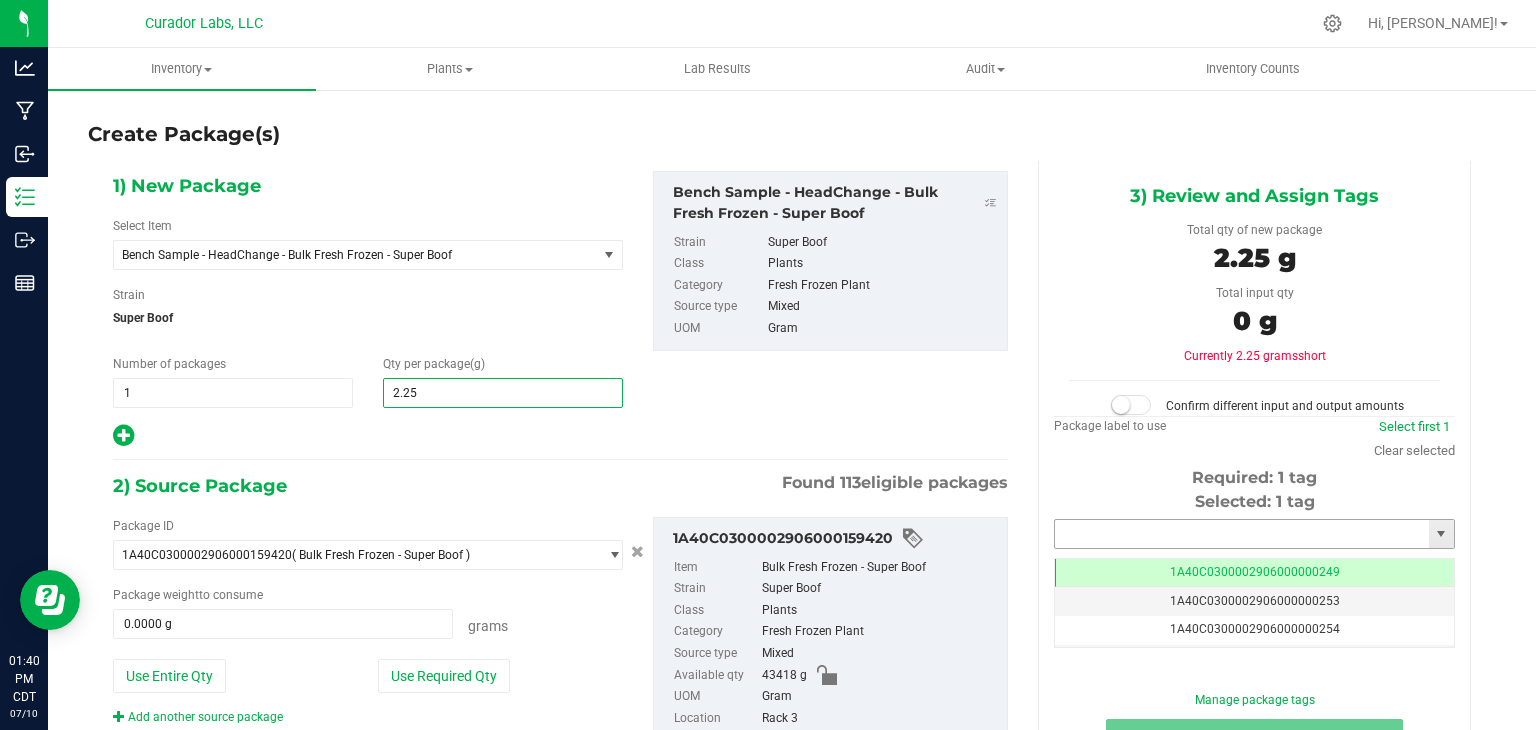 type on "2.2500" 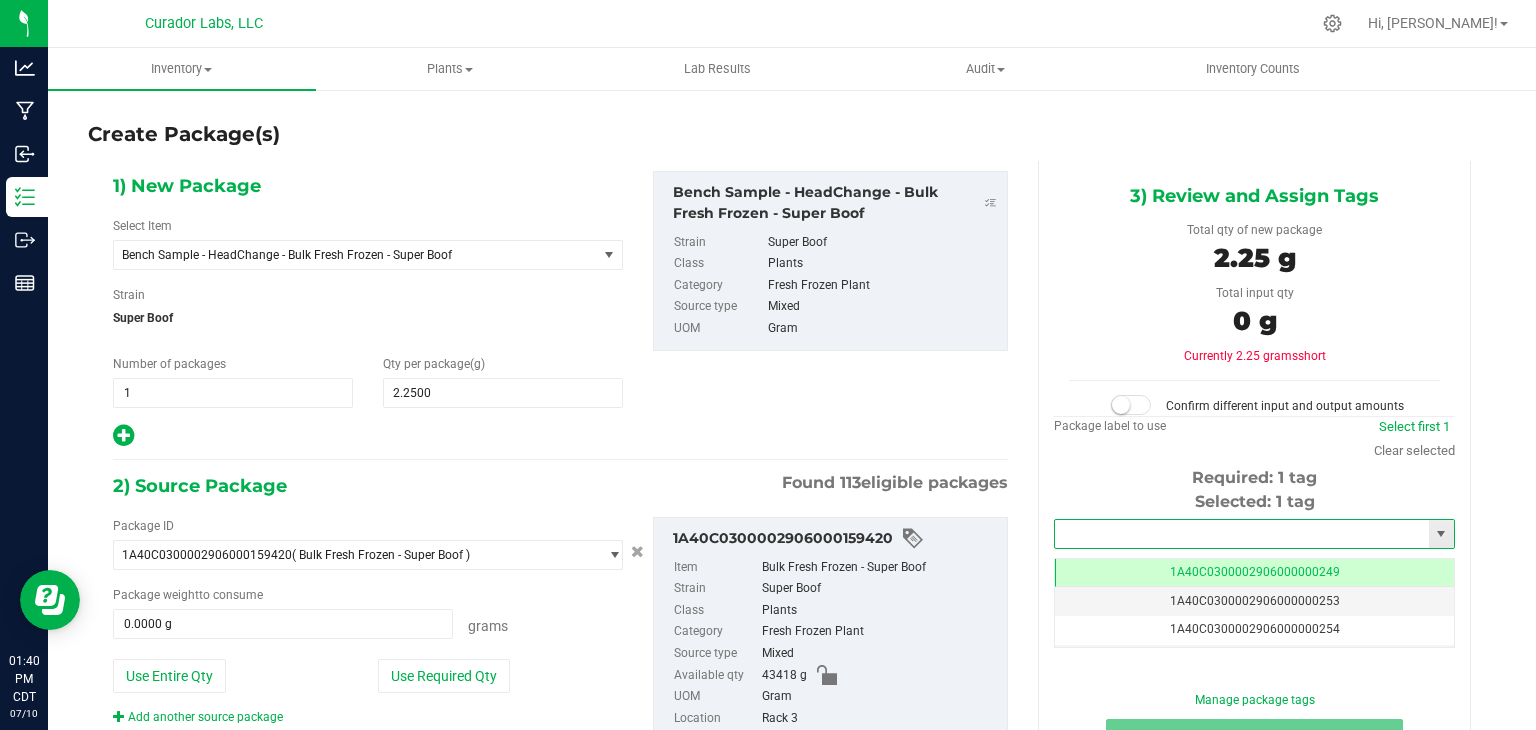 click at bounding box center (1242, 534) 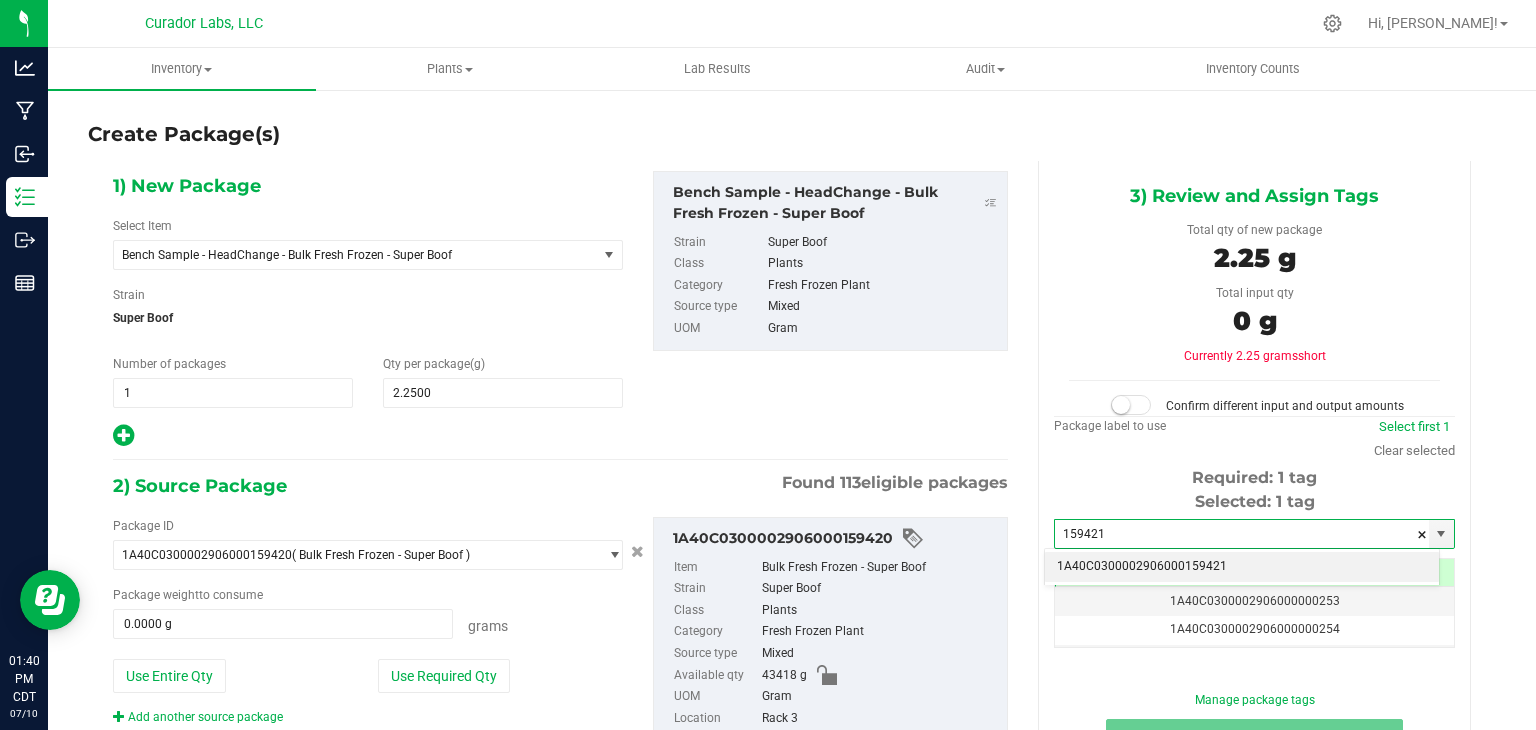 click on "1A40C0300002906000159421" at bounding box center (1242, 567) 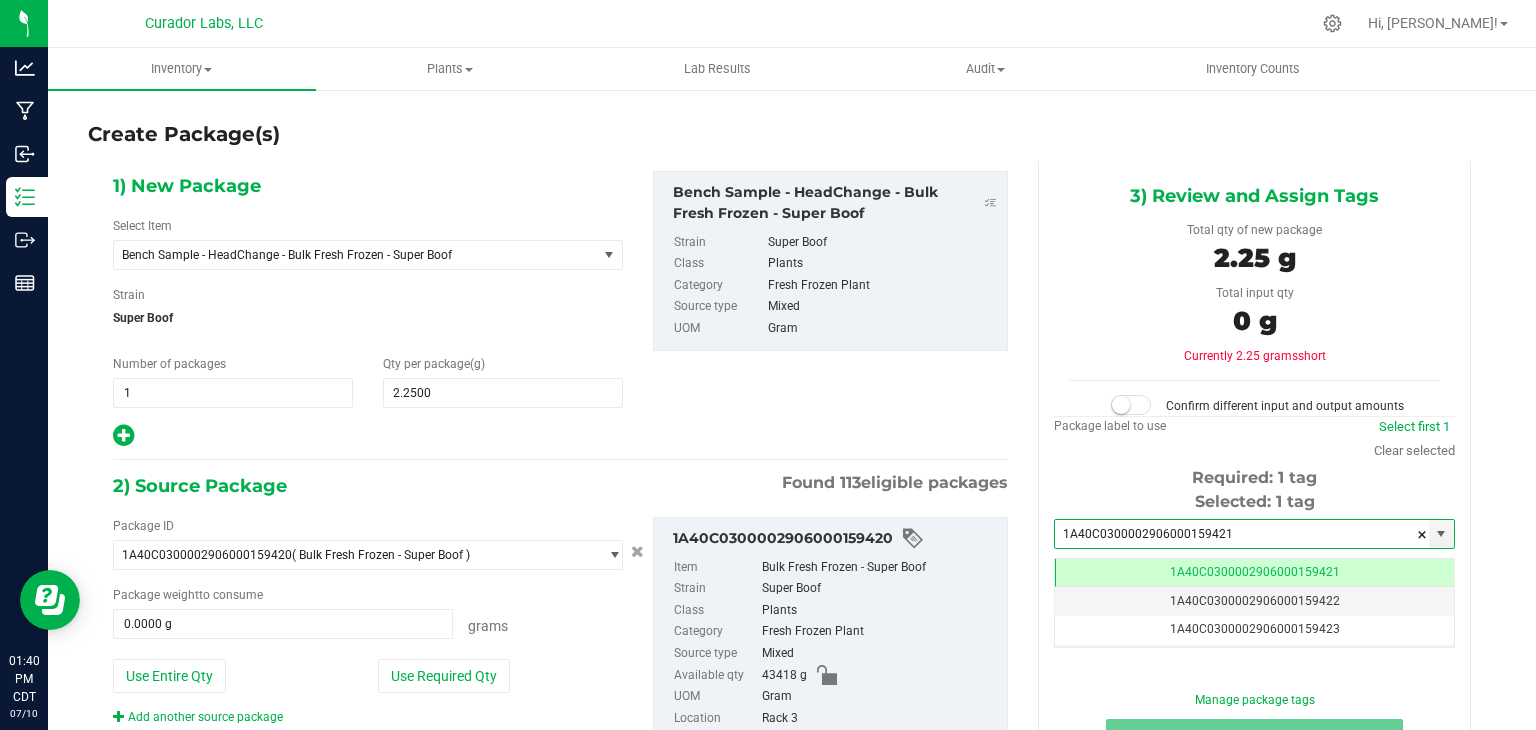 scroll, scrollTop: 0, scrollLeft: 0, axis: both 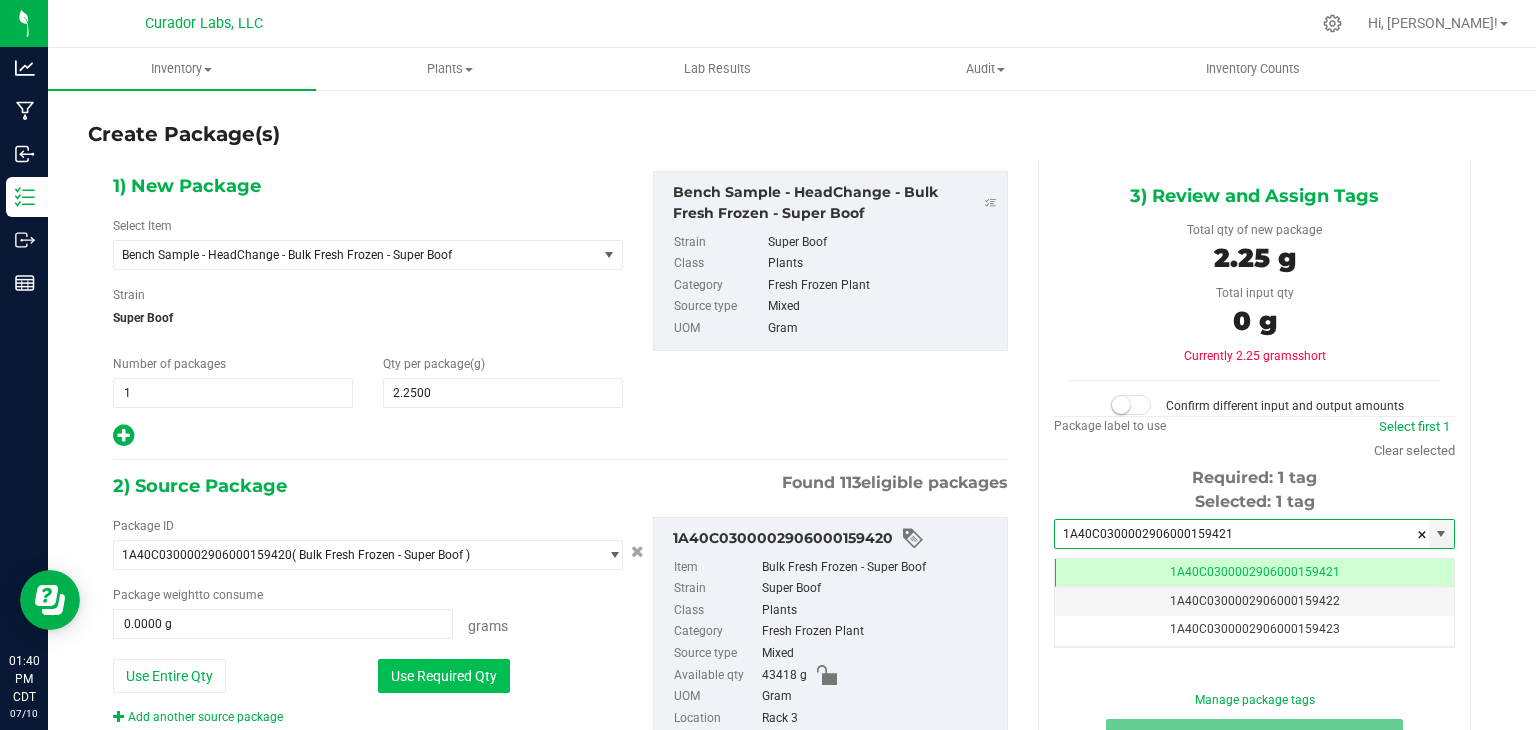 type on "1A40C0300002906000159421" 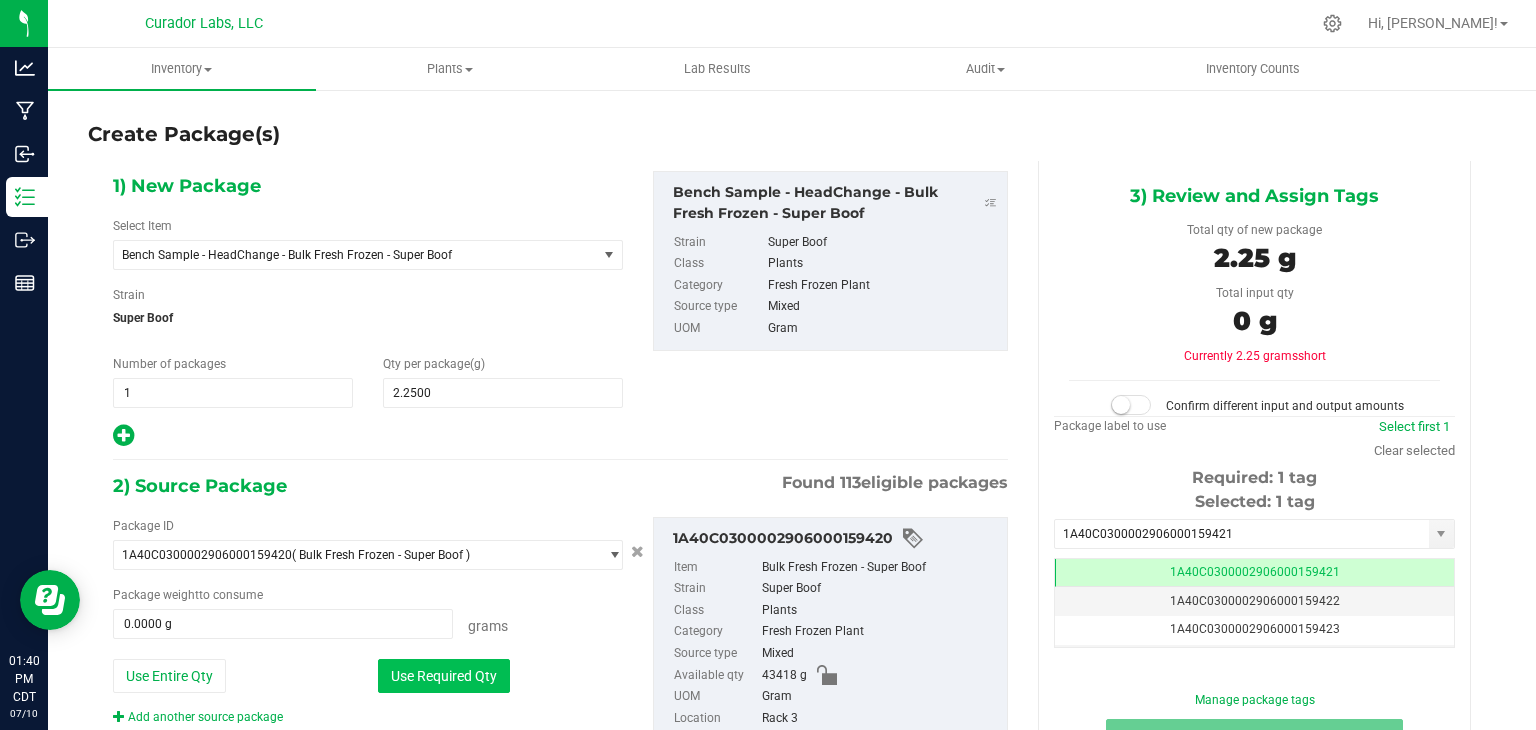 click on "Use Required Qty" at bounding box center (444, 676) 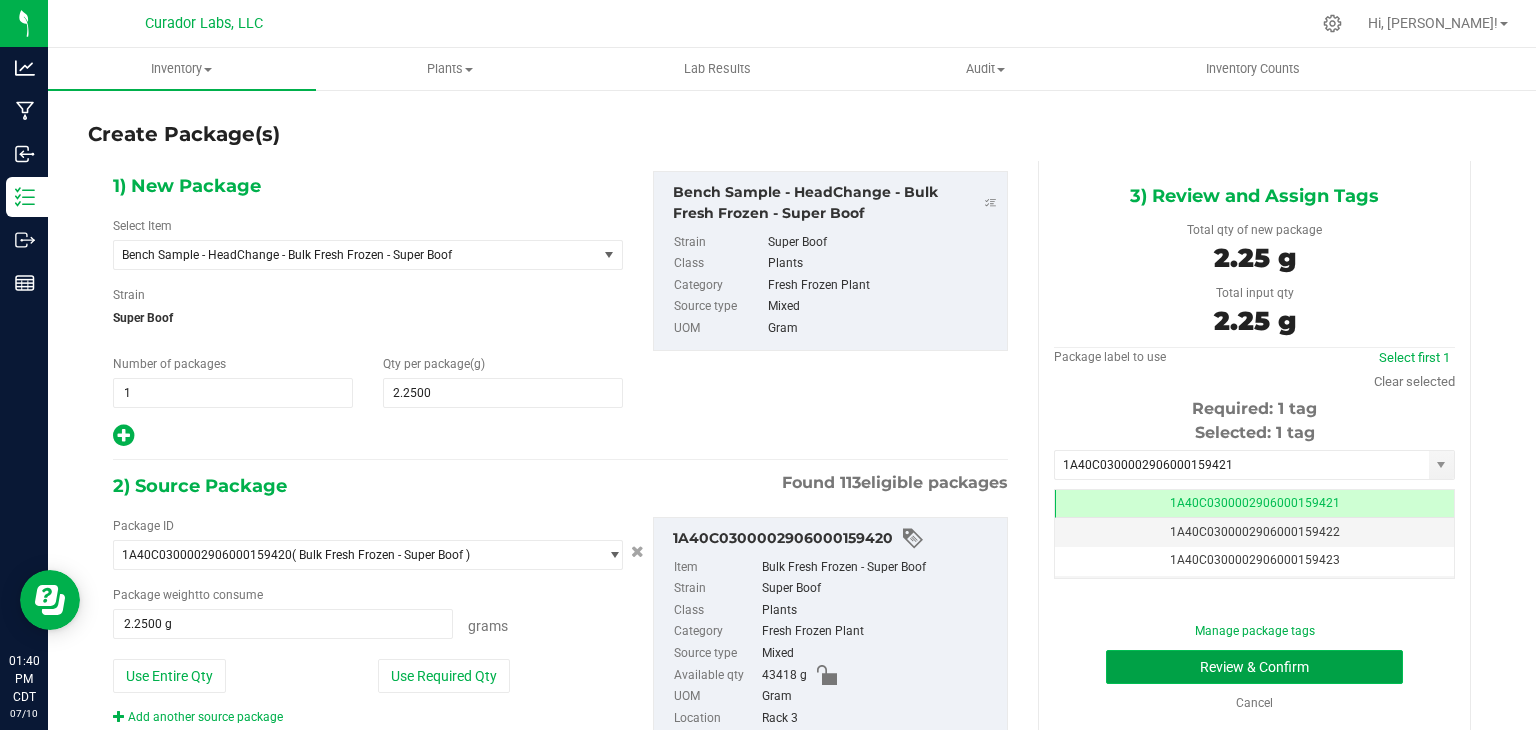 click on "Review & Confirm" at bounding box center [1254, 667] 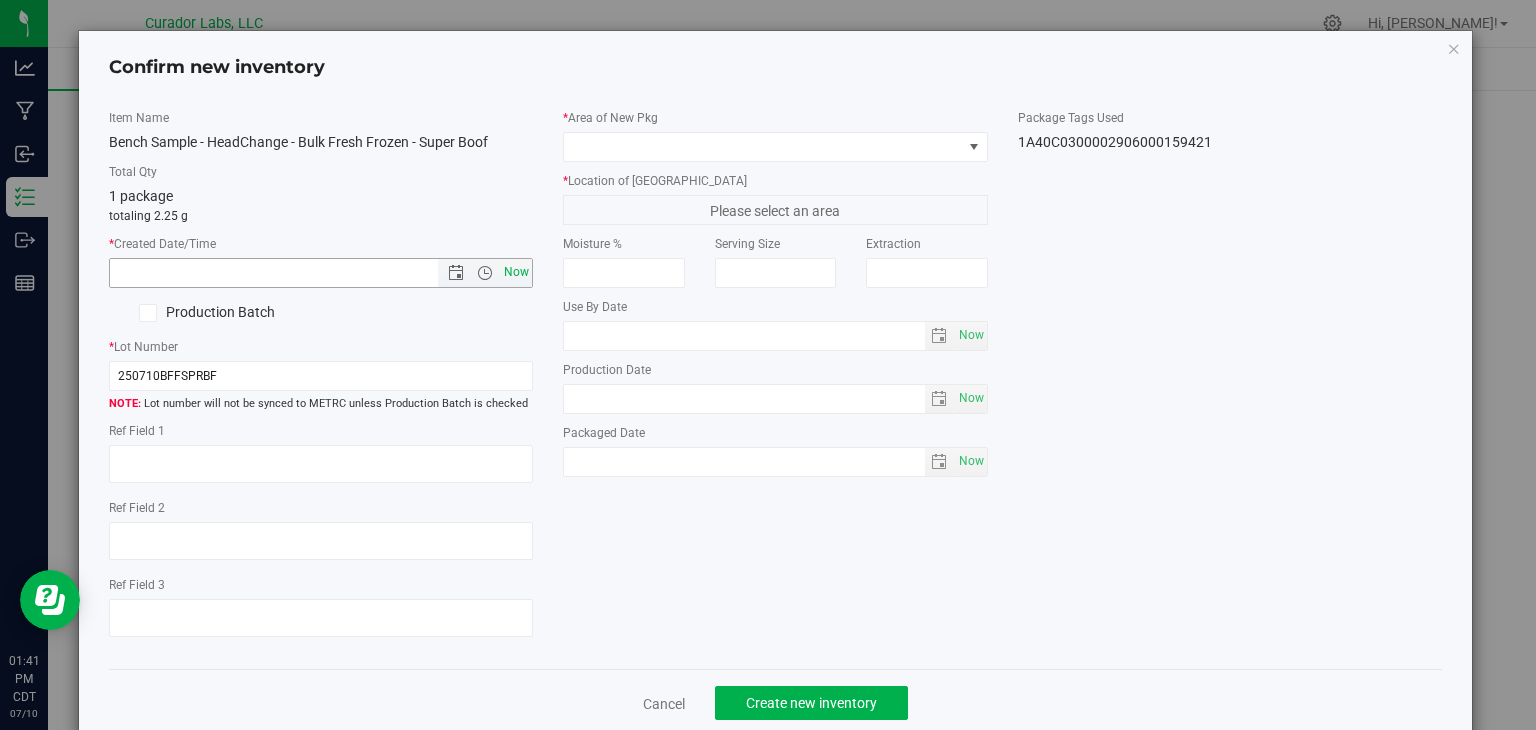 click on "Now" at bounding box center (517, 272) 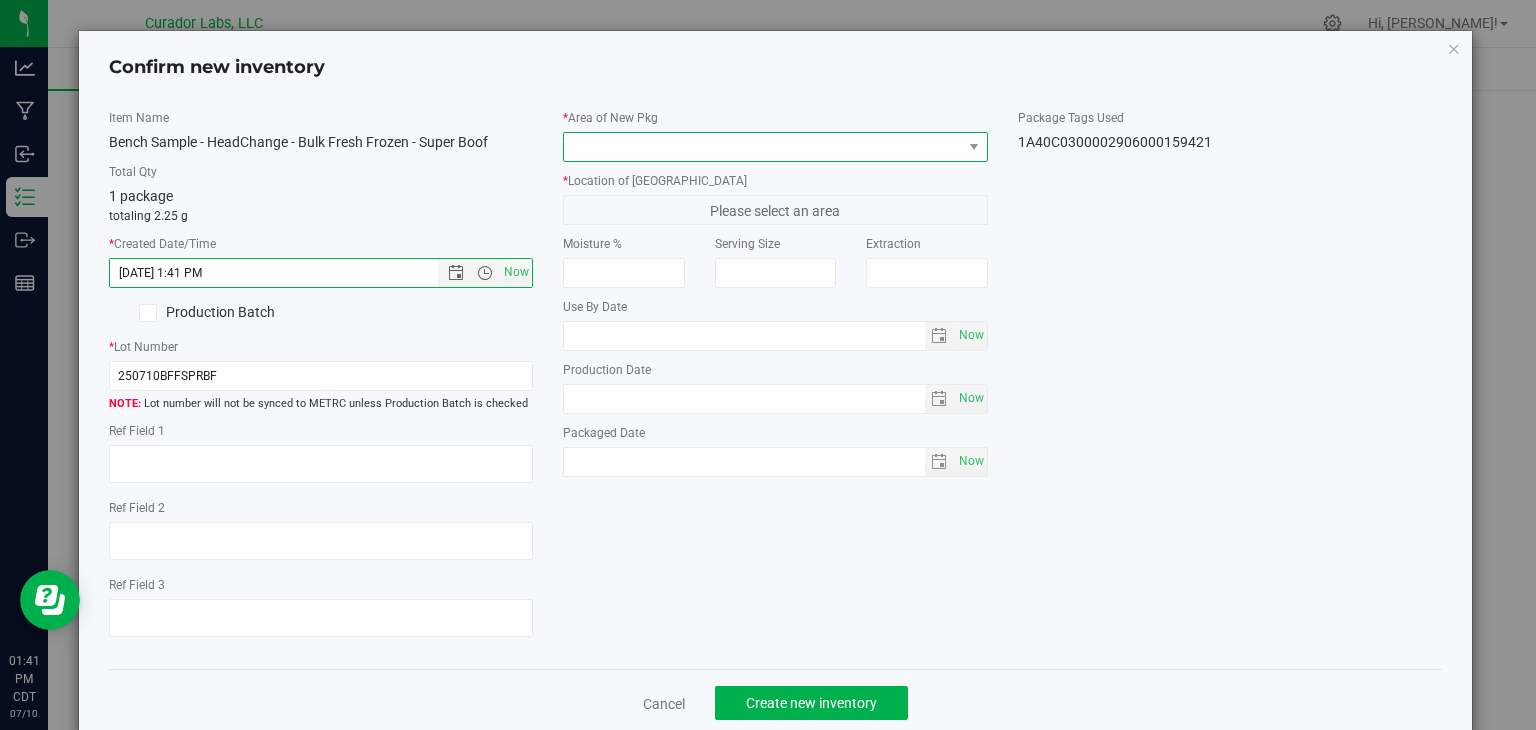 click at bounding box center (763, 147) 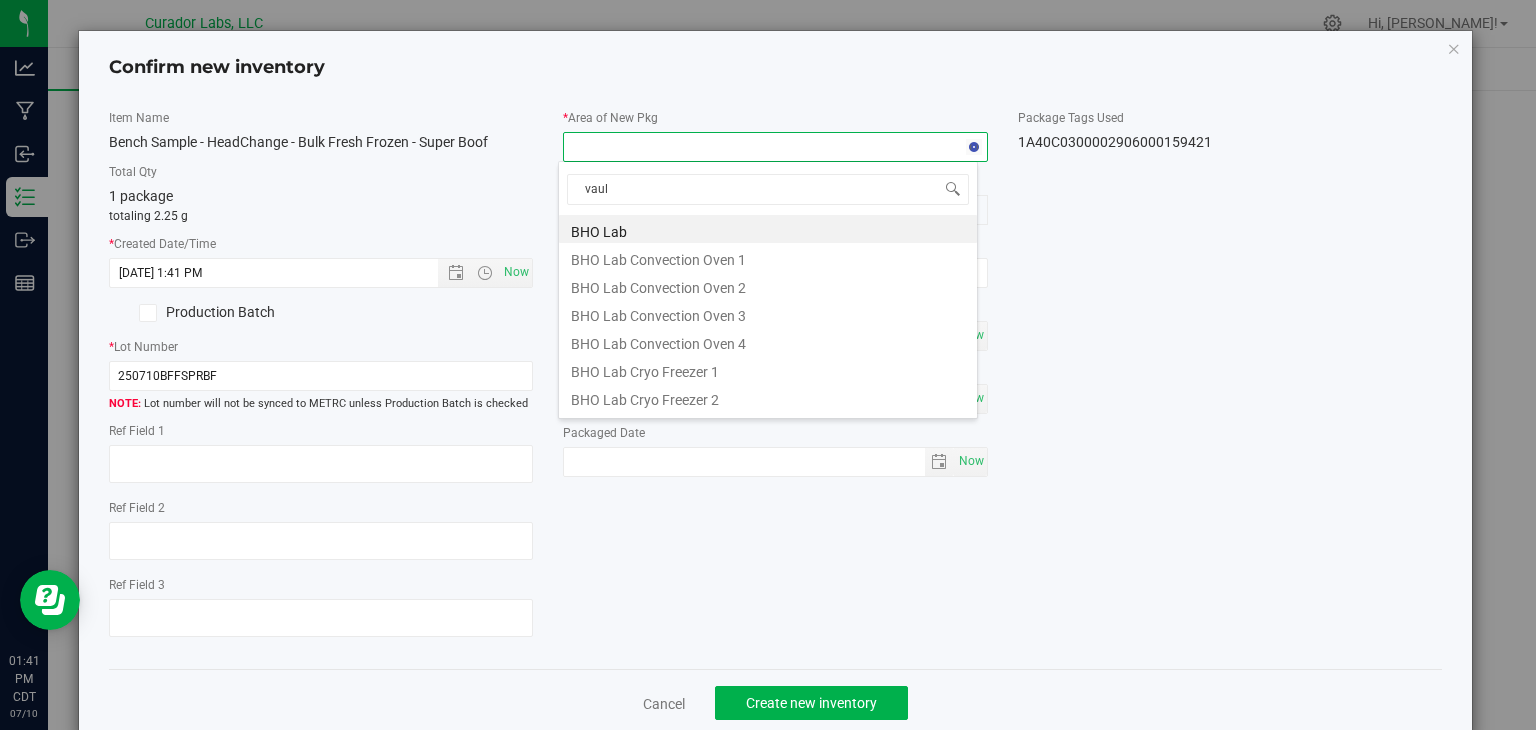 type on "vault" 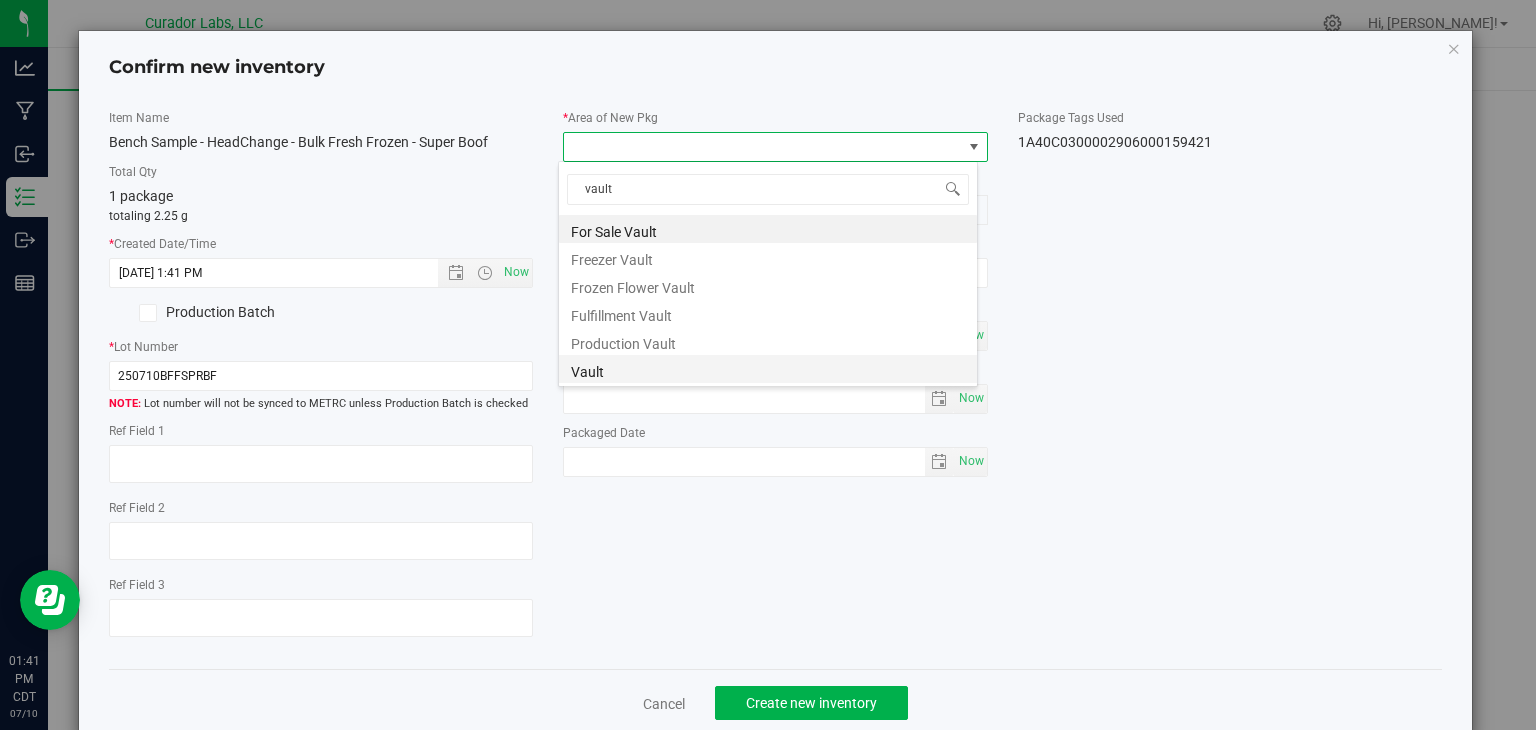 click on "Vault" at bounding box center (768, 369) 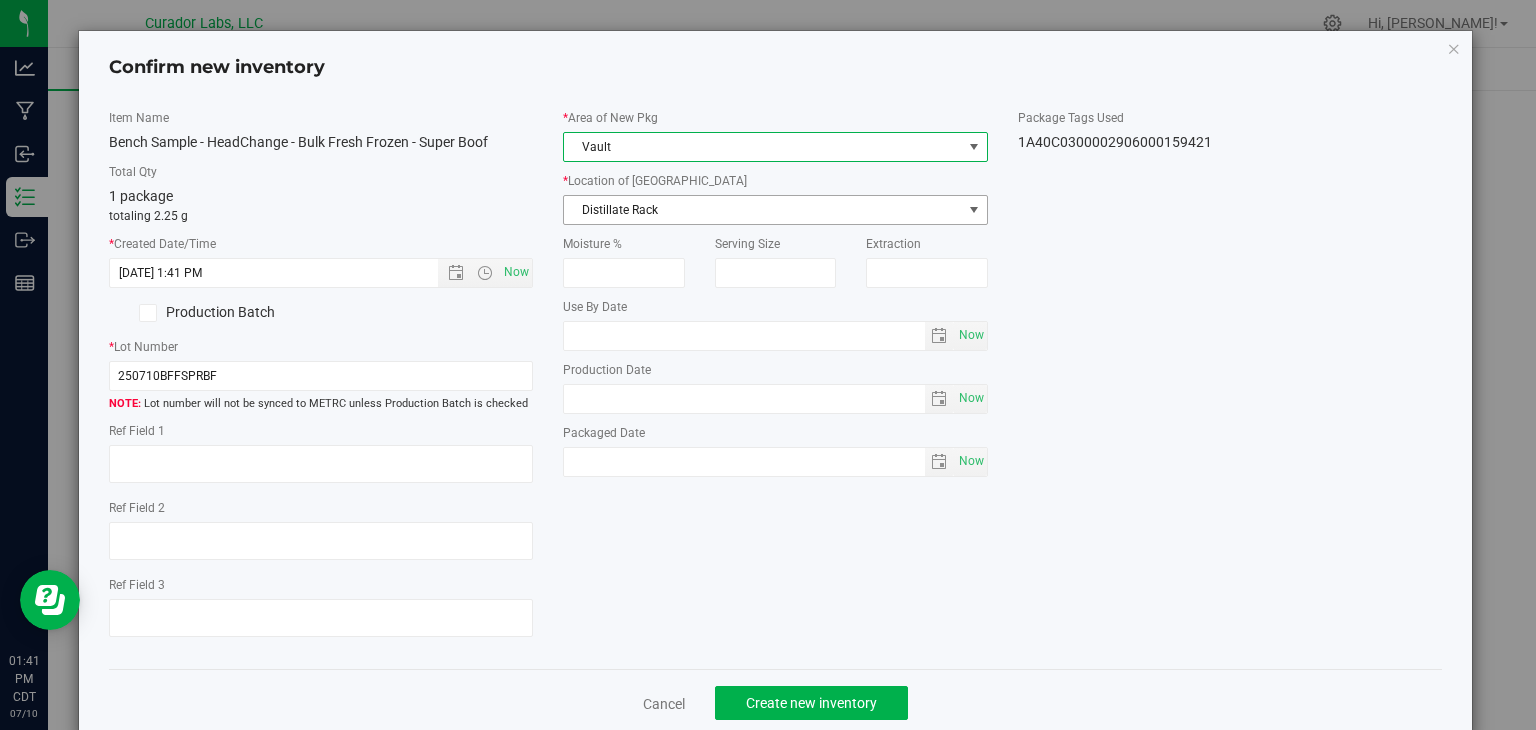 click on "Distillate Rack" at bounding box center [763, 210] 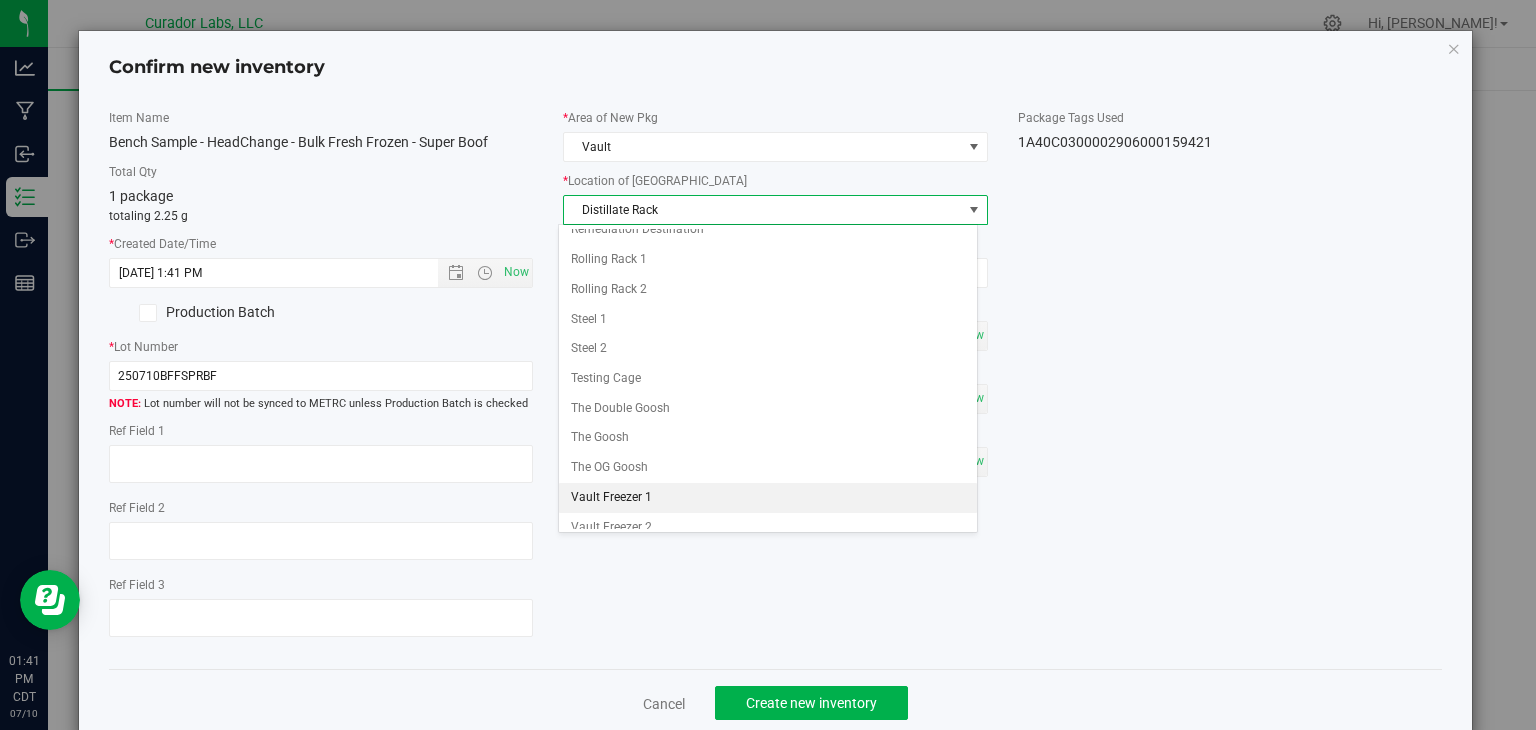 click on "Vault Freezer 1" at bounding box center (768, 498) 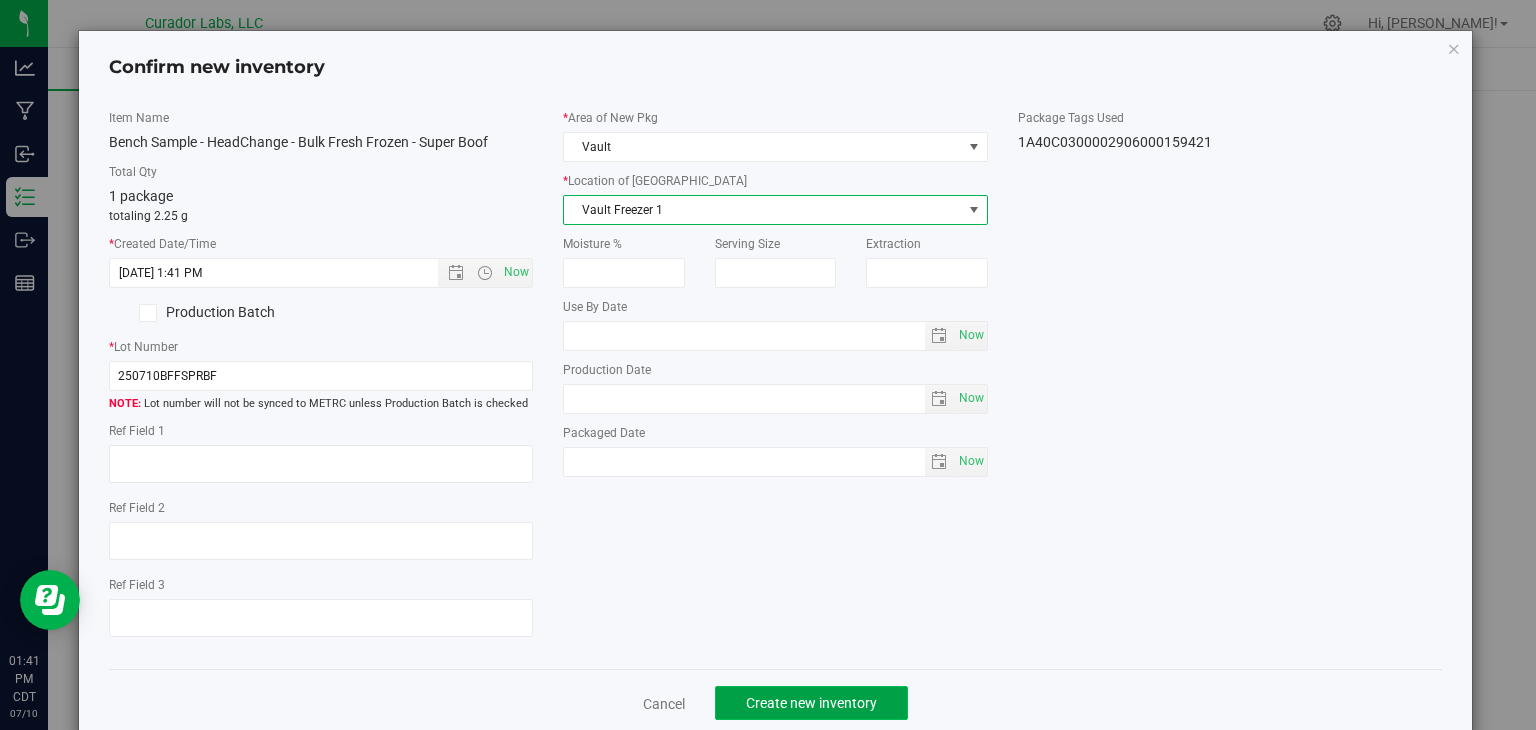 click on "Create new inventory" 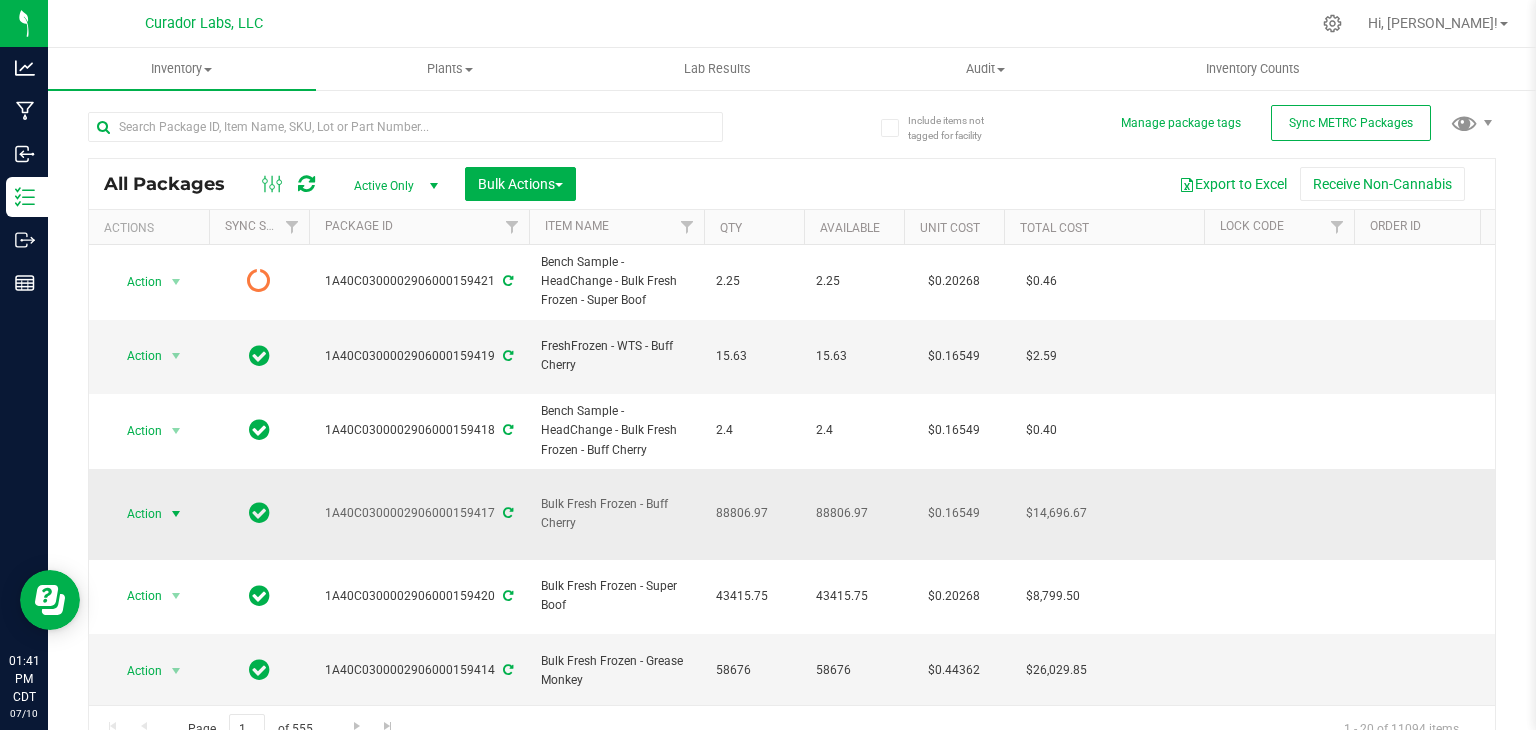 click on "Action" at bounding box center (136, 514) 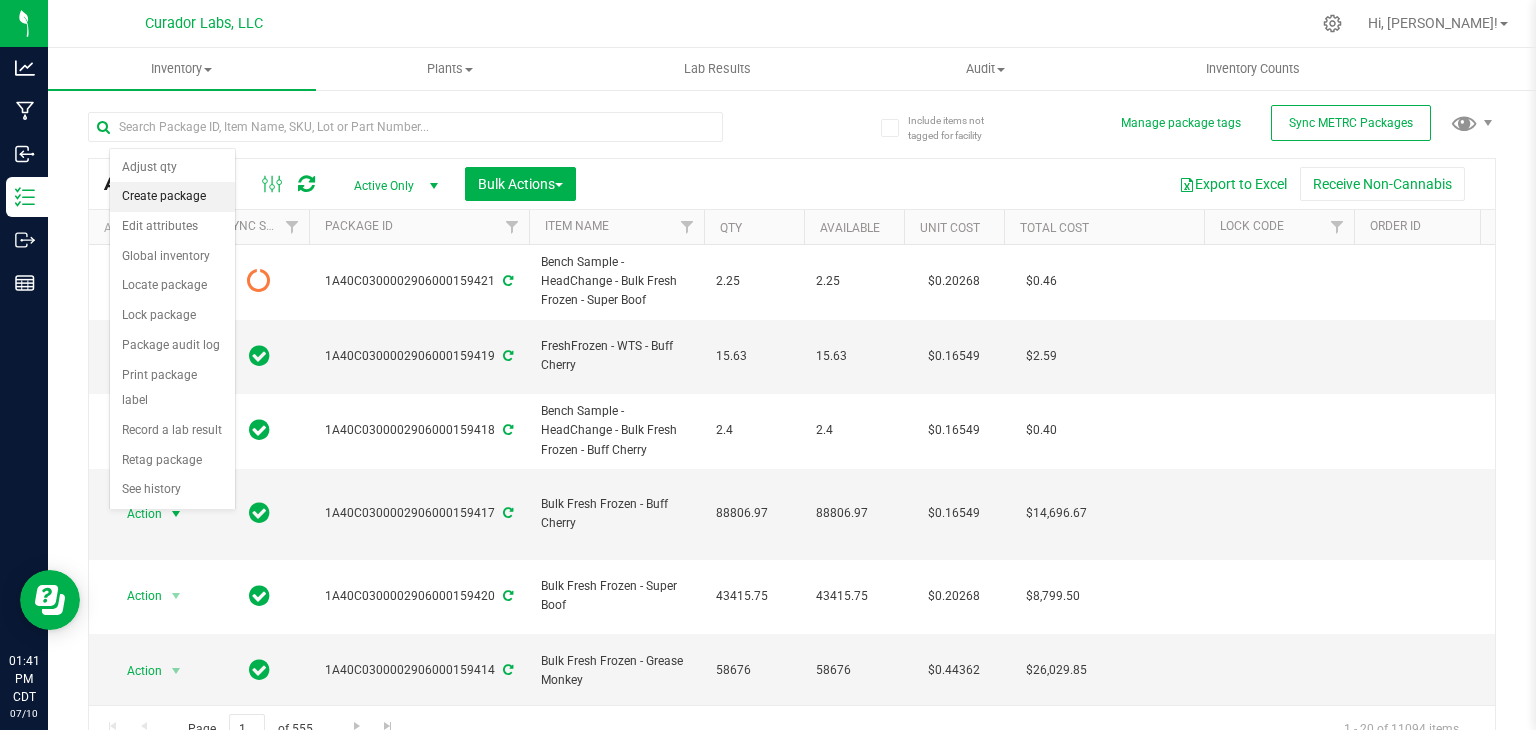 click on "Create package" at bounding box center (172, 197) 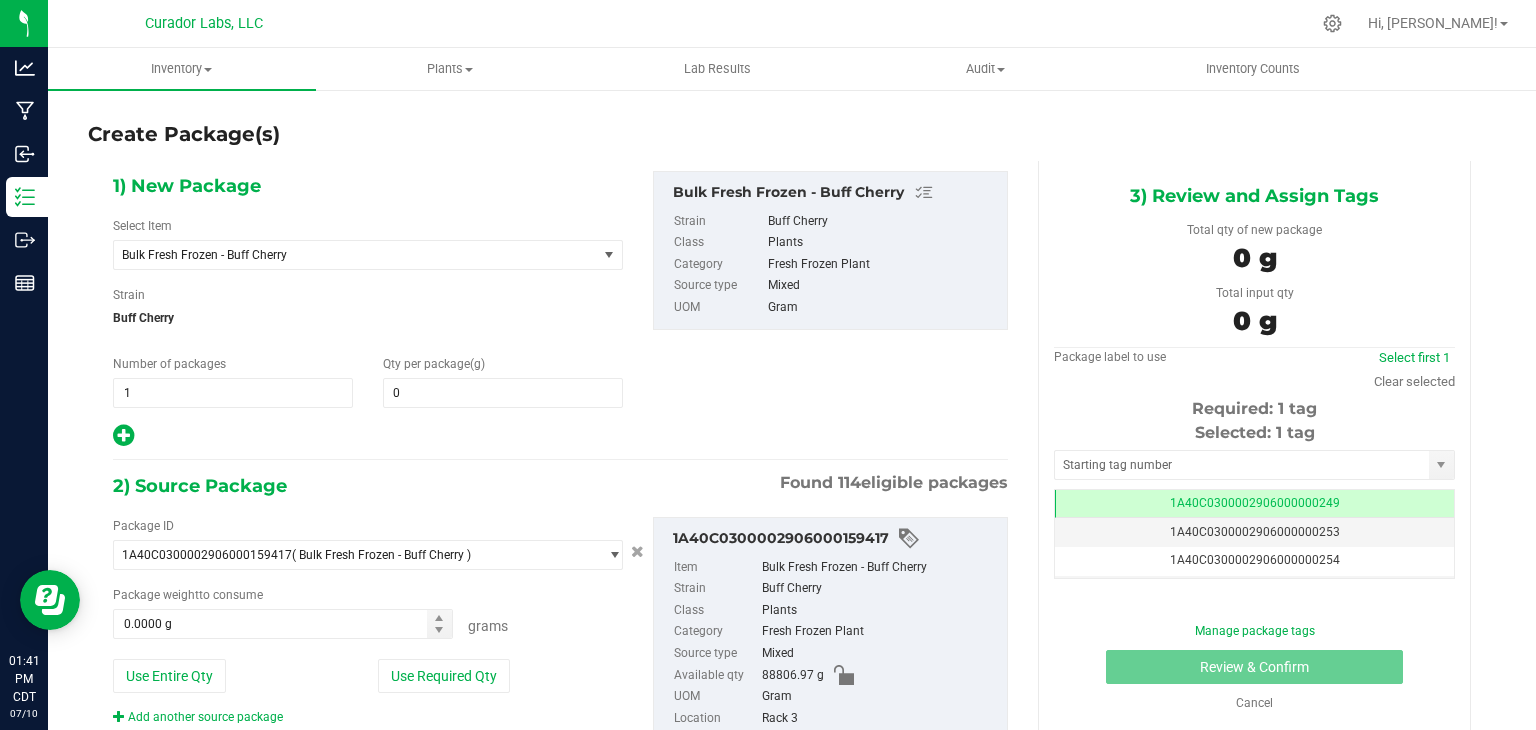type on "0.0000" 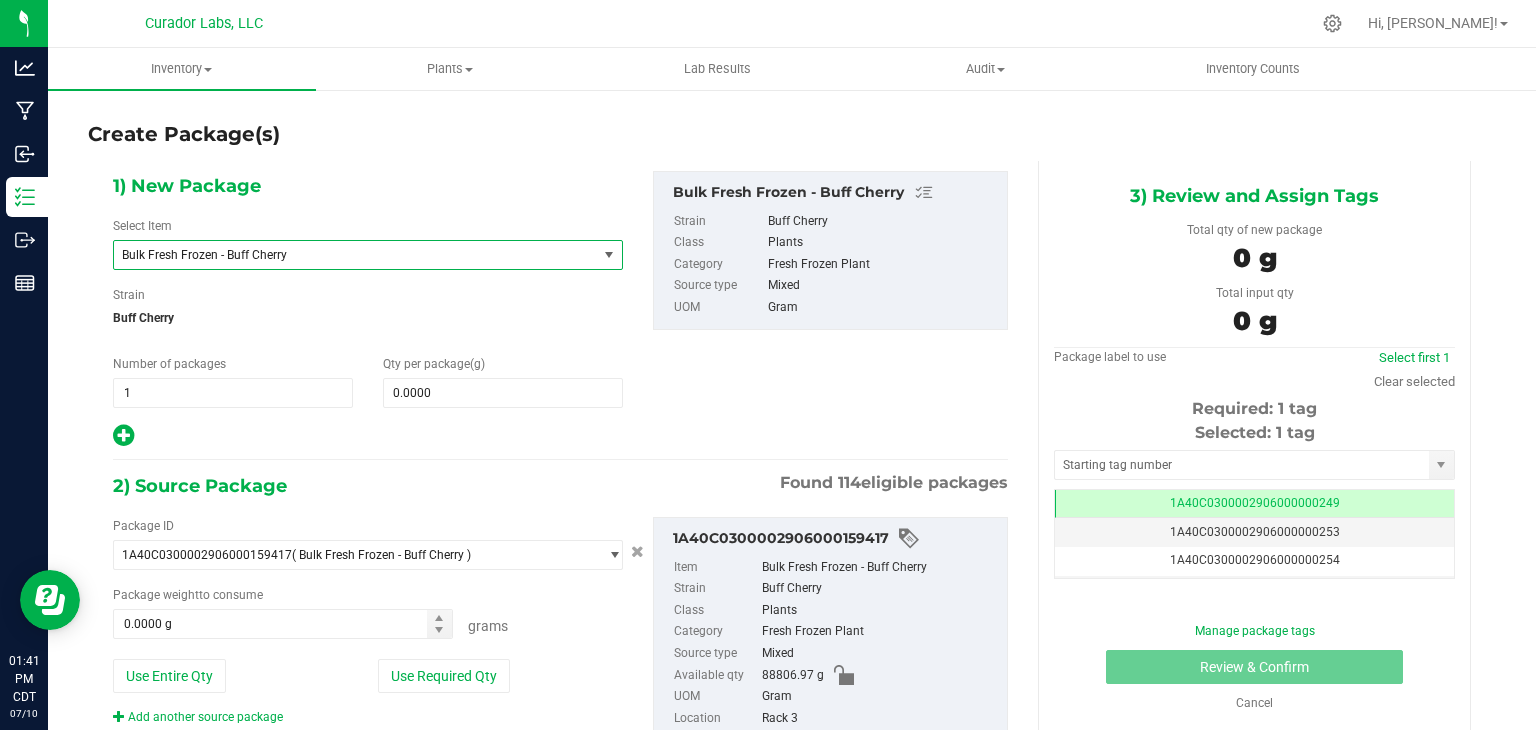 click on "Bulk Fresh Frozen - Buff Cherry" at bounding box center [346, 255] 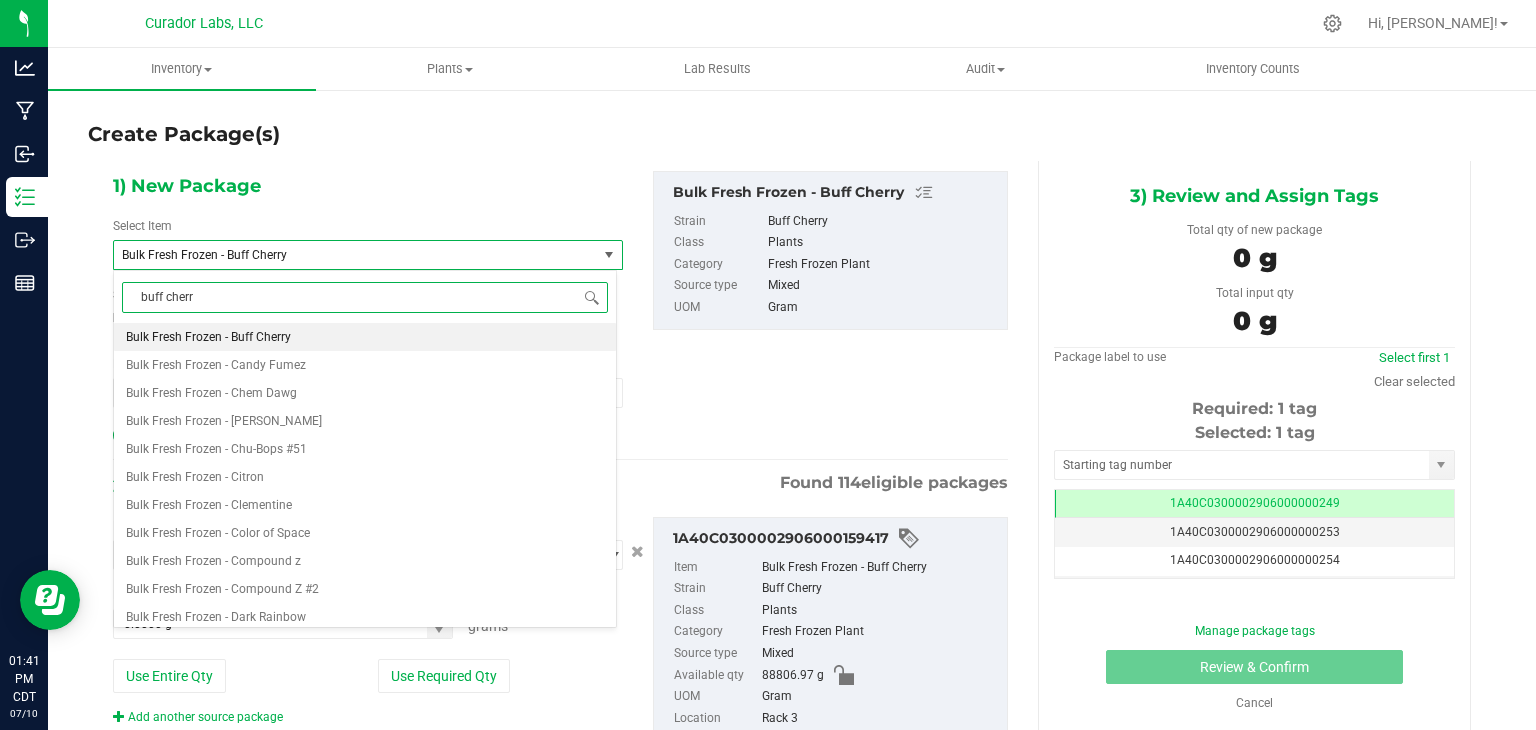 type on "buff cherry" 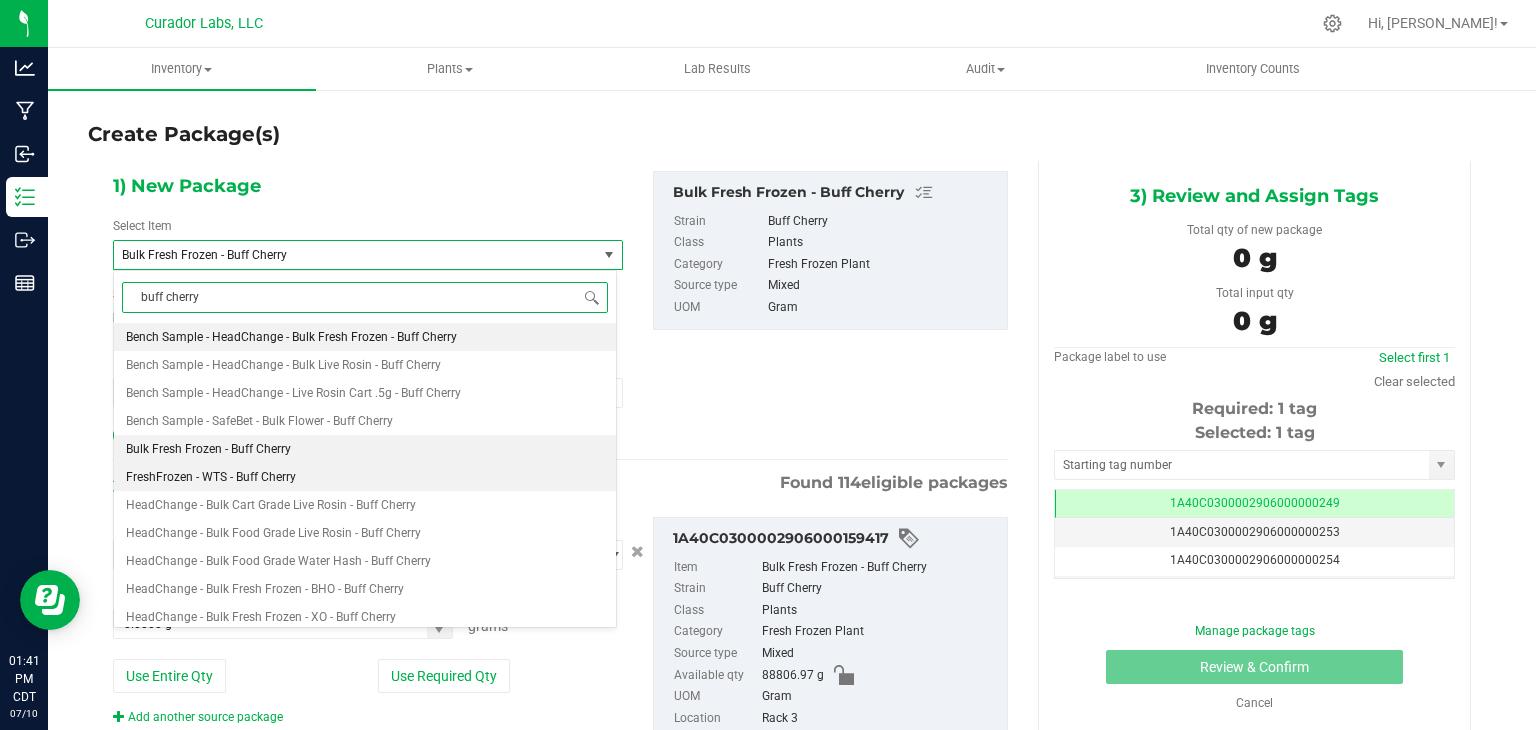 click on "FreshFrozen - WTS - Buff Cherry" at bounding box center [365, 477] 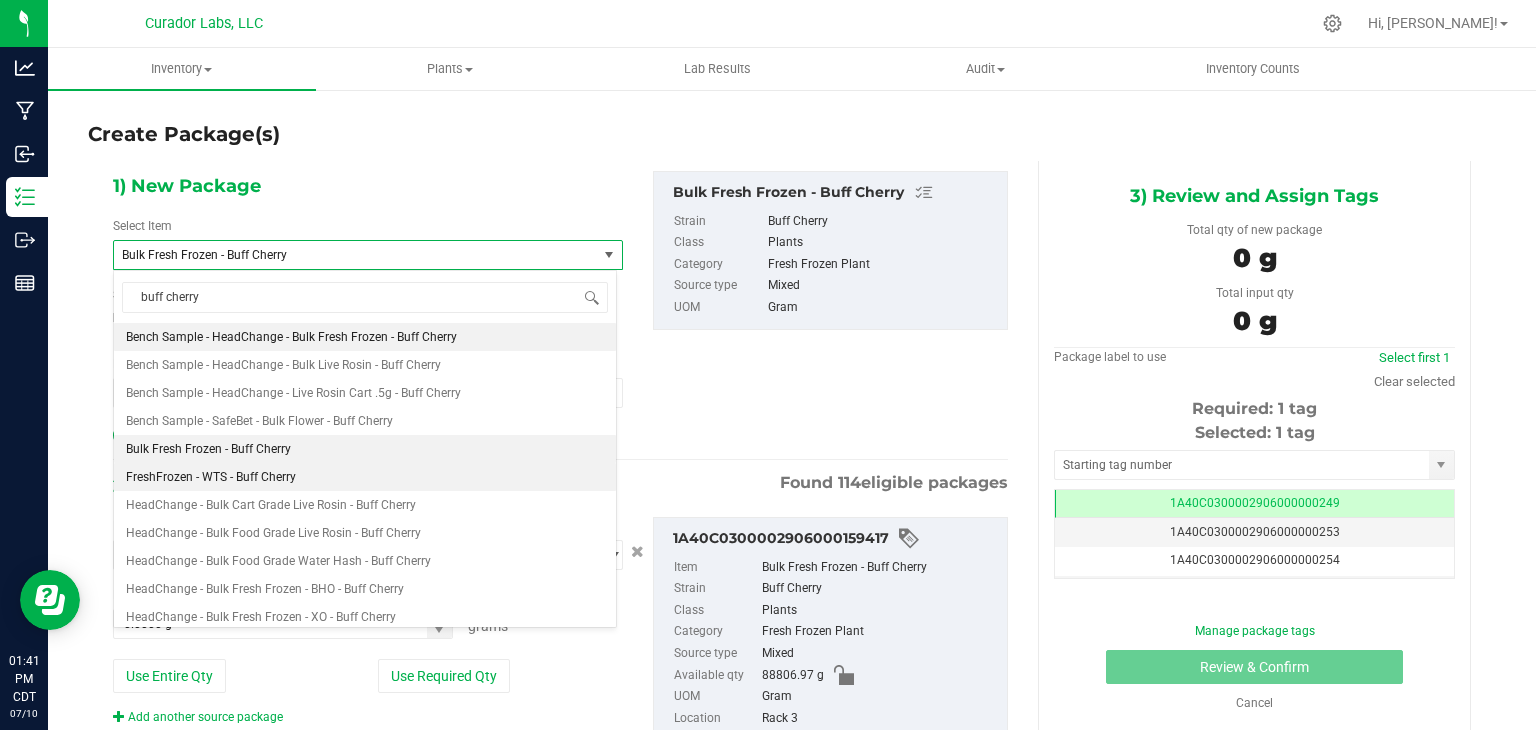 type 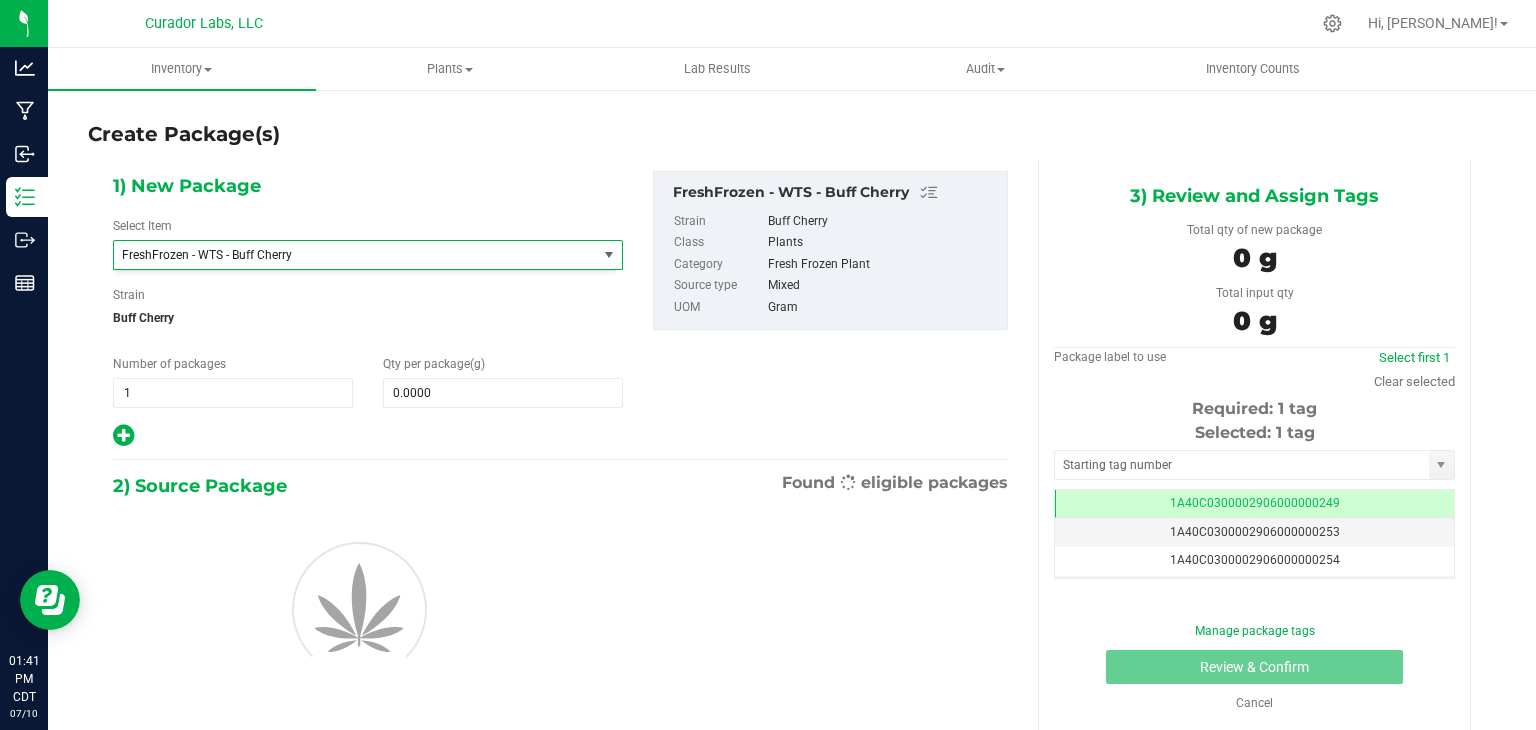type on "0.0000" 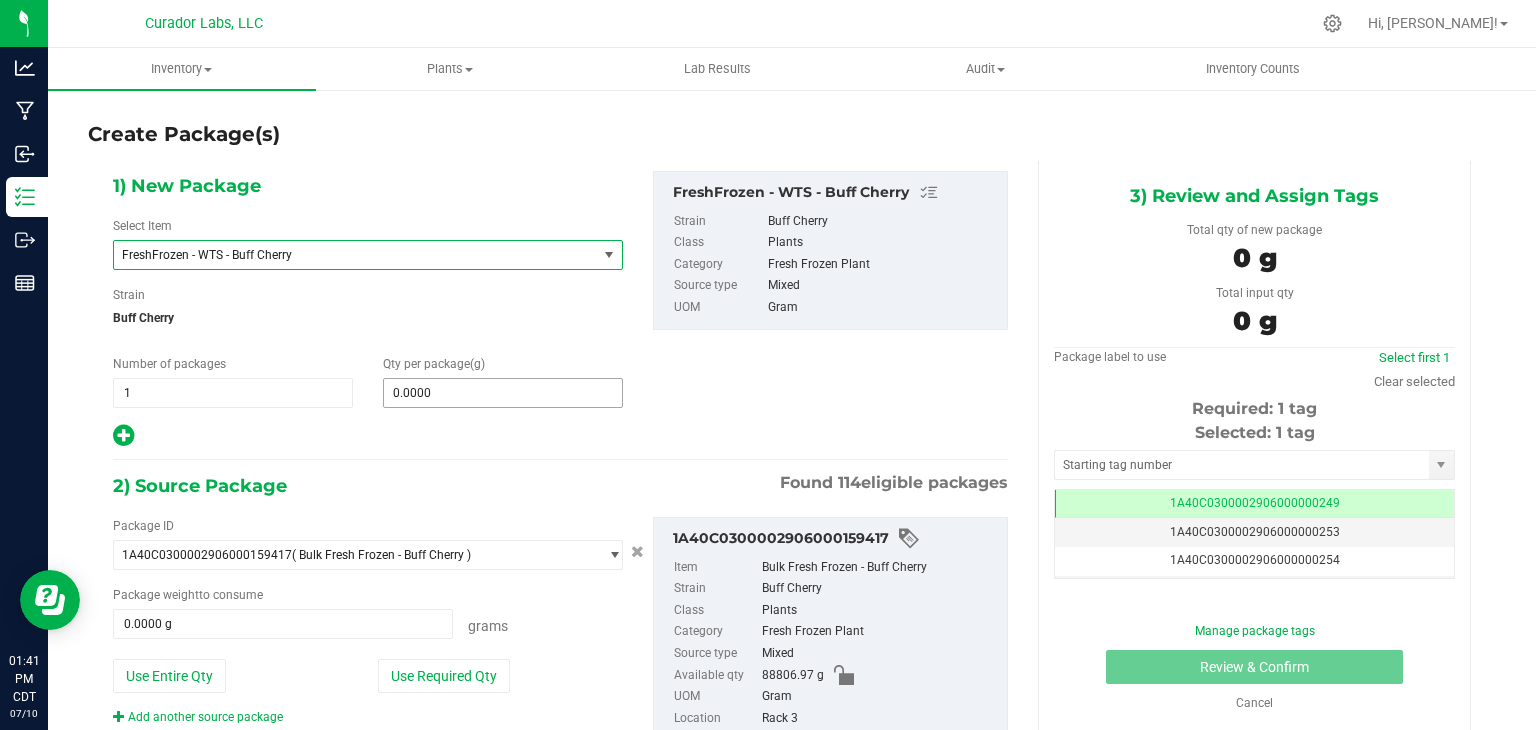 type 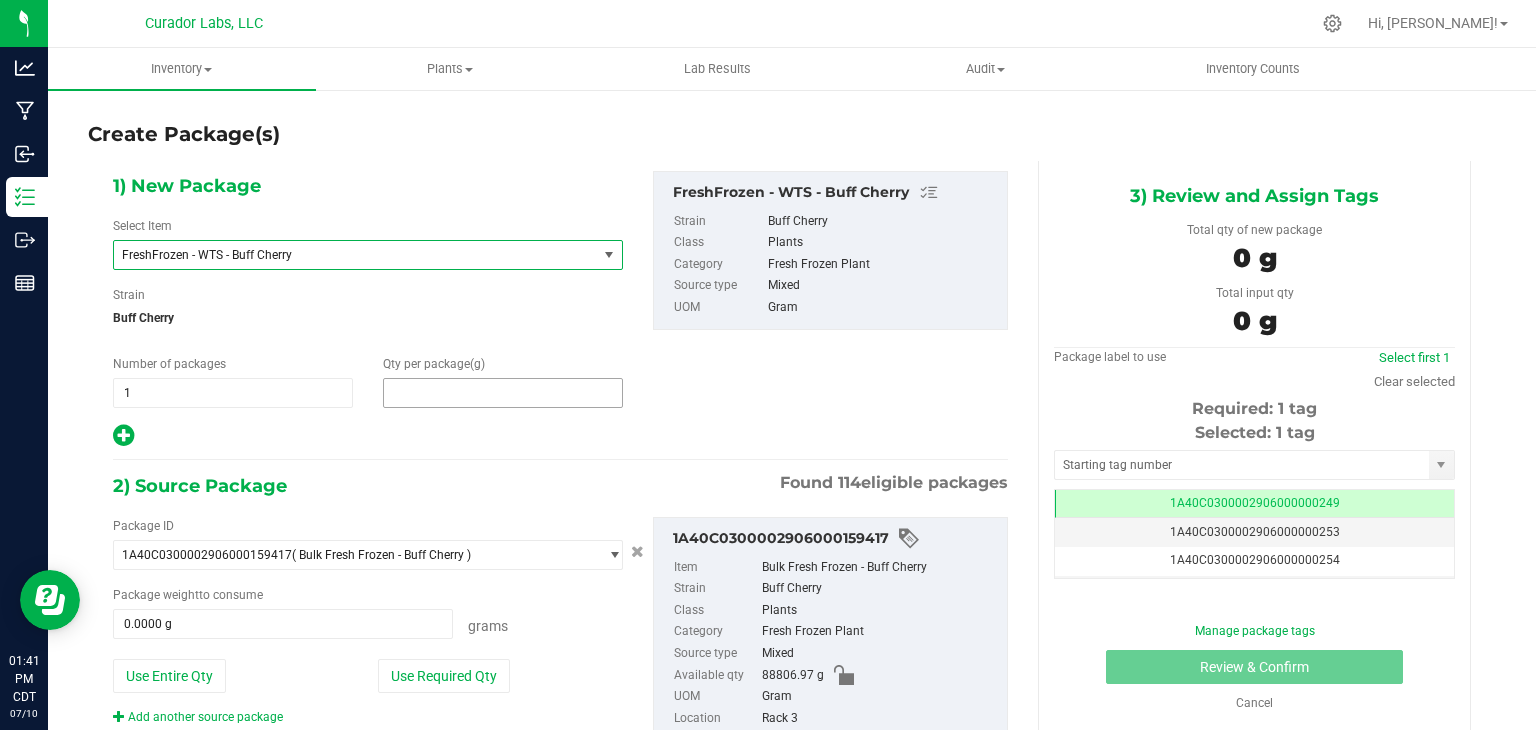 click at bounding box center [503, 393] 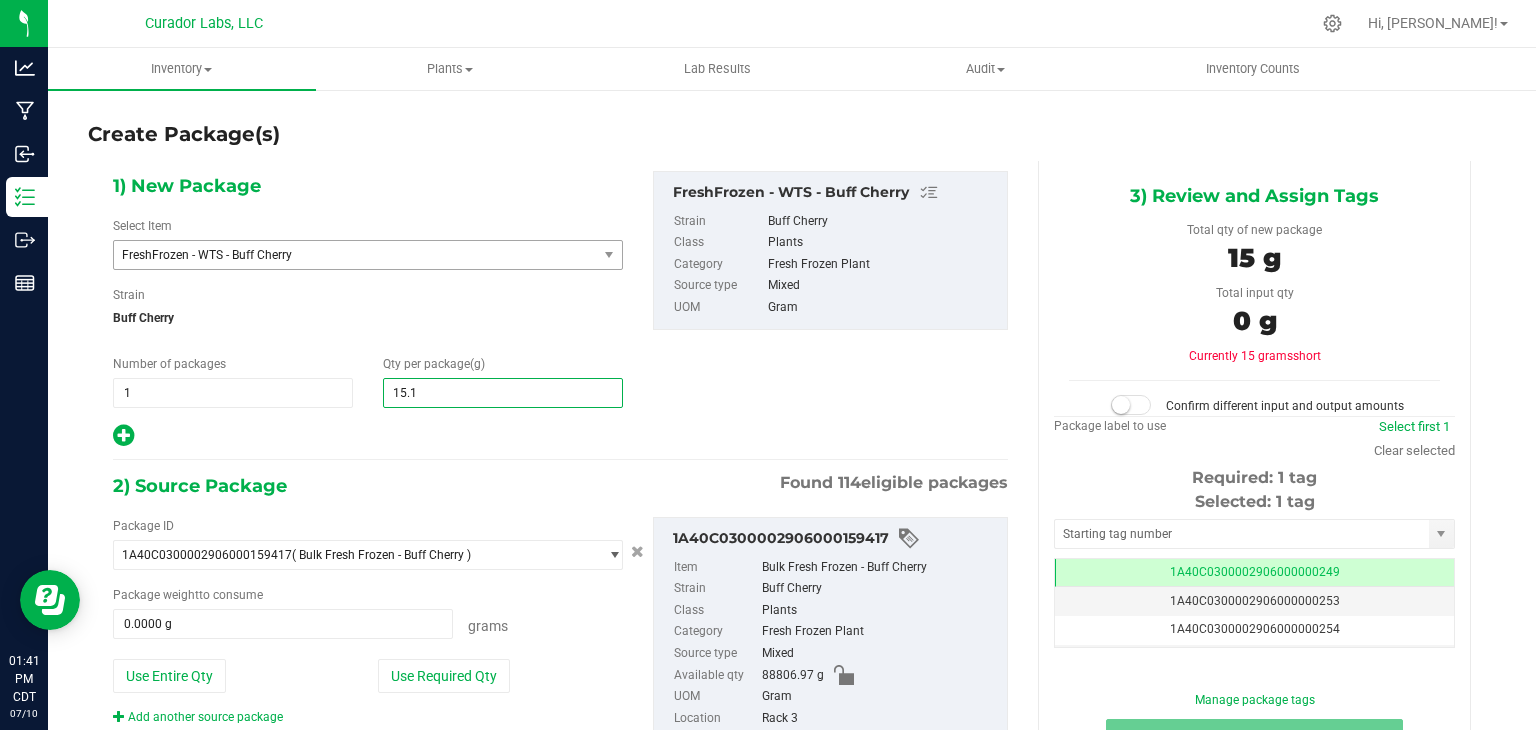 type on "15.16" 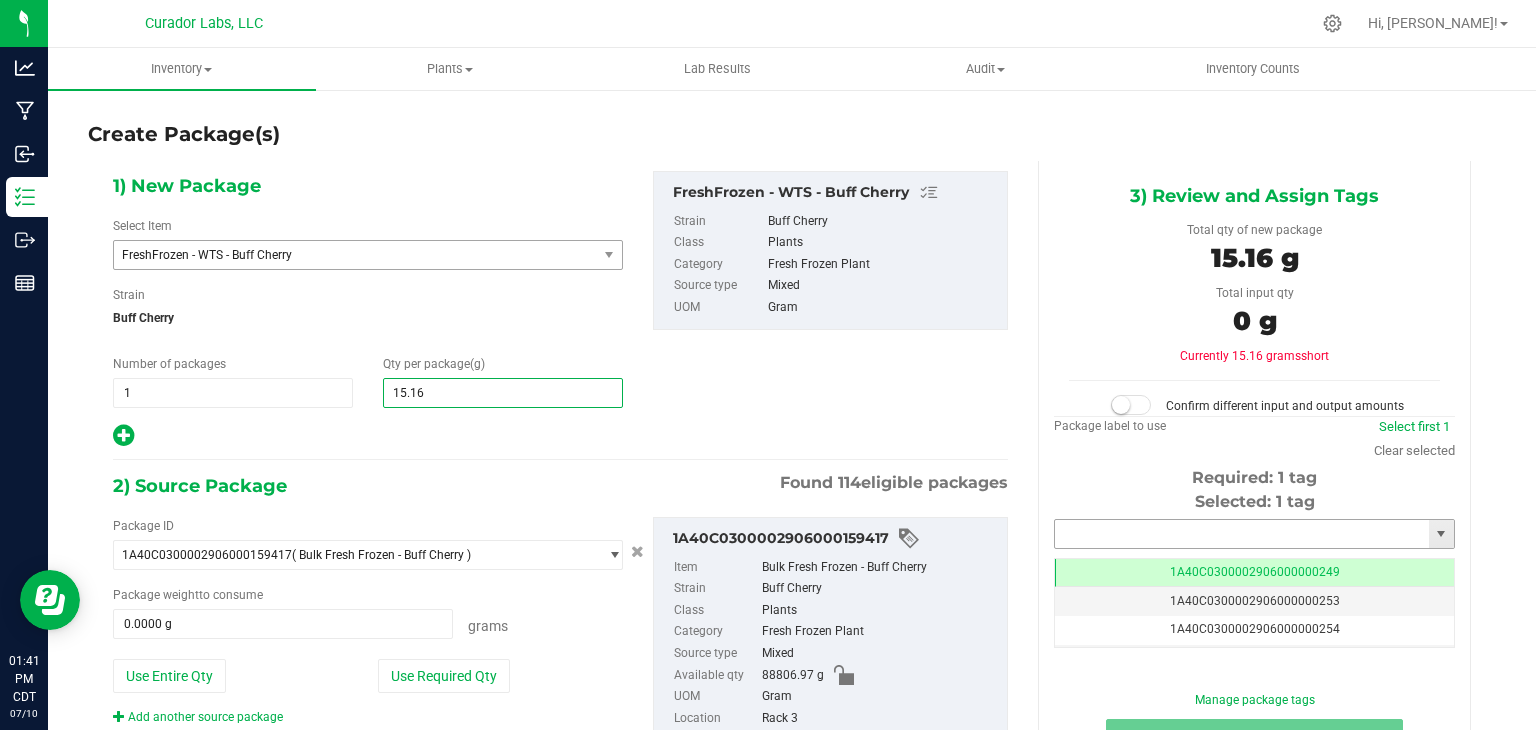 type on "15.1600" 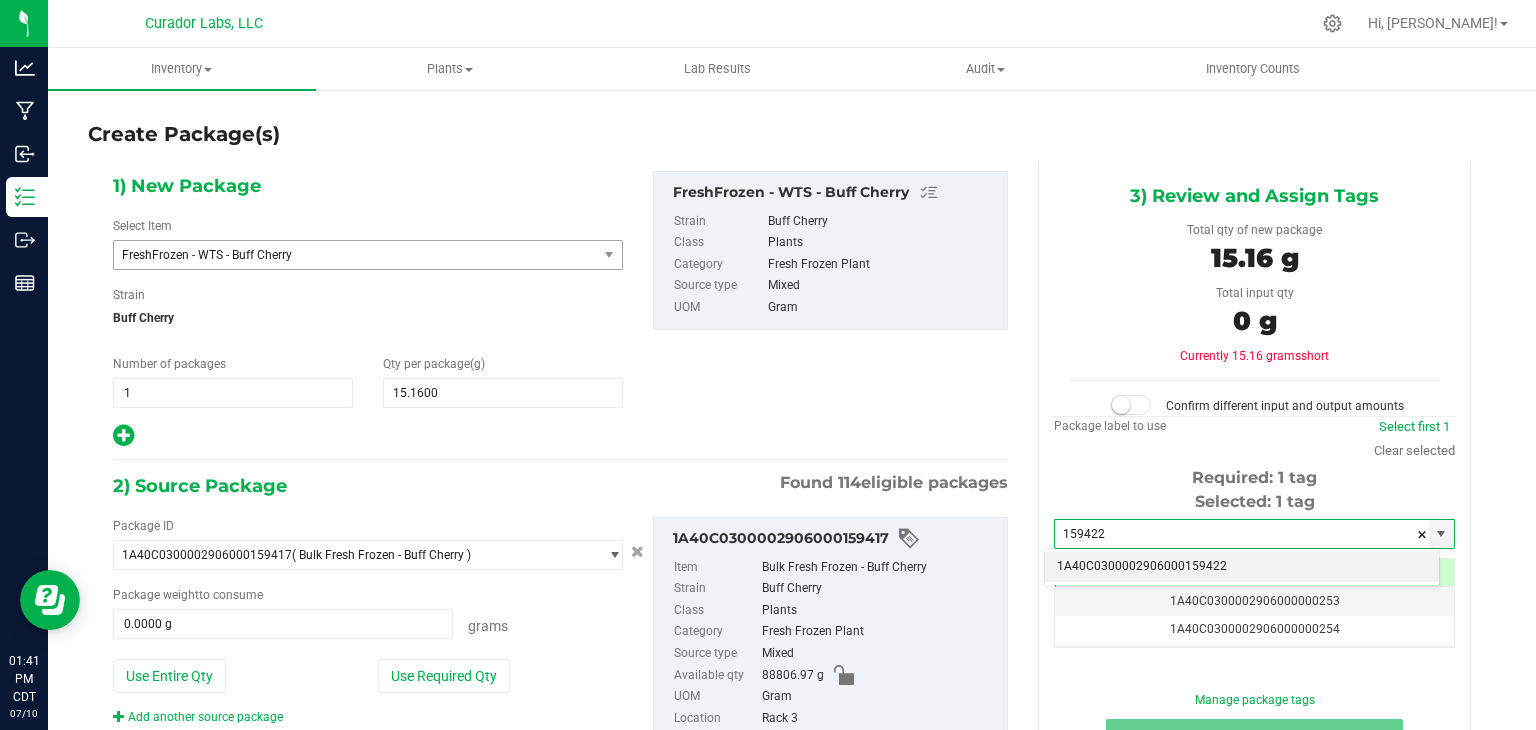 click on "1A40C0300002906000159422" at bounding box center [1242, 567] 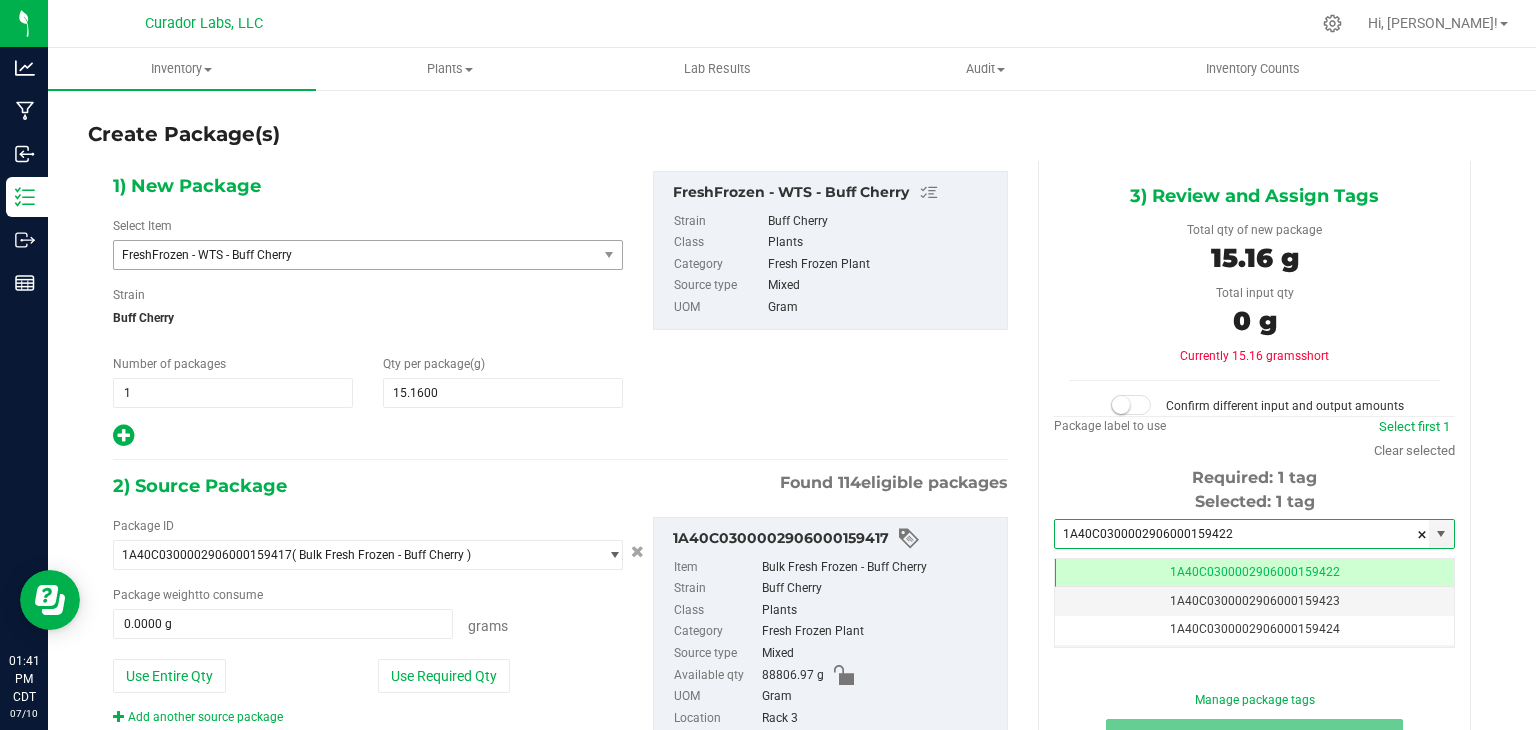 type on "1A40C0300002906000159422" 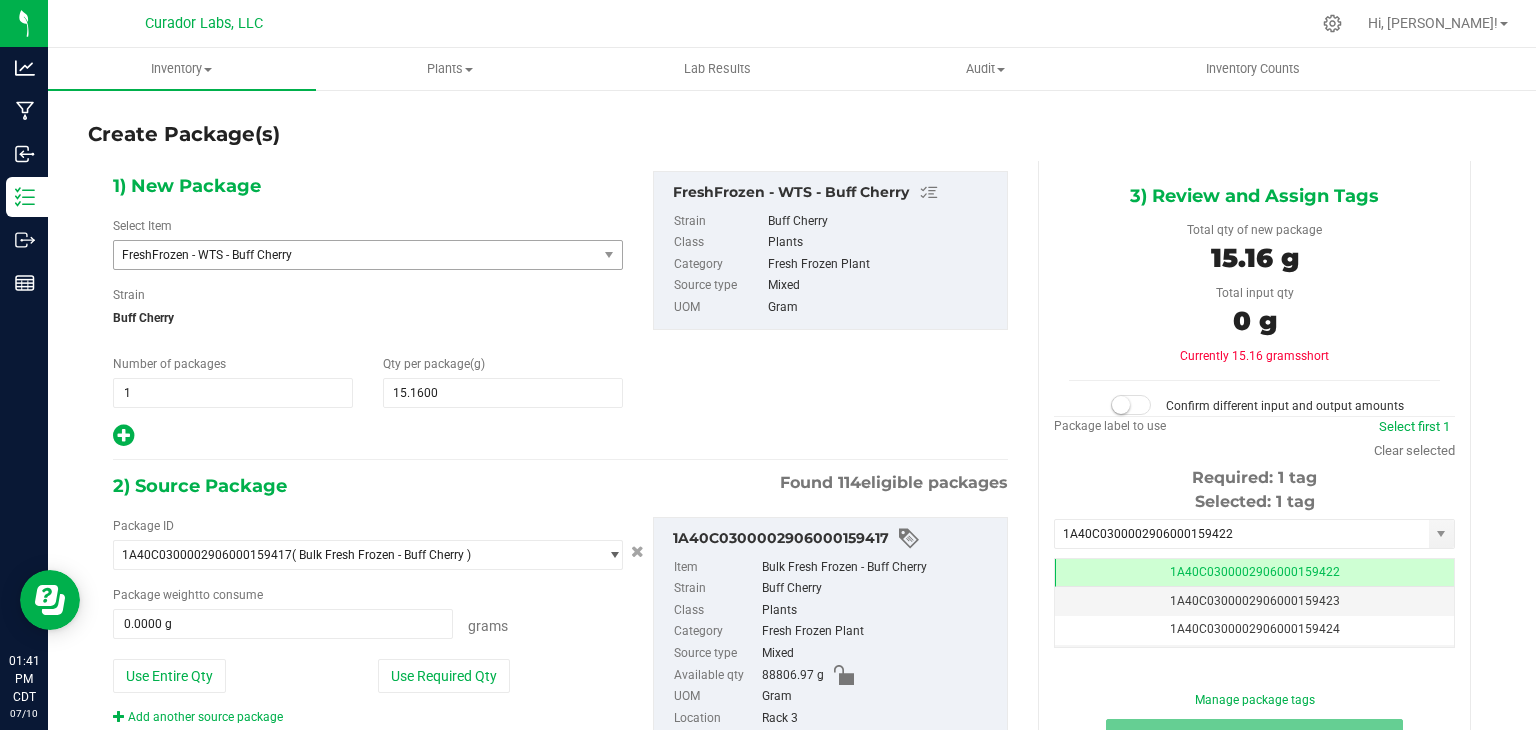 click on "3) Review and Assign Tags
Total qty of new package
15.16 g
Total input qty
0 g
Currently 15.16 grams
short" at bounding box center (1254, 481) 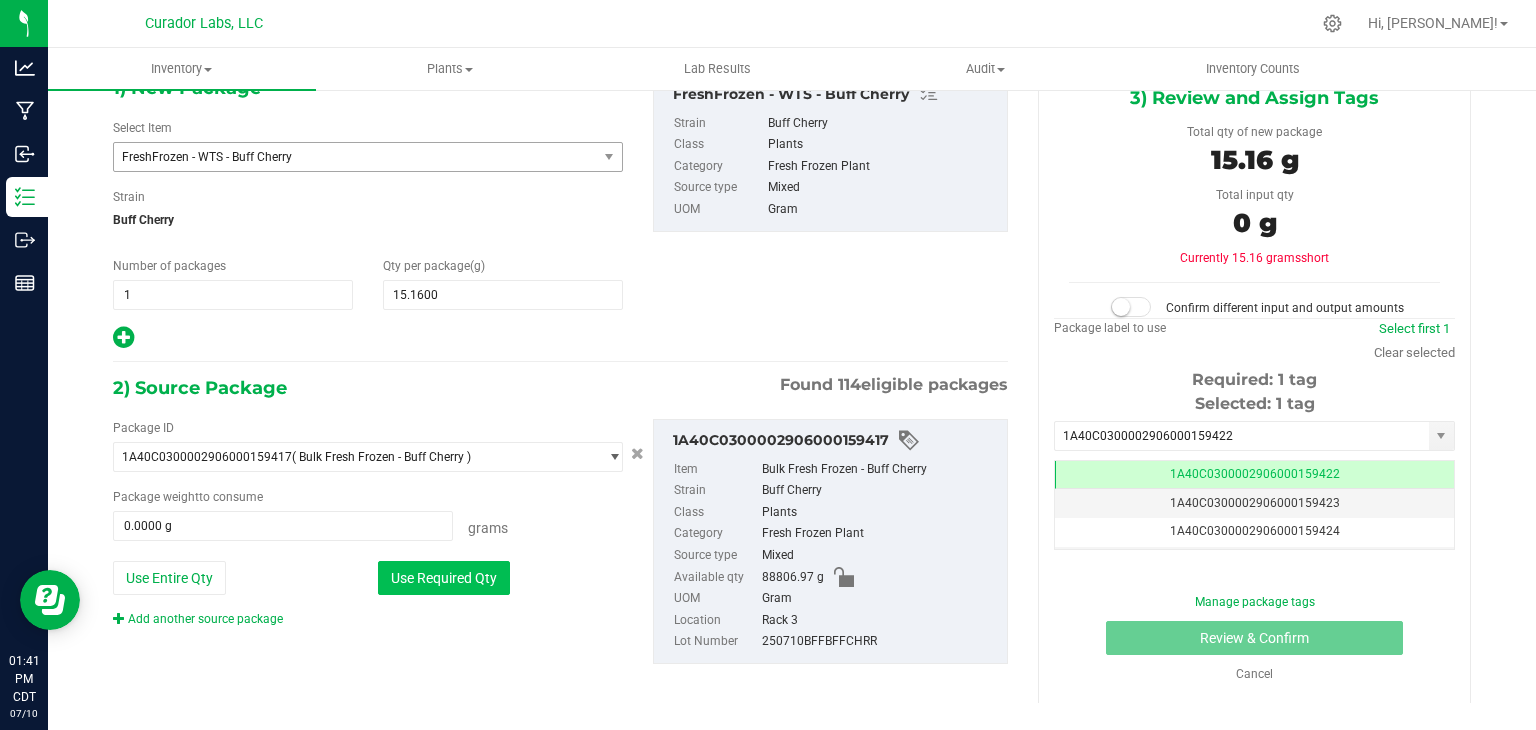 click on "Use Required Qty" at bounding box center (444, 578) 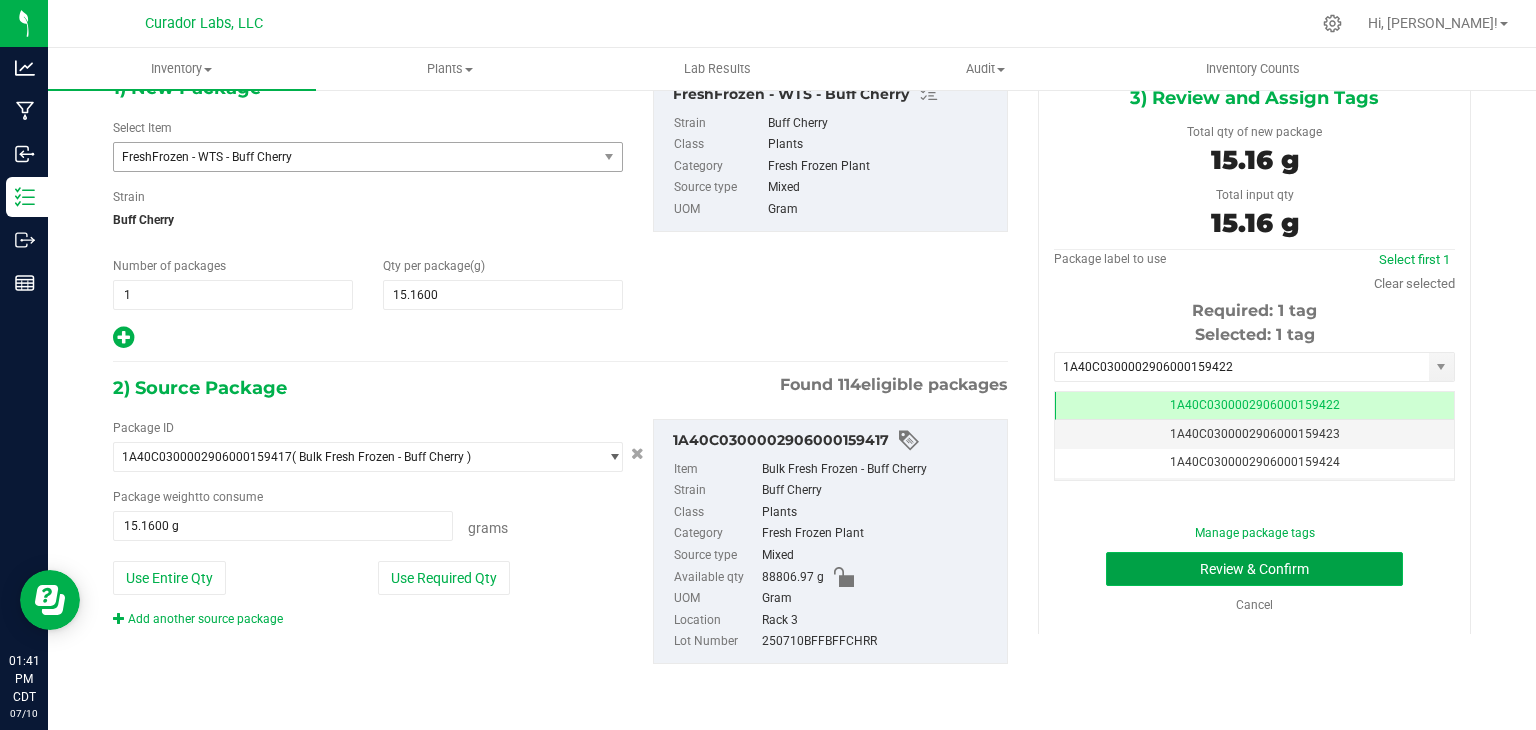 click on "Review & Confirm" at bounding box center [1254, 569] 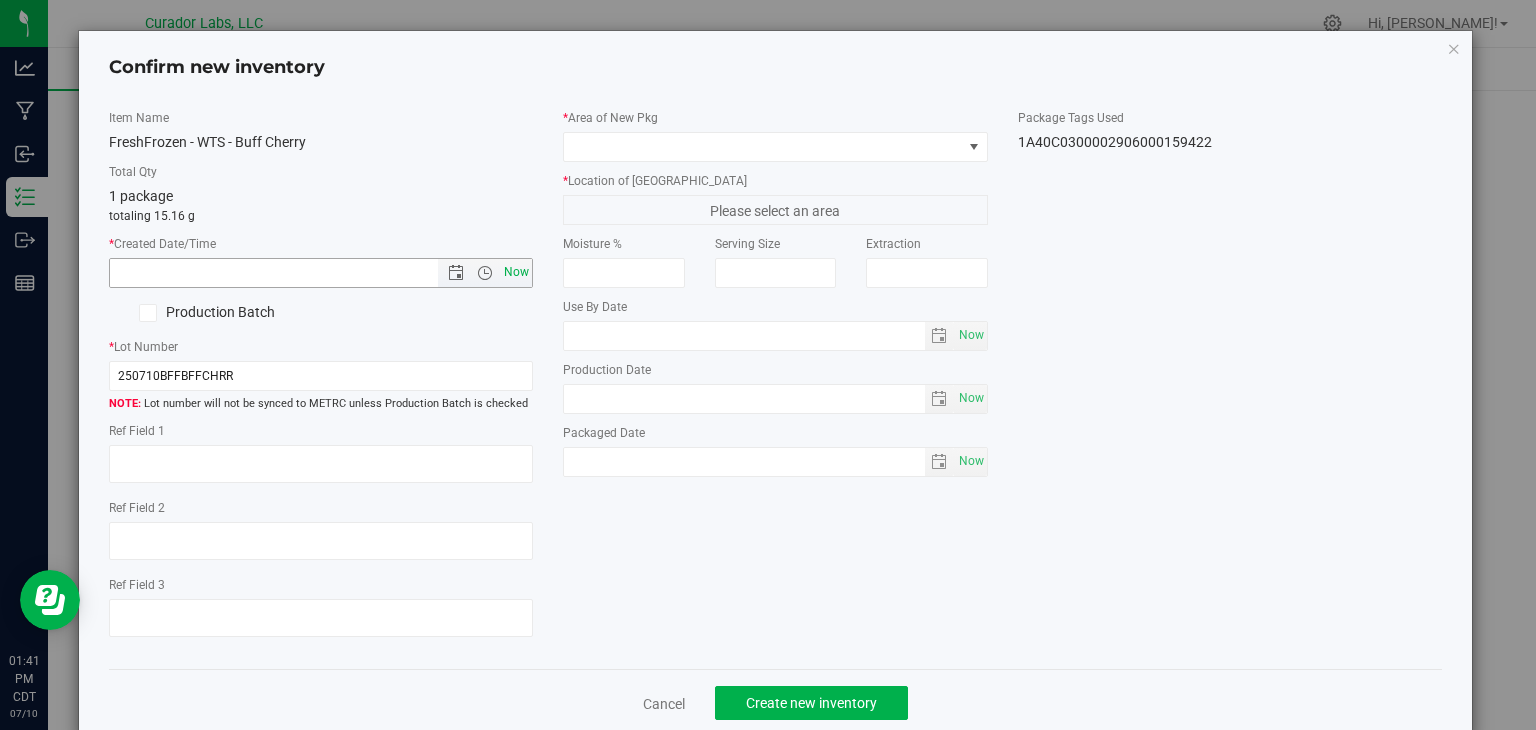 click on "Now" at bounding box center (517, 272) 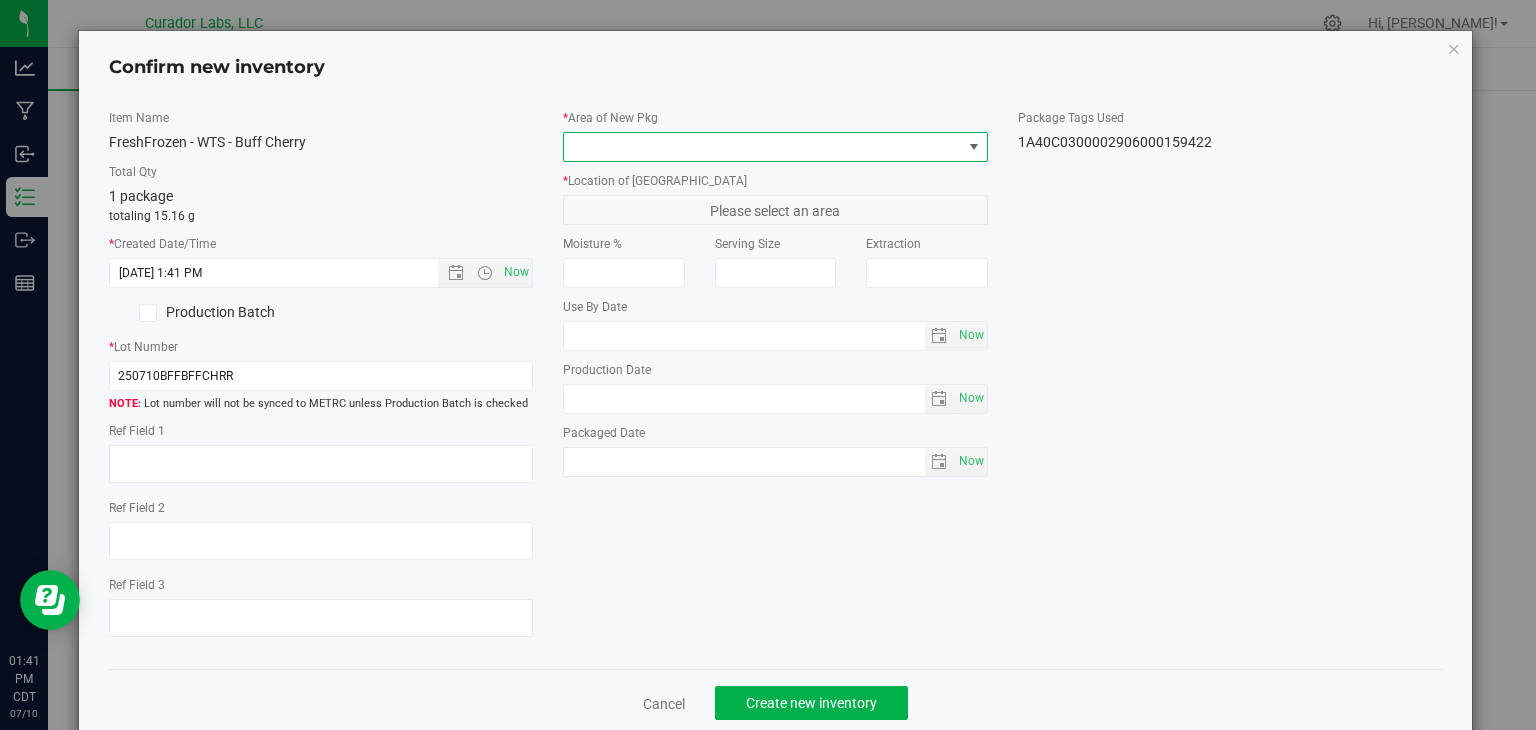 click at bounding box center (763, 147) 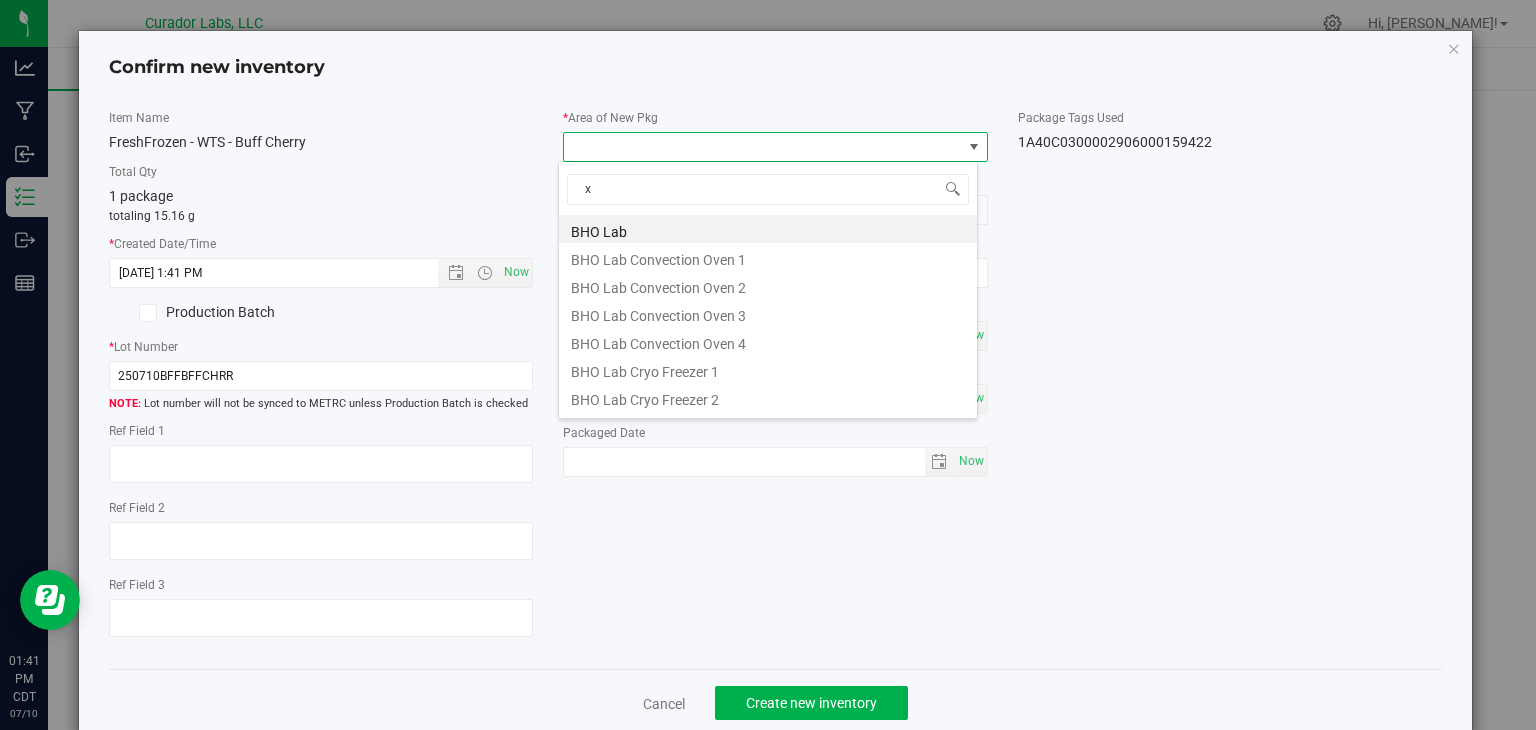 type on "xo" 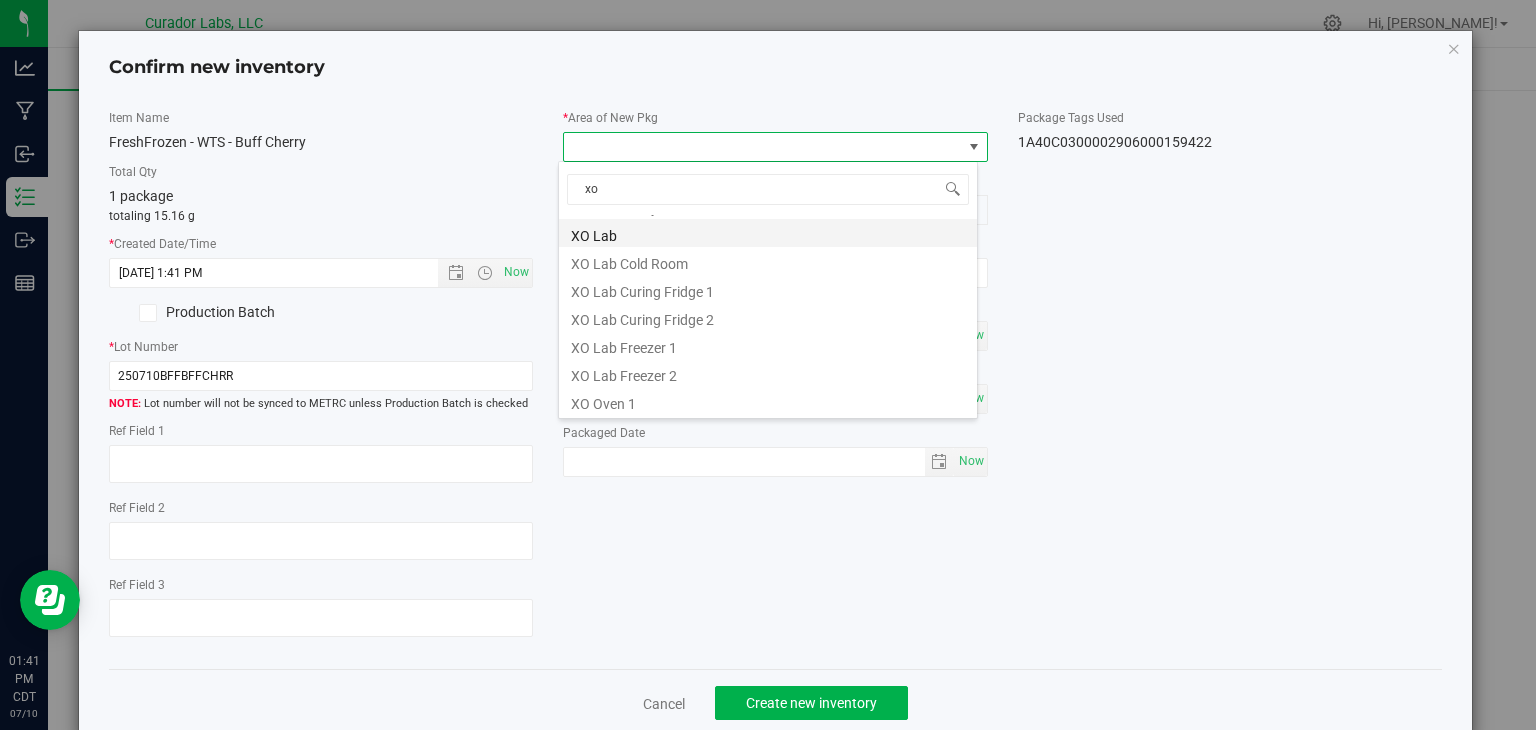 click on "XO Lab" at bounding box center [768, 233] 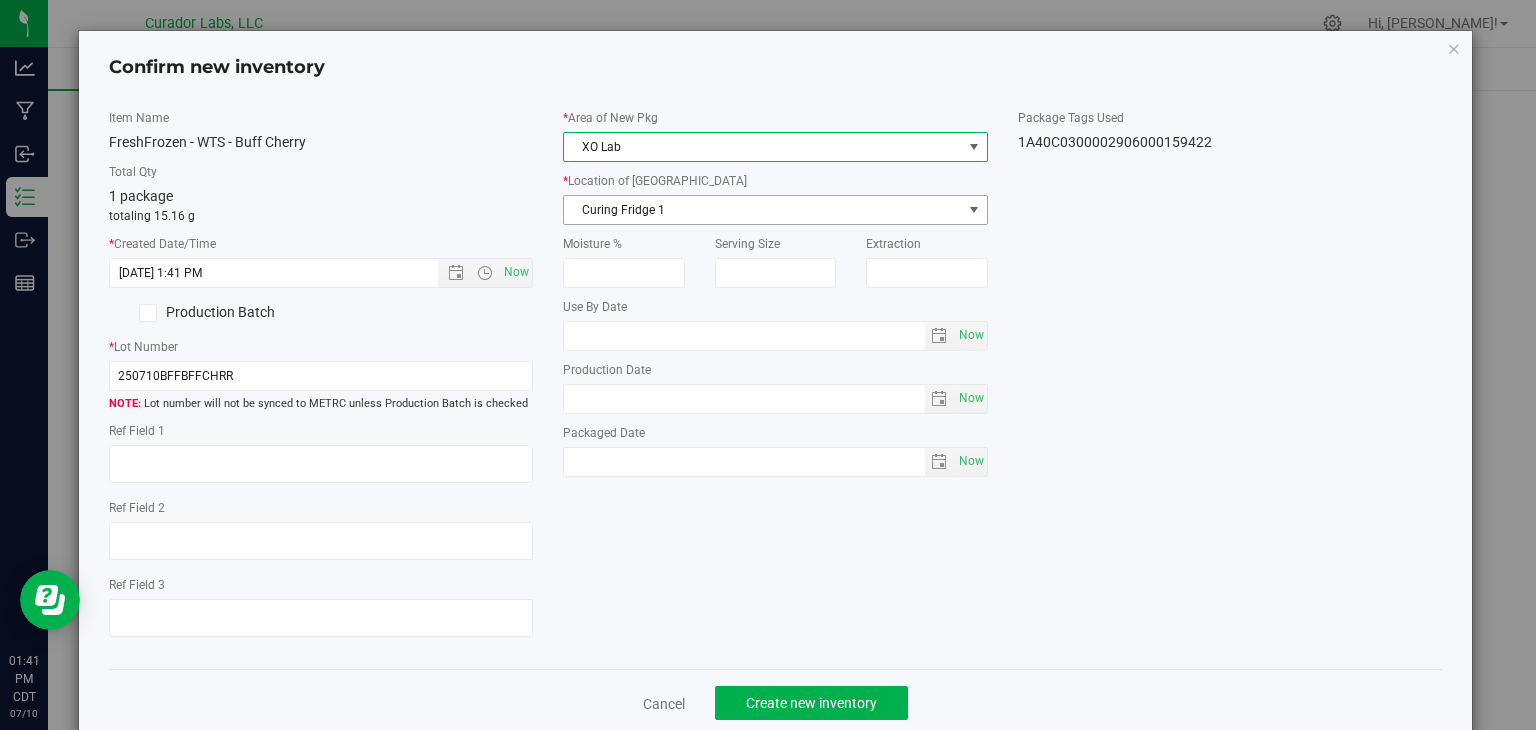 click on "Curing Fridge 1" at bounding box center (763, 210) 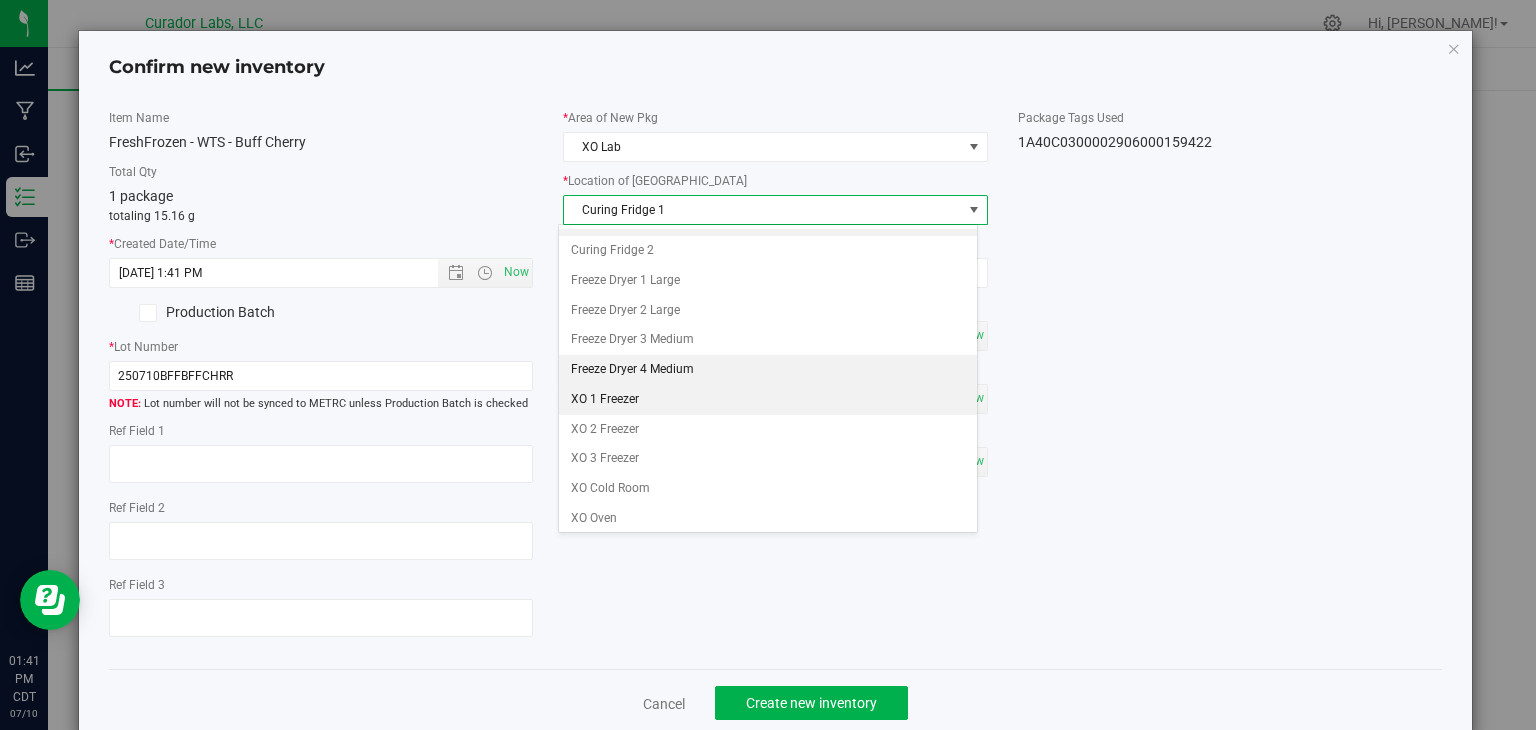 click on "XO 1 Freezer" at bounding box center (768, 400) 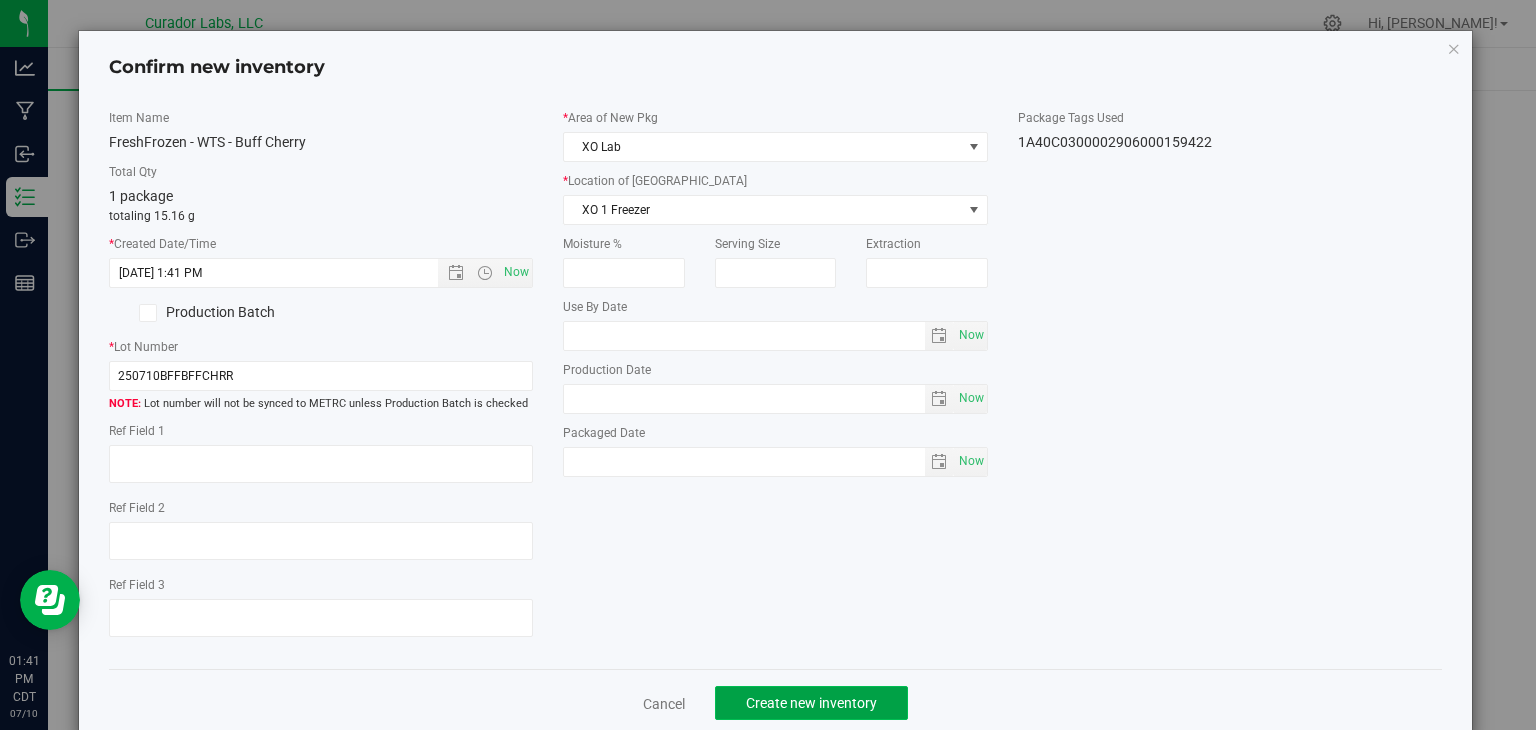 click on "Create new inventory" 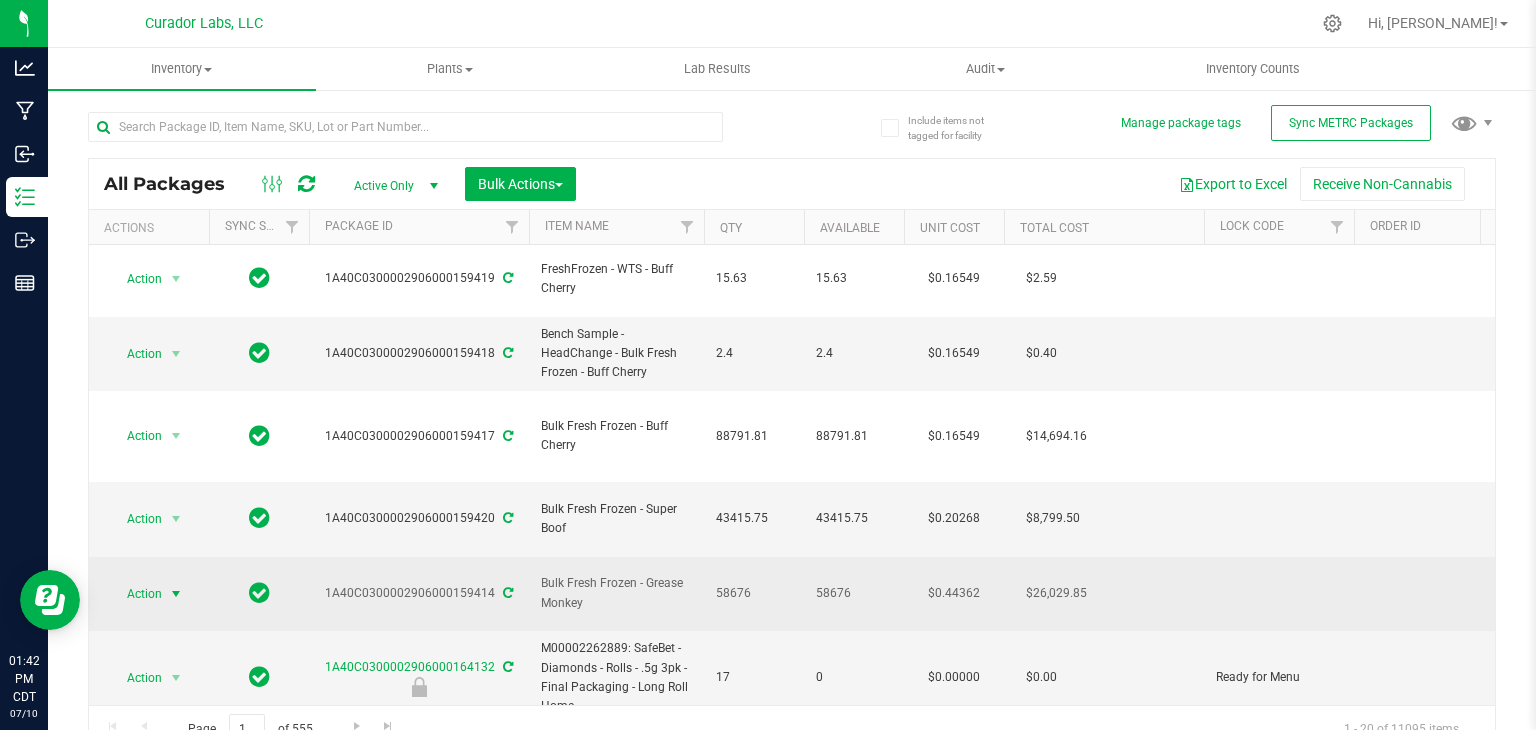 click at bounding box center (176, 594) 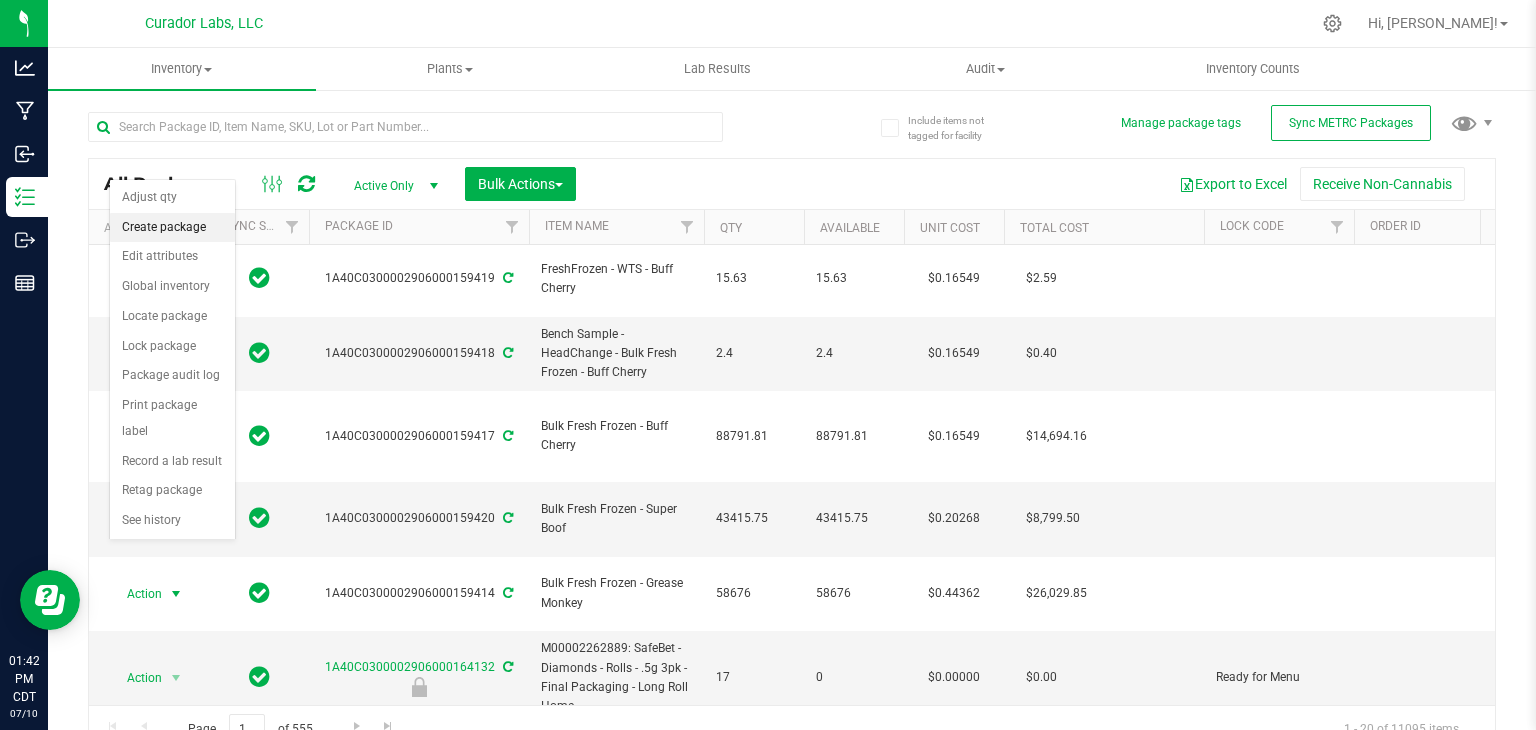 click on "Create package" at bounding box center (172, 228) 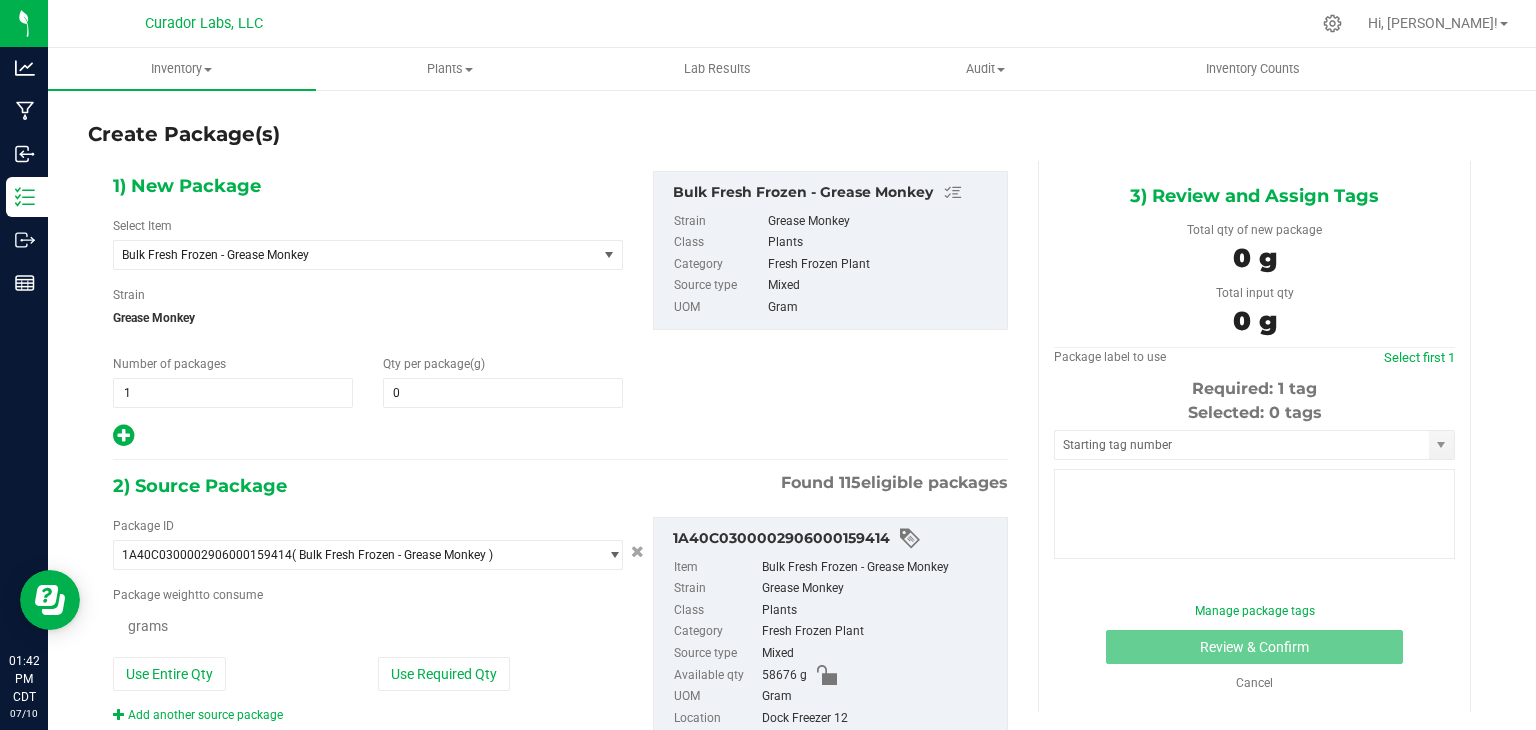 type on "0.0000" 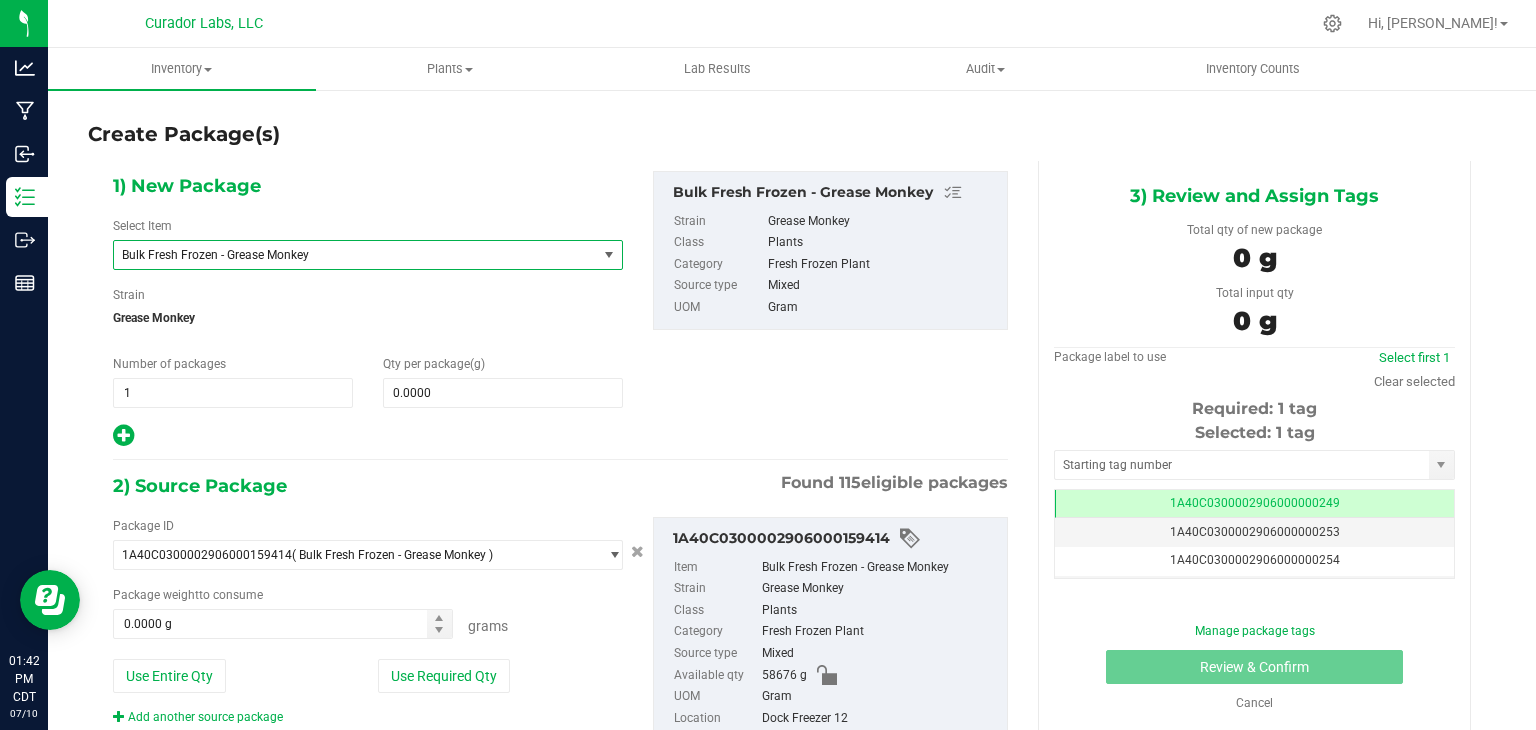 click on "Bulk Fresh Frozen - Grease Monkey" at bounding box center (346, 255) 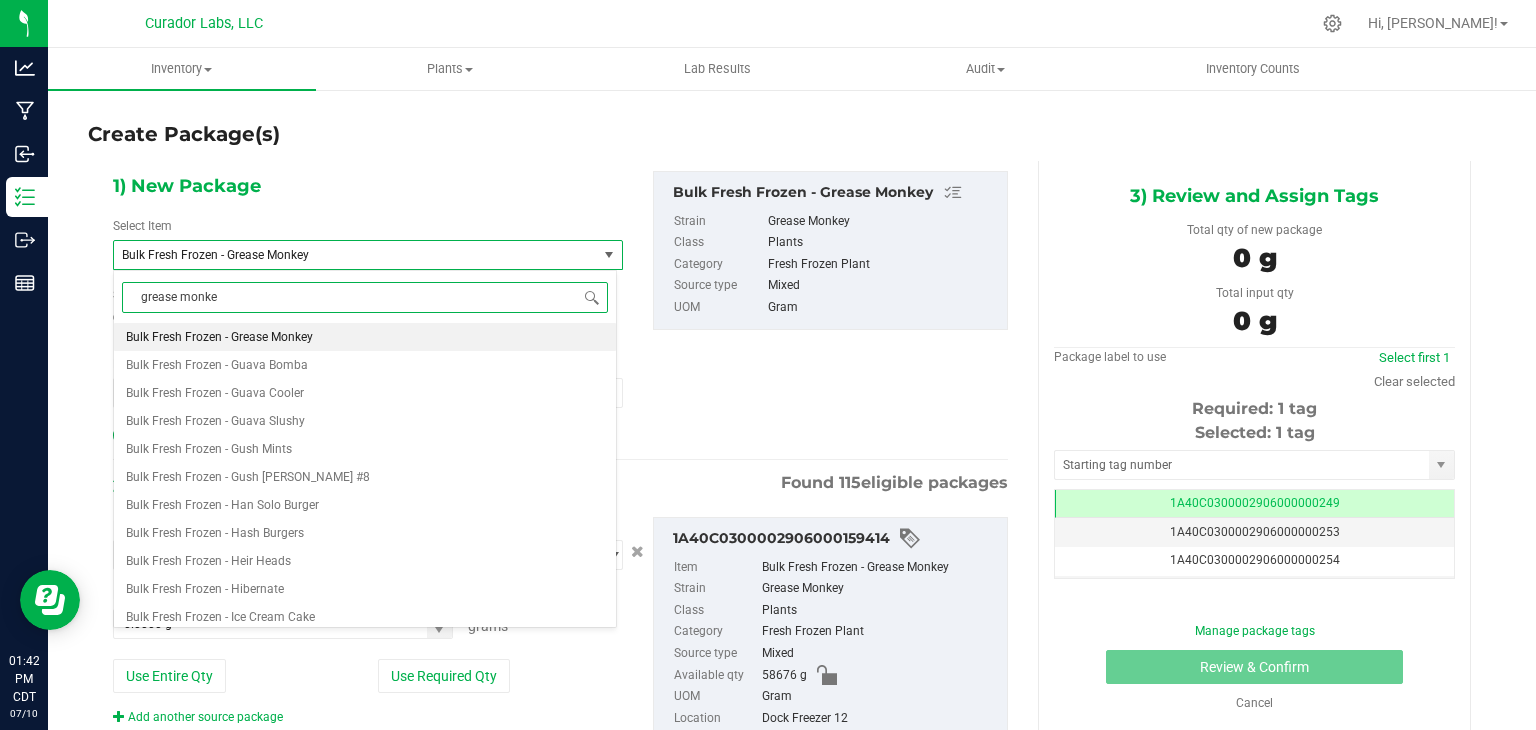 type on "grease monkey" 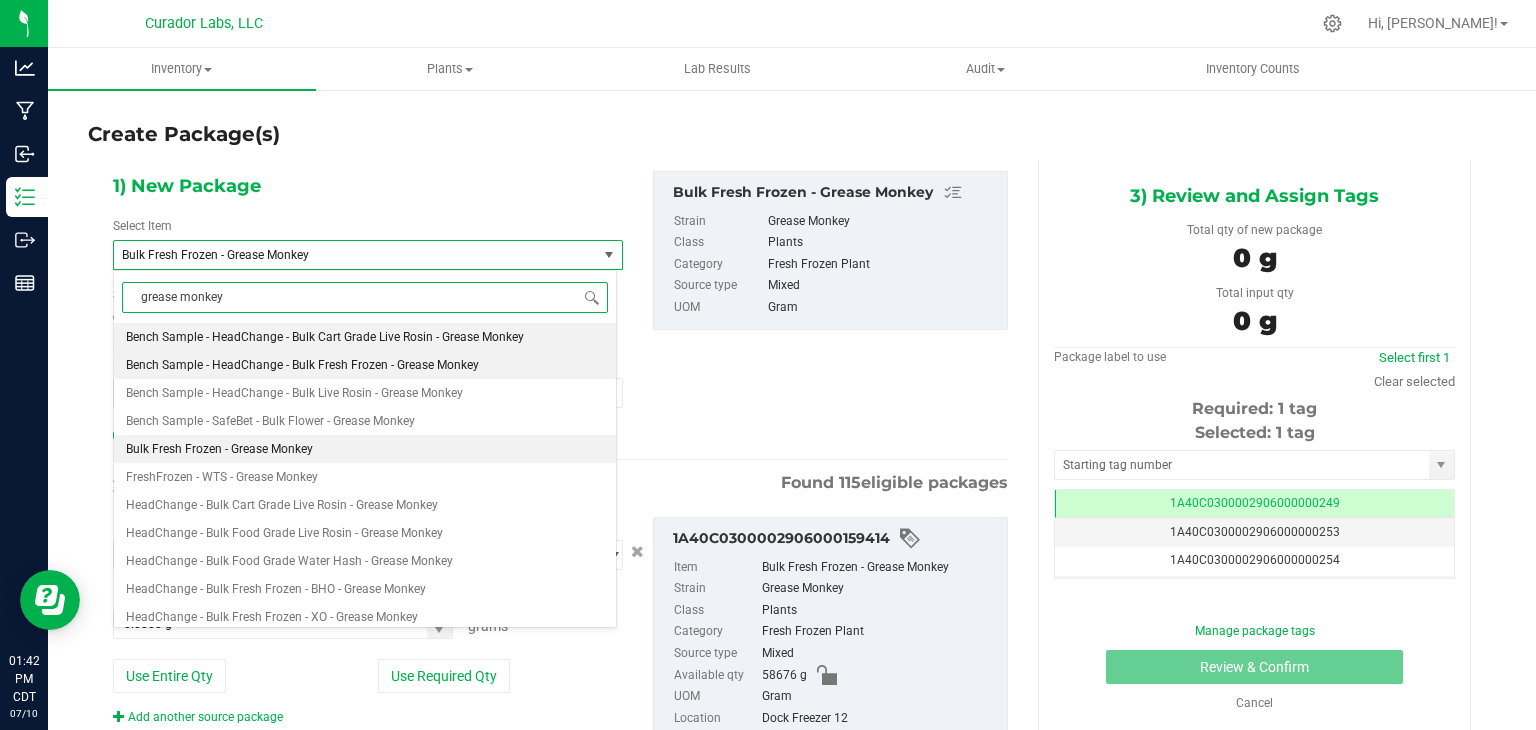 click on "Bench Sample - HeadChange - Bulk Fresh Frozen - Grease Monkey" at bounding box center [302, 365] 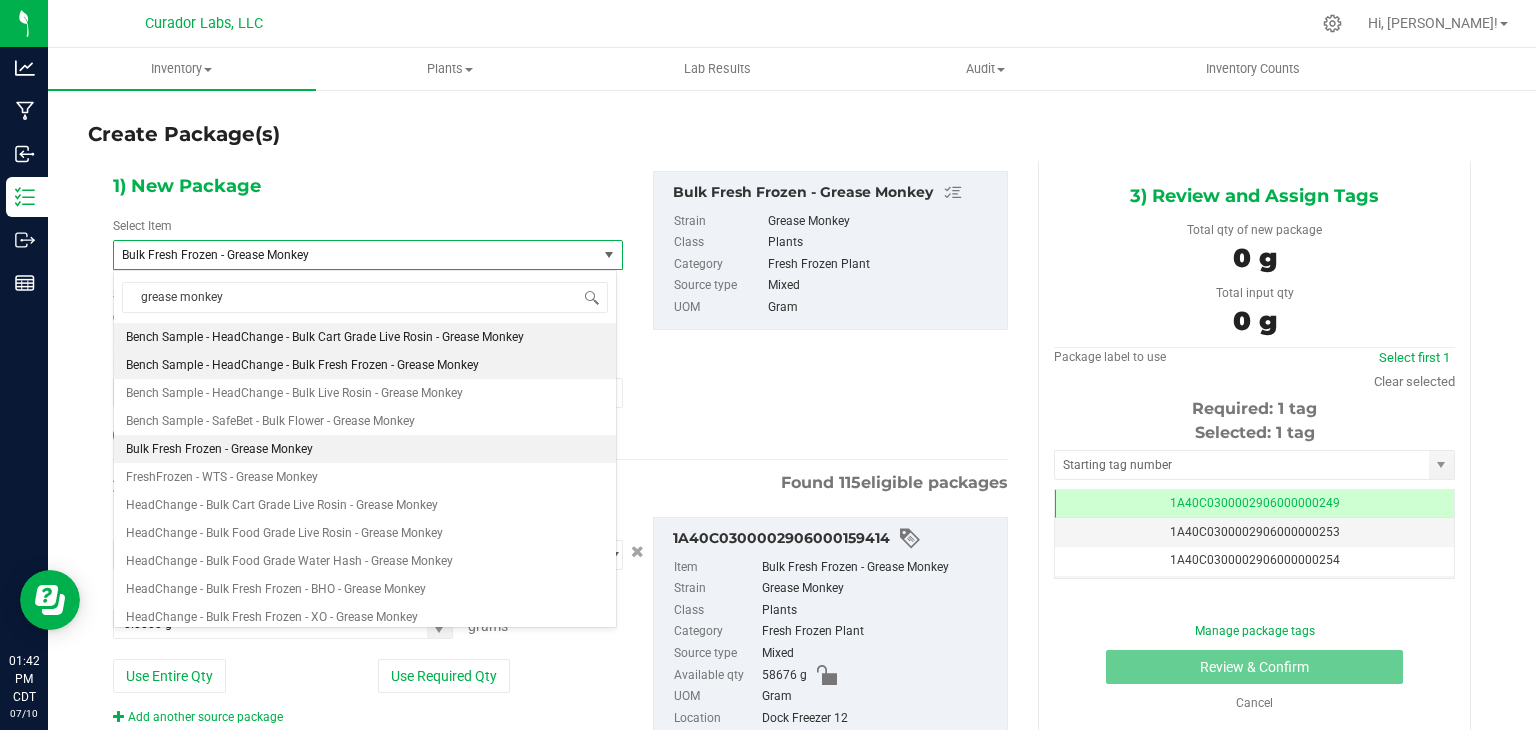 type 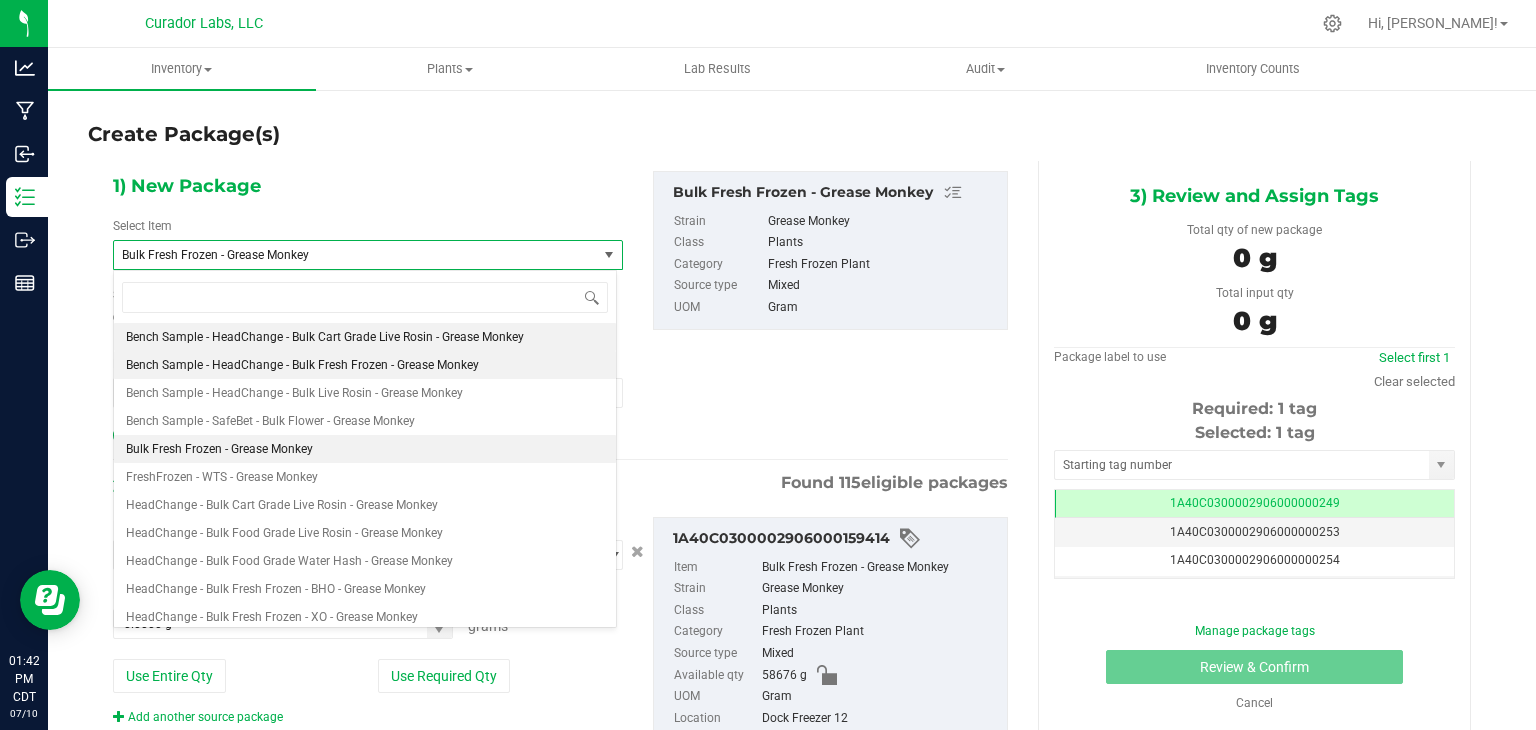 type on "0.0000" 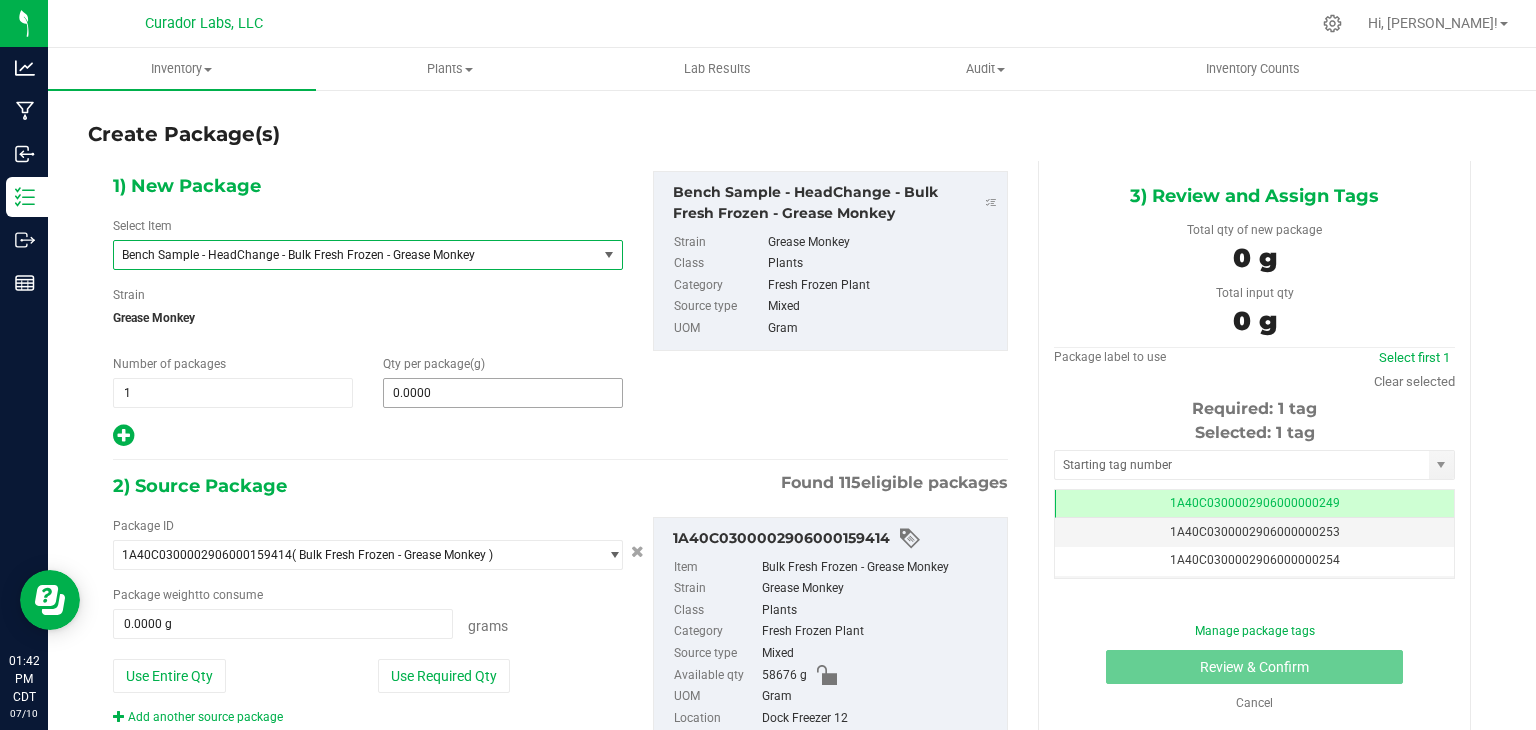 type 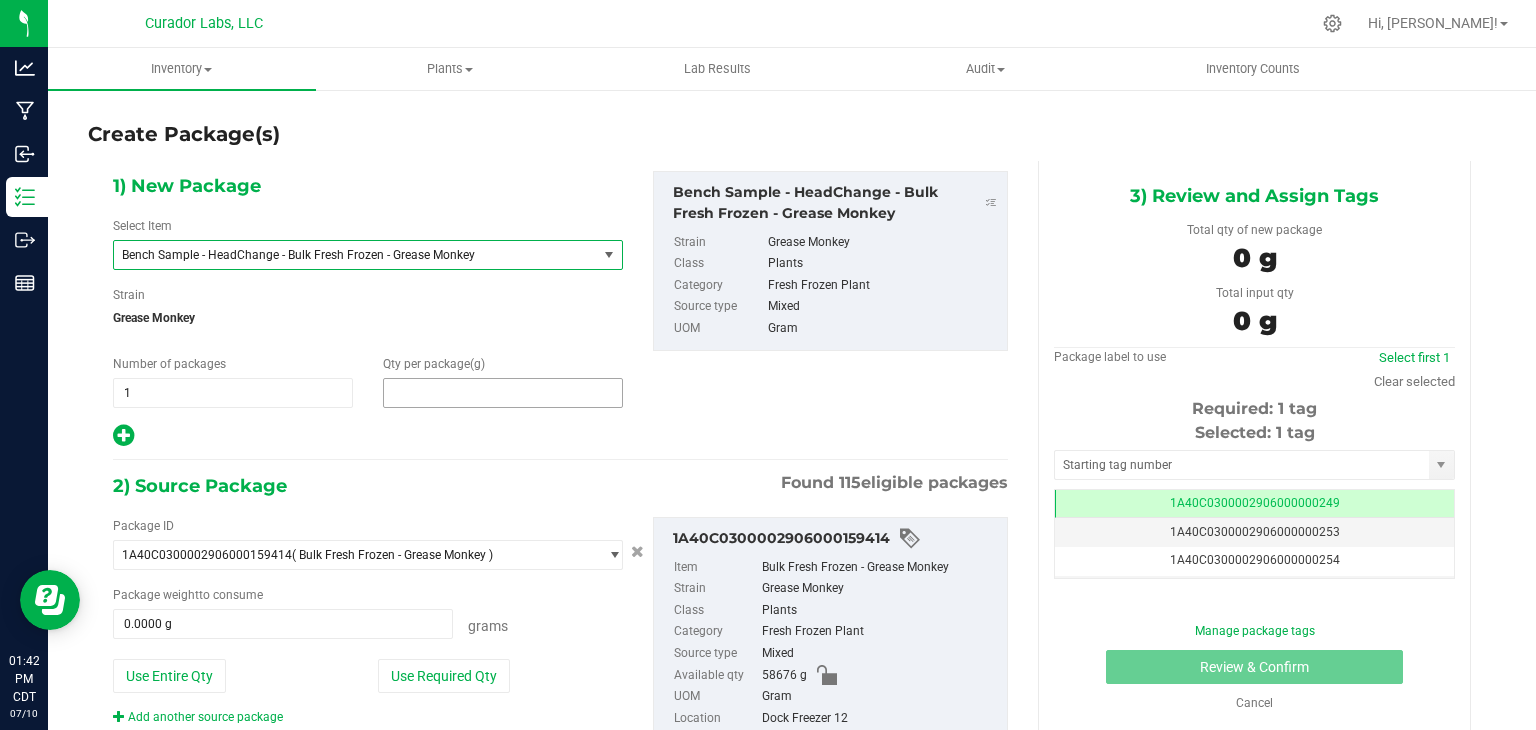 click at bounding box center (503, 393) 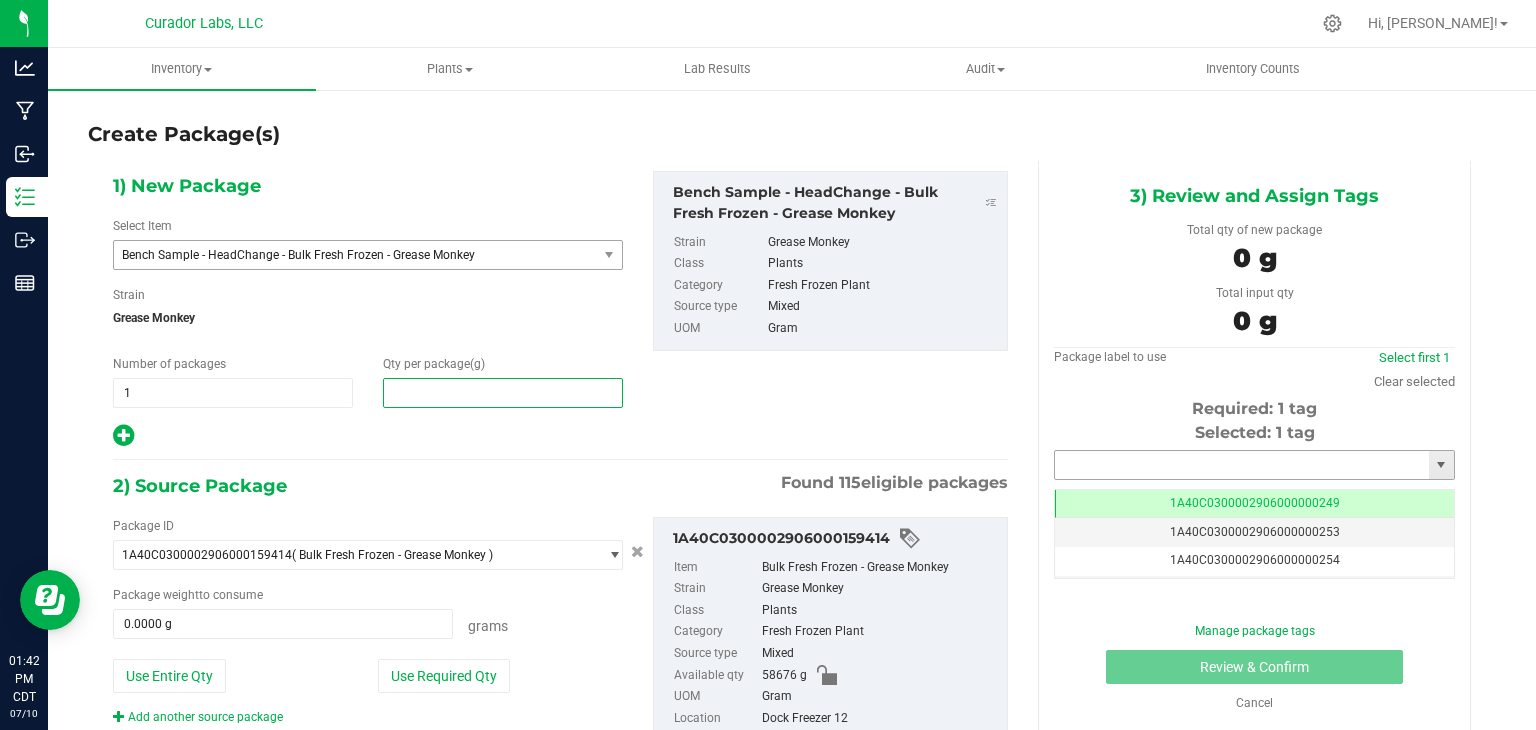type on "0.0000" 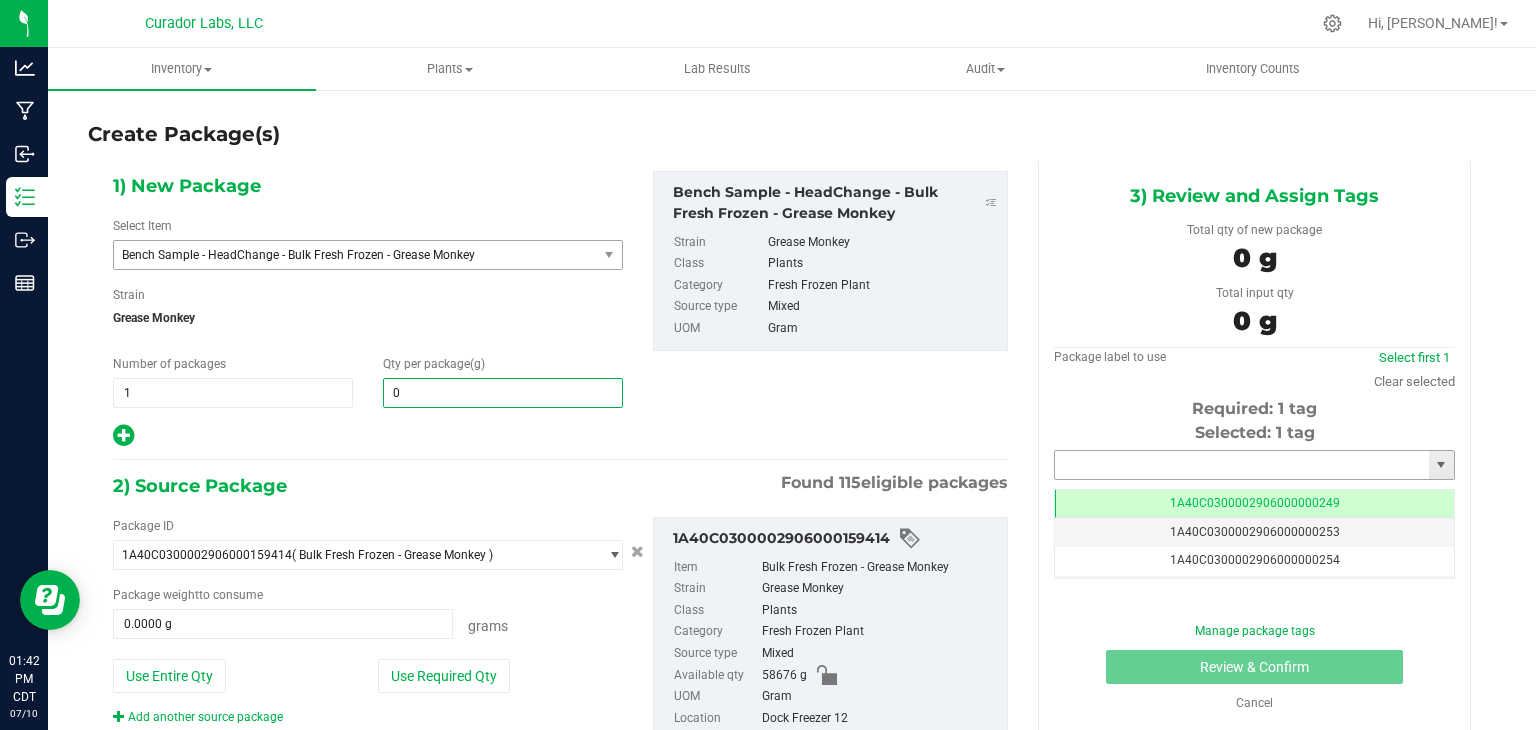 click at bounding box center [1242, 465] 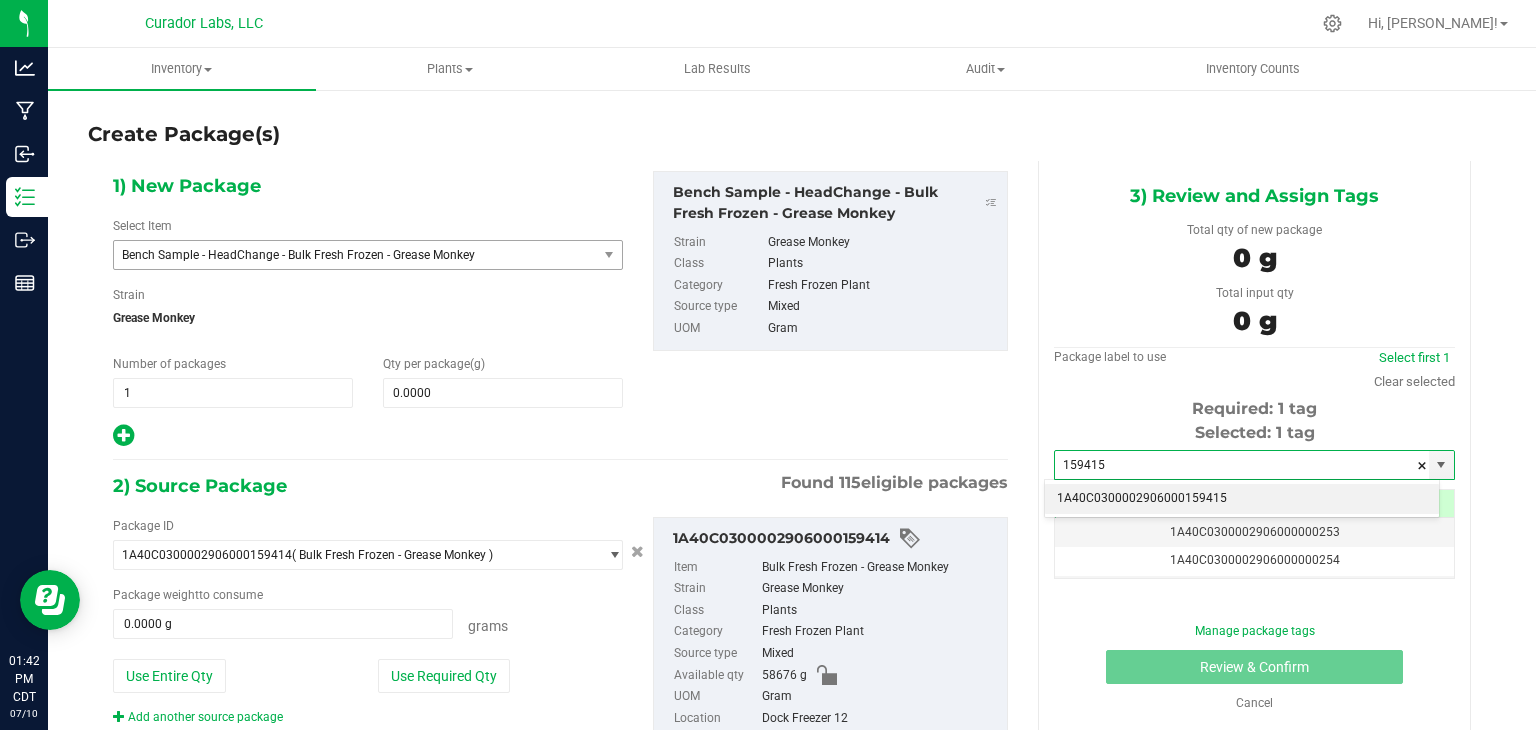 click on "1A40C0300002906000159415" at bounding box center [1242, 499] 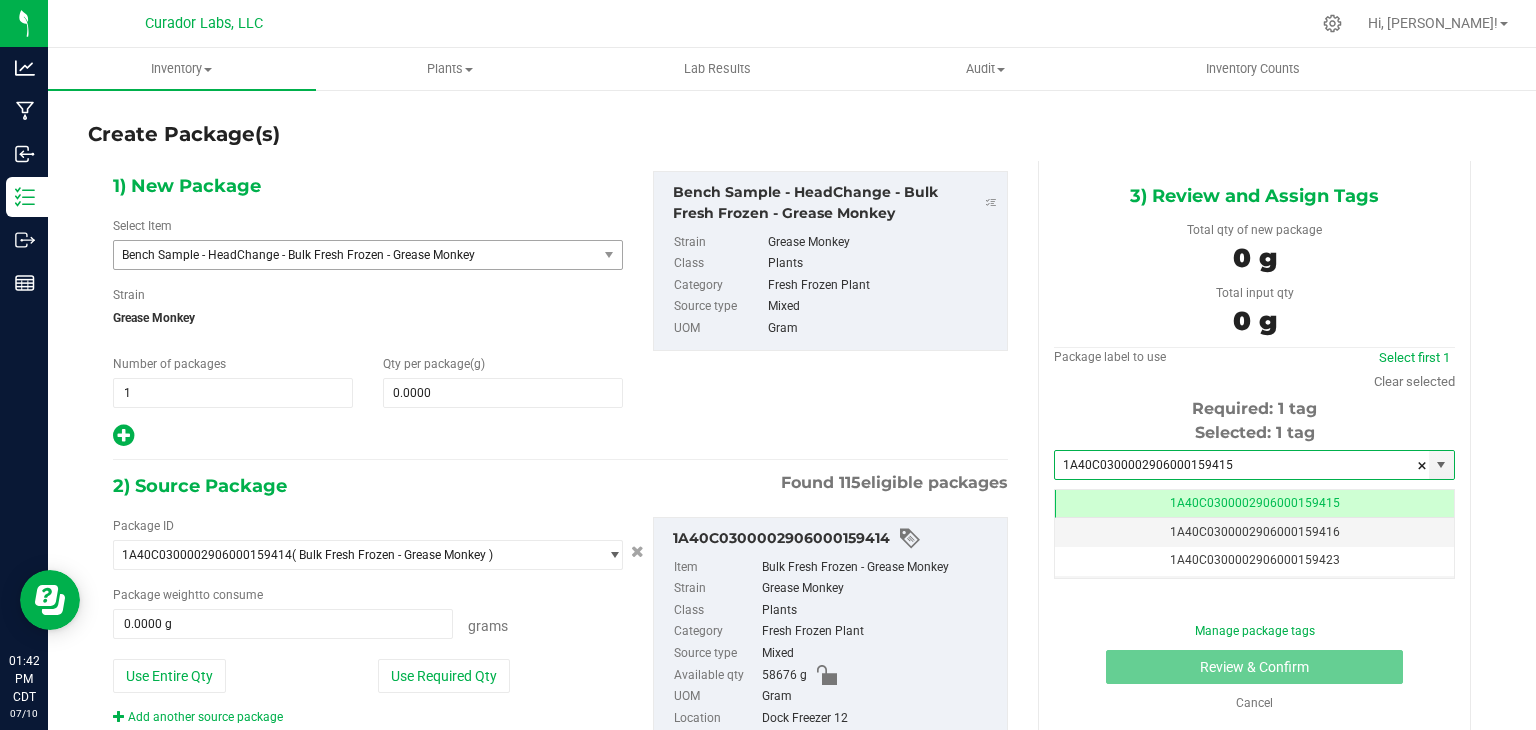 type on "1A40C0300002906000159415" 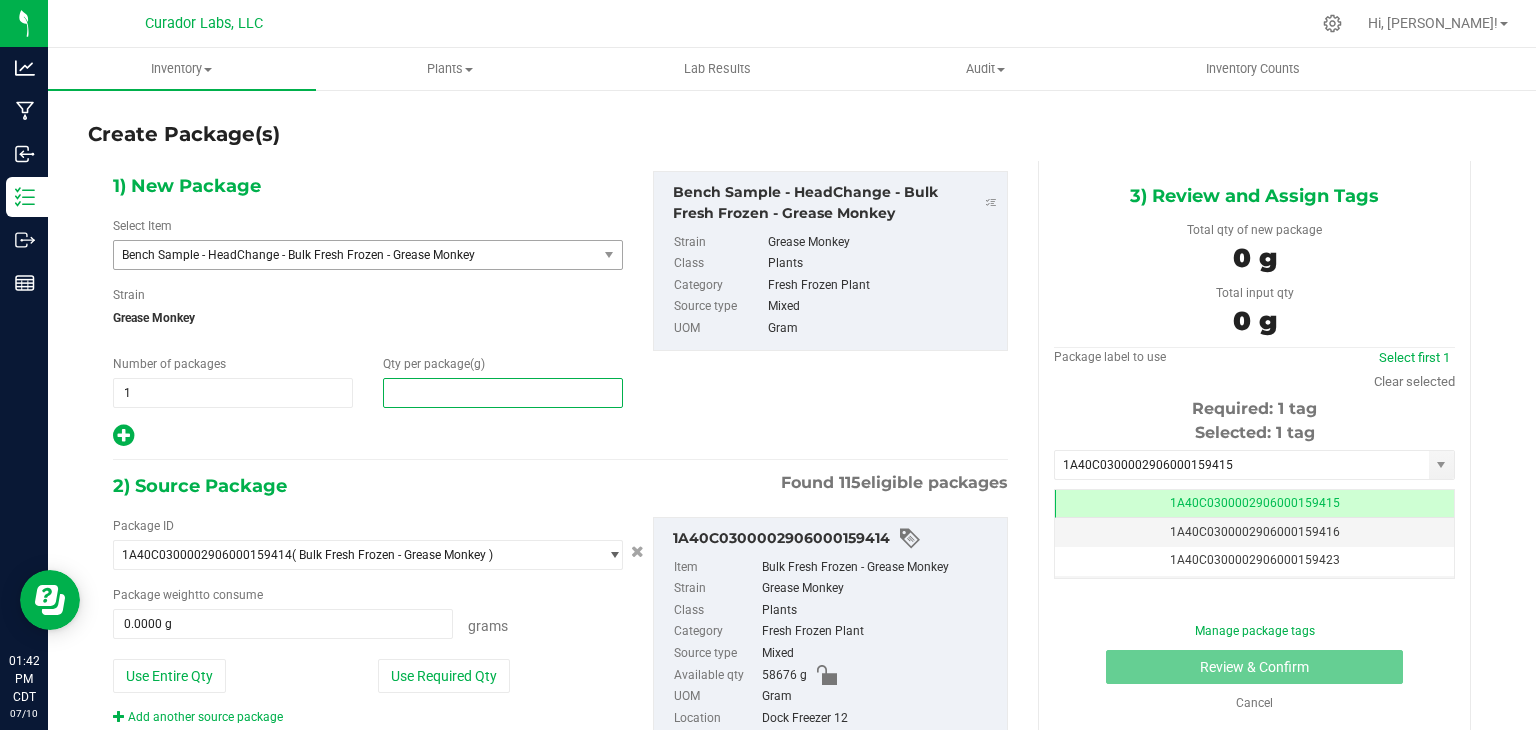 click at bounding box center (503, 393) 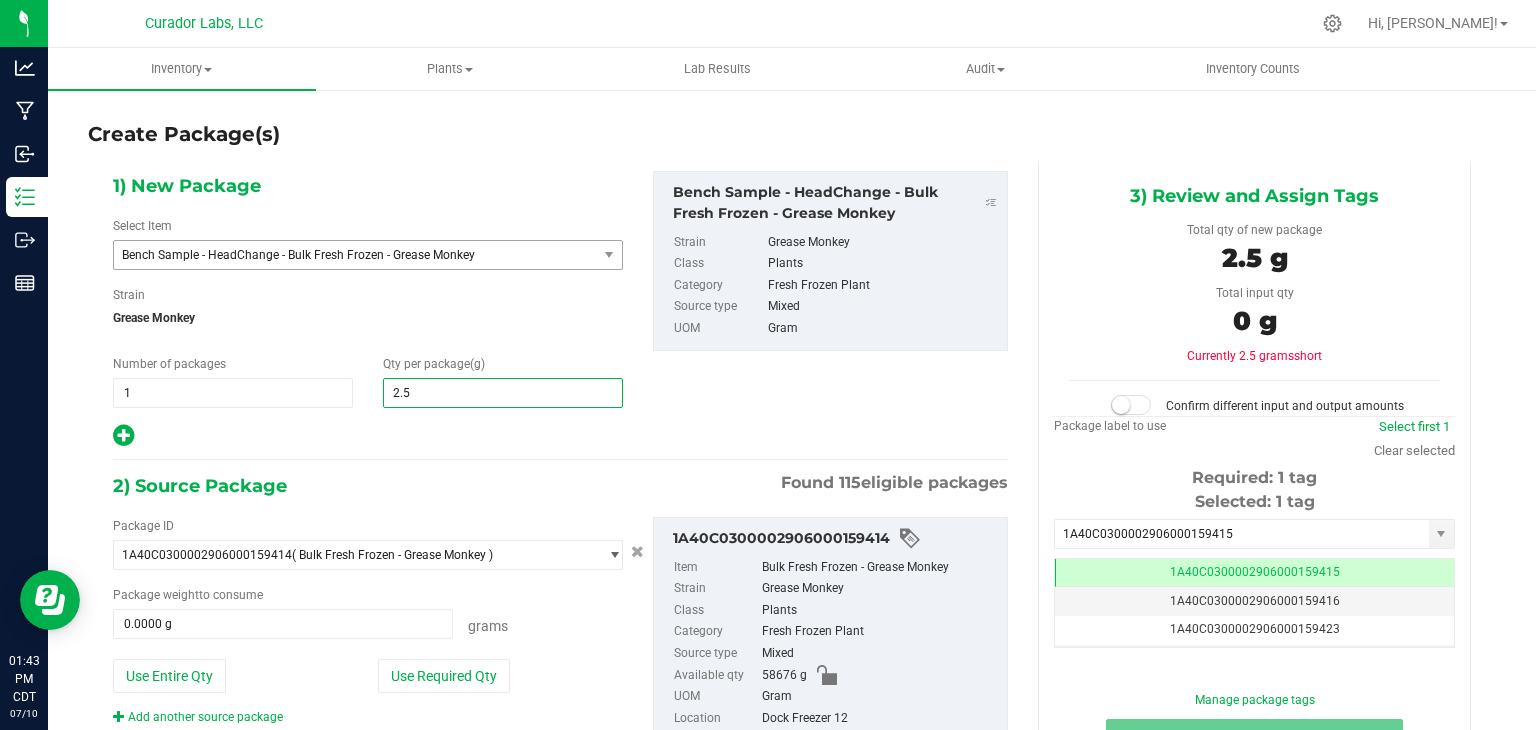 type on "2.58" 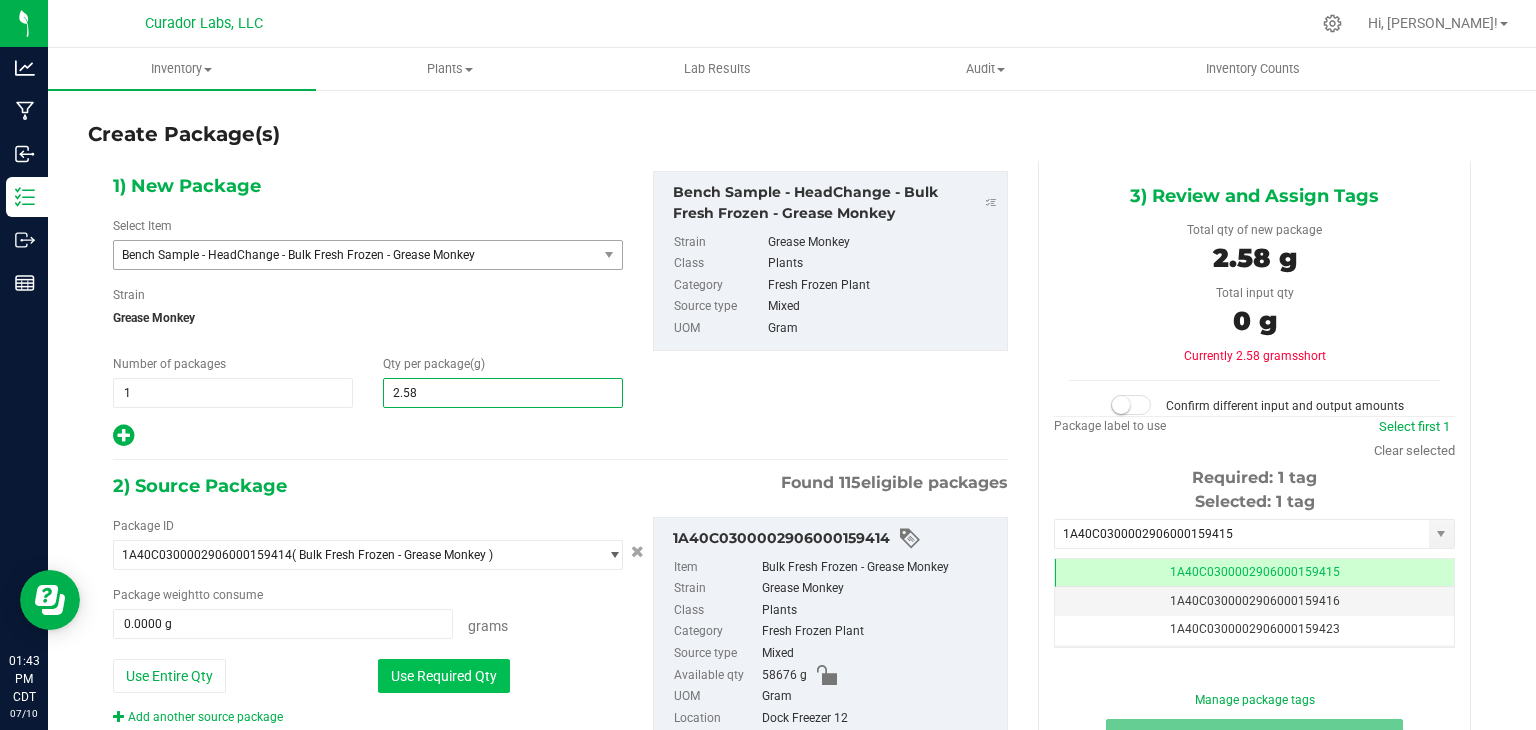 type on "2.5800" 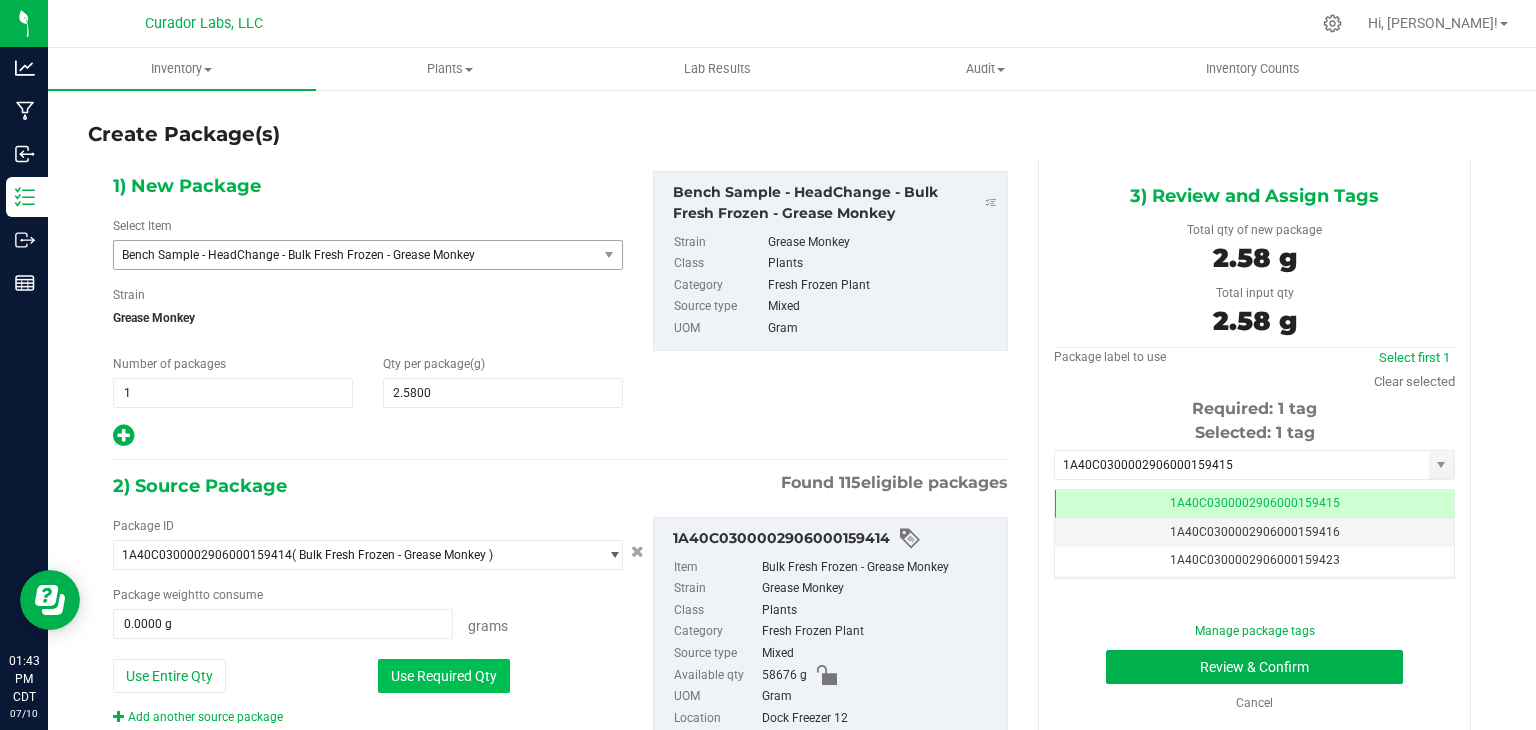 type on "2.5800 g" 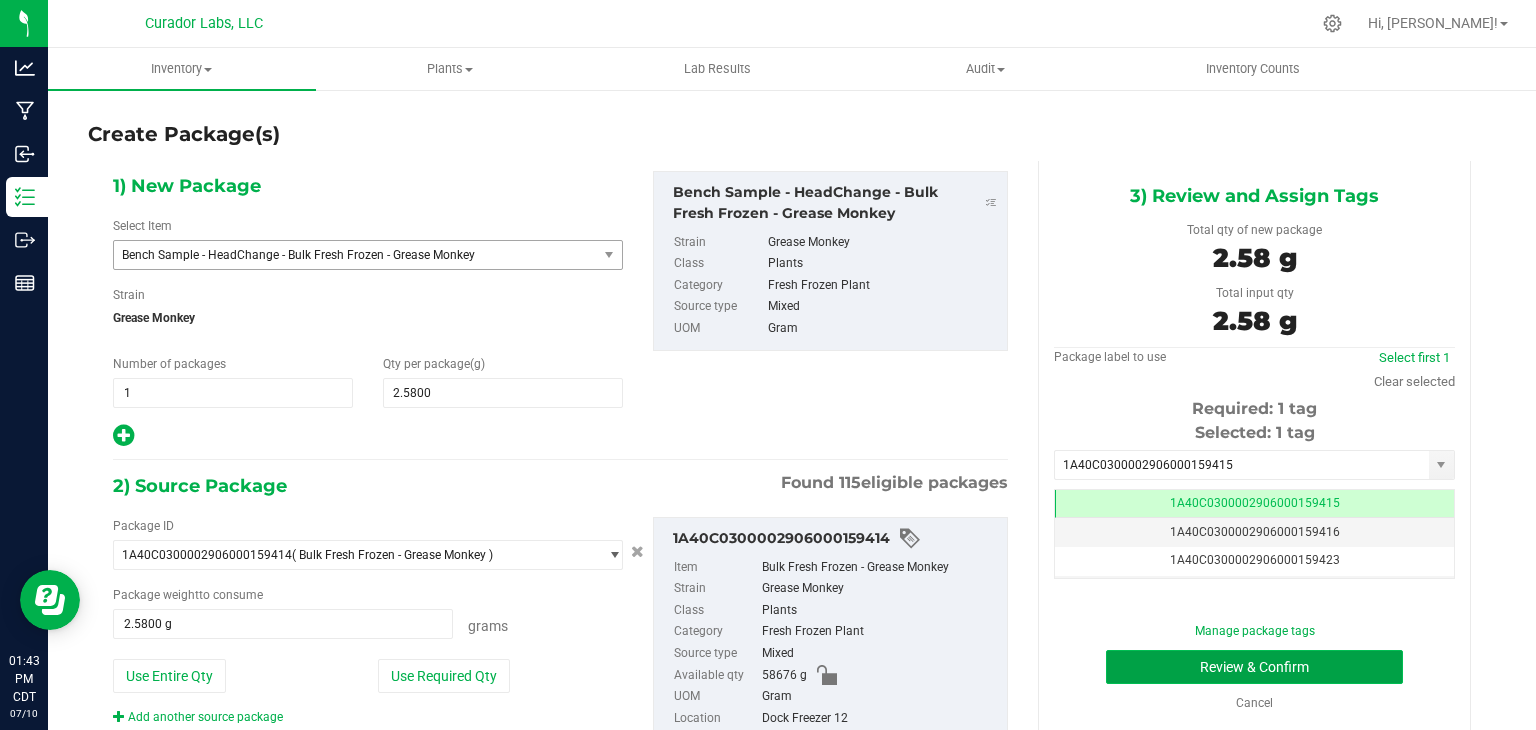 click on "Review & Confirm" at bounding box center [1254, 667] 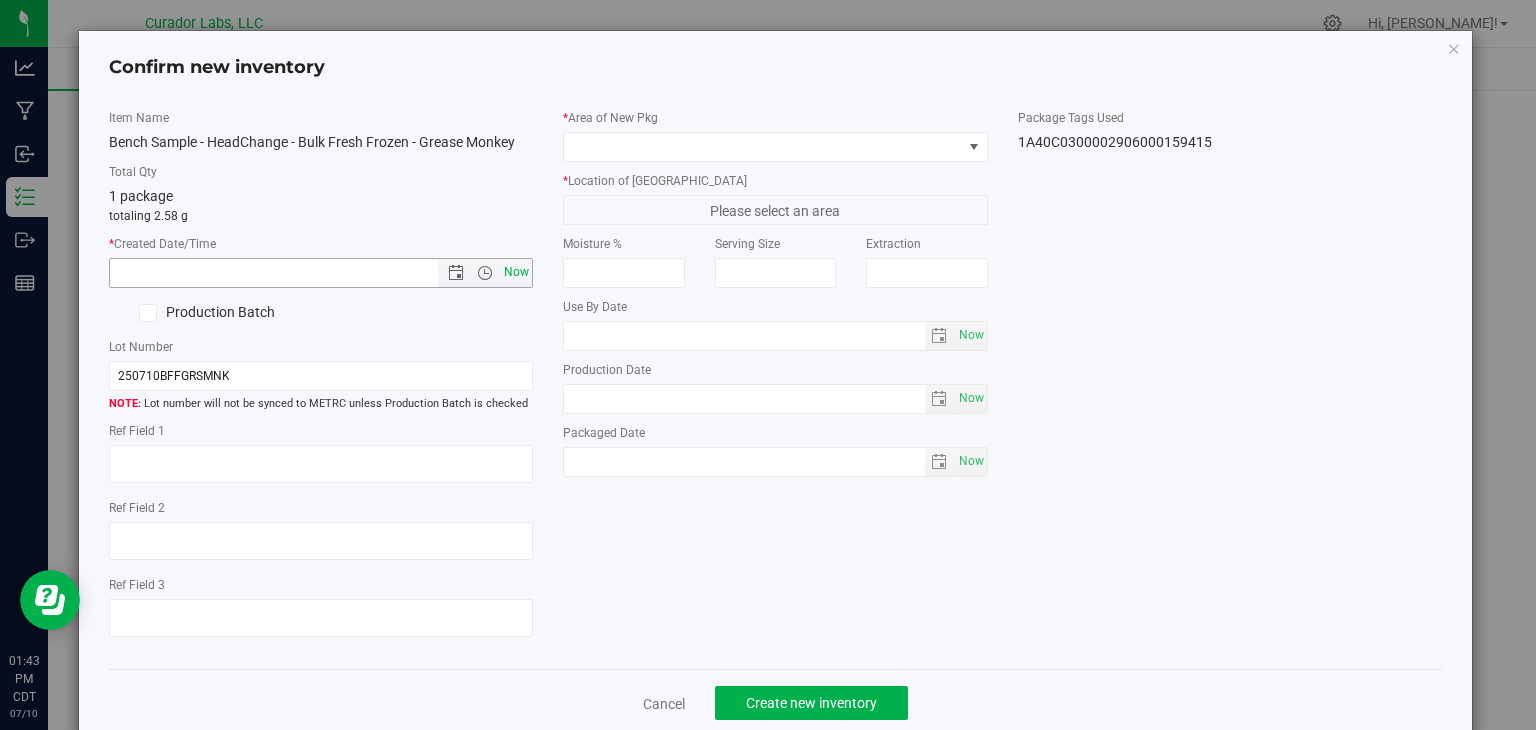 click on "Now" at bounding box center (517, 272) 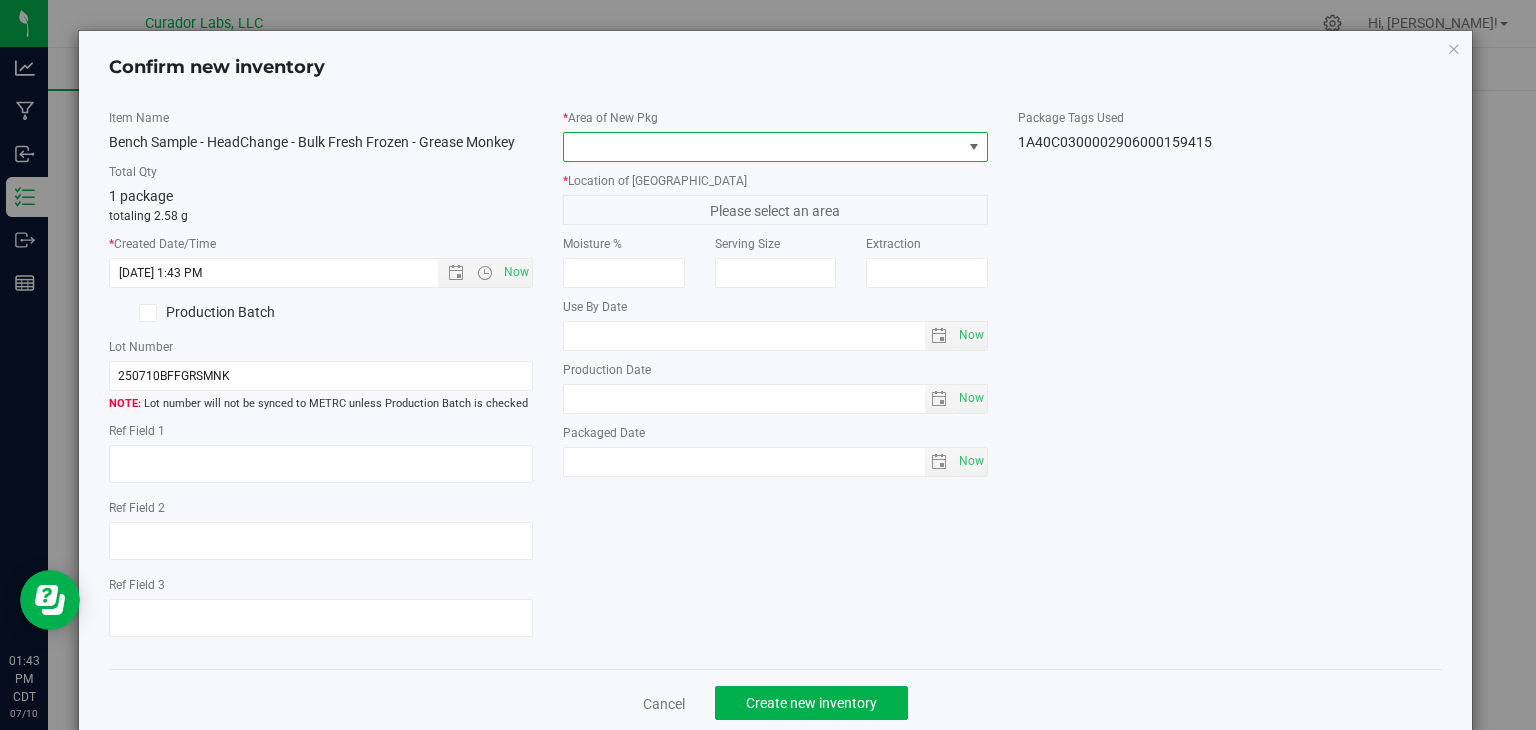 click at bounding box center [763, 147] 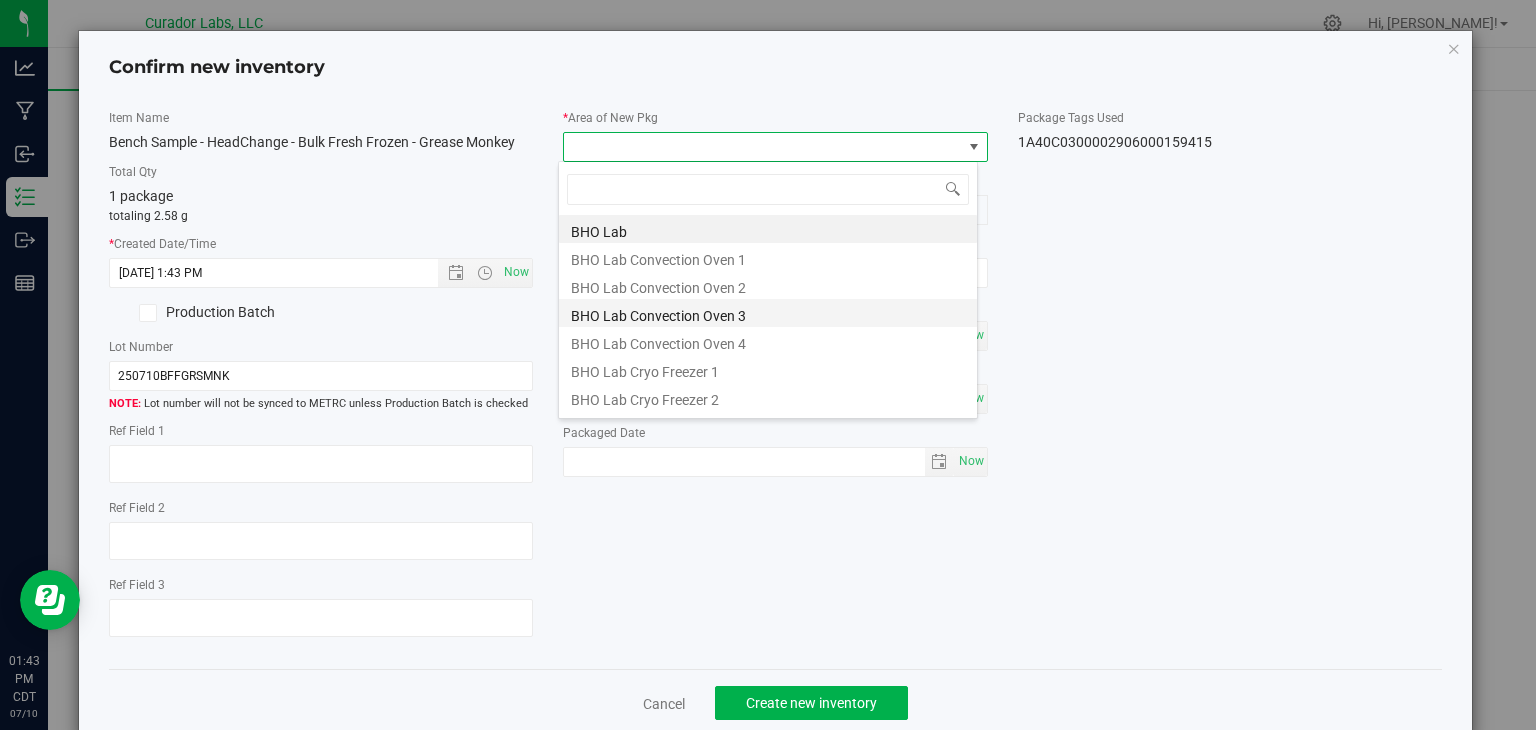 scroll, scrollTop: 99970, scrollLeft: 99580, axis: both 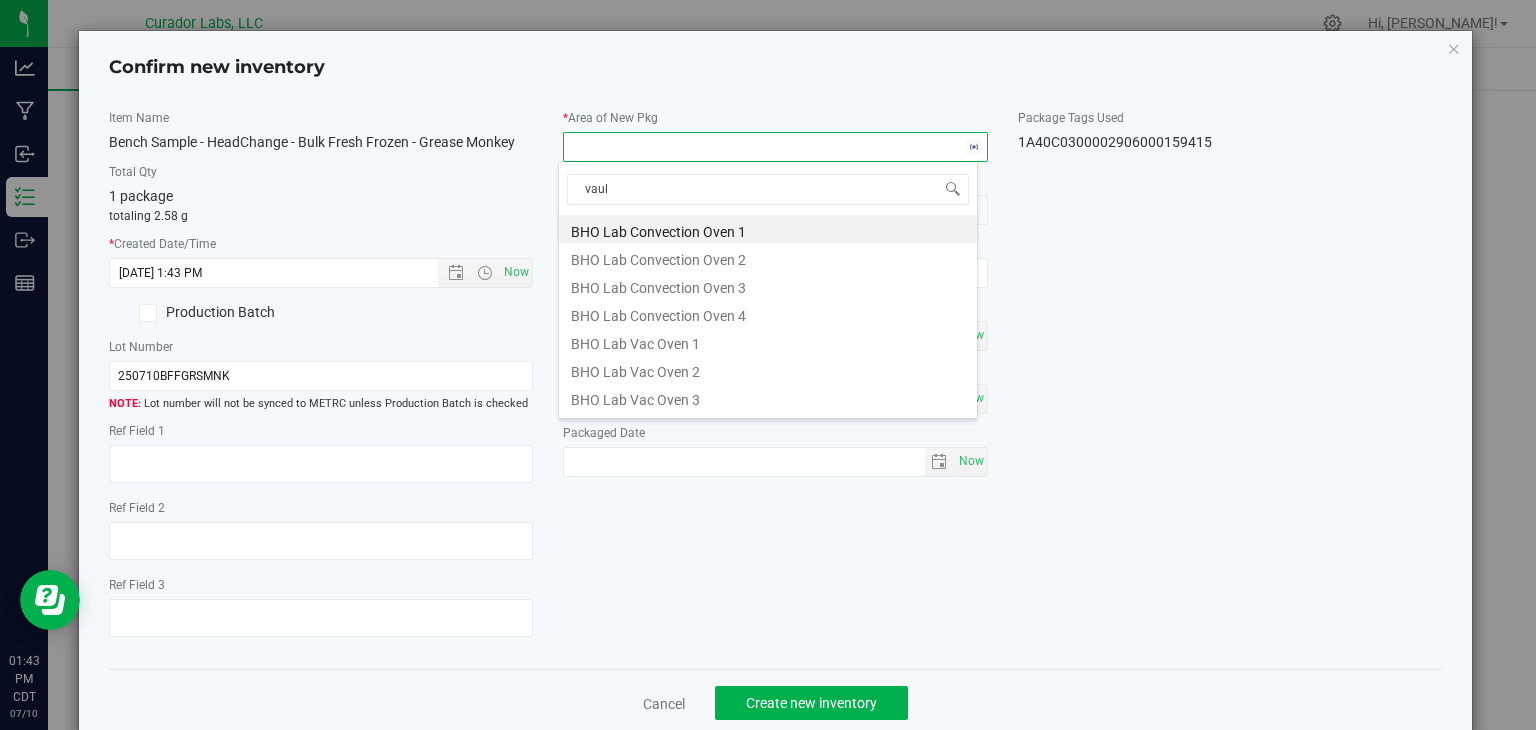 type on "vault" 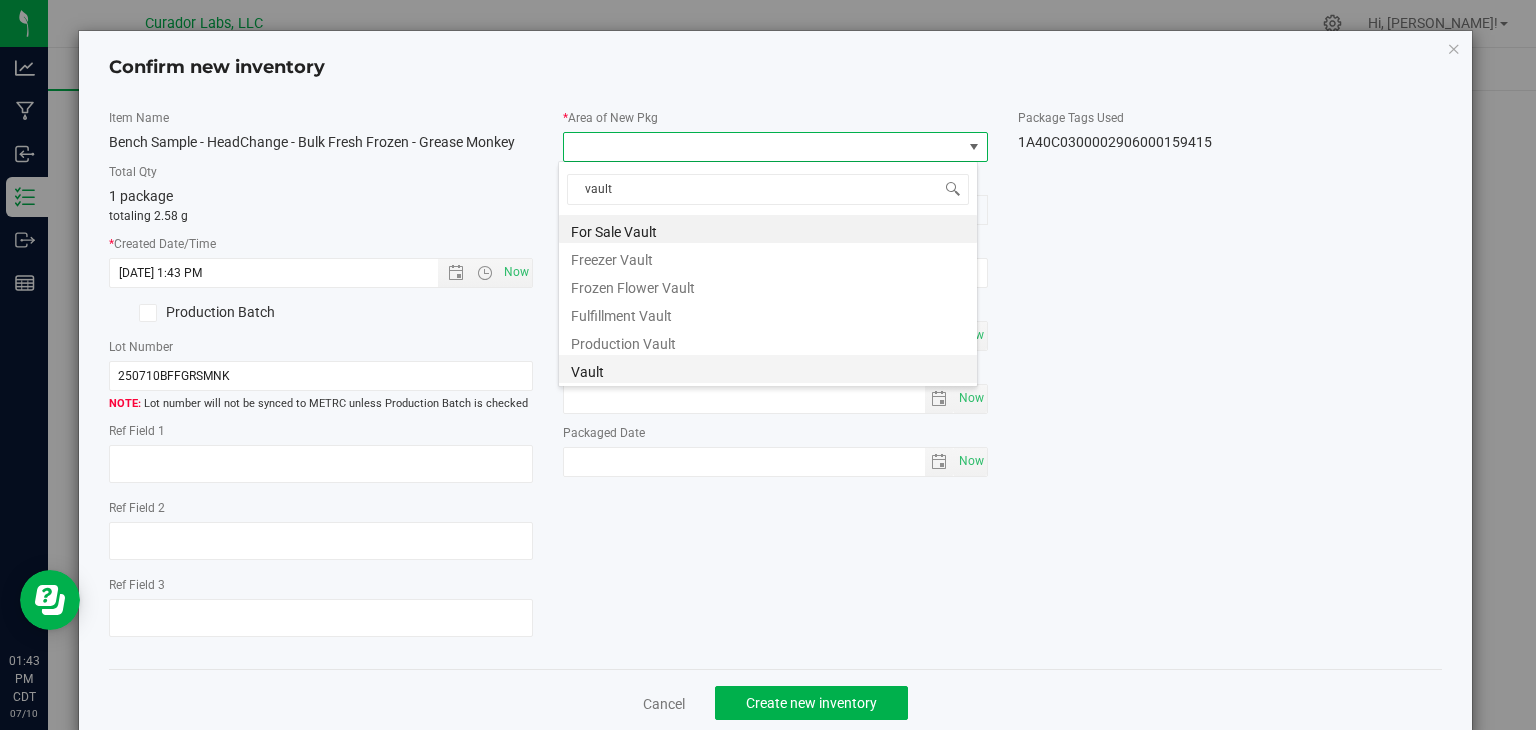click on "Vault" at bounding box center [768, 369] 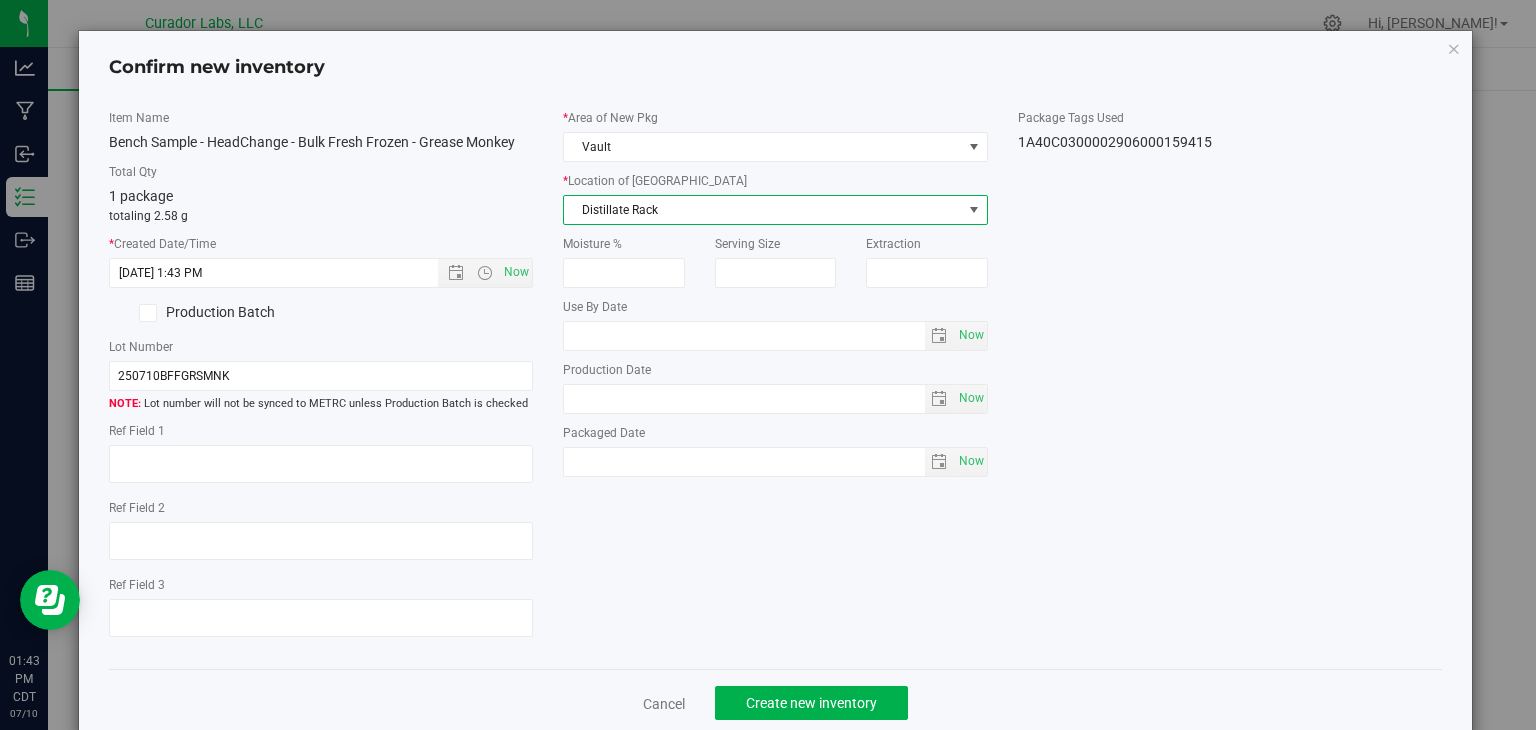 click on "Distillate Rack" at bounding box center [763, 210] 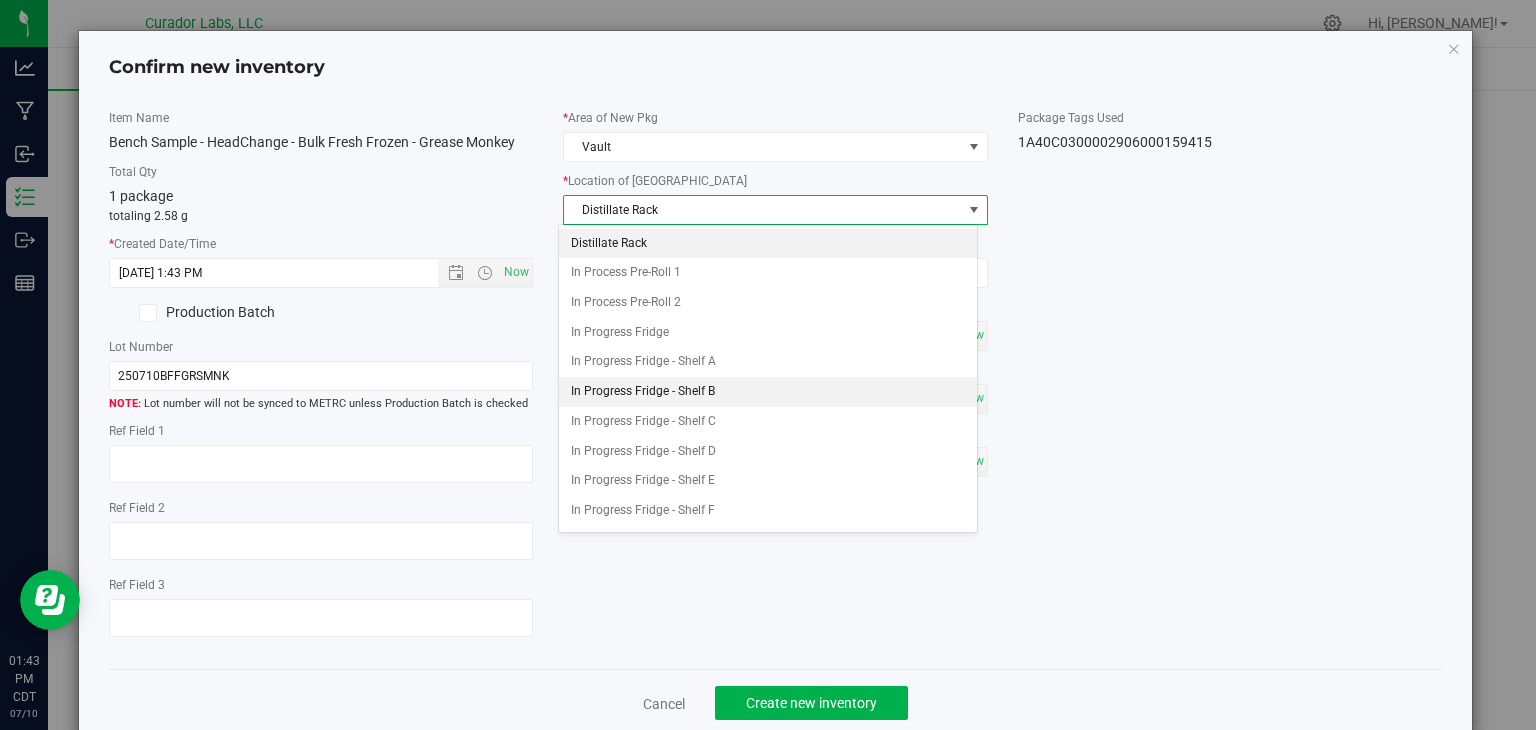 scroll, scrollTop: 667, scrollLeft: 0, axis: vertical 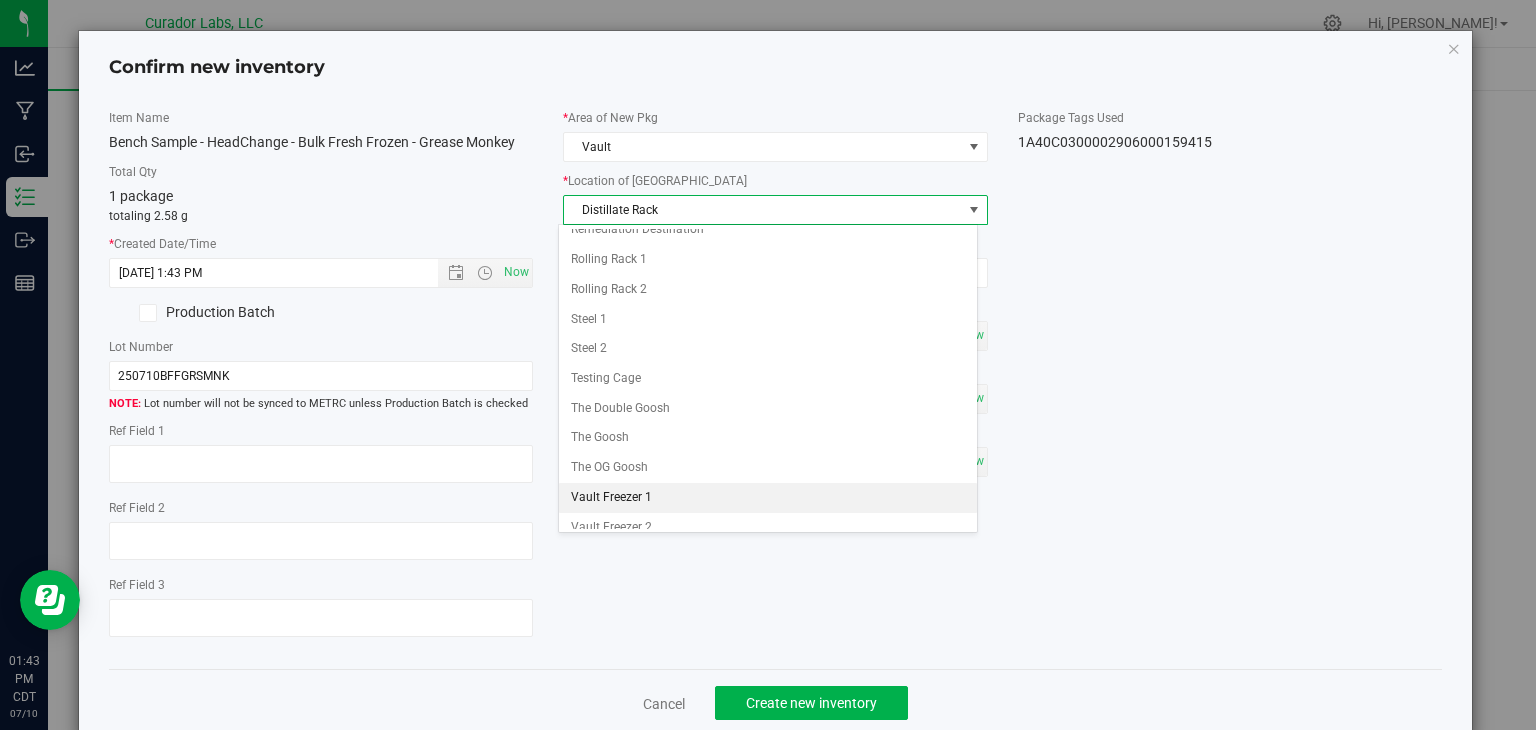click on "Vault Freezer 1" at bounding box center [768, 498] 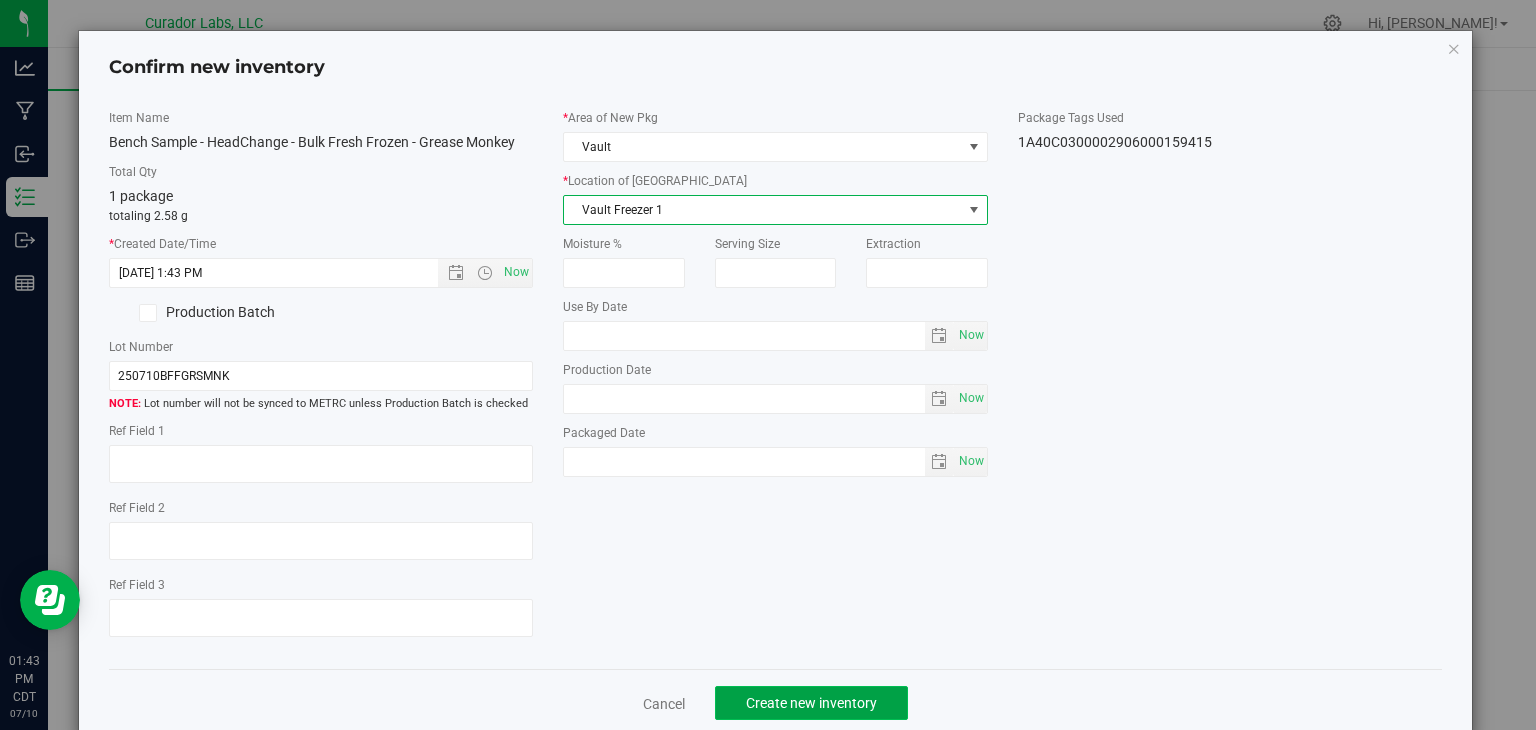 click on "Create new inventory" 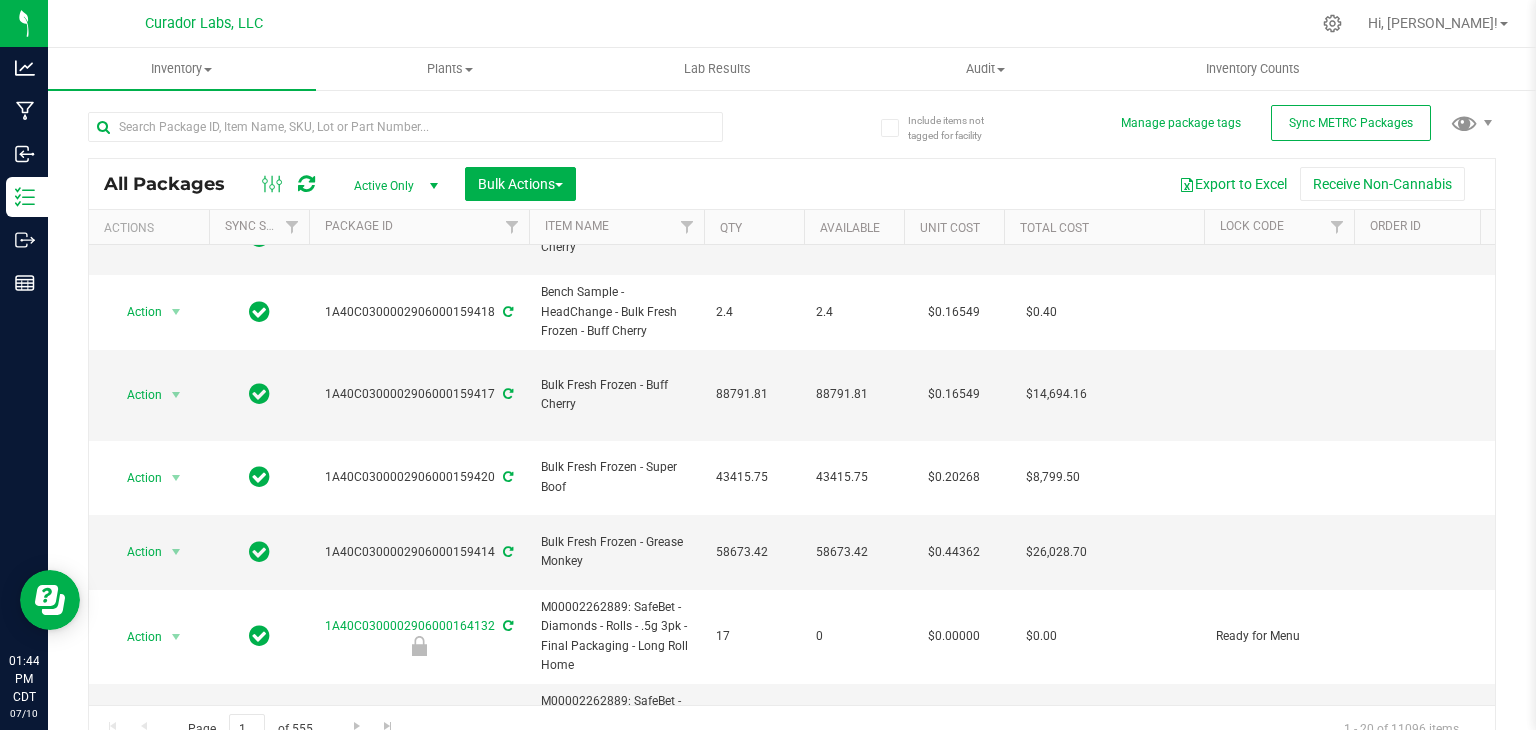 scroll, scrollTop: 366, scrollLeft: 0, axis: vertical 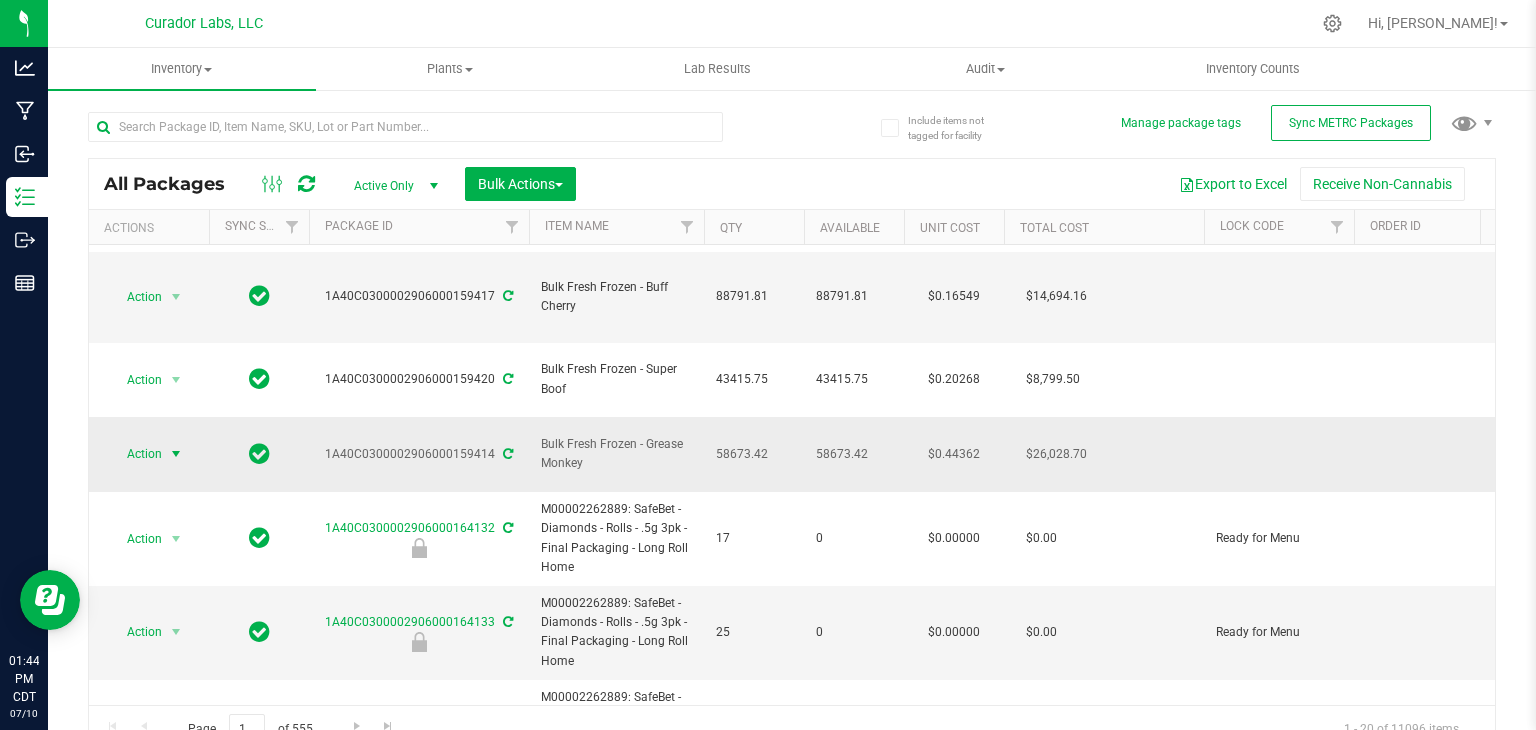 click on "Action" at bounding box center (136, 454) 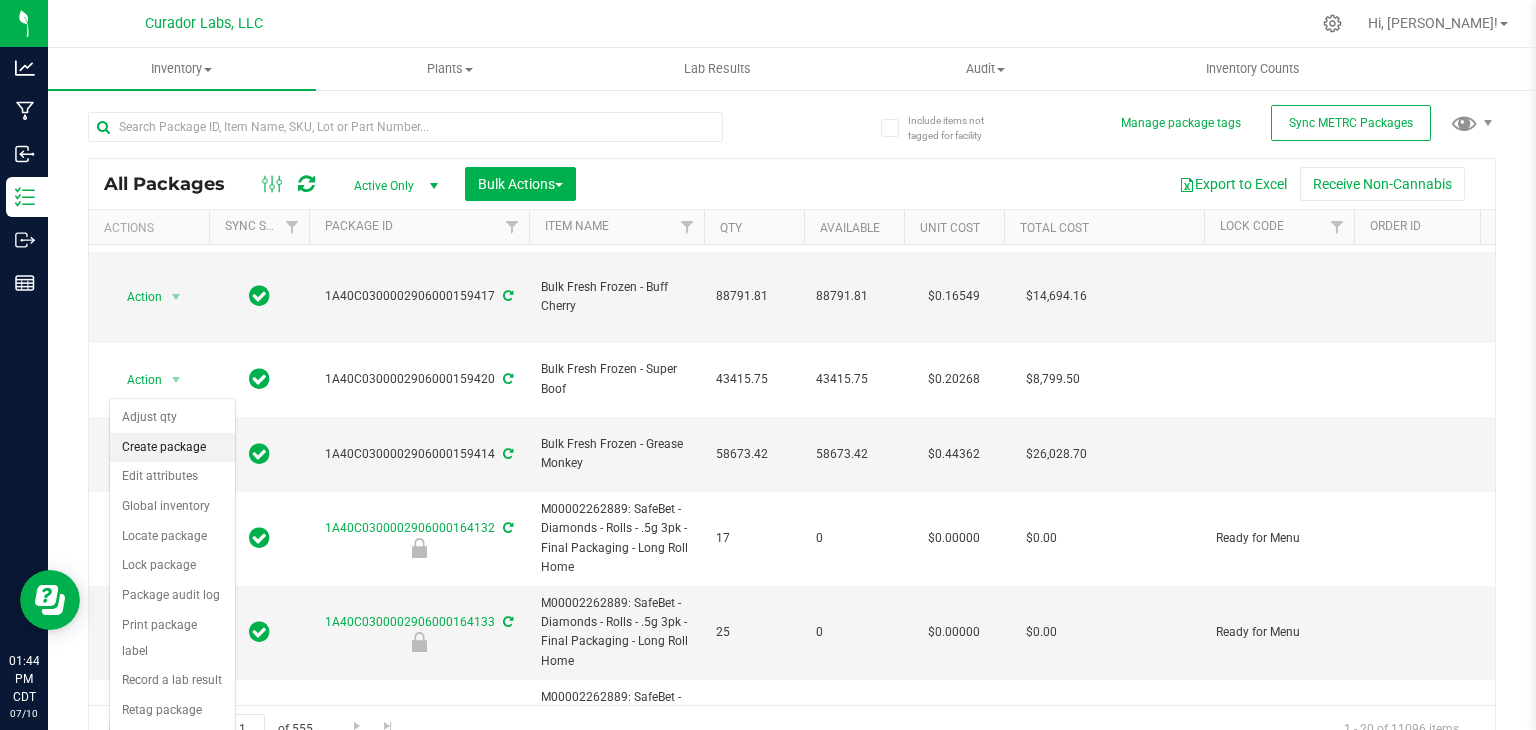 click on "Create package" at bounding box center (172, 448) 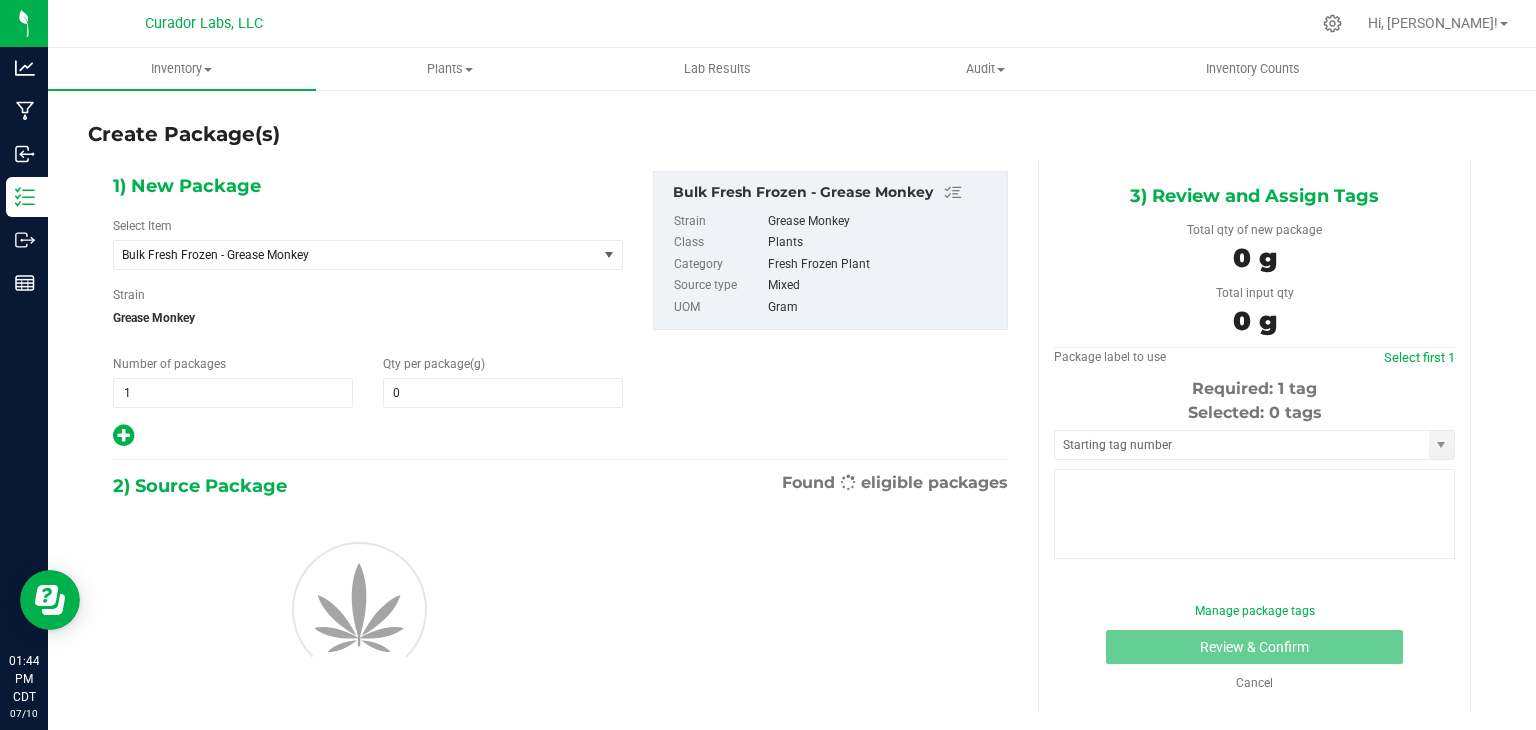 type on "0.0000" 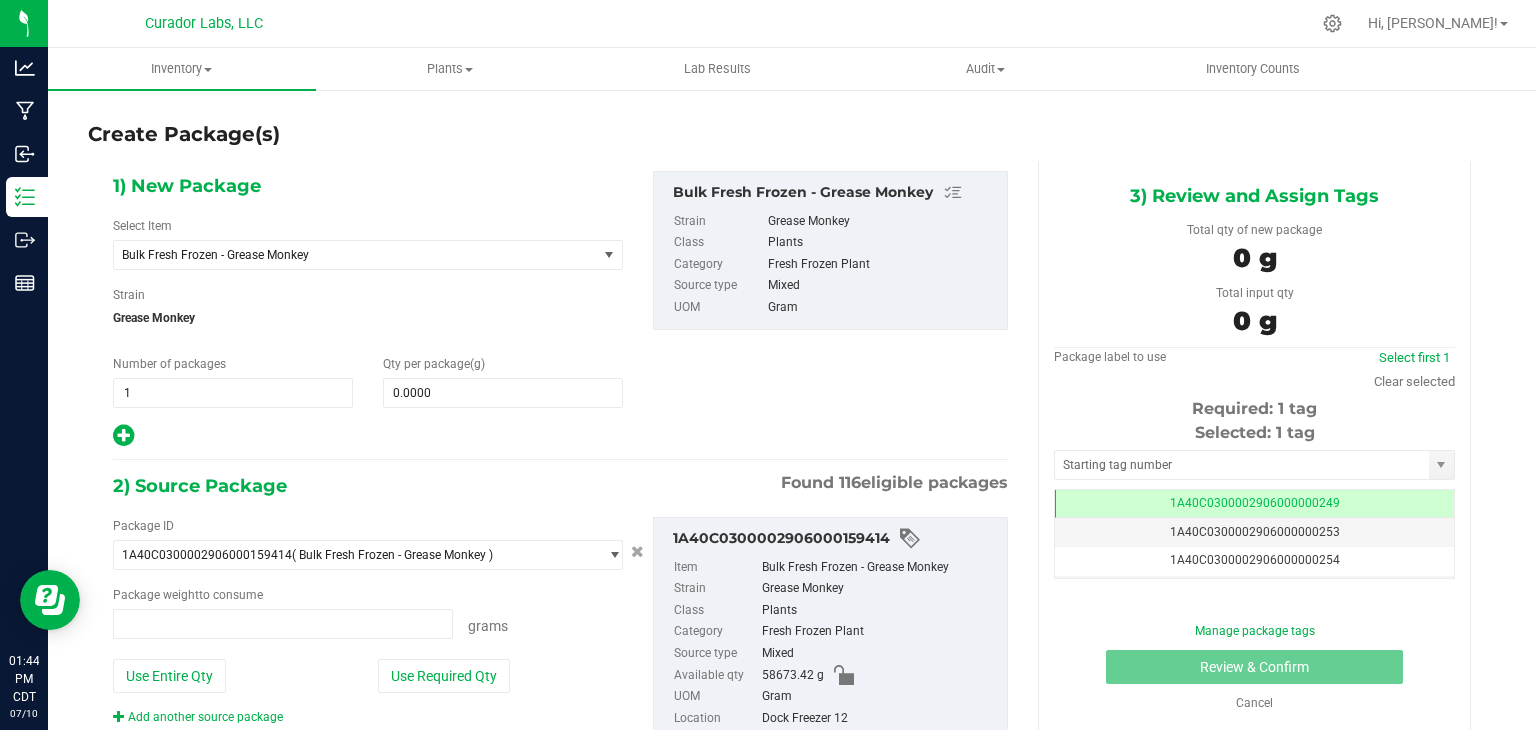type on "0.0000 g" 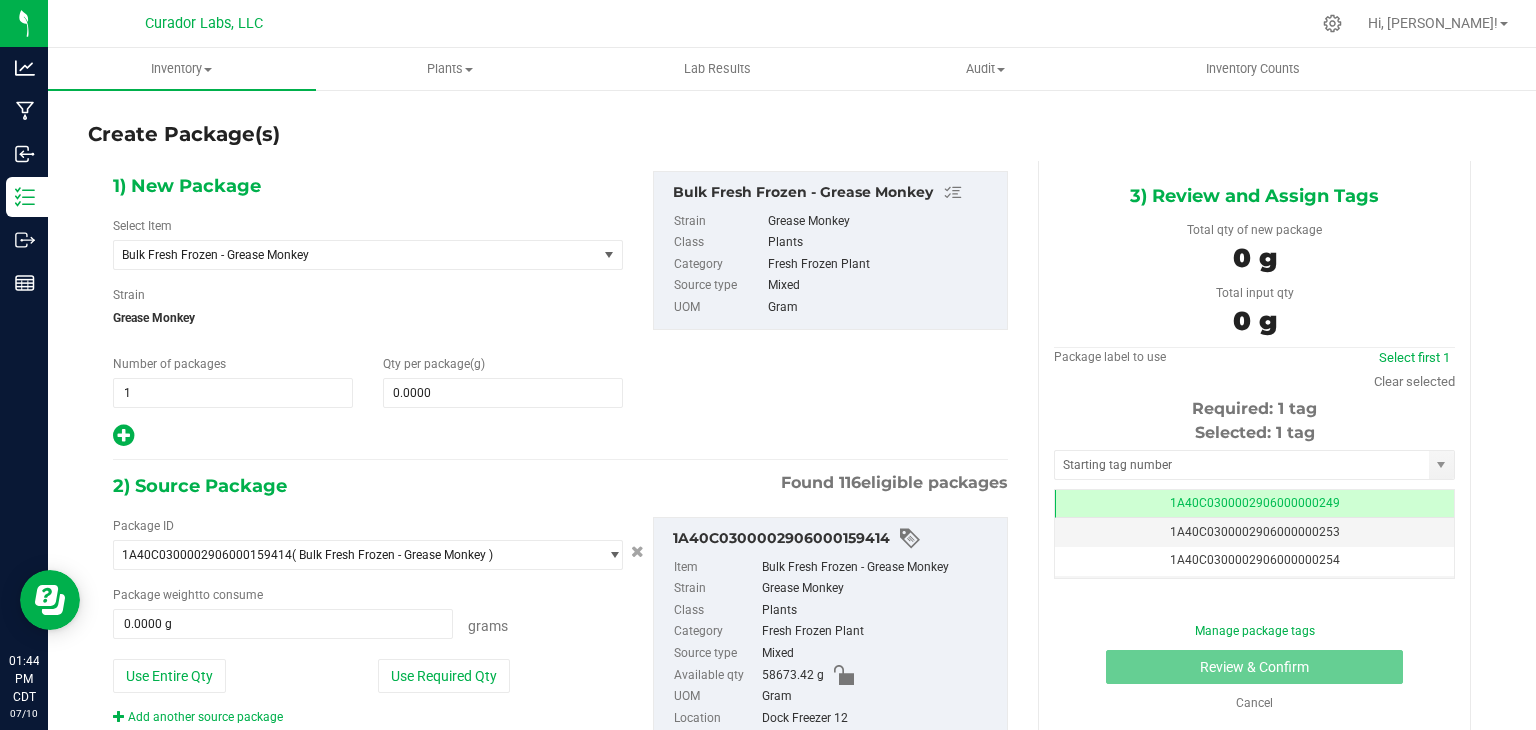 scroll, scrollTop: 0, scrollLeft: 0, axis: both 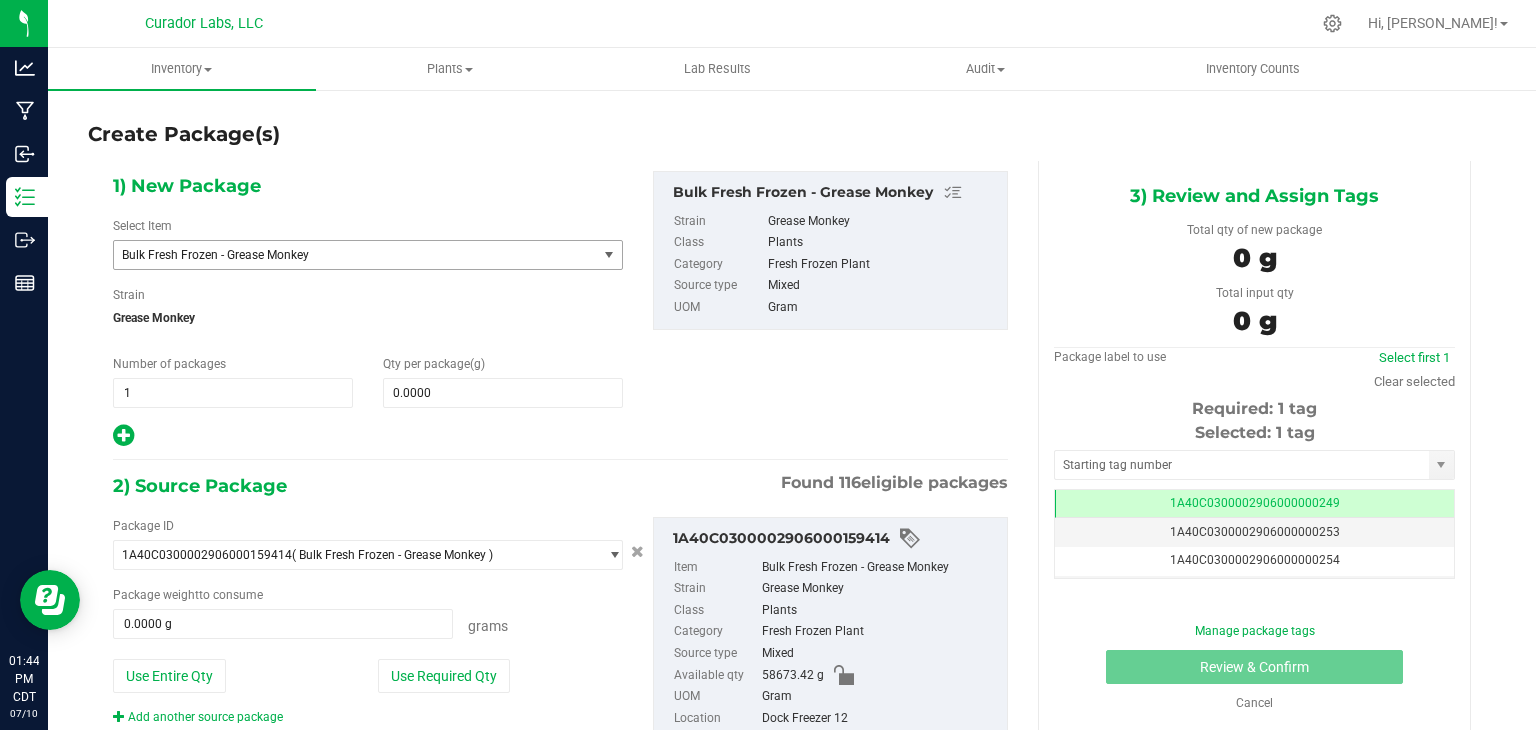 click on "Bulk Fresh Frozen - Grease Monkey" at bounding box center [346, 255] 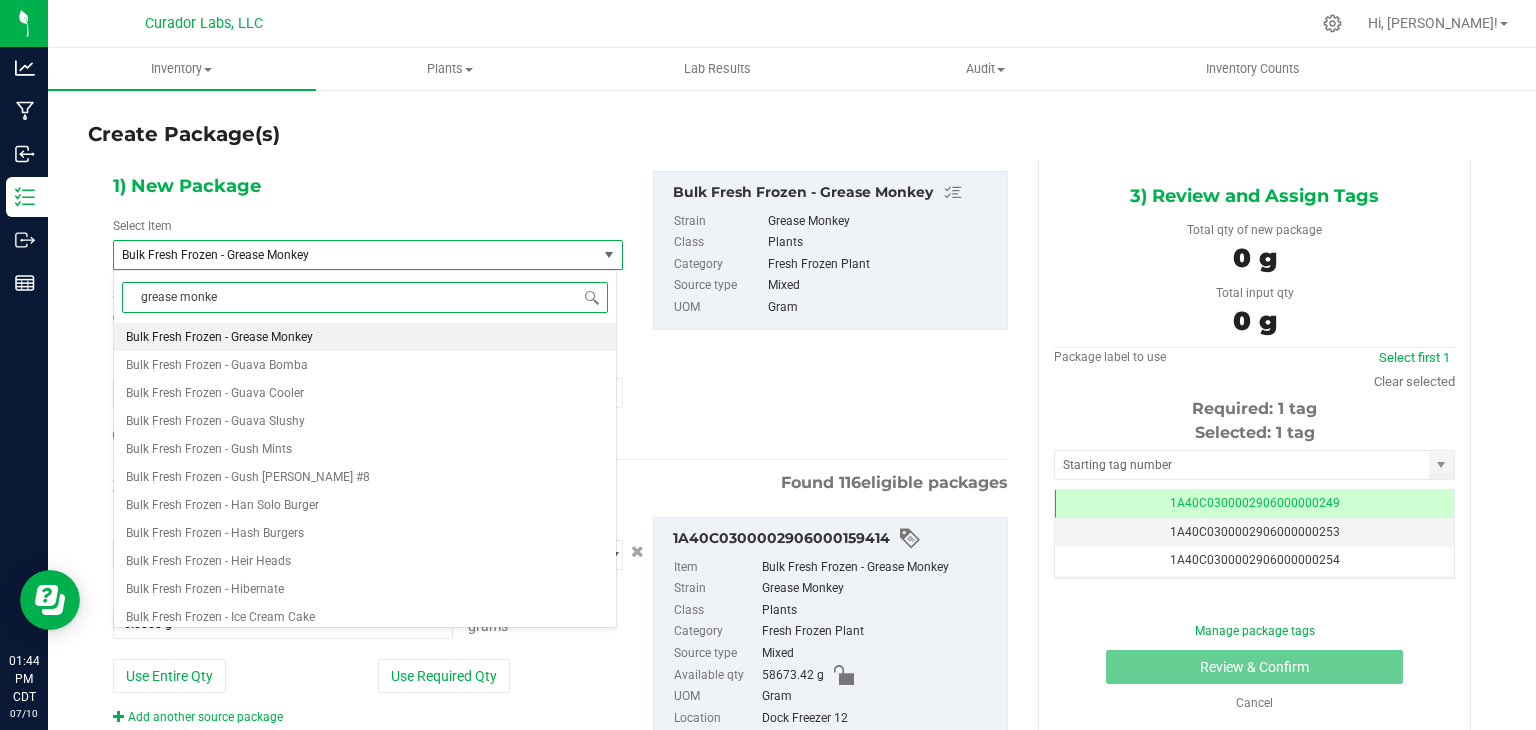 type on "grease monkey" 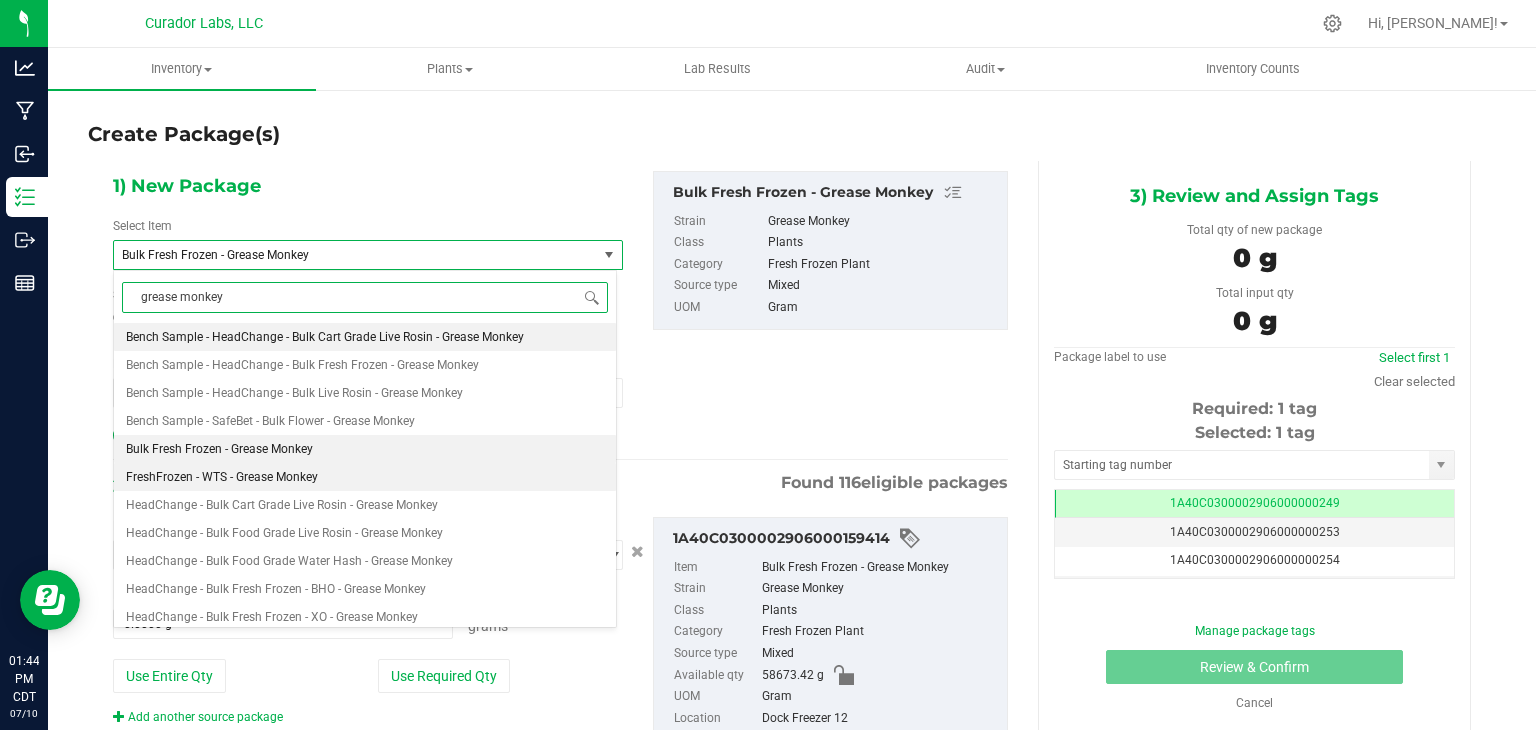 click on "FreshFrozen - WTS - Grease Monkey" at bounding box center [365, 477] 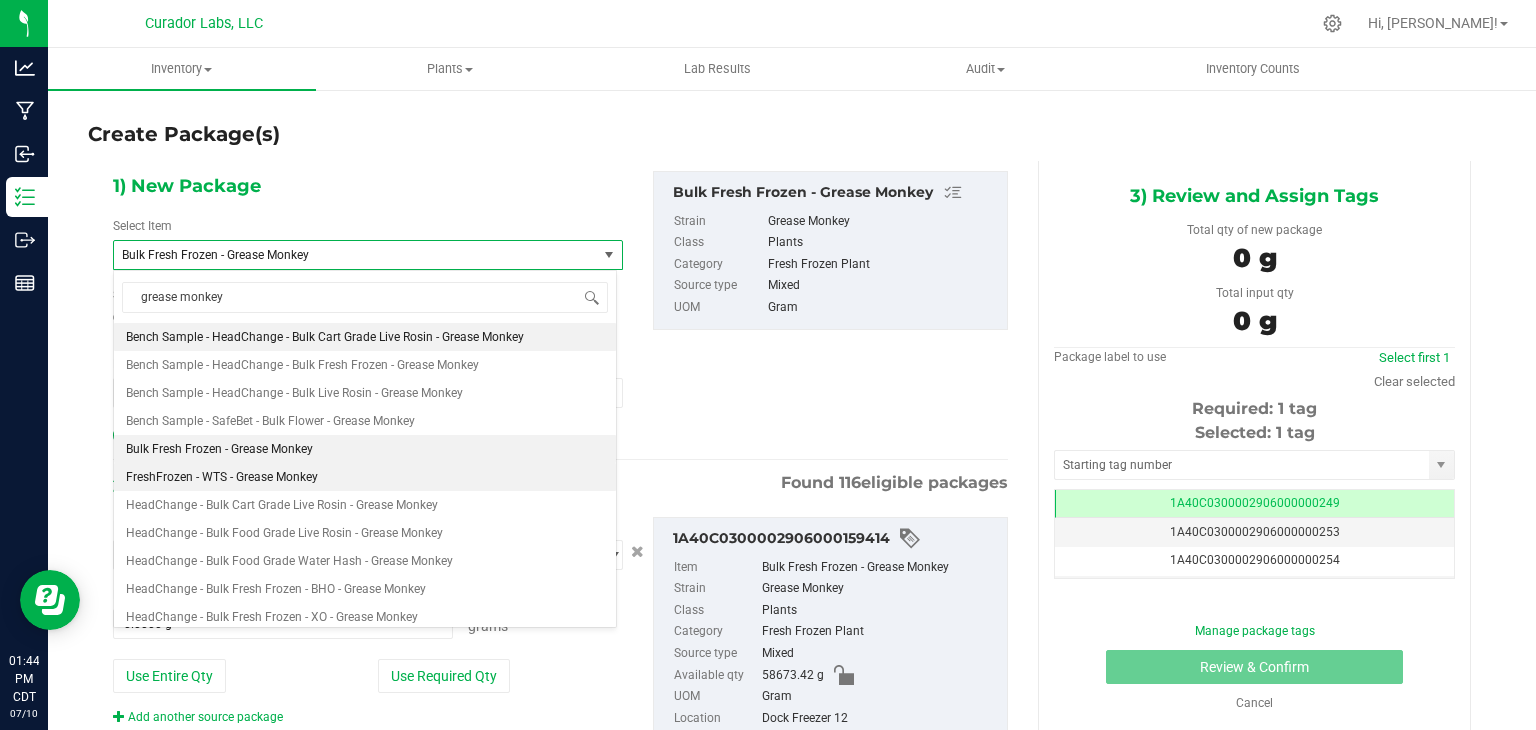 type 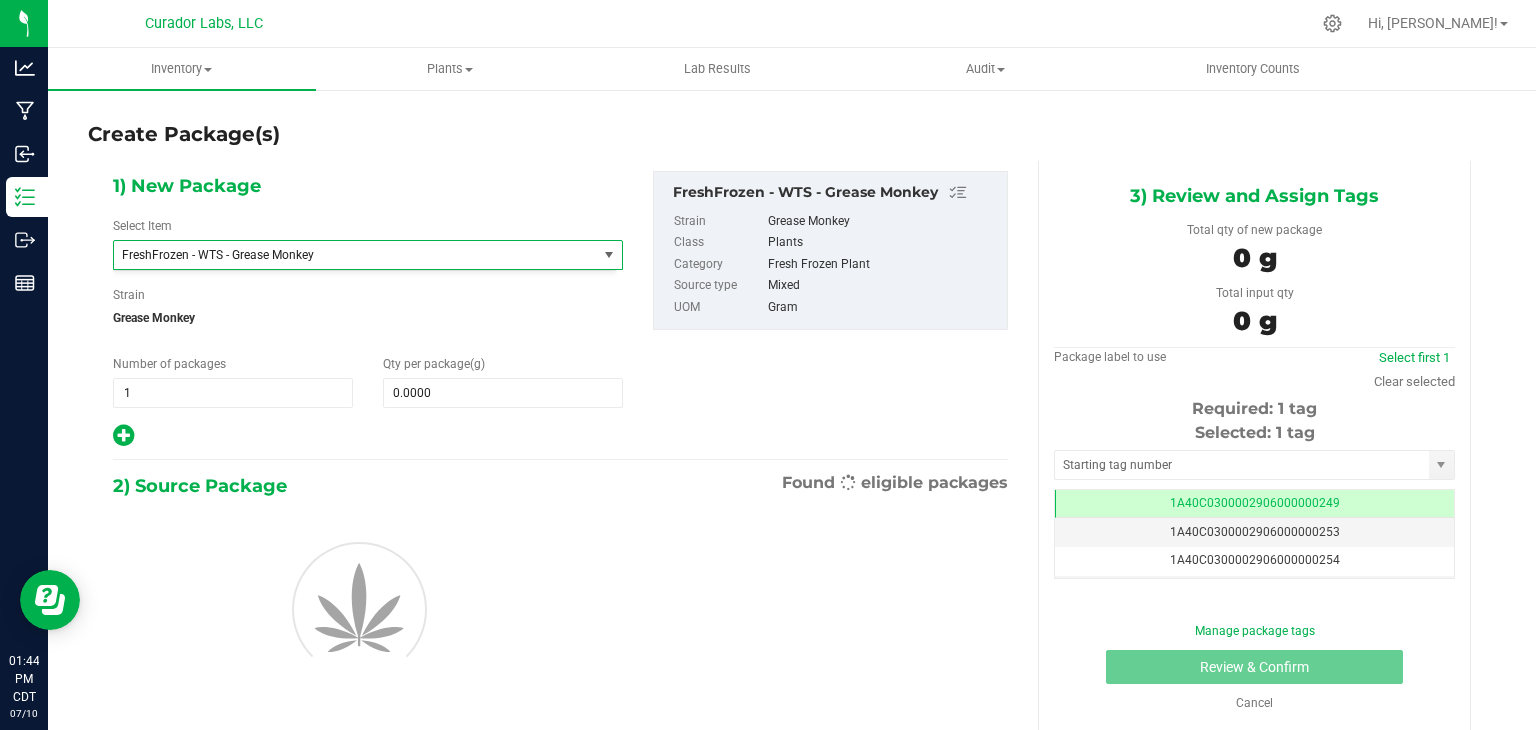 type on "0.0000" 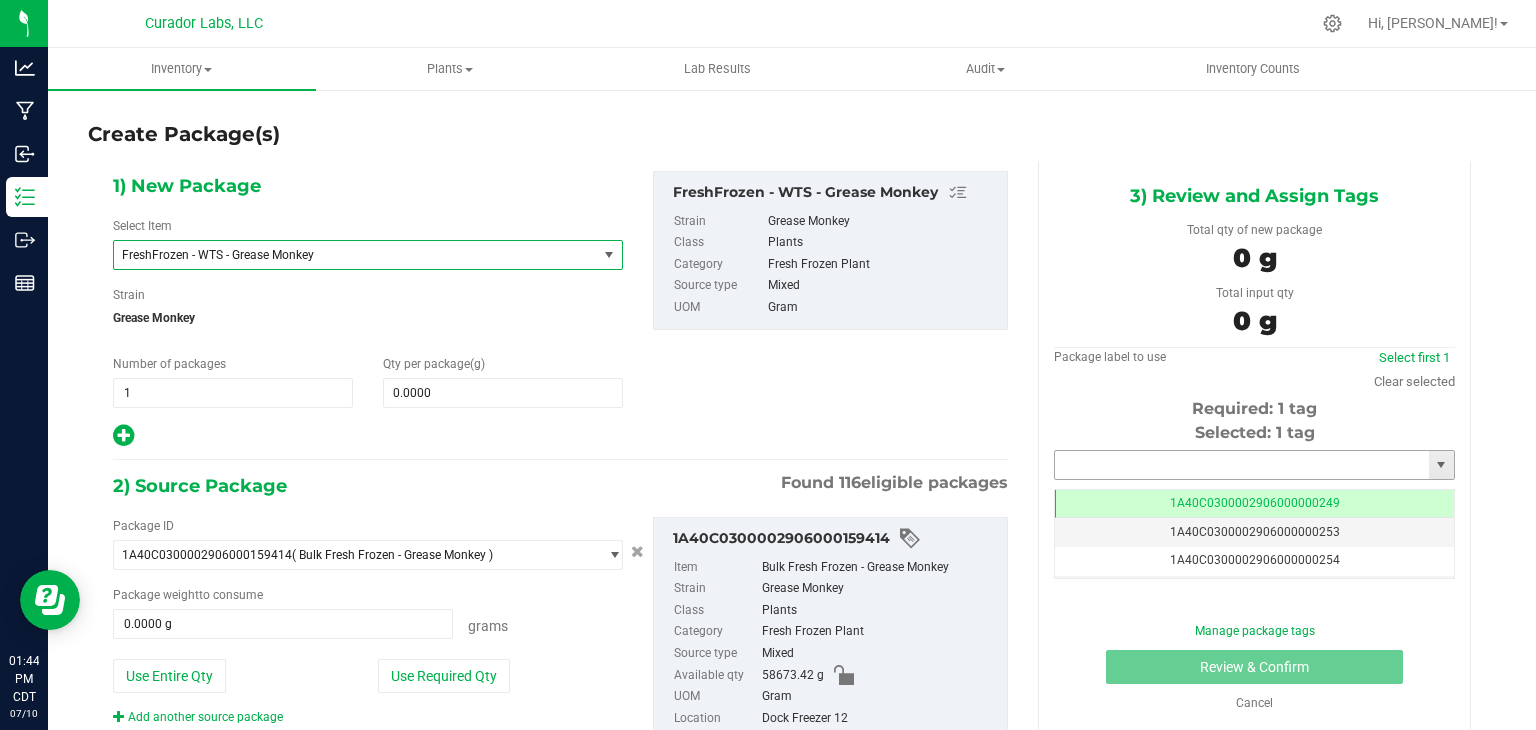 click at bounding box center [1242, 465] 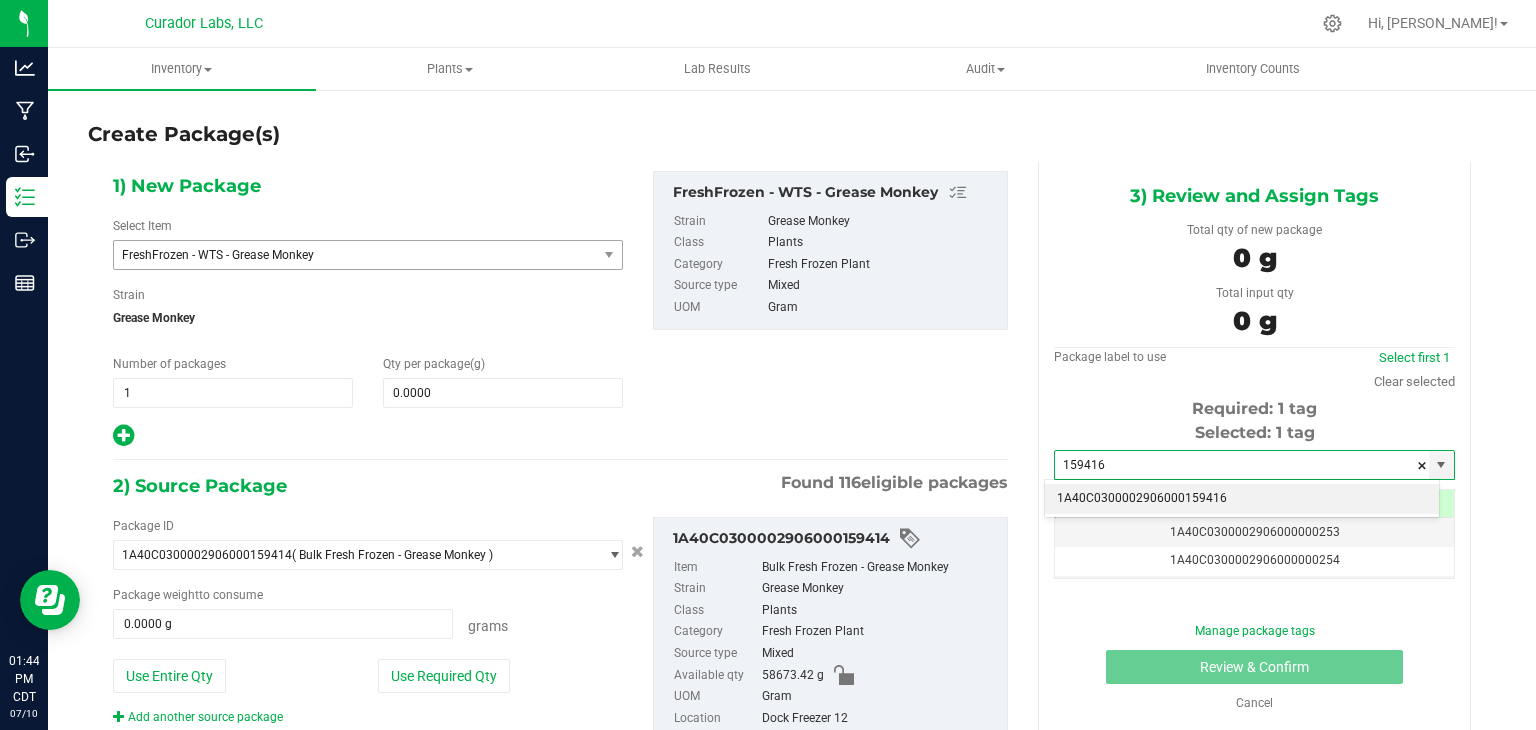 click on "1A40C0300002906000159416" at bounding box center (1242, 499) 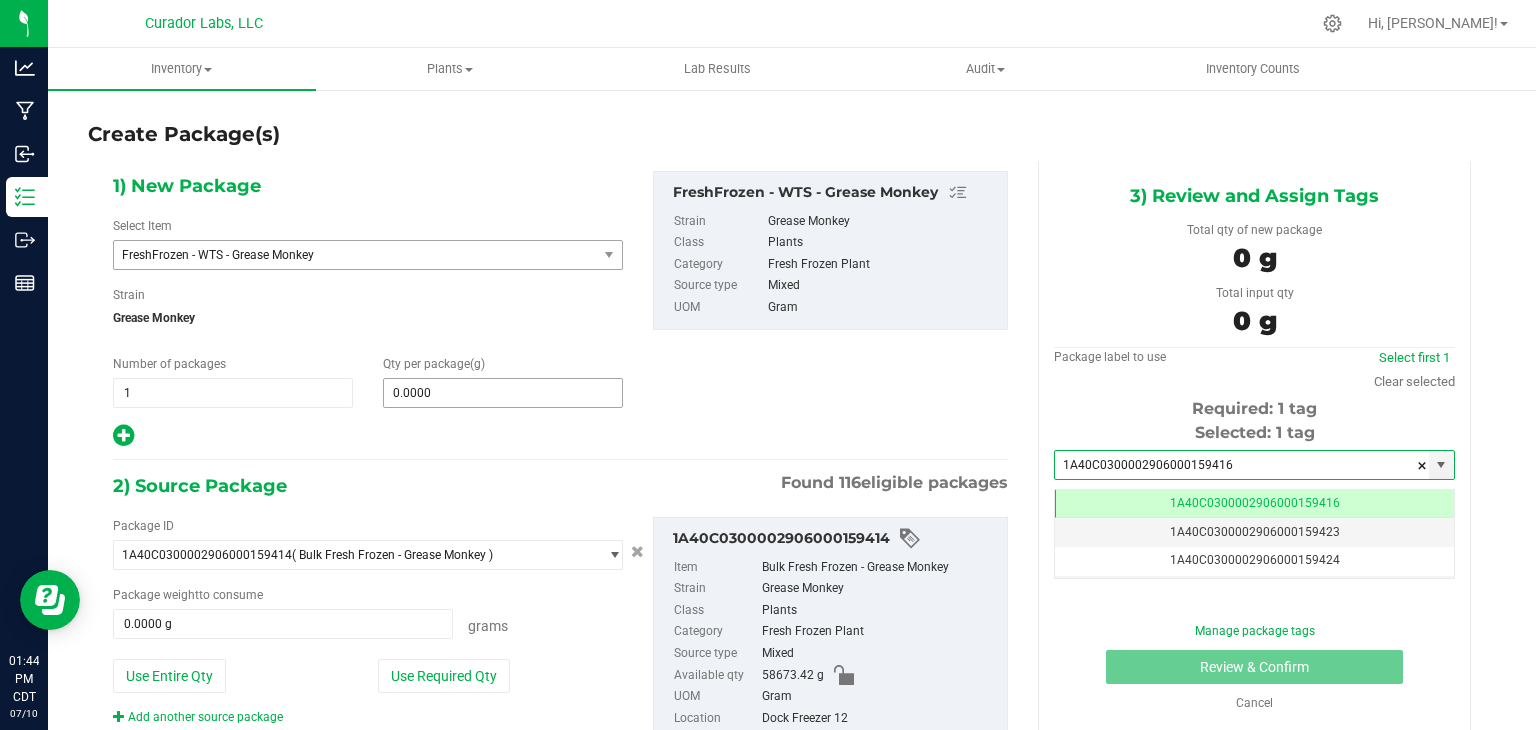 type on "1A40C0300002906000159416" 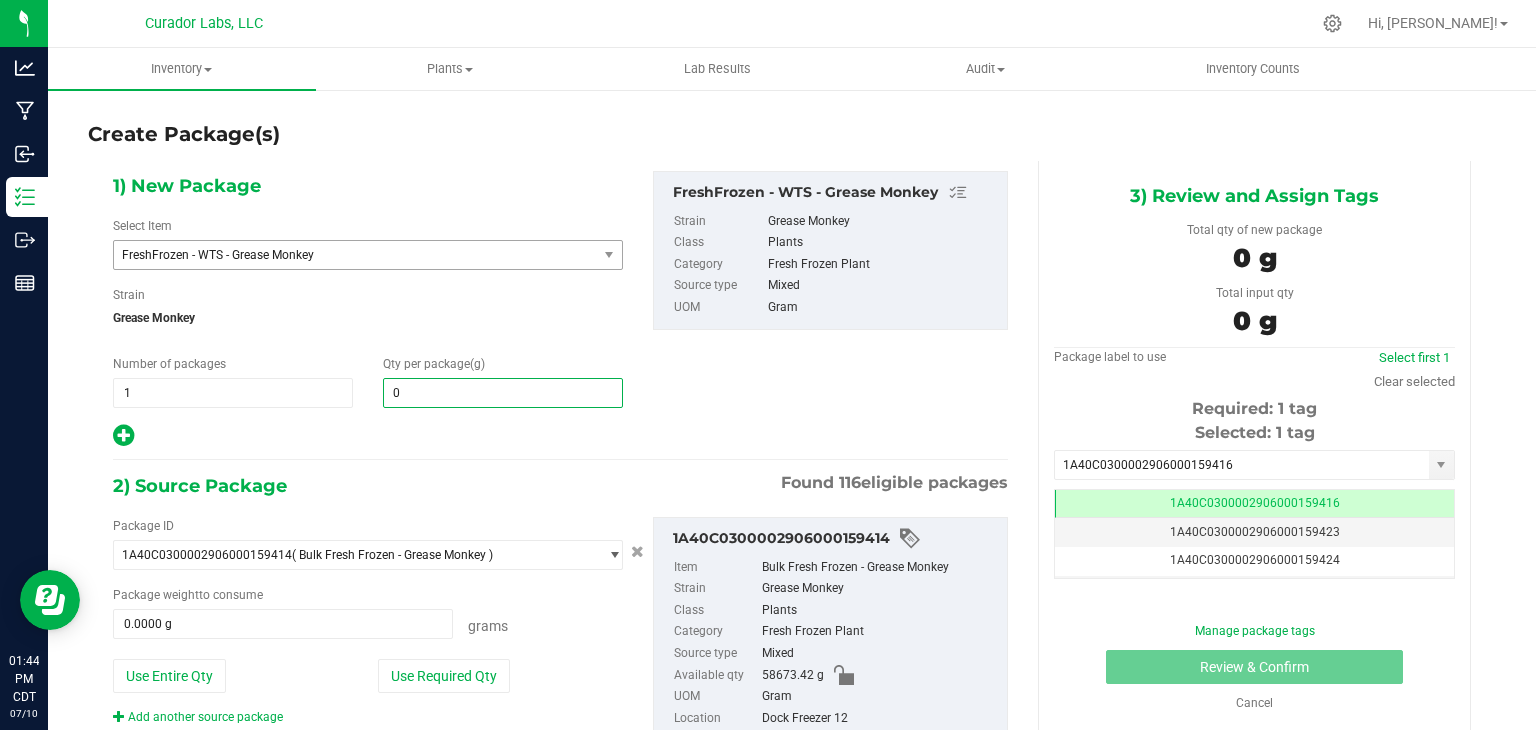 click on "0.0000 0" at bounding box center [503, 393] 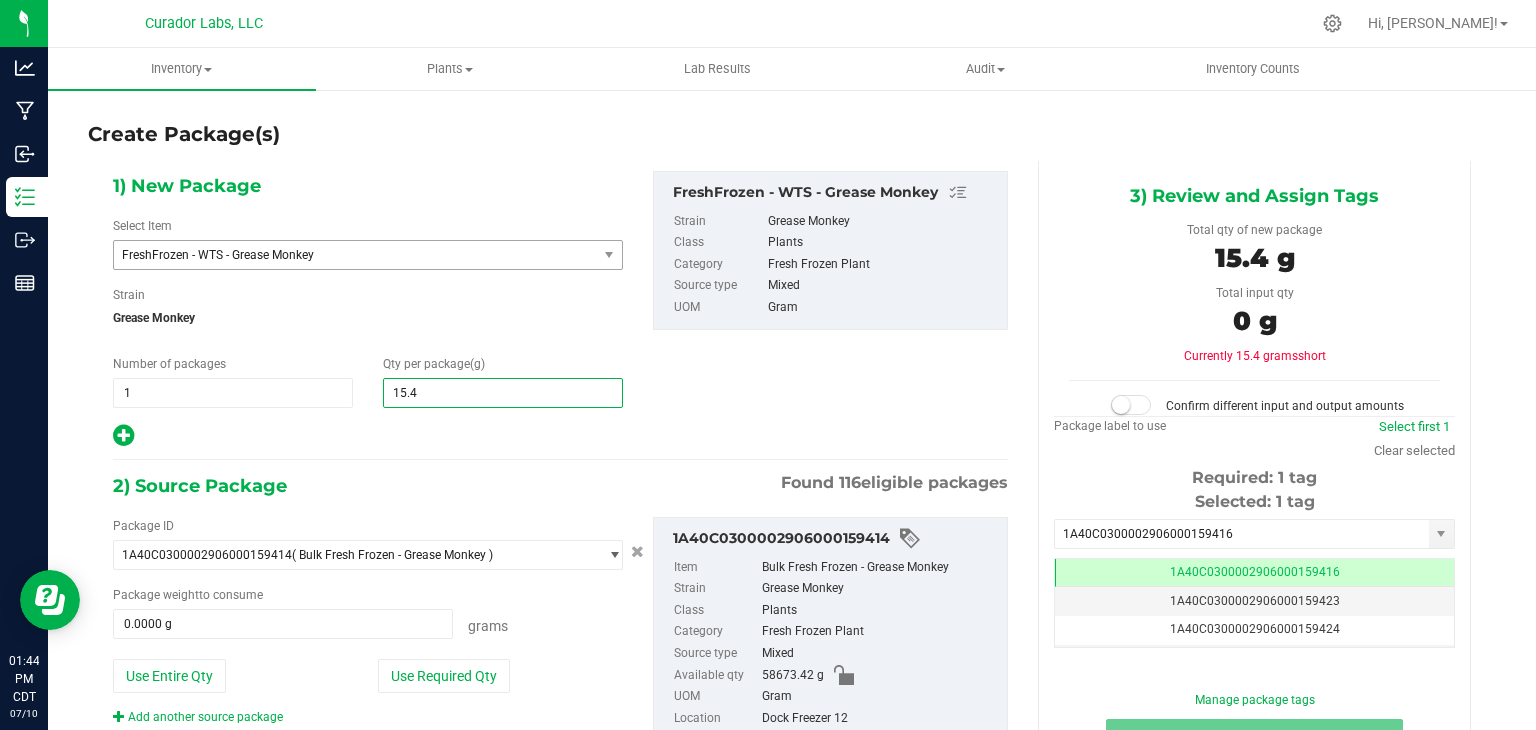 type on "15.40" 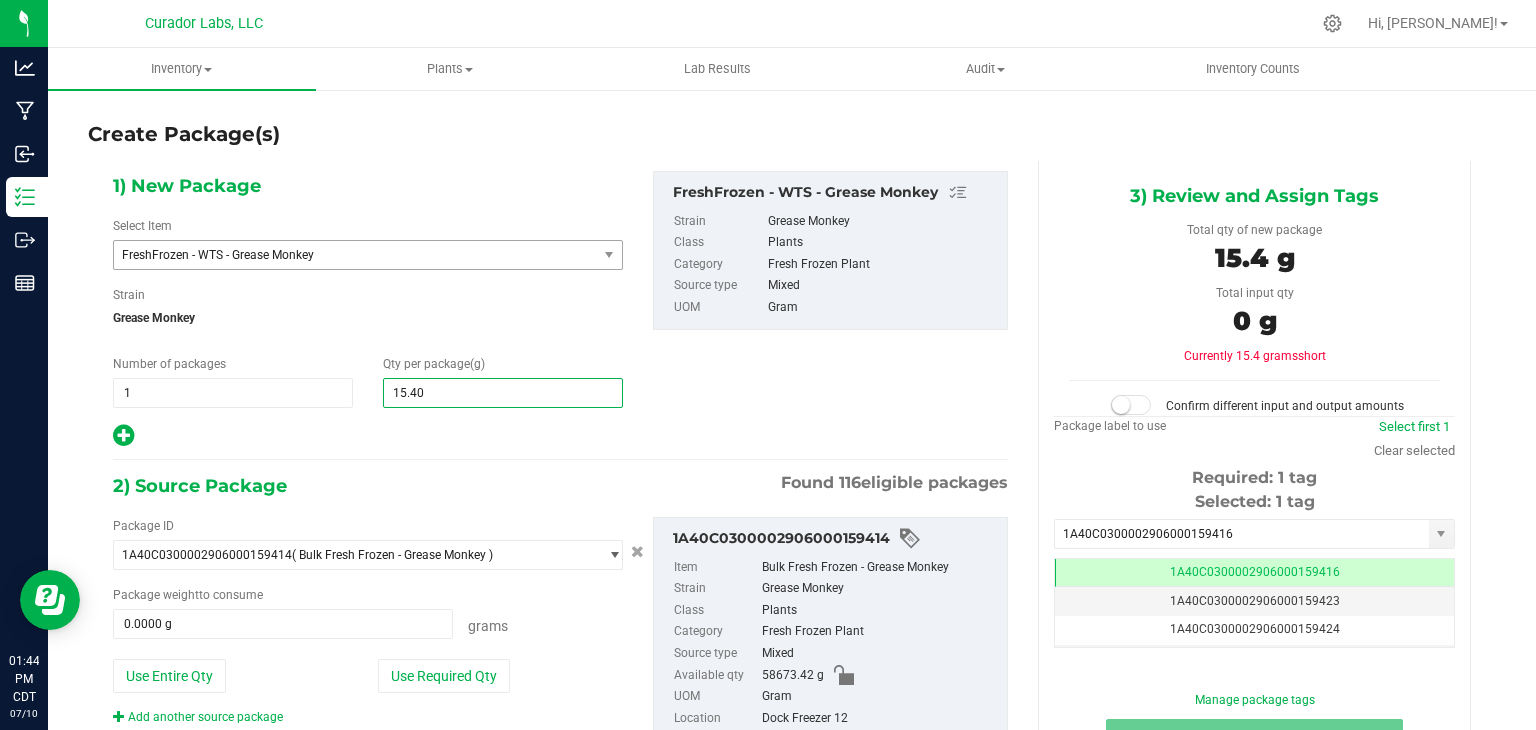 type on "15.4000" 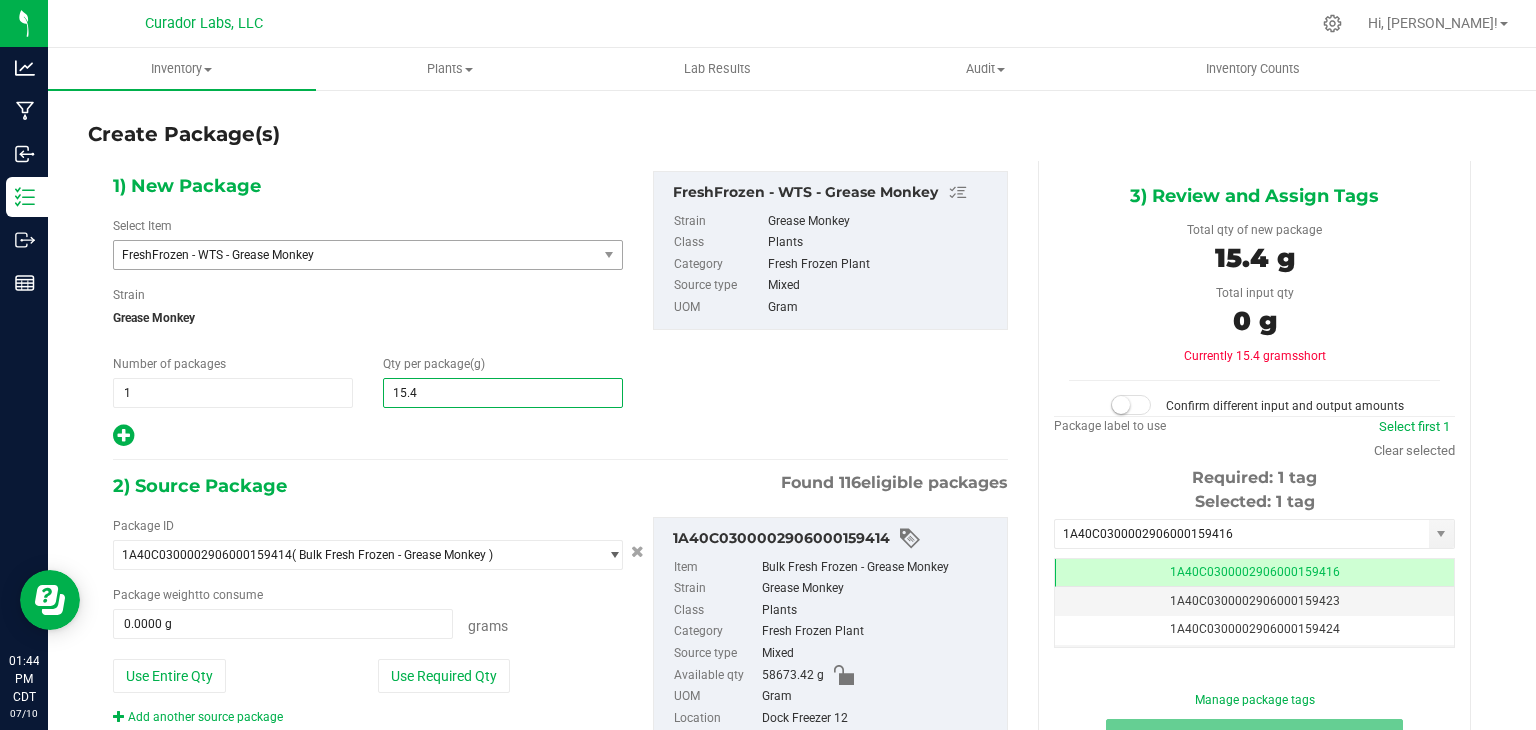 click on "1) New Package
Select Item
FreshFrozen - WTS - Grease Monkey
AIRO - Bench Sample - 1g Vape Cart - Mystical Melody AIRO - Bench Sample - 1g Vape Cart - Orange Sherbert AIRO - Bench Sample - Bulk 1g Vape Cart - Lemon Jet Fuel Gelato Airo - Bench Sample - Bulk Cart Grade Live Rosin - Cookie Haze Airo - Bench Sample - Bulk Cart Grade Live Rosin - Gasberry Airo - Bench Sample - Bulk Cart Grade Live Rosin - Purple Kush Airo - Bench Sample - Bulk HTE - GMO Airo - Bench Sample - Vape Cart 1g - Lemon Zest AIRO - Bulk 1g Vape Cart - Orange Sherbert Airo - Bulk Cart Grade Live Rosin - Amber Delight Indica Airo - Bulk Cart Grade Live Rosin - Cherry Thunder Sativa" at bounding box center (560, 310) 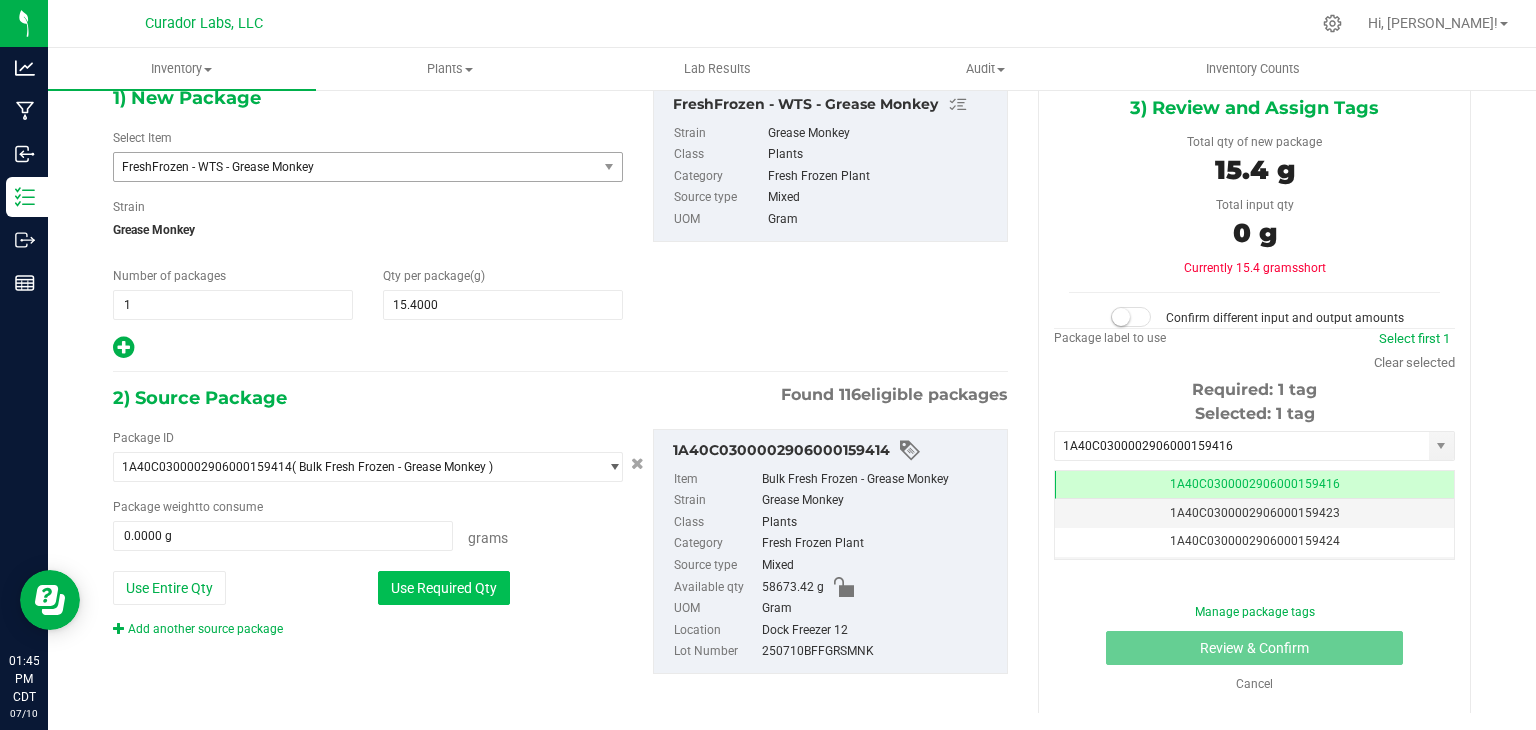 click on "Use Required Qty" at bounding box center [444, 588] 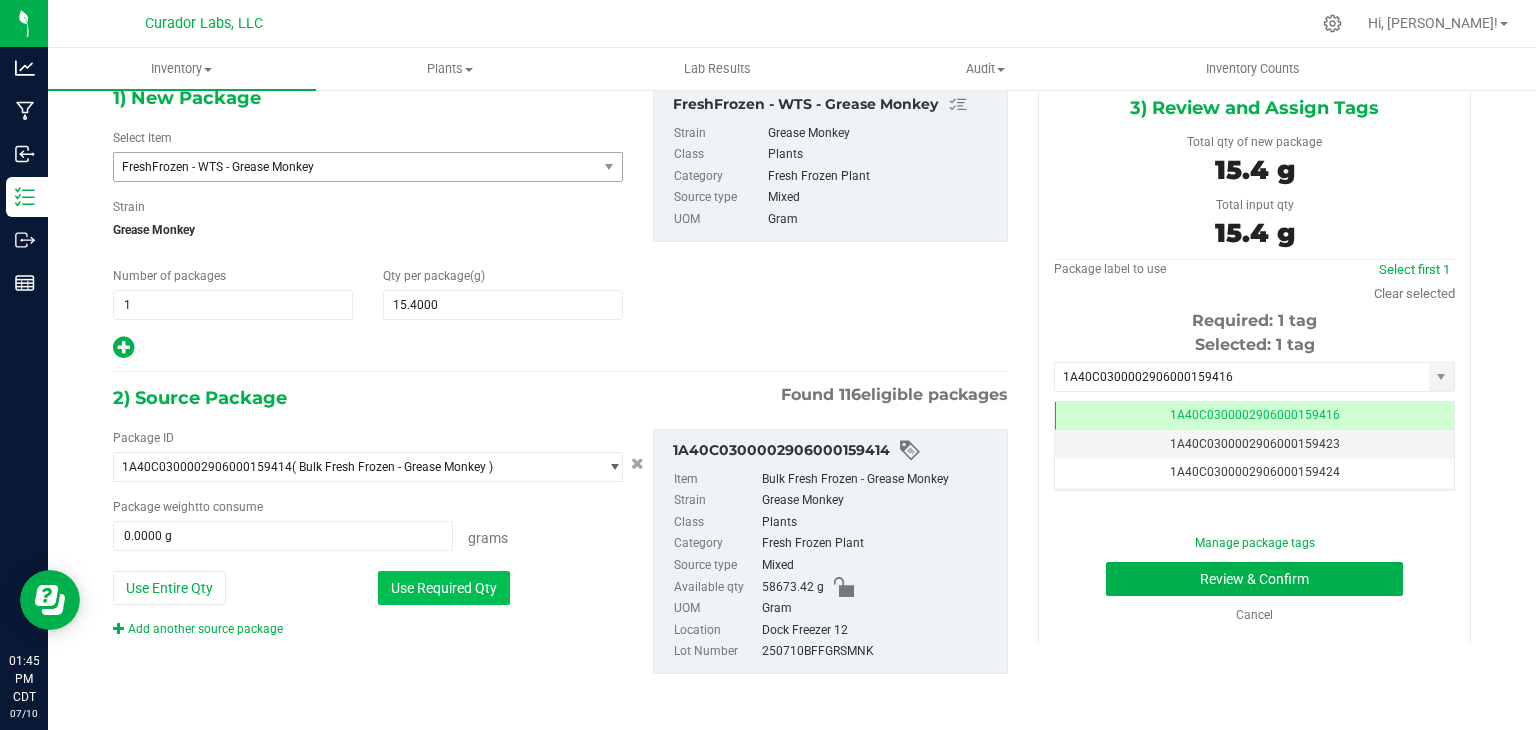 type on "15.4000 g" 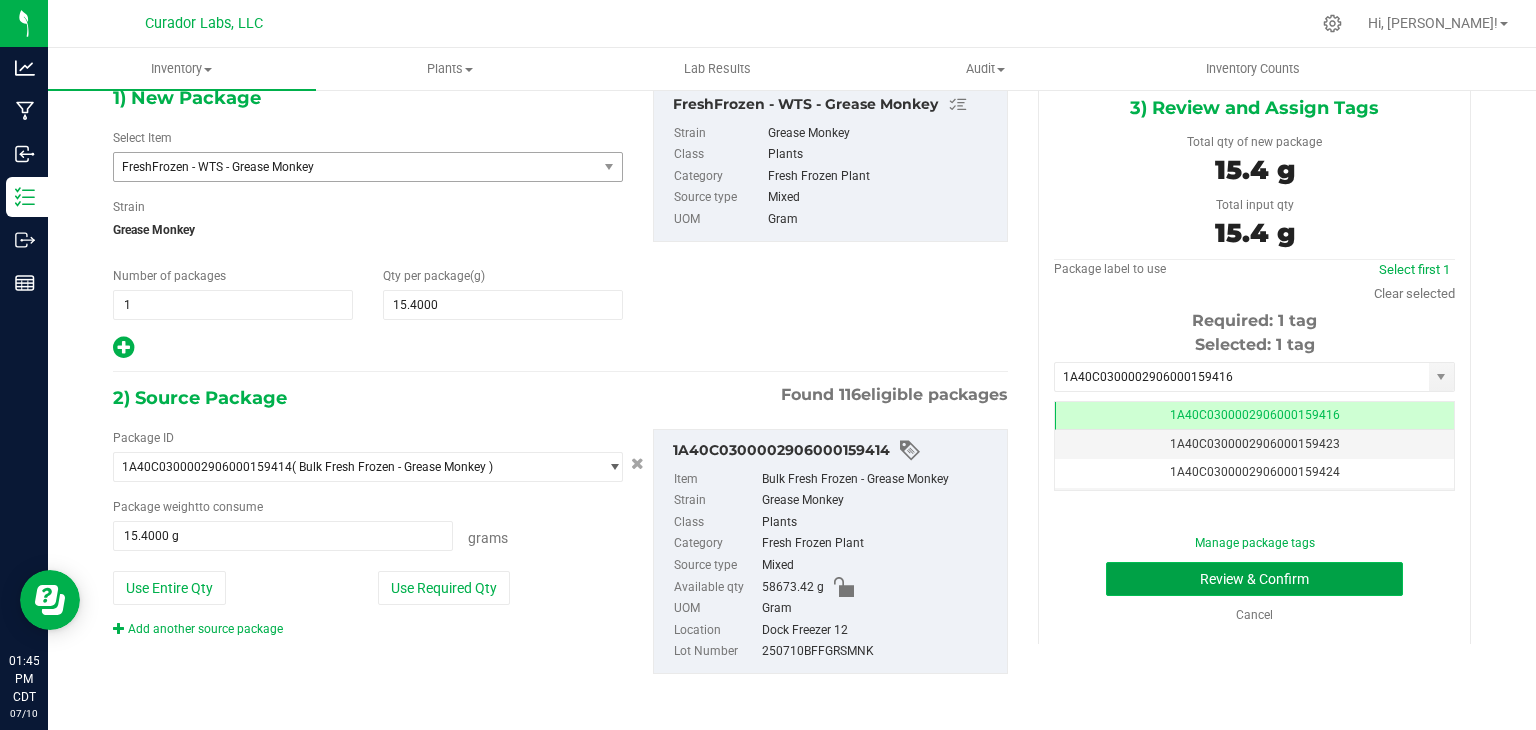 click on "Review & Confirm" at bounding box center (1254, 579) 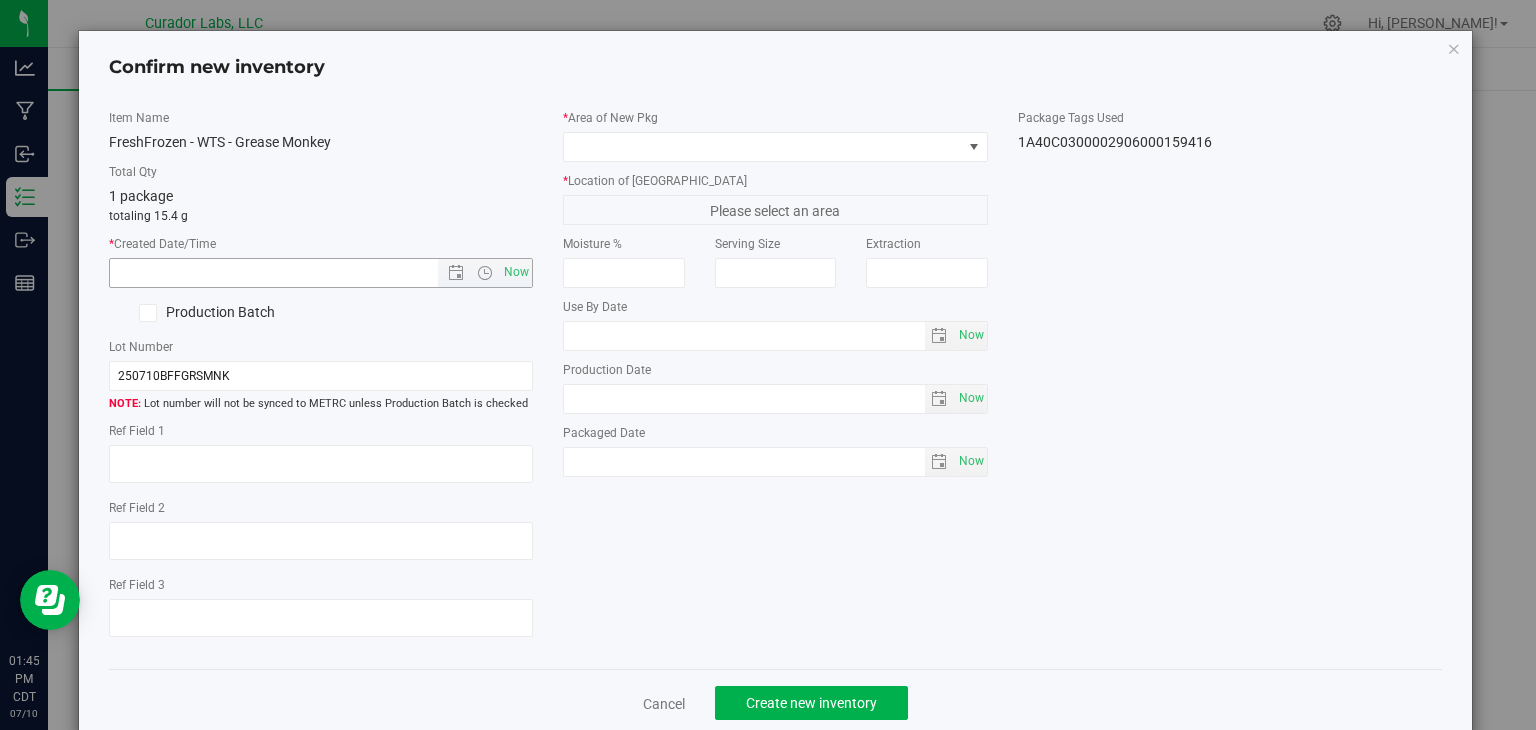 click on "Now" at bounding box center (321, 273) 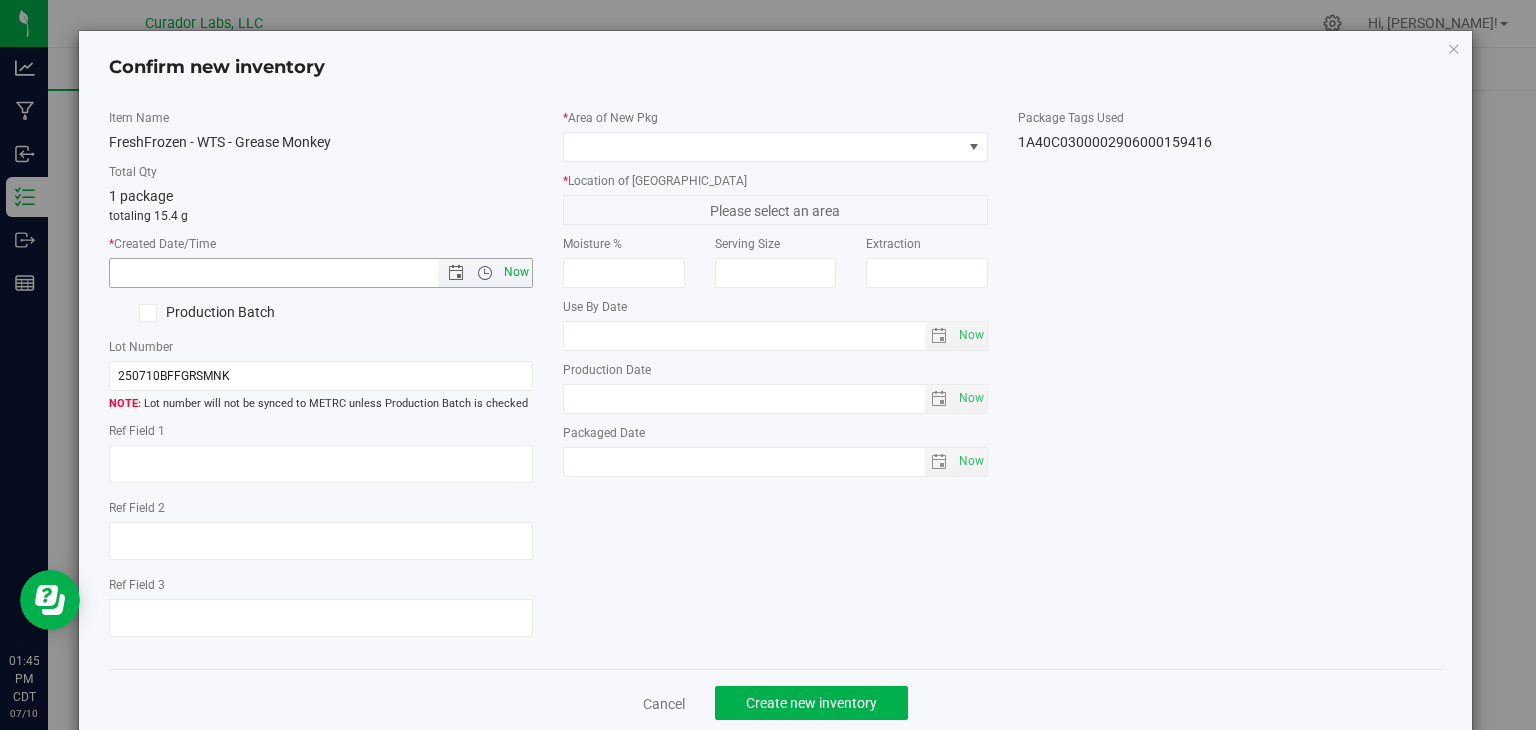 click on "Now" at bounding box center (517, 272) 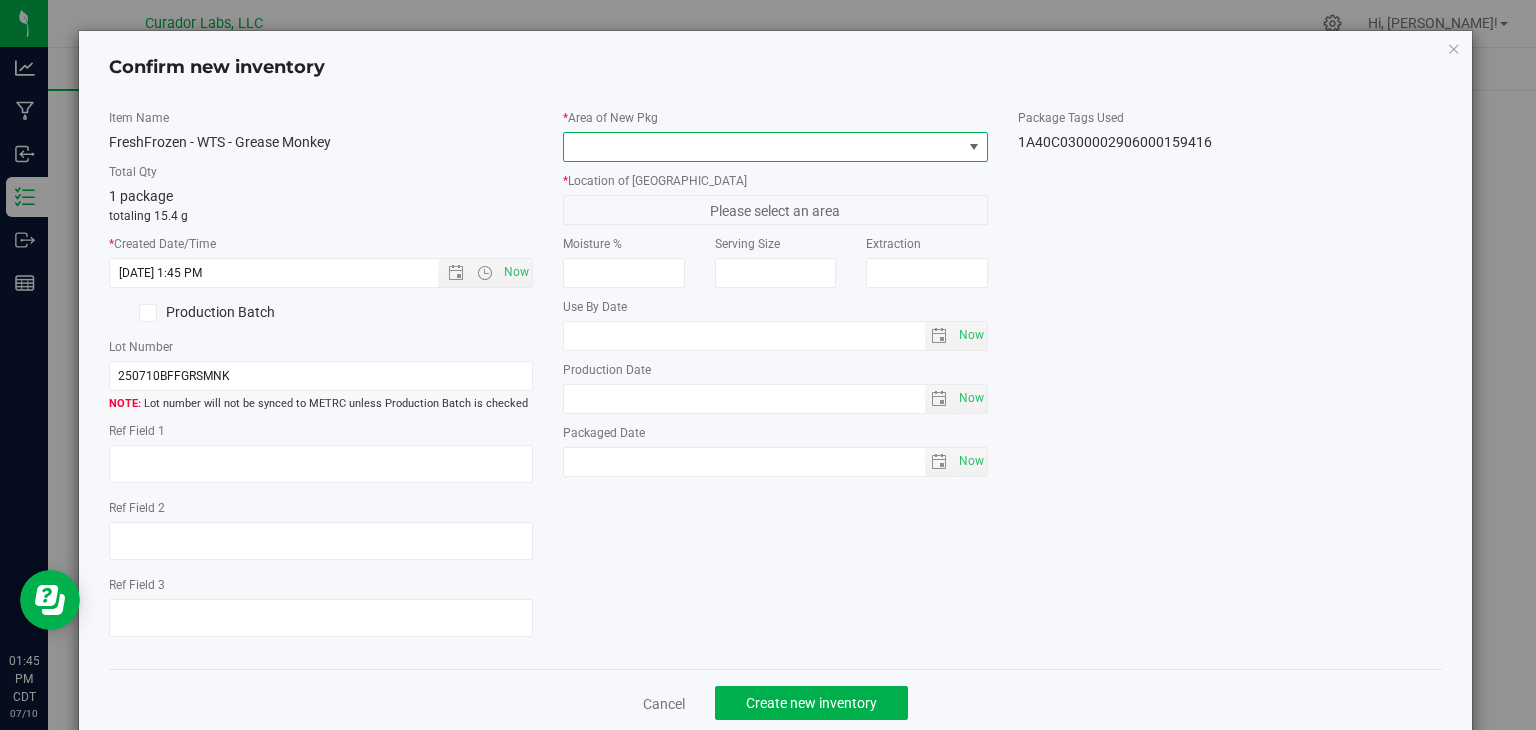 click at bounding box center [763, 147] 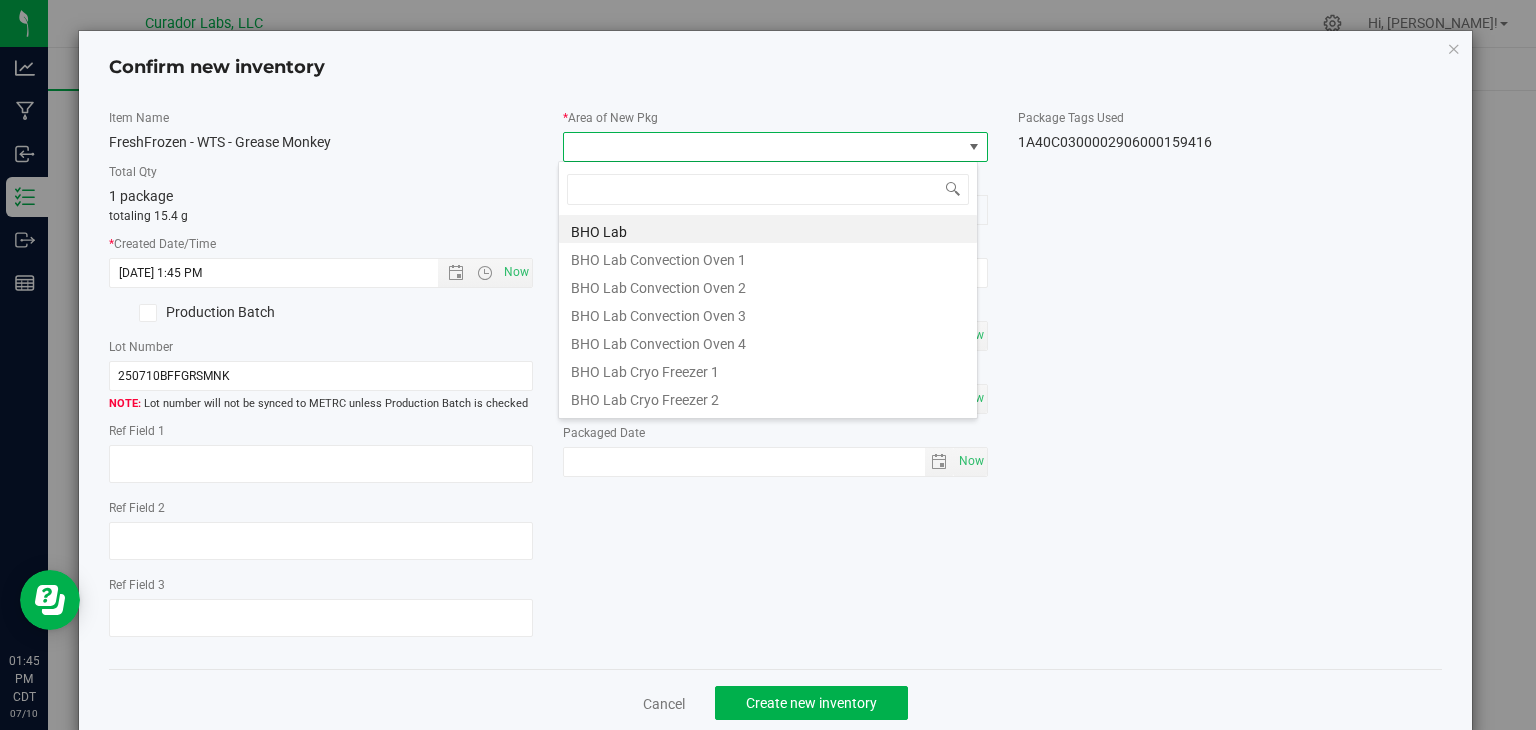 scroll, scrollTop: 99970, scrollLeft: 99580, axis: both 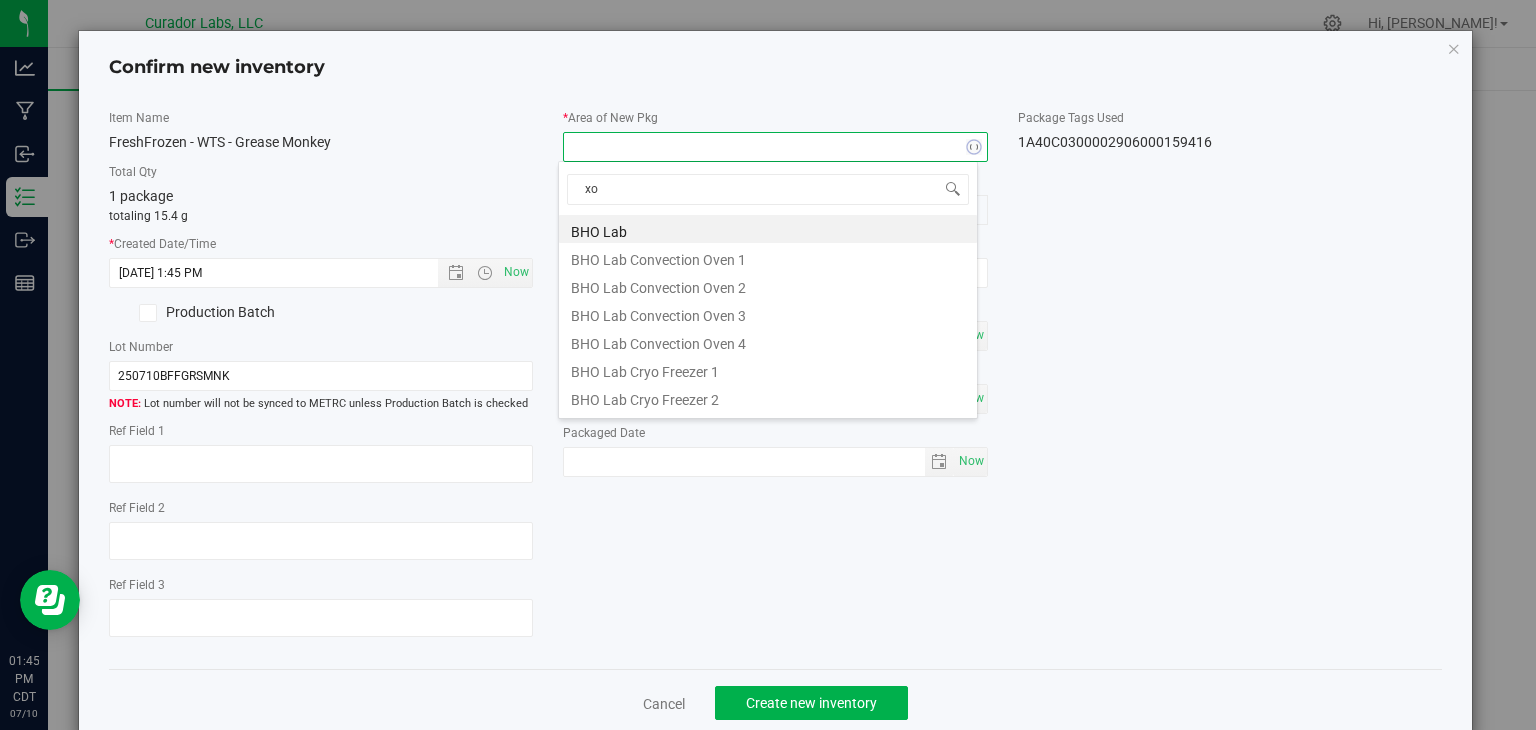 type on "xo" 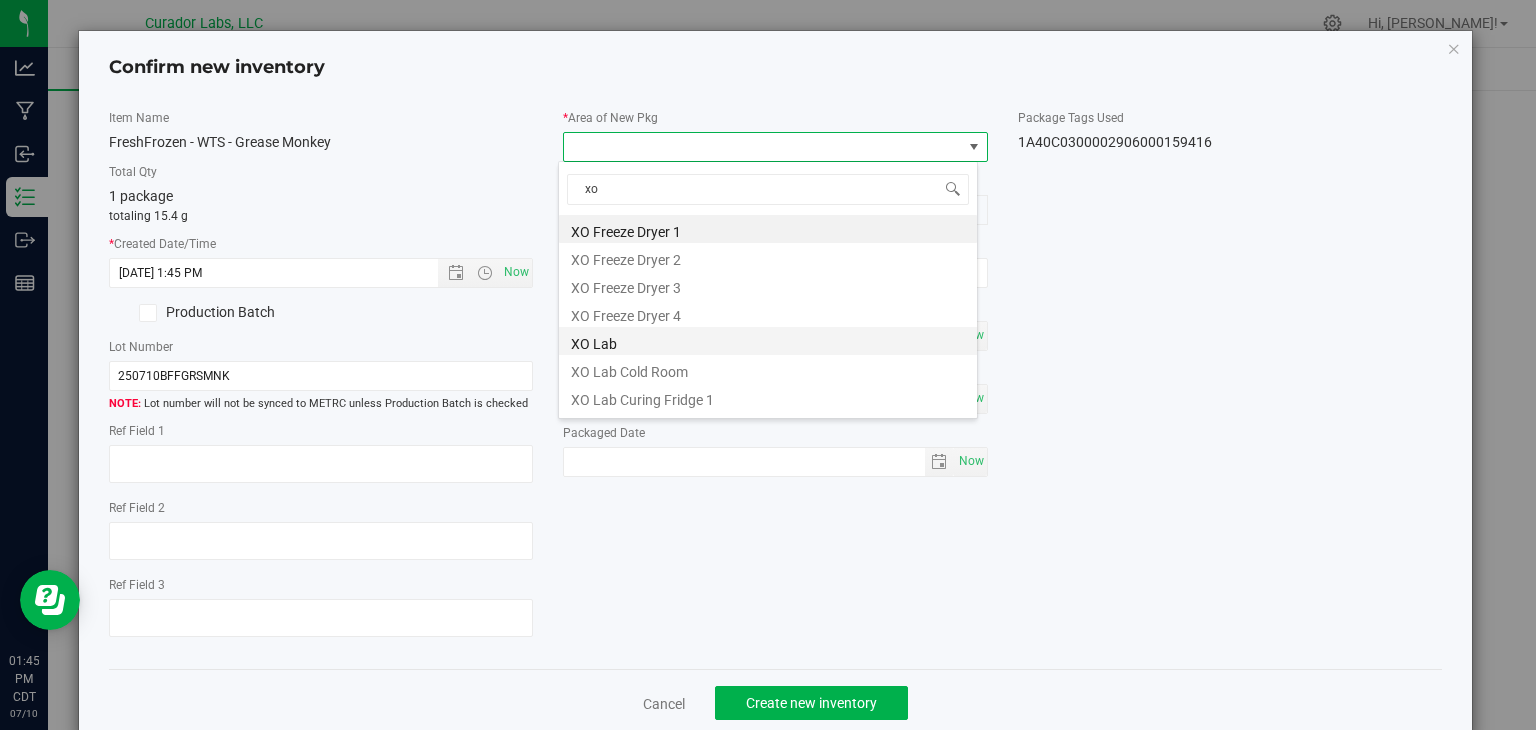 click on "XO Lab" at bounding box center [768, 341] 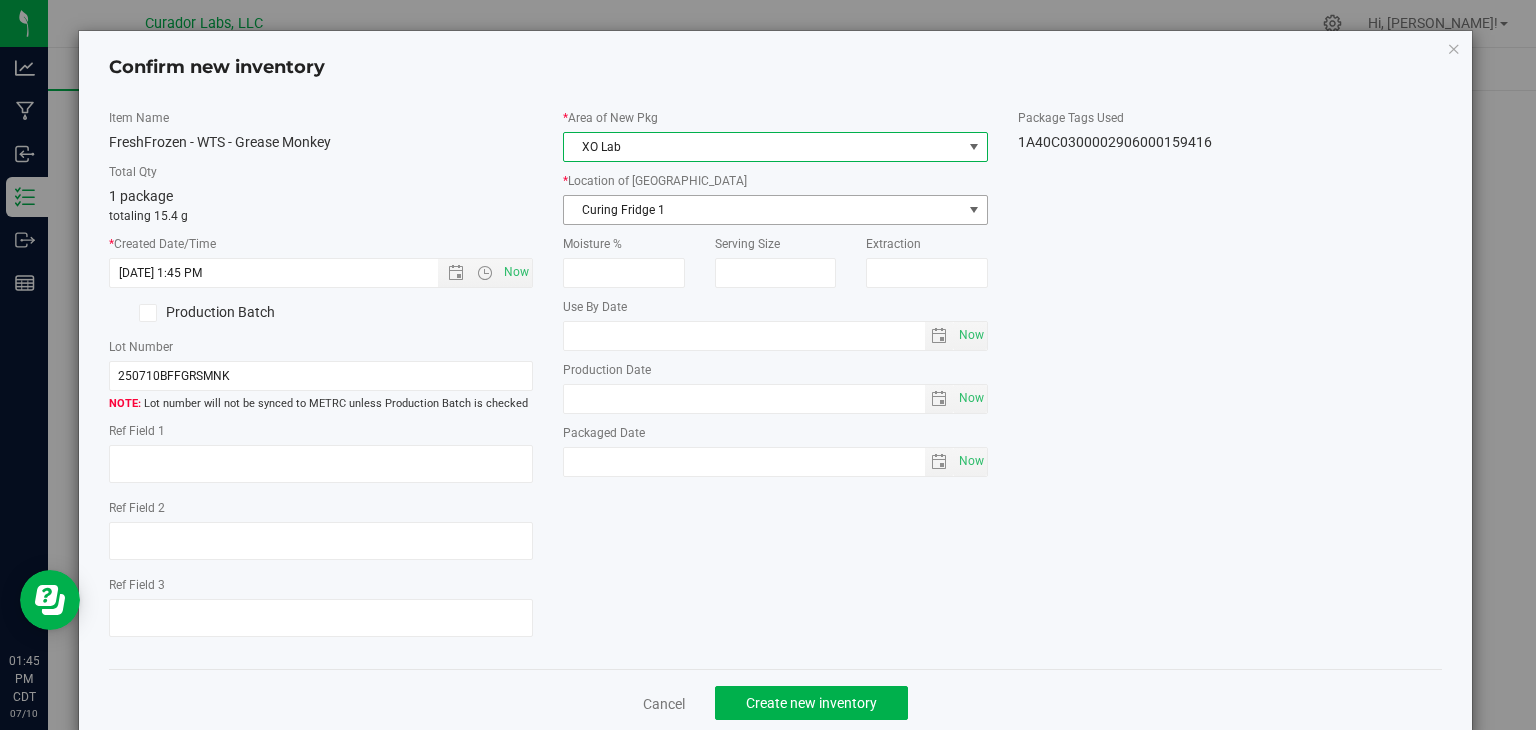 click on "Curing Fridge 1" at bounding box center (763, 210) 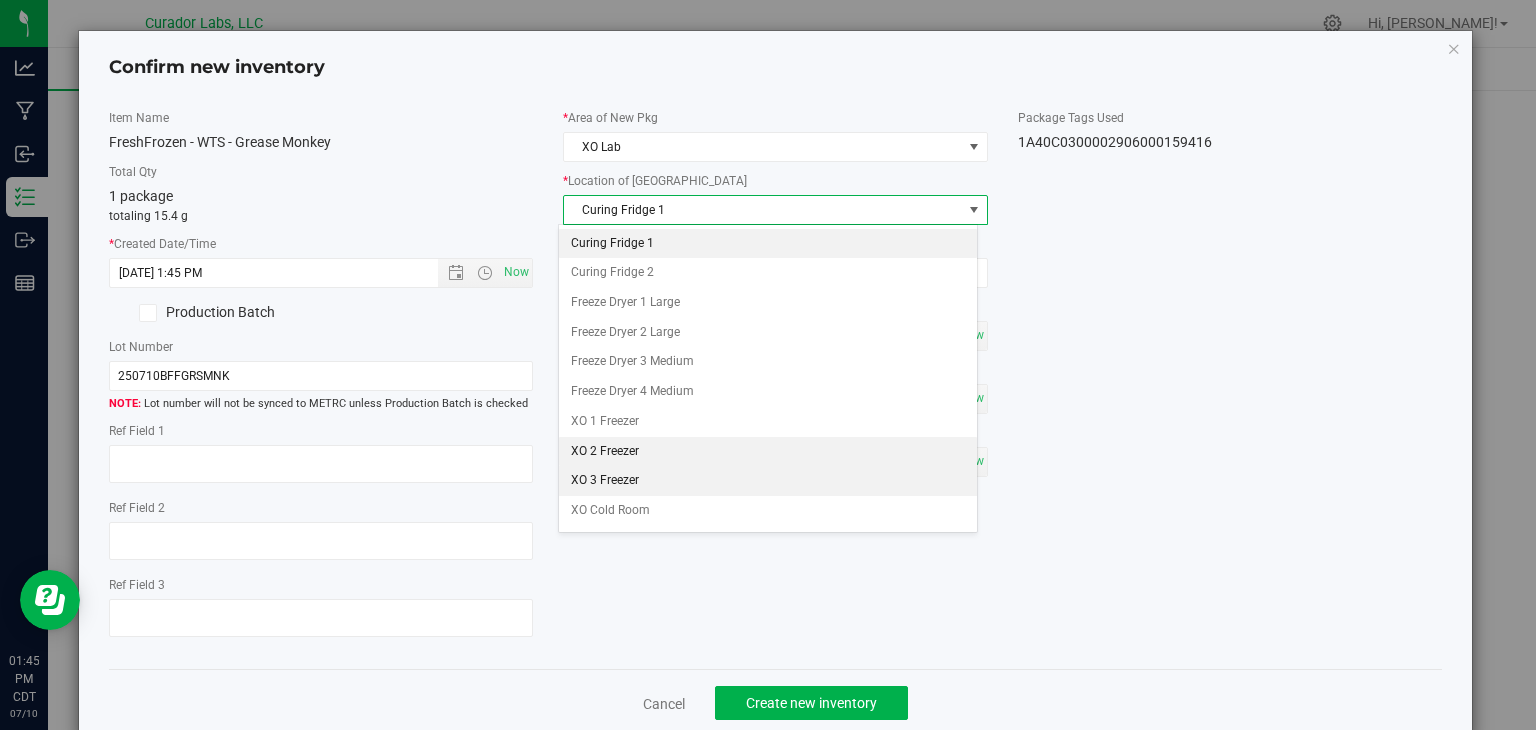 scroll, scrollTop: 22, scrollLeft: 0, axis: vertical 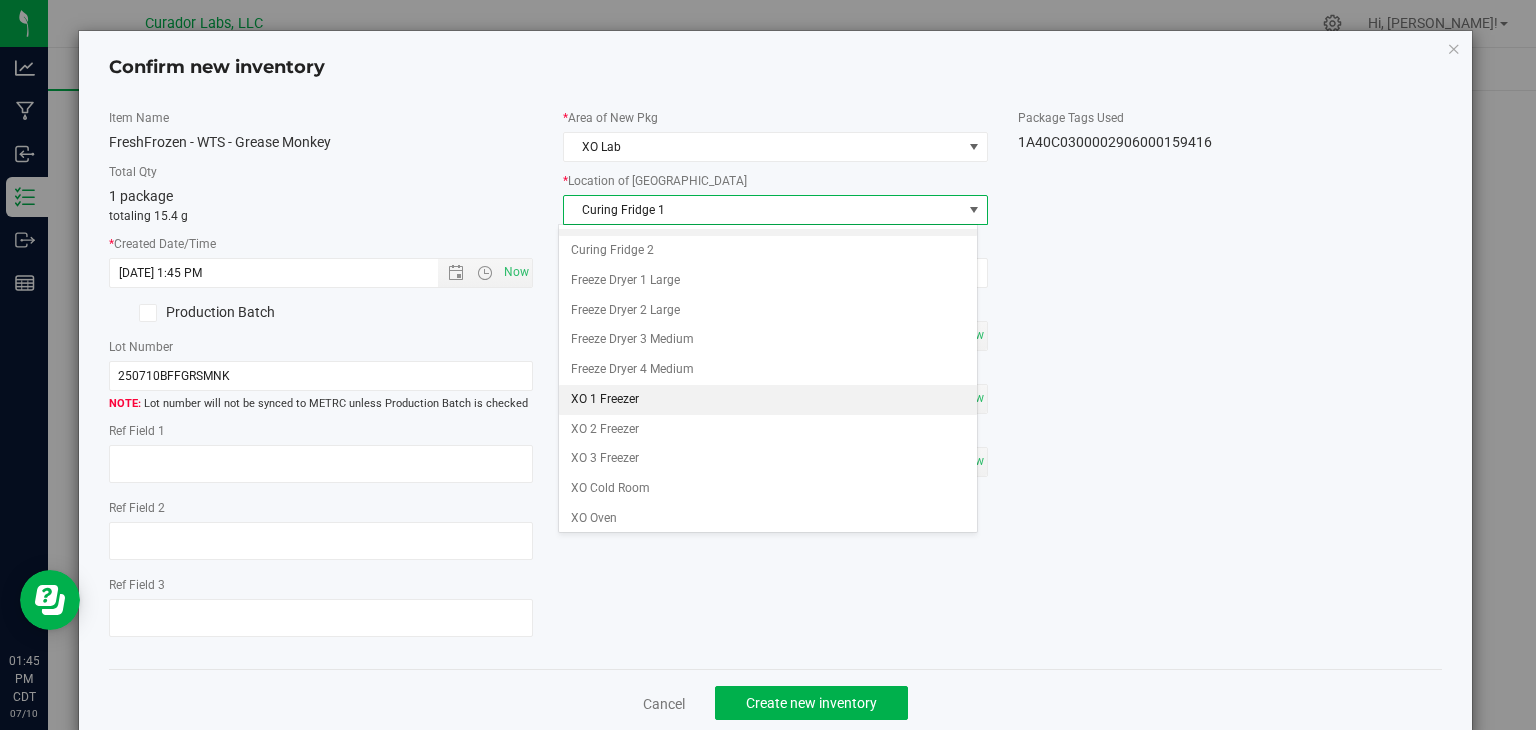 click on "XO 1 Freezer" at bounding box center (768, 400) 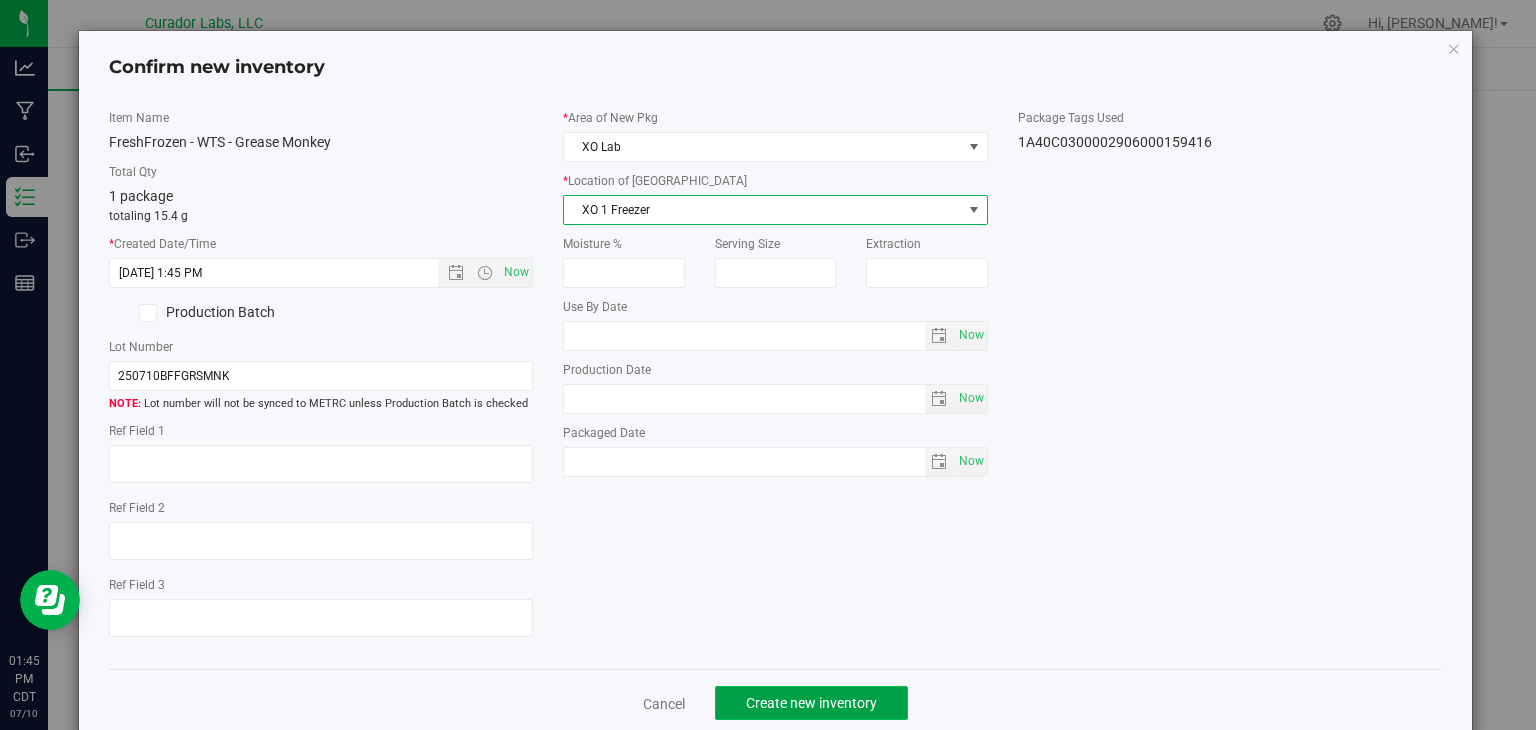 click on "Create new inventory" 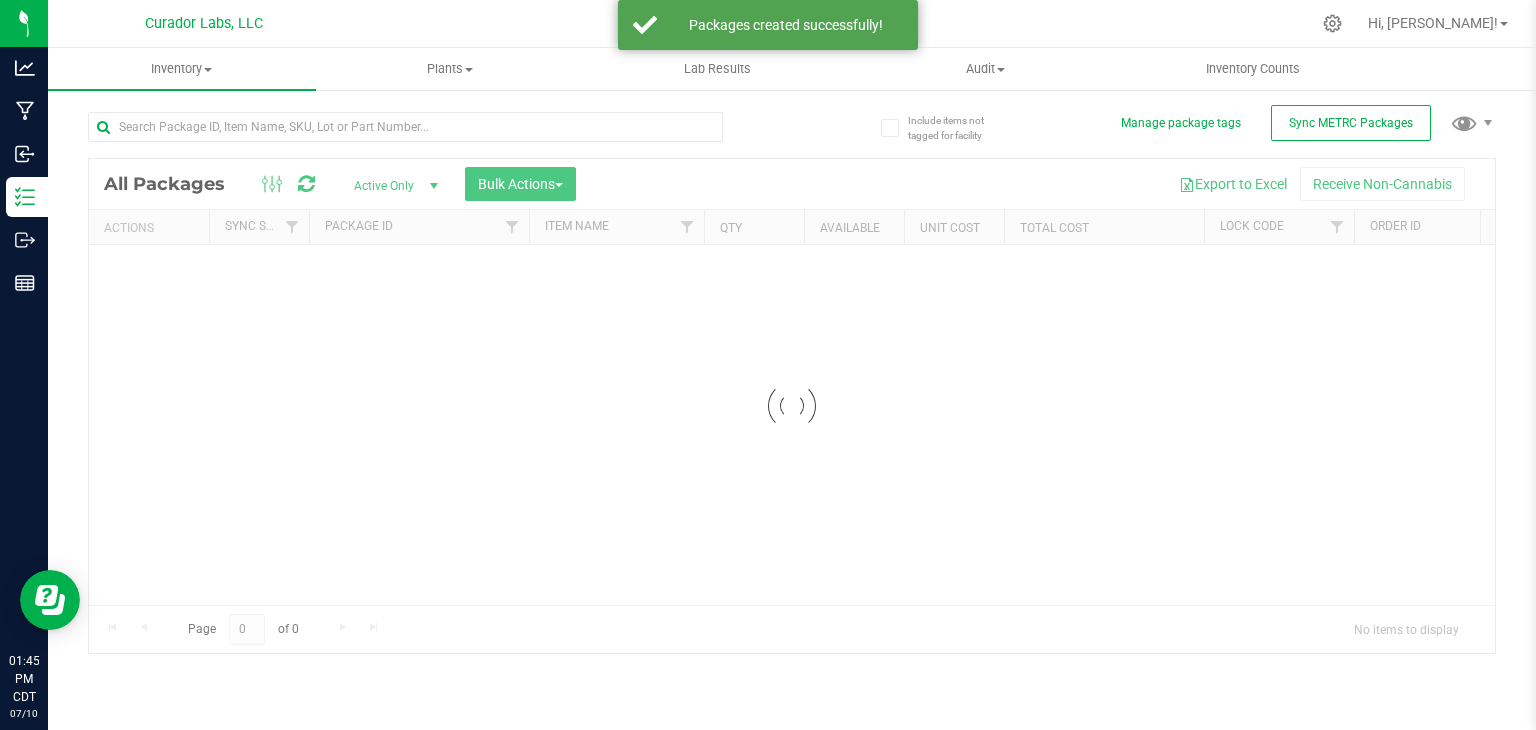 scroll, scrollTop: 0, scrollLeft: 0, axis: both 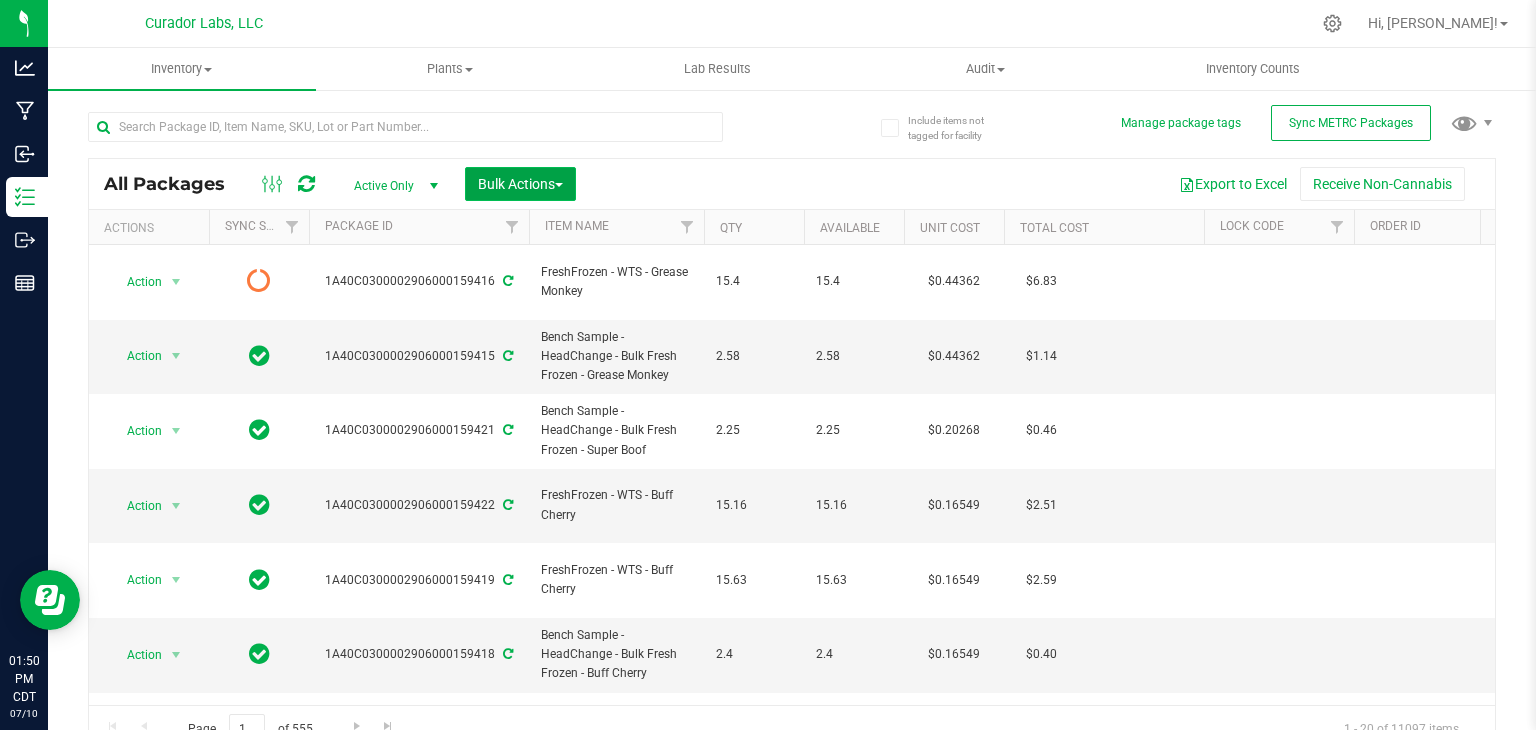 click on "Bulk Actions" at bounding box center [520, 184] 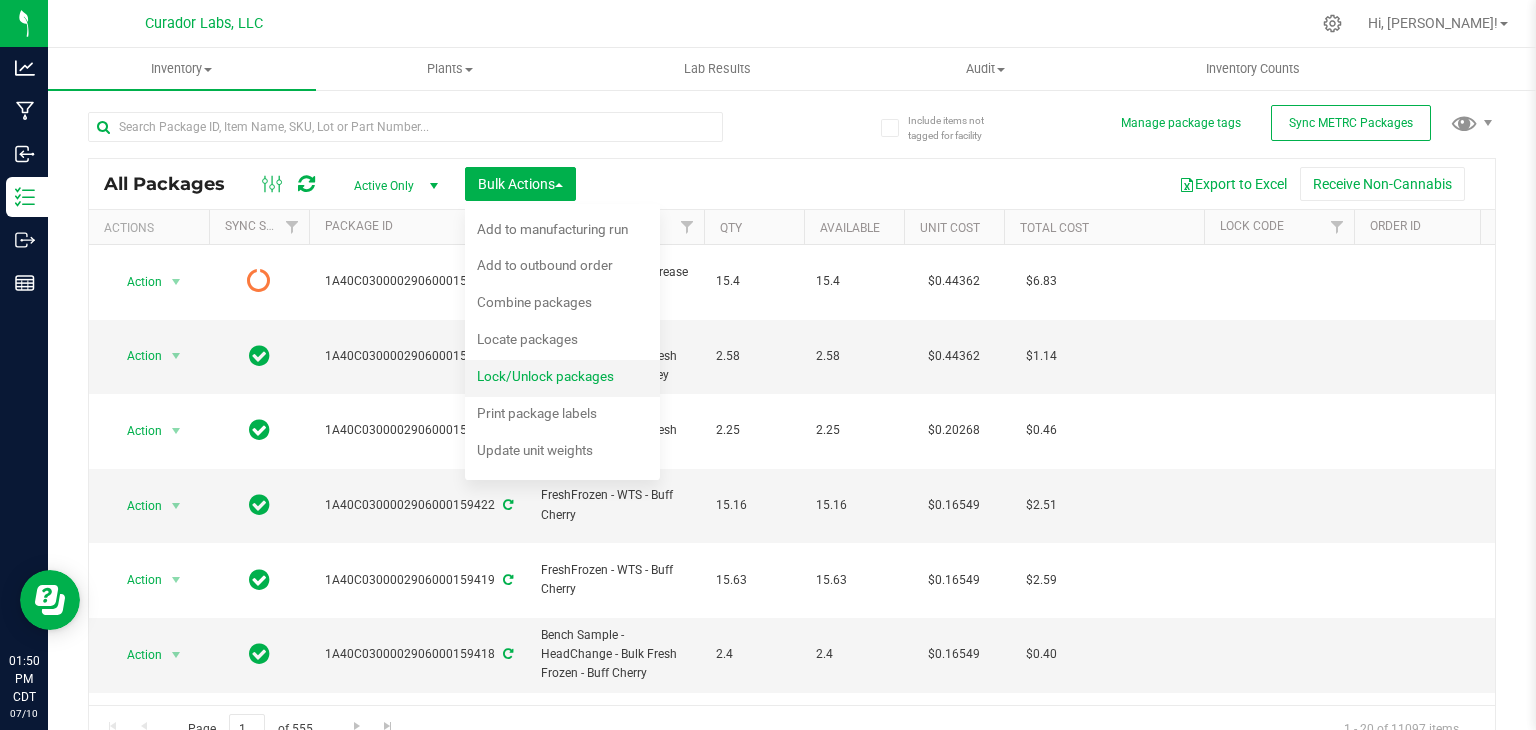 click on "Lock/Unlock packages" at bounding box center [545, 376] 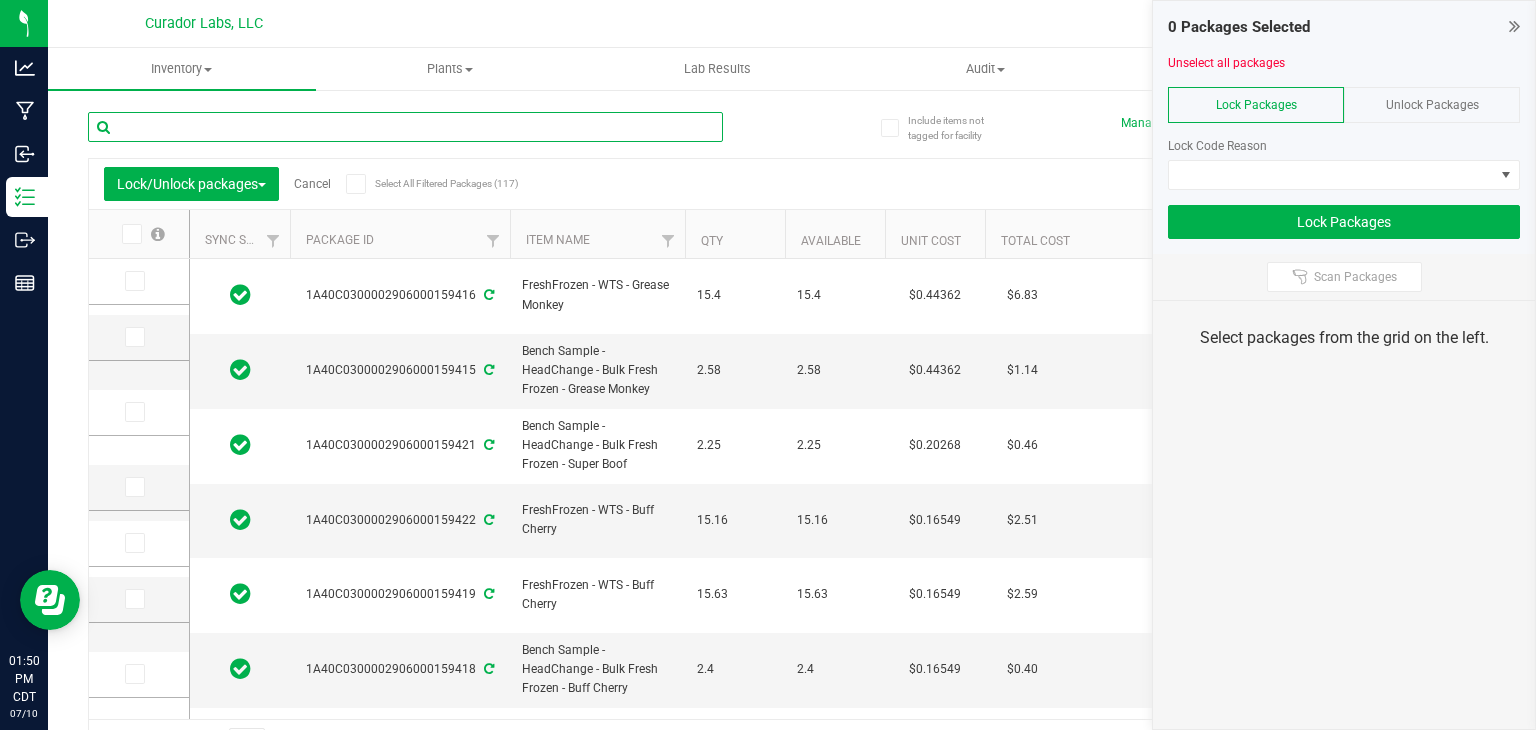 click at bounding box center (405, 127) 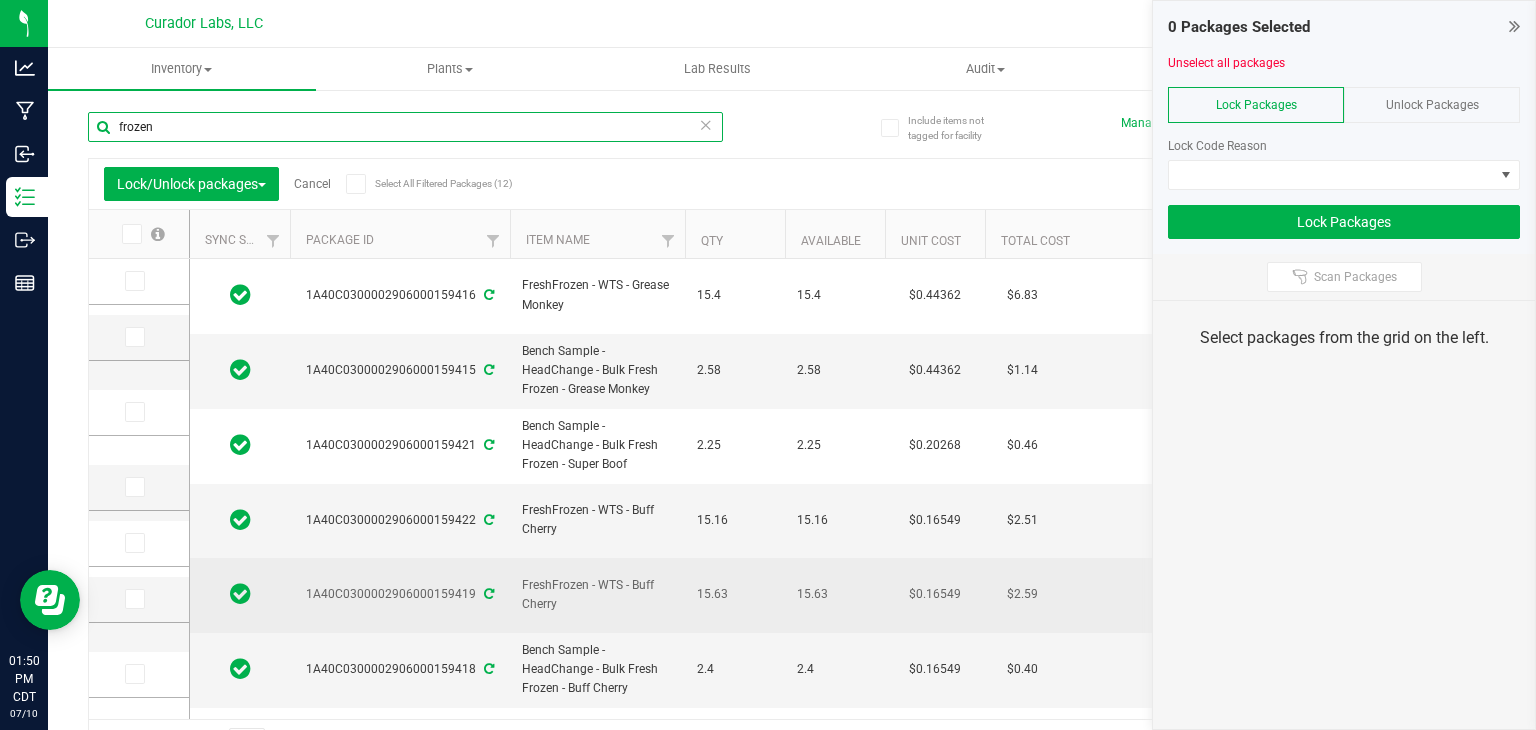 scroll, scrollTop: 358, scrollLeft: 0, axis: vertical 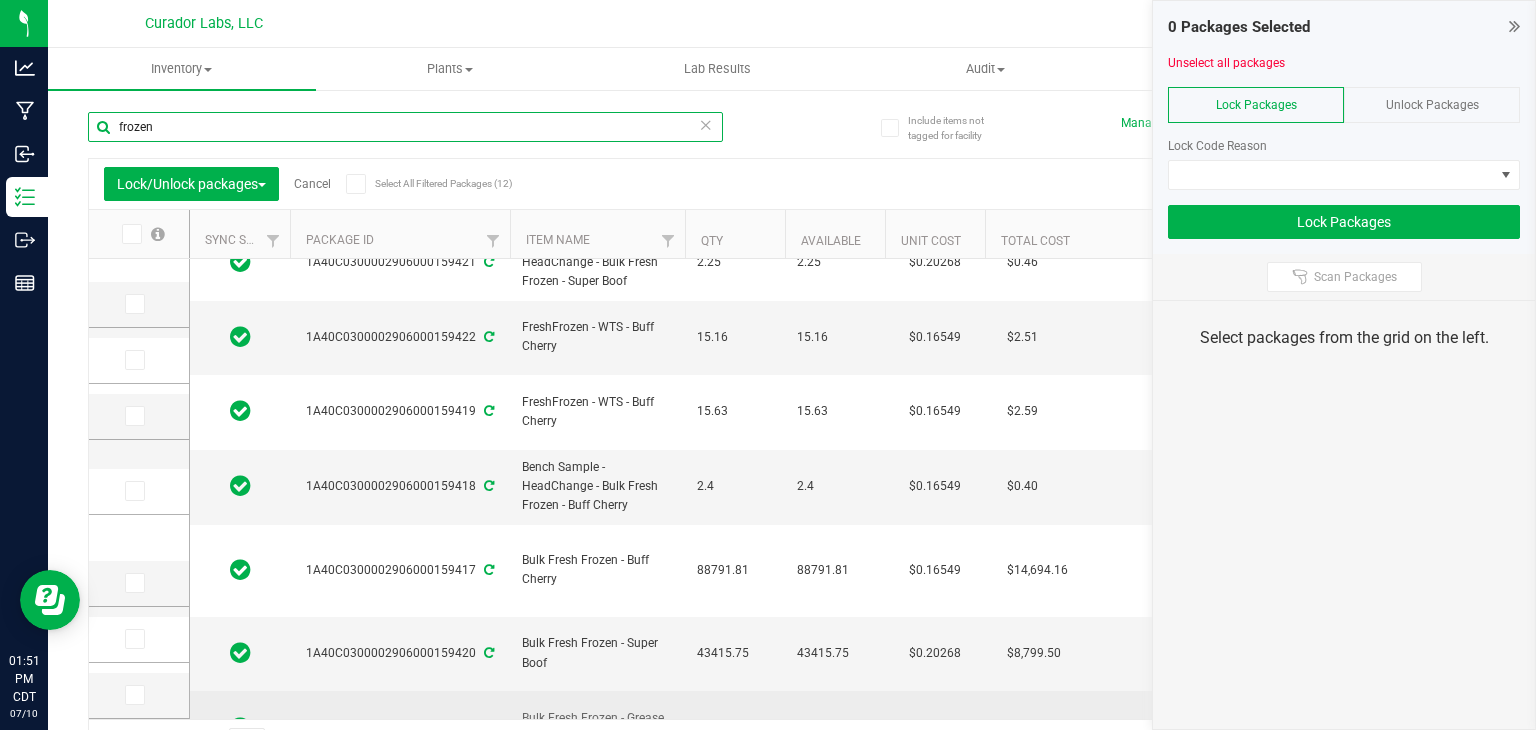 type on "frozen" 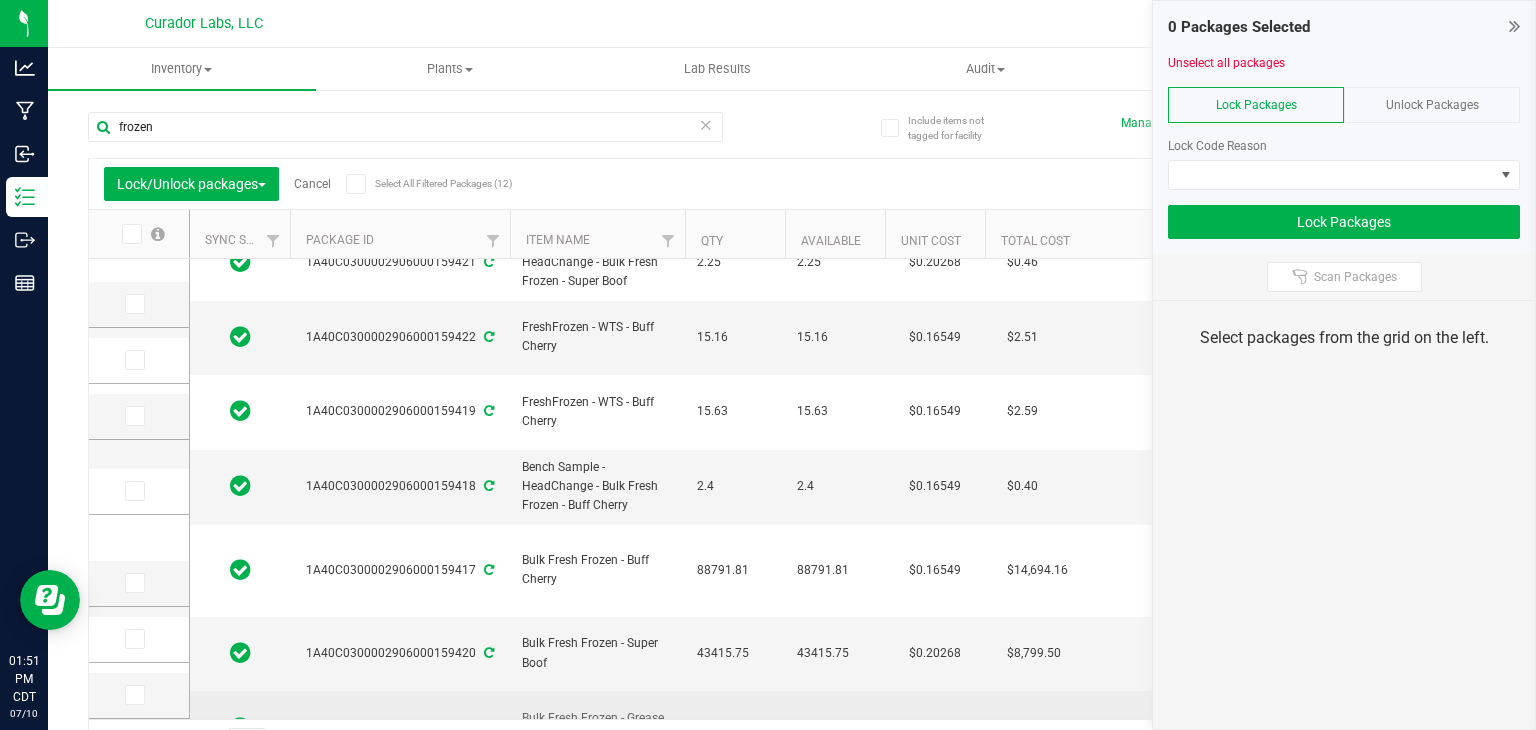 drag, startPoint x: 293, startPoint y: 640, endPoint x: 469, endPoint y: 653, distance: 176.47946 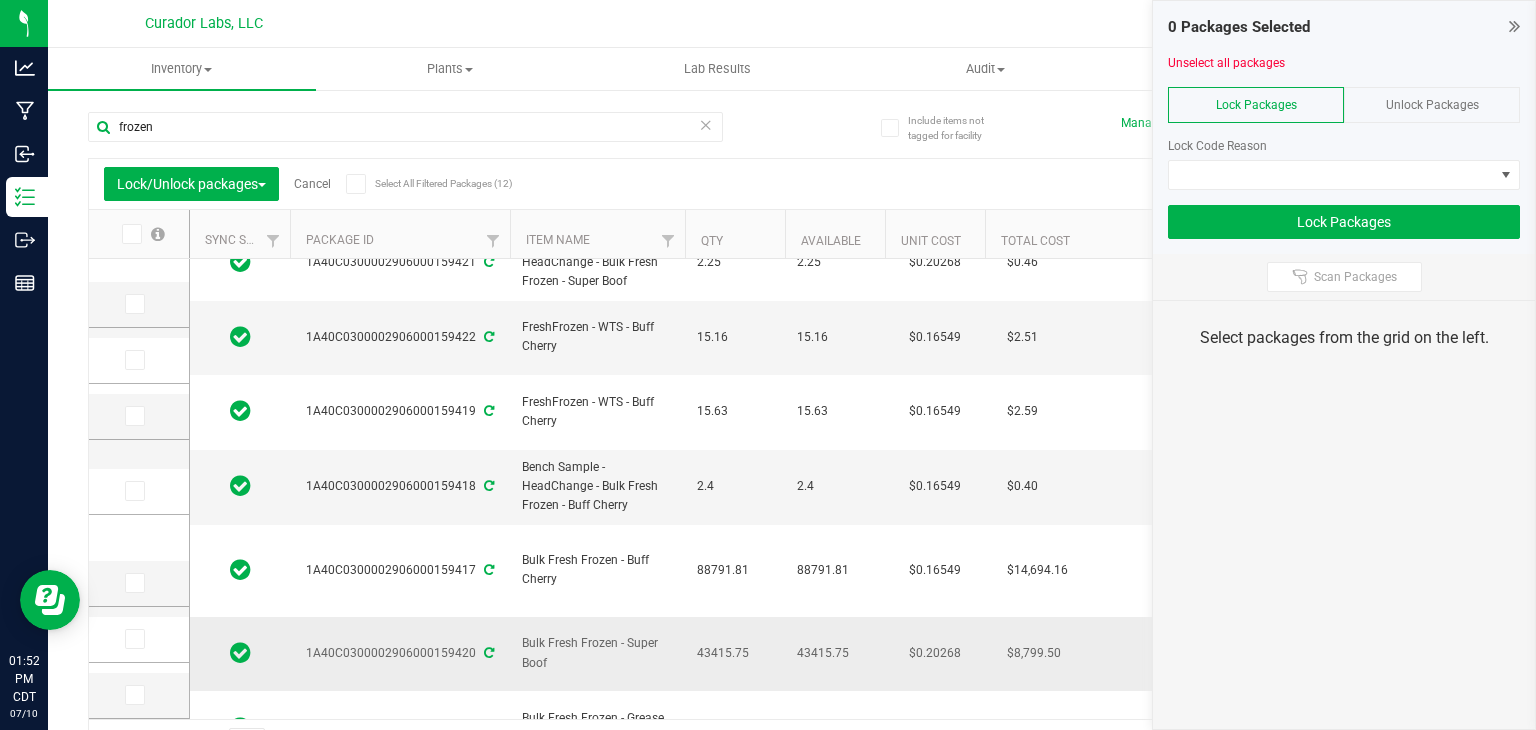 scroll, scrollTop: 111, scrollLeft: 0, axis: vertical 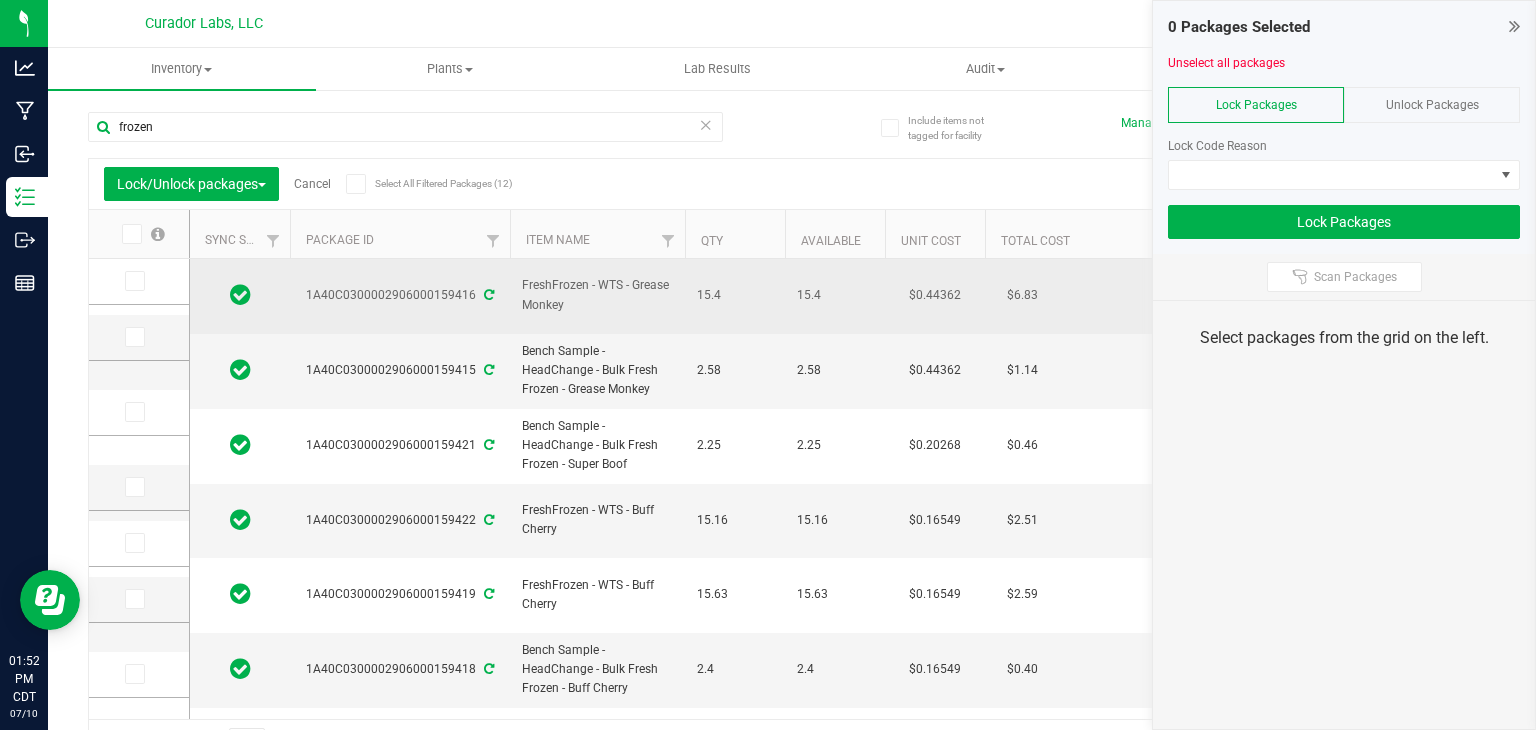 drag, startPoint x: 596, startPoint y: 309, endPoint x: 569, endPoint y: 297, distance: 29.546574 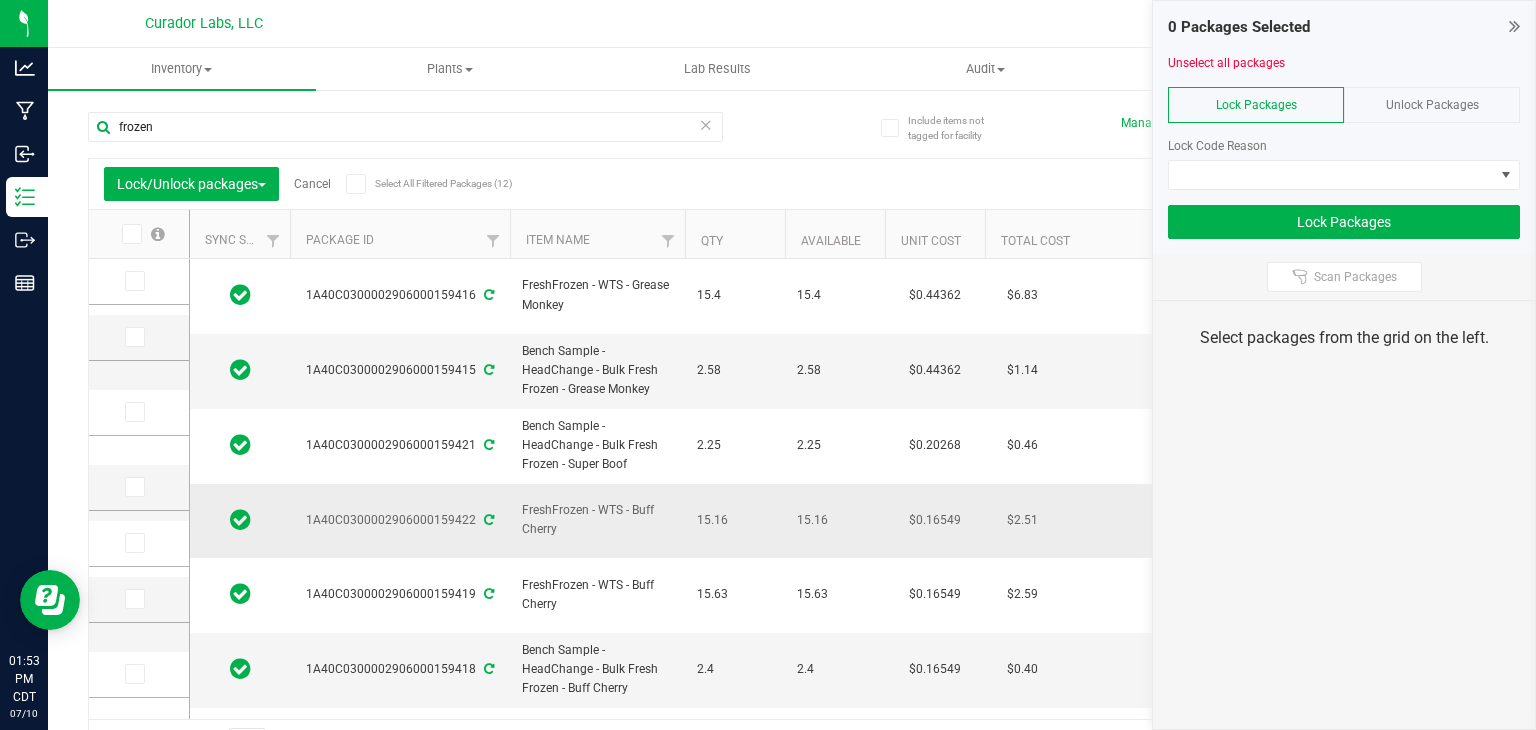 scroll, scrollTop: 358, scrollLeft: 0, axis: vertical 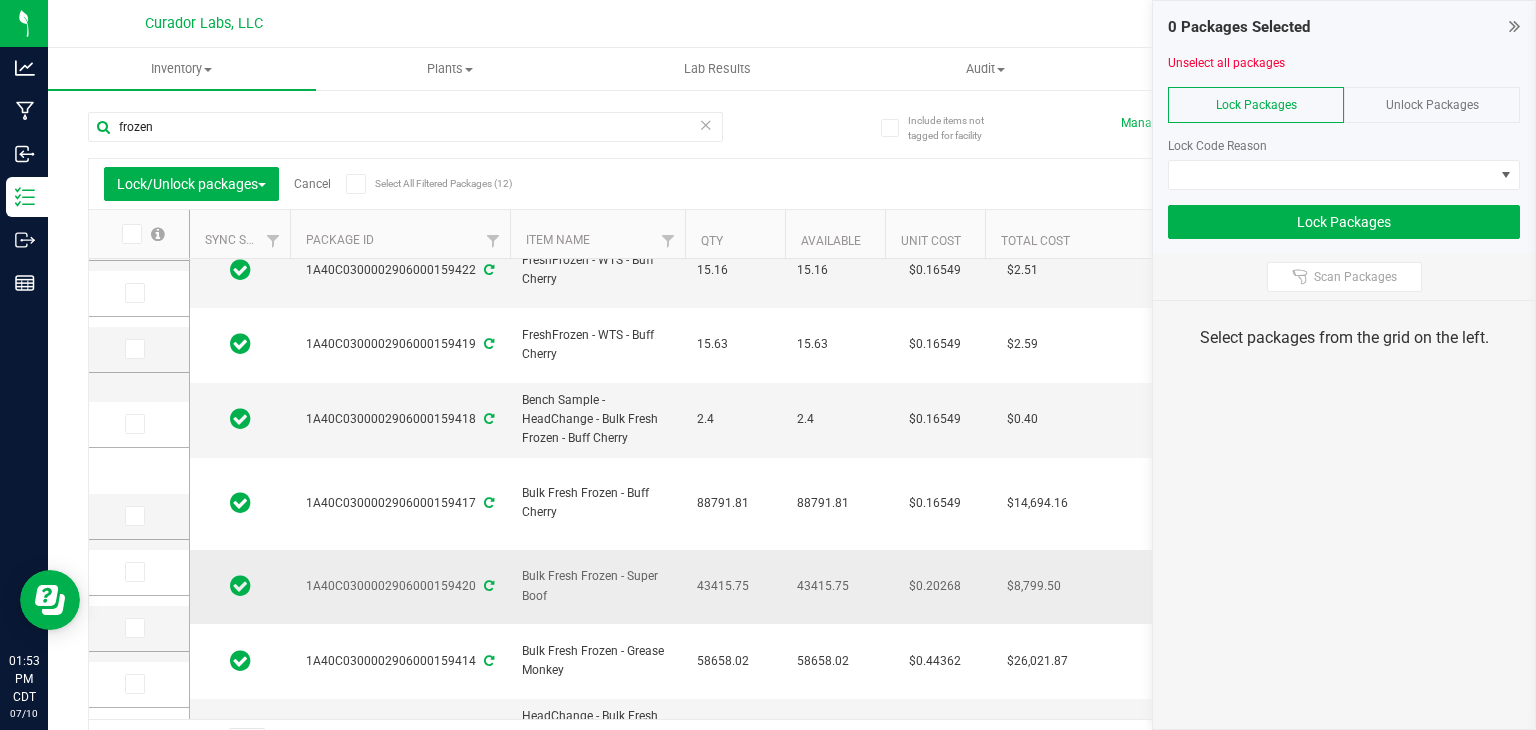 drag, startPoint x: 291, startPoint y: 518, endPoint x: 472, endPoint y: 529, distance: 181.33394 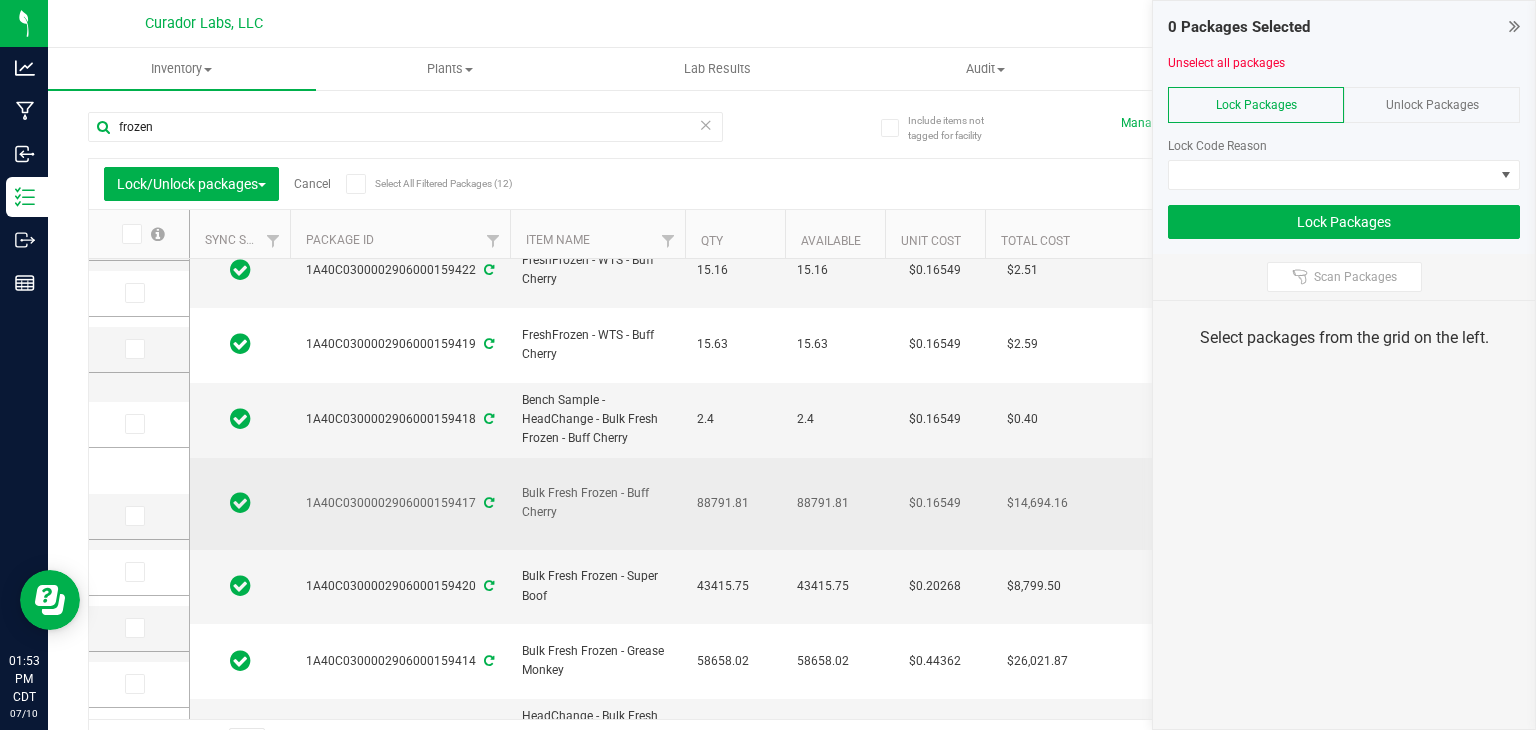 drag, startPoint x: 302, startPoint y: 445, endPoint x: 473, endPoint y: 442, distance: 171.0263 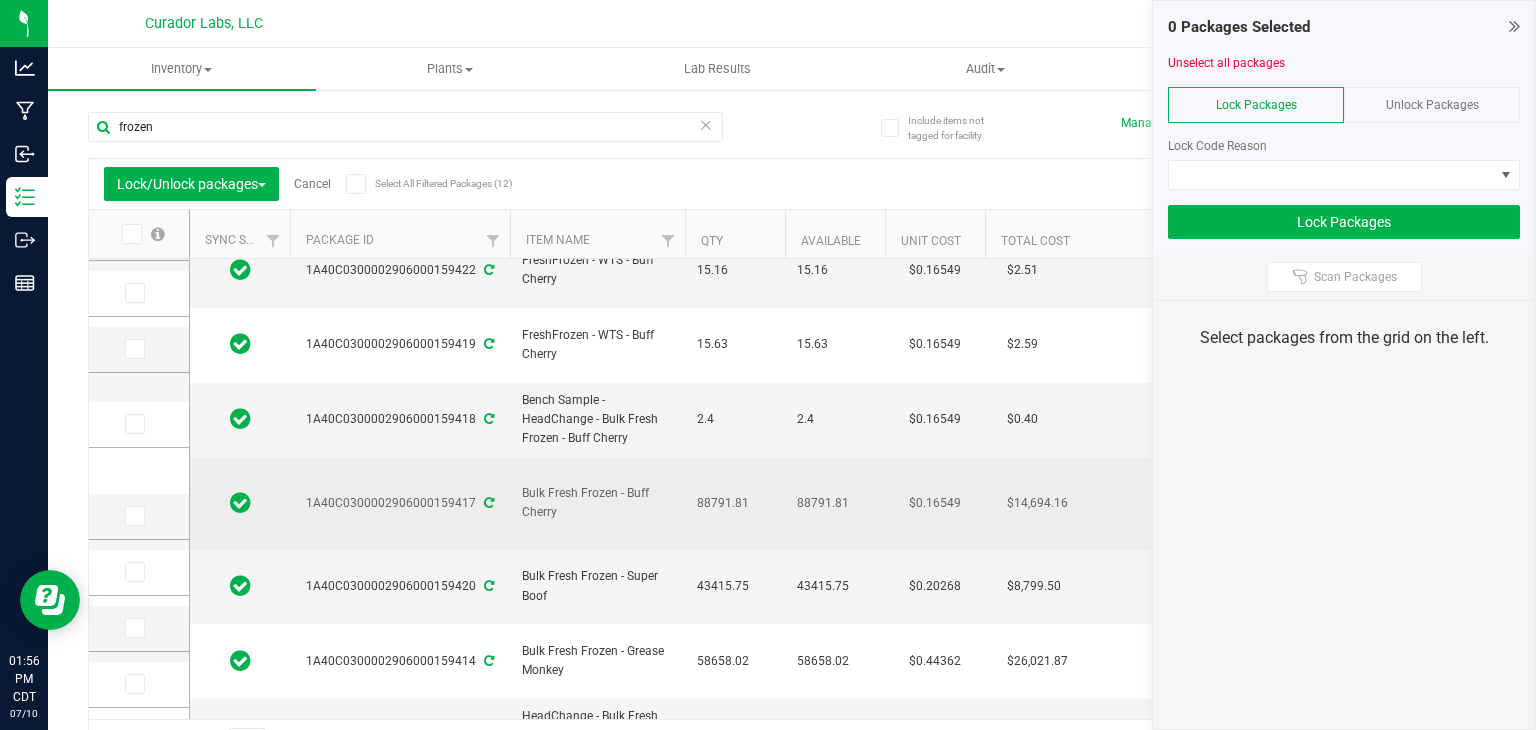 scroll, scrollTop: 144, scrollLeft: 0, axis: vertical 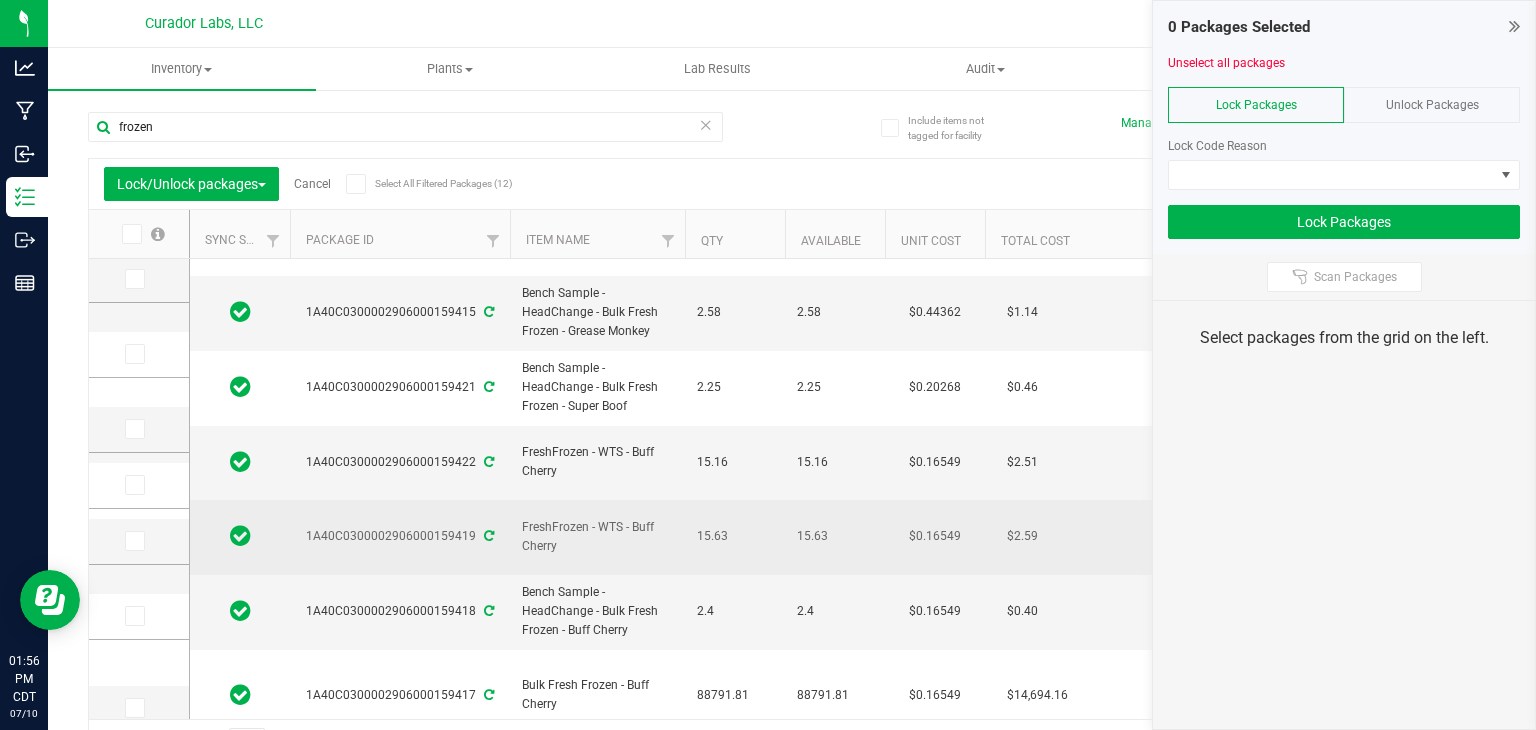 drag, startPoint x: 568, startPoint y: 505, endPoint x: 522, endPoint y: 471, distance: 57.201397 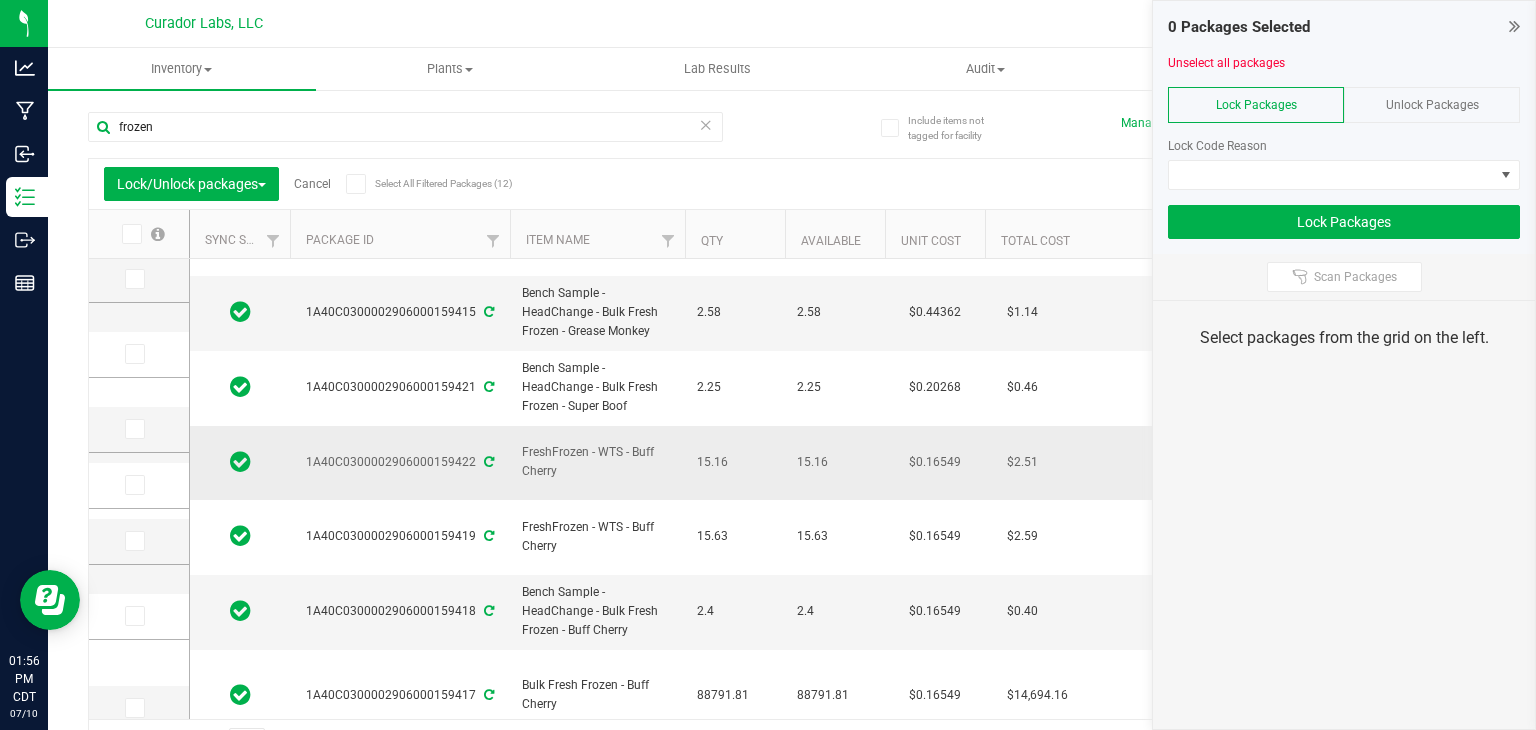 drag, startPoint x: 565, startPoint y: 441, endPoint x: 520, endPoint y: 422, distance: 48.8467 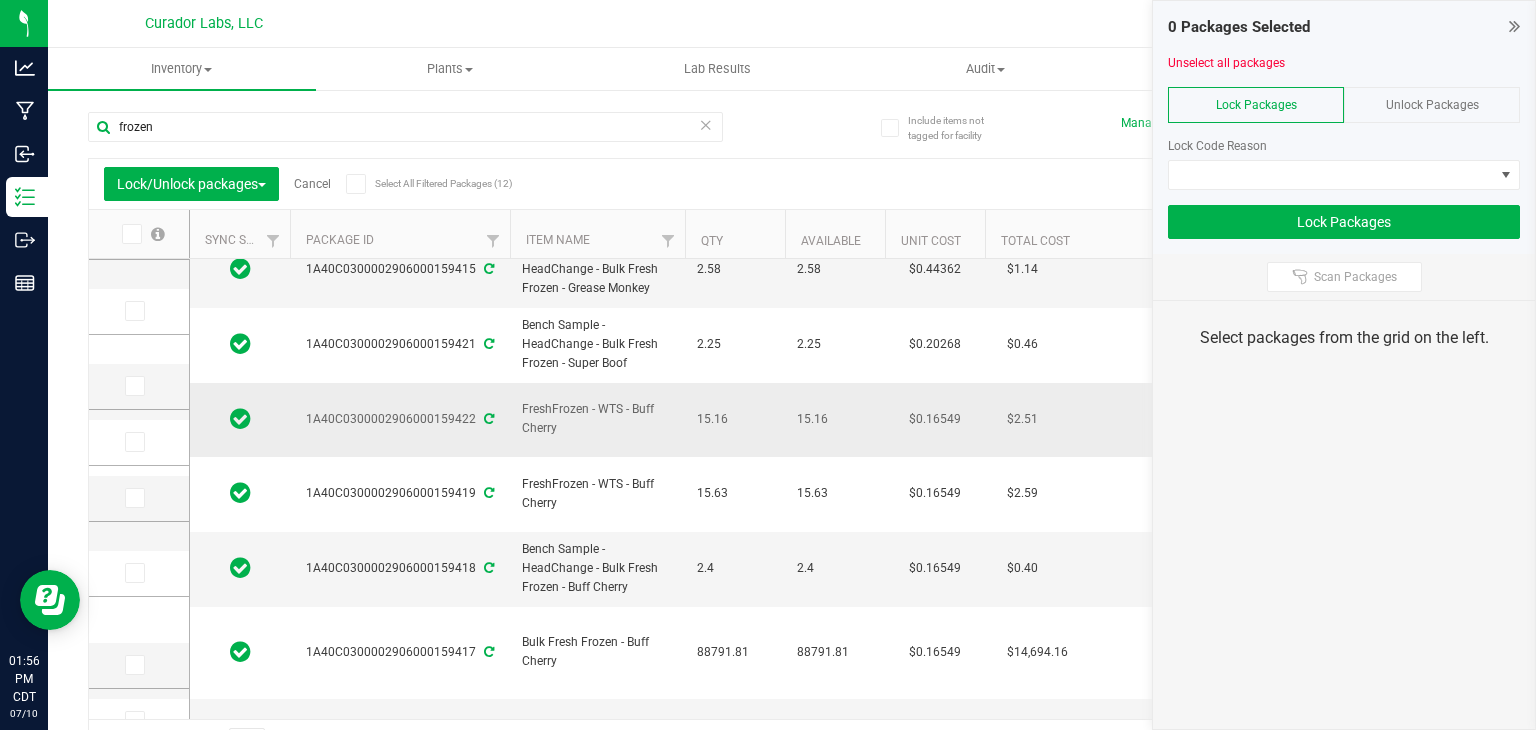 scroll, scrollTop: 118, scrollLeft: 0, axis: vertical 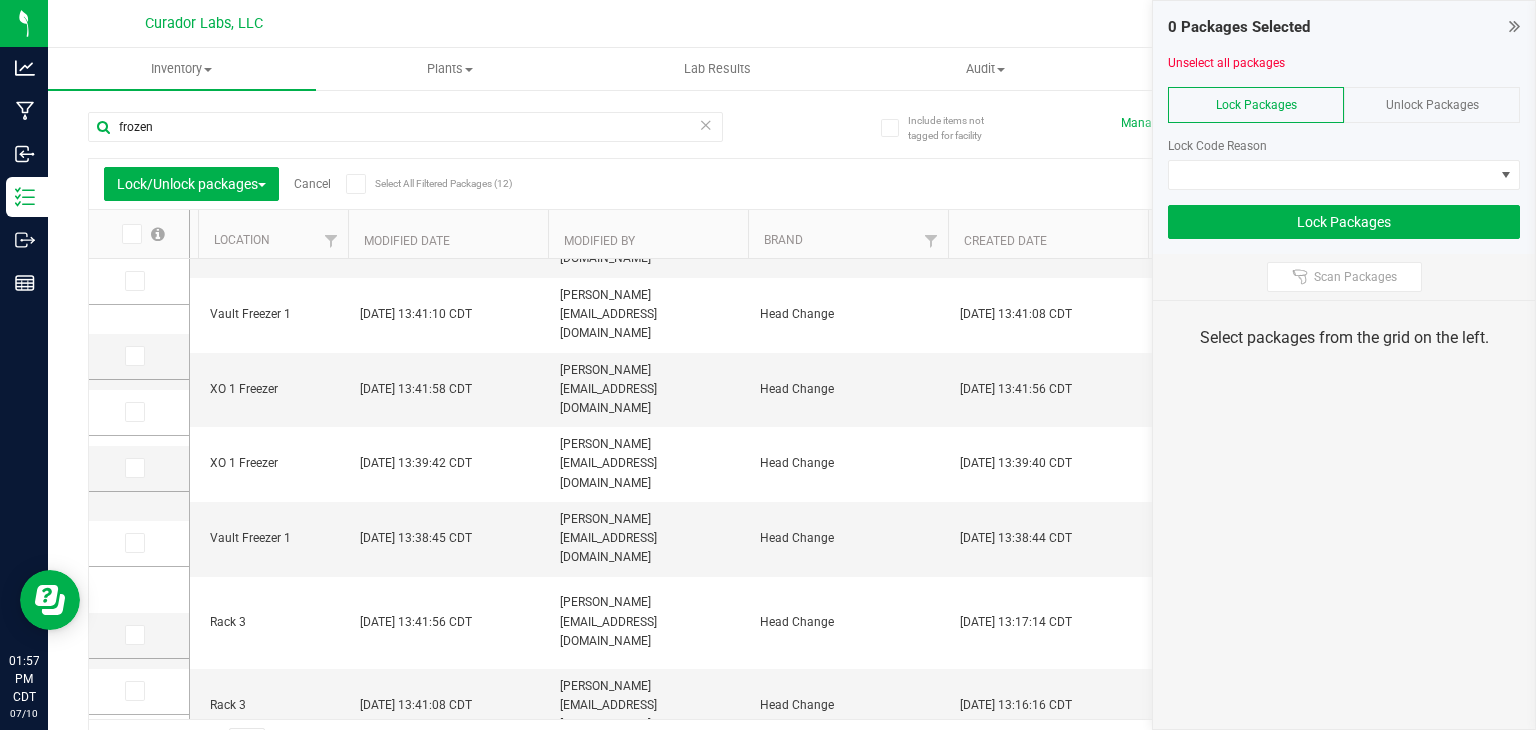 click on "Cancel" at bounding box center (312, 184) 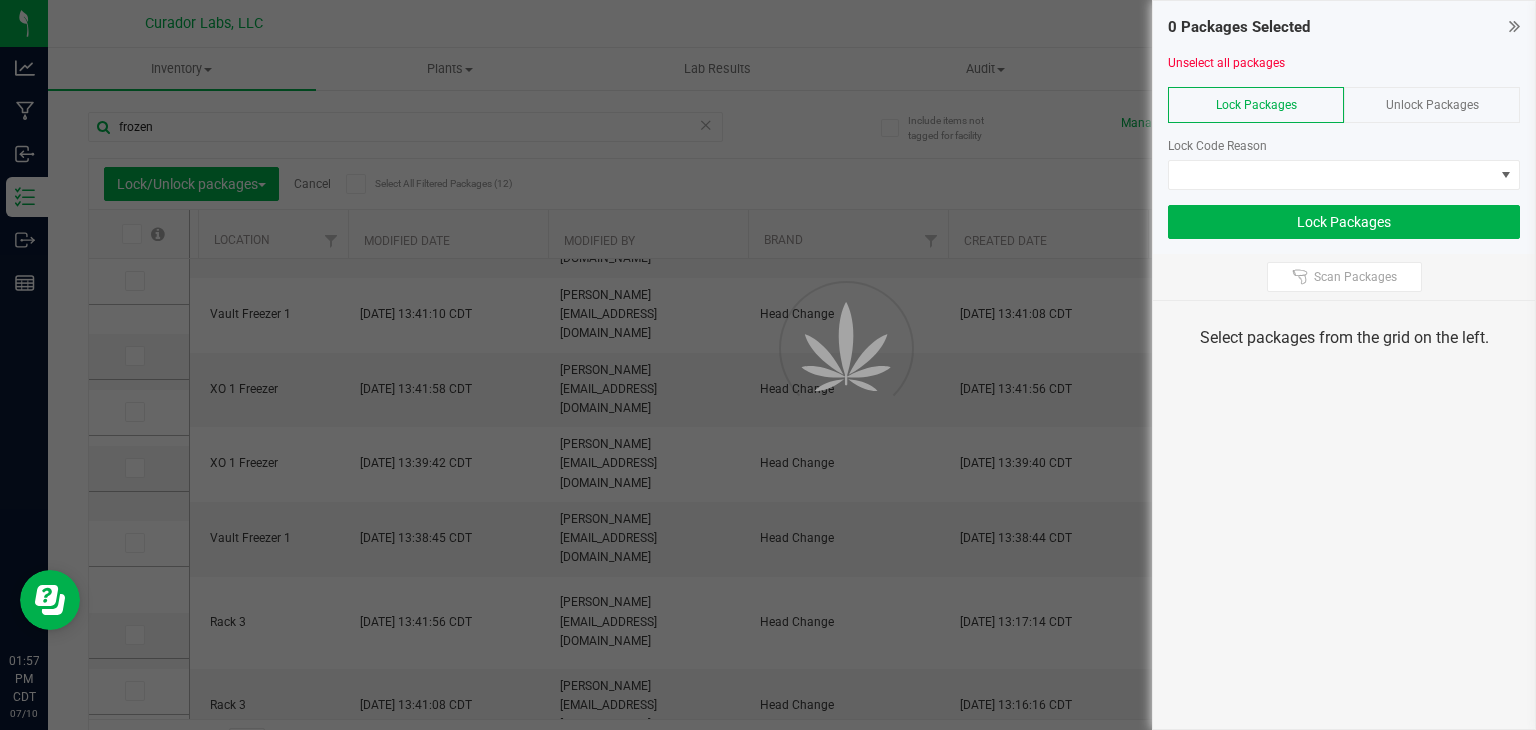 click at bounding box center (768, 365) 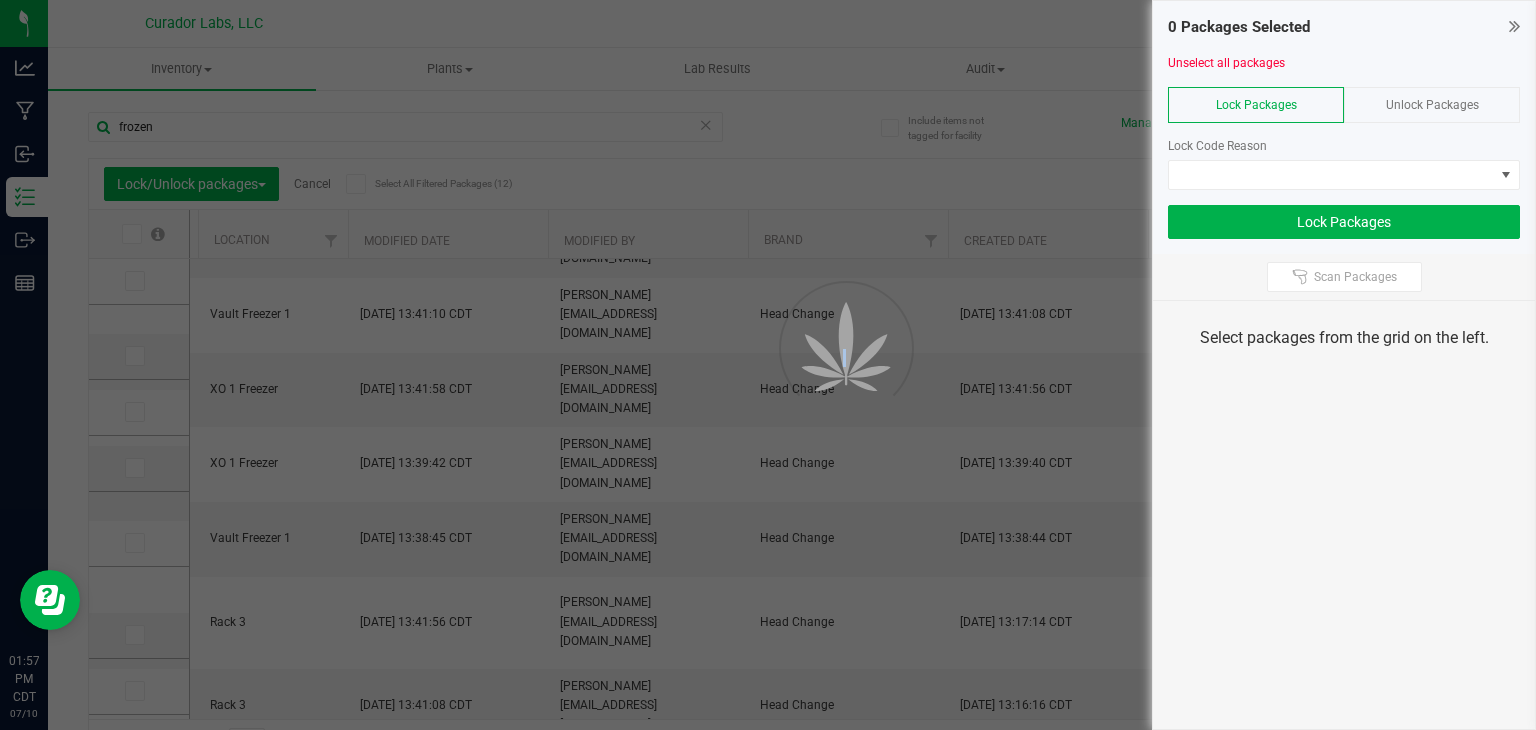 click at bounding box center (768, 365) 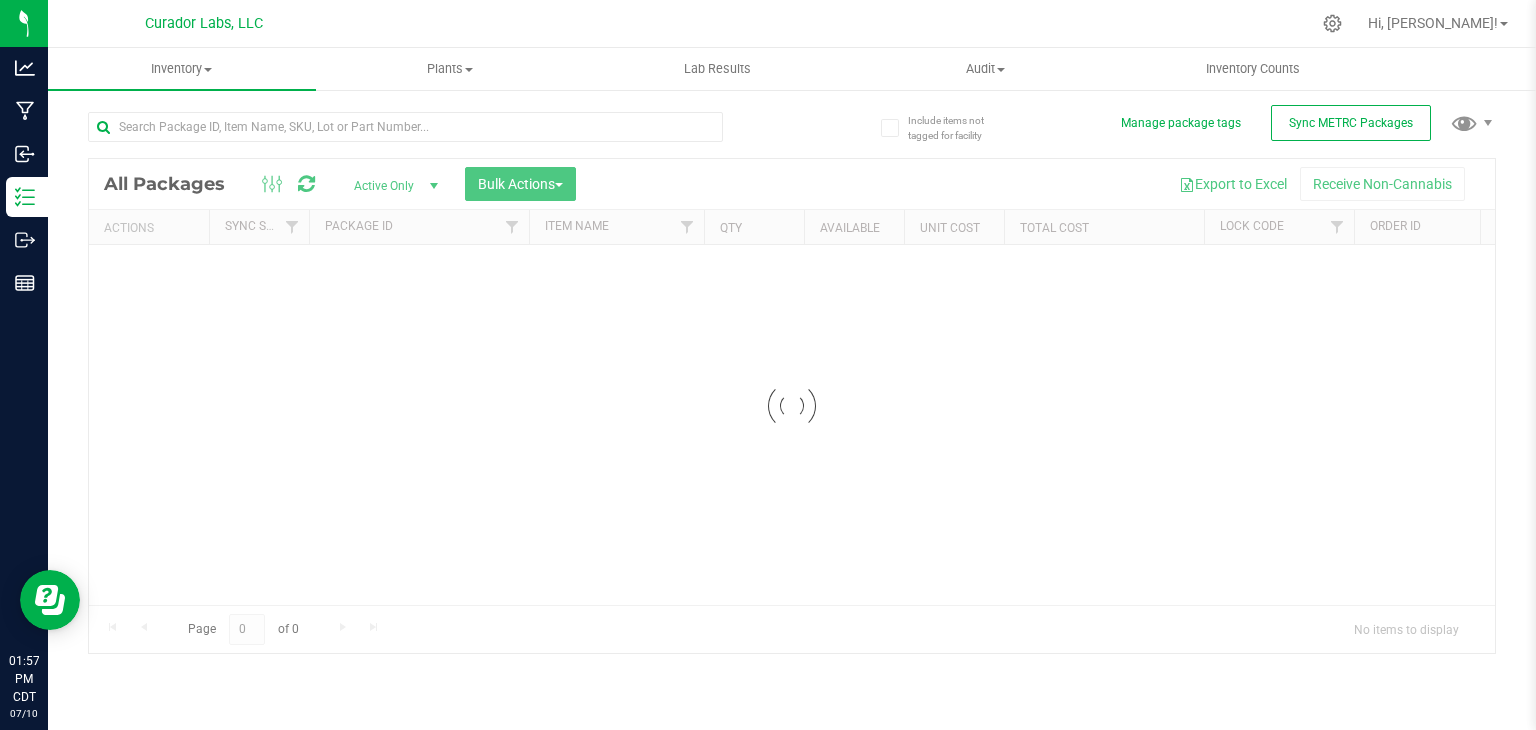 click at bounding box center (792, 406) 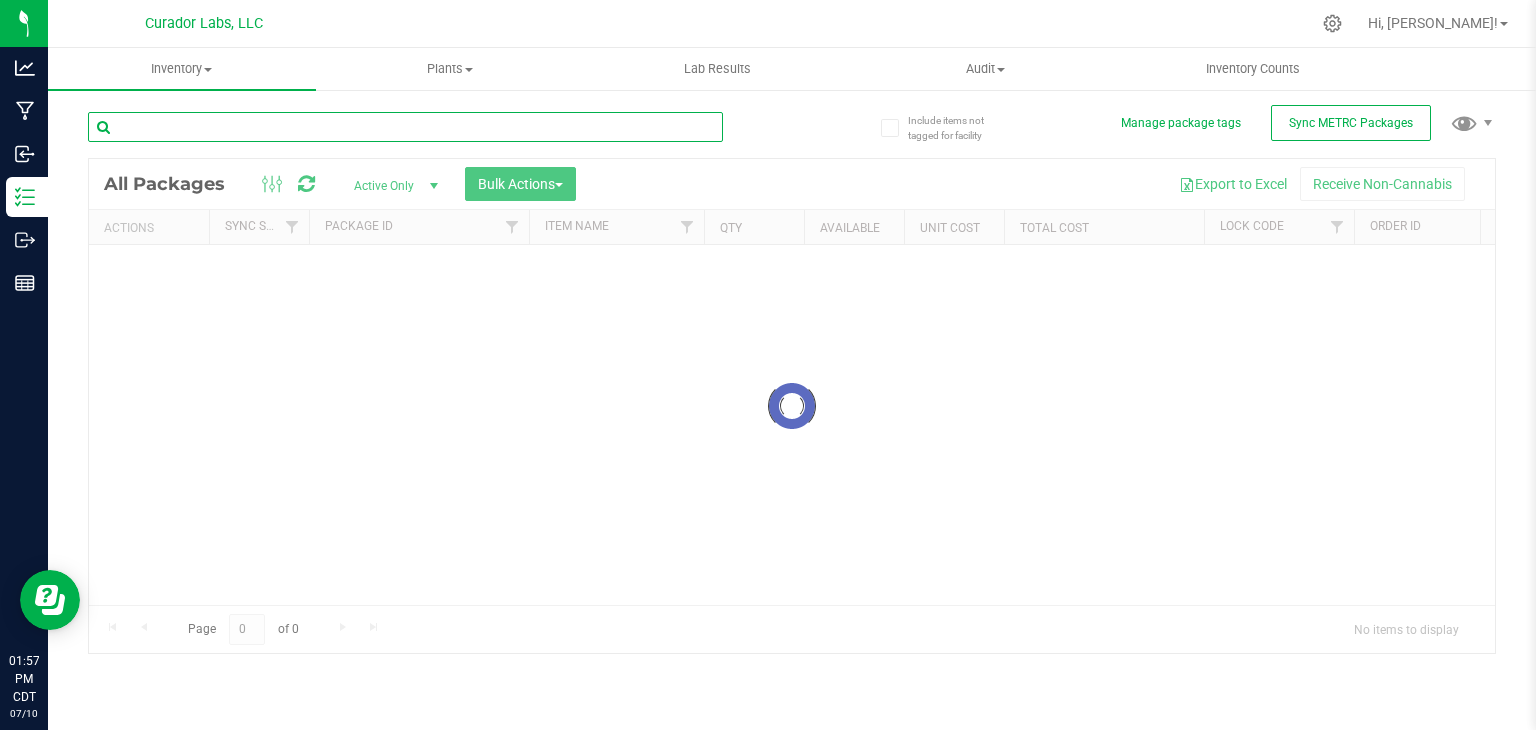 click at bounding box center [405, 127] 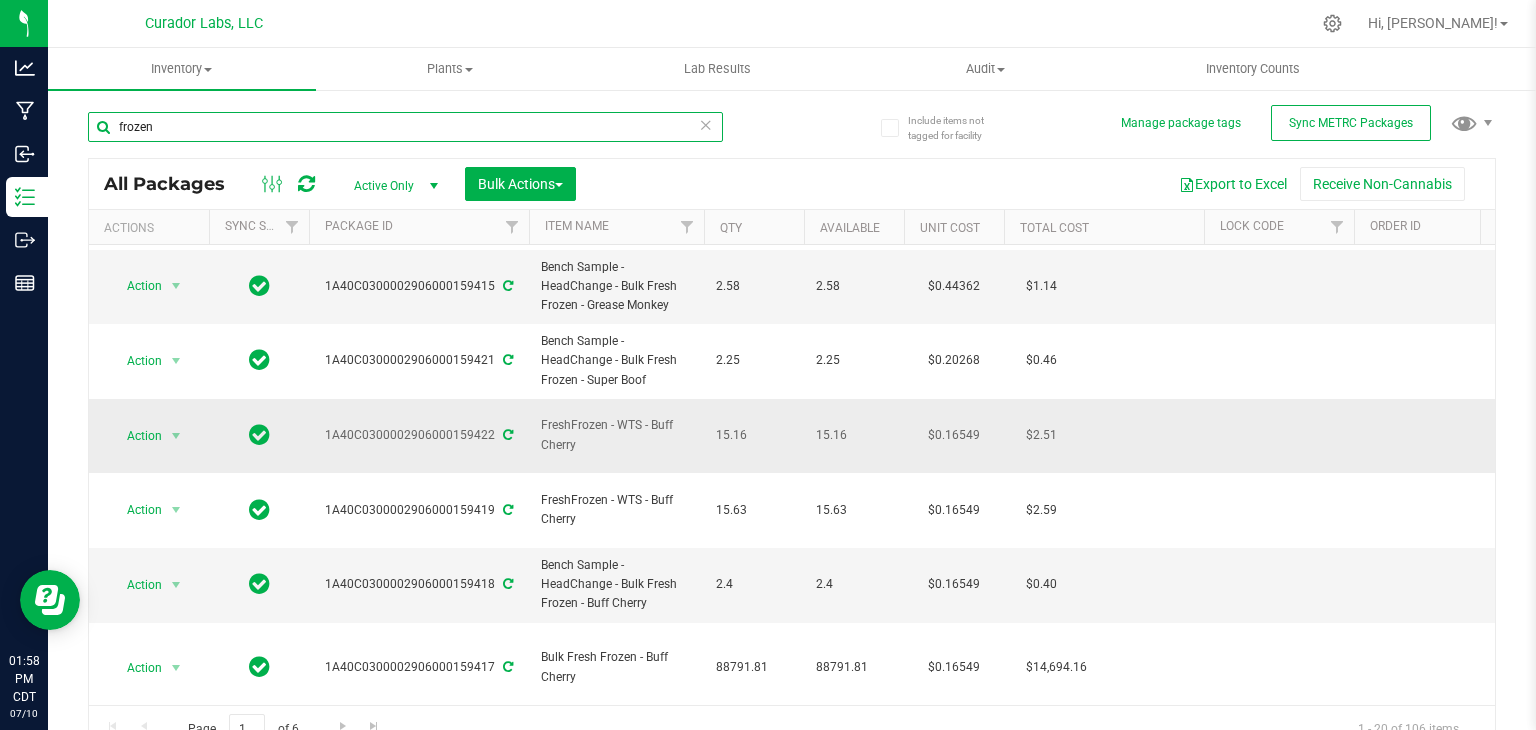 type on "frozen" 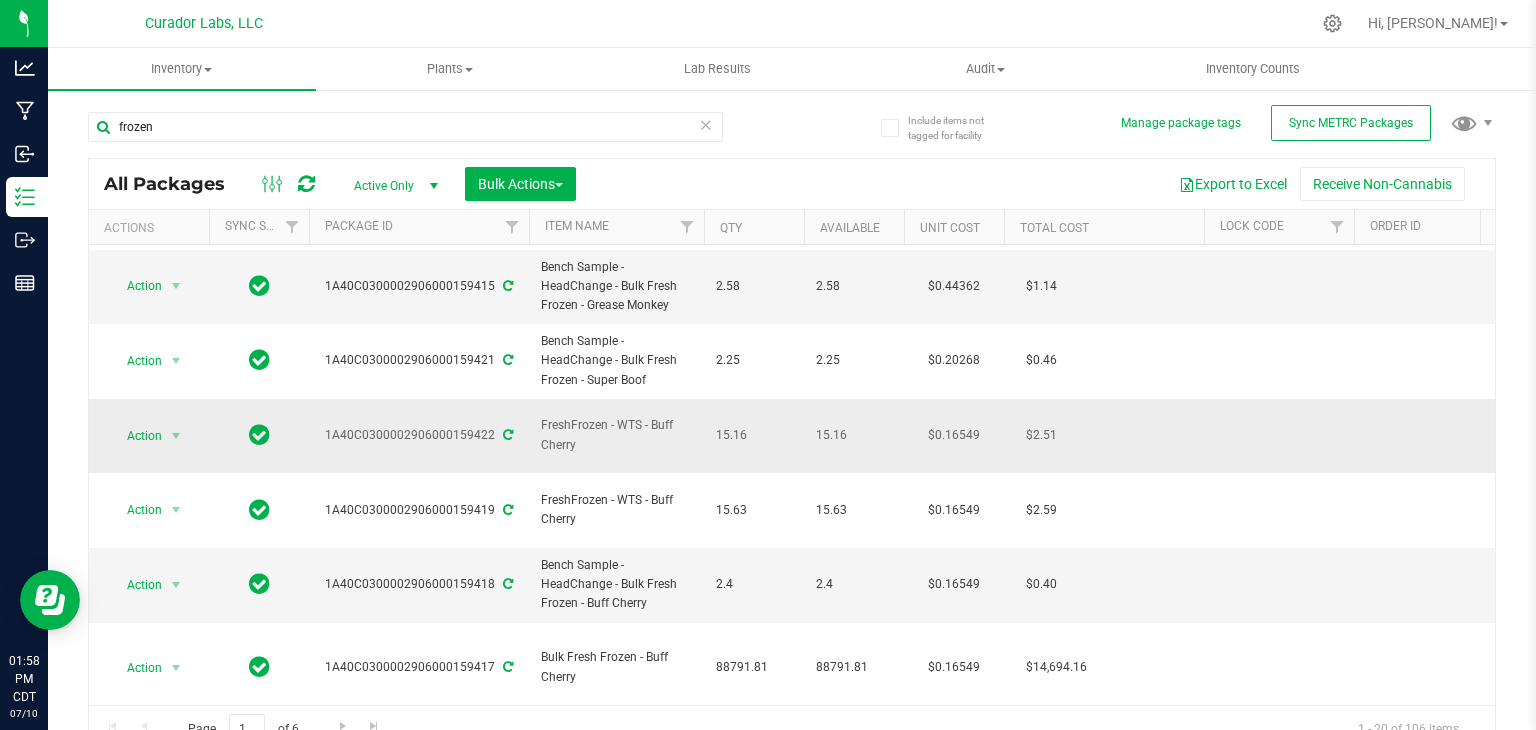click on "1A40C0300002906000159422" at bounding box center [419, 435] 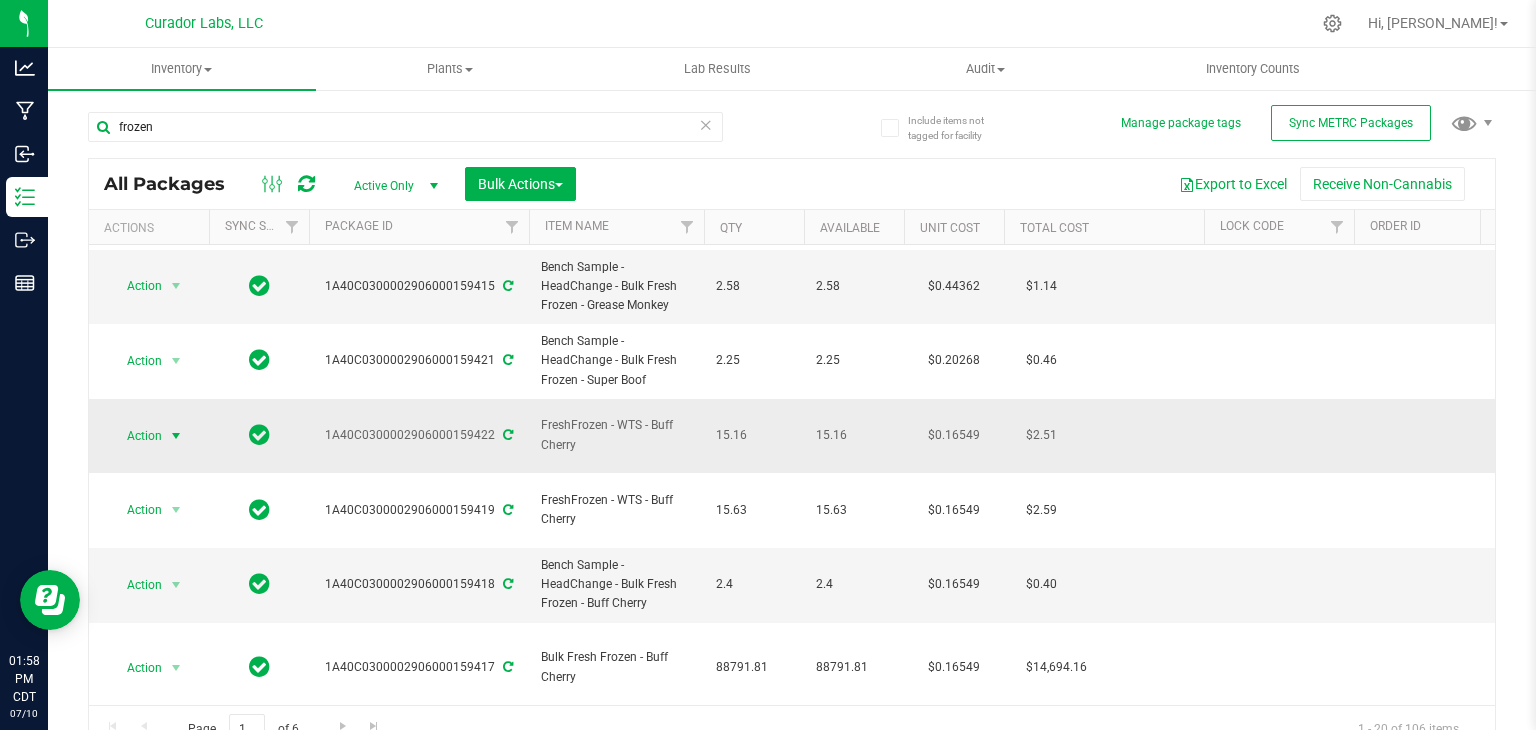 click at bounding box center (176, 436) 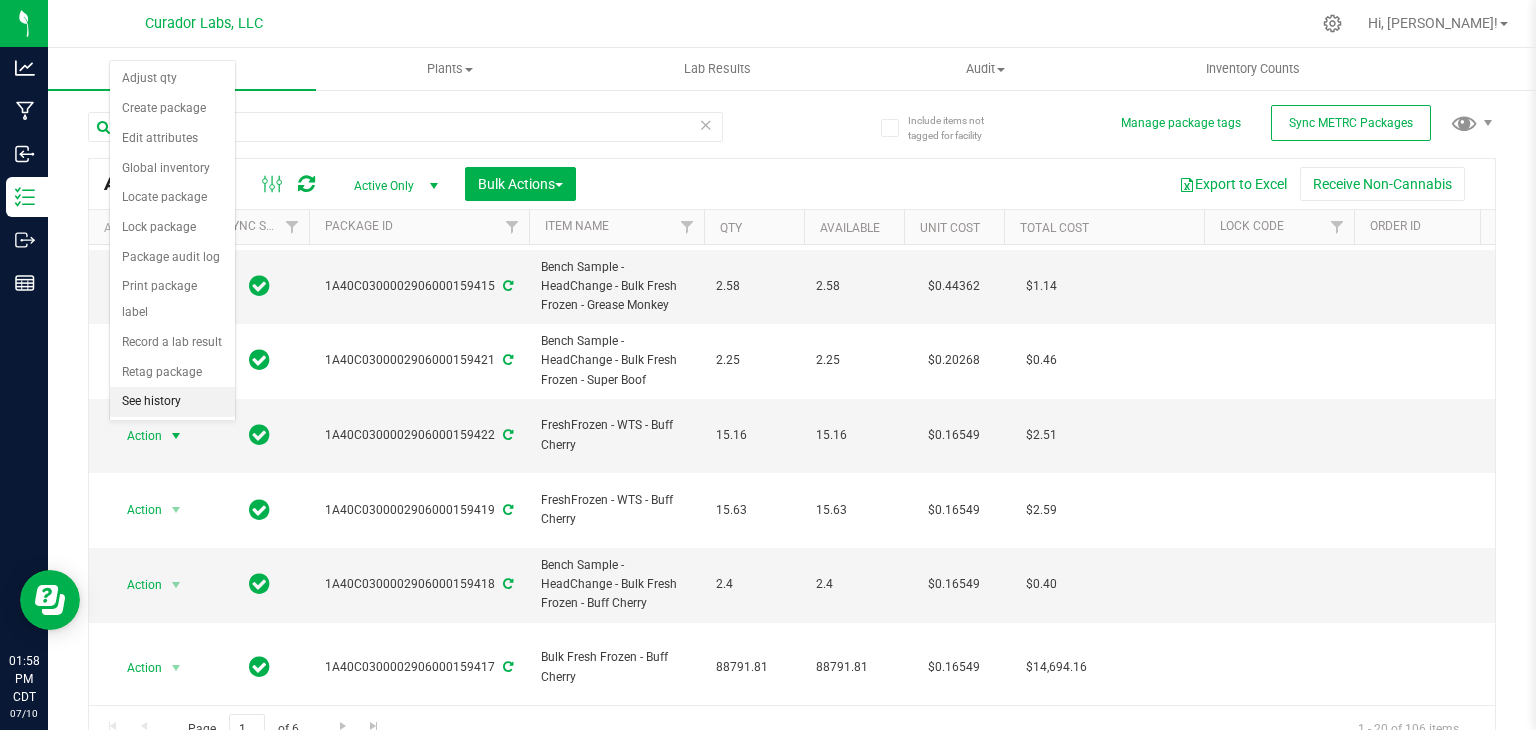click on "See history" at bounding box center [172, 402] 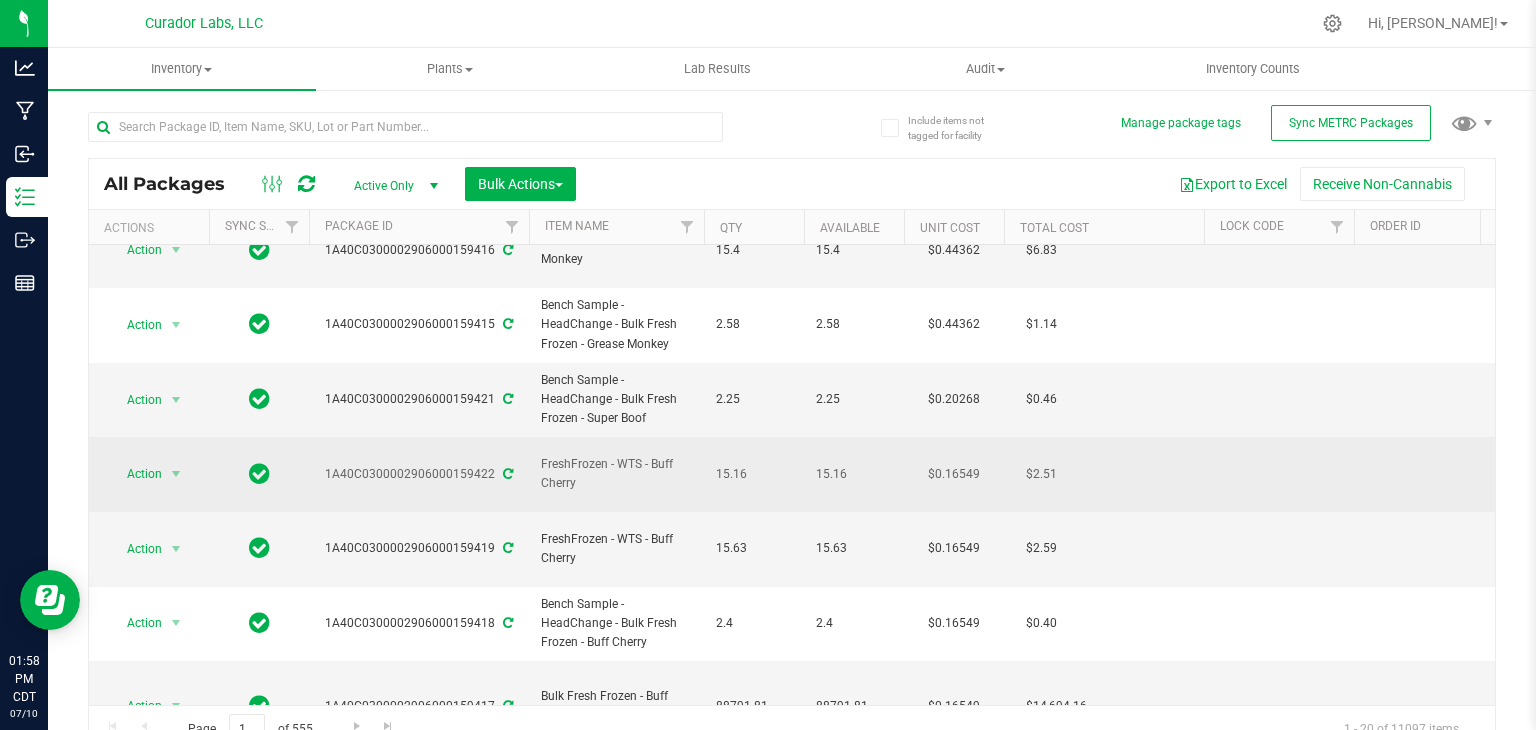 drag, startPoint x: 323, startPoint y: 422, endPoint x: 492, endPoint y: 430, distance: 169.18924 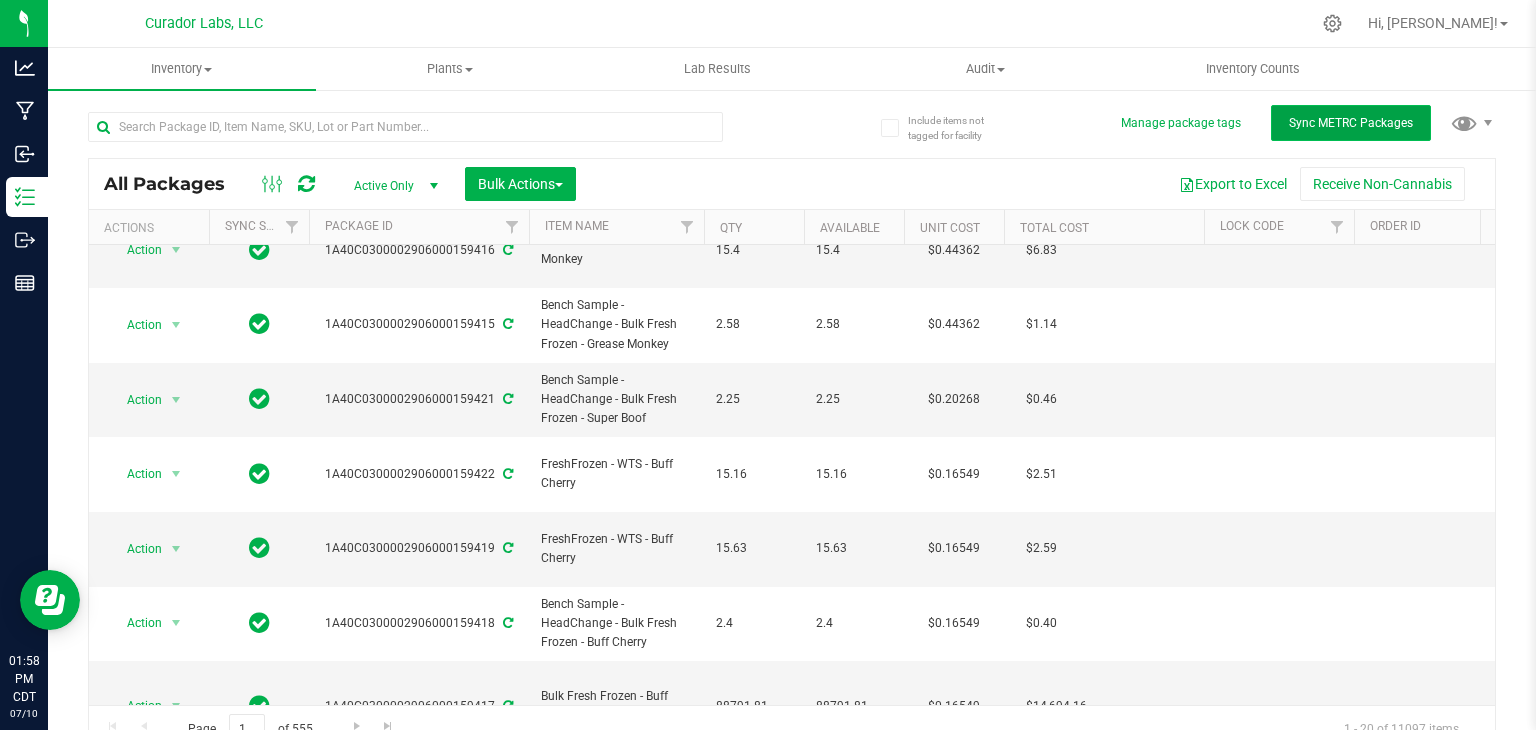 click on "Sync METRC Packages" at bounding box center [1351, 123] 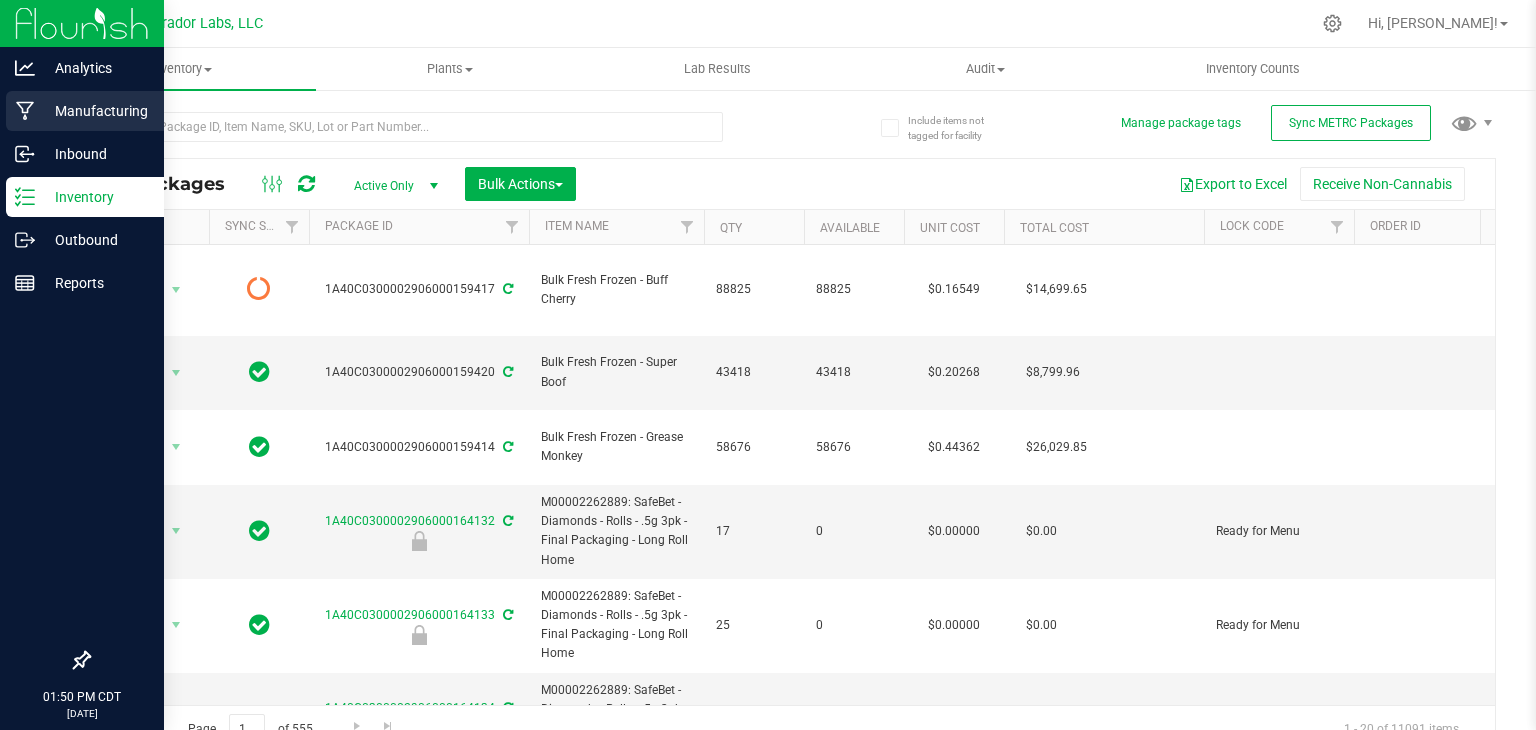 scroll, scrollTop: 0, scrollLeft: 0, axis: both 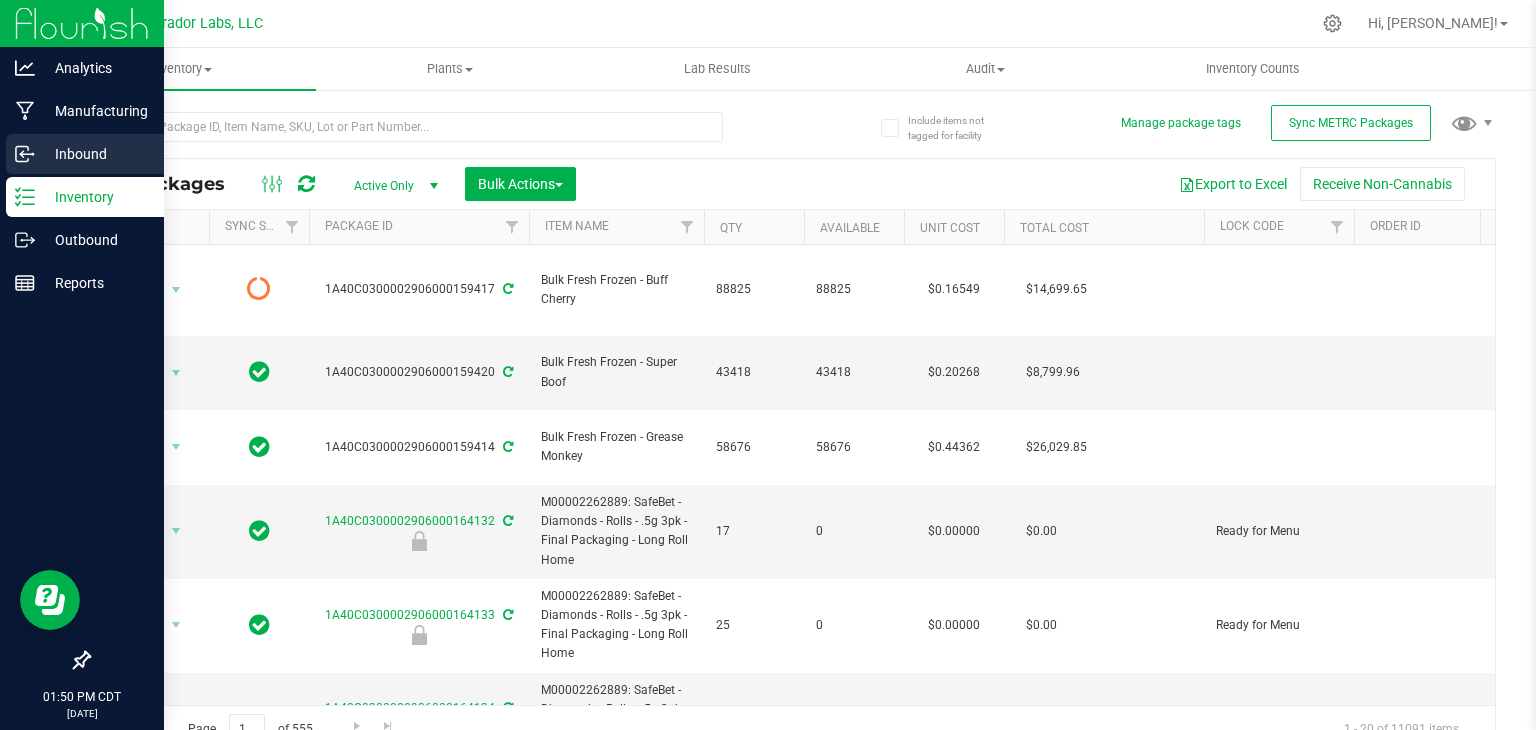 click on "Inbound" at bounding box center [95, 154] 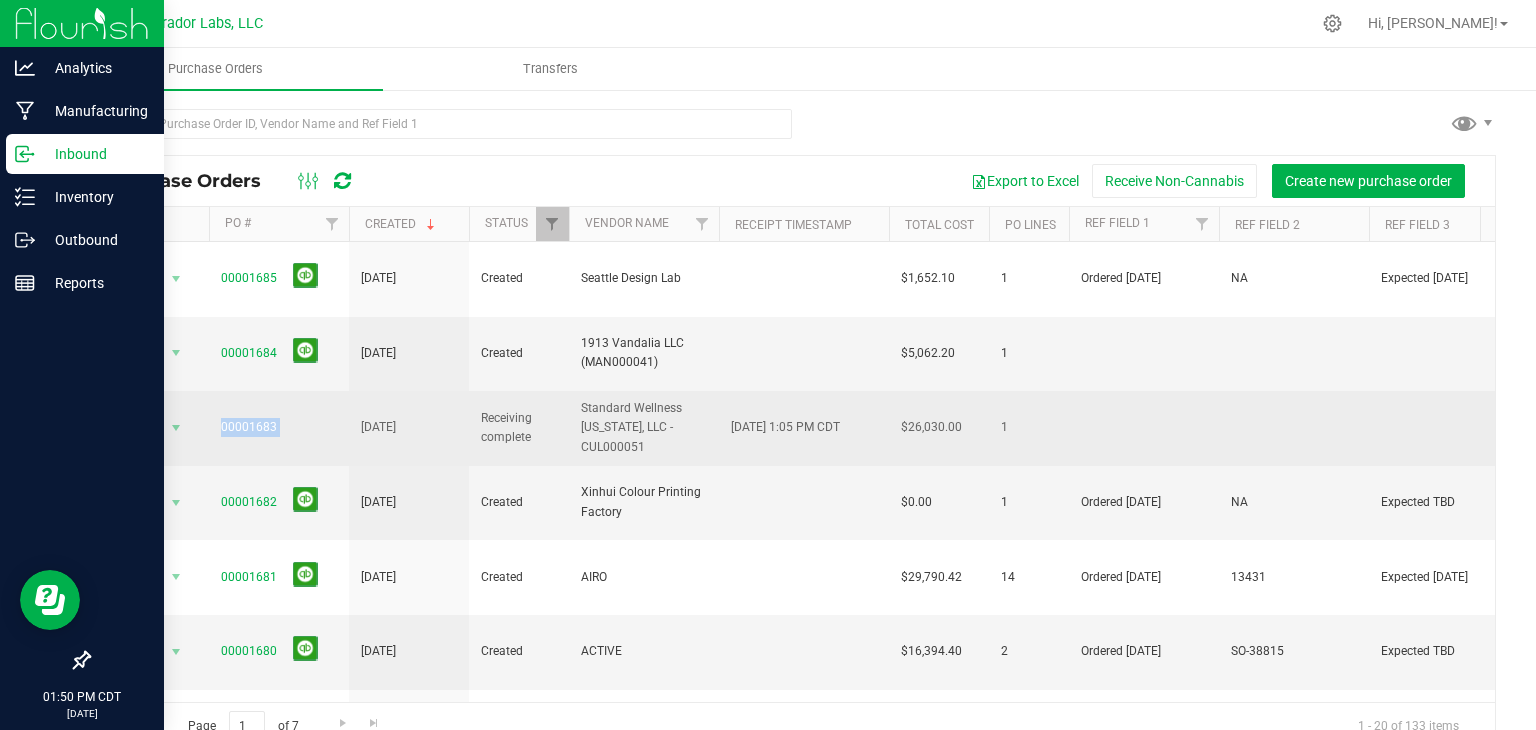 drag, startPoint x: 200, startPoint y: 381, endPoint x: 310, endPoint y: 389, distance: 110.29053 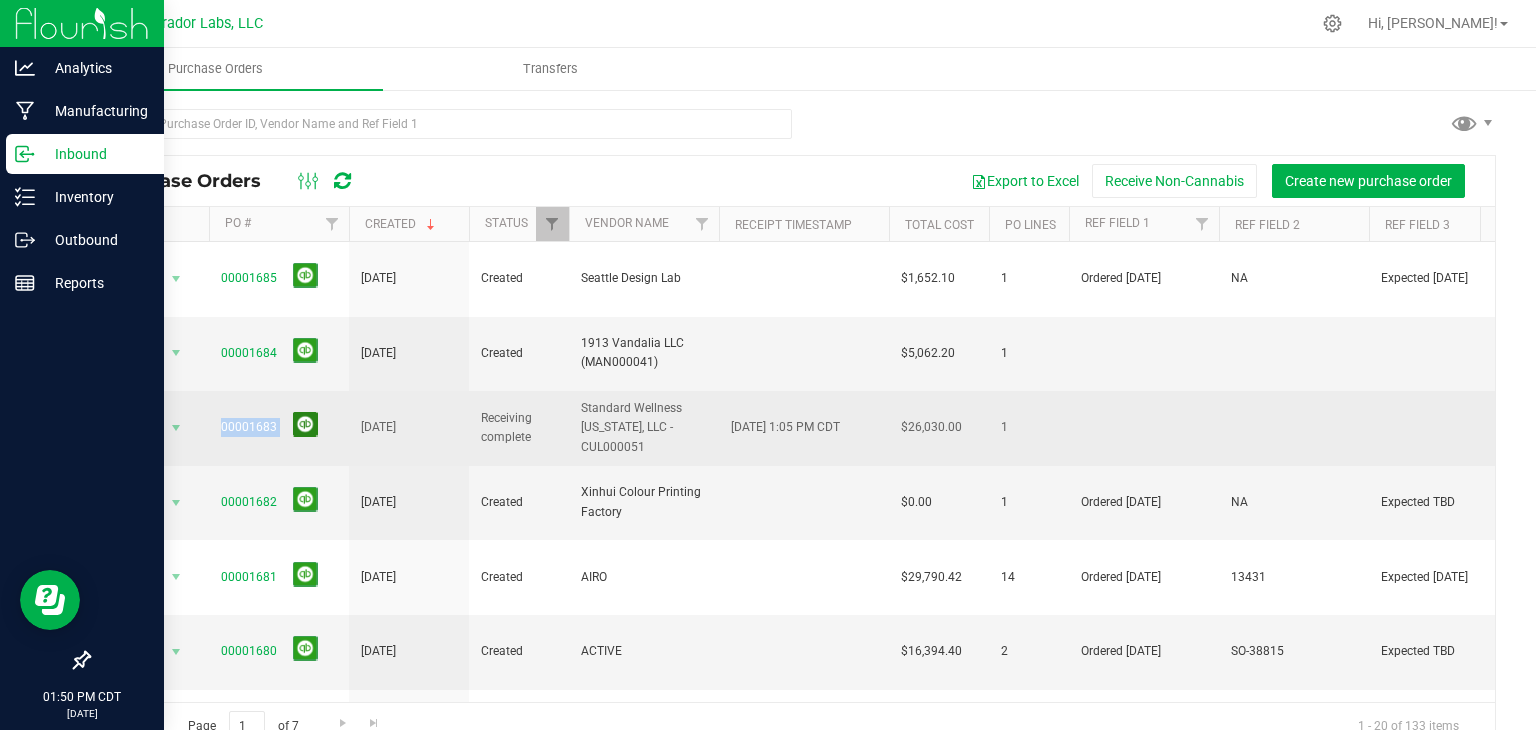 click on "Action Action Close purchase order Edit purchase order PO audit log Re-order View purchase order
00001683
Jul 10, 2025
Receiving complete
Standard Wellness Missouri, LLC - CUL000051
Jul 10, 2025 1:05 PM CDT $26,030.00 1 Jul 10, 2025 stephen@curadorbrands.com stephen@curadorbrands.com" at bounding box center [1304, 428] 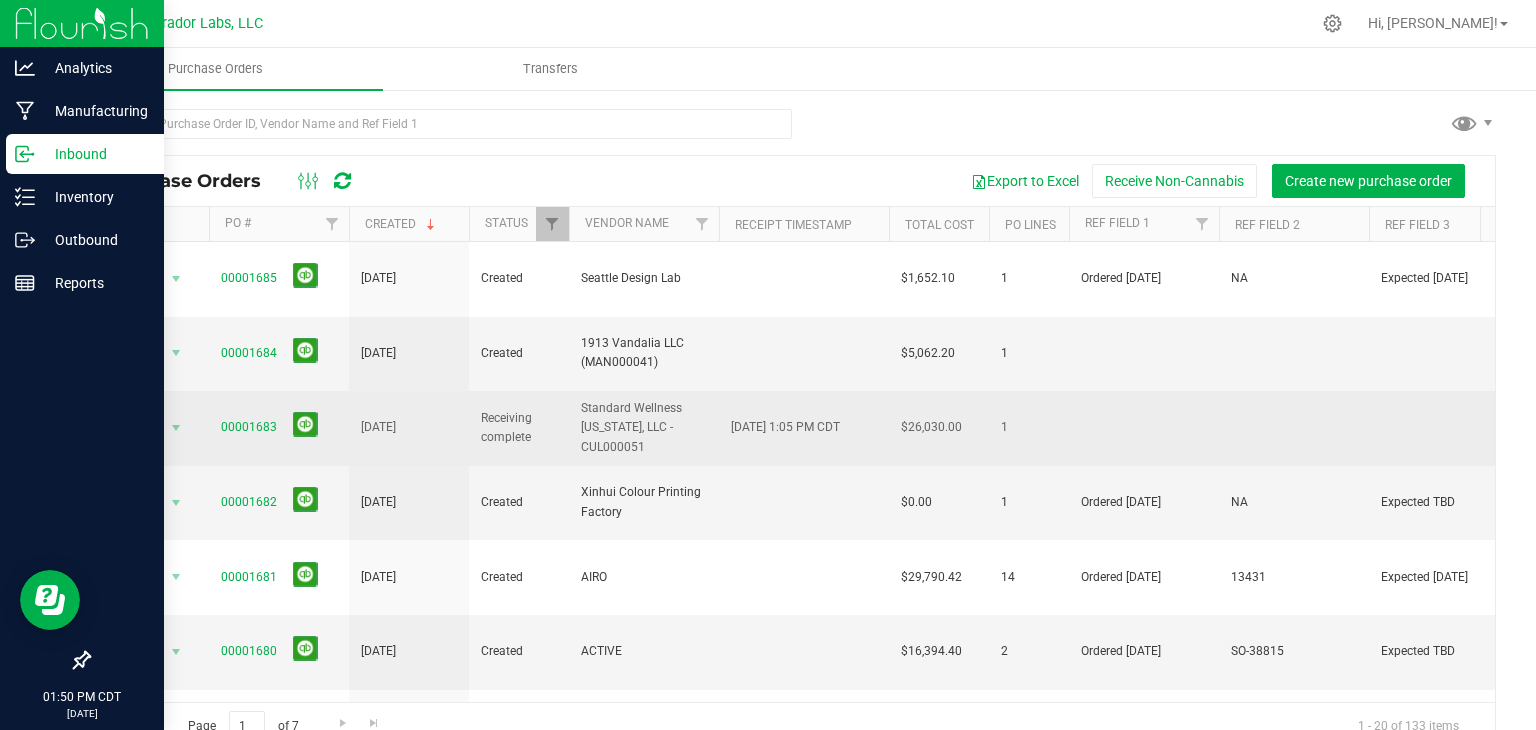 click on "[DATE]" at bounding box center [378, 427] 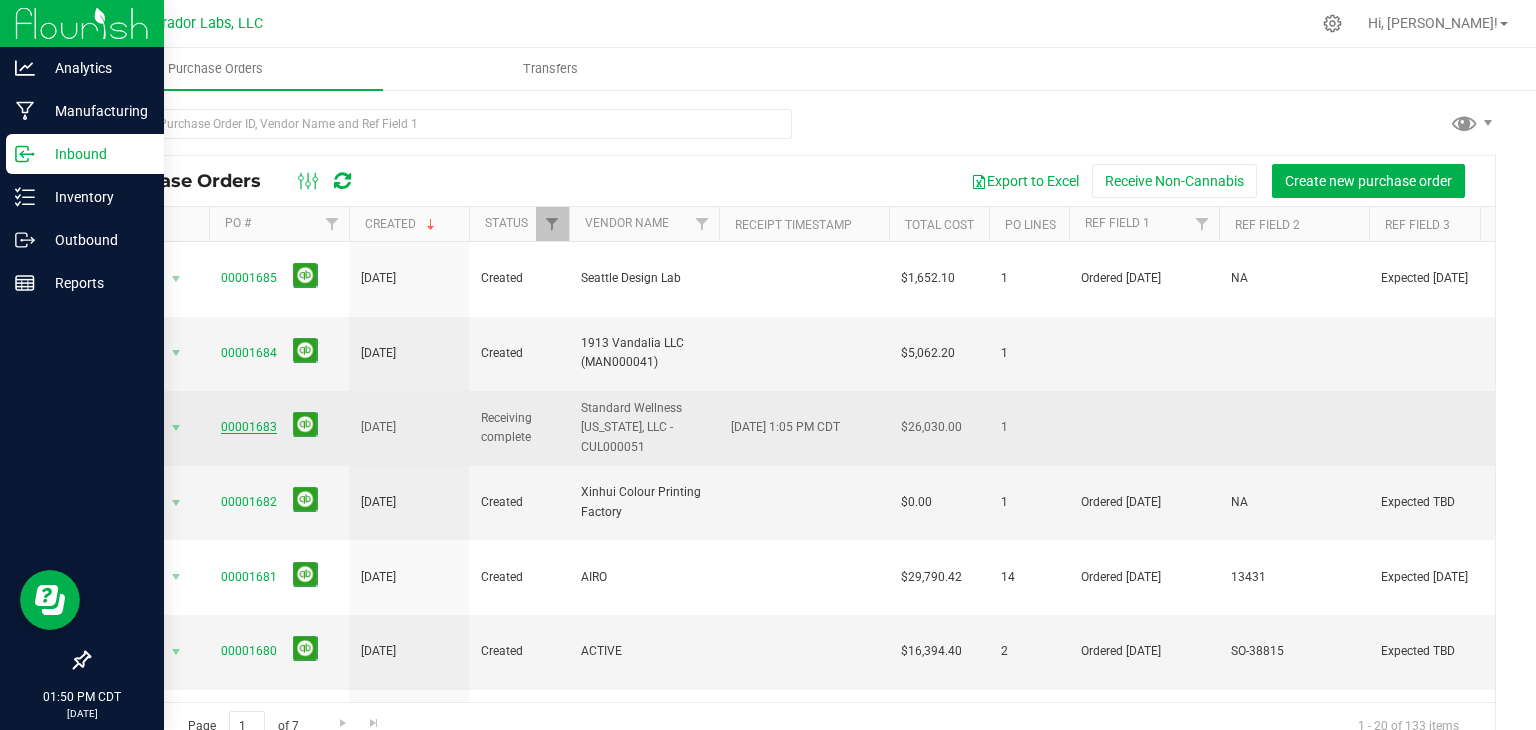 click on "00001683" at bounding box center [249, 427] 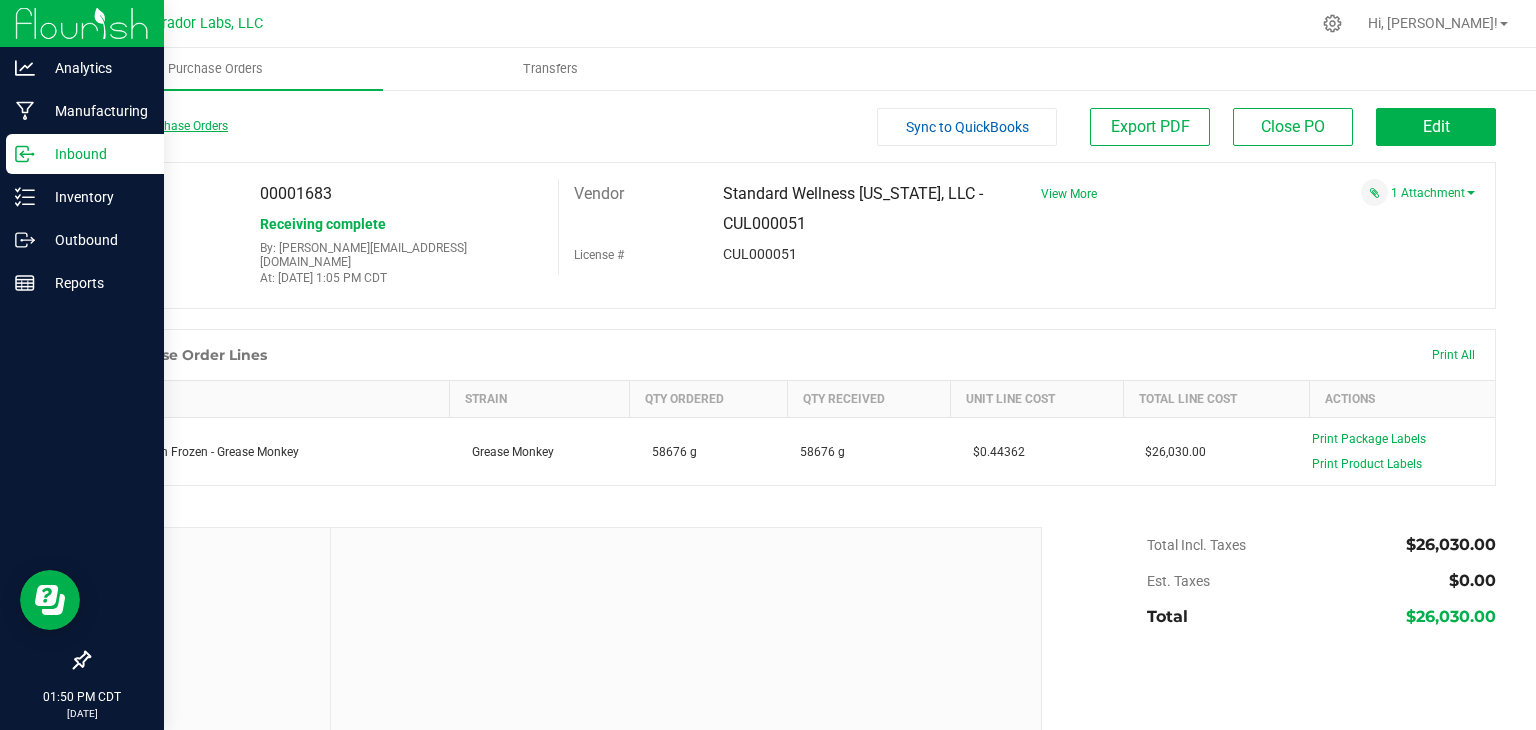 click on "Back to Purchase Orders" at bounding box center (158, 126) 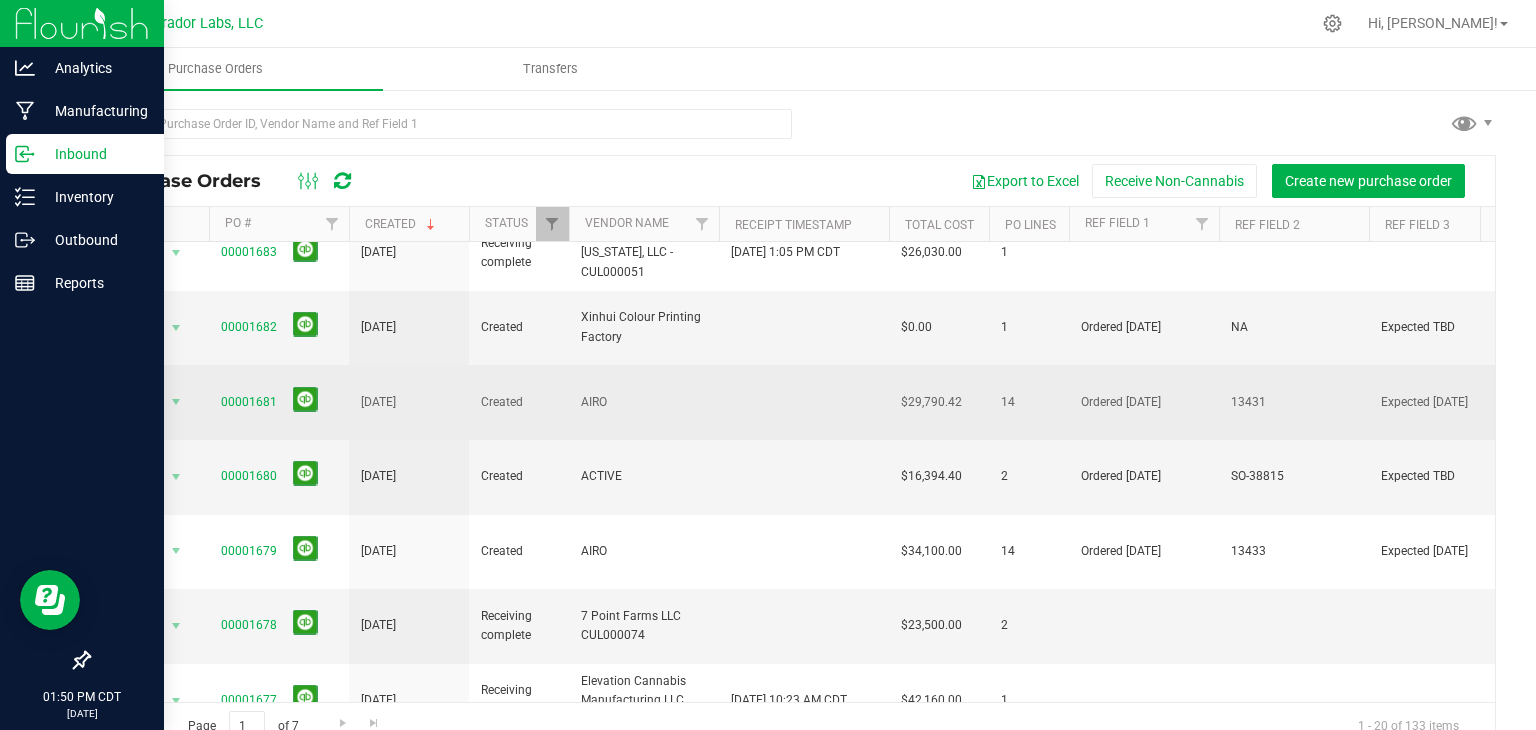 scroll, scrollTop: 176, scrollLeft: 0, axis: vertical 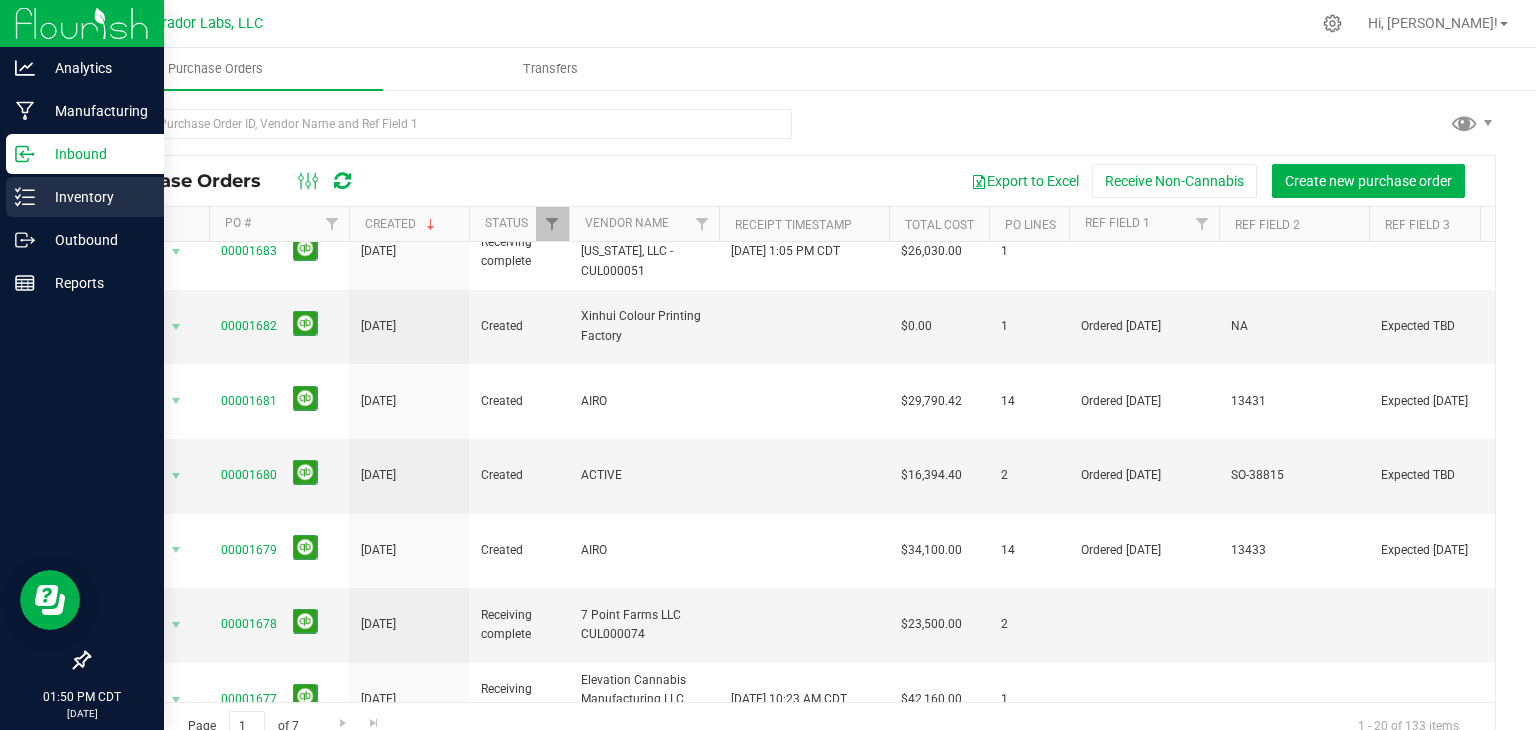 click on "Inventory" at bounding box center [85, 197] 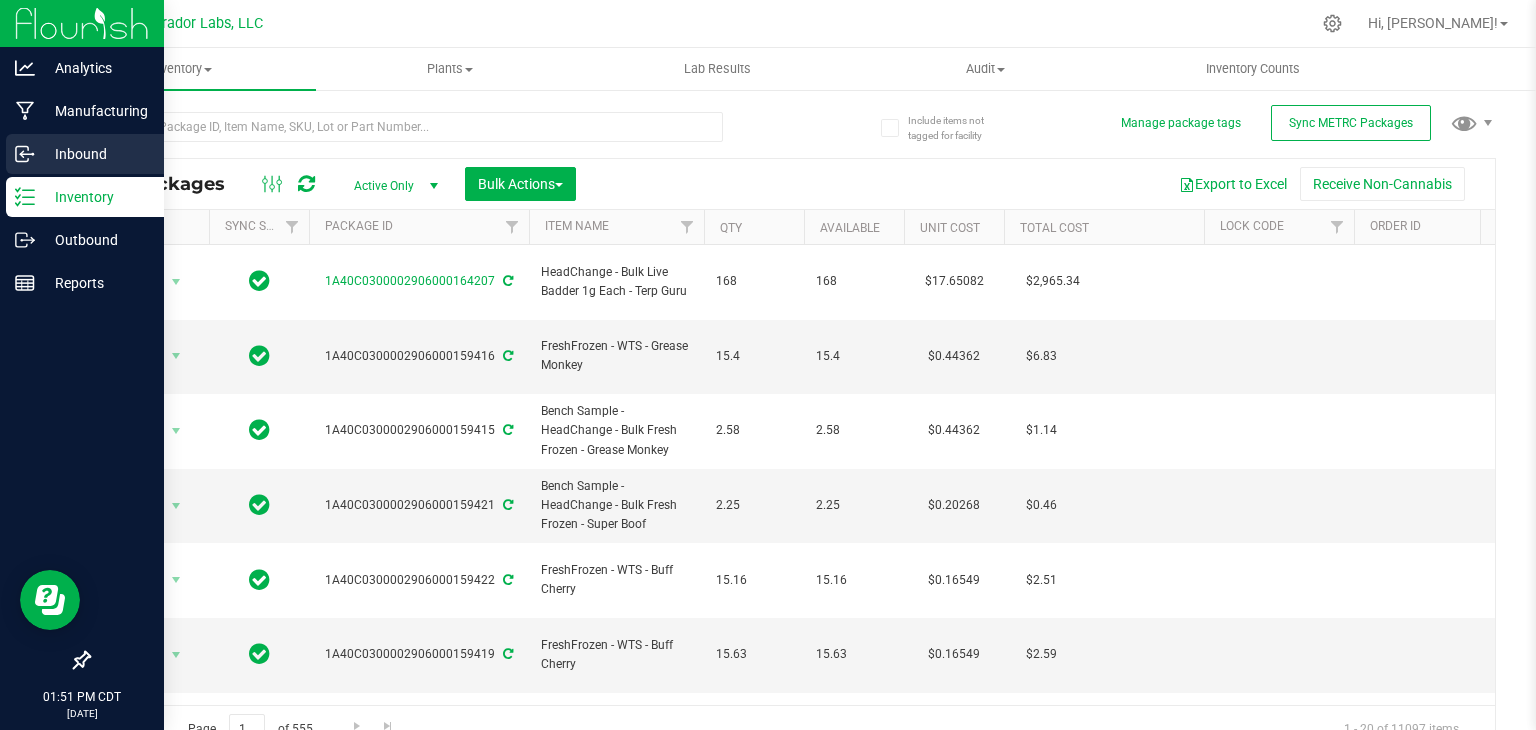 click on "Inbound" at bounding box center [95, 154] 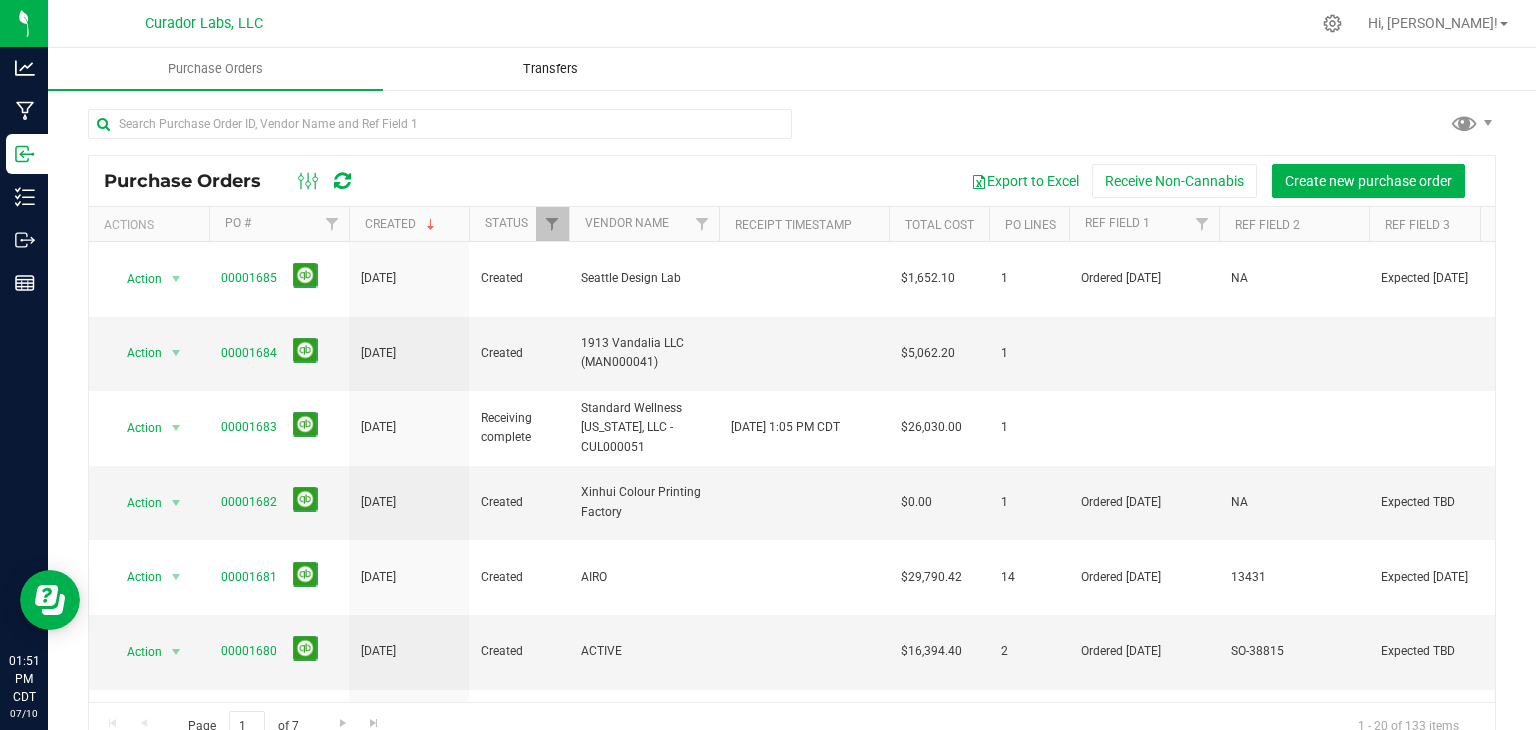 click on "Transfers" at bounding box center [550, 69] 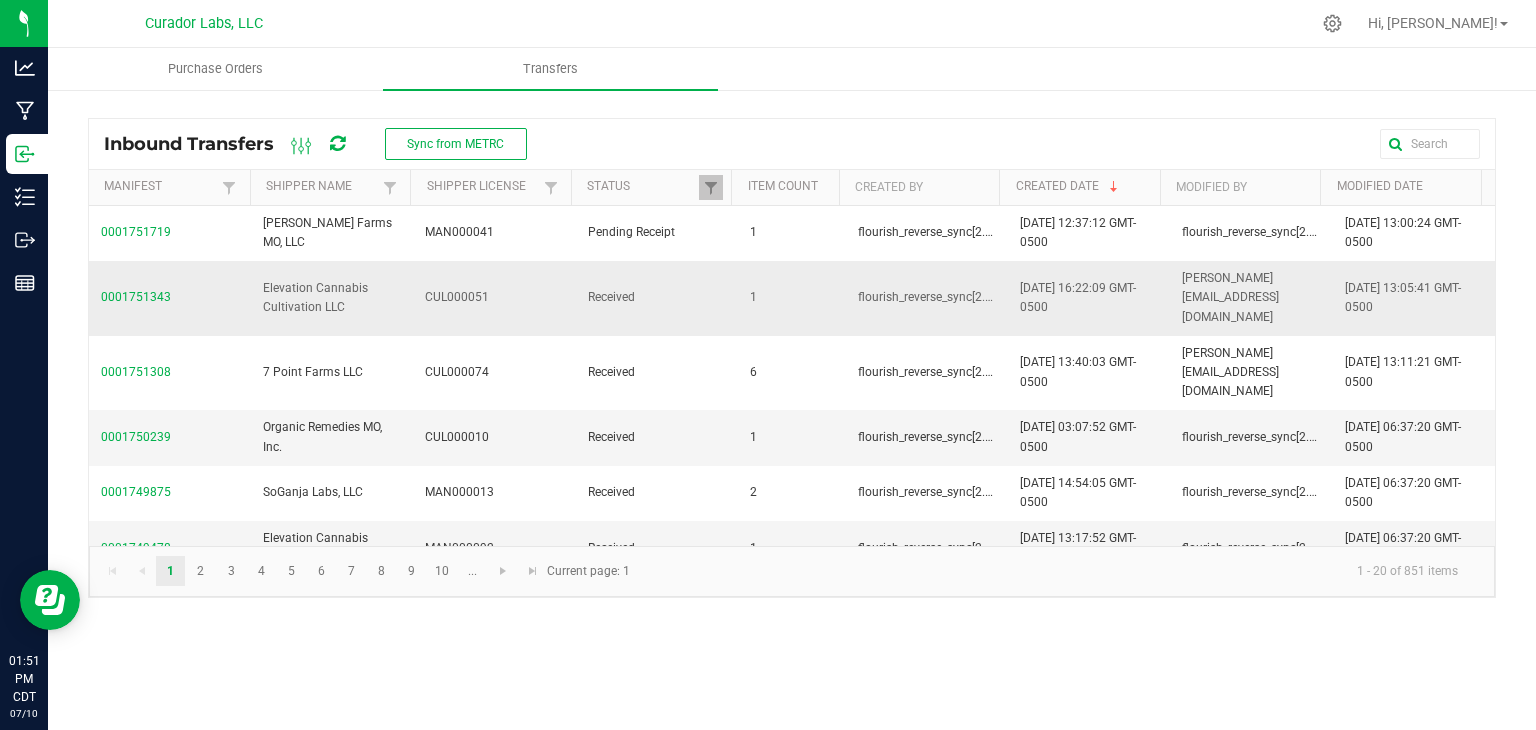 click on "0001751343" at bounding box center (136, 297) 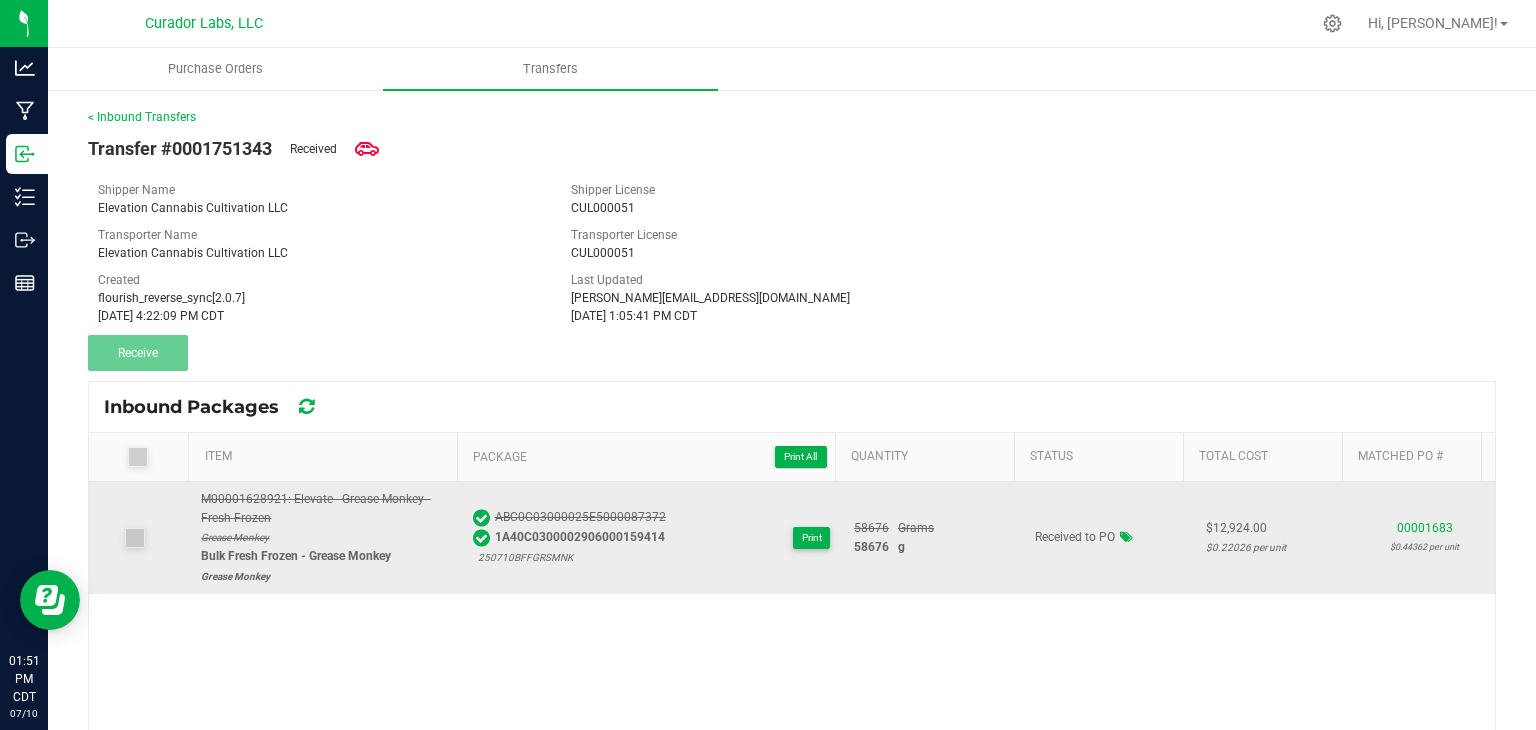 drag, startPoint x: 668, startPoint y: 541, endPoint x: 481, endPoint y: 537, distance: 187.04277 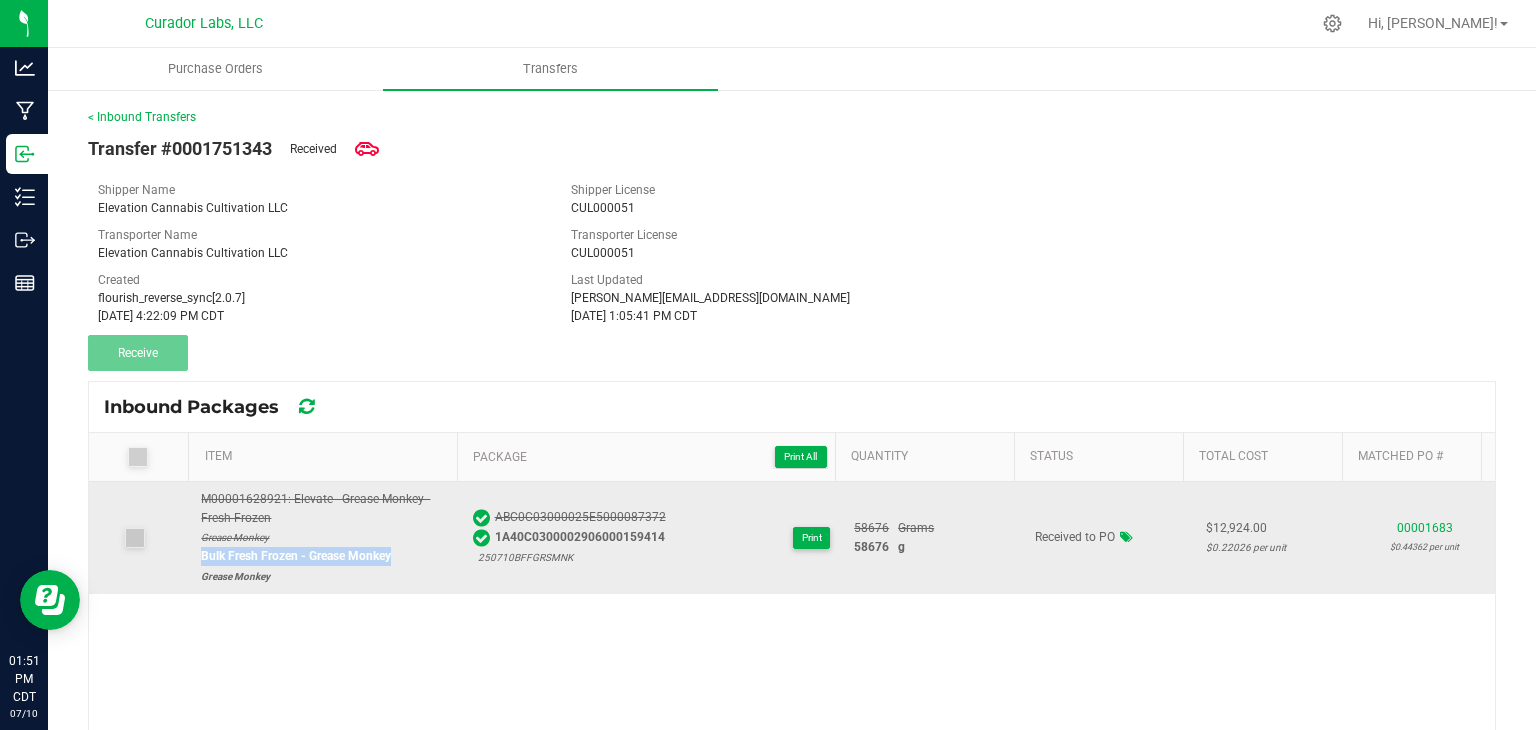 drag, startPoint x: 411, startPoint y: 550, endPoint x: 200, endPoint y: 555, distance: 211.05923 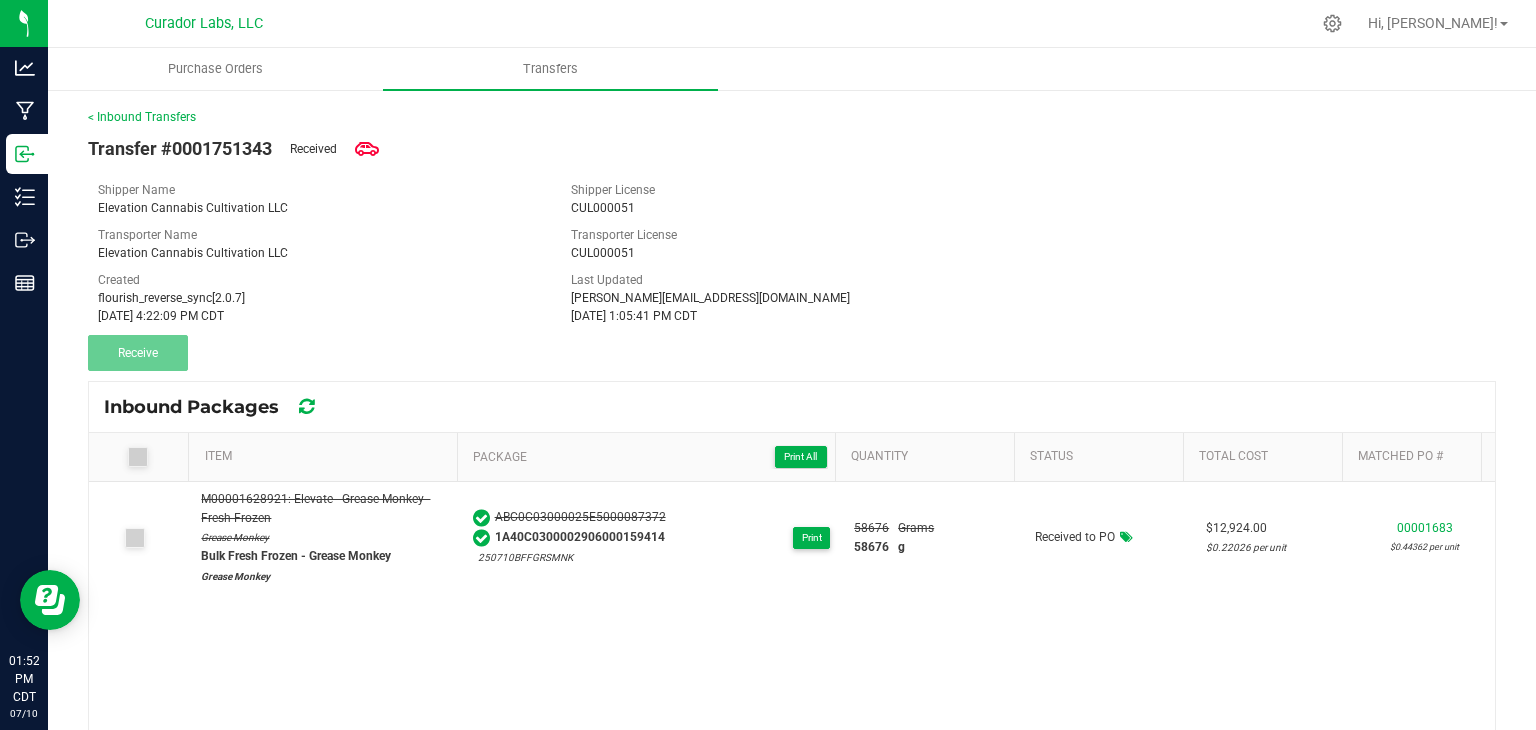 click on "Transporter Name Elevation Cannabis Cultivation LLC Transporter License CUL000051" at bounding box center [792, 244] 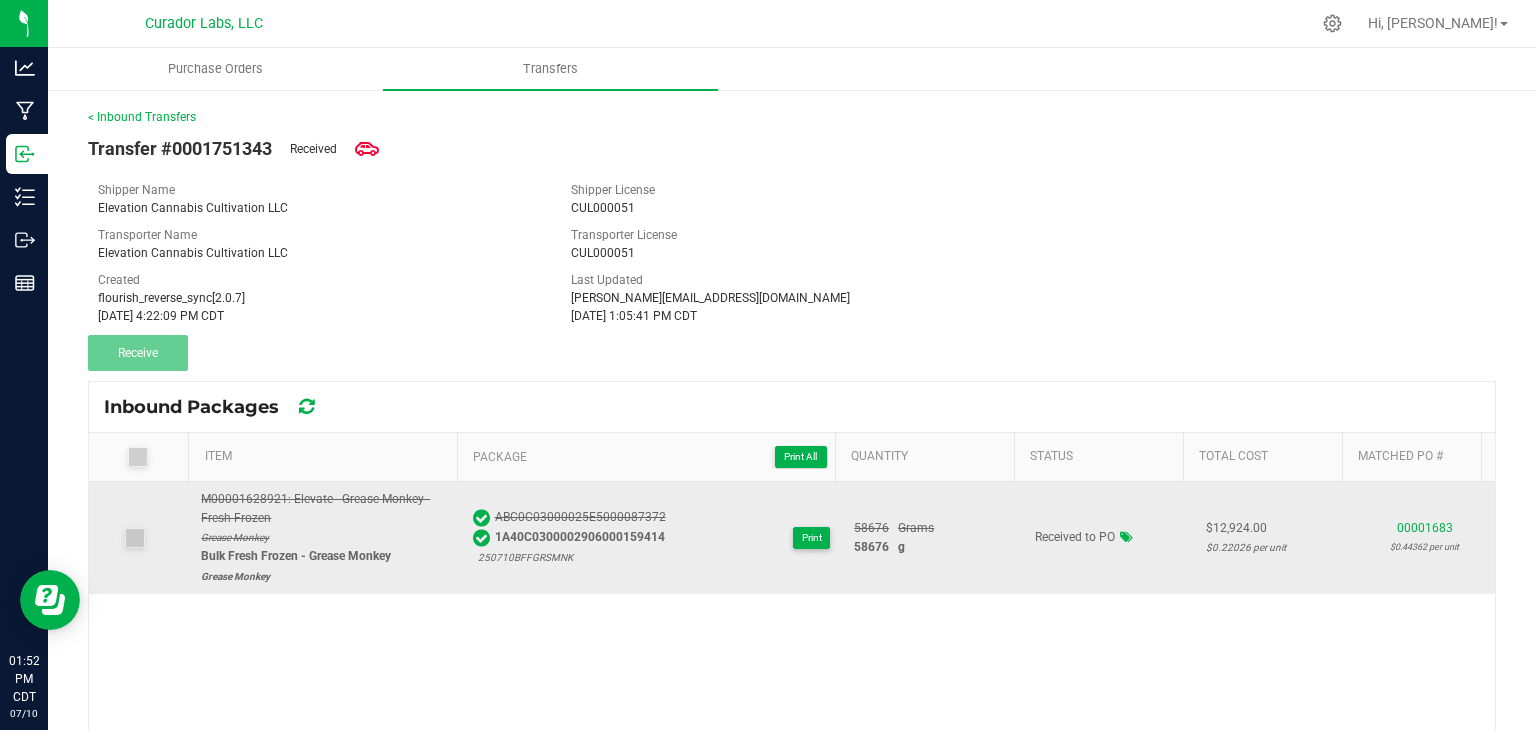 drag, startPoint x: 835, startPoint y: 543, endPoint x: 863, endPoint y: 545, distance: 28.071337 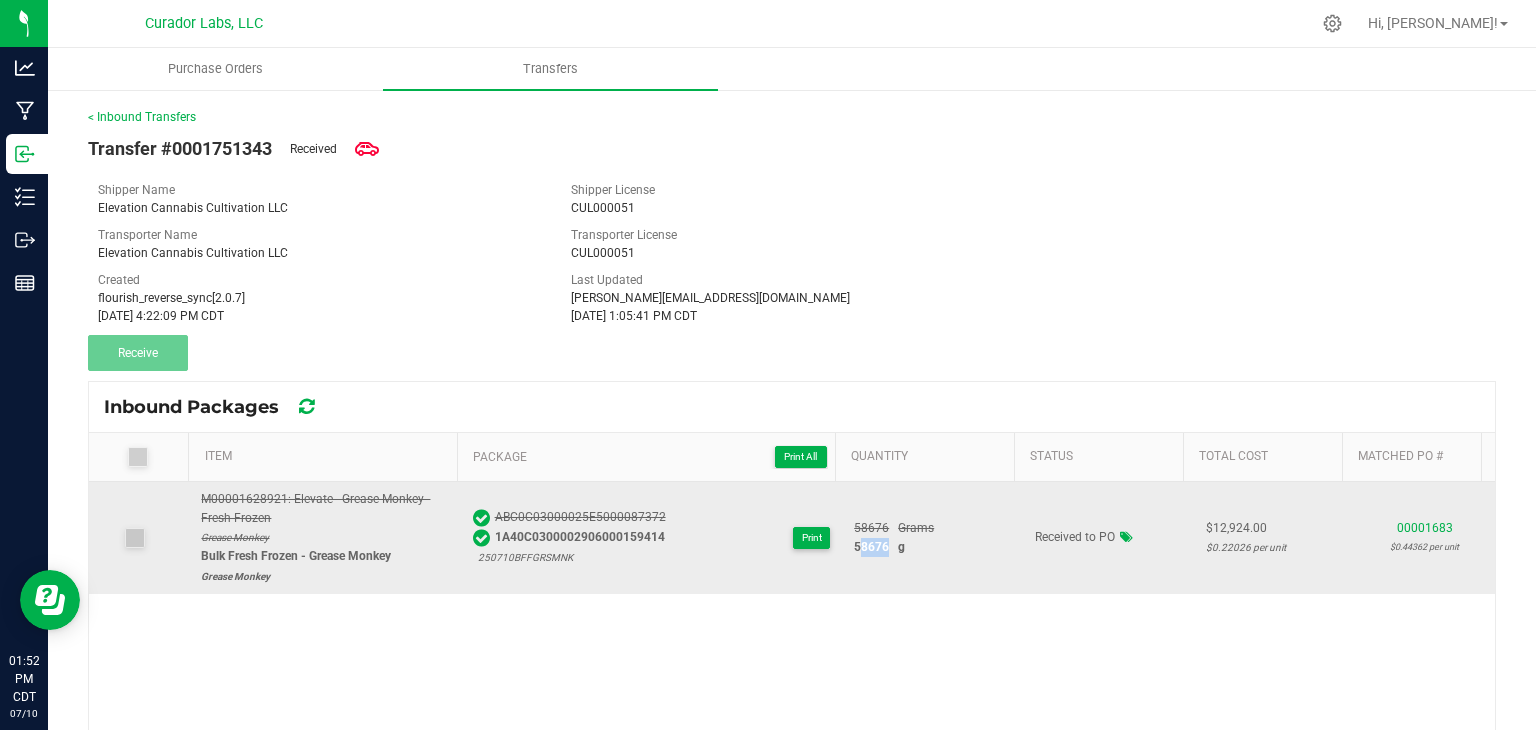 copy on "5867" 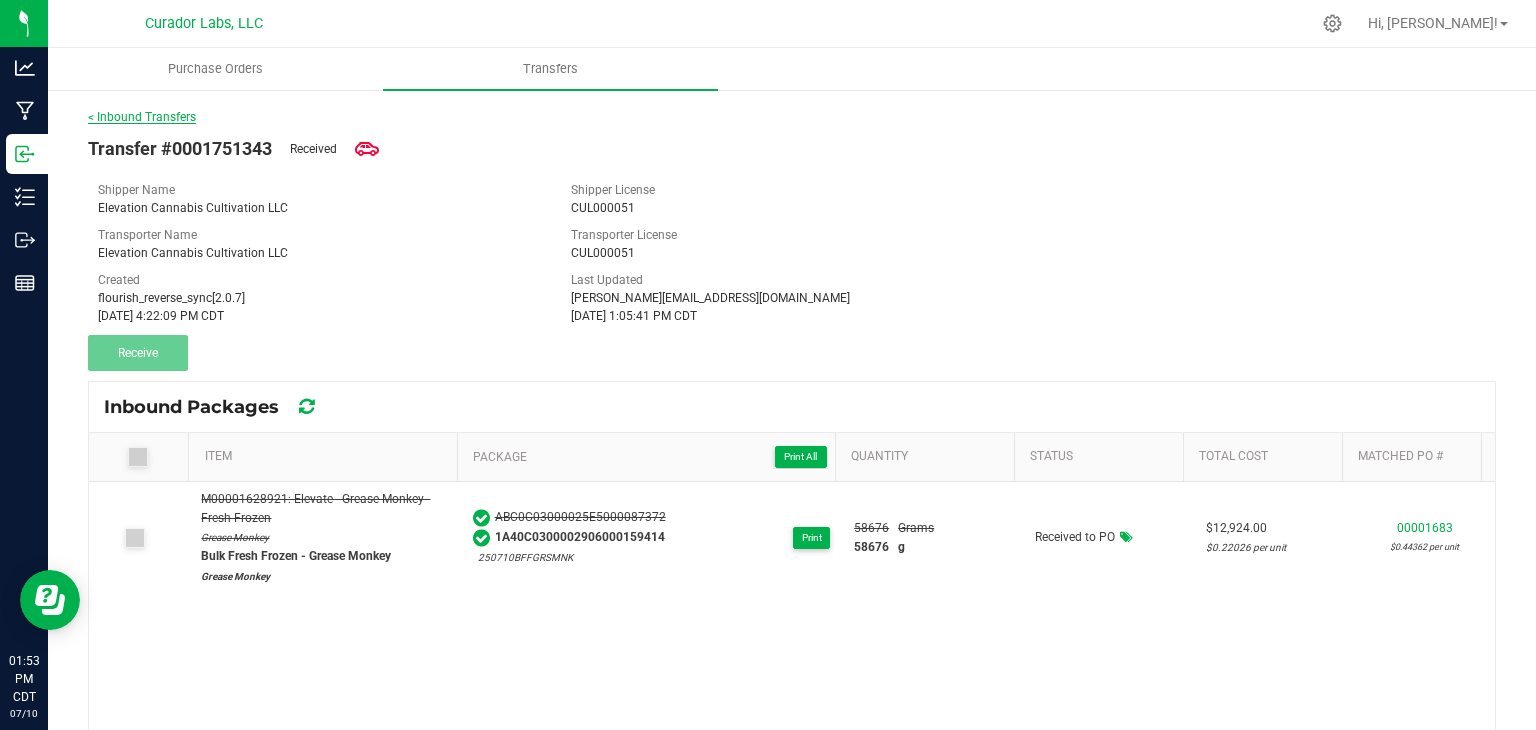 click on "< Inbound Transfers" at bounding box center [142, 117] 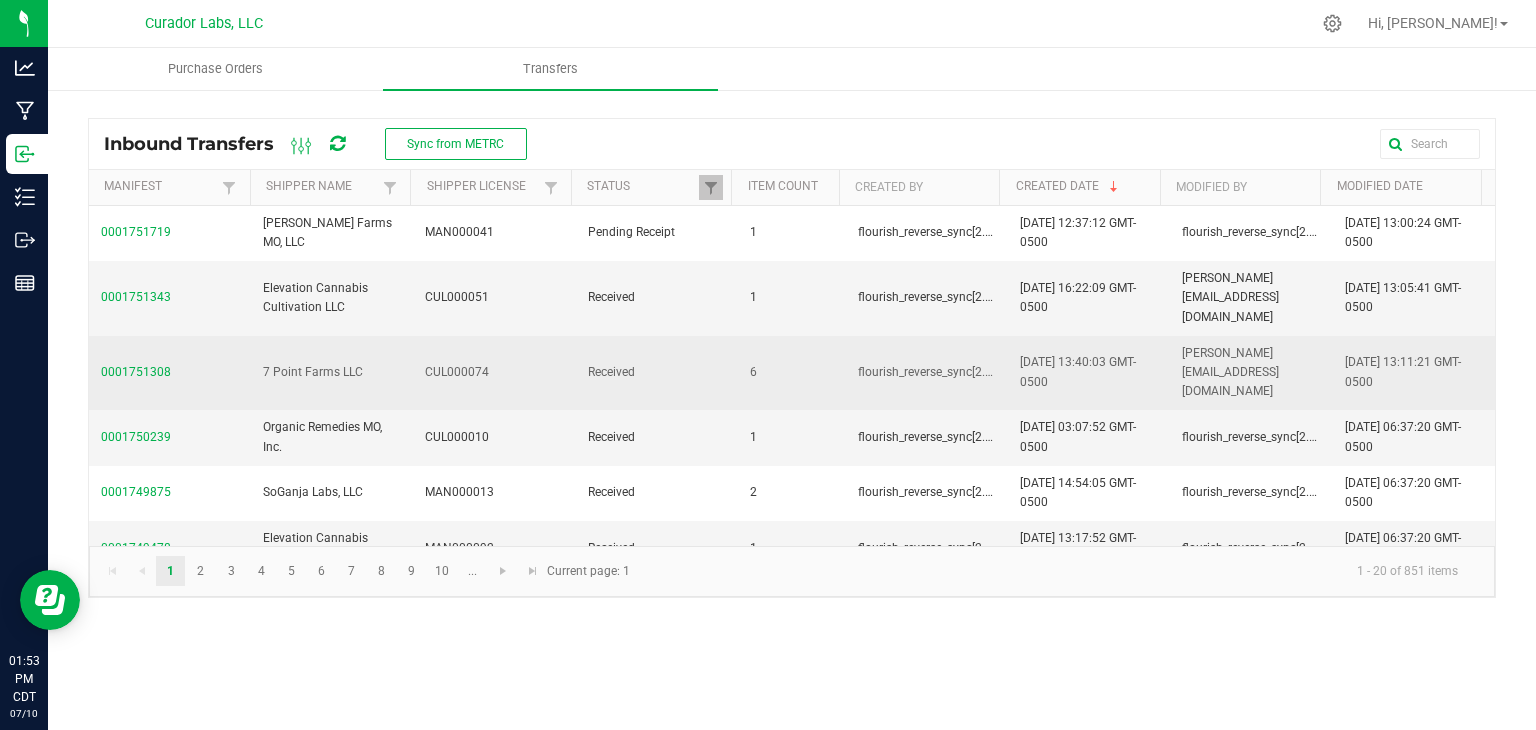 click on "0001751308" at bounding box center [136, 372] 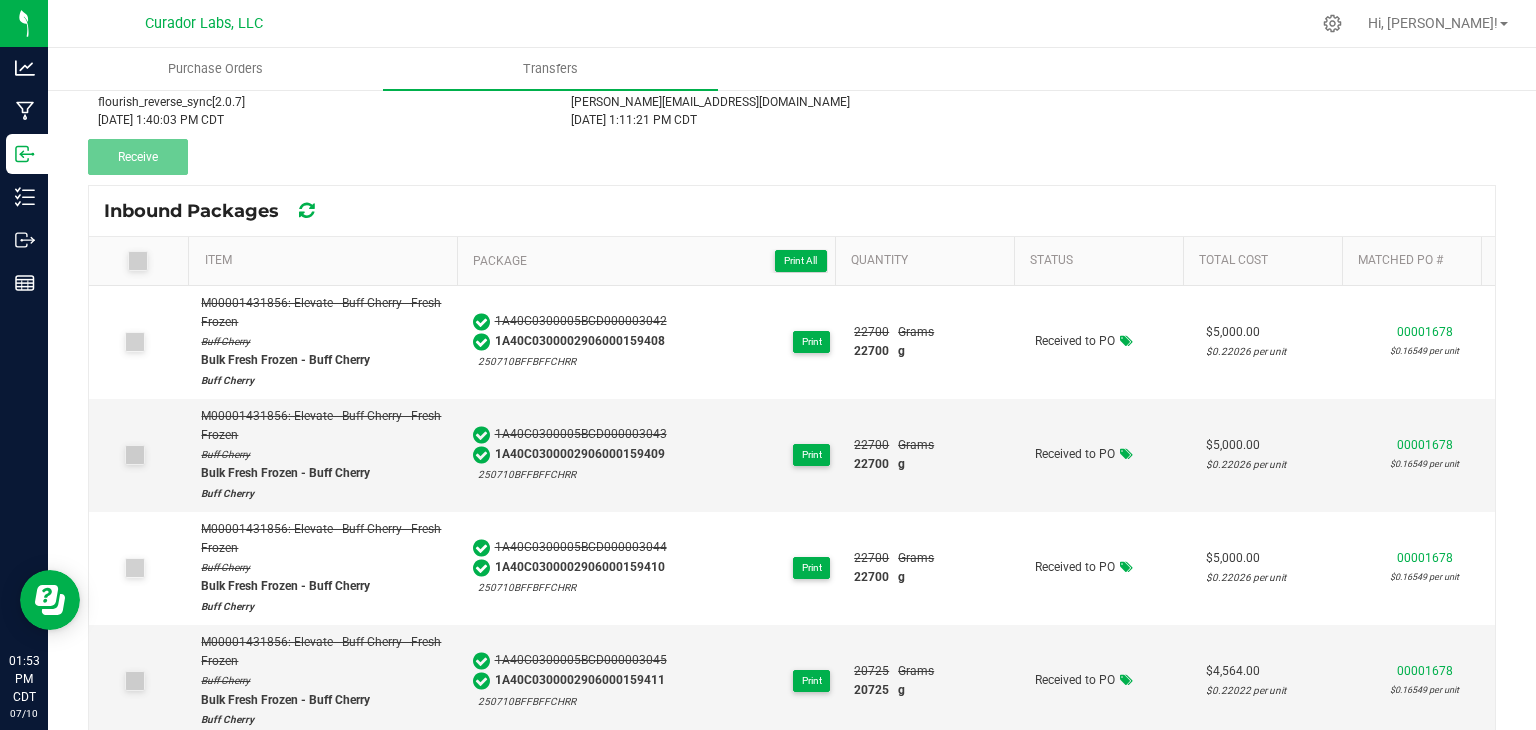 scroll, scrollTop: 199, scrollLeft: 0, axis: vertical 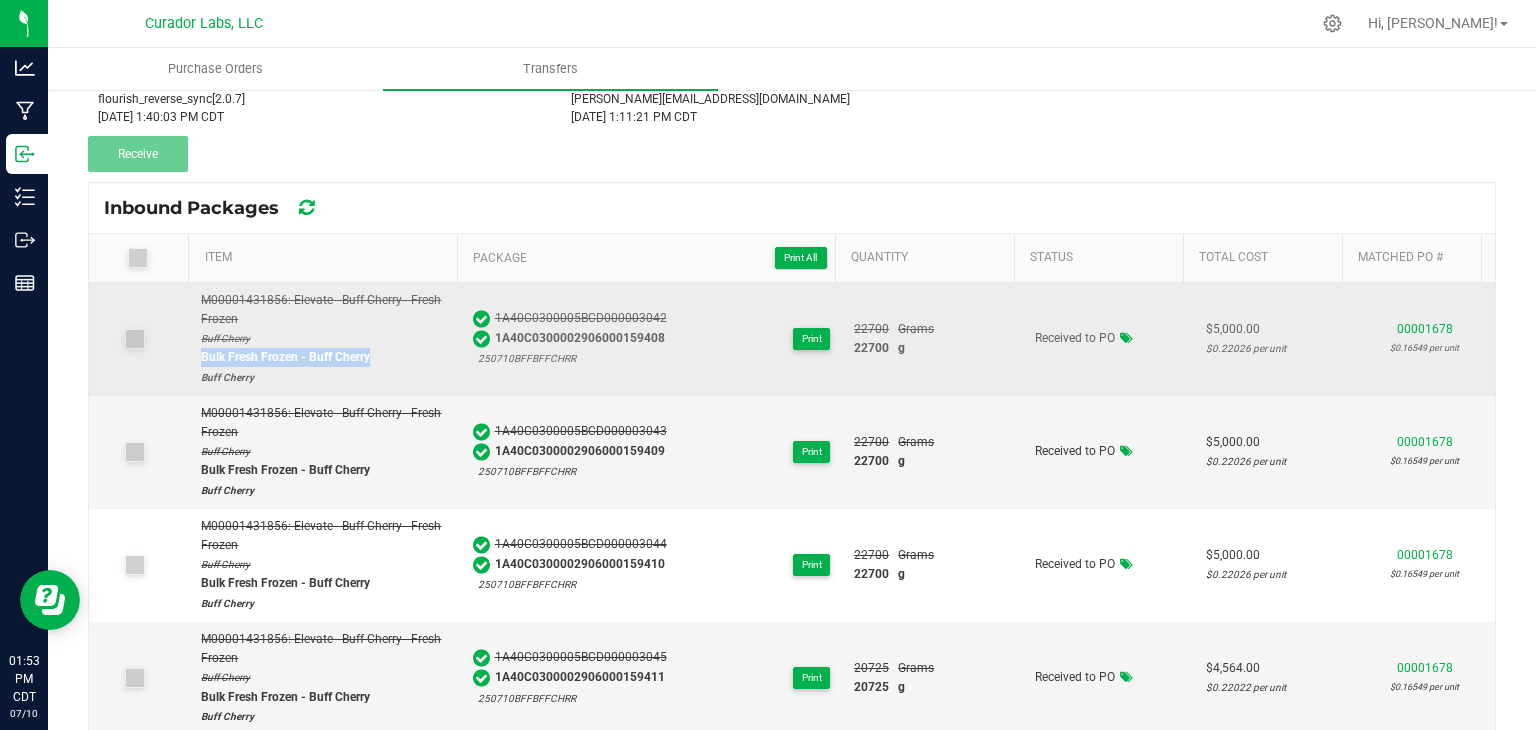 drag, startPoint x: 381, startPoint y: 357, endPoint x: 199, endPoint y: 354, distance: 182.02472 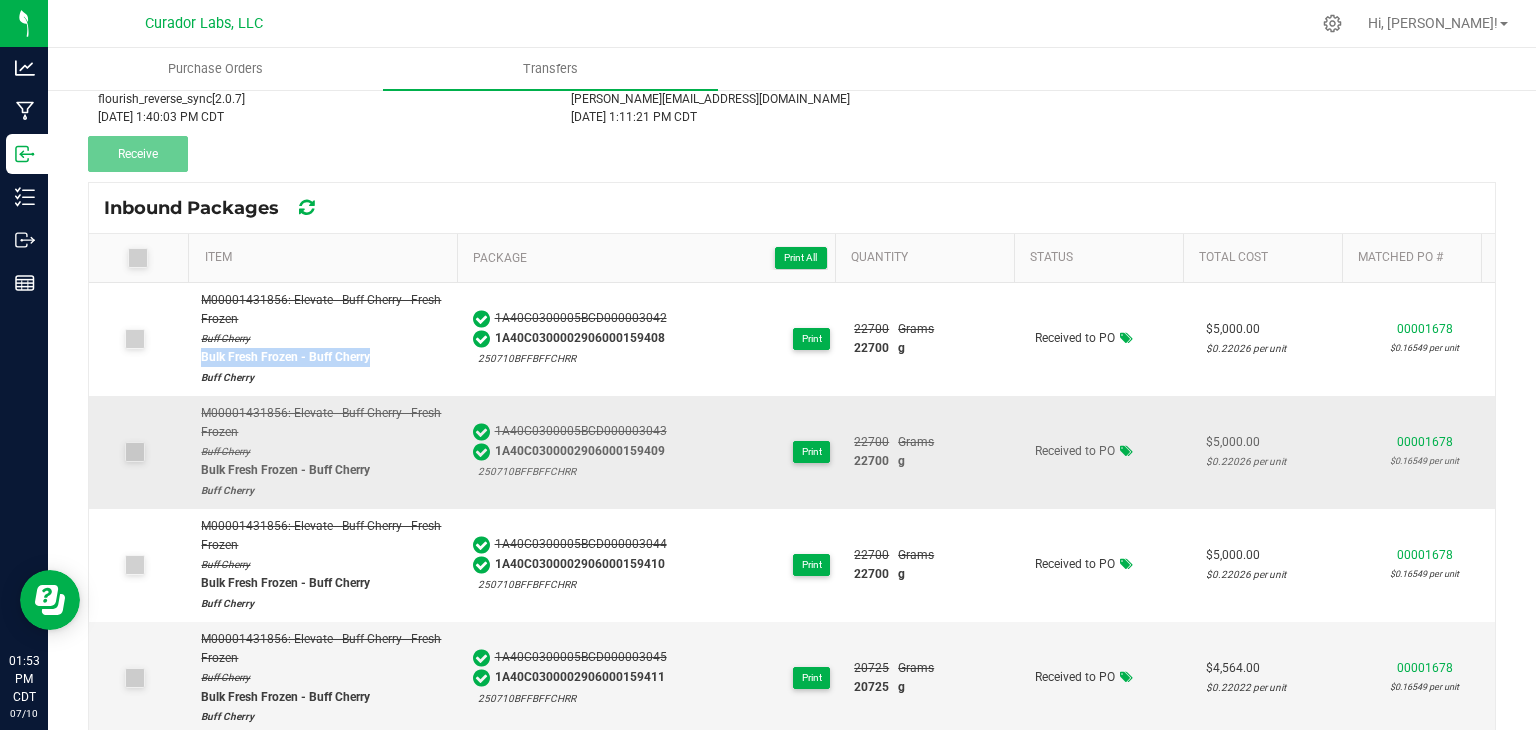 scroll, scrollTop: 176, scrollLeft: 0, axis: vertical 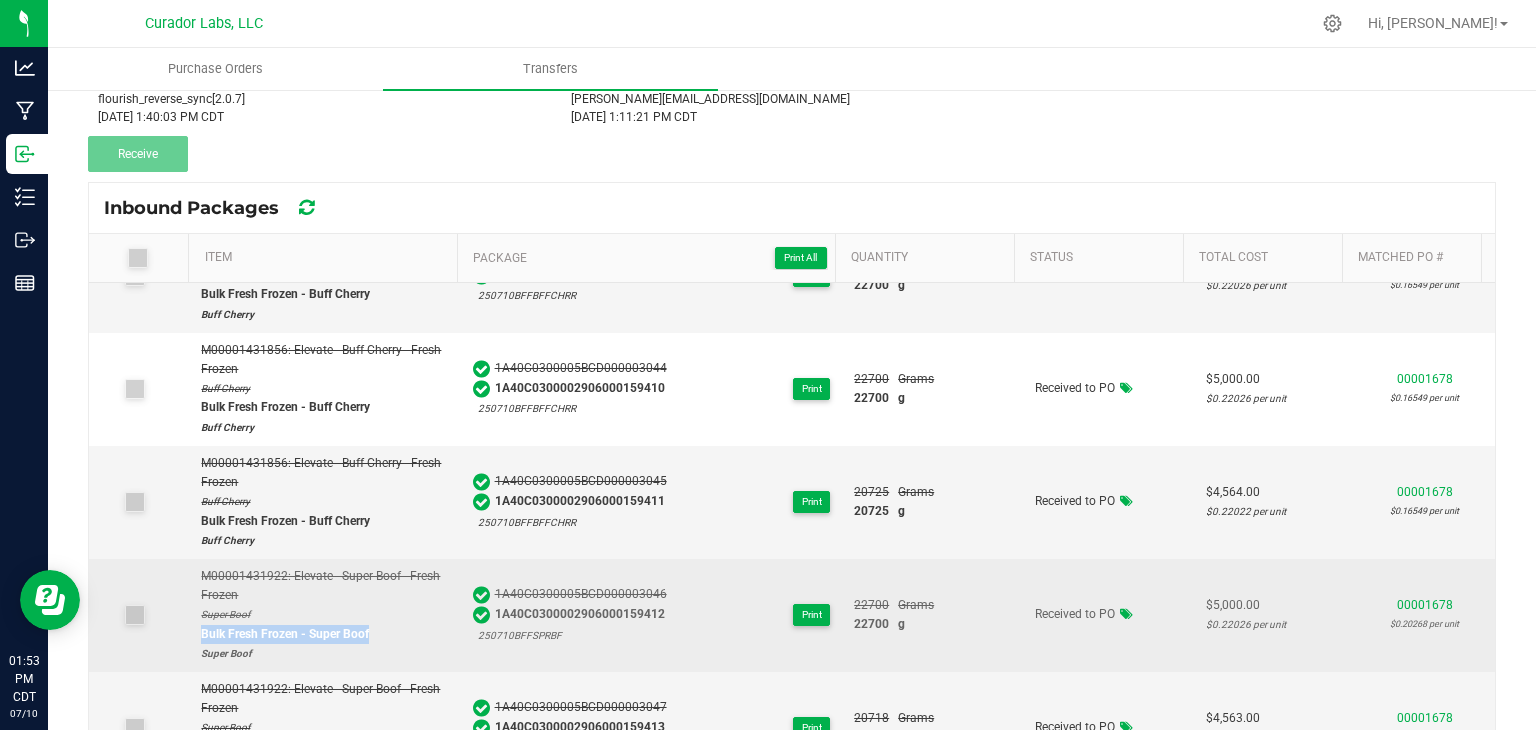 drag, startPoint x: 380, startPoint y: 629, endPoint x: 200, endPoint y: 634, distance: 180.06943 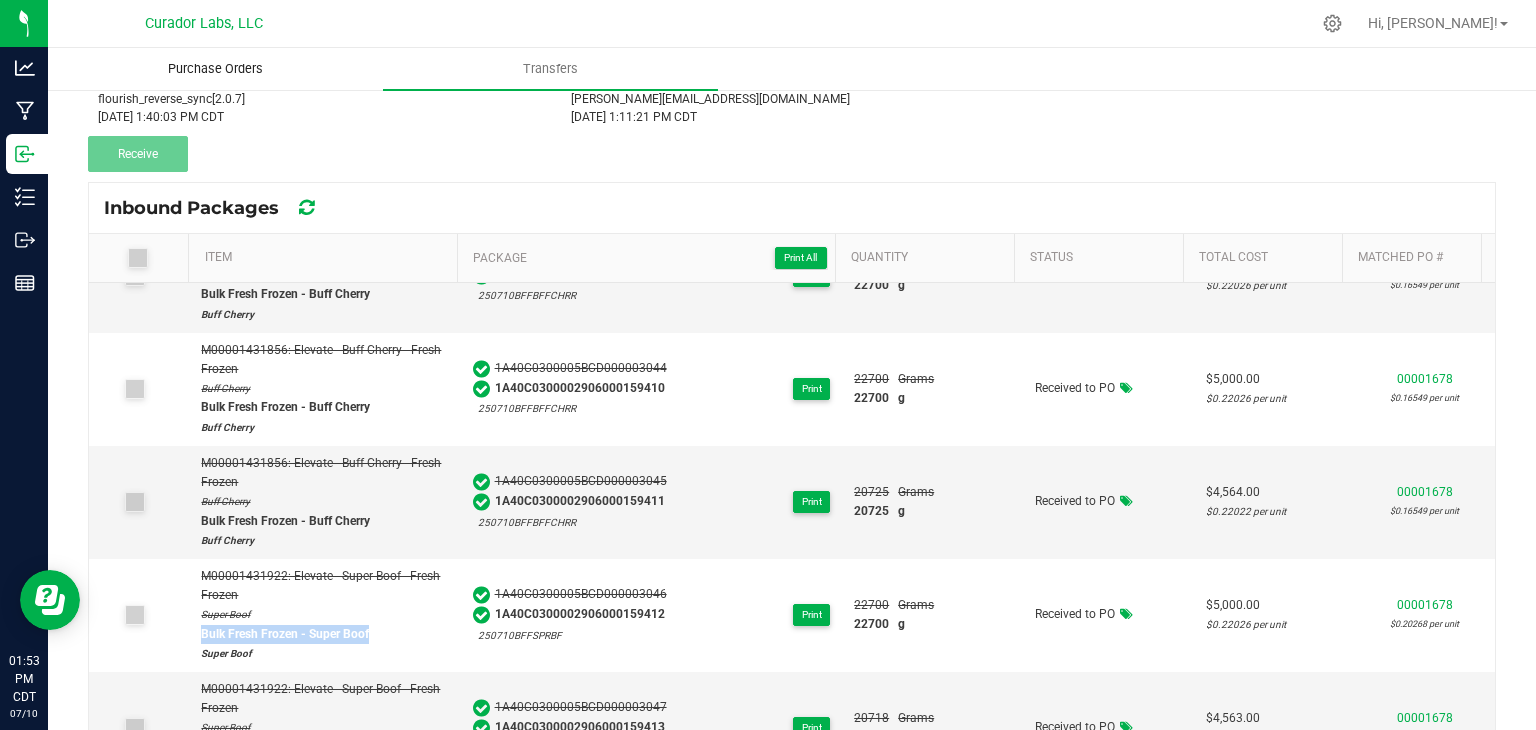 click on "Purchase Orders" at bounding box center (215, 69) 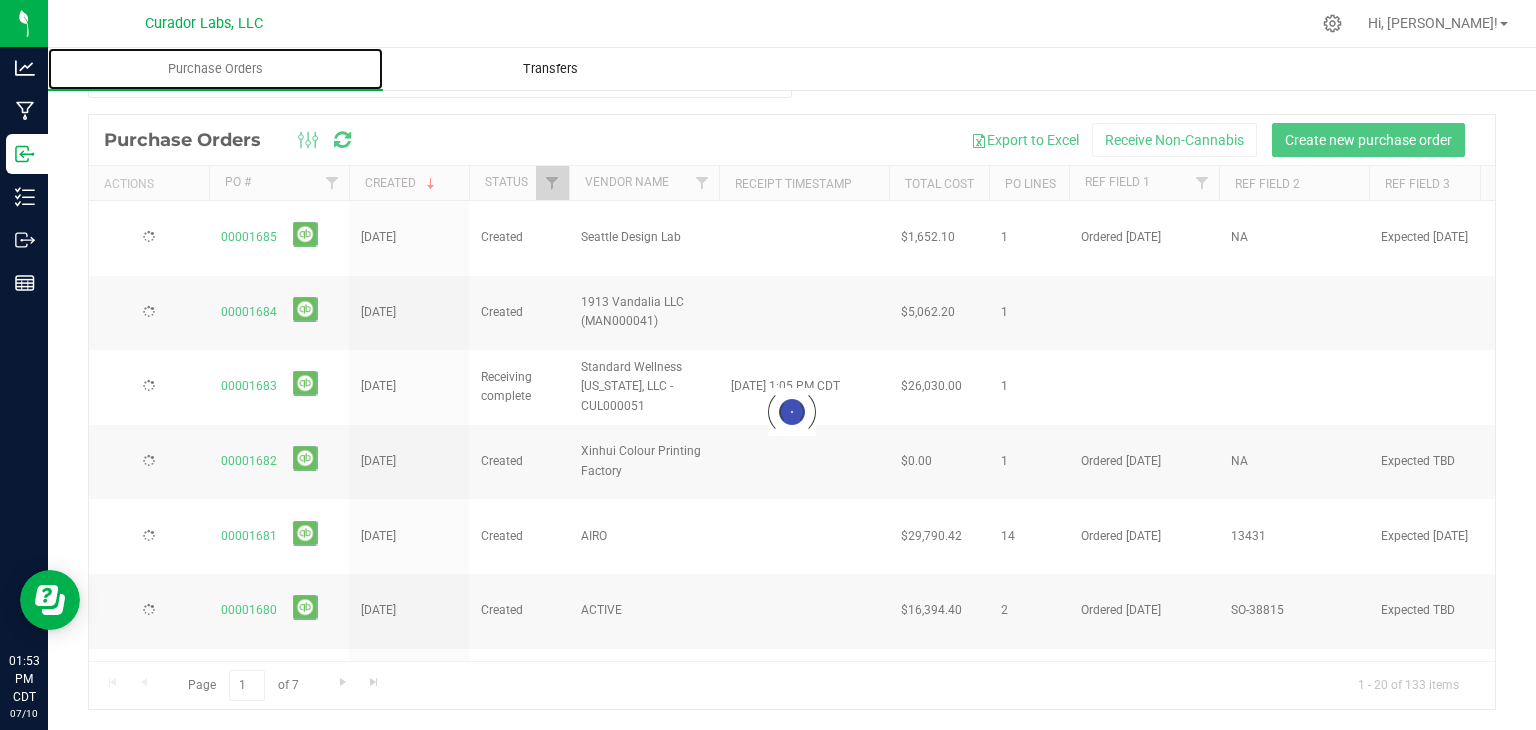 scroll, scrollTop: 0, scrollLeft: 0, axis: both 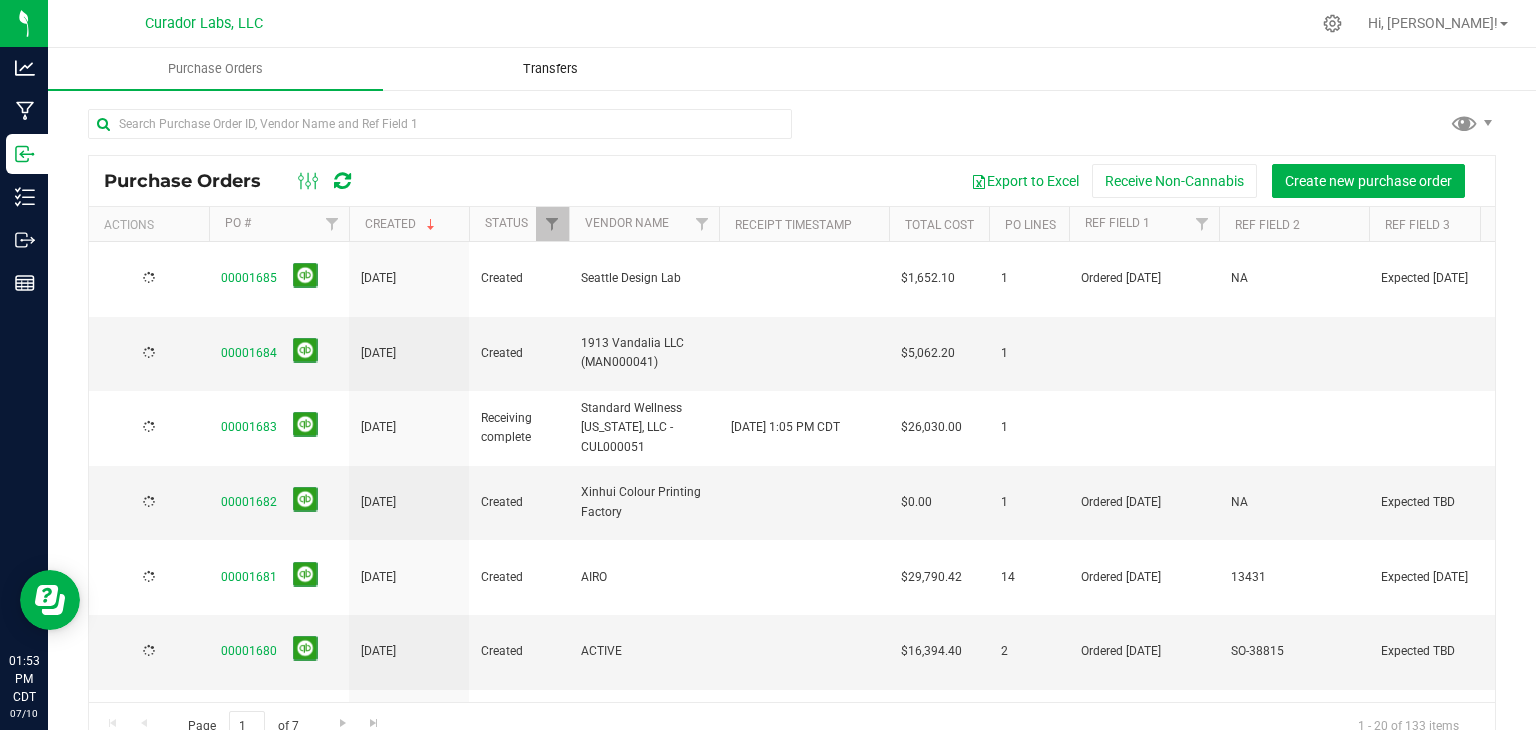 click on "Transfers" at bounding box center [550, 69] 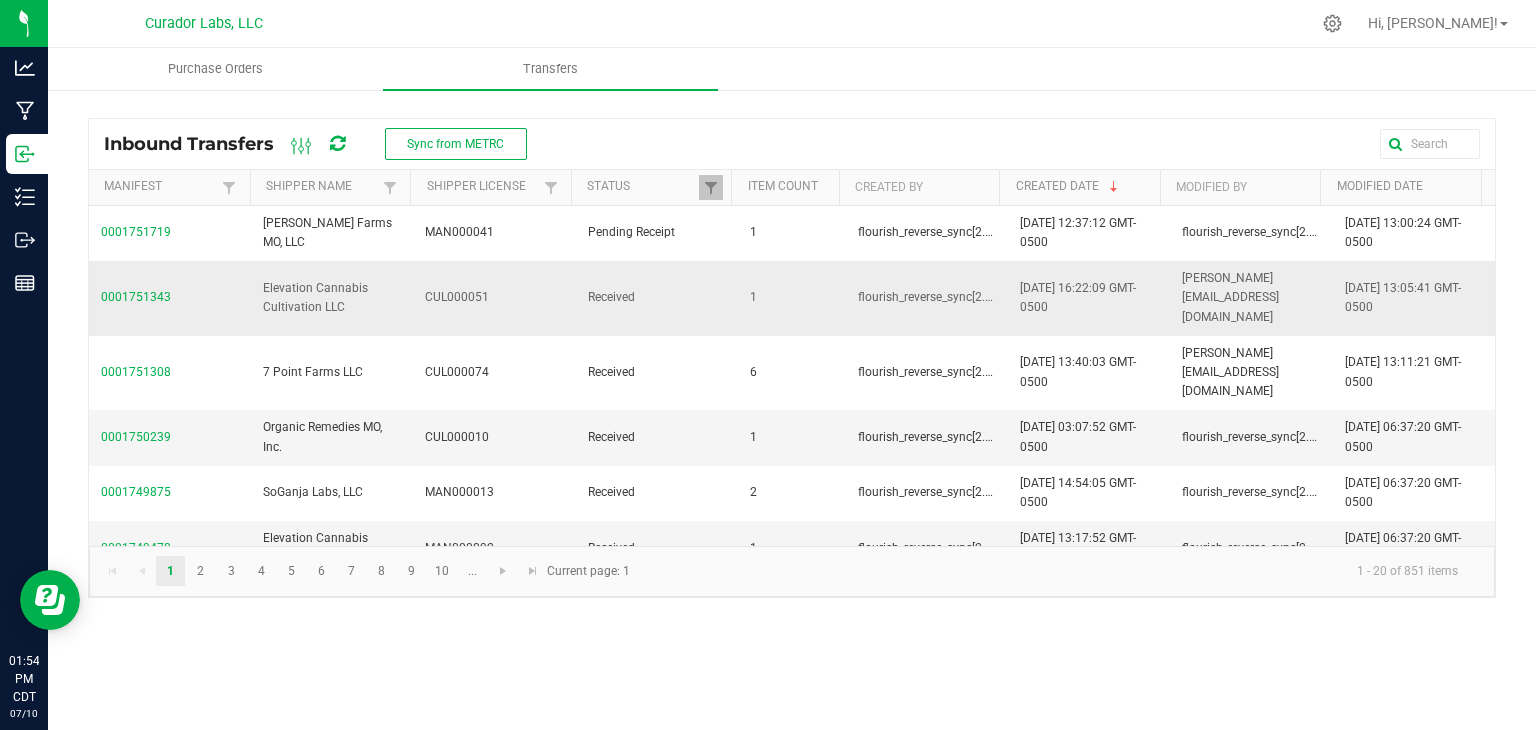 click on "0001751343" at bounding box center (136, 297) 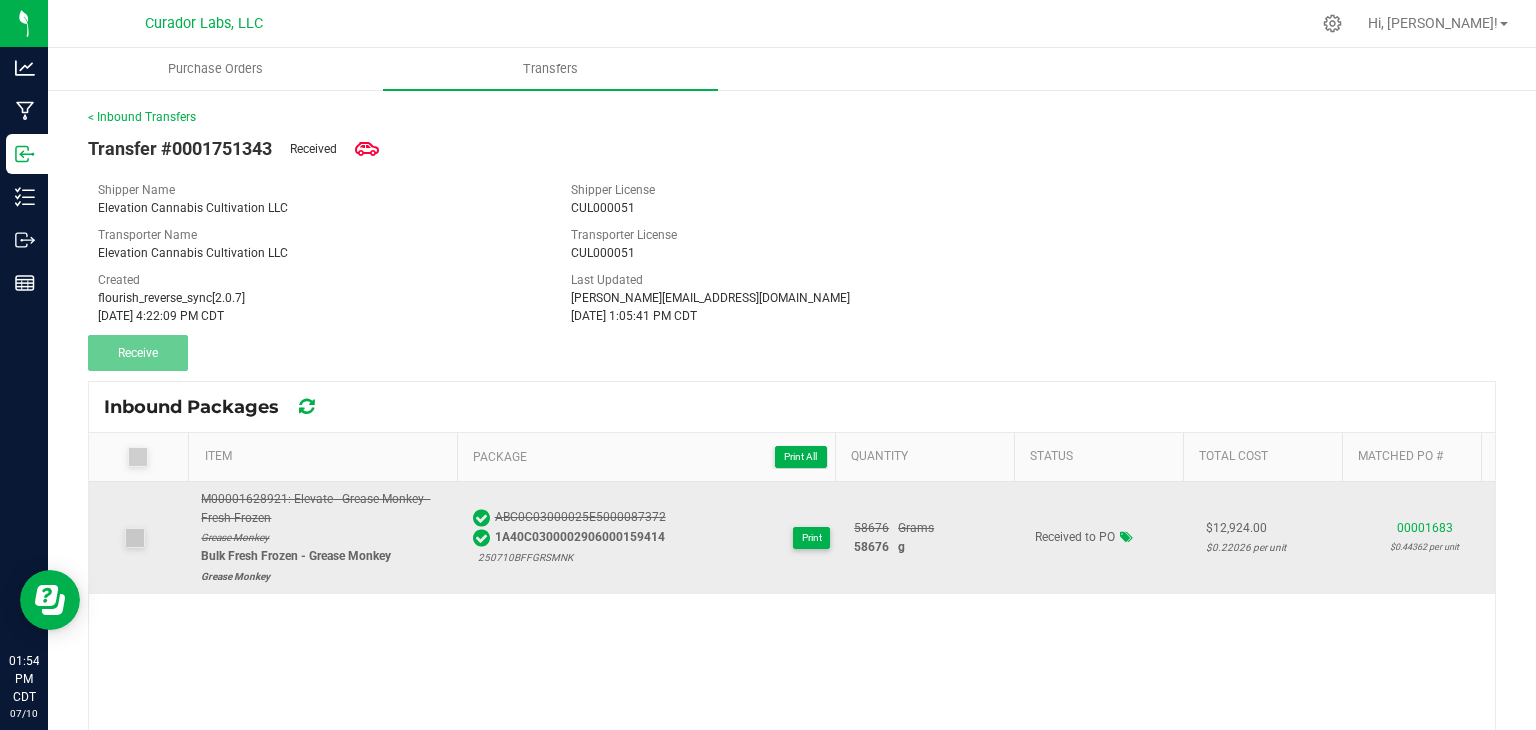 drag, startPoint x: 836, startPoint y: 539, endPoint x: 871, endPoint y: 550, distance: 36.687874 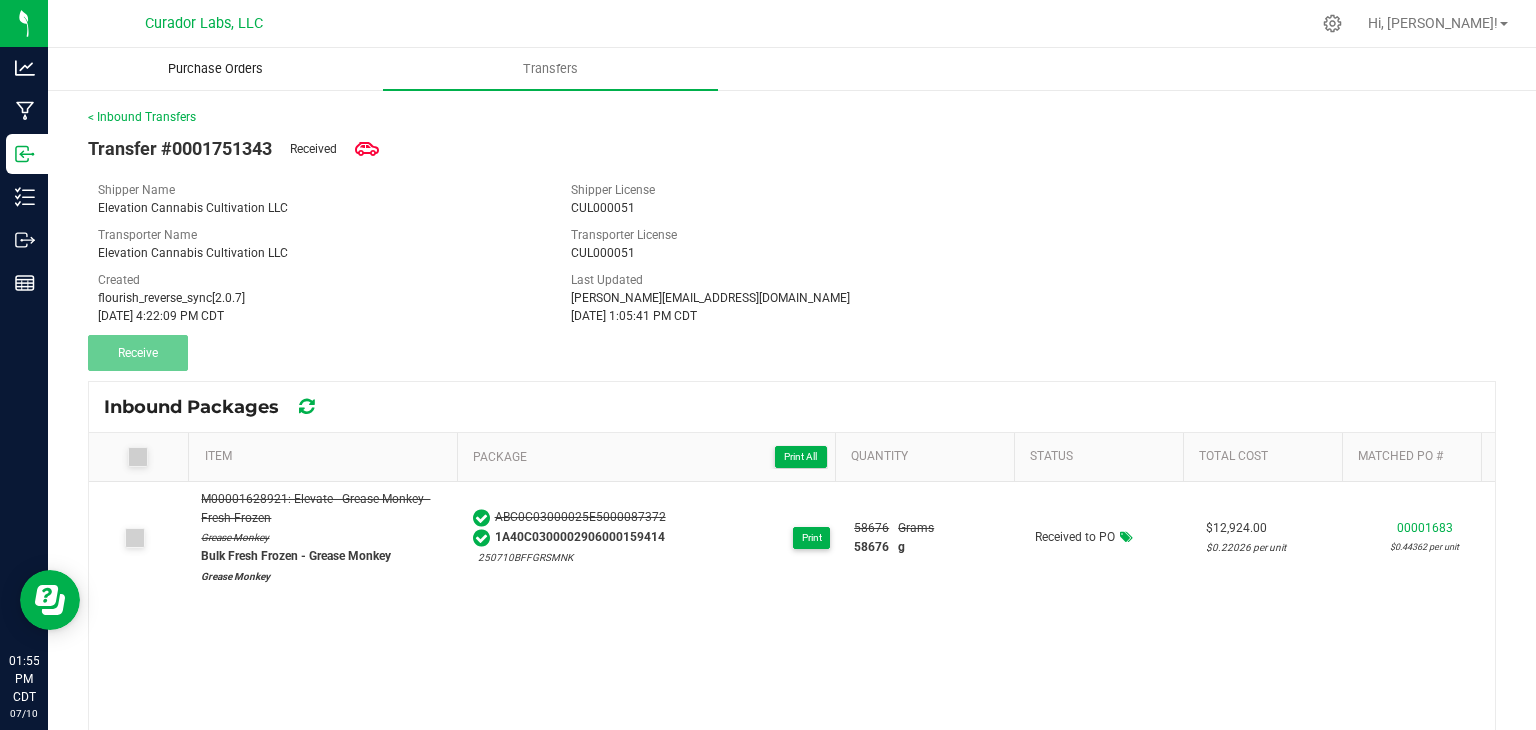click on "Purchase Orders" at bounding box center [215, 69] 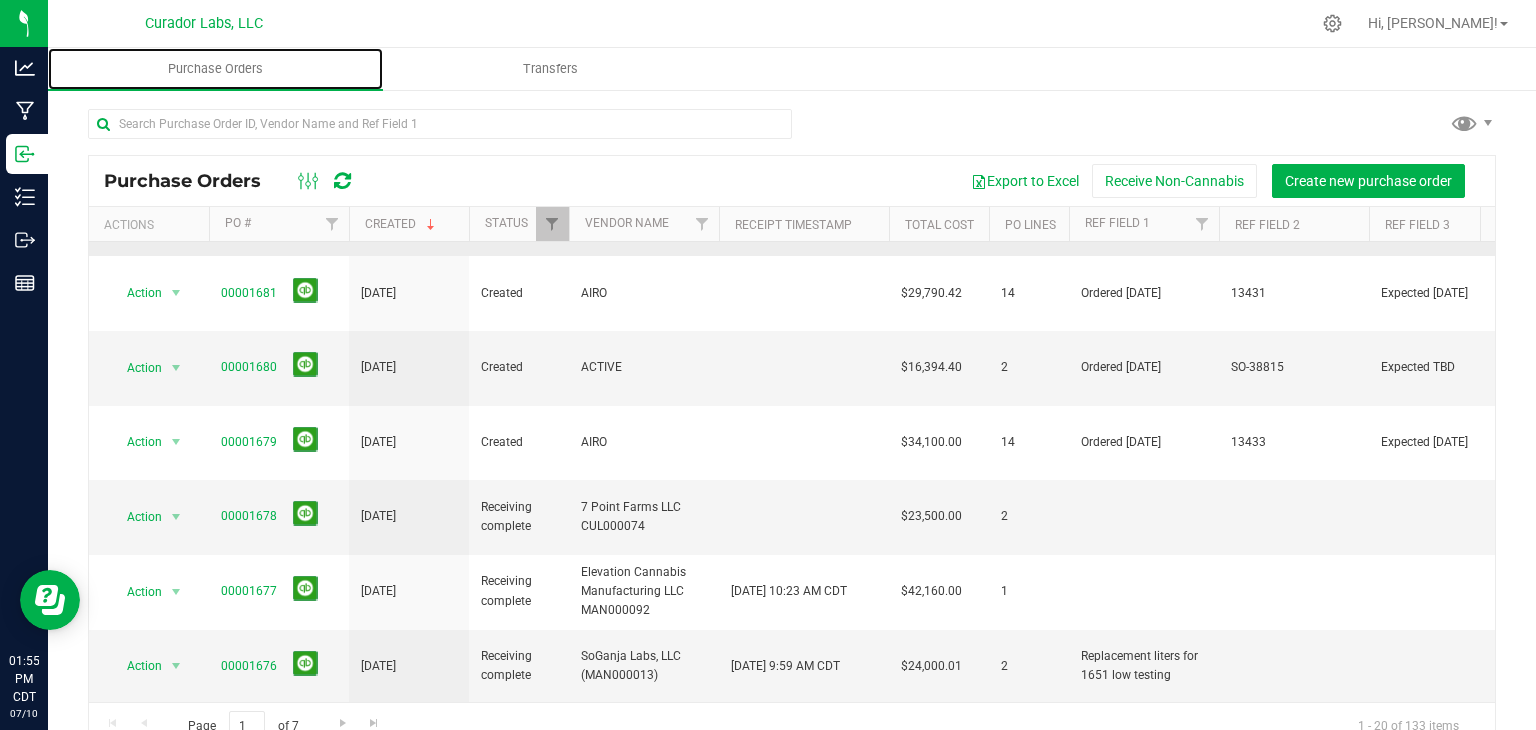 scroll, scrollTop: 290, scrollLeft: 0, axis: vertical 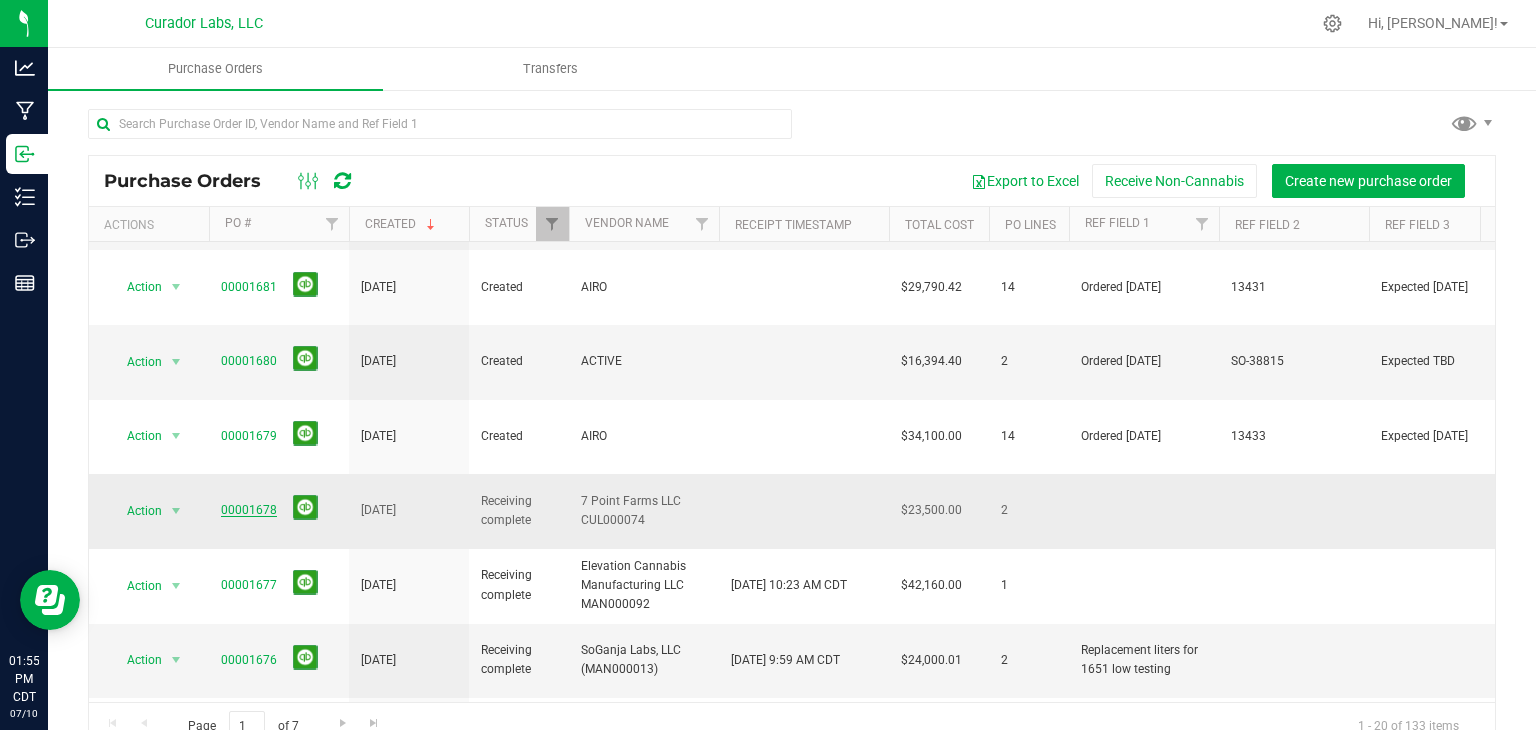 click on "00001678" at bounding box center (249, 510) 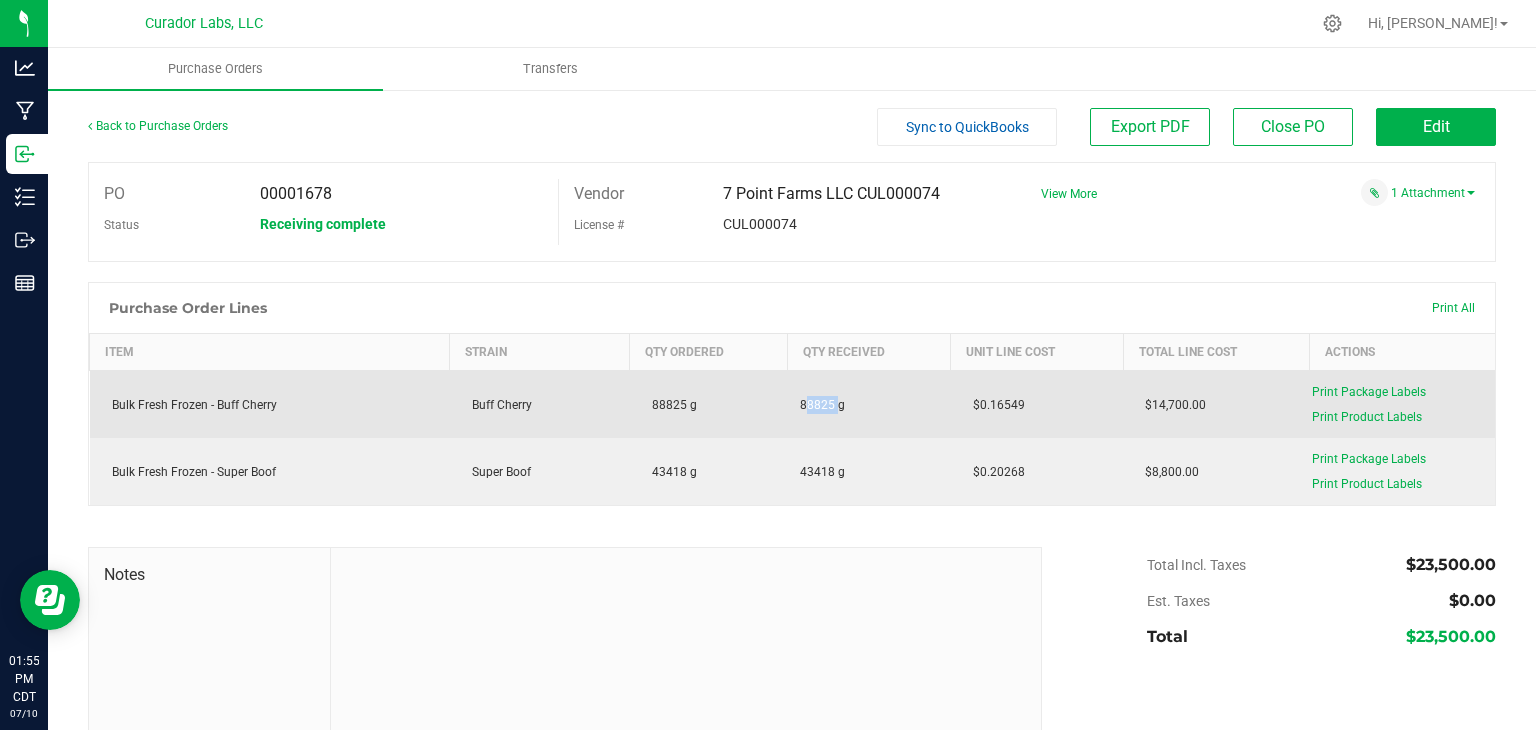 drag, startPoint x: 781, startPoint y: 408, endPoint x: 826, endPoint y: 405, distance: 45.099888 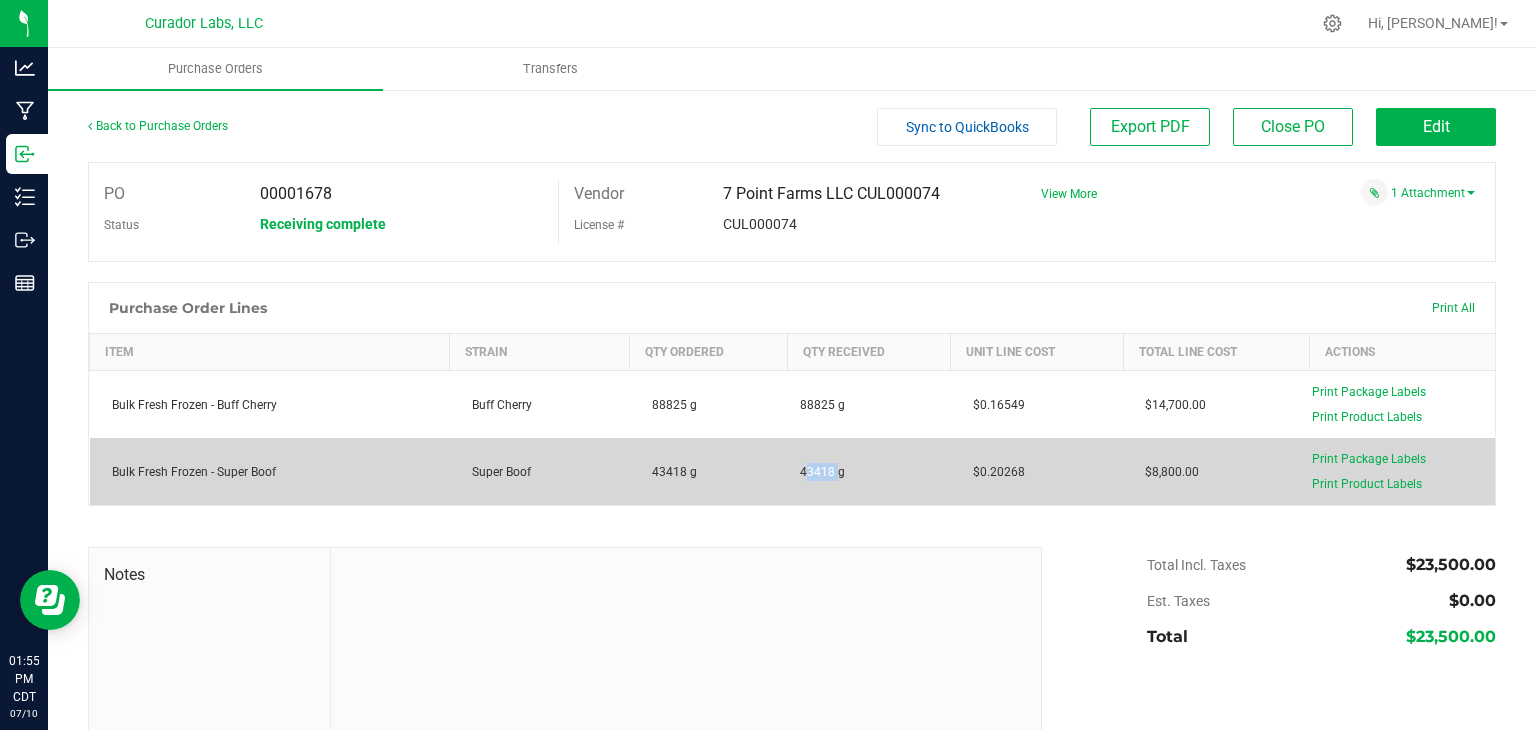 drag, startPoint x: 785, startPoint y: 477, endPoint x: 828, endPoint y: 481, distance: 43.185646 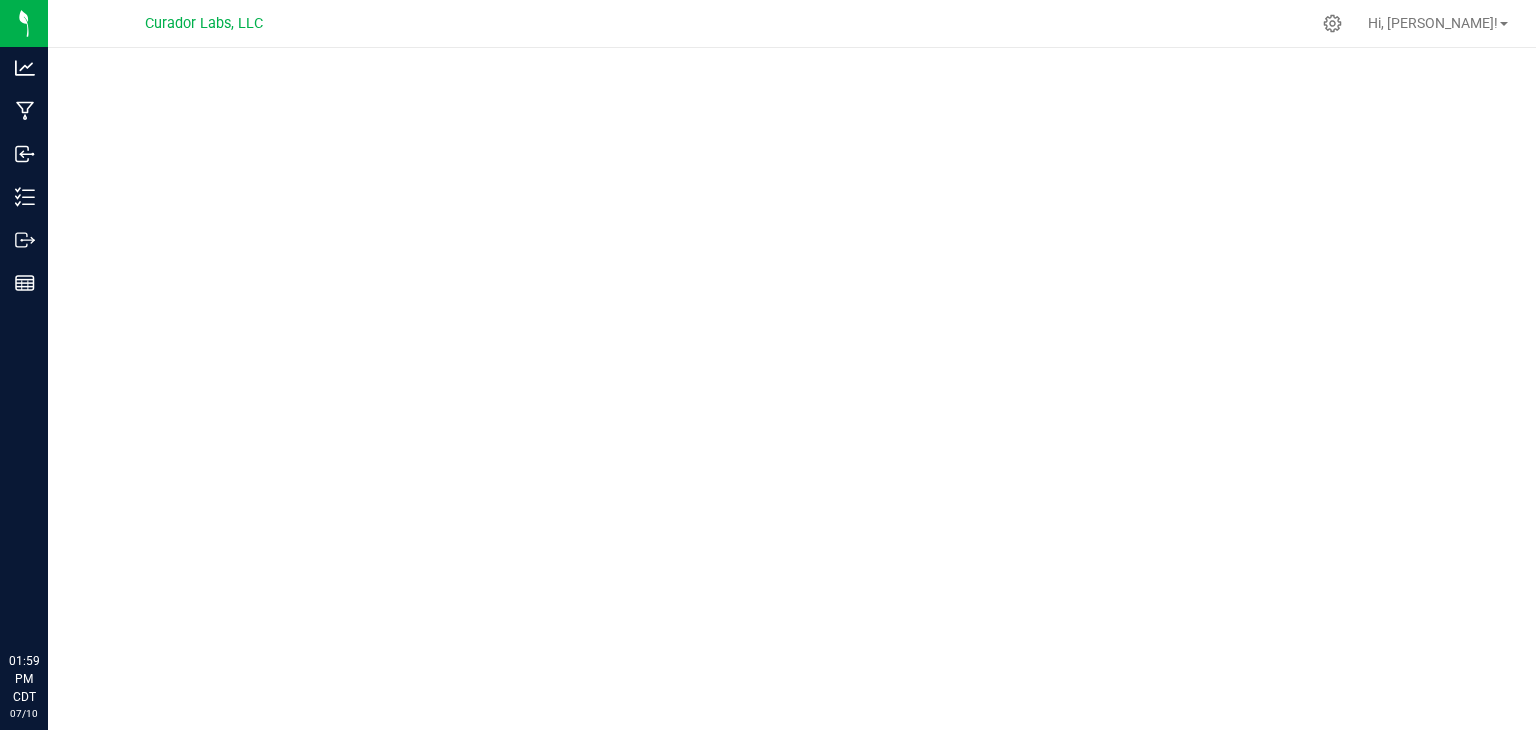 scroll, scrollTop: 0, scrollLeft: 0, axis: both 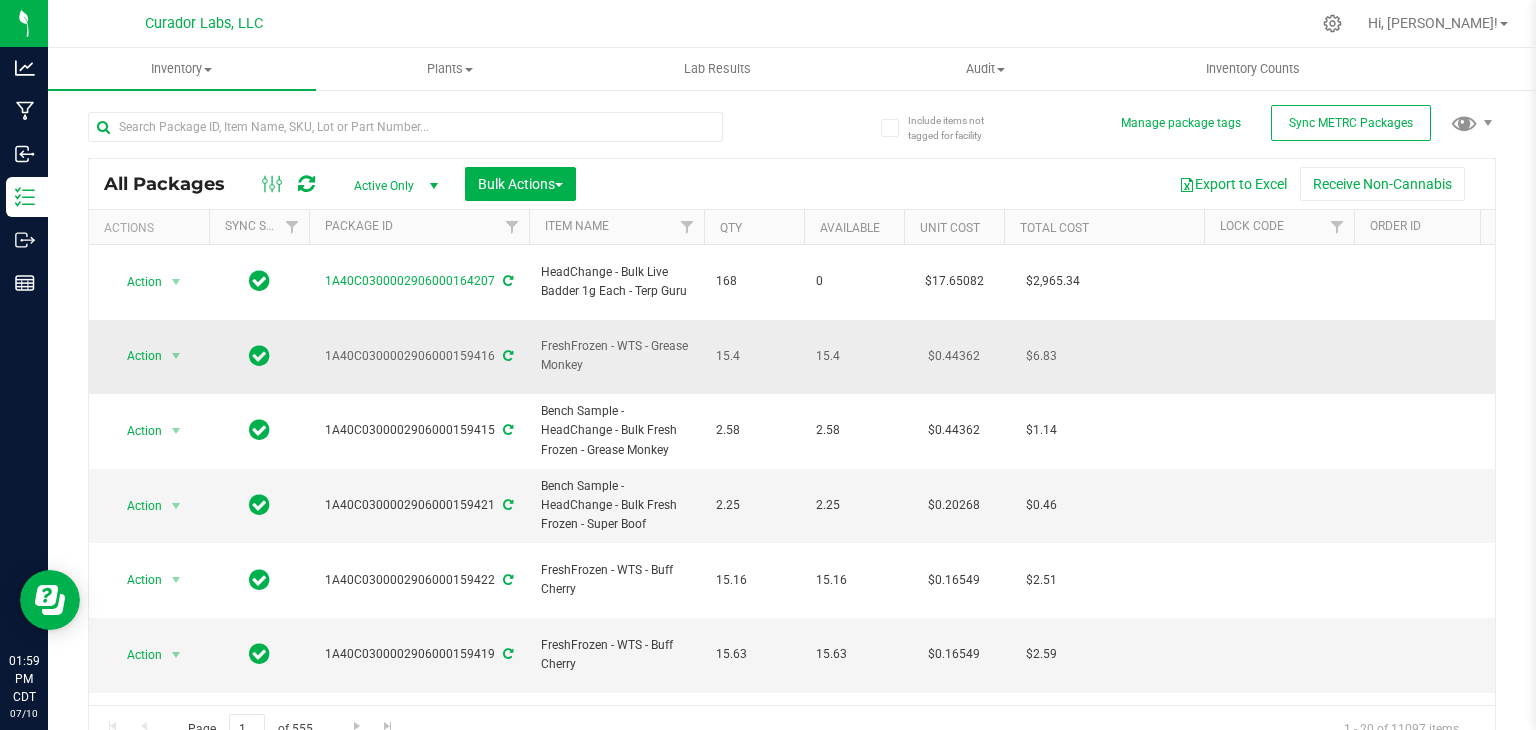 click on "15.4" at bounding box center [754, 357] 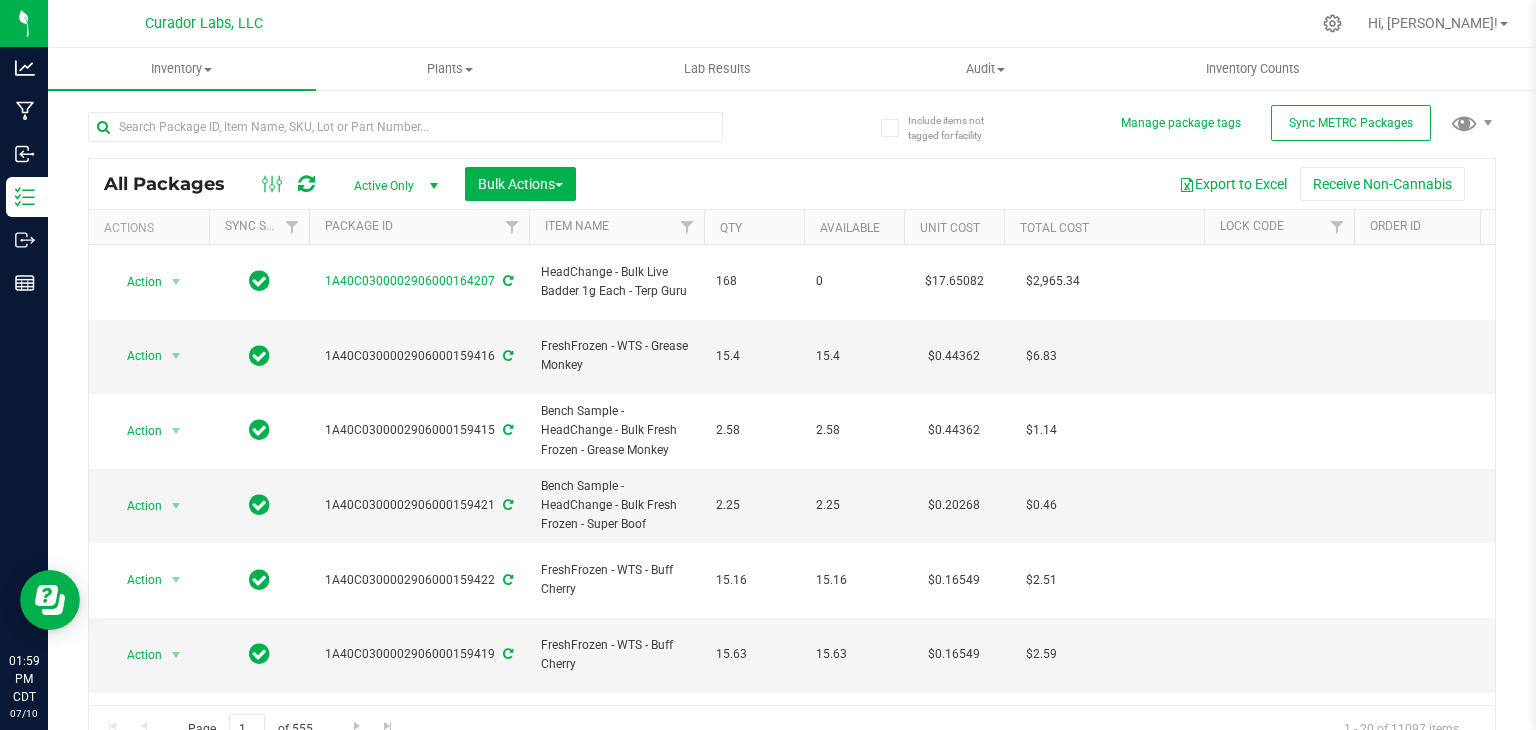 click at bounding box center (306, 184) 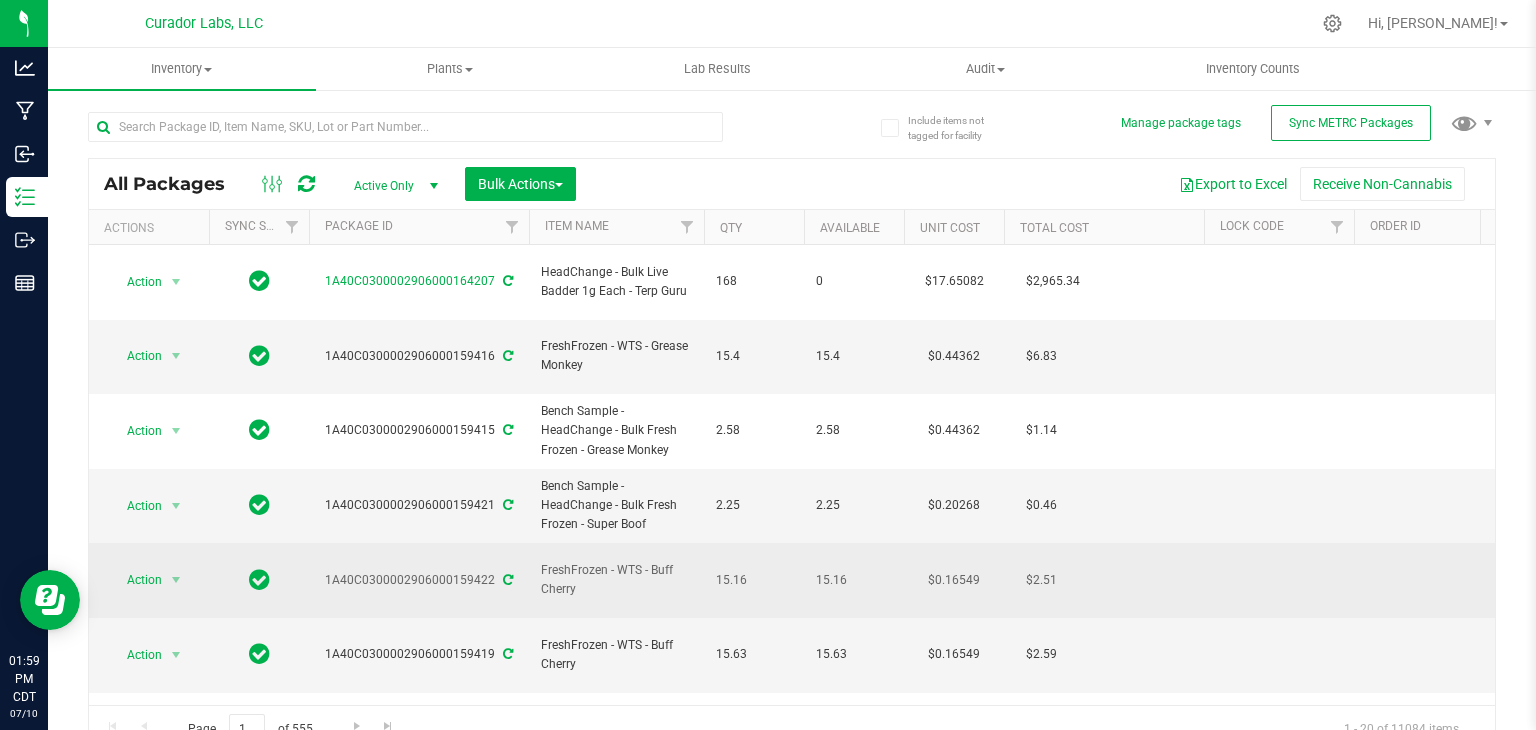 drag, startPoint x: 320, startPoint y: 529, endPoint x: 489, endPoint y: 539, distance: 169.2956 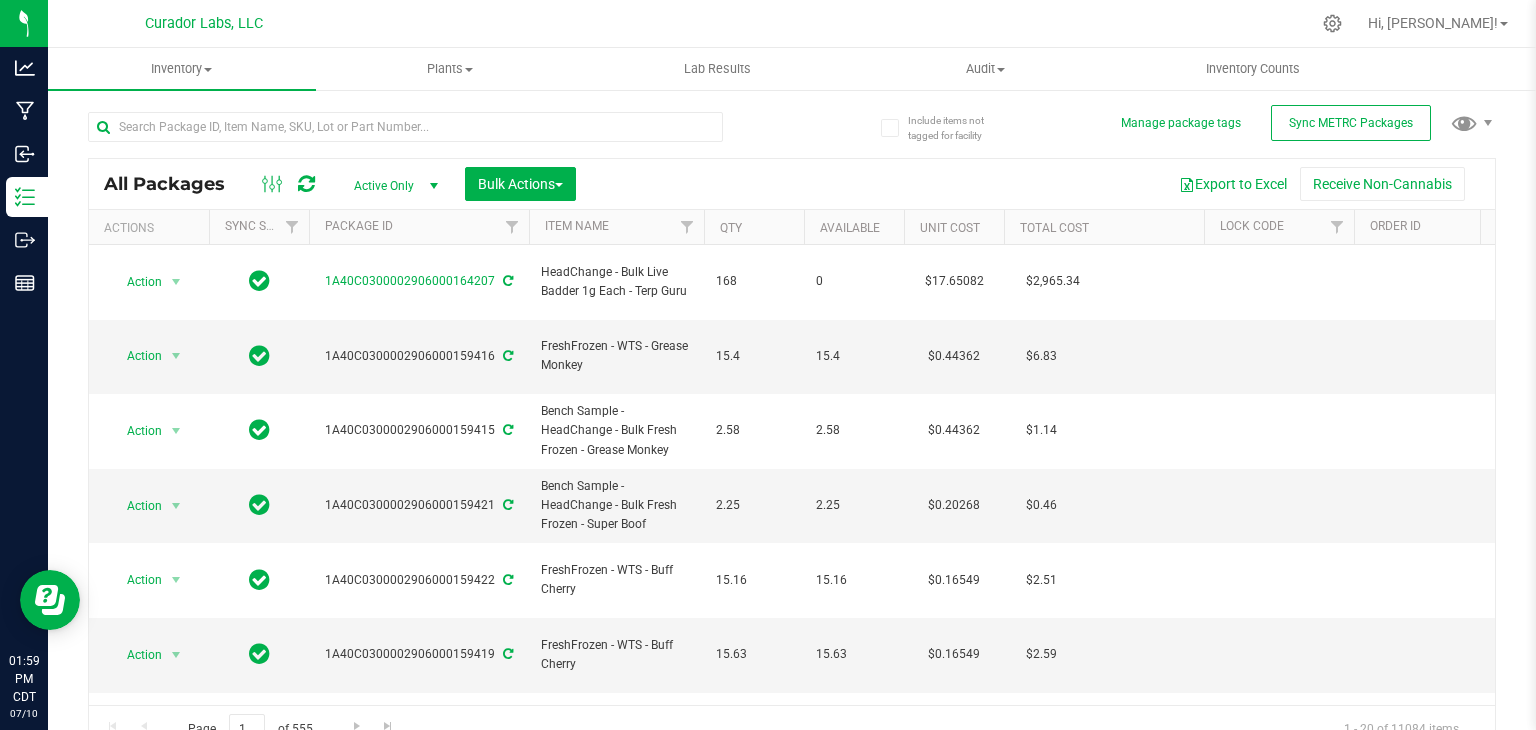 click at bounding box center [405, 135] 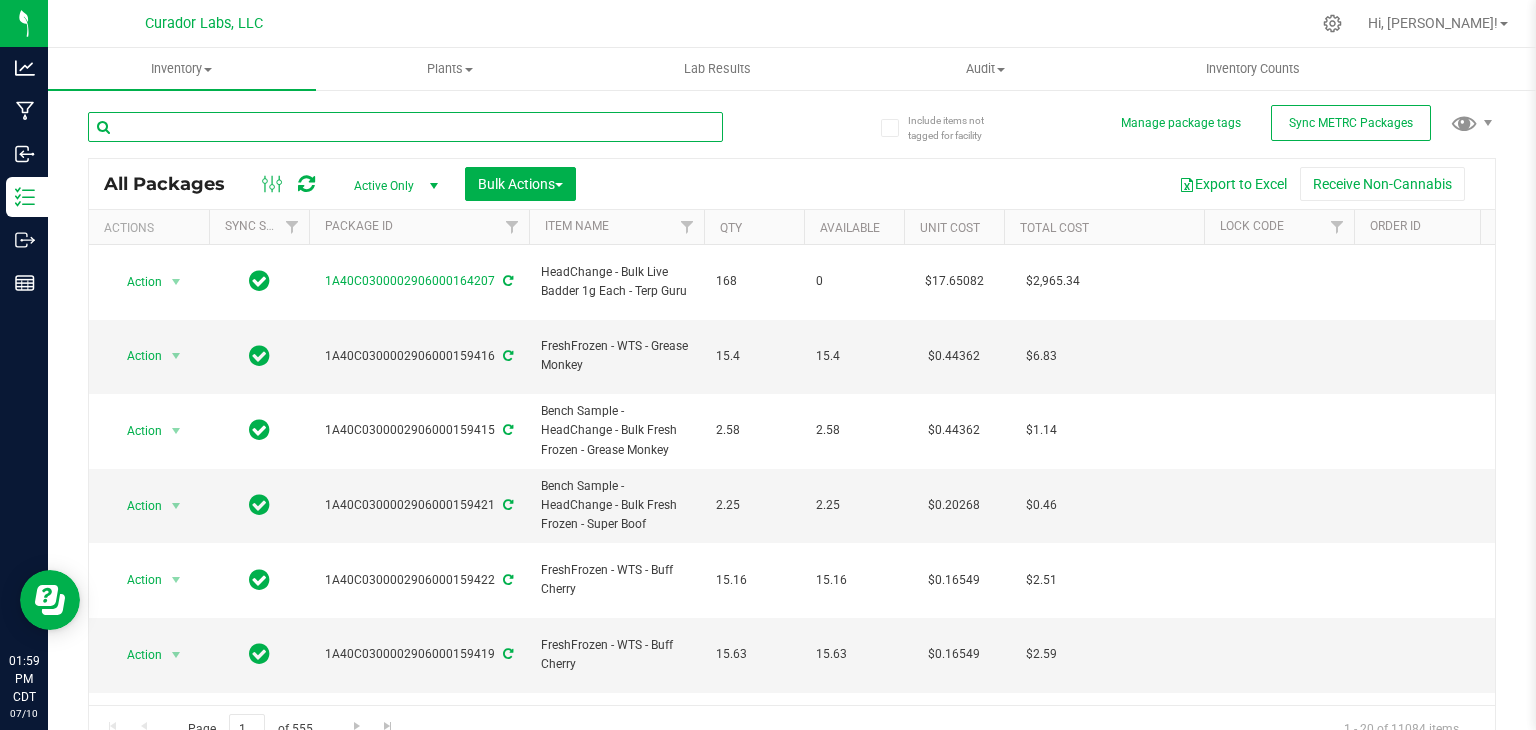 click at bounding box center [405, 127] 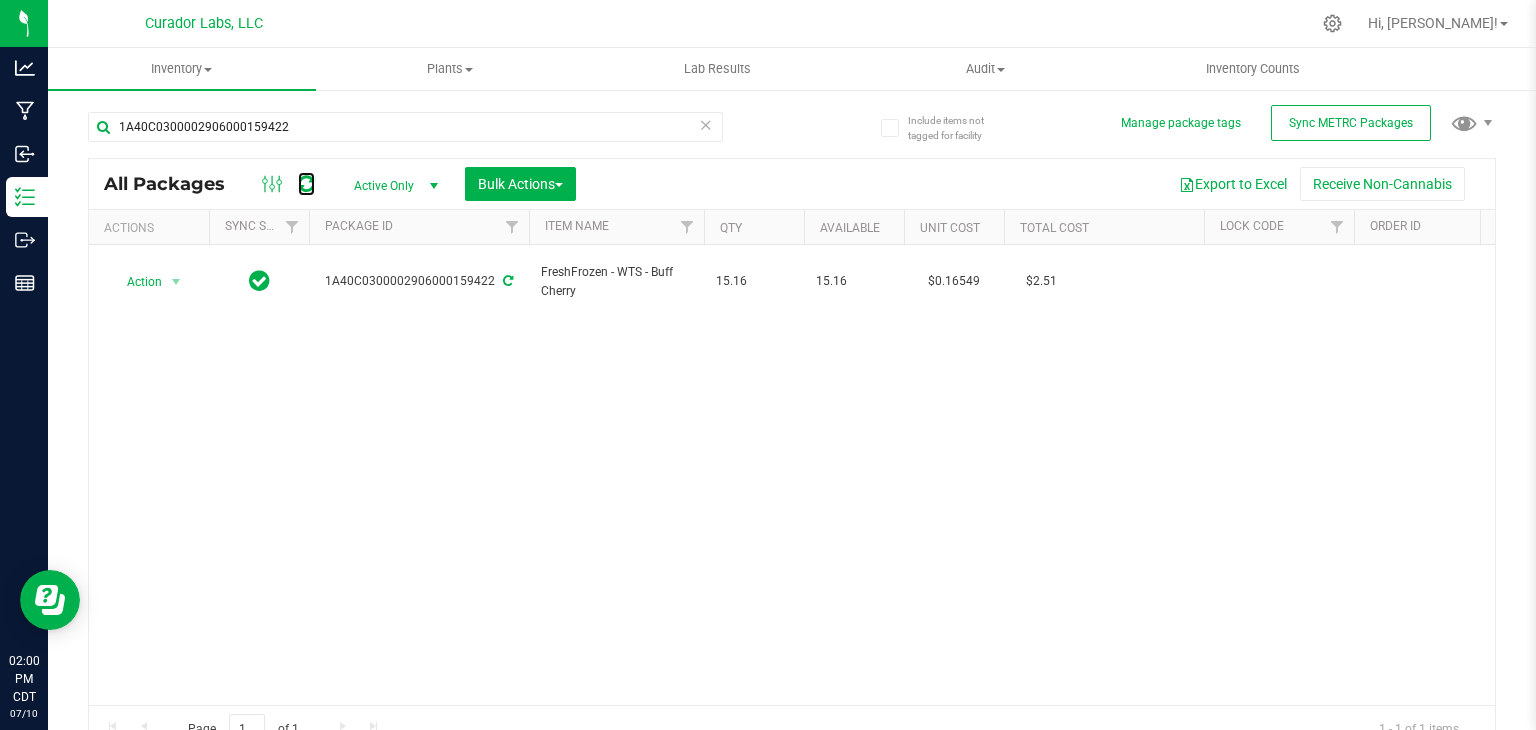 click at bounding box center (306, 184) 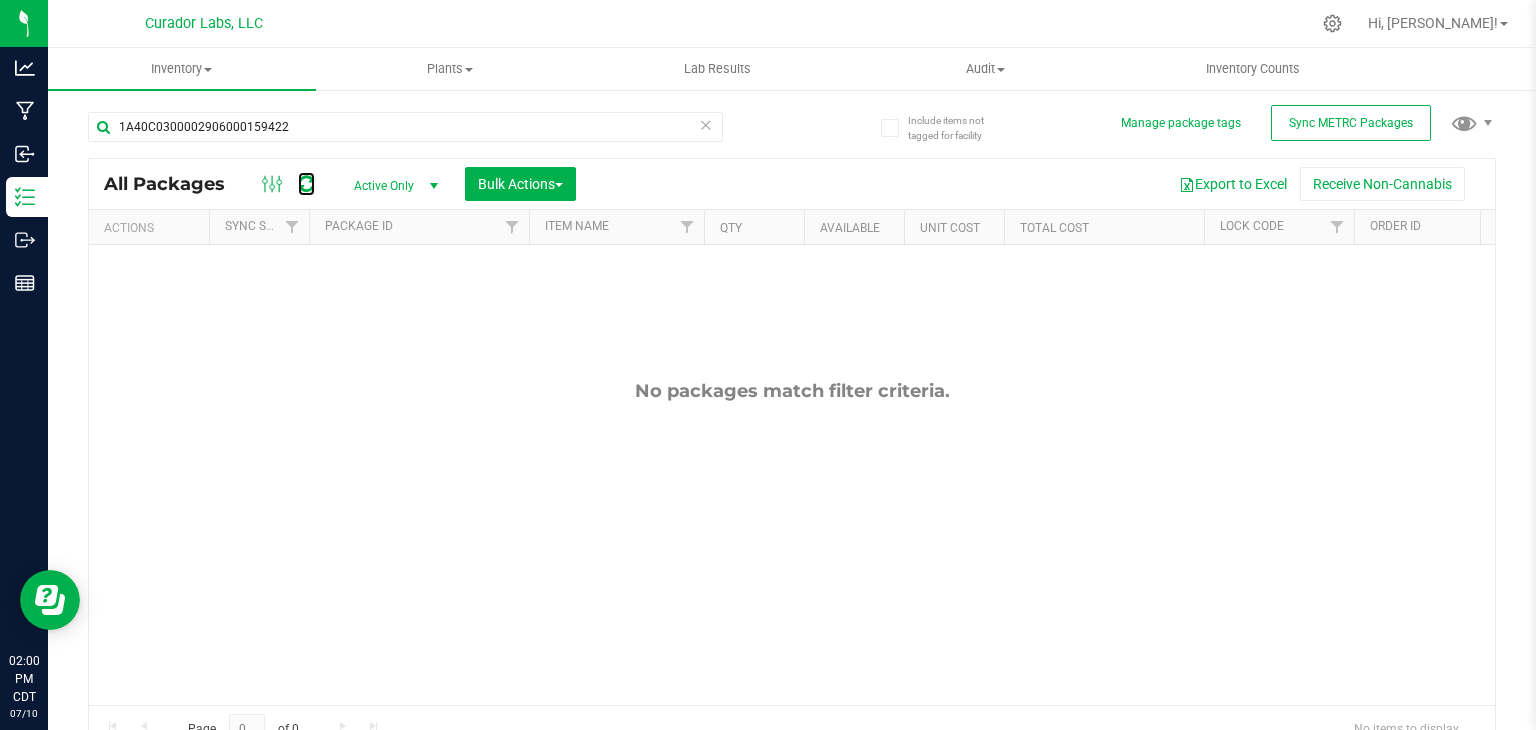 click at bounding box center [306, 184] 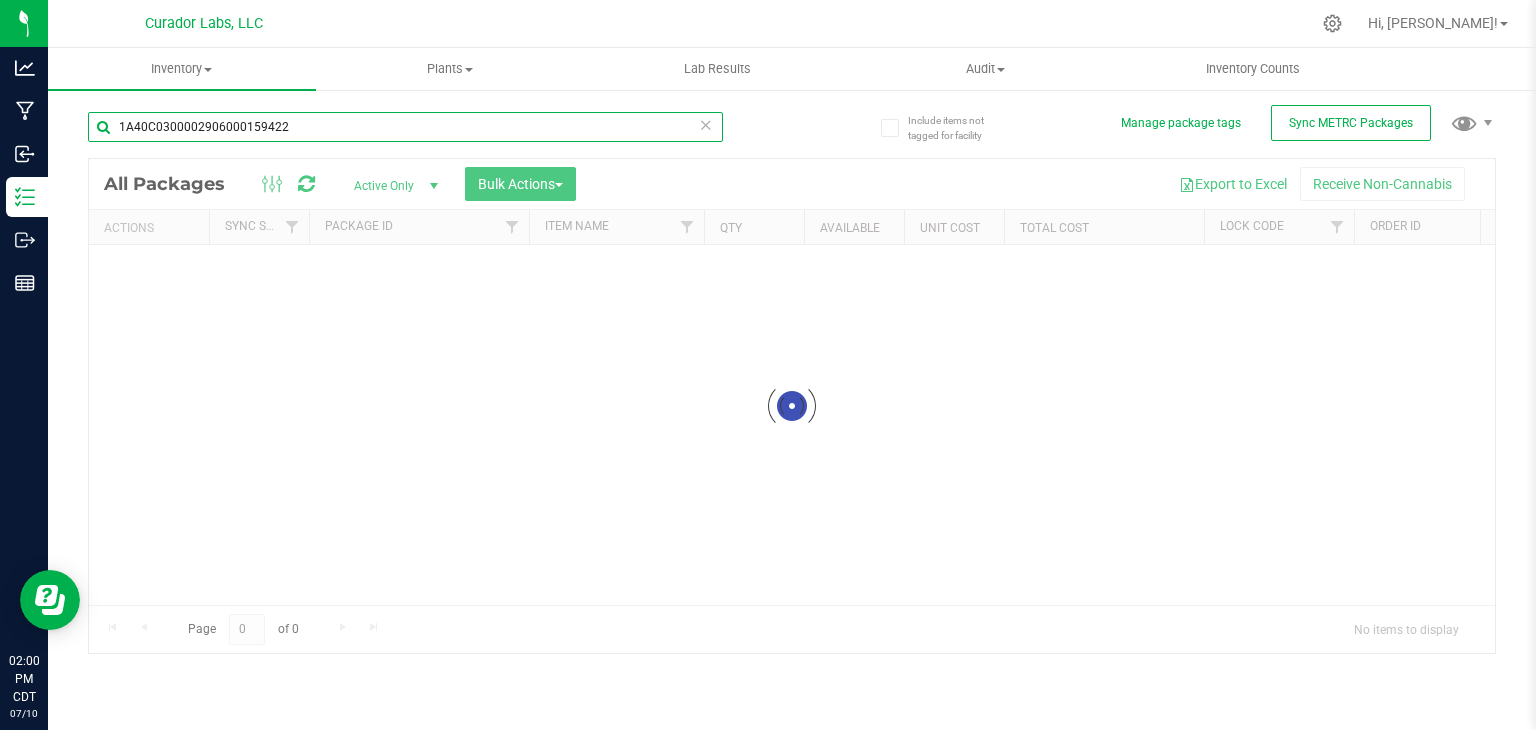 click on "1A40C0300002906000159422" at bounding box center (405, 127) 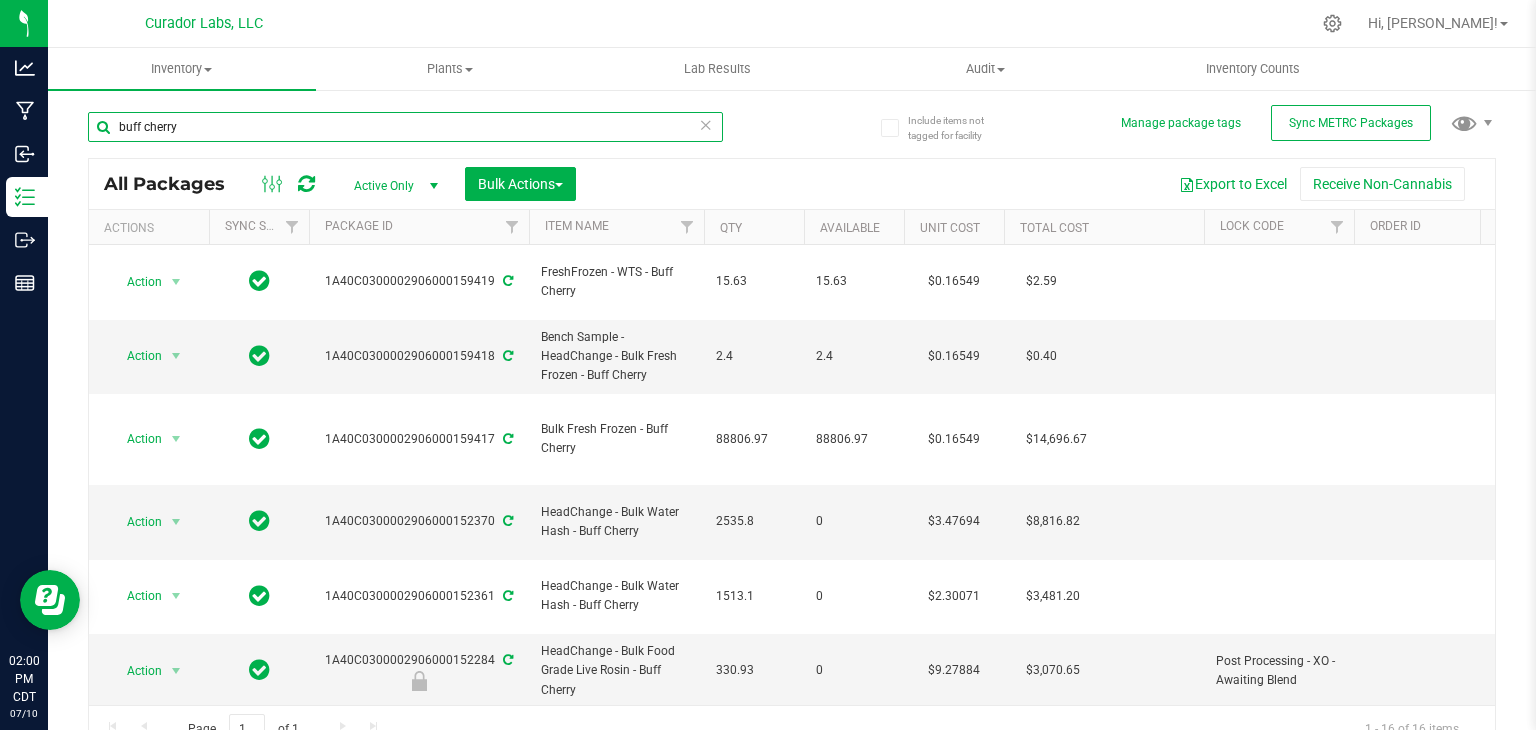 click on "buff cherry" at bounding box center [405, 127] 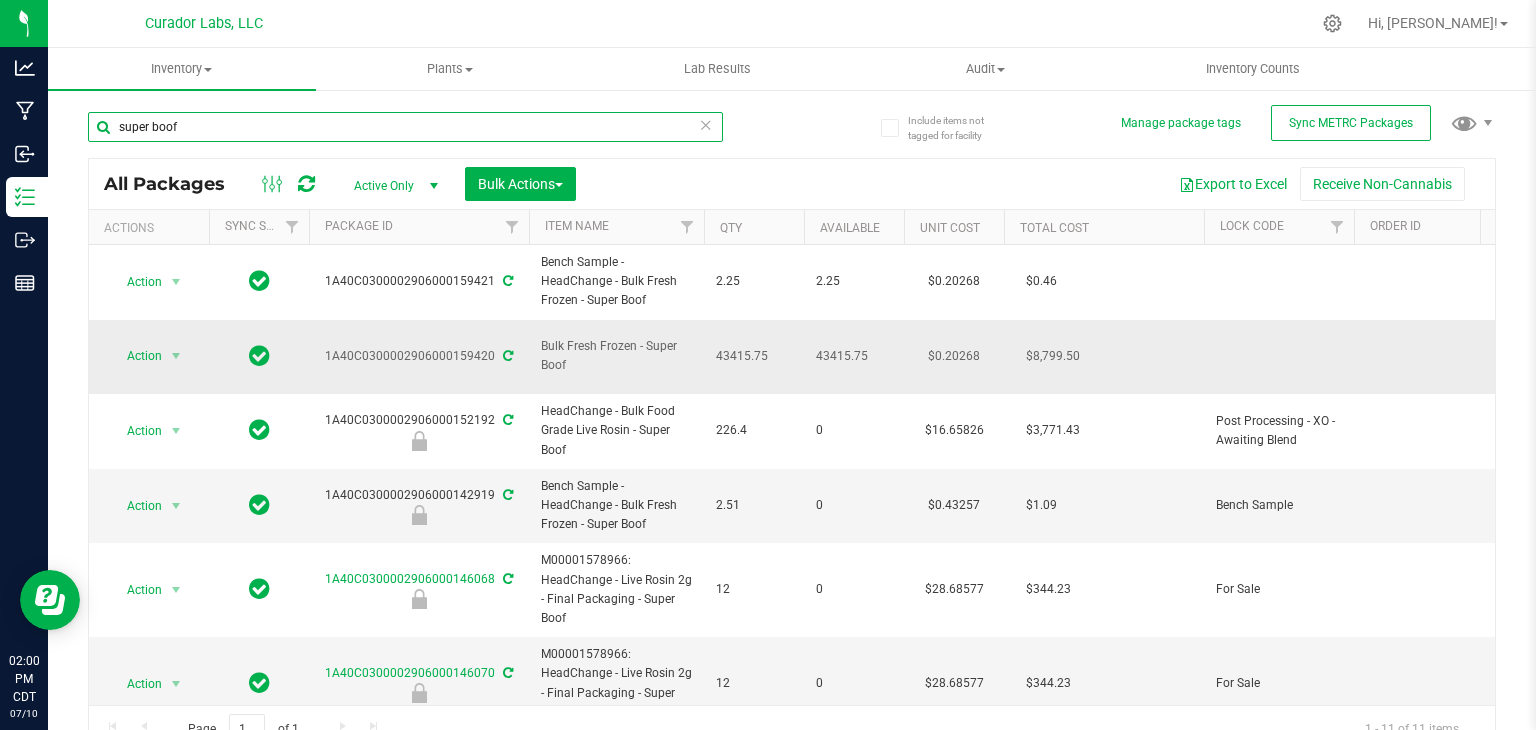 type on "super boof" 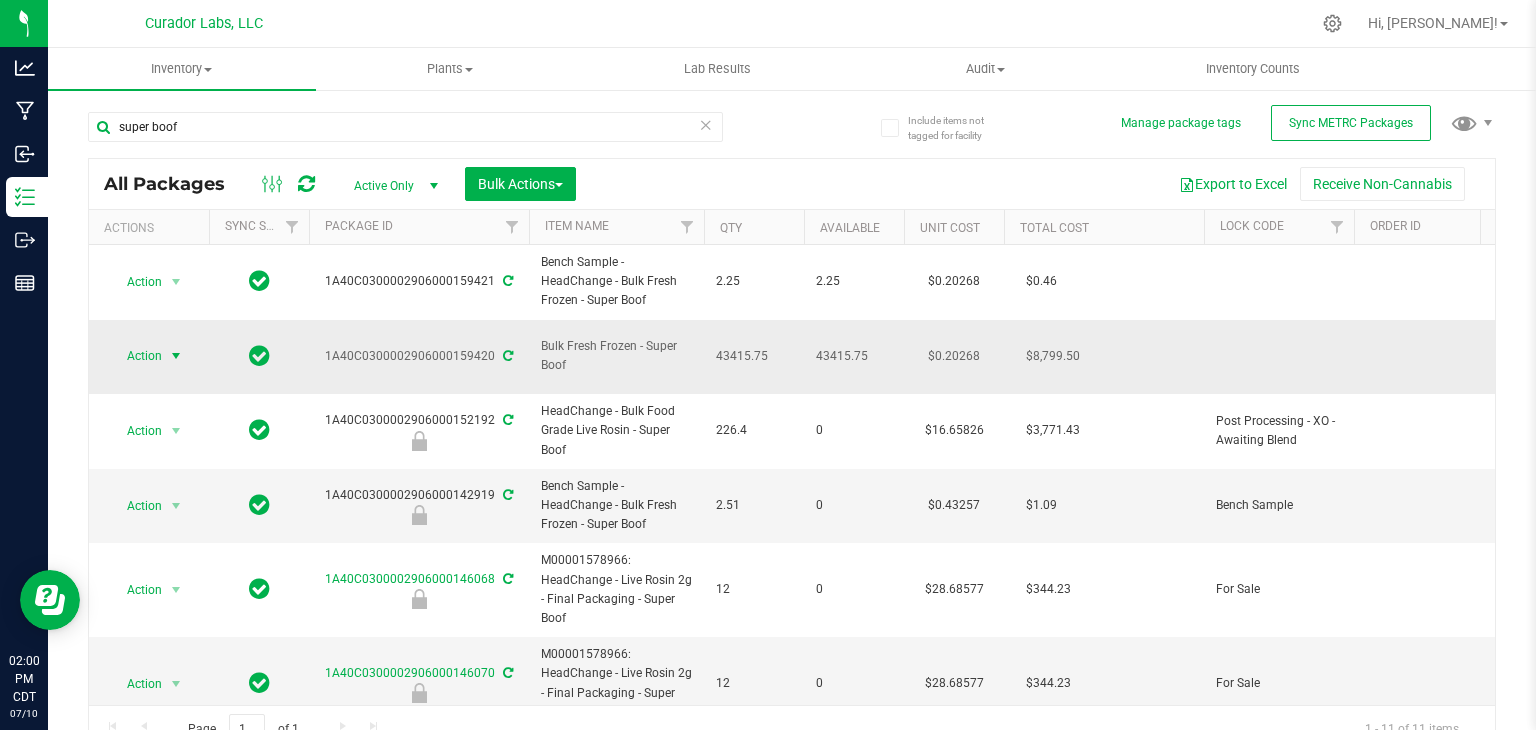 click on "Action" at bounding box center (136, 356) 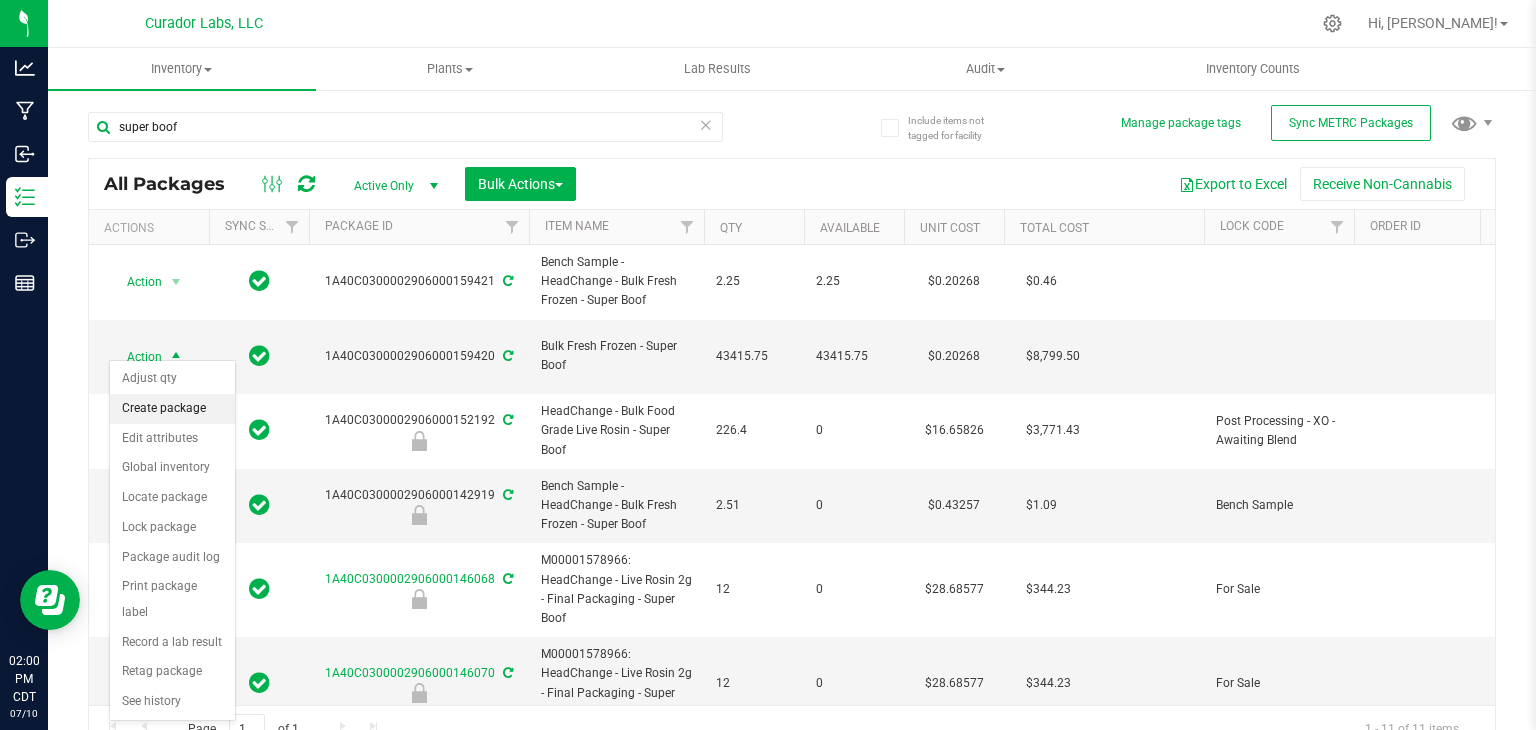 click on "Create package" at bounding box center (172, 409) 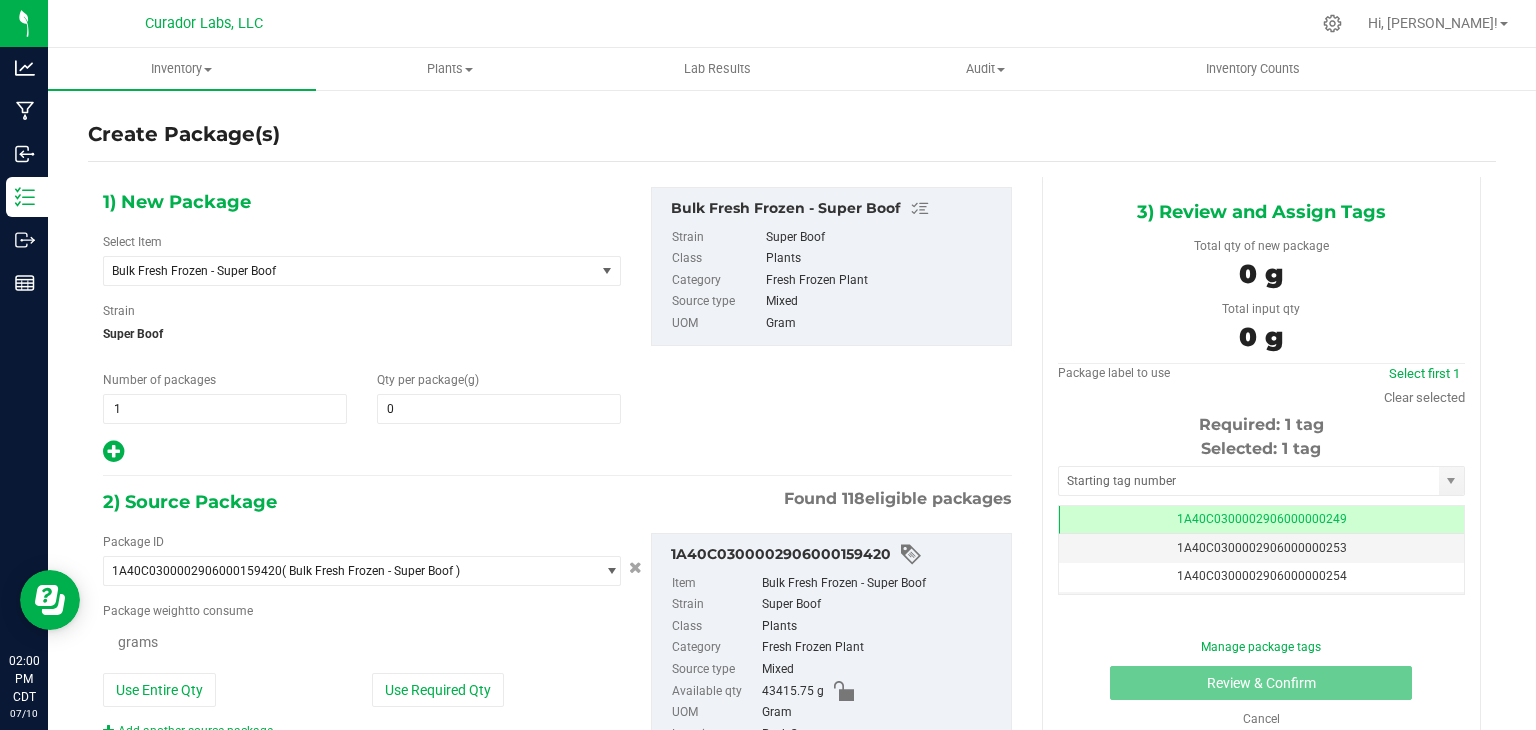 type on "0.0000" 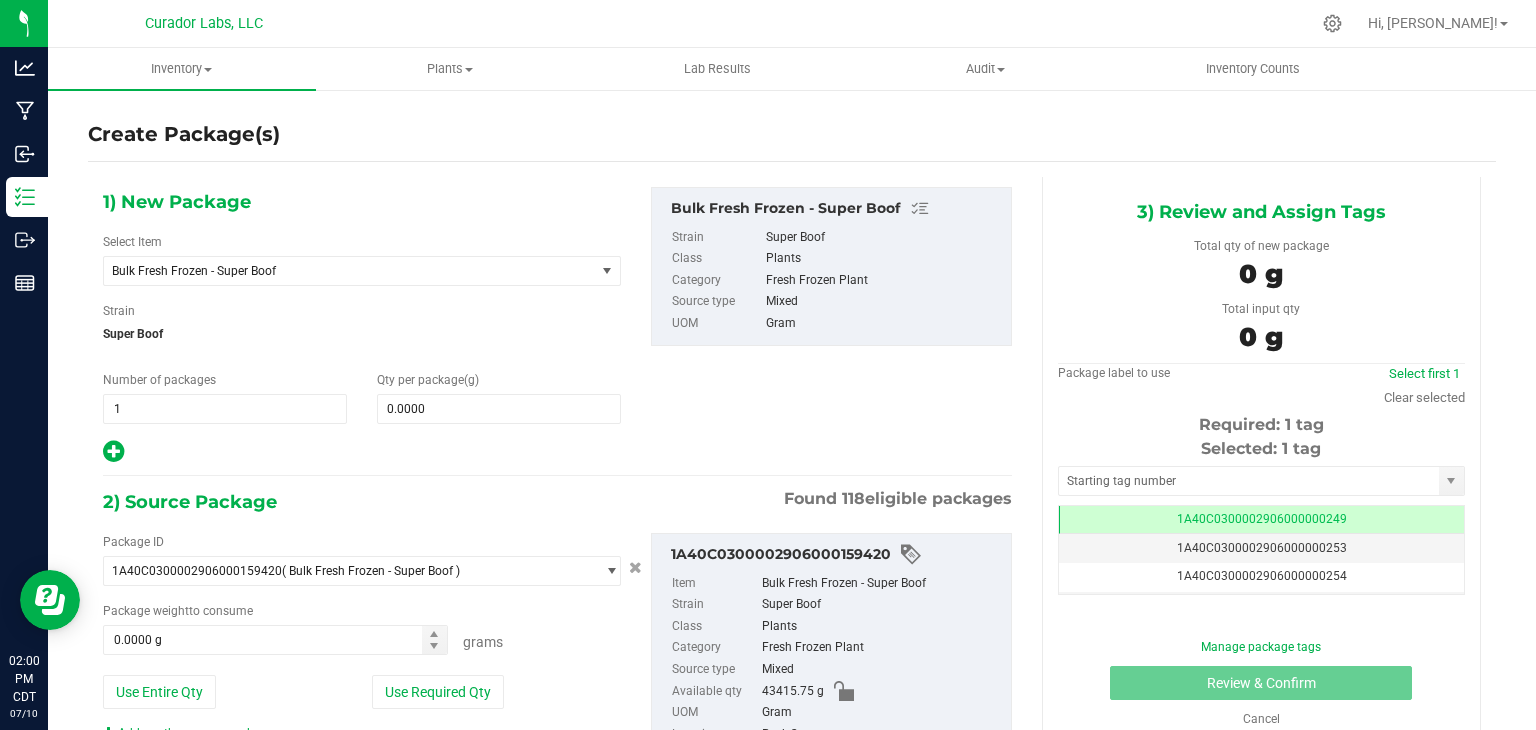 scroll, scrollTop: 0, scrollLeft: 0, axis: both 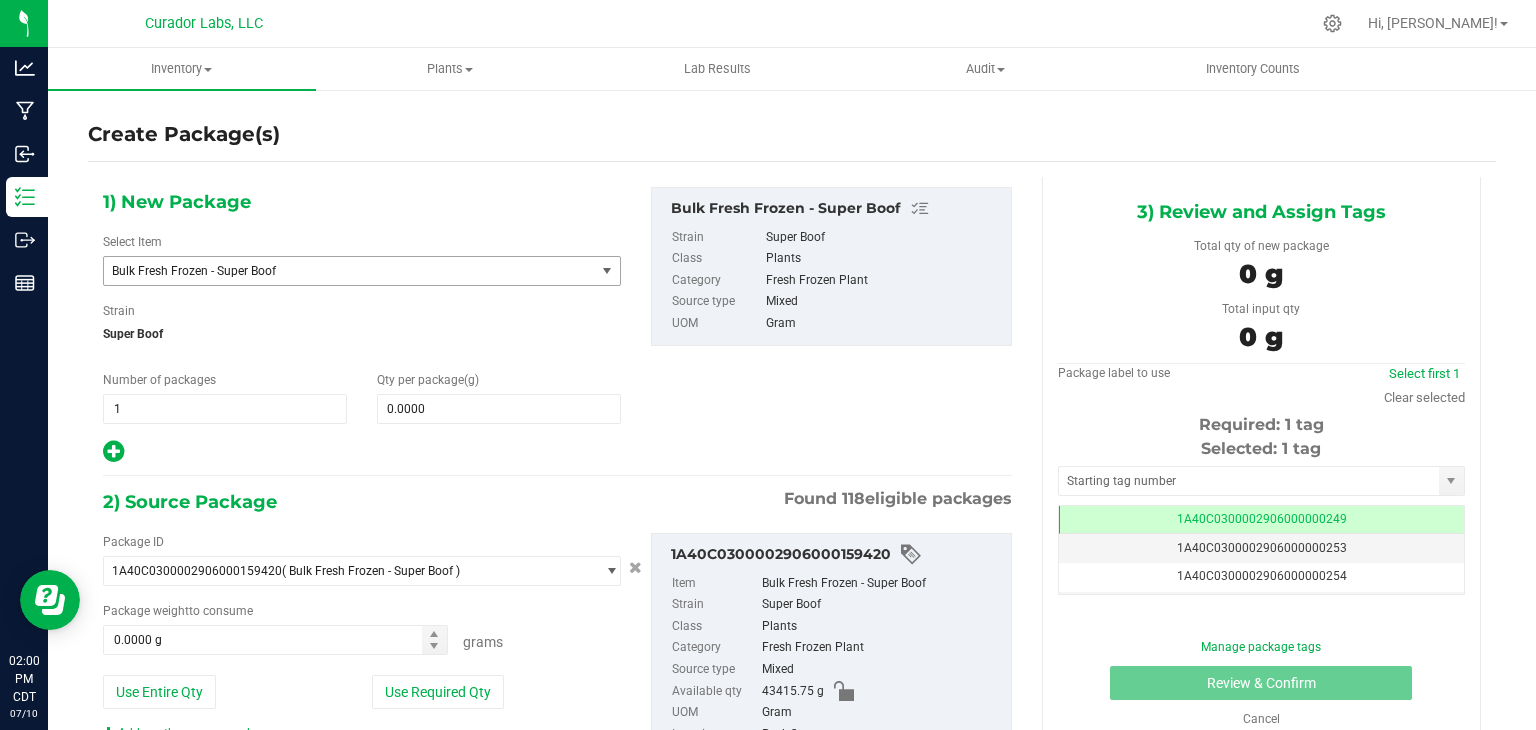 click on "Bulk Fresh Frozen - Super Boof" at bounding box center (340, 271) 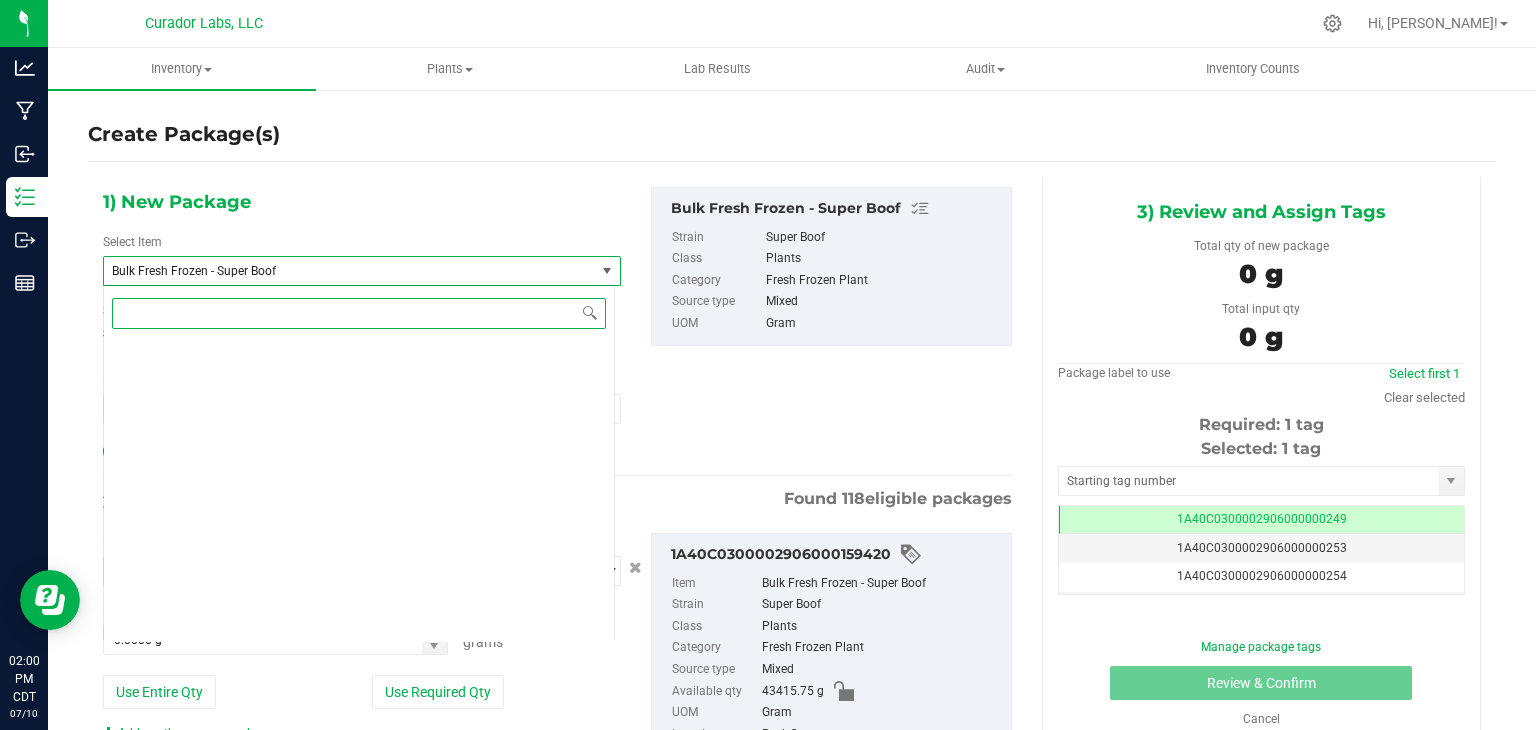 scroll, scrollTop: 40404, scrollLeft: 0, axis: vertical 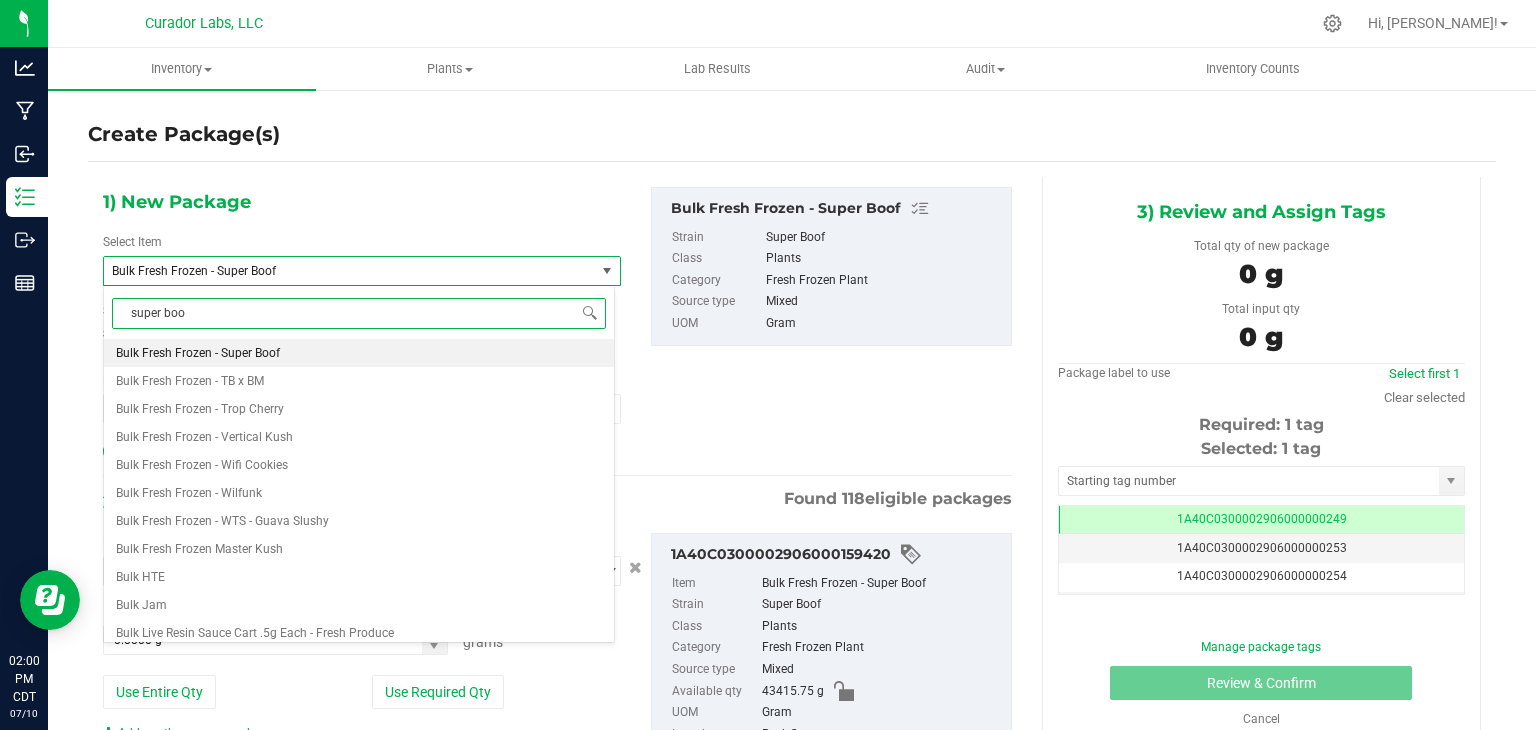 type on "super boof" 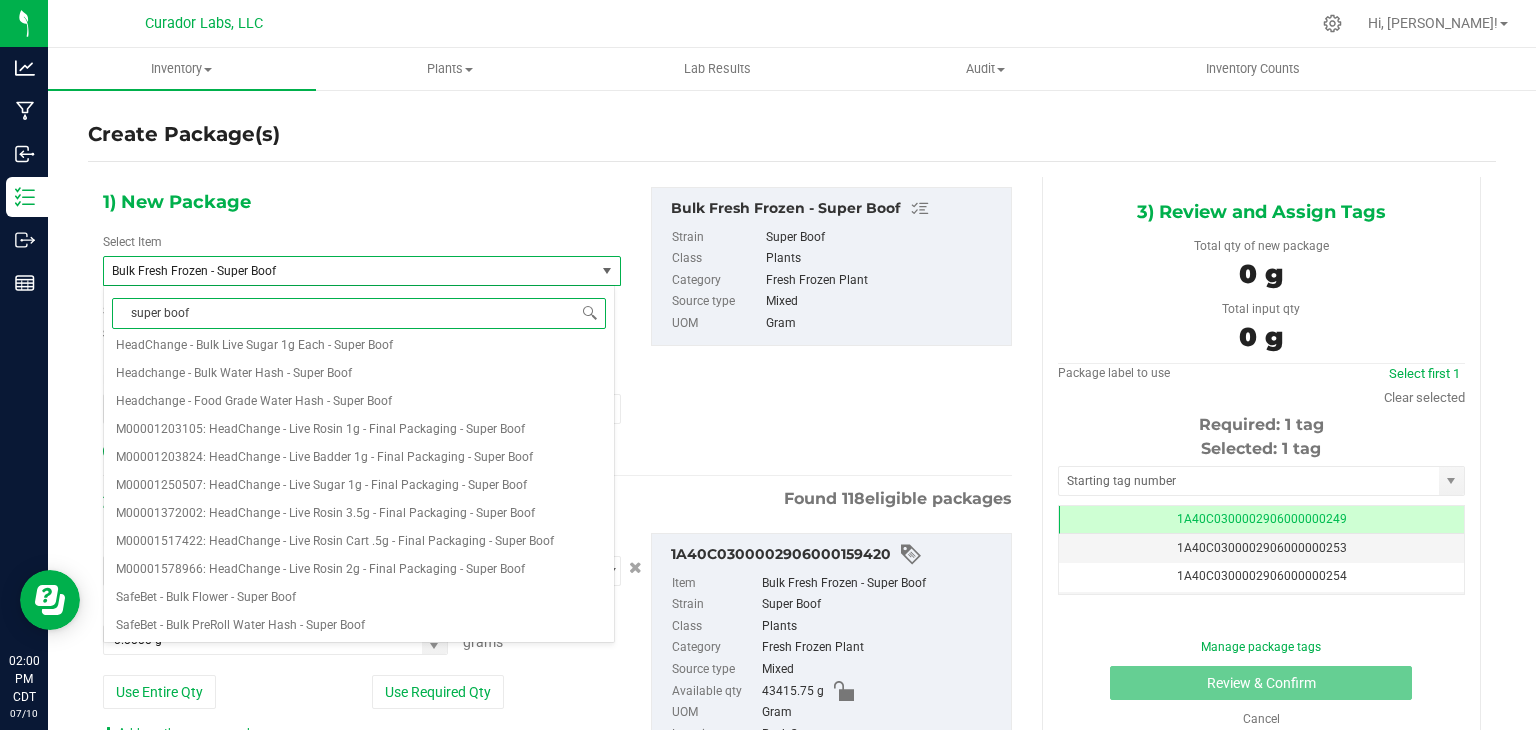 scroll, scrollTop: 0, scrollLeft: 0, axis: both 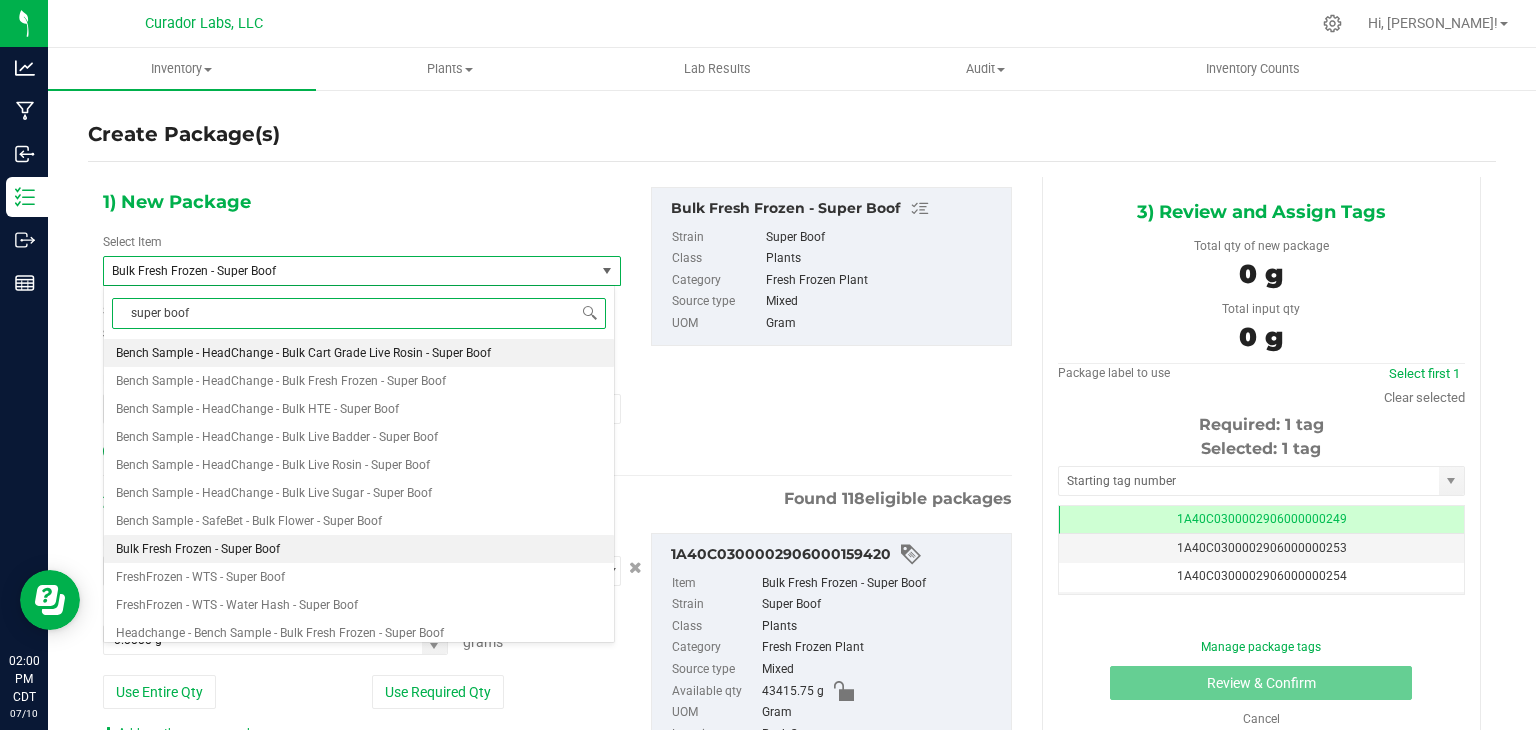 click on "Bulk Fresh Frozen - Super Boof" at bounding box center (359, 549) 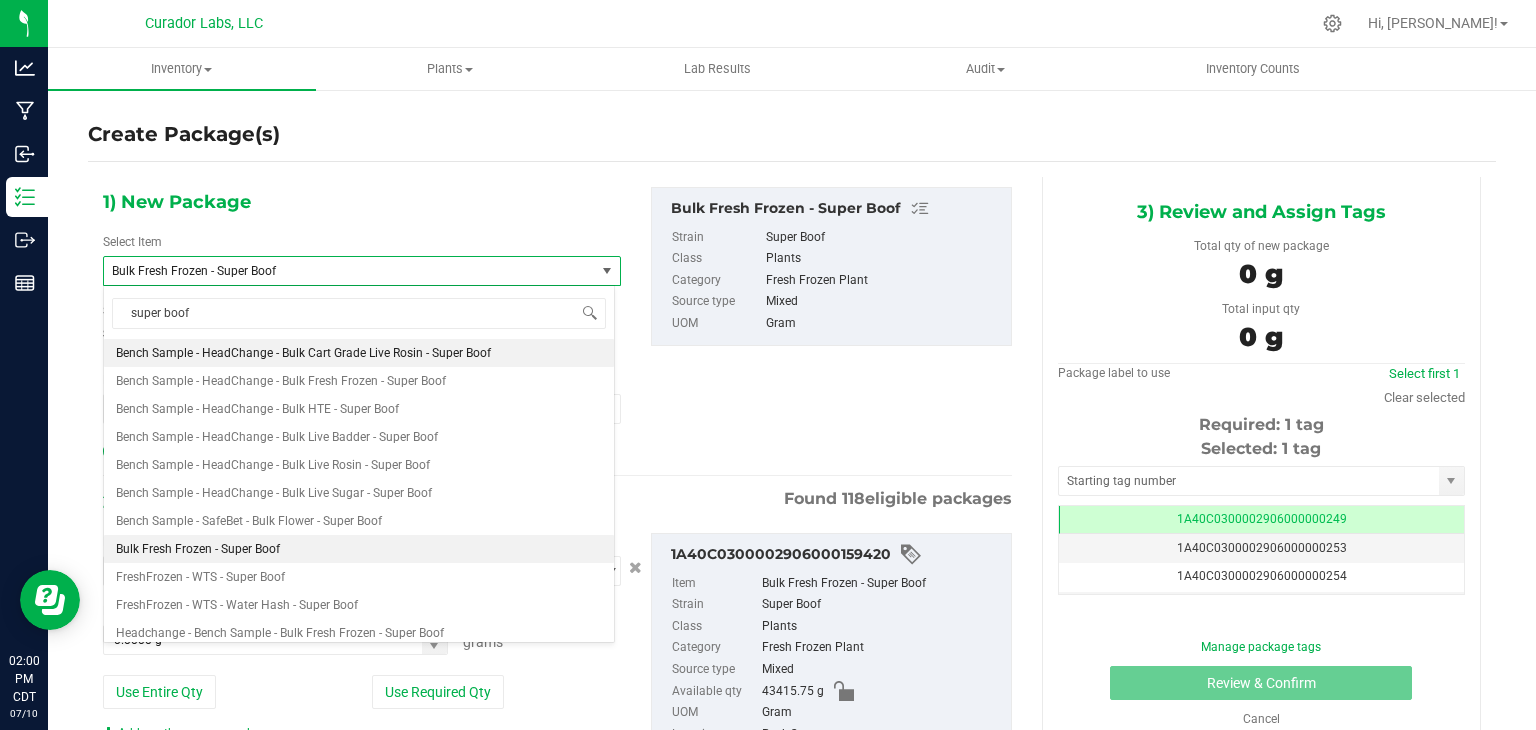 type 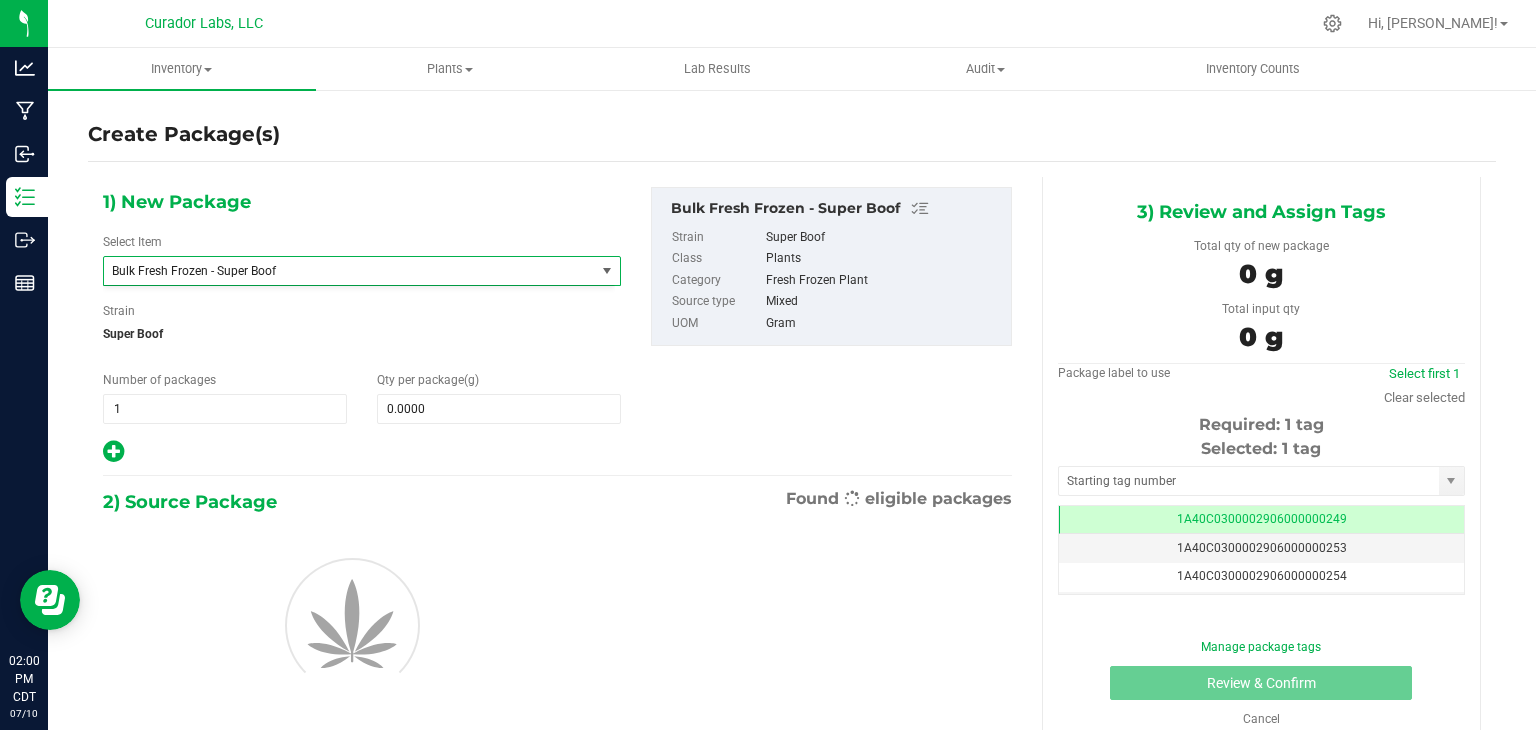 type on "0.0000" 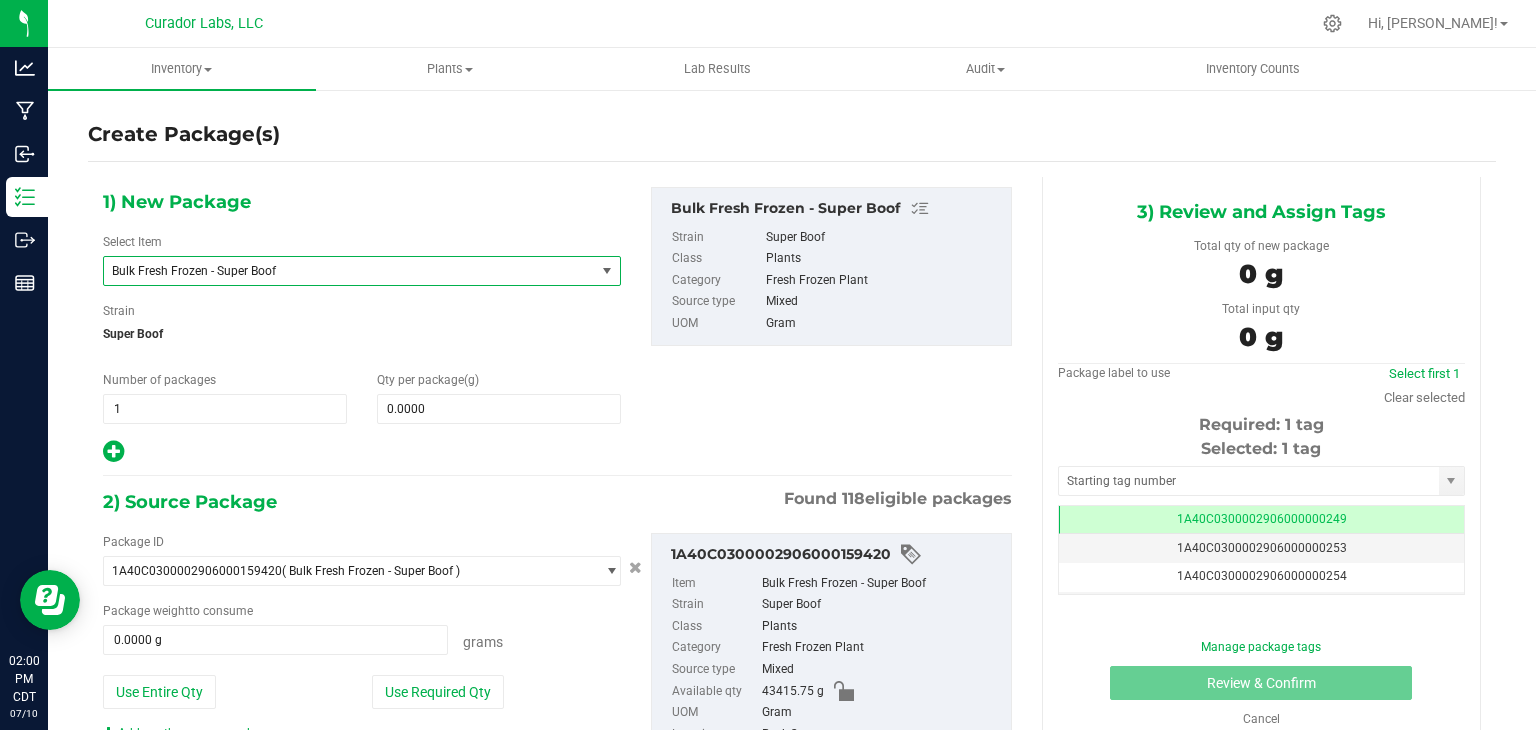 click on "Bulk Fresh Frozen - Super Boof" at bounding box center [349, 271] 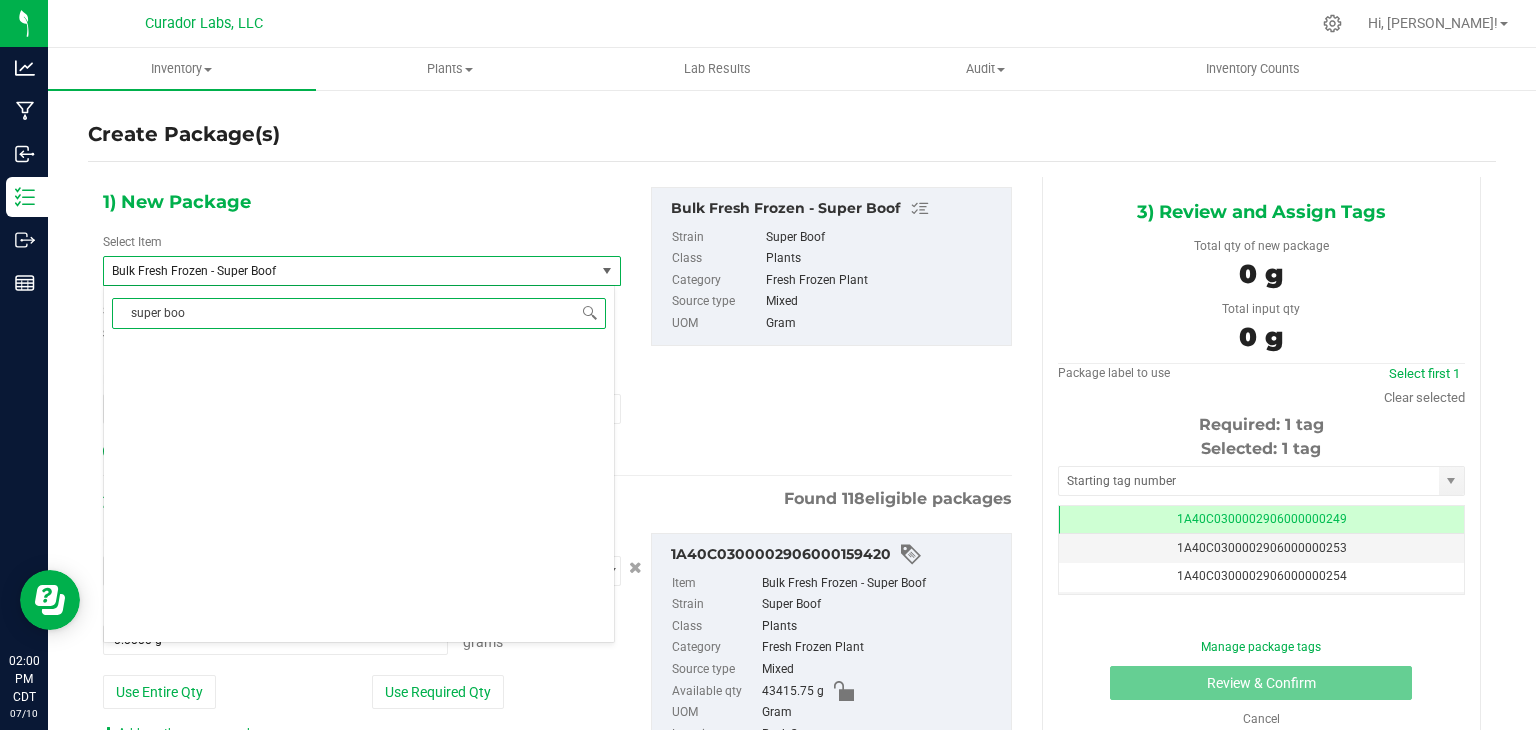 type on "super boof" 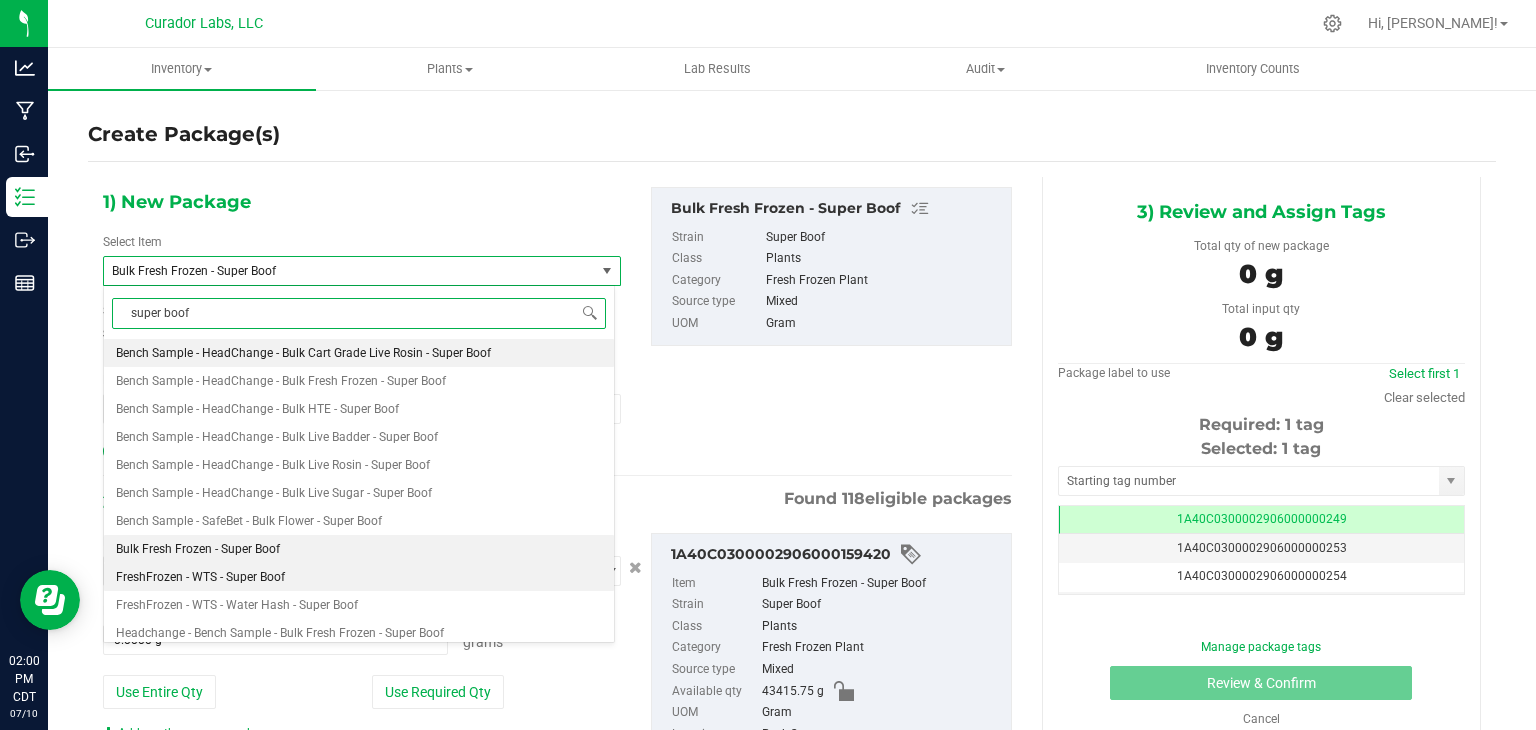 click on "FreshFrozen - WTS - Super Boof" at bounding box center (359, 577) 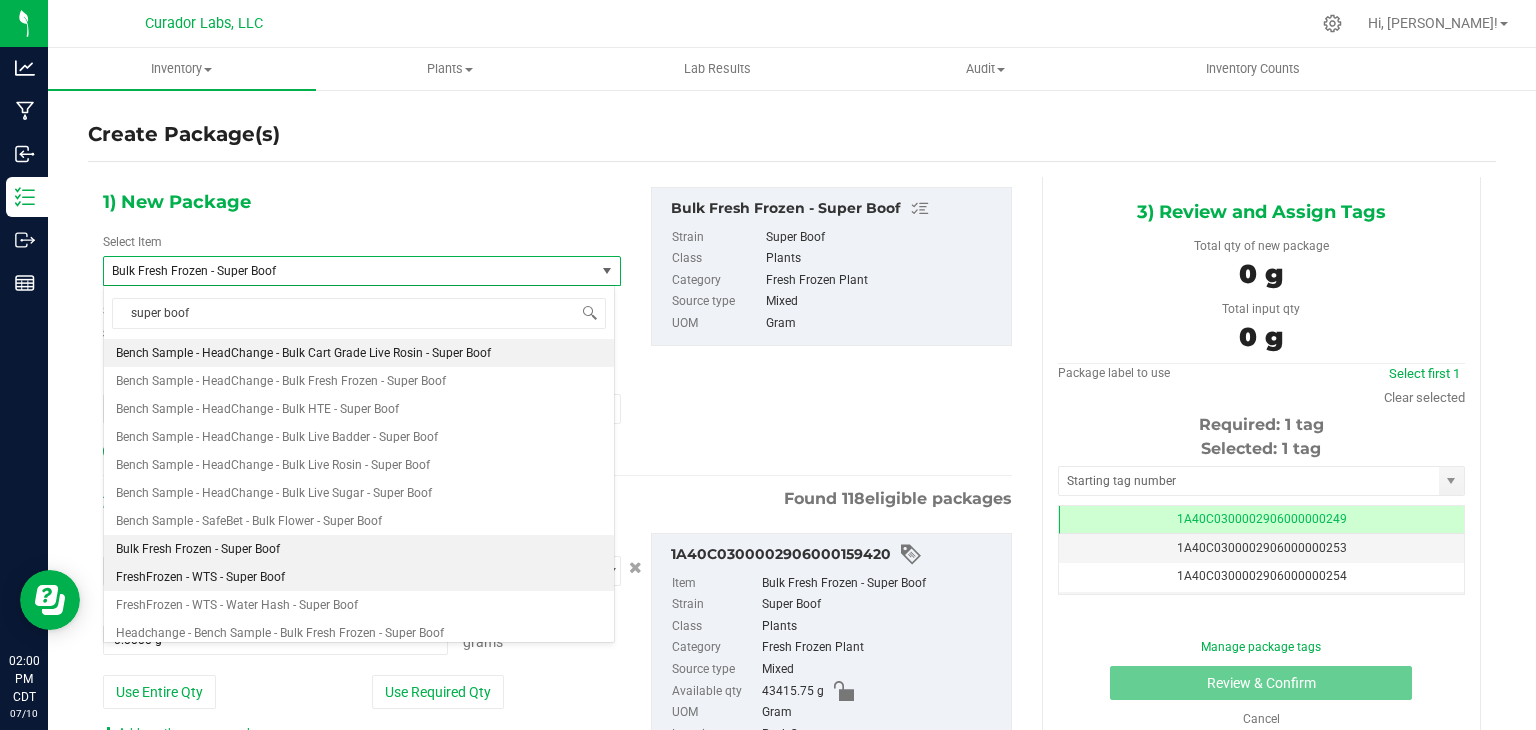 type 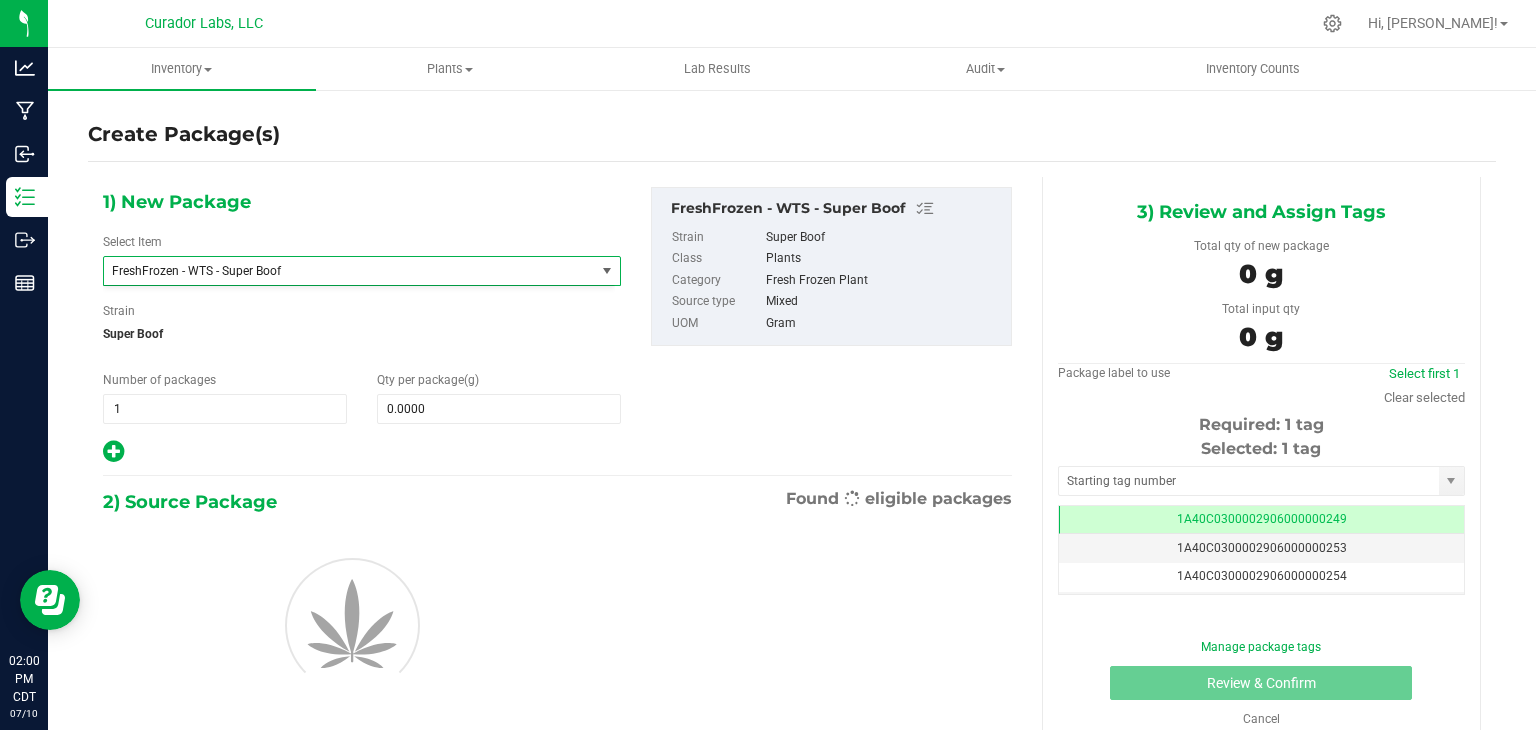 type on "0.0000" 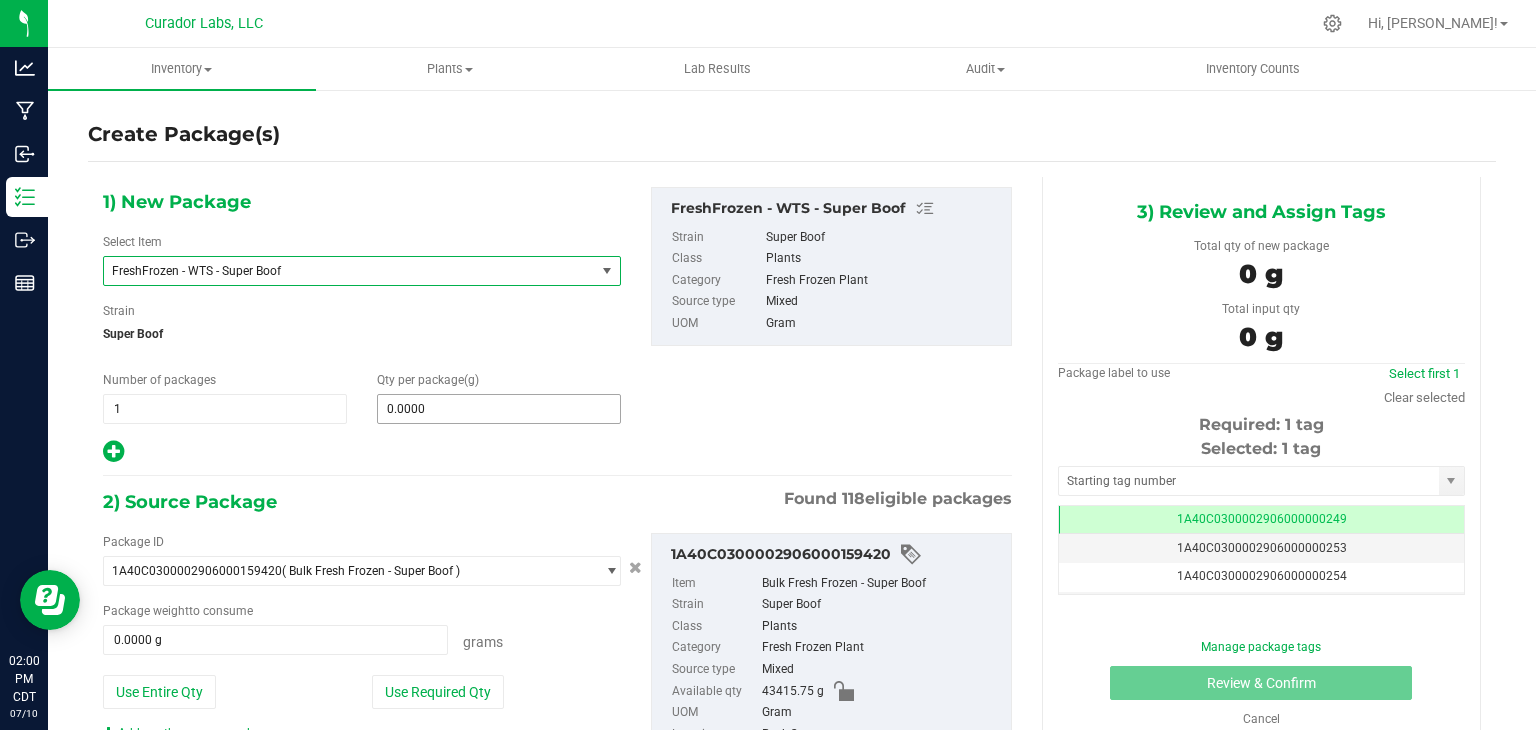 type 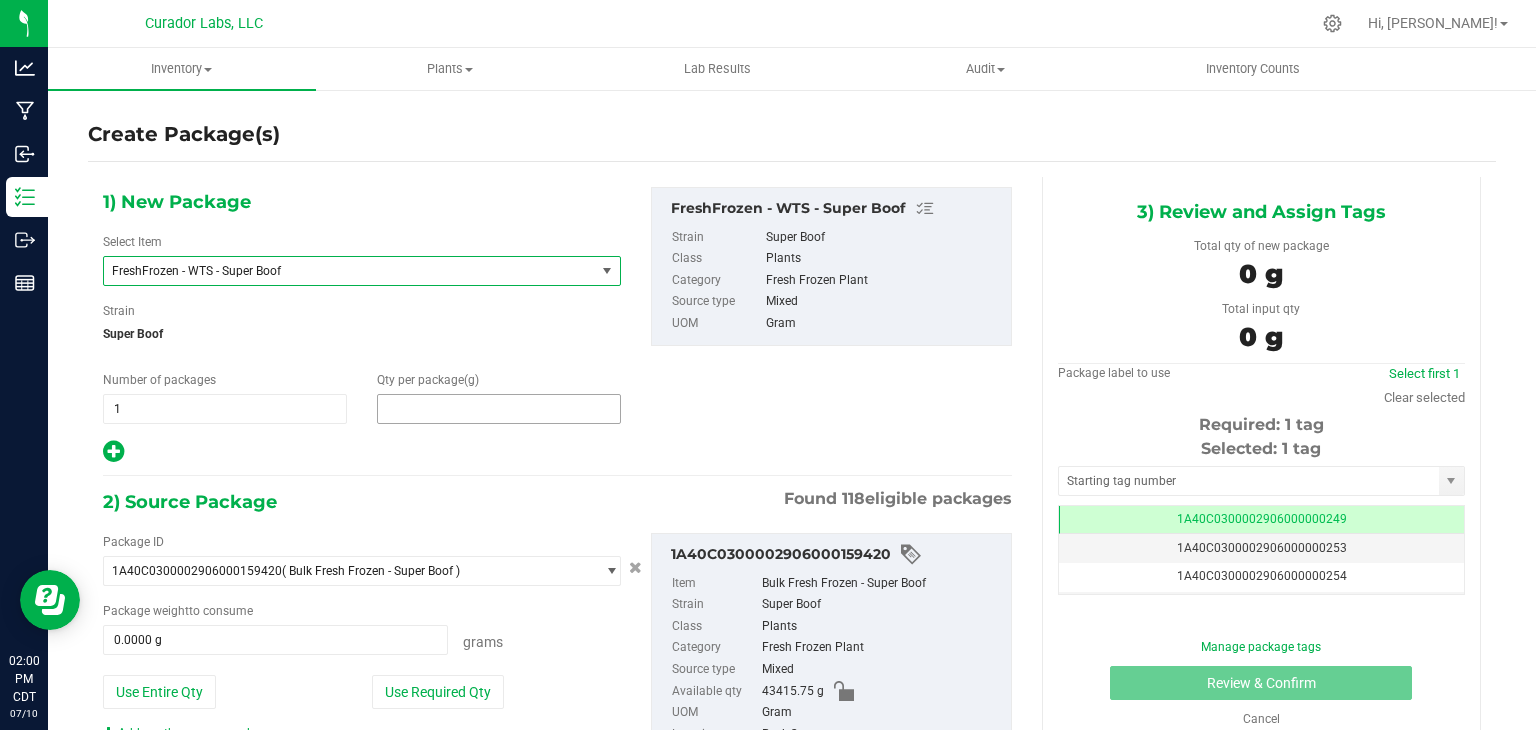 click at bounding box center [499, 409] 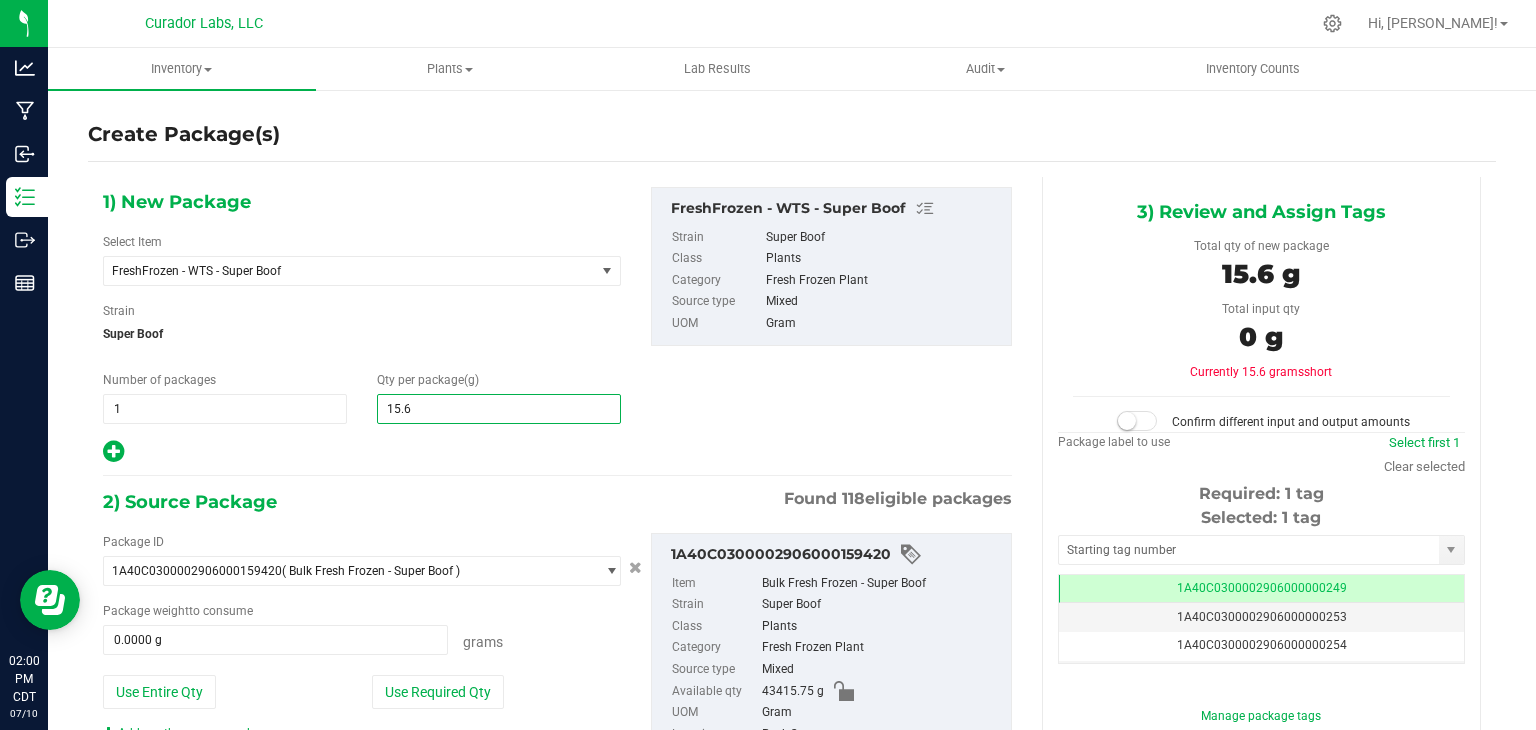 type on "15.63" 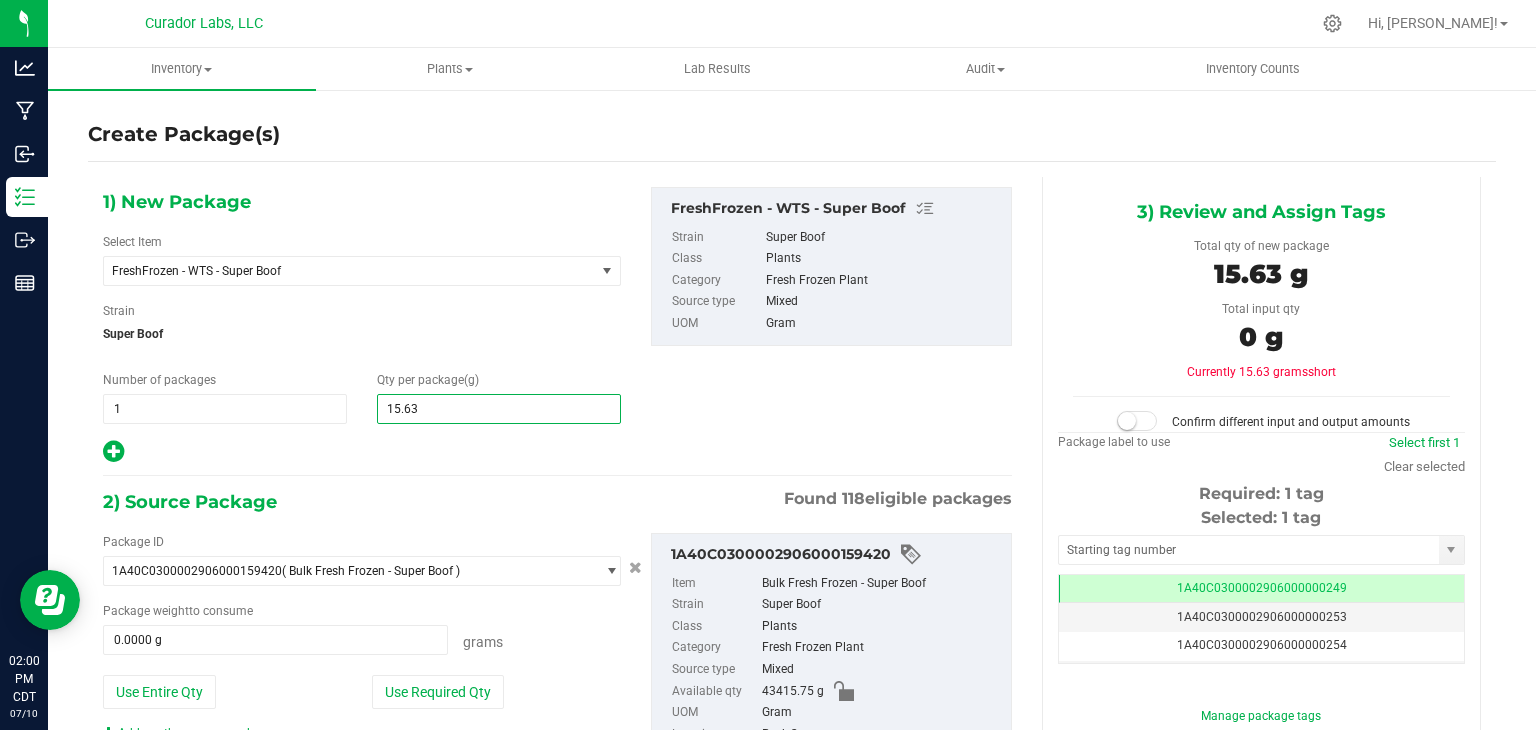 type on "15.6300" 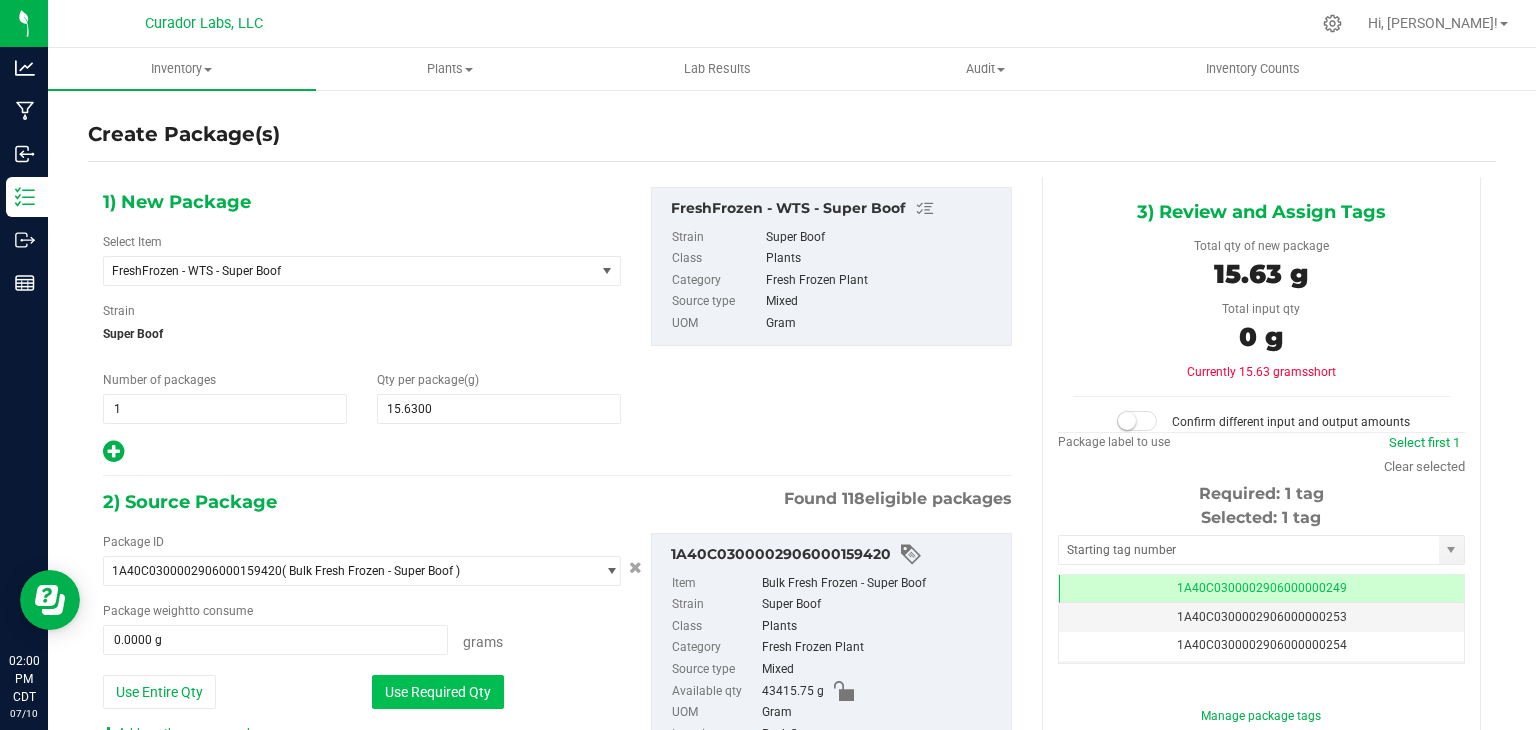 click on "Use Required Qty" at bounding box center [438, 692] 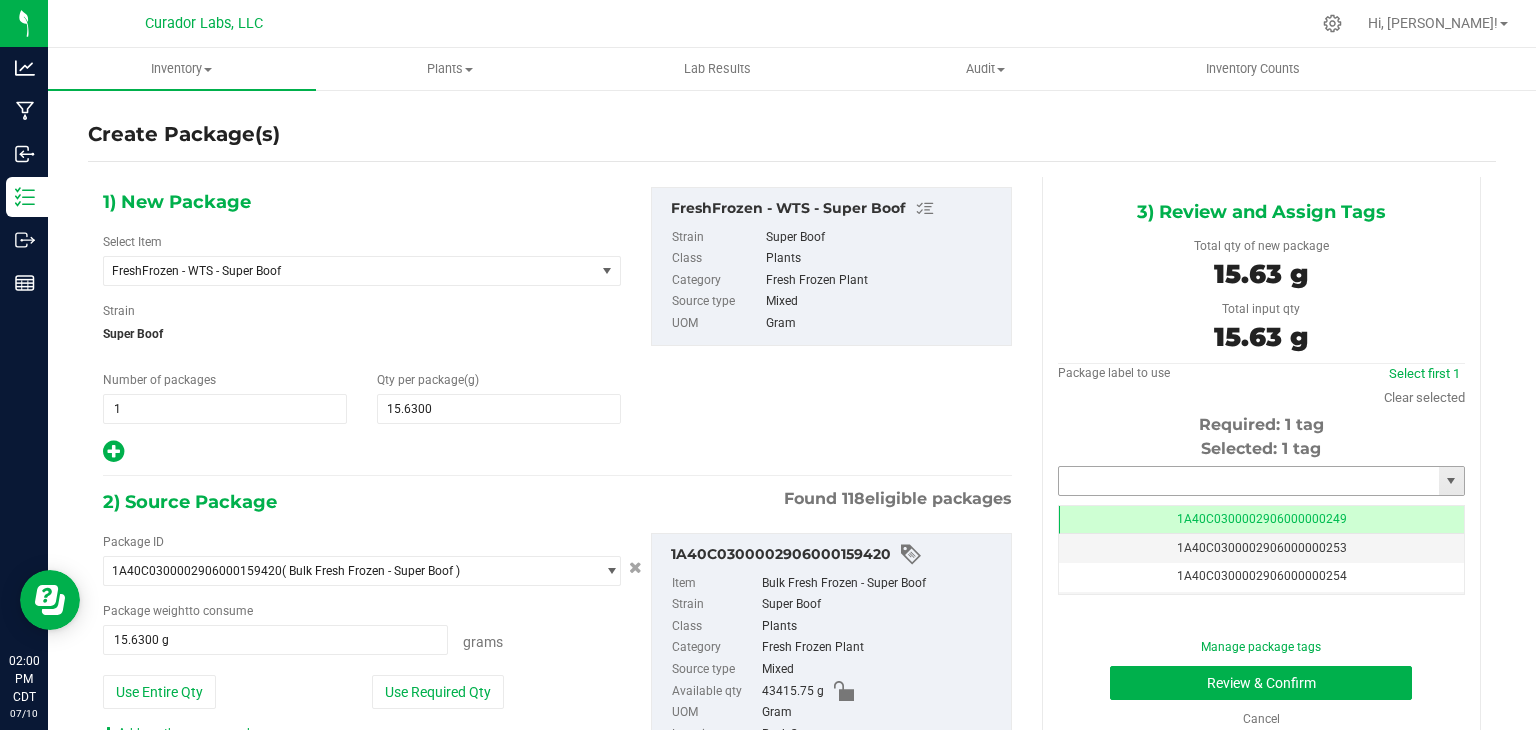 click at bounding box center [1249, 481] 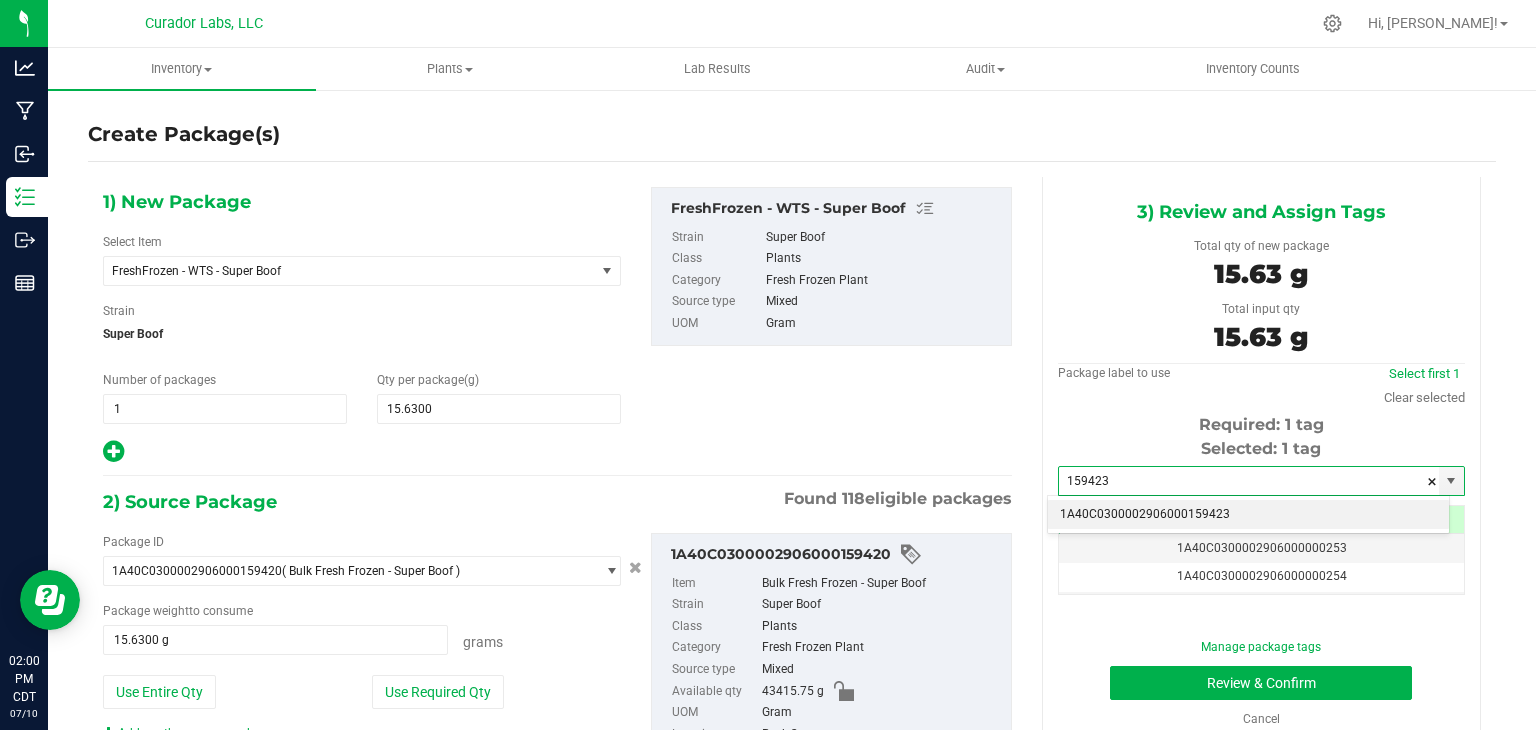 click on "1A40C0300002906000159423" at bounding box center [1248, 515] 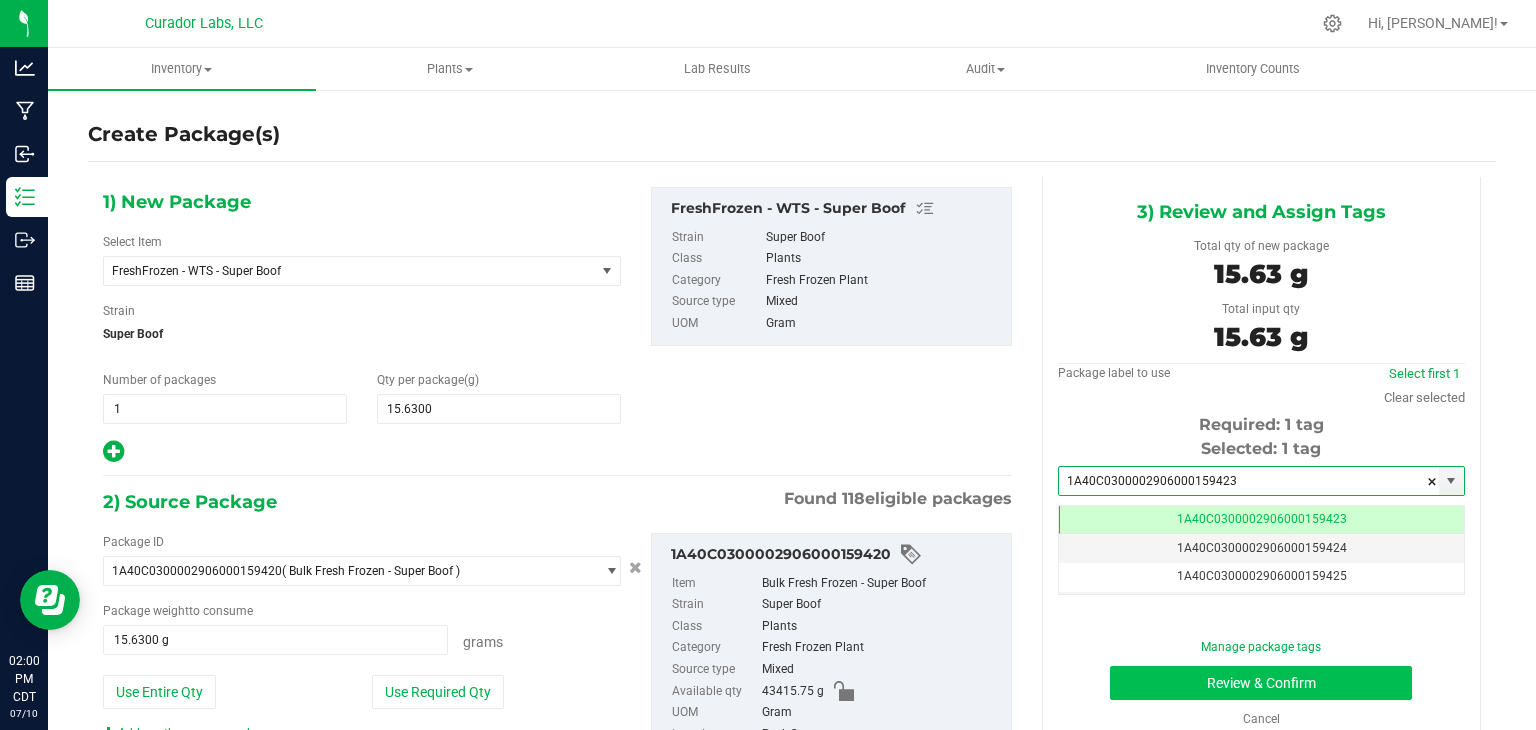 type on "1A40C0300002906000159423" 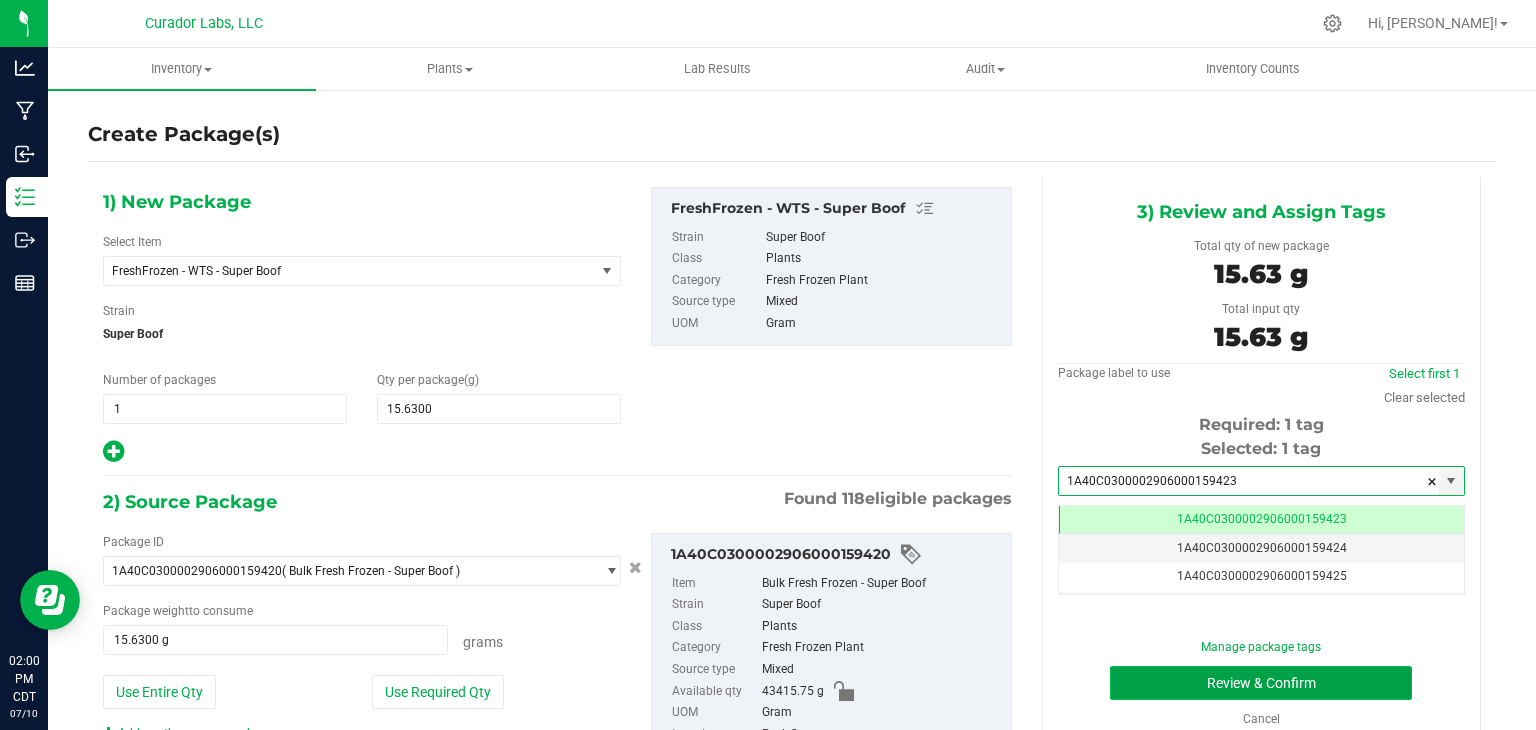click on "Review & Confirm" at bounding box center [1261, 683] 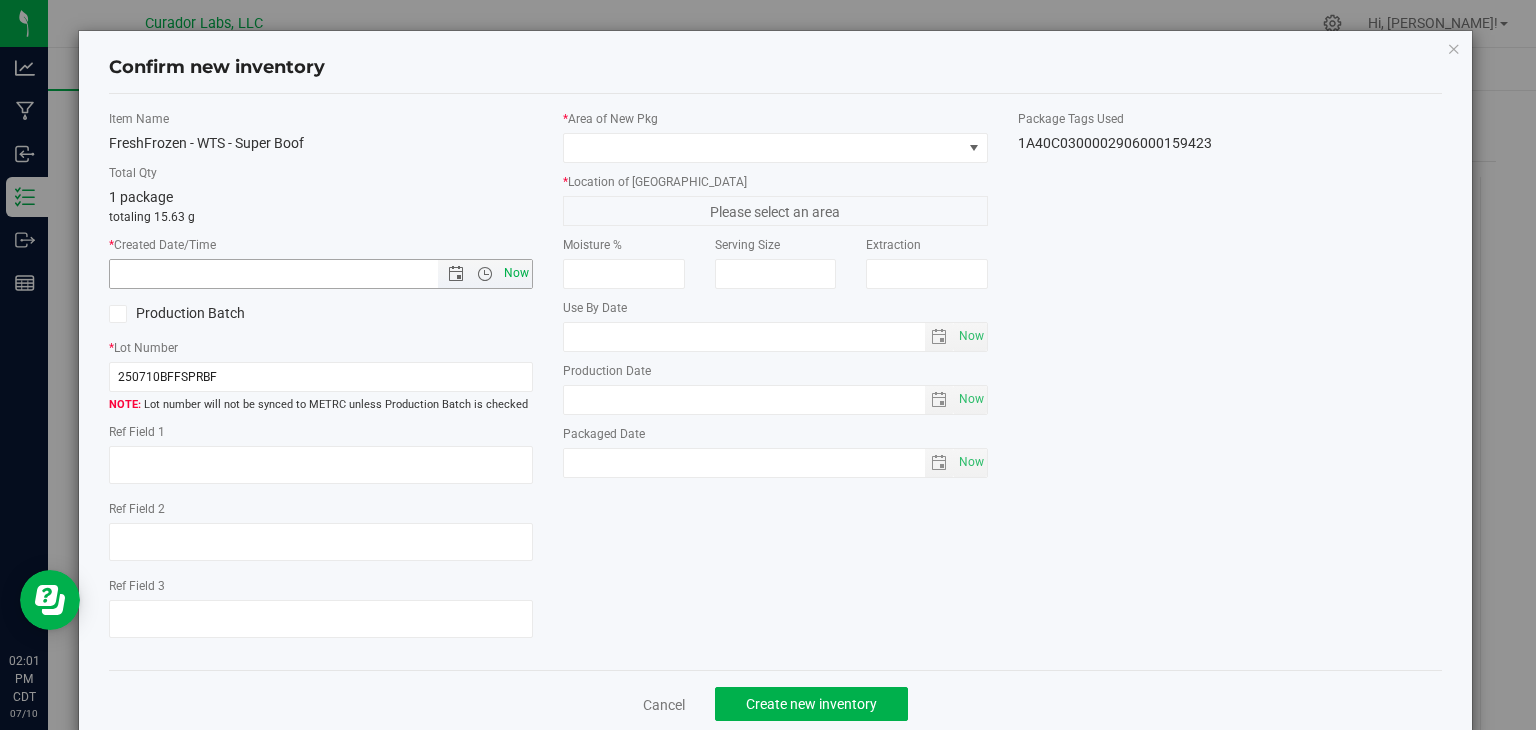 click on "Now" at bounding box center [517, 273] 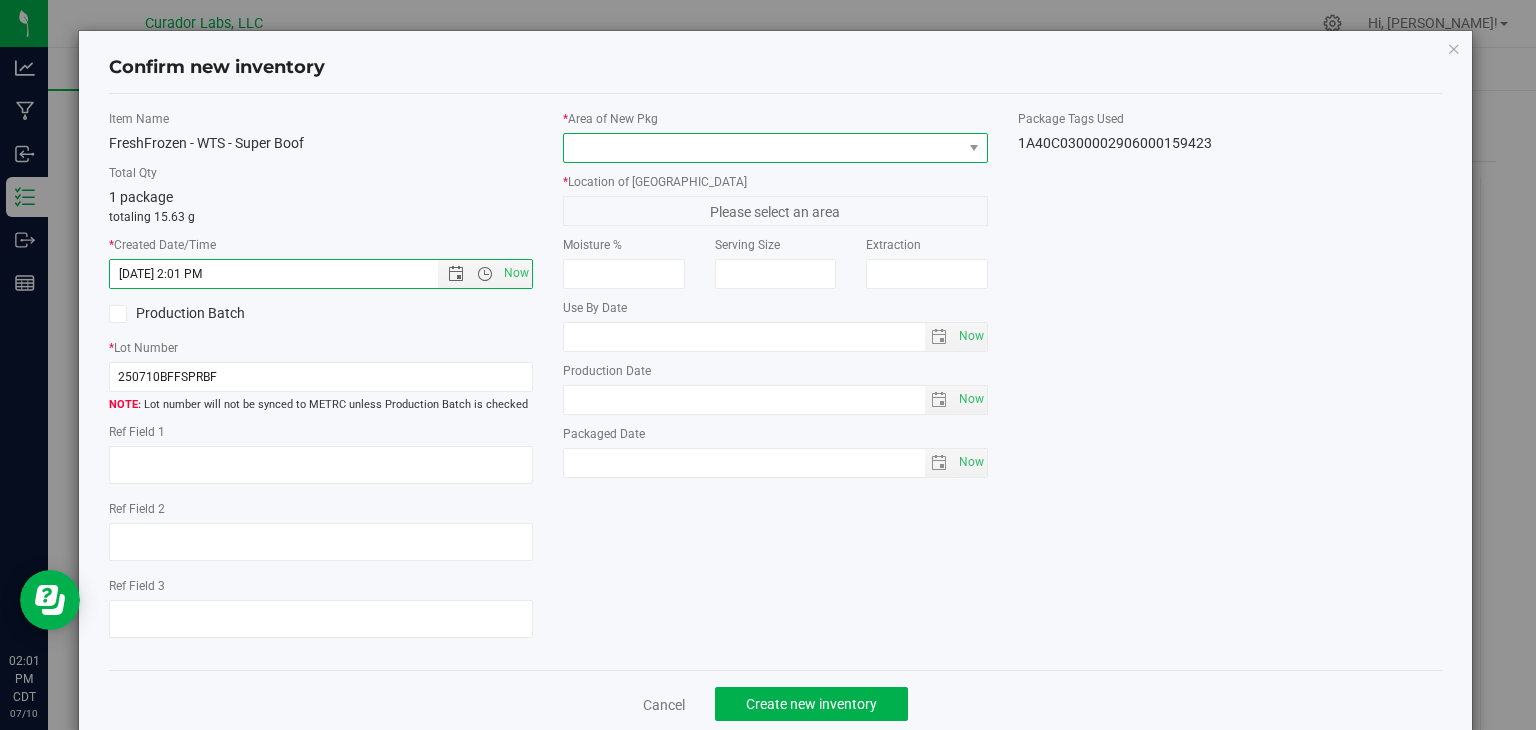 click at bounding box center (763, 148) 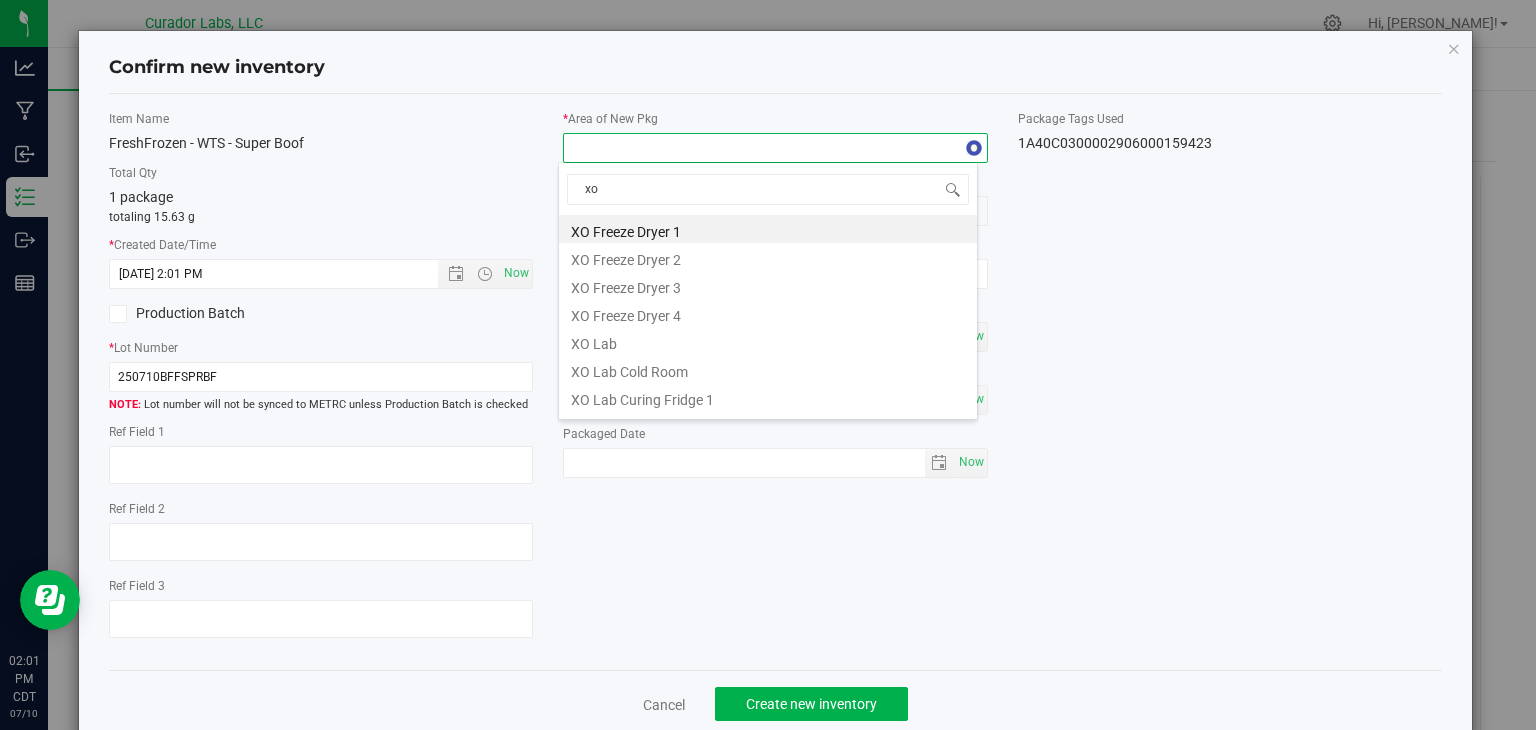 type on "xo l" 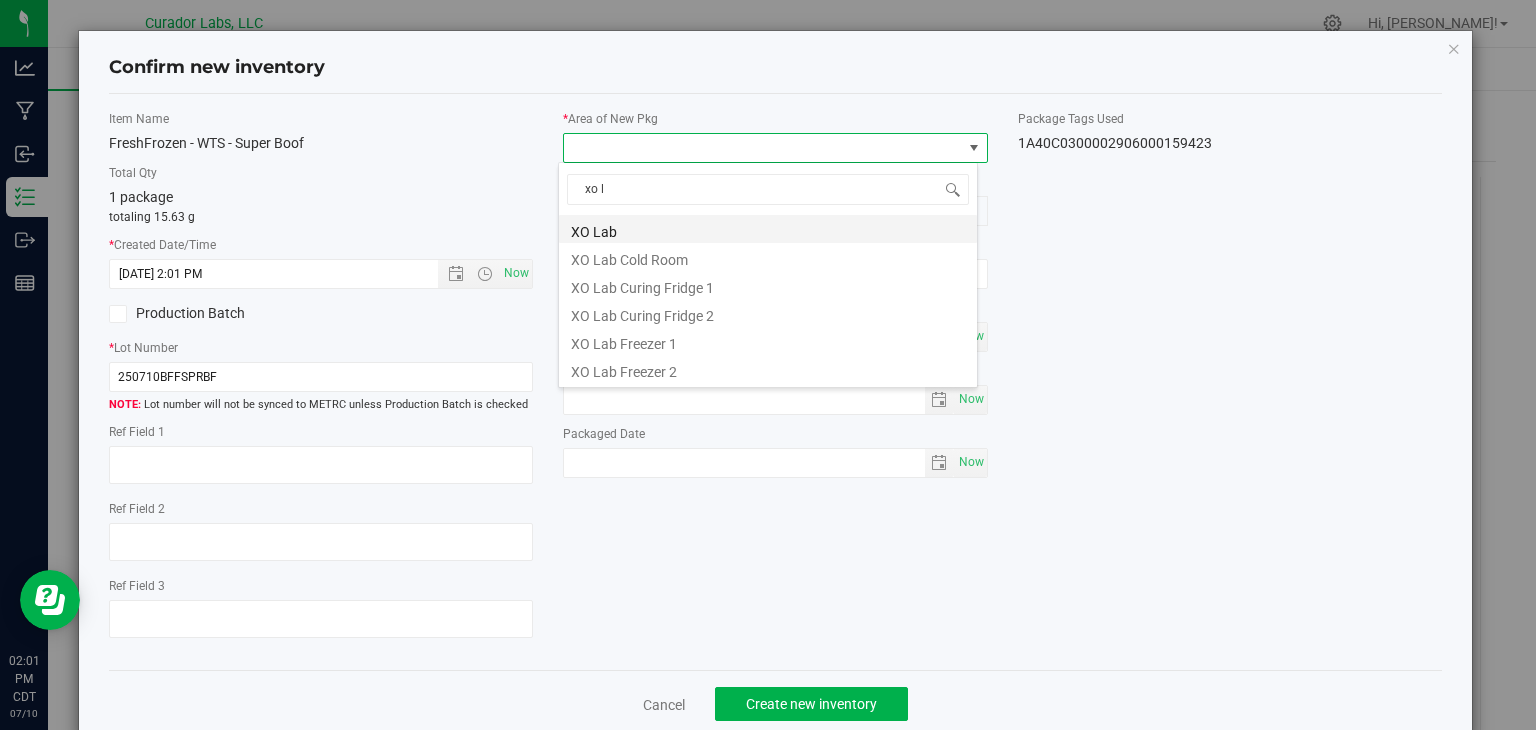 click on "XO Lab" at bounding box center [768, 229] 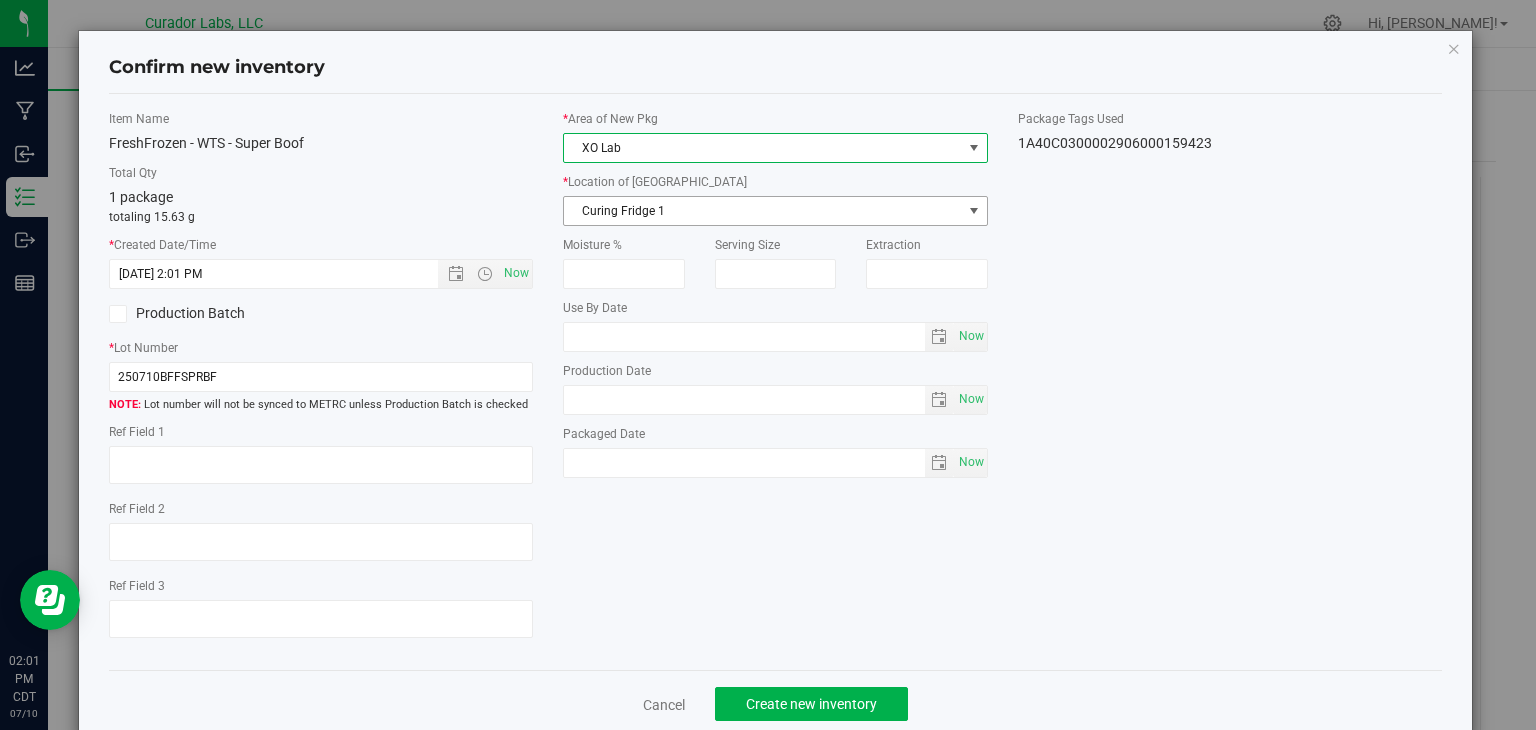 click on "Curing Fridge 1" at bounding box center [763, 211] 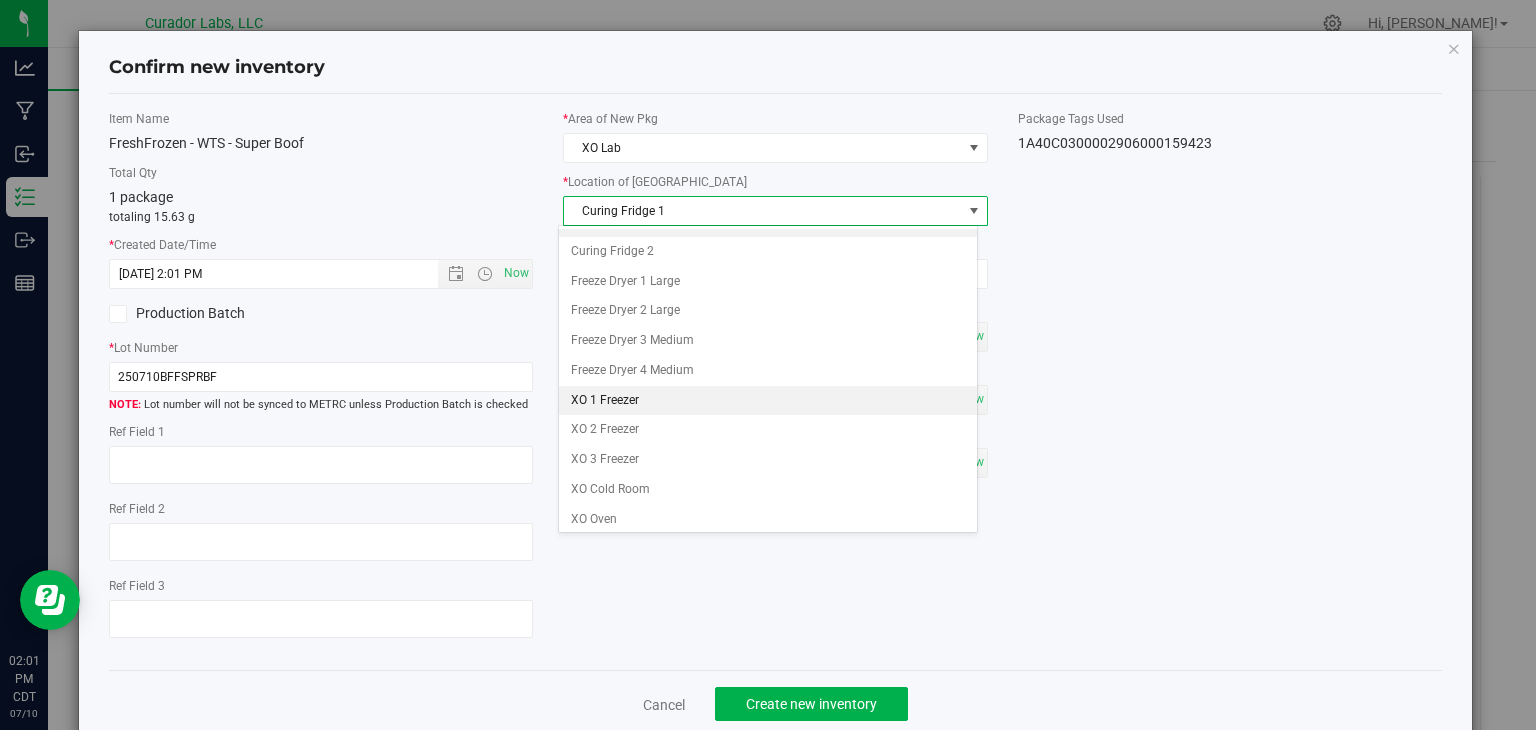 click on "XO 1 Freezer" at bounding box center [768, 401] 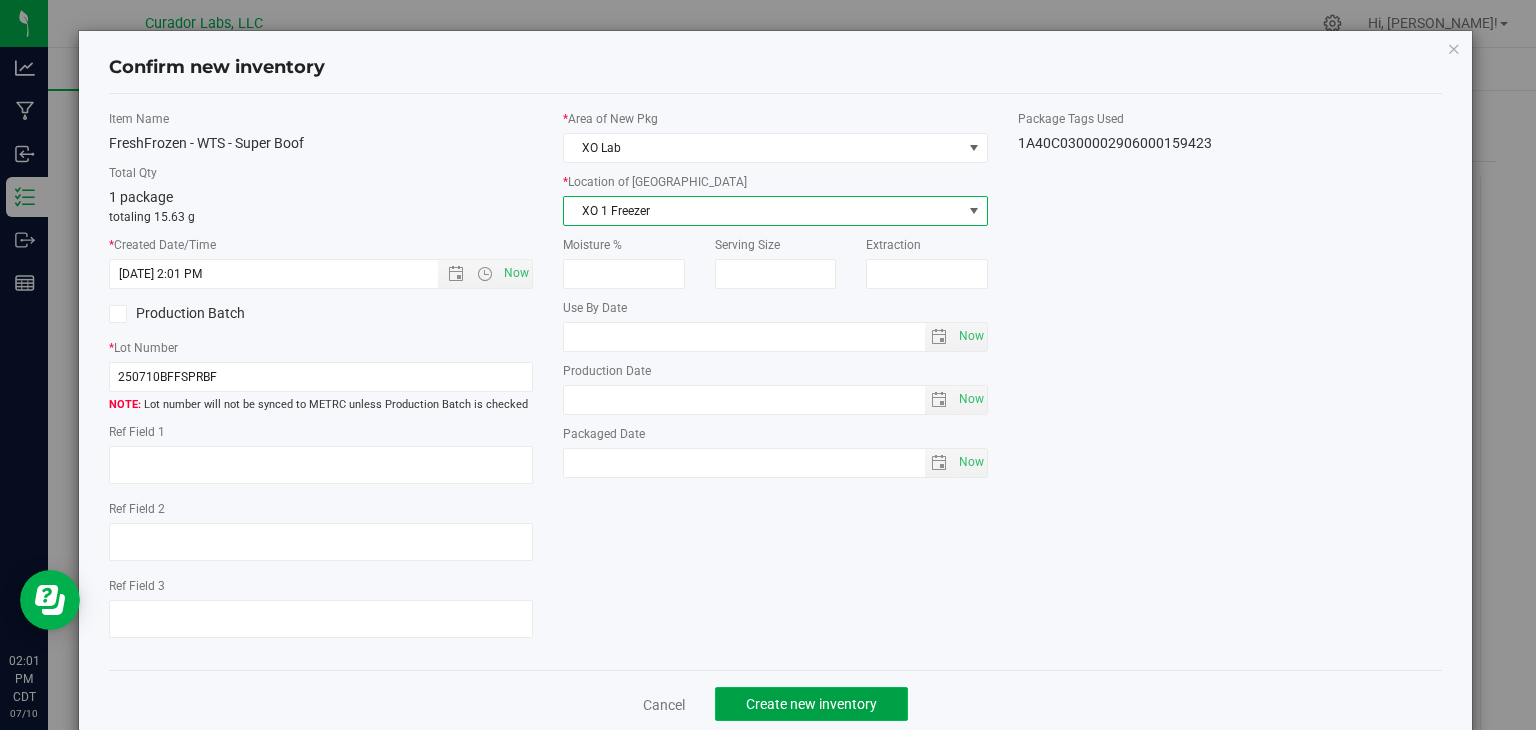 click on "Create new inventory" 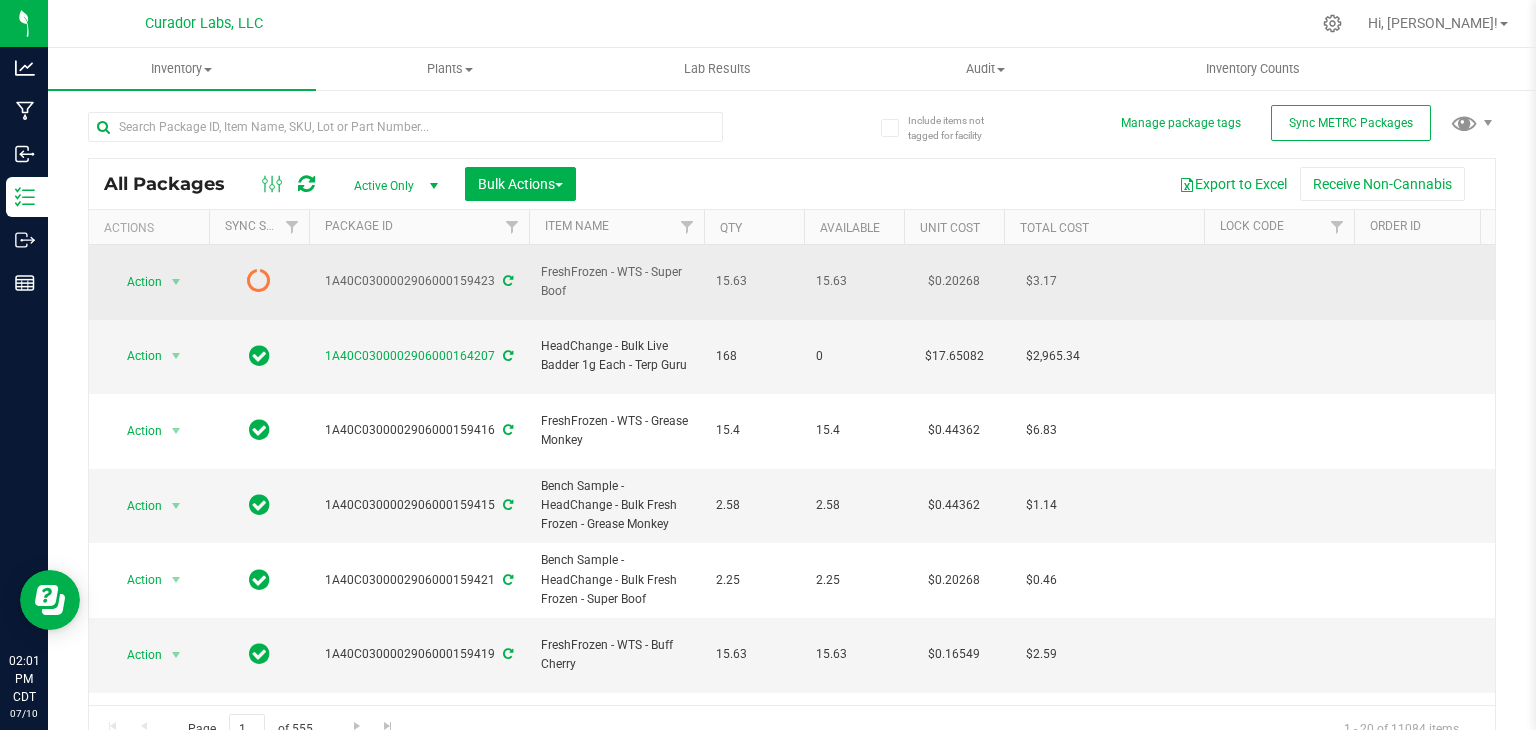 drag, startPoint x: 584, startPoint y: 287, endPoint x: 540, endPoint y: 267, distance: 48.332184 